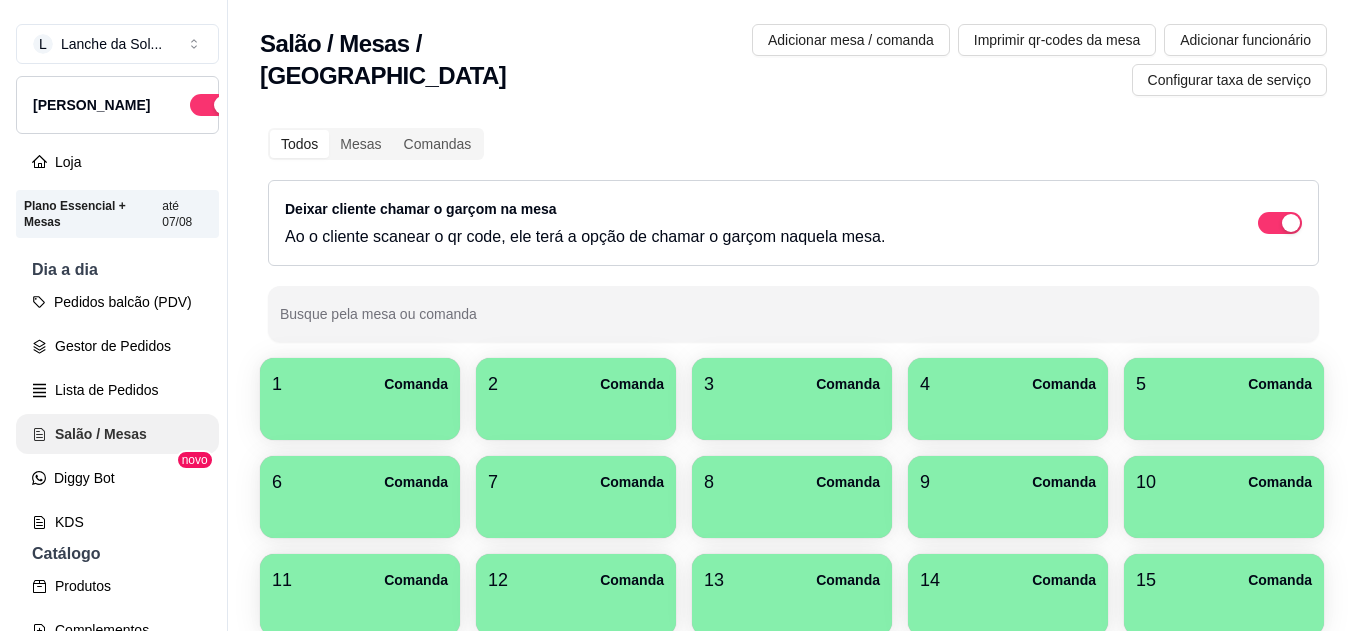 scroll, scrollTop: 0, scrollLeft: 0, axis: both 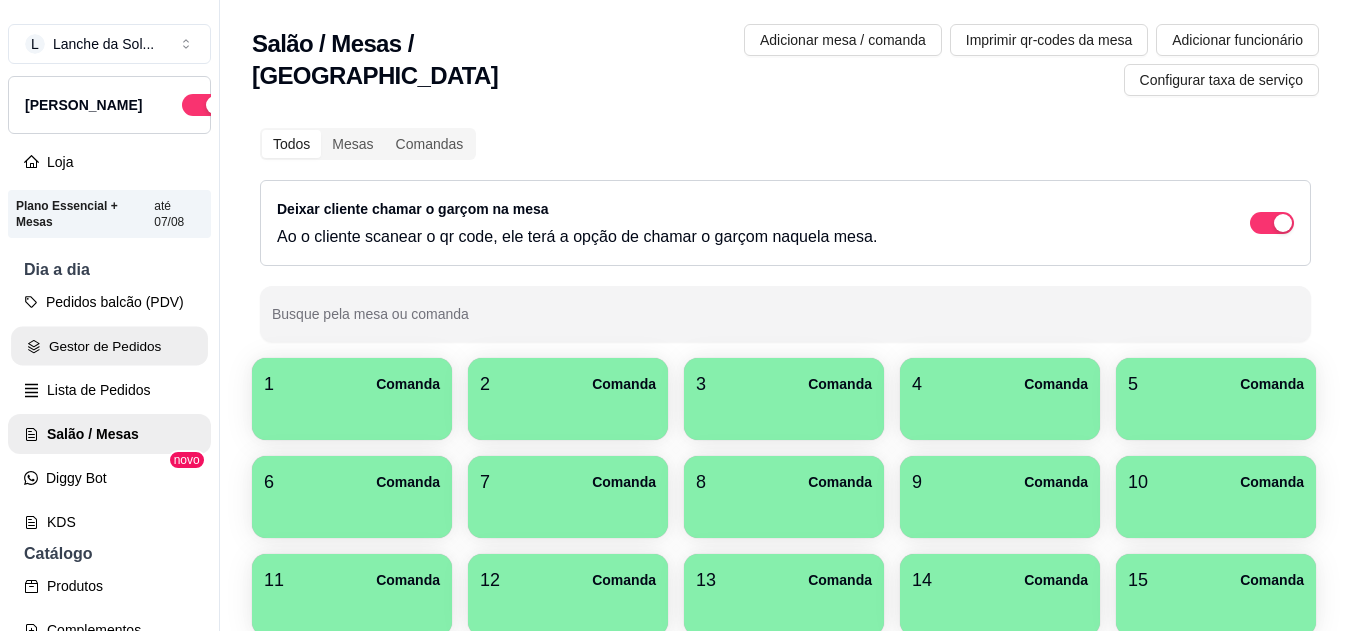 click on "Gestor de Pedidos" at bounding box center [109, 346] 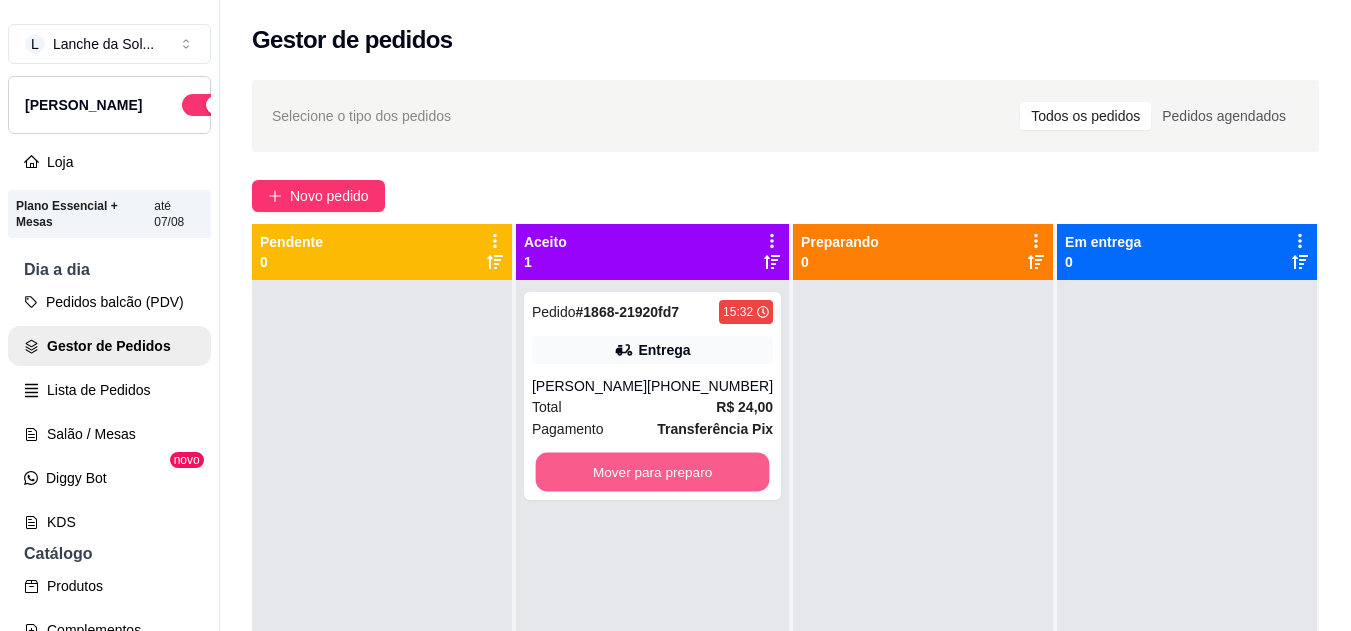 click on "Mover para preparo" at bounding box center (653, 472) 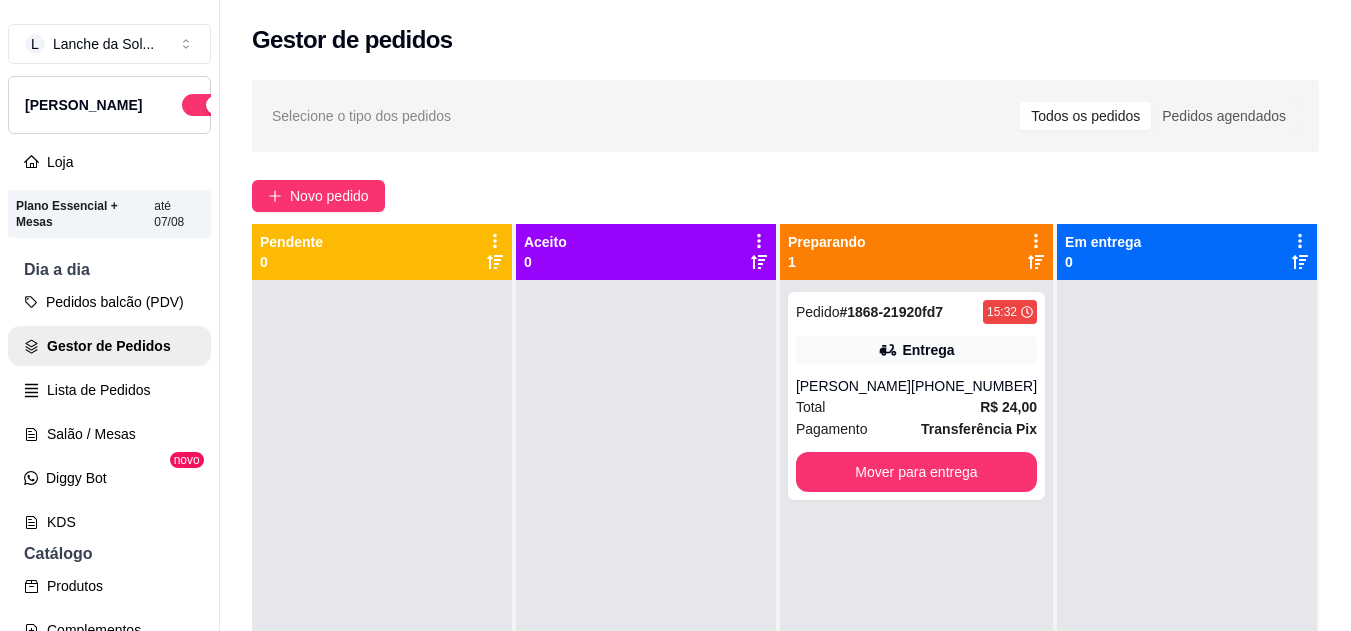 click on "Total R$ 24,00" at bounding box center [916, 407] 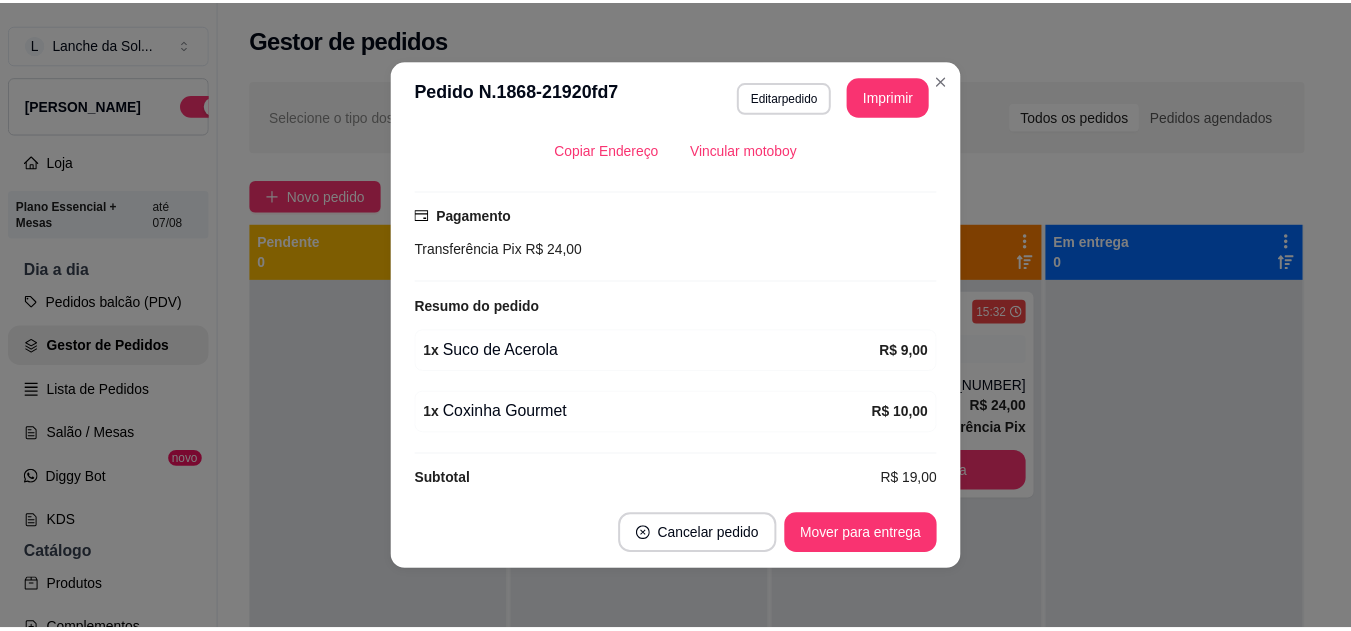 scroll, scrollTop: 480, scrollLeft: 0, axis: vertical 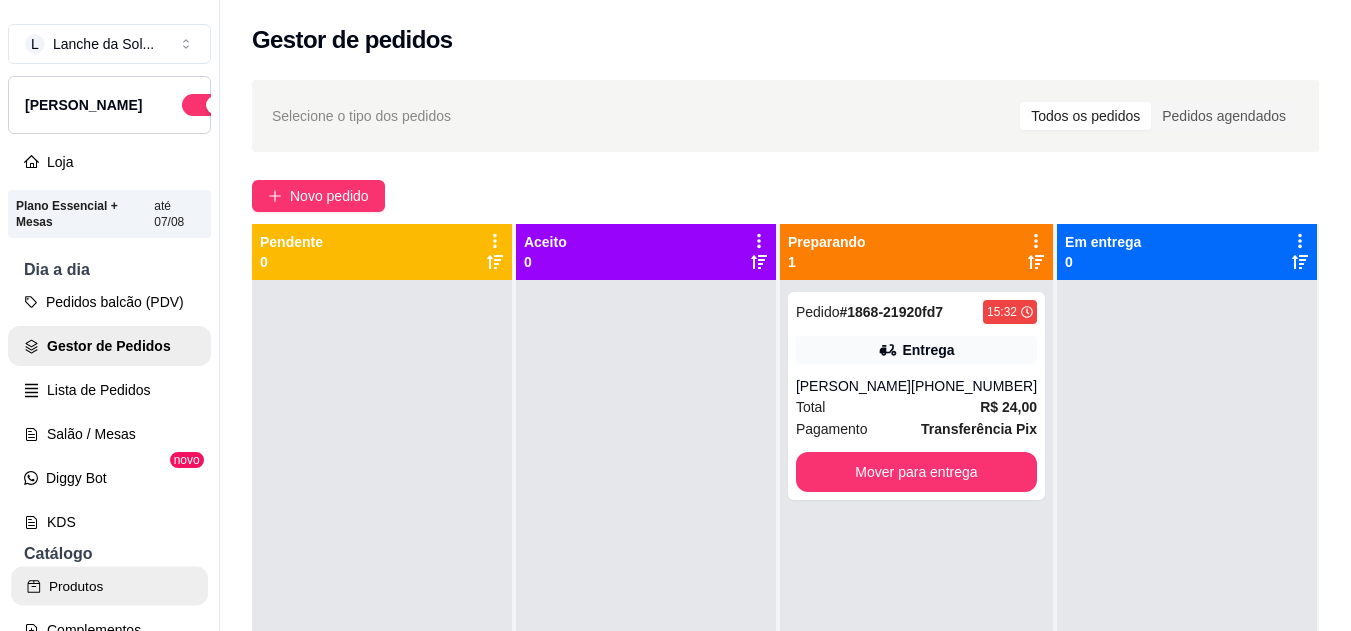 click on "Produtos" at bounding box center [109, 586] 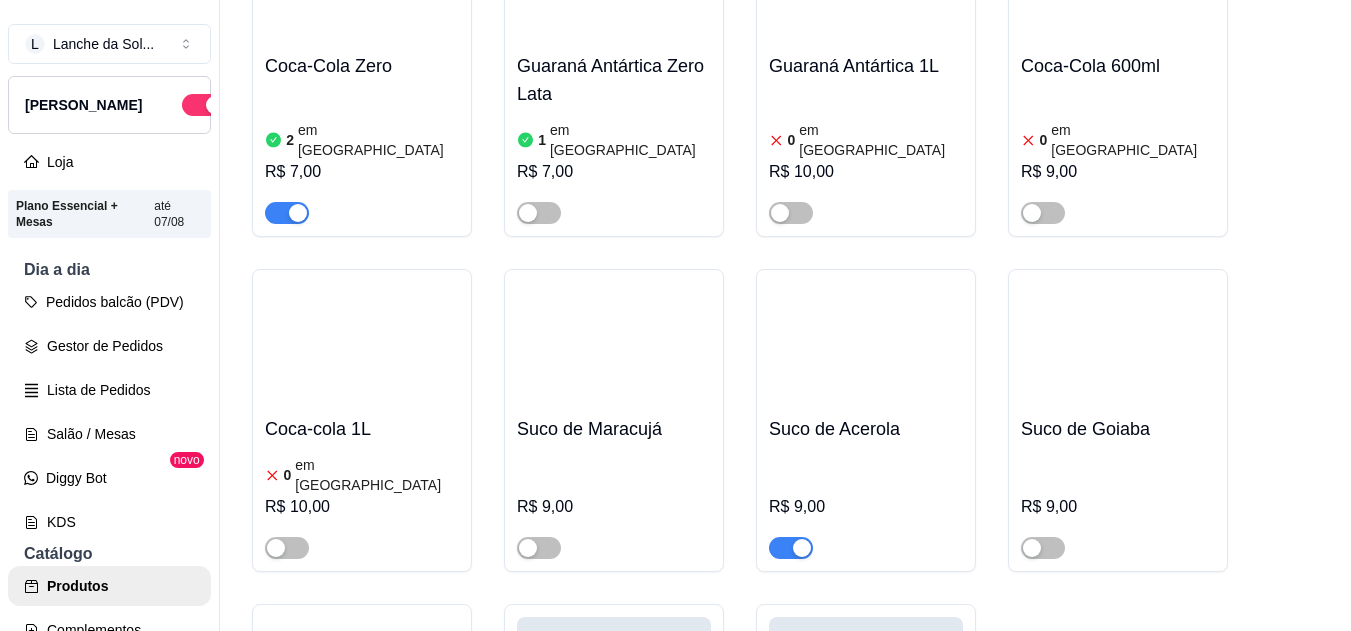 scroll, scrollTop: 5333, scrollLeft: 0, axis: vertical 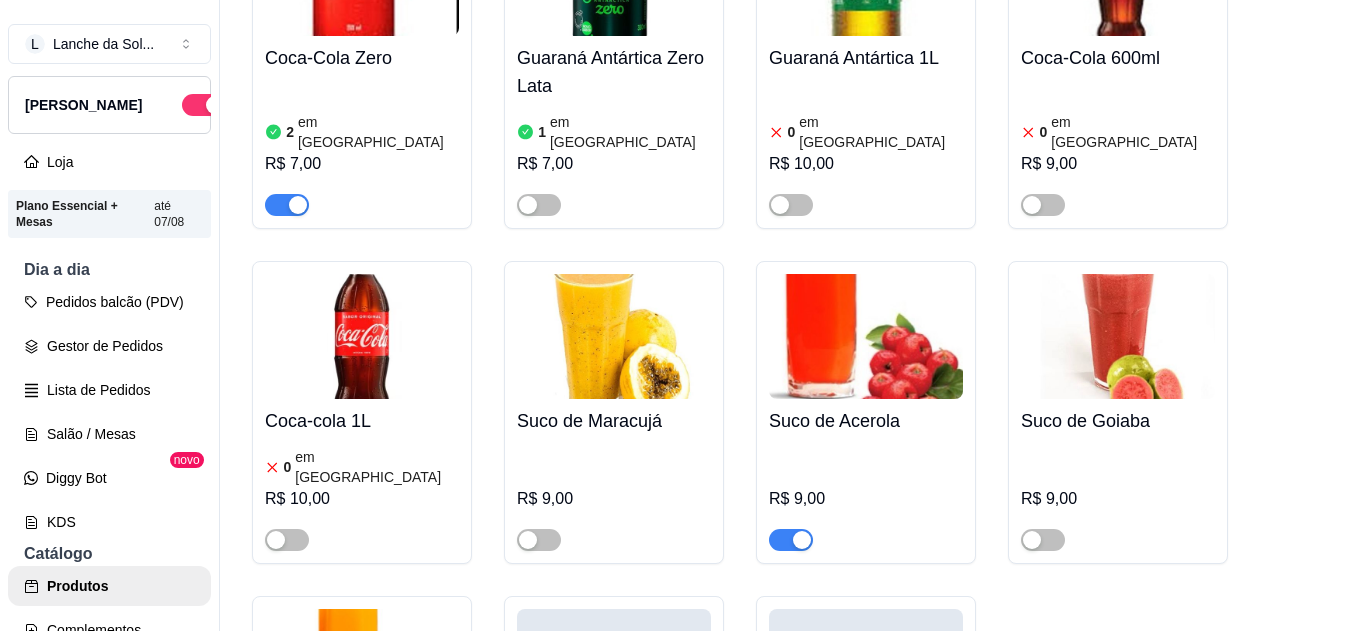click at bounding box center [1043, 540] 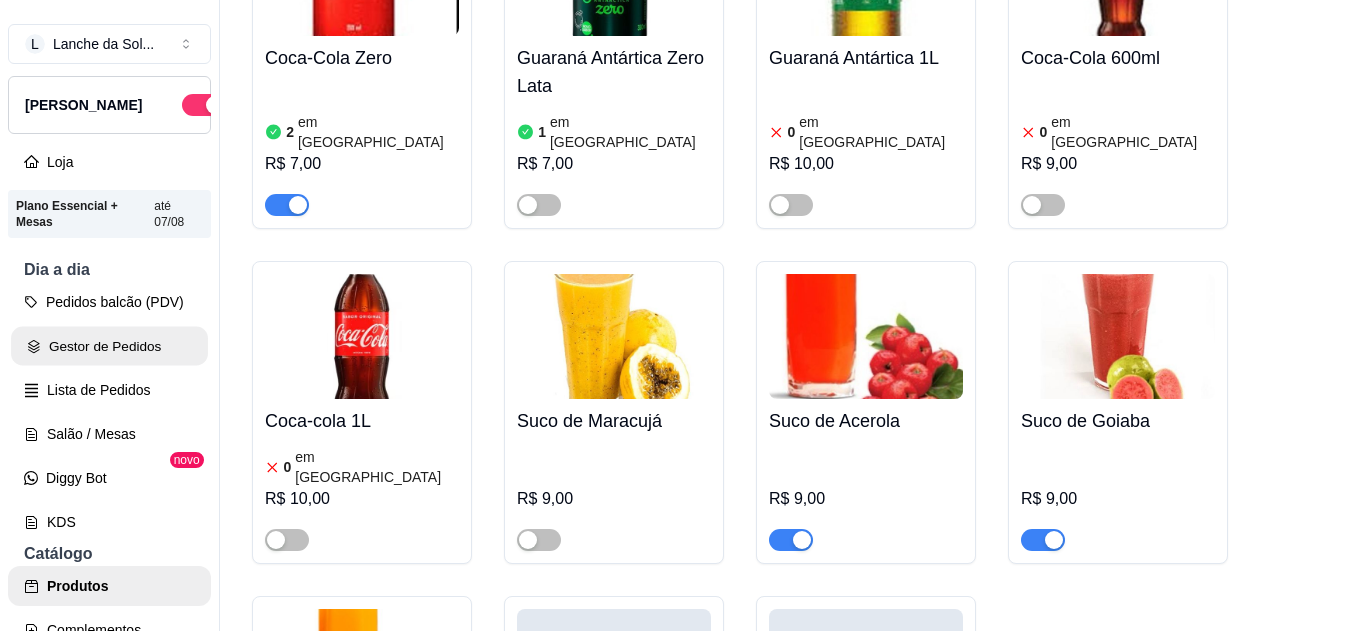 click on "Gestor de Pedidos" at bounding box center (109, 346) 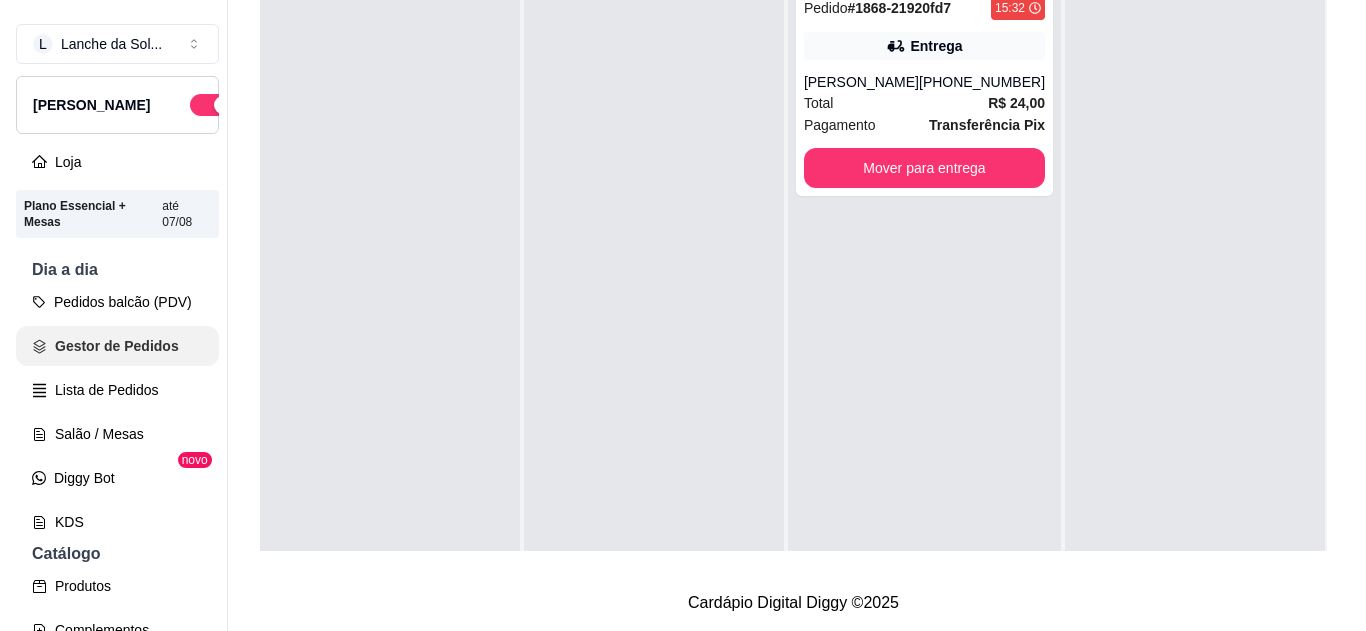 scroll, scrollTop: 0, scrollLeft: 0, axis: both 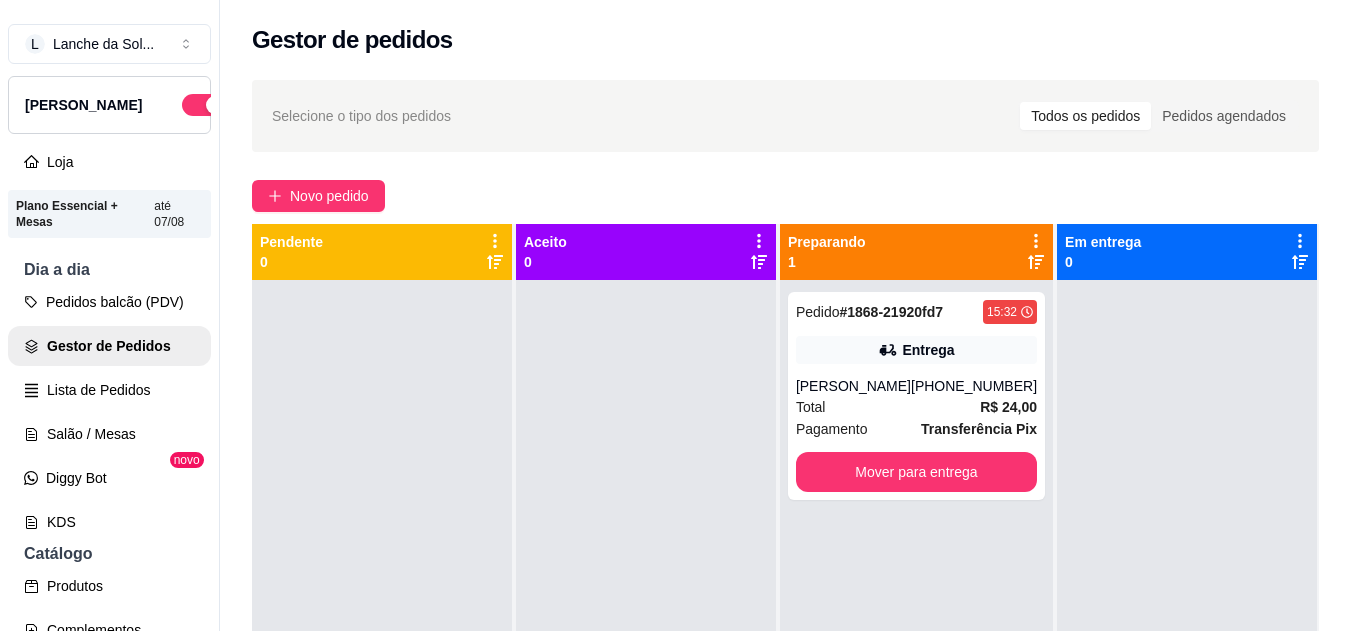 click on "Total R$ 24,00" at bounding box center (916, 407) 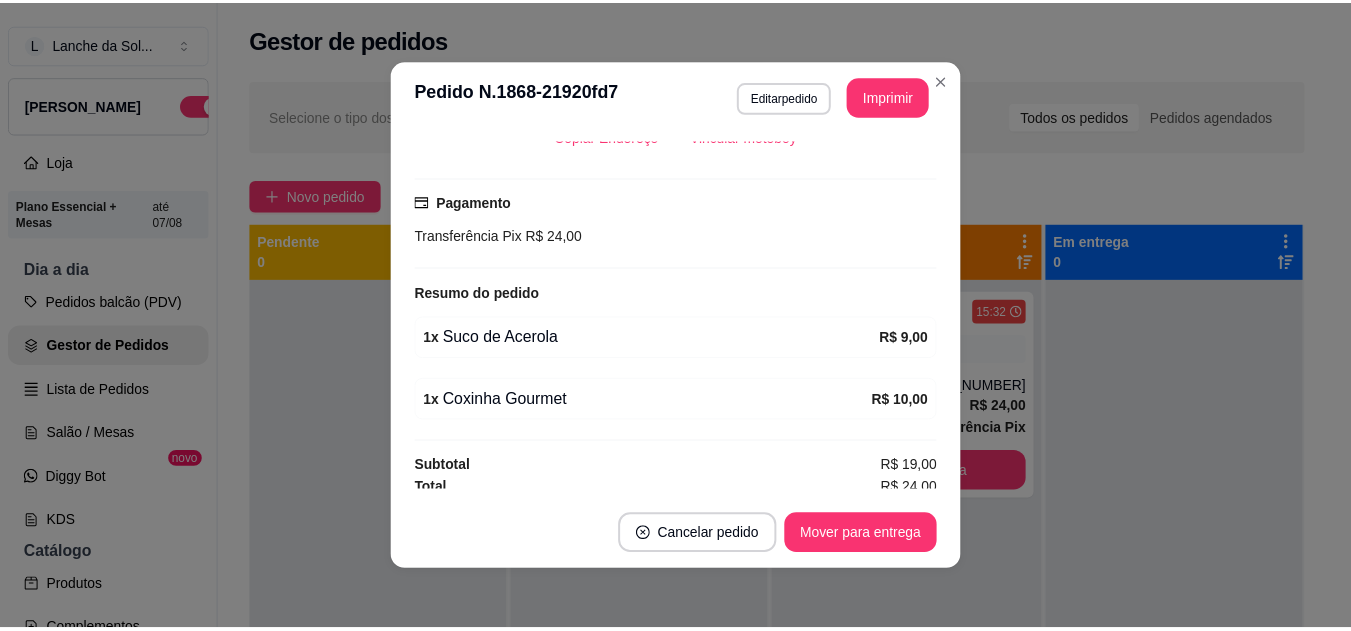 scroll, scrollTop: 488, scrollLeft: 0, axis: vertical 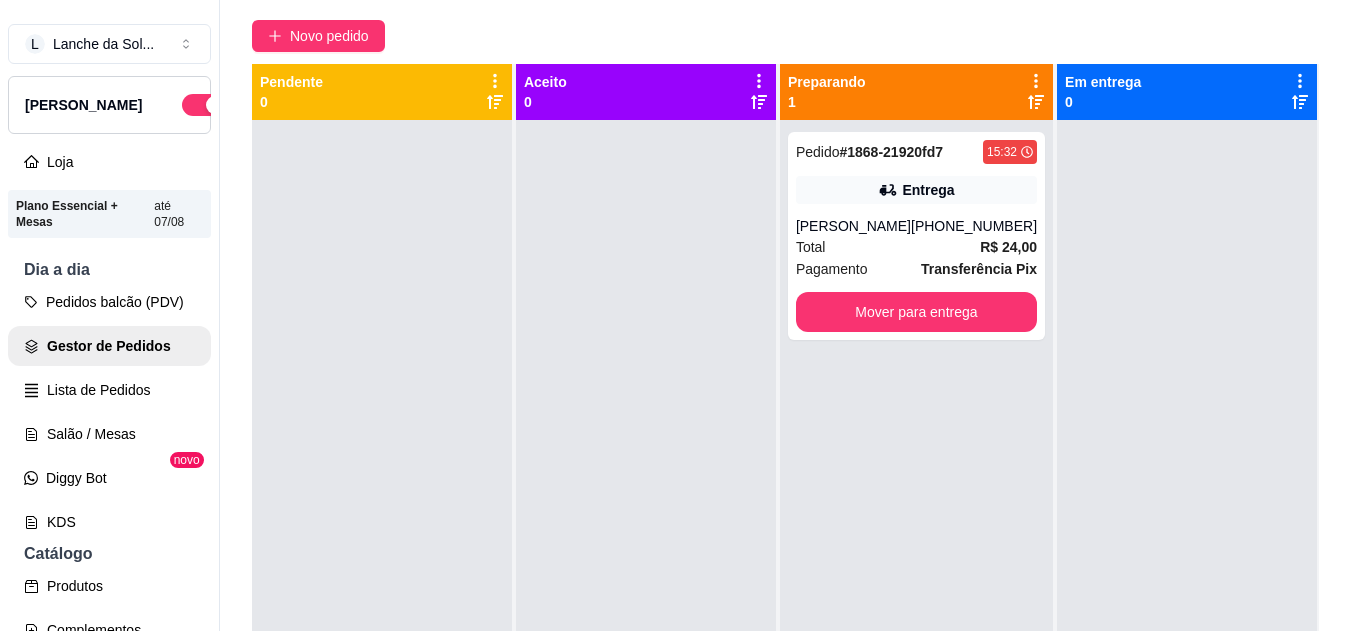 click on "Total R$ 24,00" at bounding box center [916, 247] 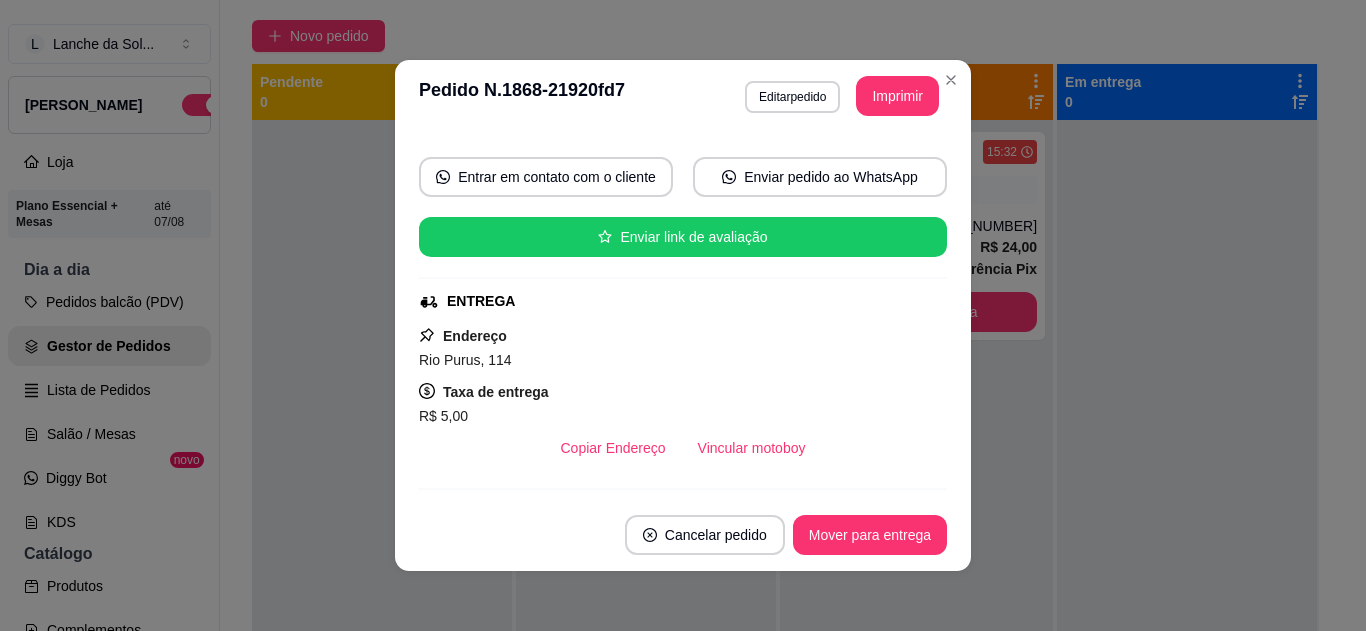 scroll, scrollTop: 200, scrollLeft: 0, axis: vertical 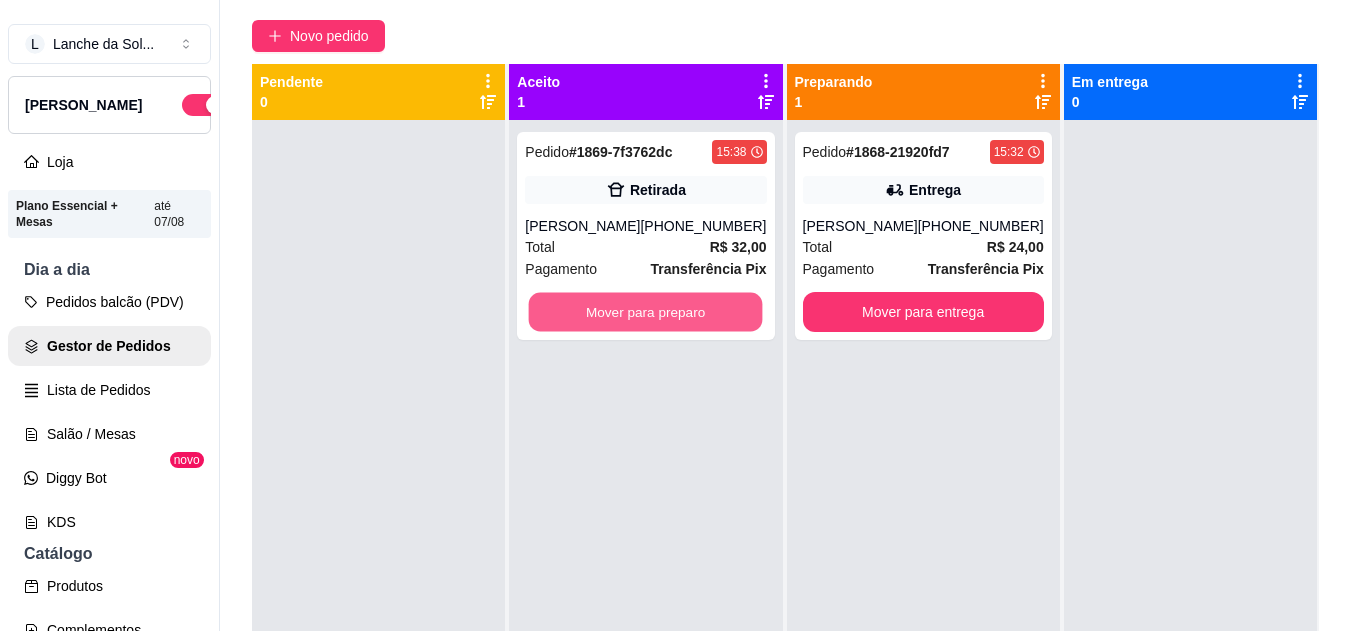 click on "Mover para preparo" at bounding box center (646, 312) 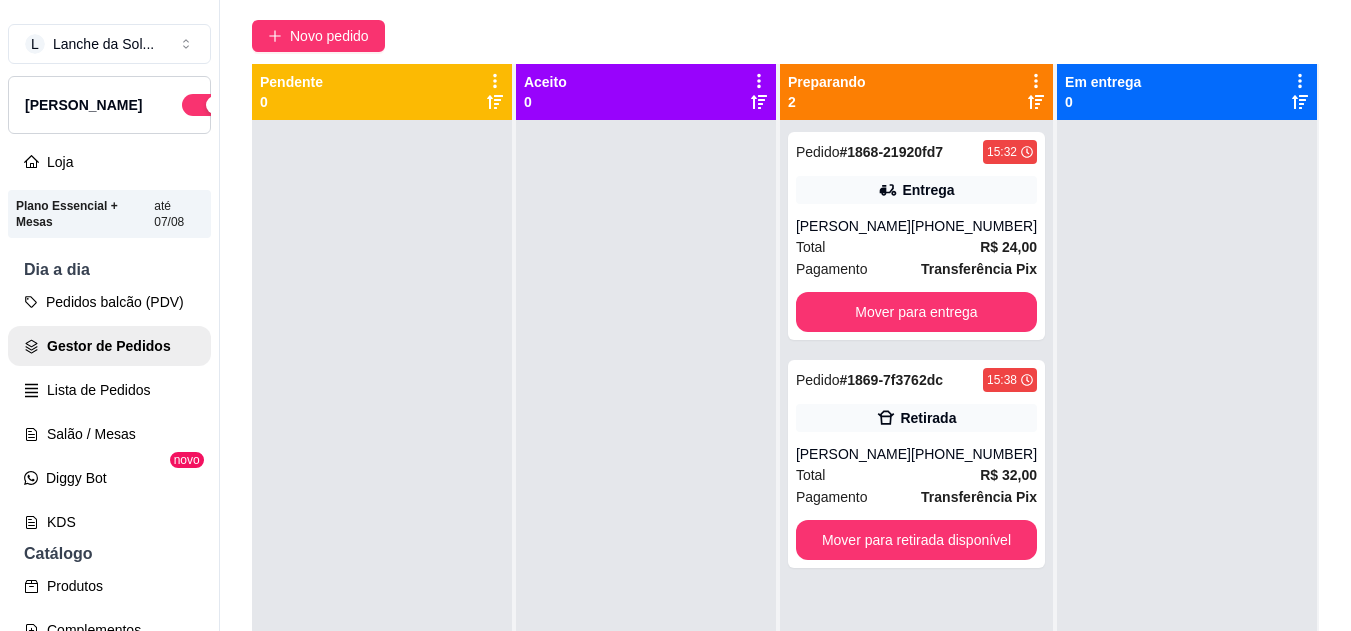 click on "[PERSON_NAME]" at bounding box center (853, 454) 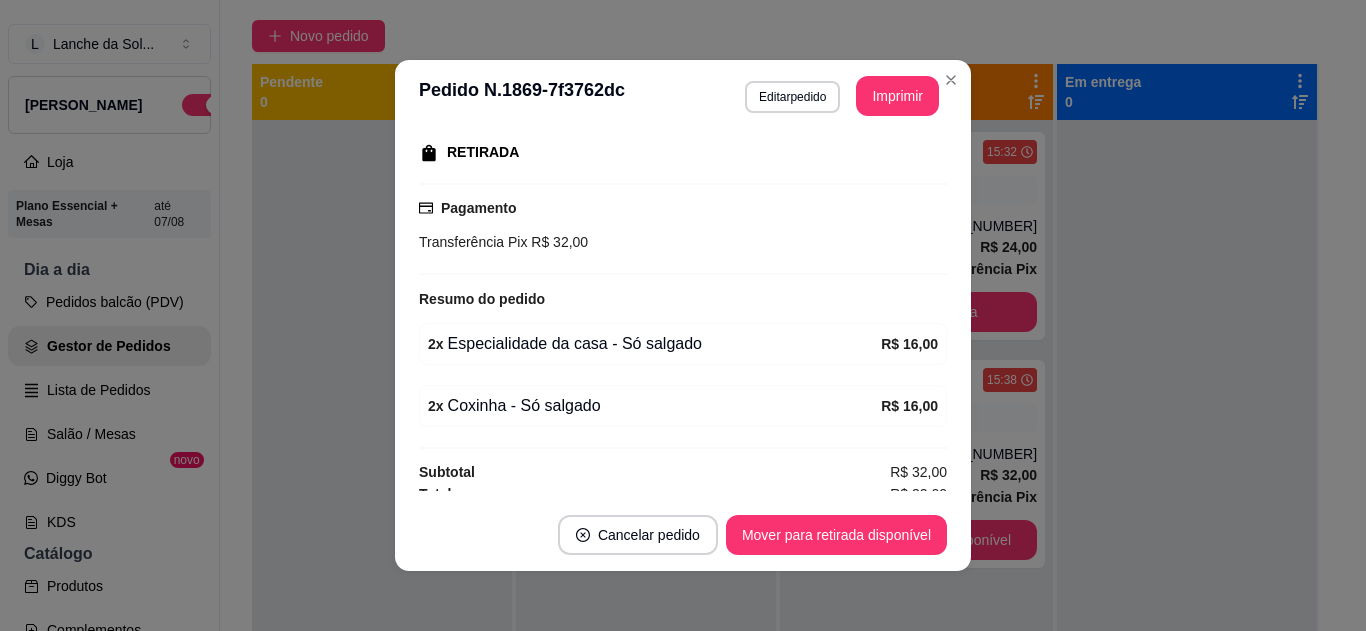 scroll, scrollTop: 332, scrollLeft: 0, axis: vertical 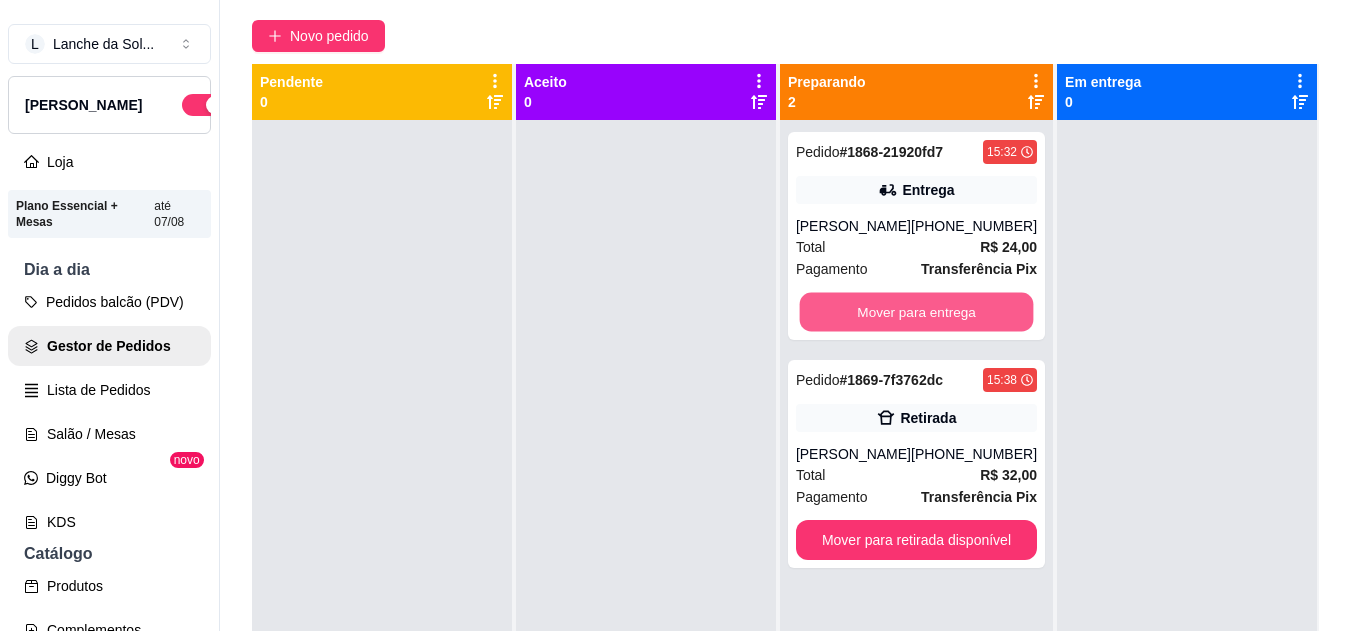 click on "Mover para entrega" at bounding box center (916, 312) 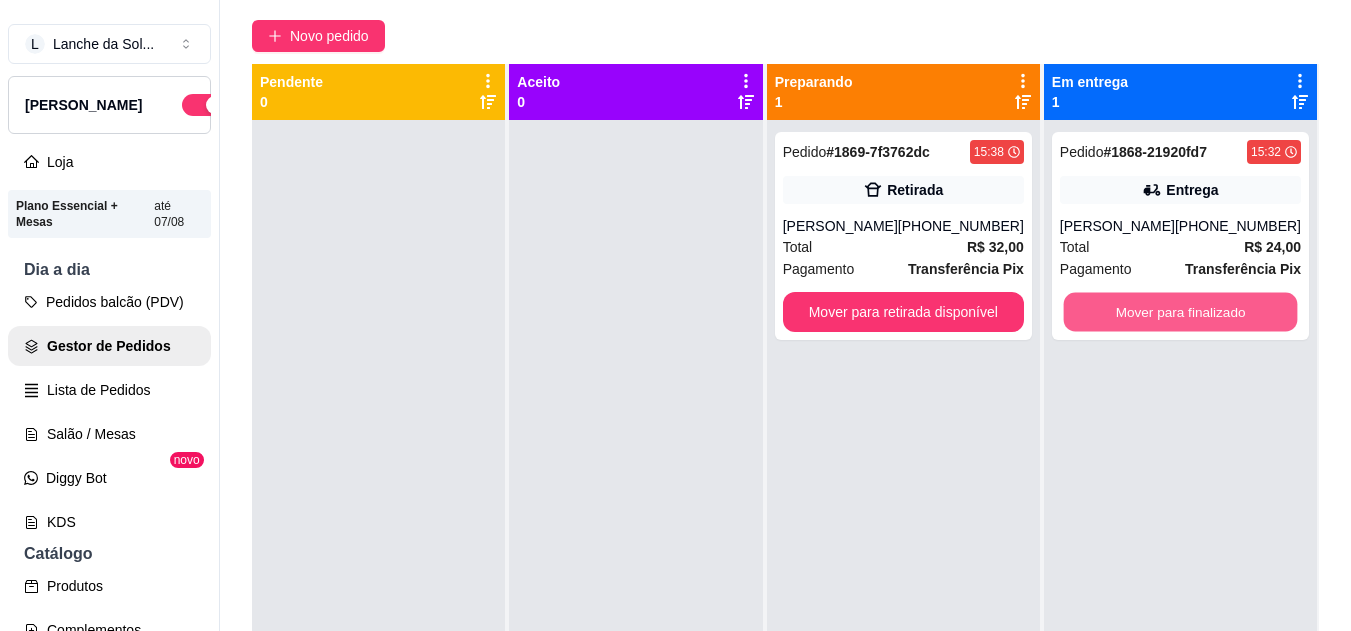 click on "Mover para finalizado" at bounding box center (1180, 312) 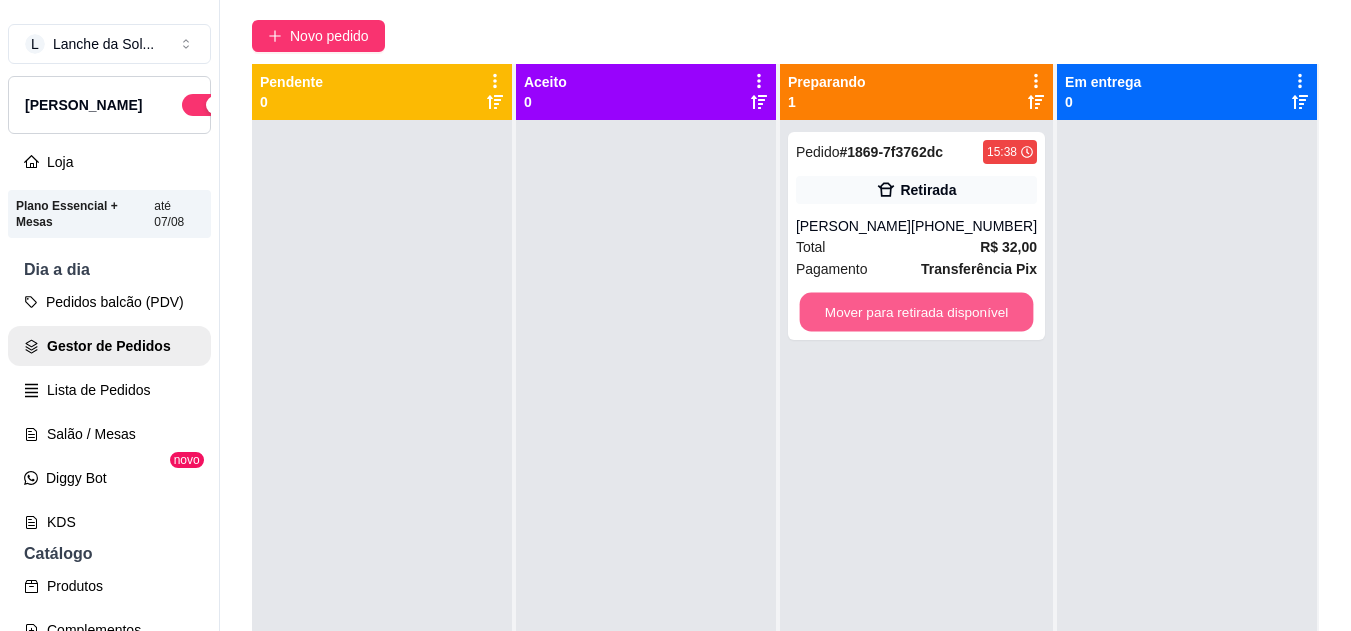 click on "Mover para retirada disponível" at bounding box center (916, 312) 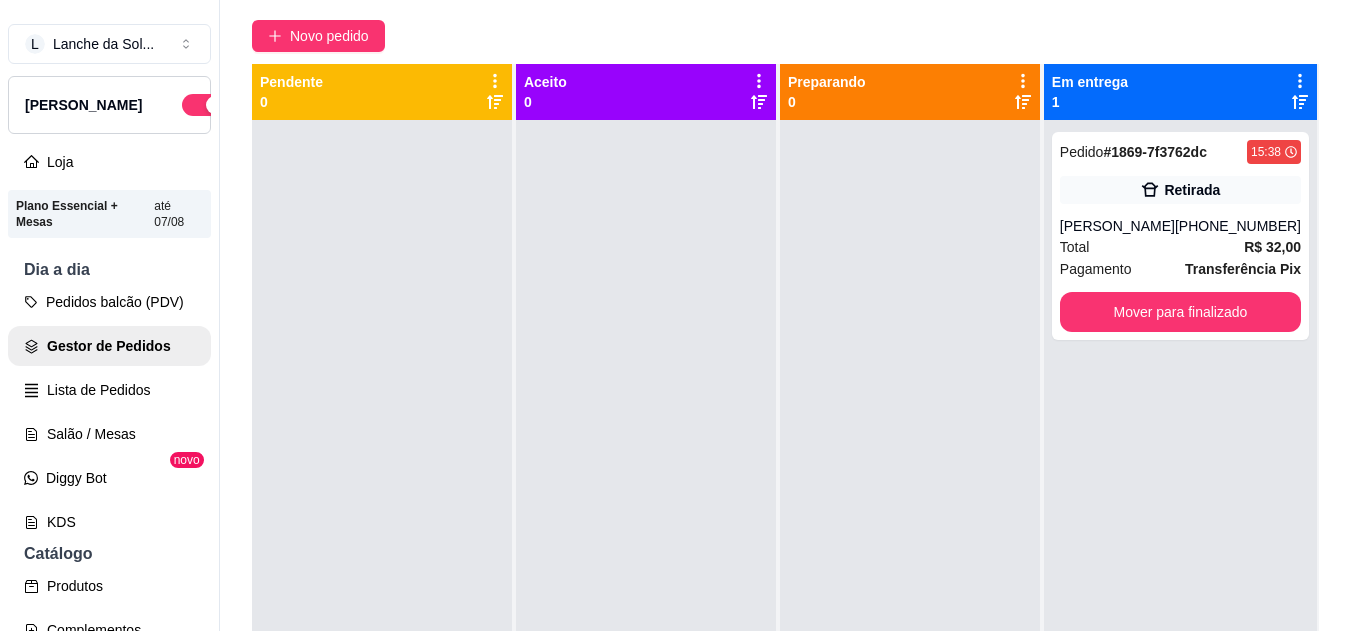 click at bounding box center (646, 435) 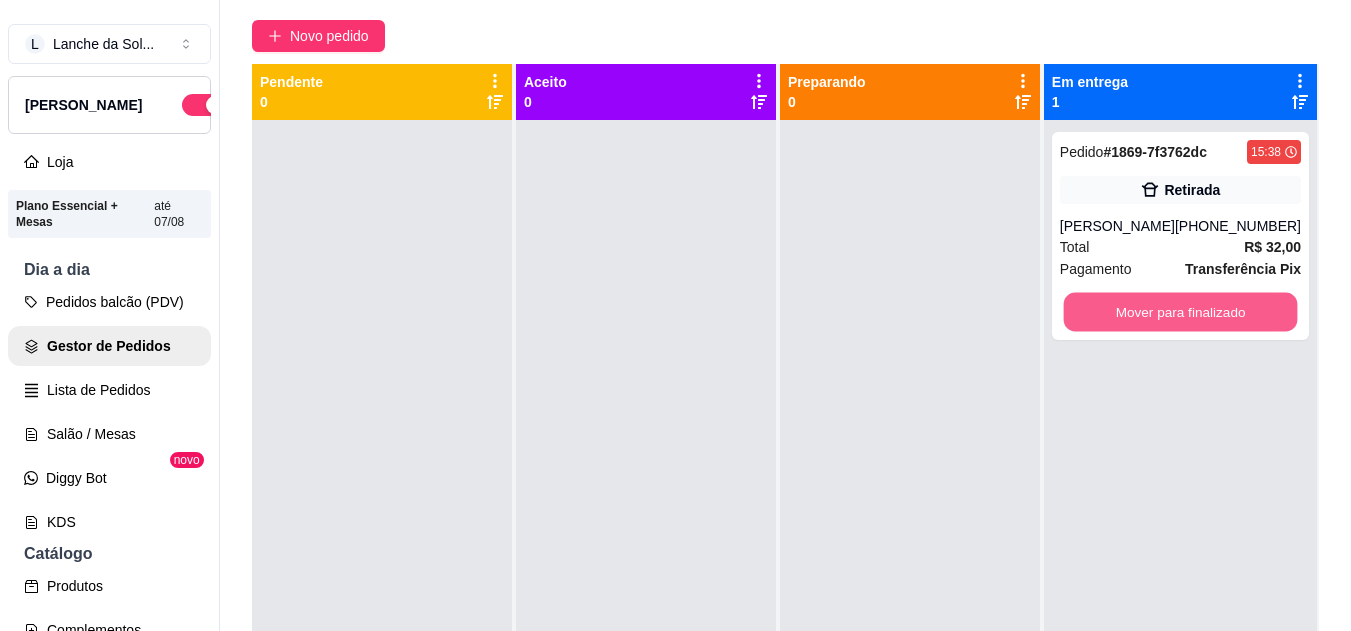 click on "Mover para finalizado" at bounding box center [1180, 312] 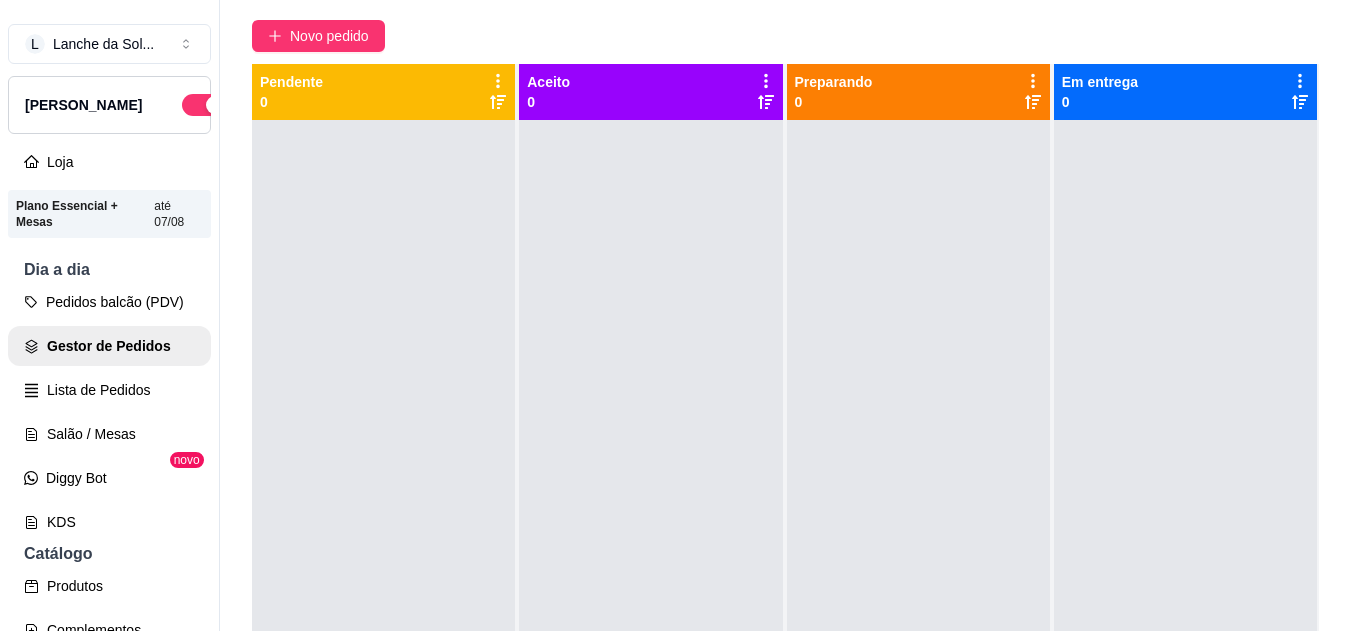 click at bounding box center [1185, 435] 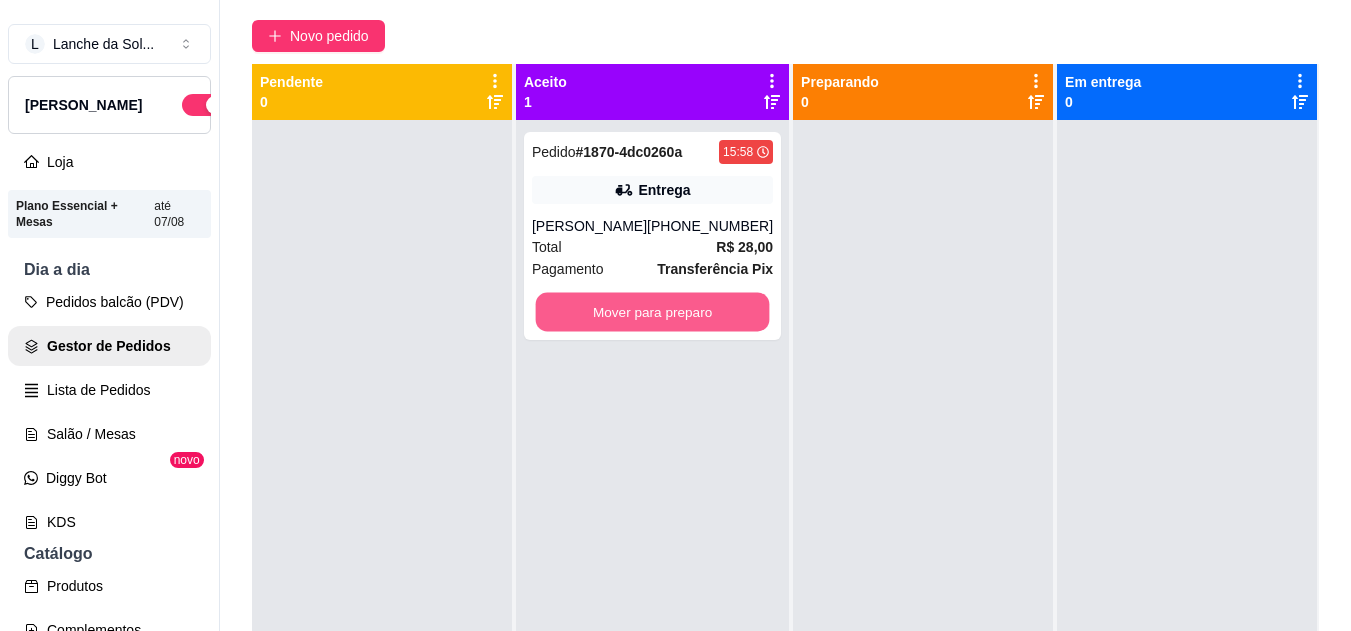 click on "Mover para preparo" at bounding box center (653, 312) 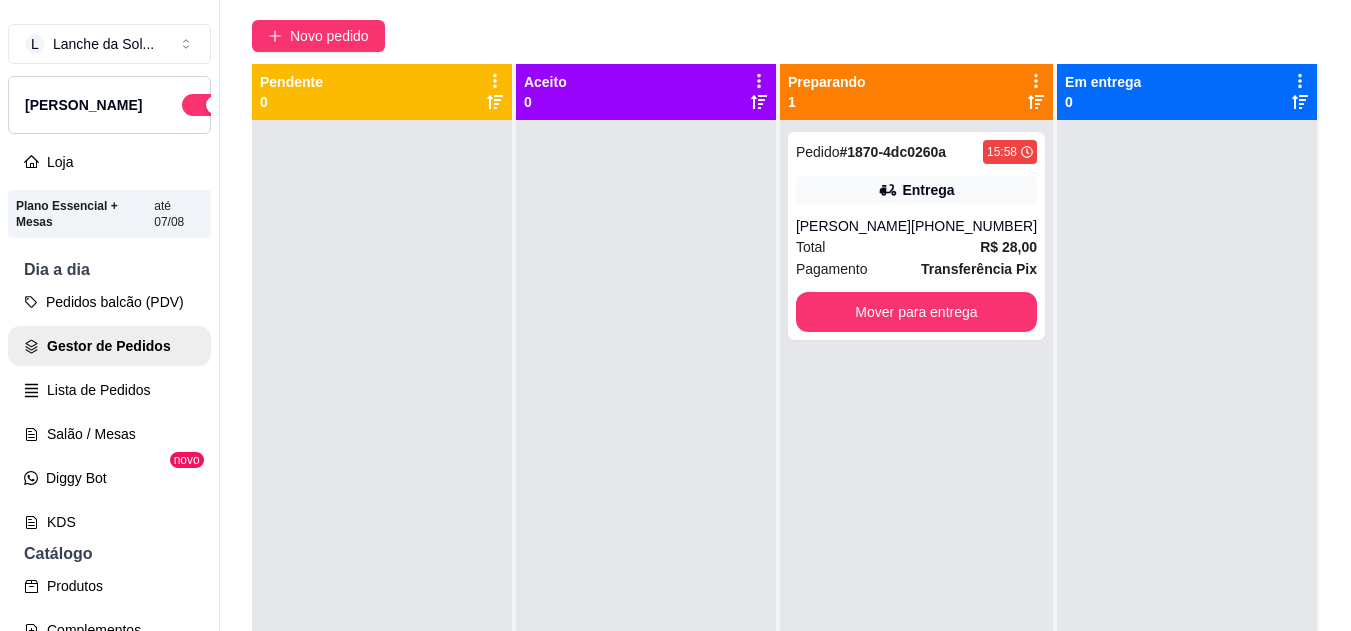 click on "Pagamento" at bounding box center [832, 269] 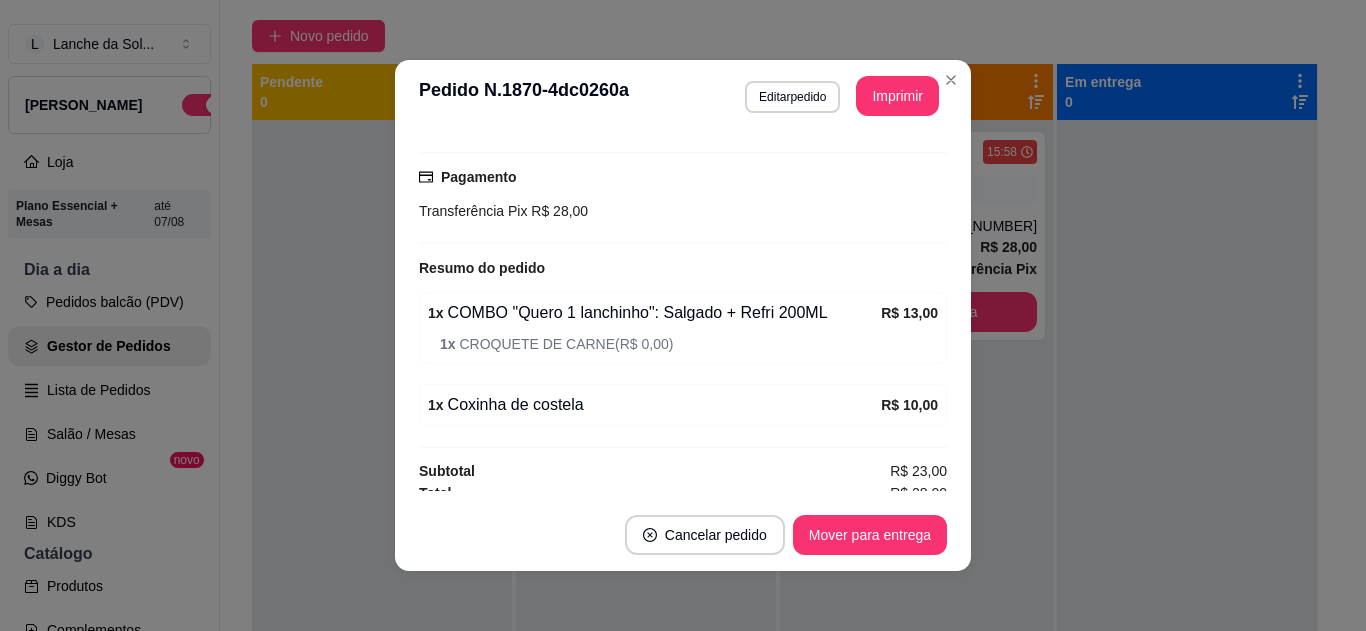 scroll, scrollTop: 518, scrollLeft: 0, axis: vertical 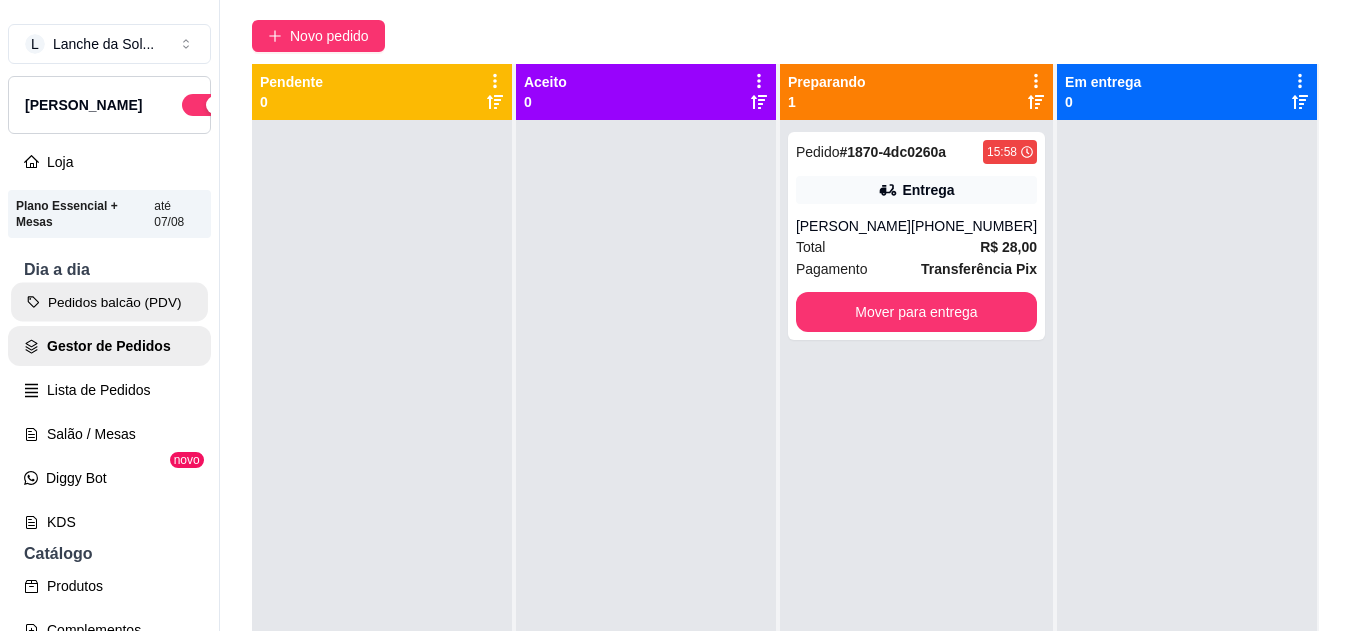 click on "Pedidos balcão (PDV)" at bounding box center (109, 302) 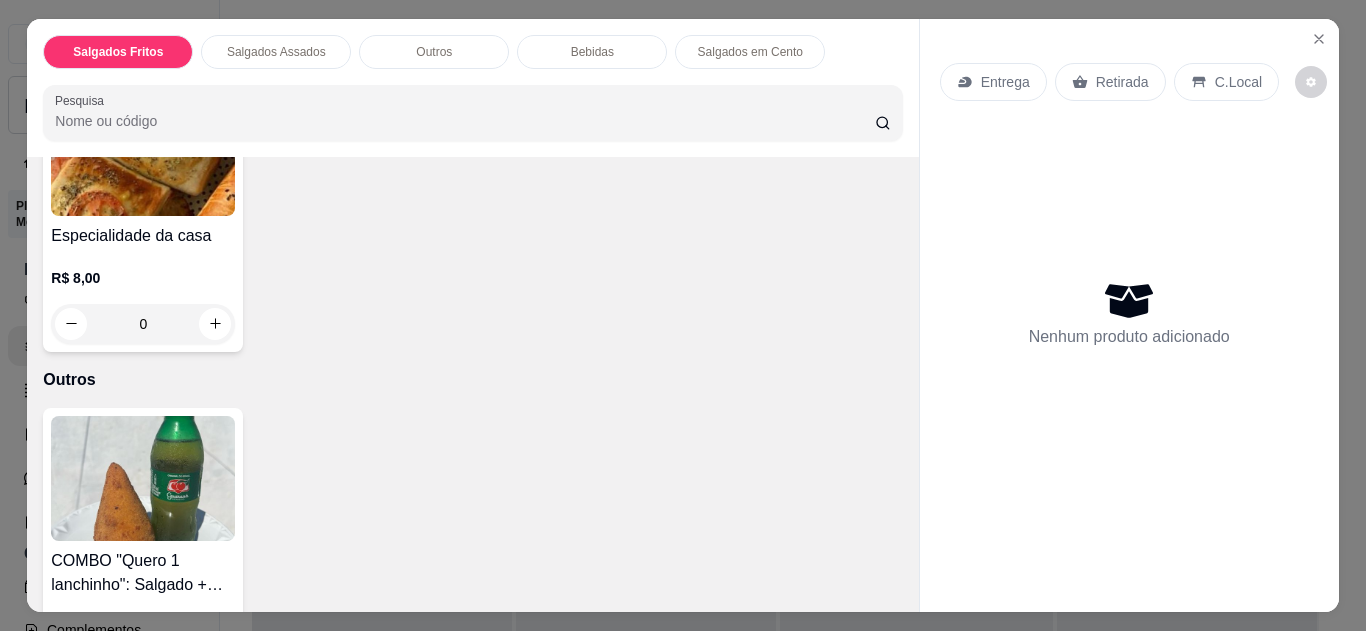 scroll, scrollTop: 840, scrollLeft: 0, axis: vertical 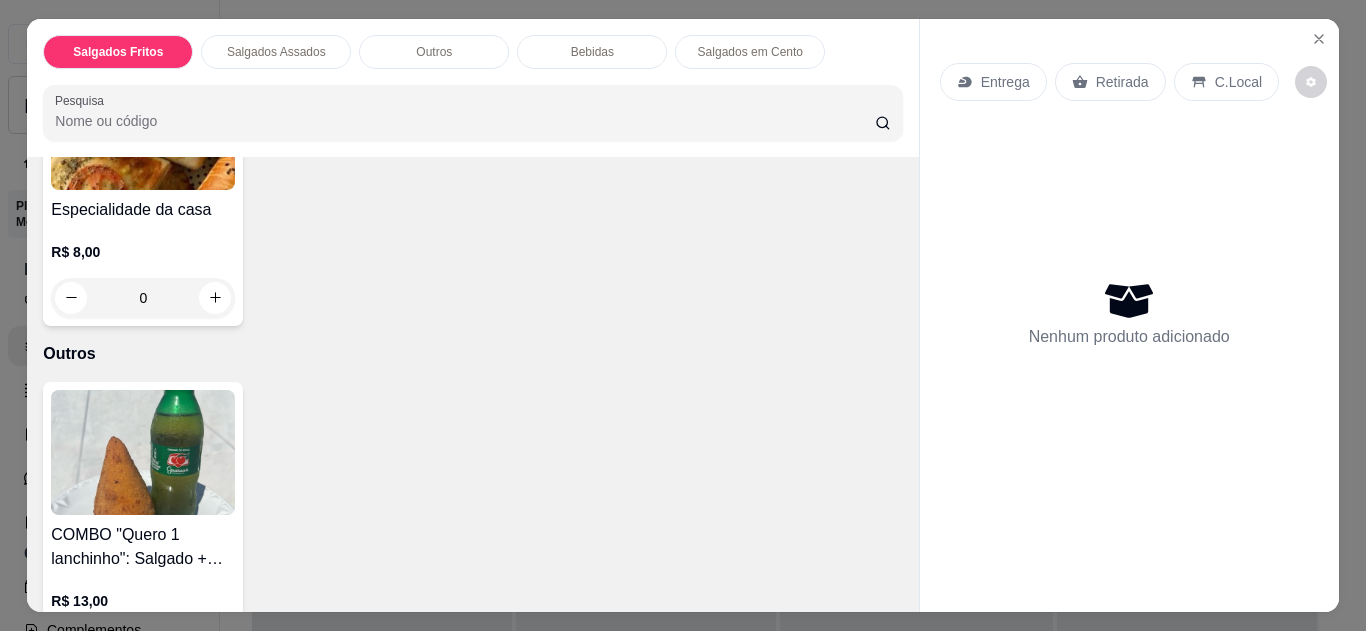 click on "0" at bounding box center (143, 298) 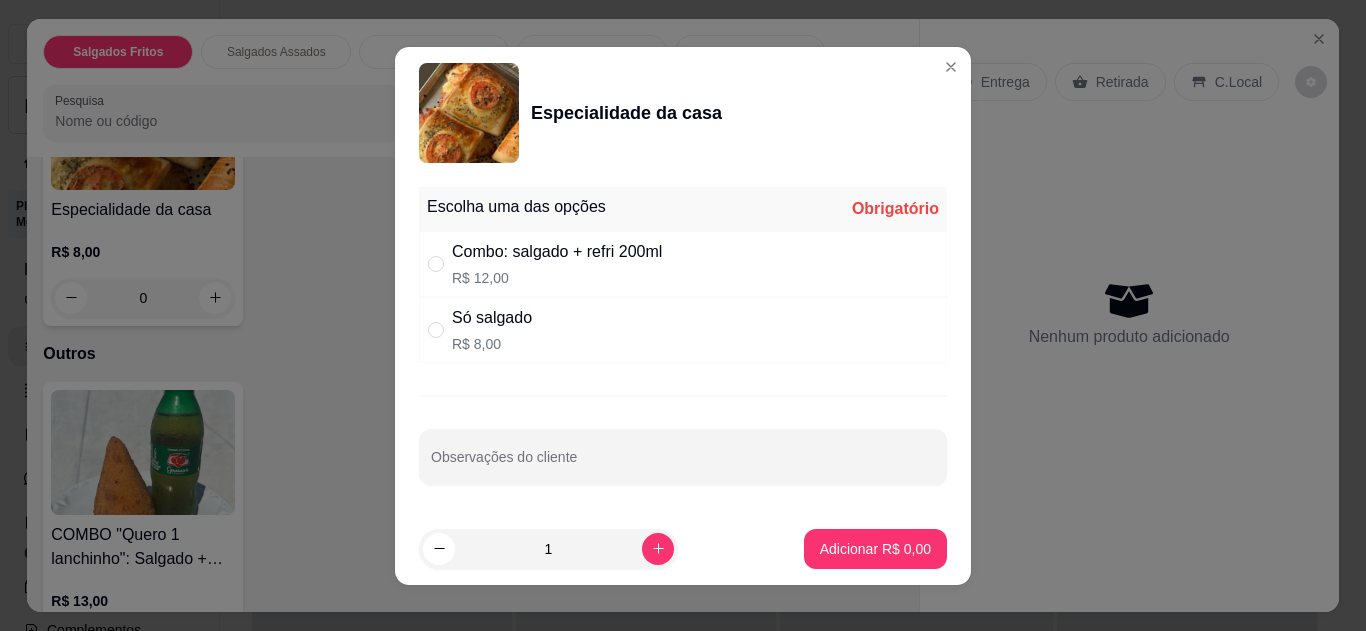 click on "Só salgado R$ 8,00" at bounding box center (683, 330) 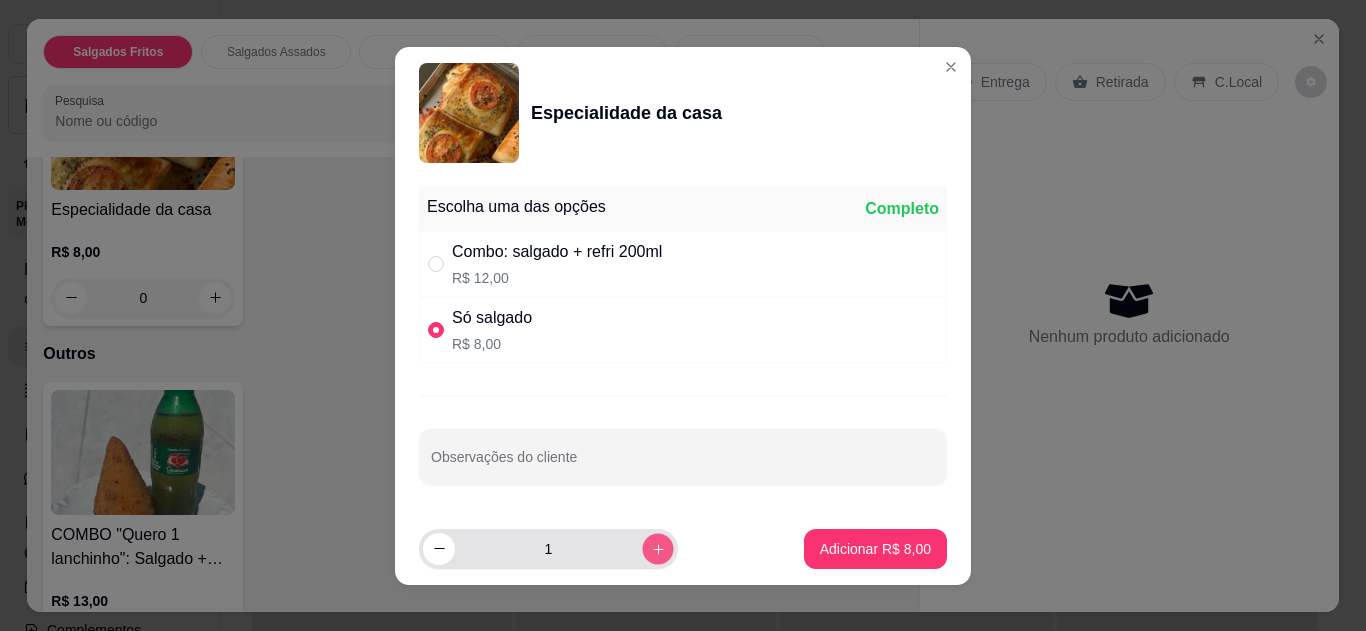 click 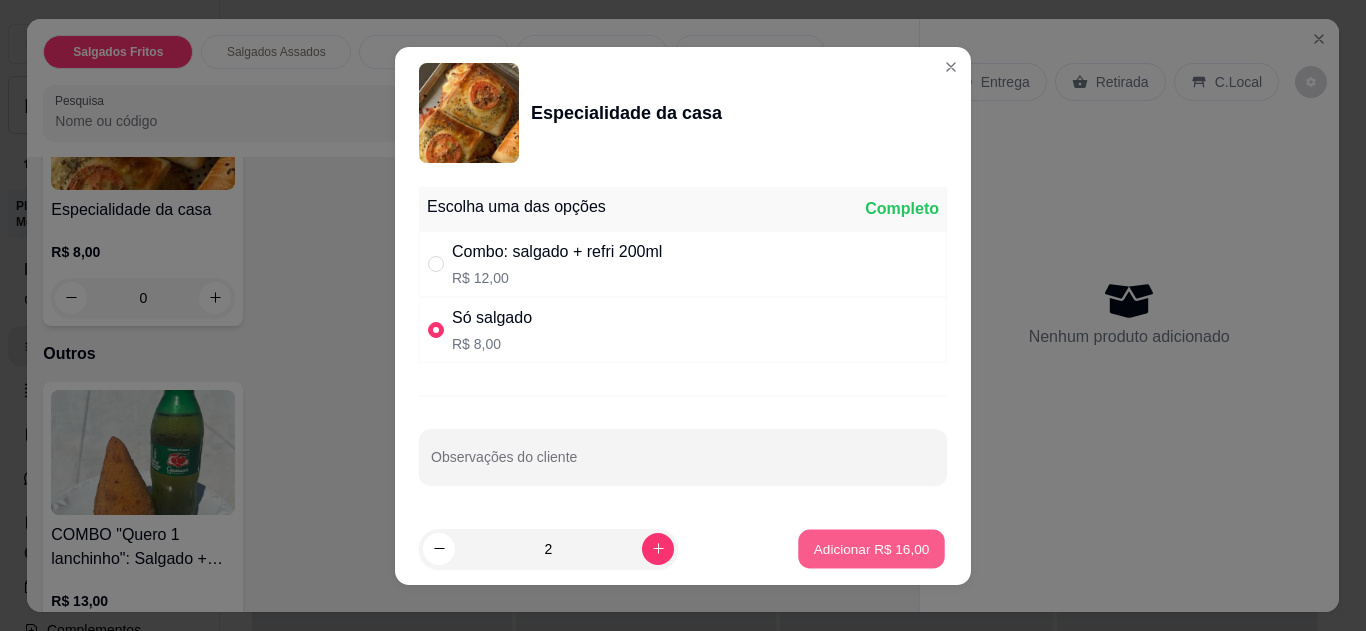 click on "Adicionar   R$ 16,00" at bounding box center [872, 548] 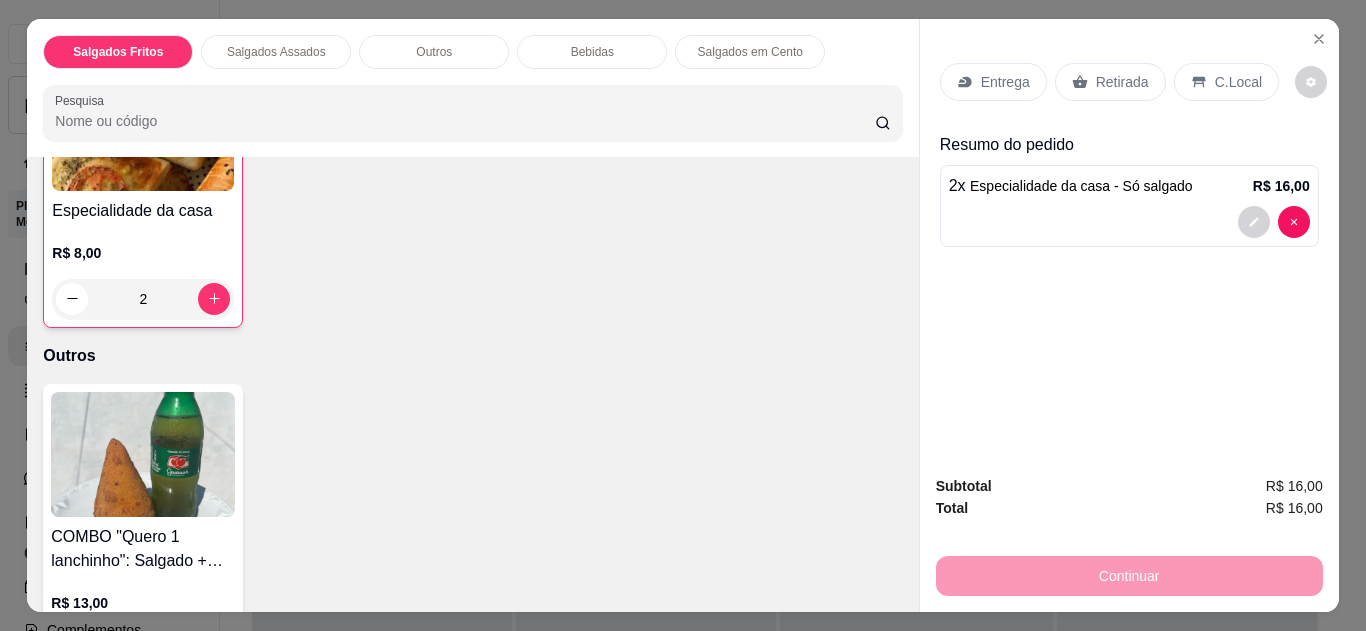 scroll, scrollTop: 841, scrollLeft: 0, axis: vertical 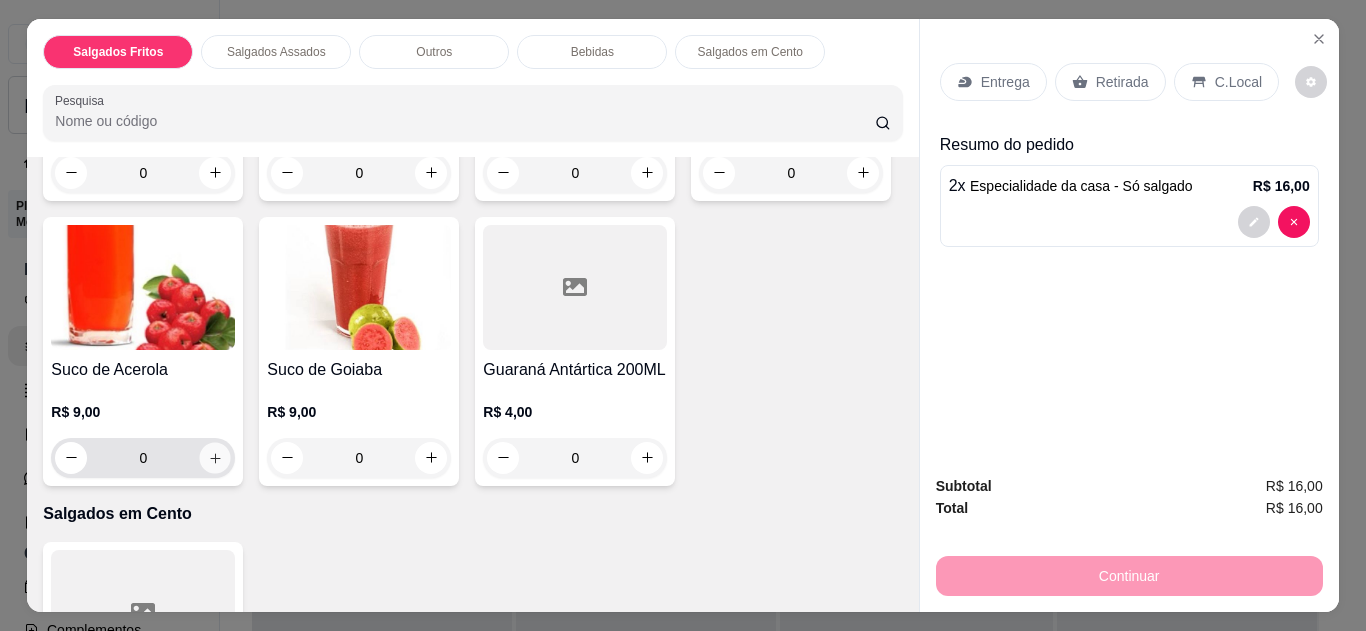 click 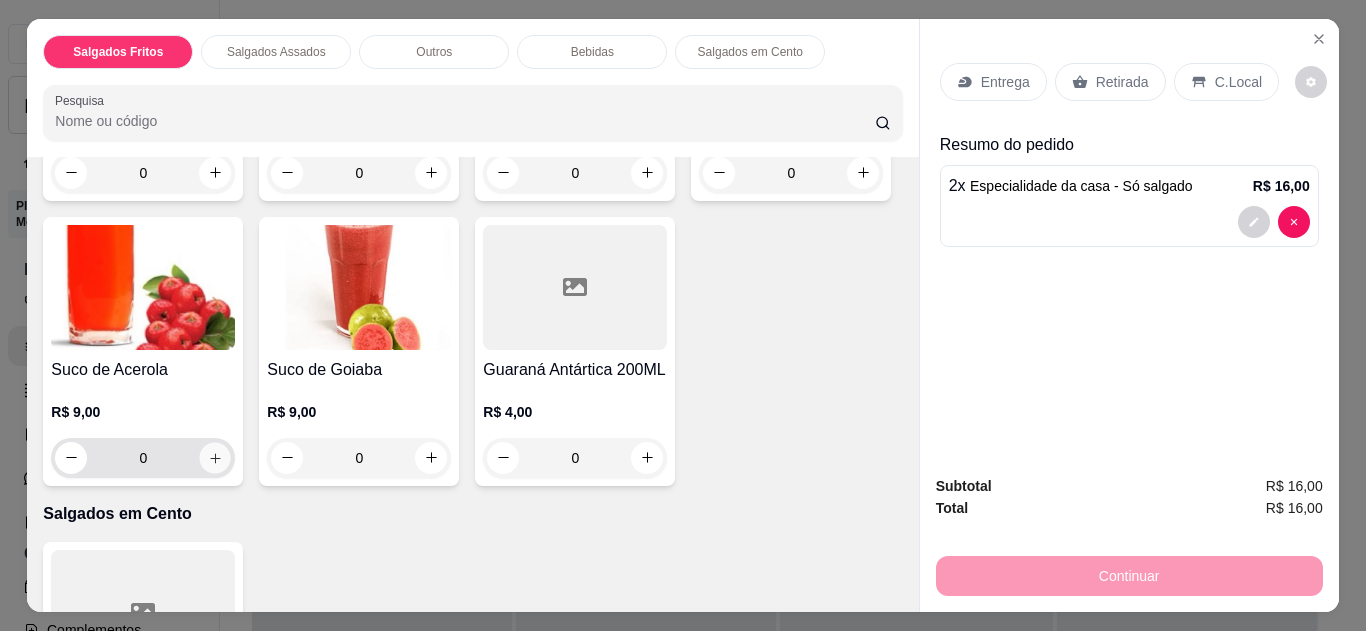 type on "1" 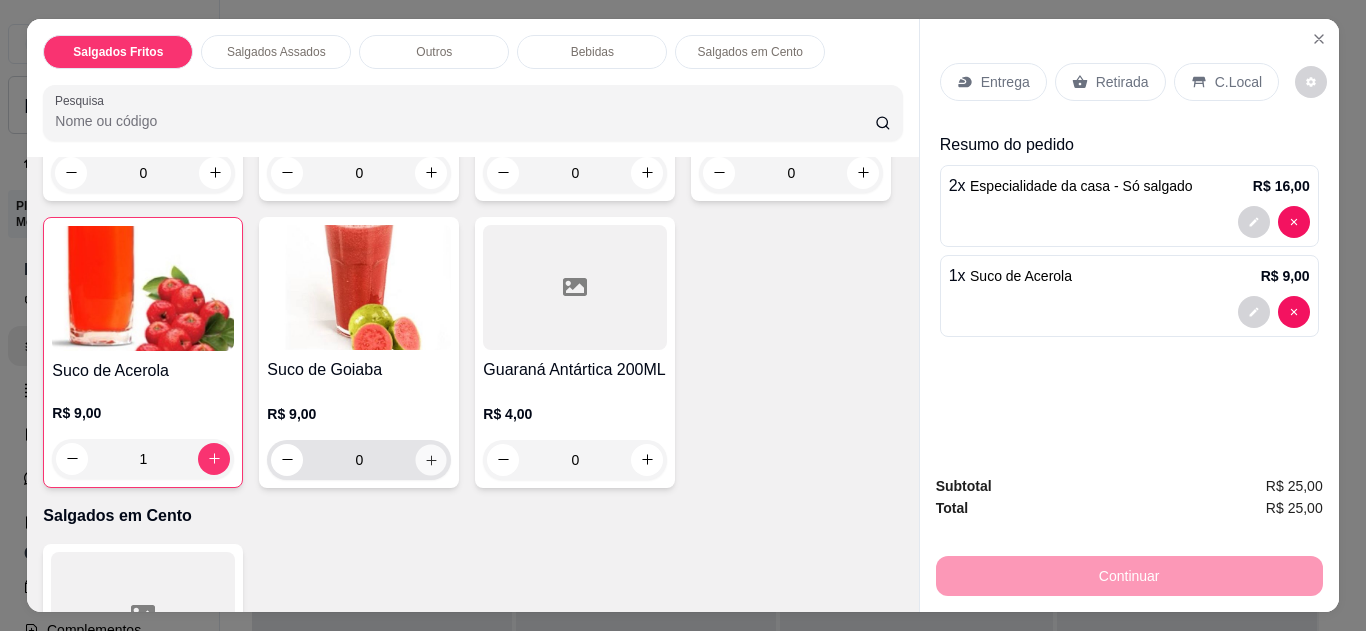 click 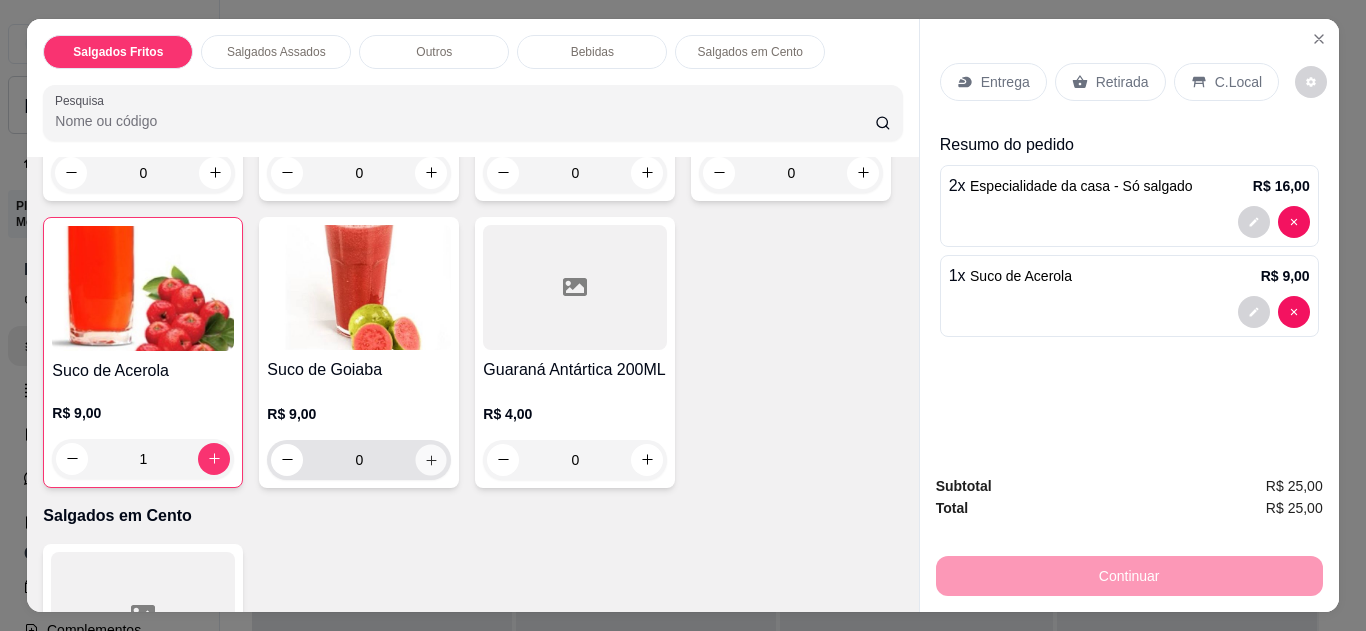 type on "1" 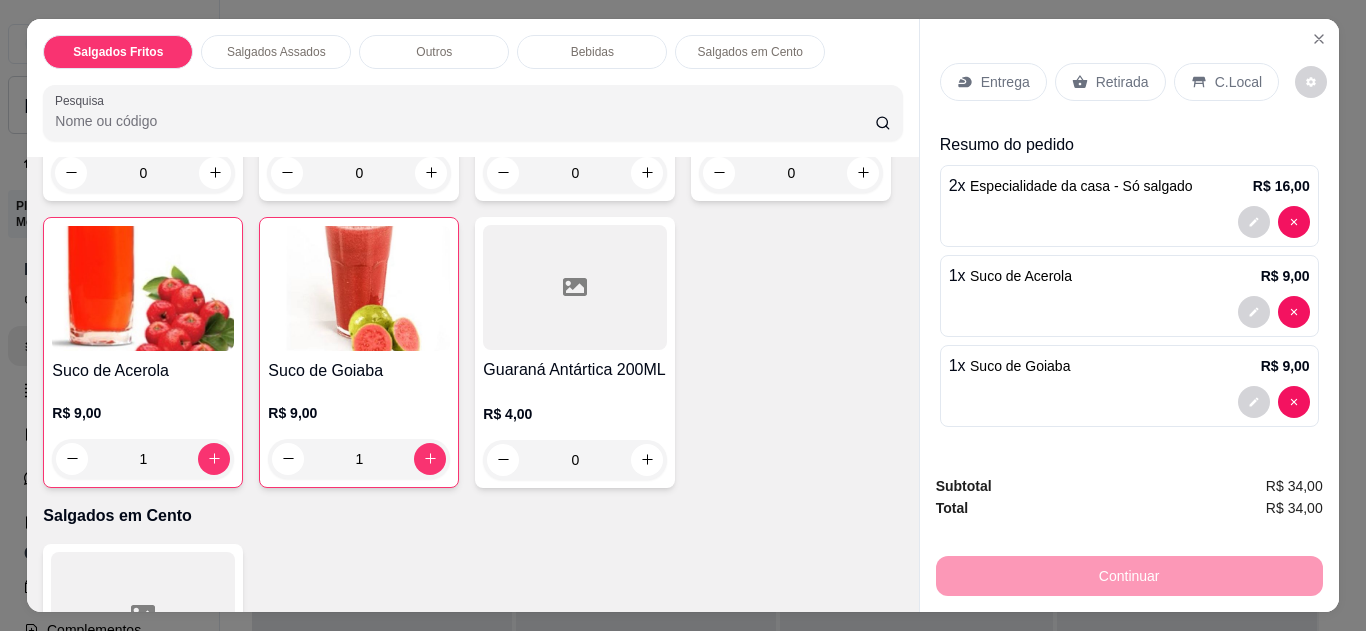 click on "Retirada" at bounding box center [1122, 82] 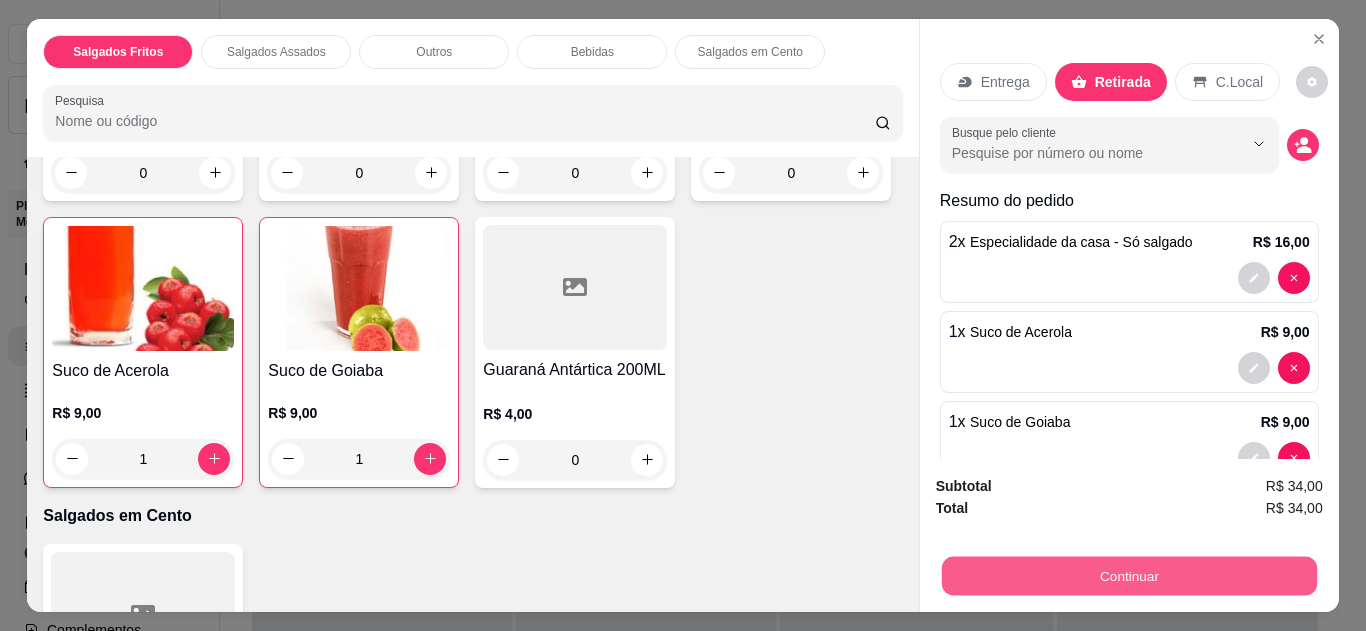 click on "Continuar" at bounding box center [1128, 576] 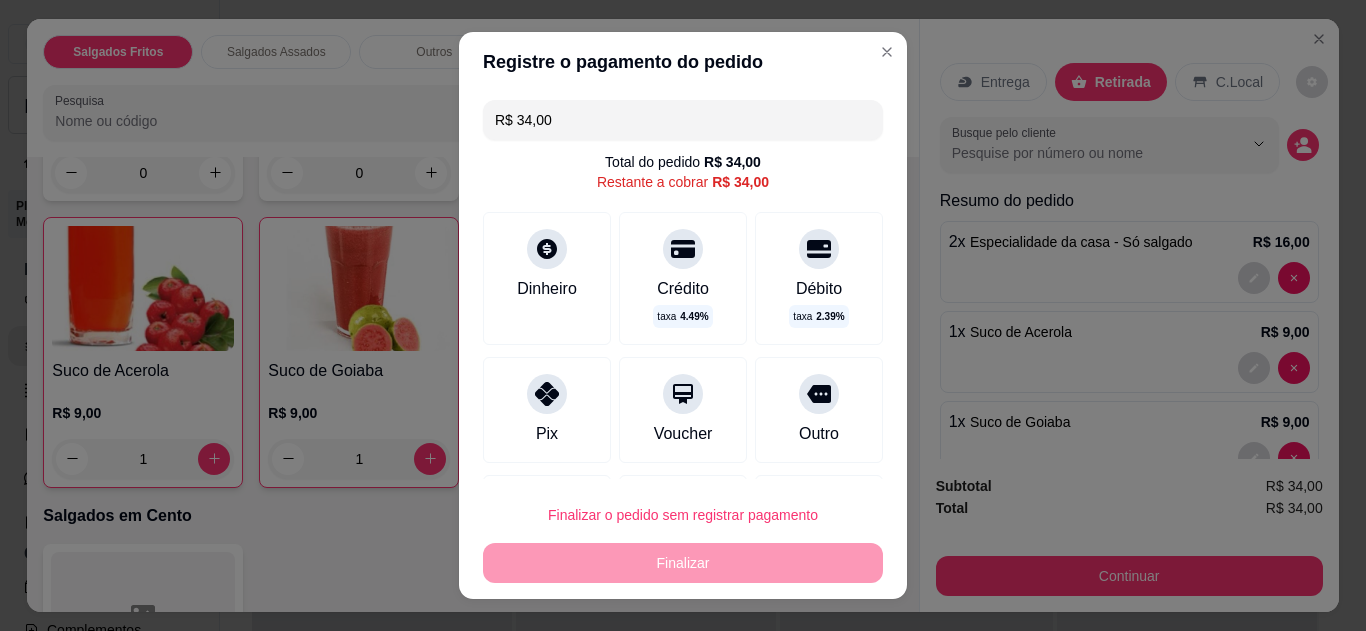 click on "Pix" at bounding box center [547, 410] 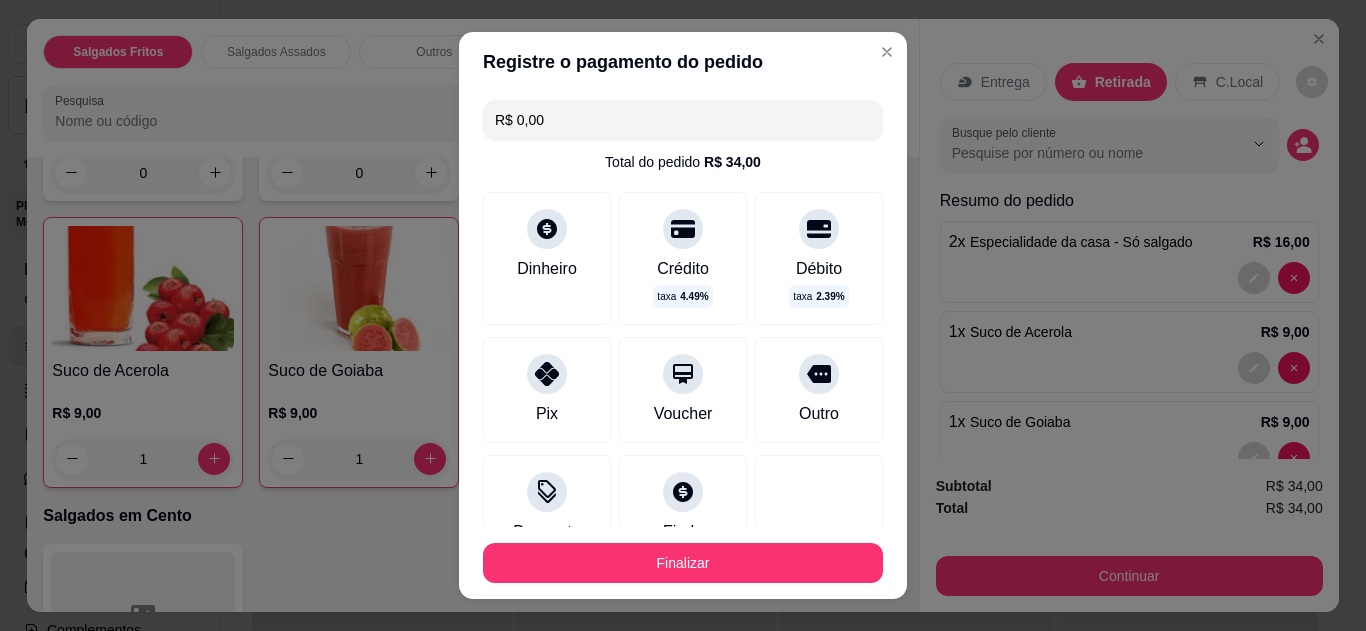 type on "R$ 0,00" 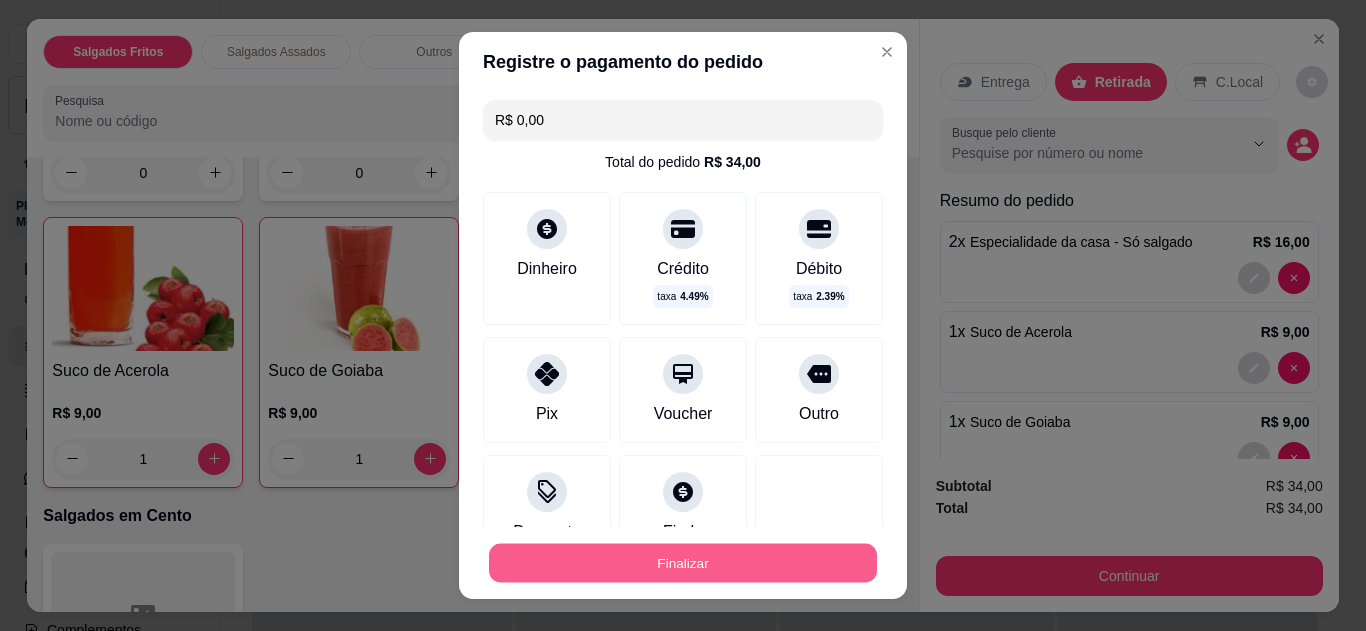 click on "Finalizar" at bounding box center [683, 563] 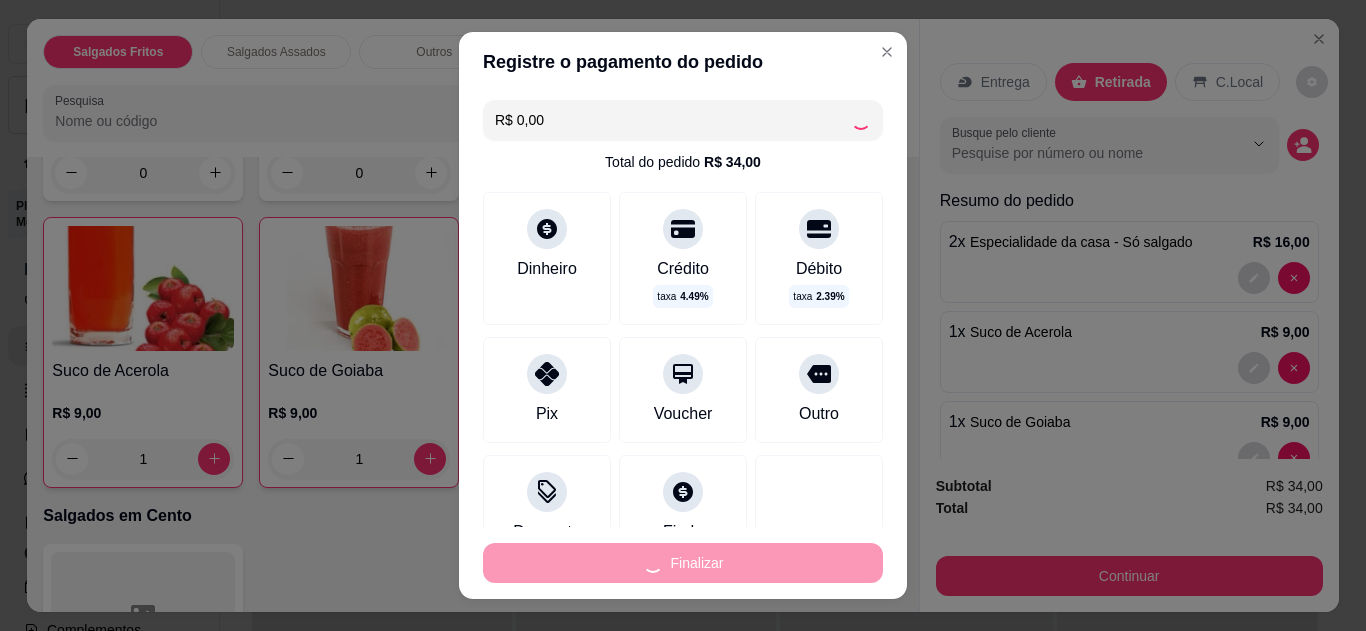type on "0" 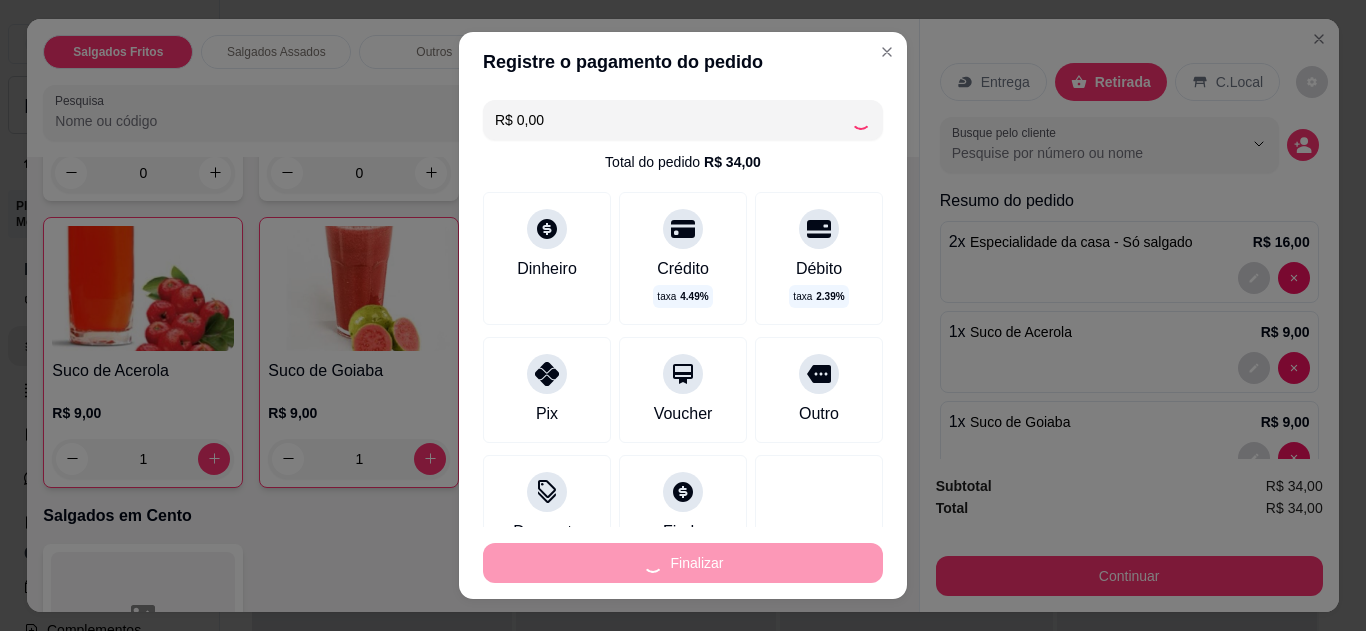 type on "0" 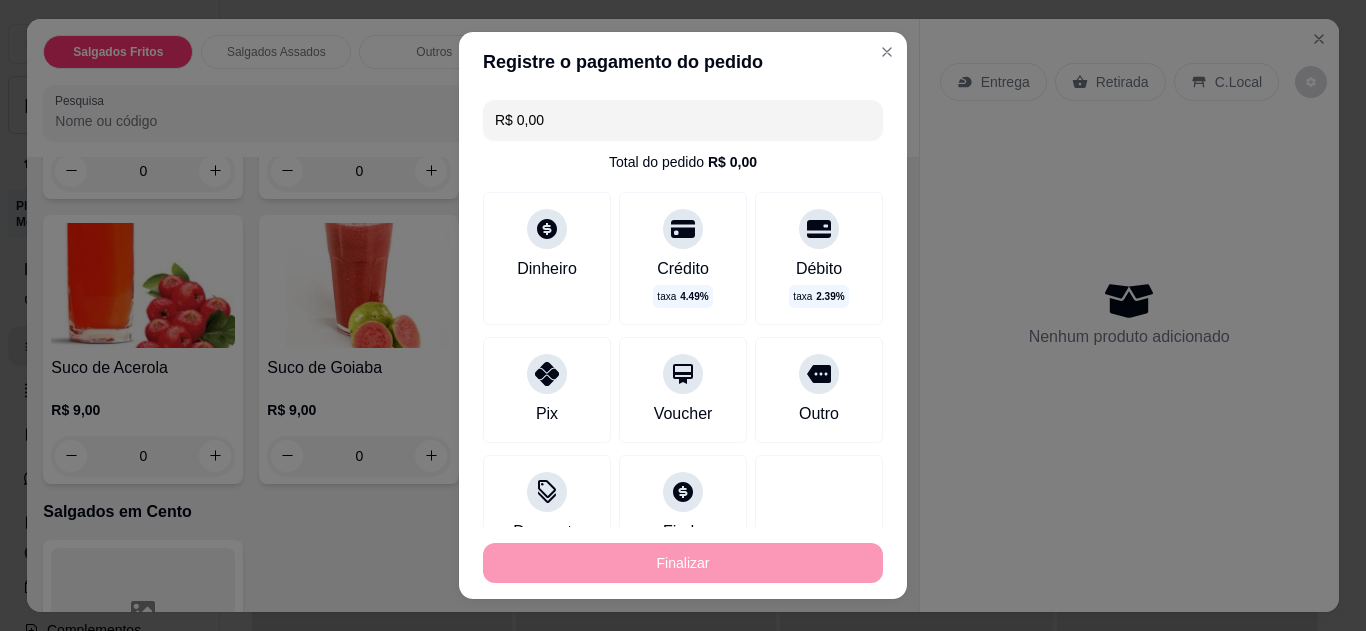 type on "-R$ 34,00" 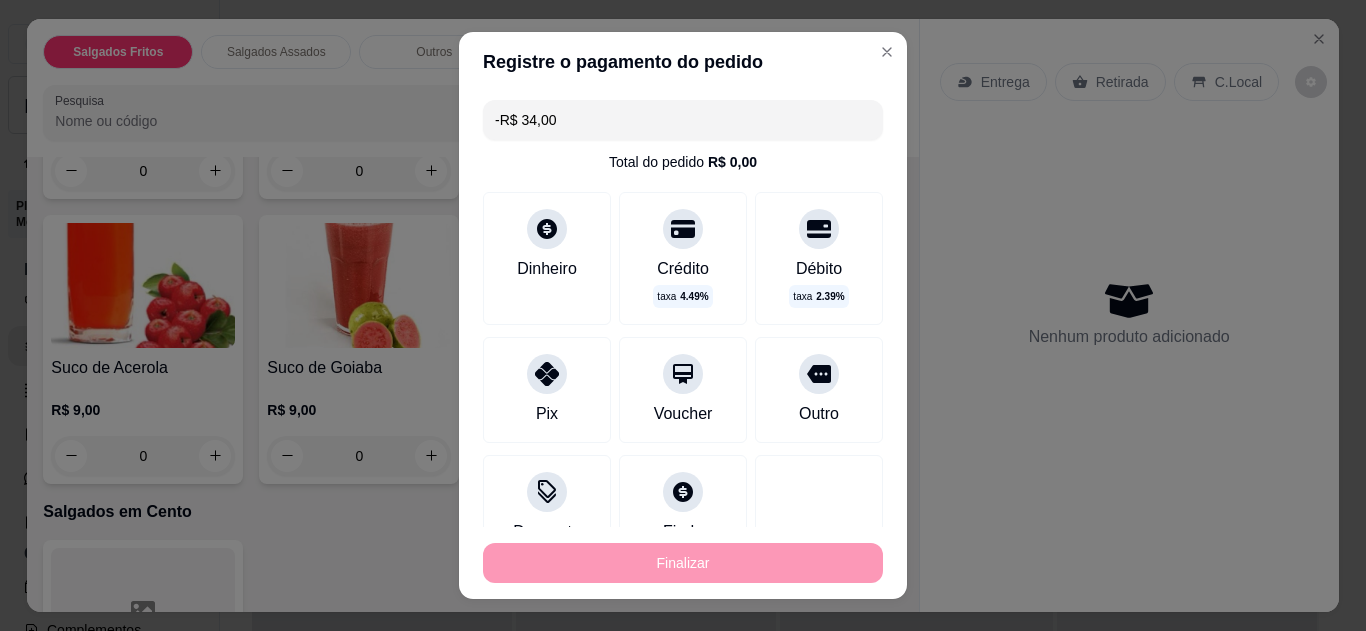scroll, scrollTop: 1639, scrollLeft: 0, axis: vertical 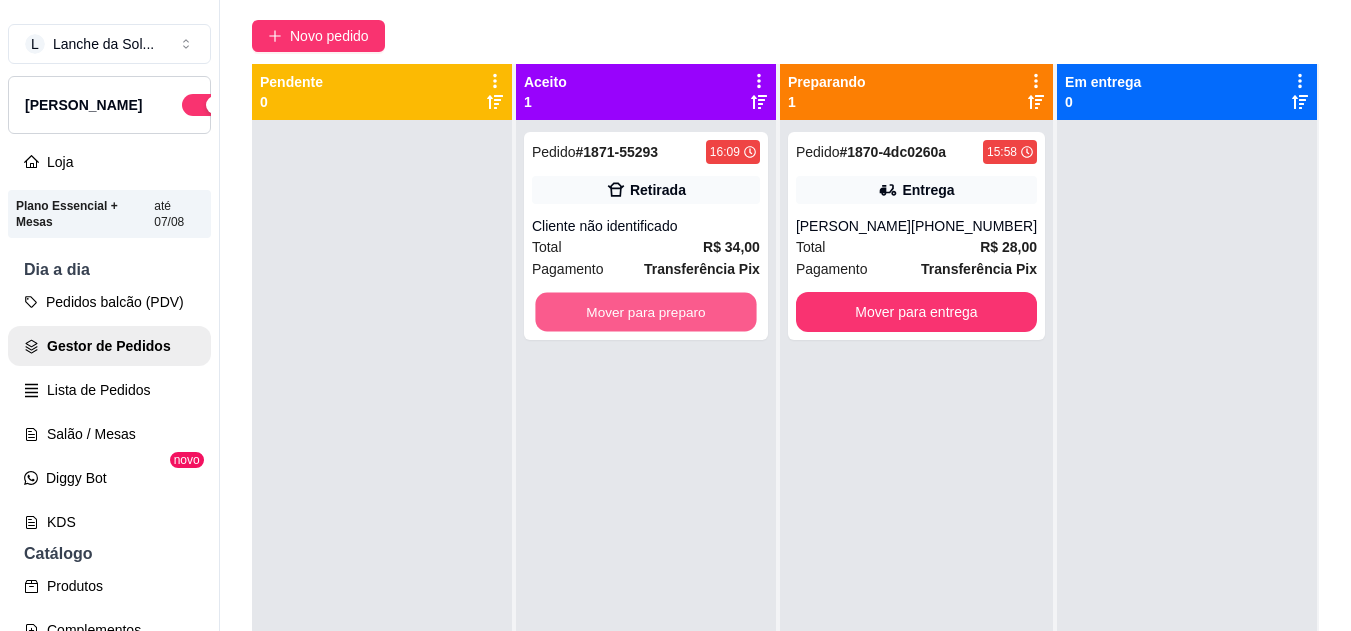 click on "Mover para preparo" at bounding box center [645, 312] 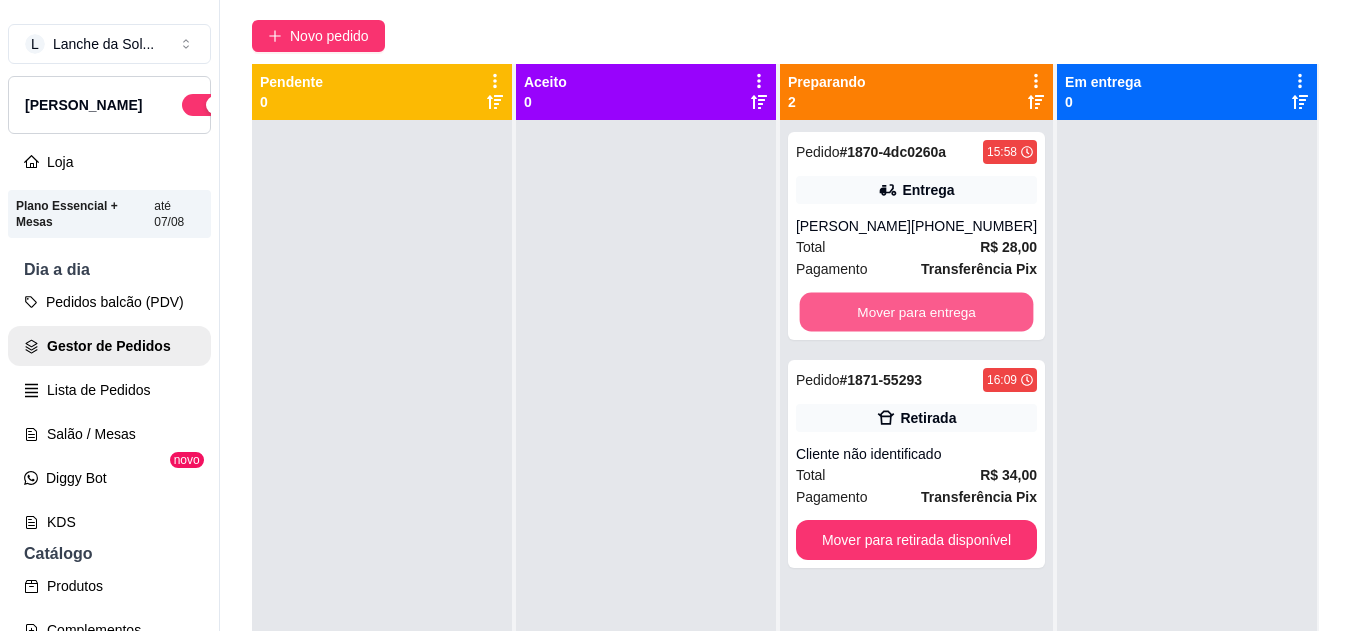 click on "Mover para entrega" at bounding box center (916, 312) 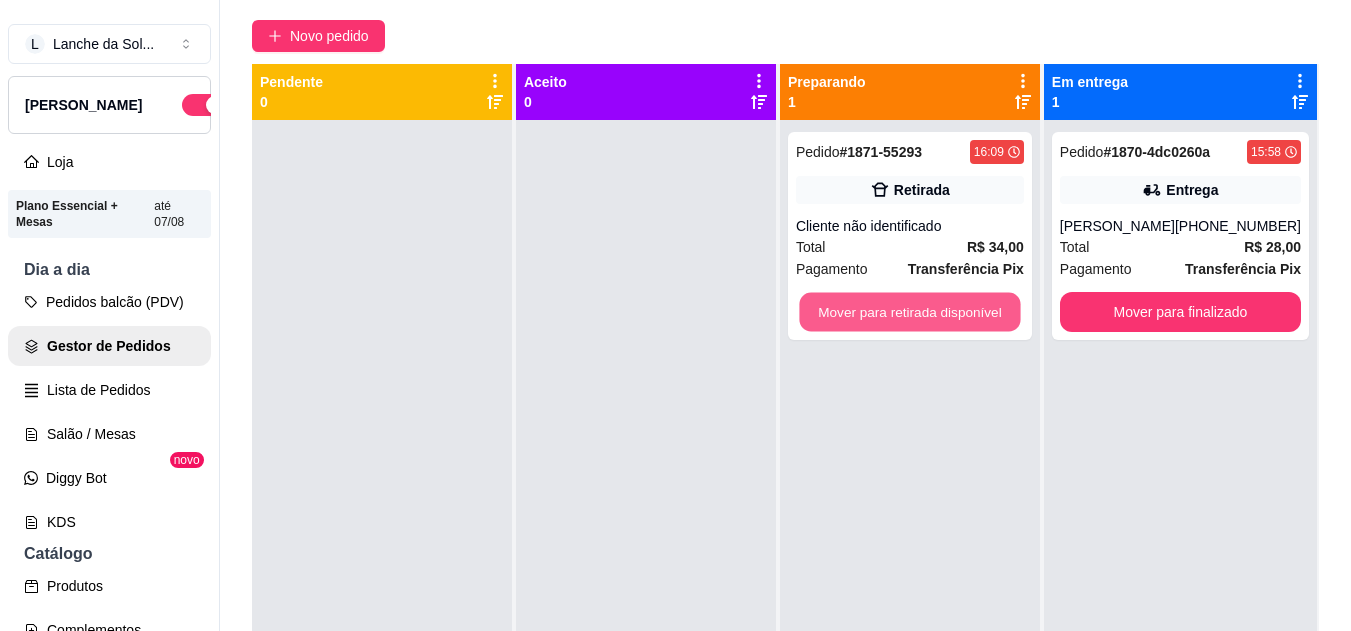 click on "Mover para retirada disponível" at bounding box center (909, 312) 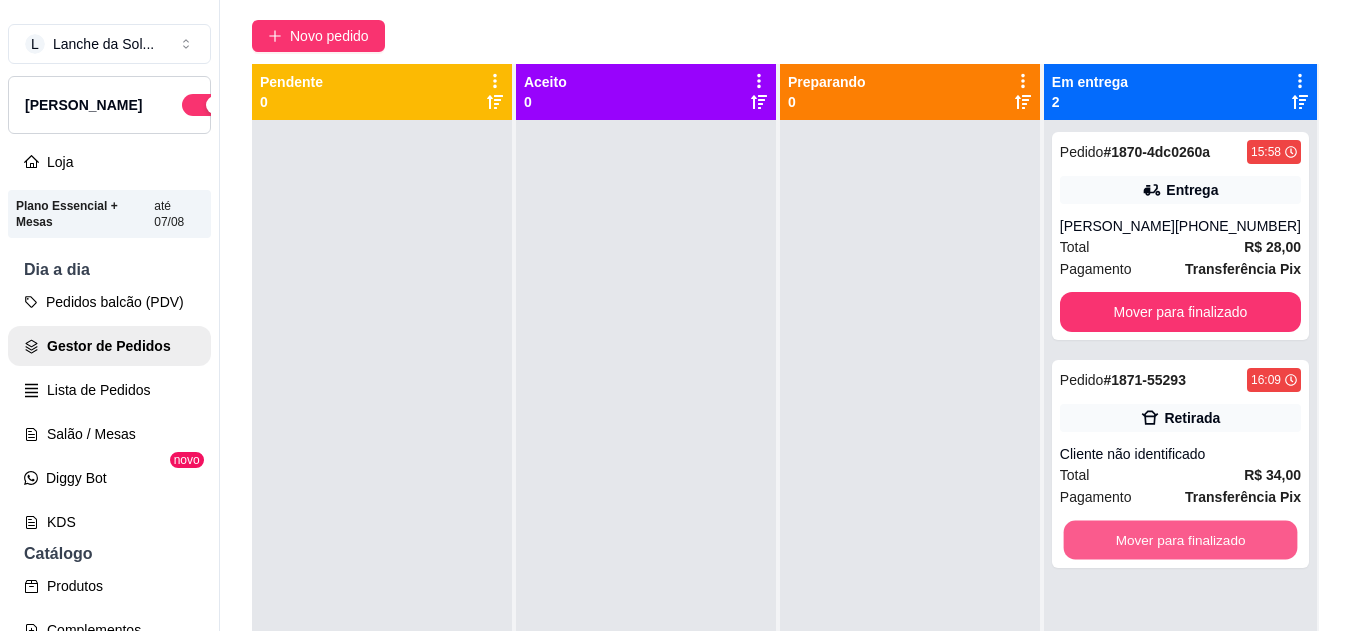 click on "Mover para finalizado" at bounding box center [1180, 540] 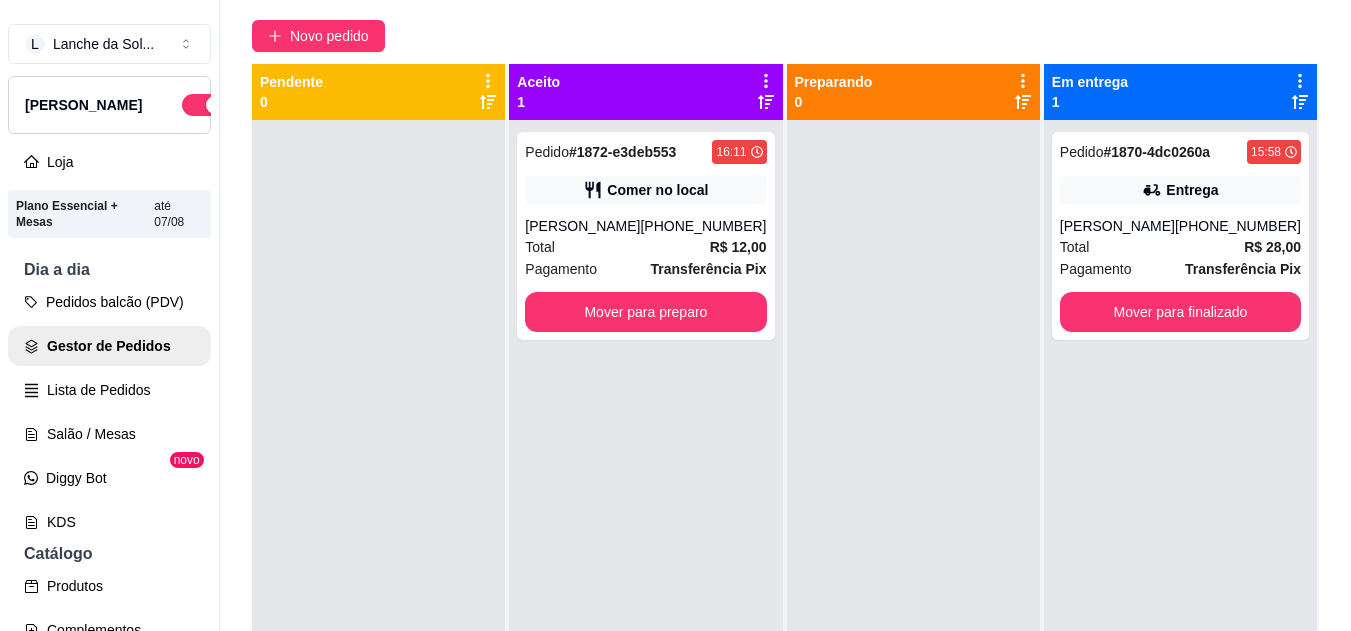 click on "R$ 12,00" at bounding box center (738, 247) 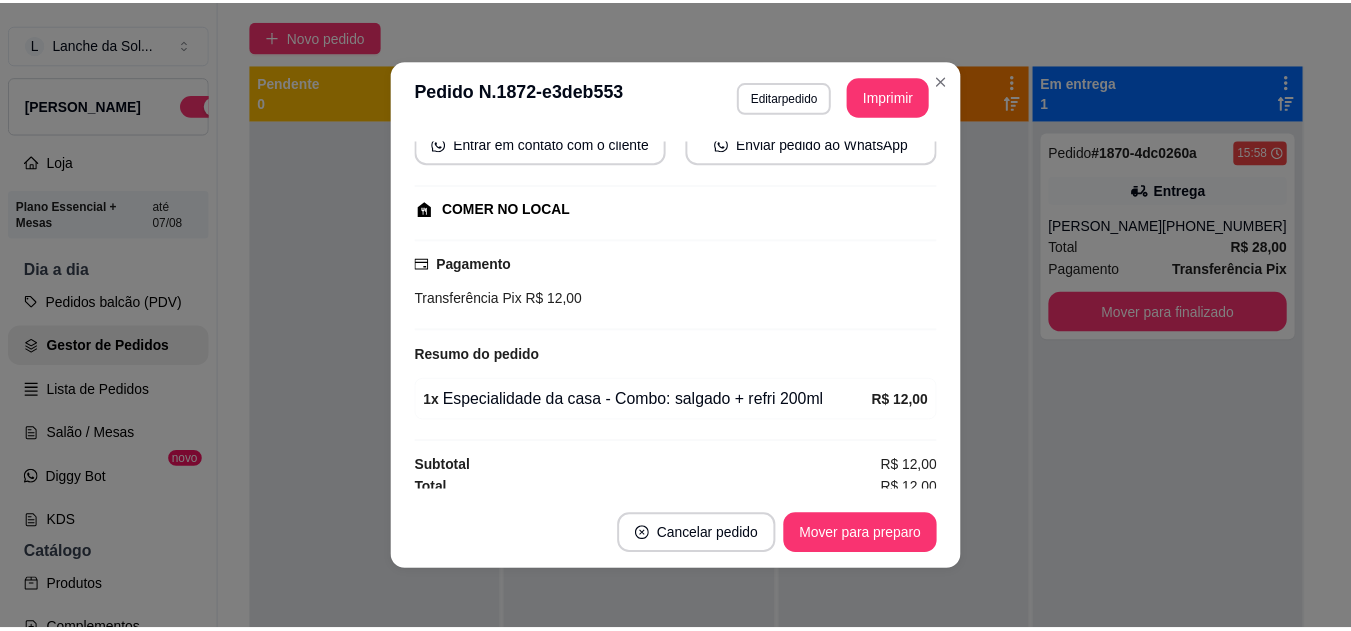 scroll, scrollTop: 210, scrollLeft: 0, axis: vertical 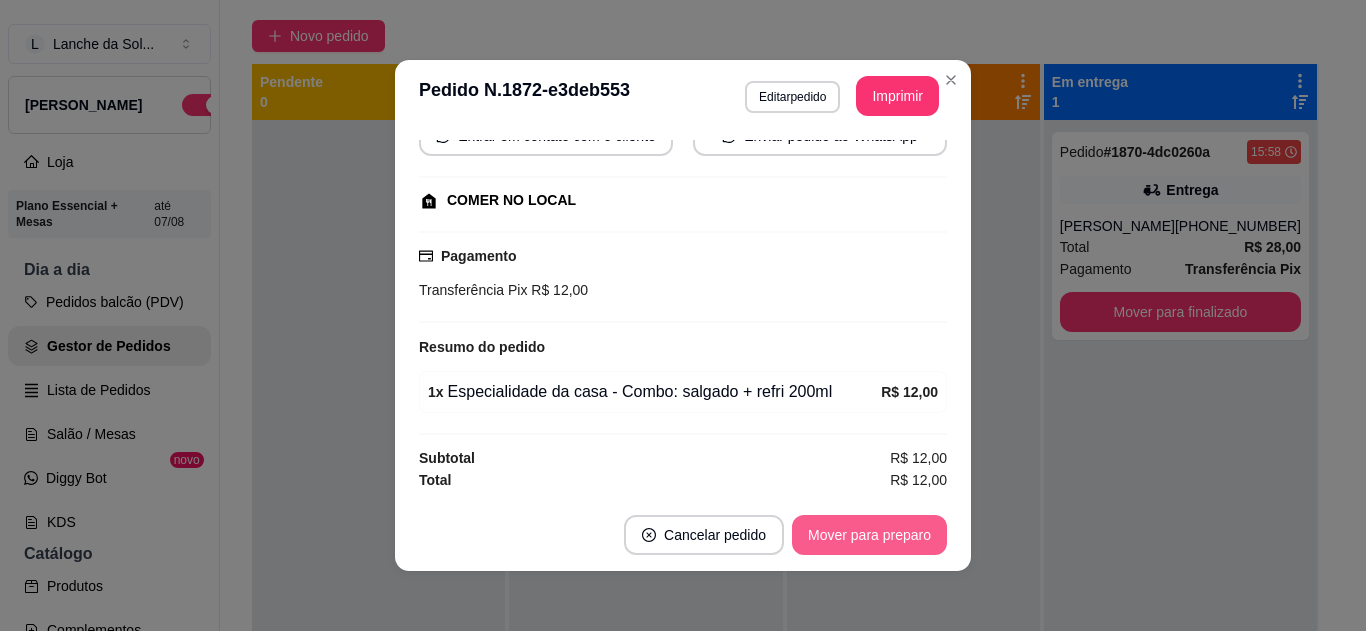 click on "Mover para preparo" at bounding box center [869, 535] 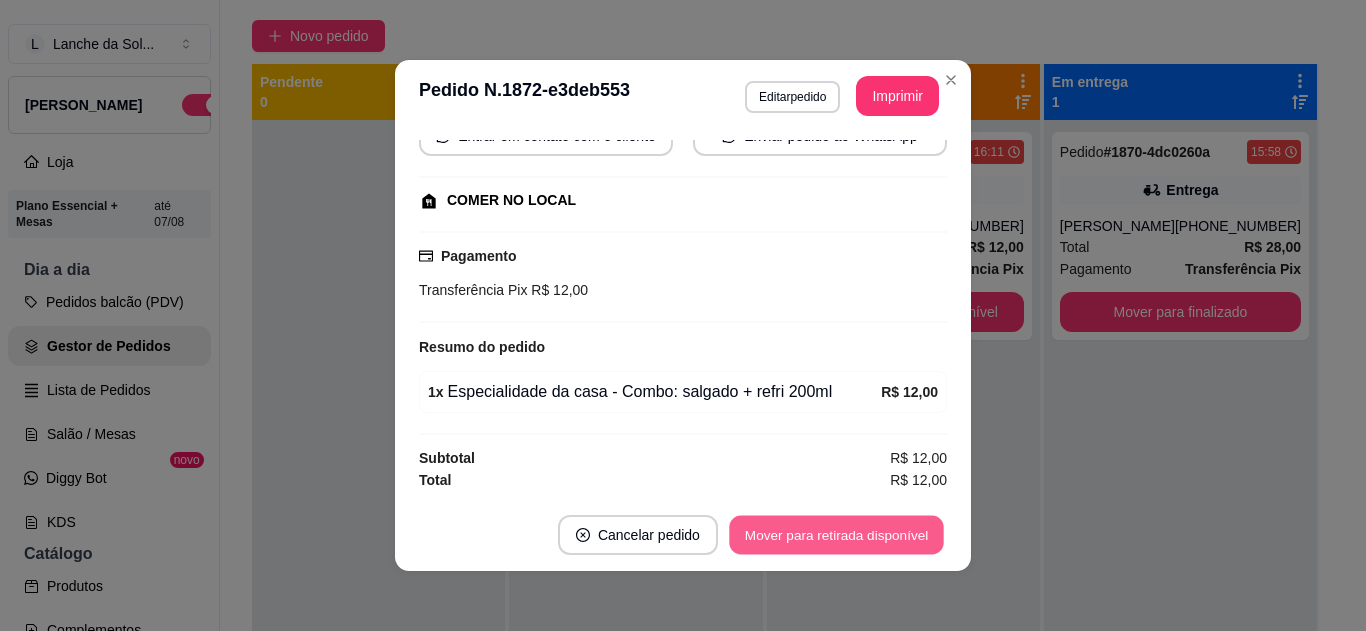 click on "Mover para retirada disponível" at bounding box center [836, 535] 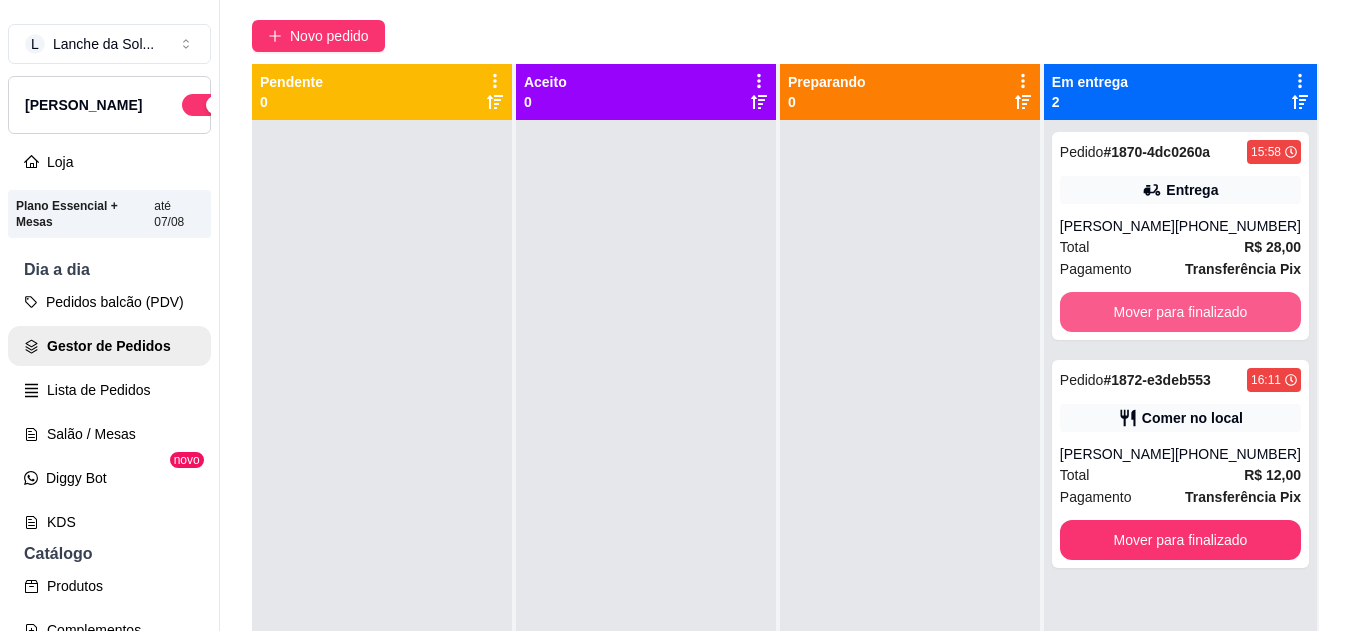 click on "Mover para finalizado" at bounding box center (1180, 312) 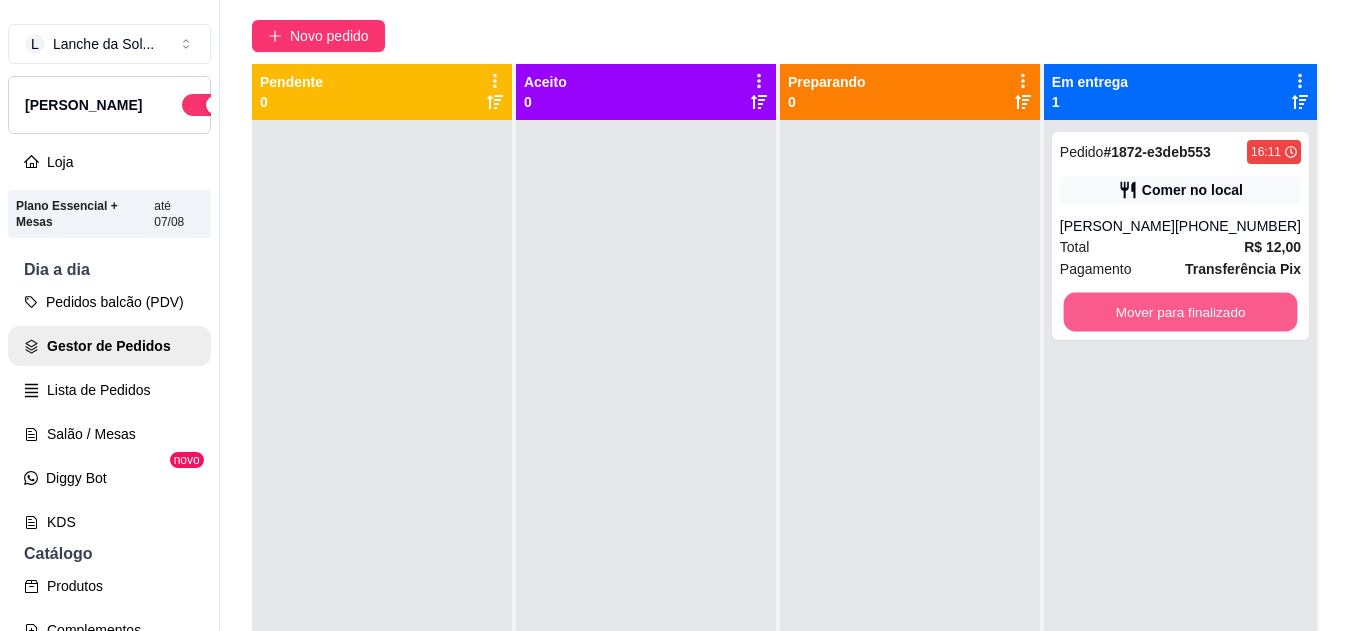 click on "Mover para finalizado" at bounding box center [1180, 312] 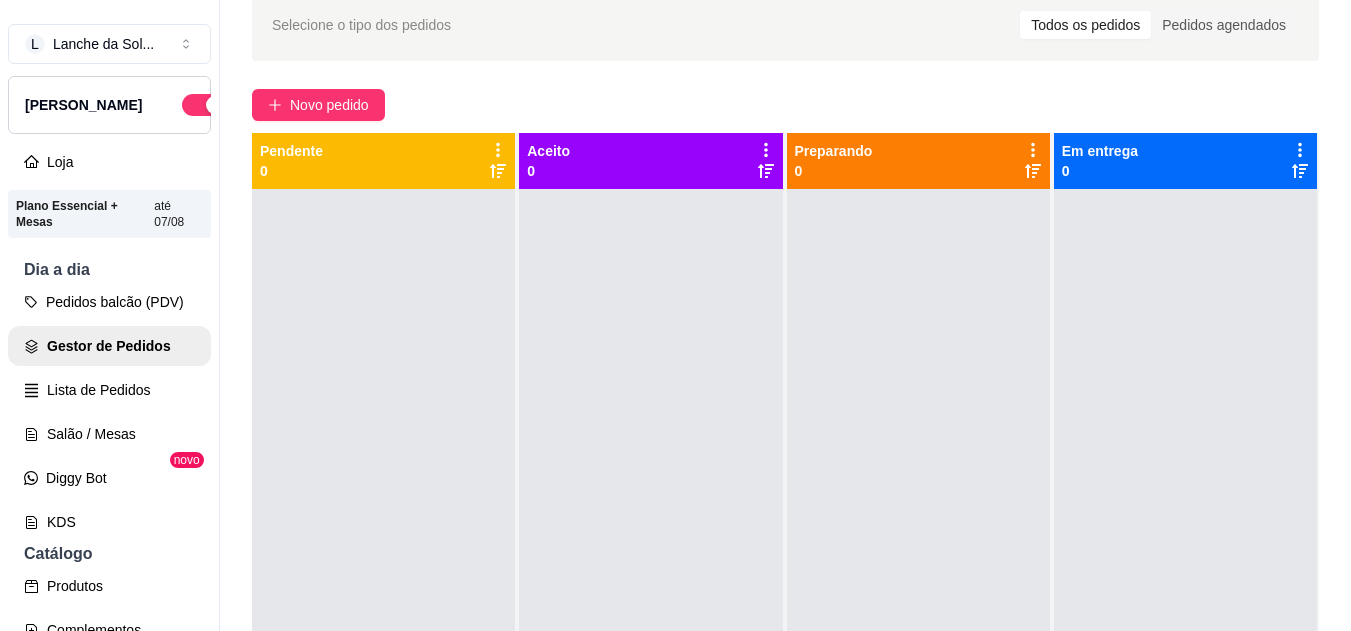 scroll, scrollTop: 80, scrollLeft: 0, axis: vertical 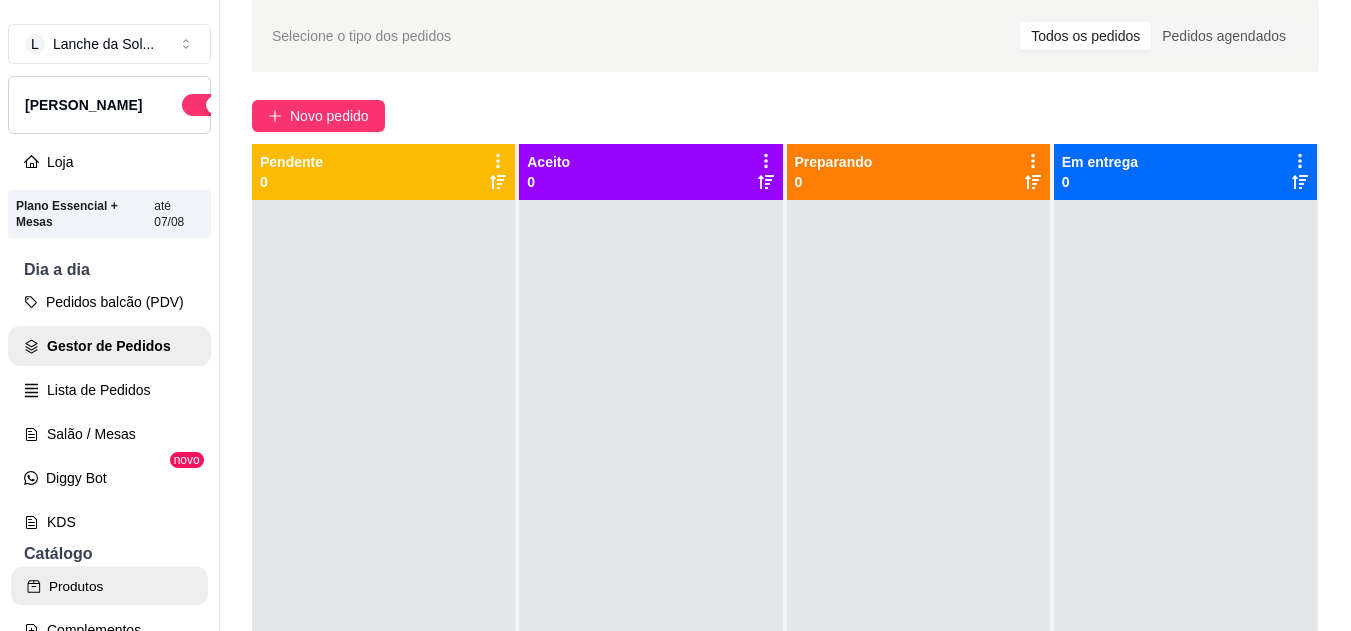 click on "Produtos" at bounding box center (109, 586) 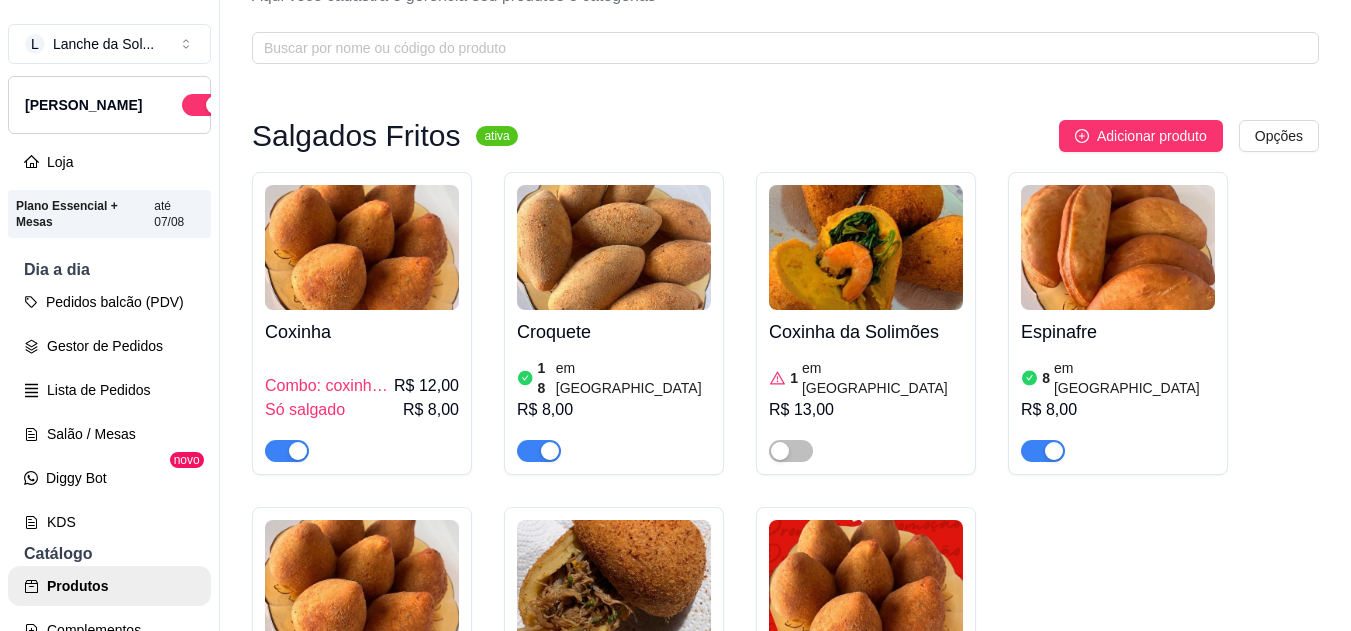 scroll, scrollTop: 0, scrollLeft: 0, axis: both 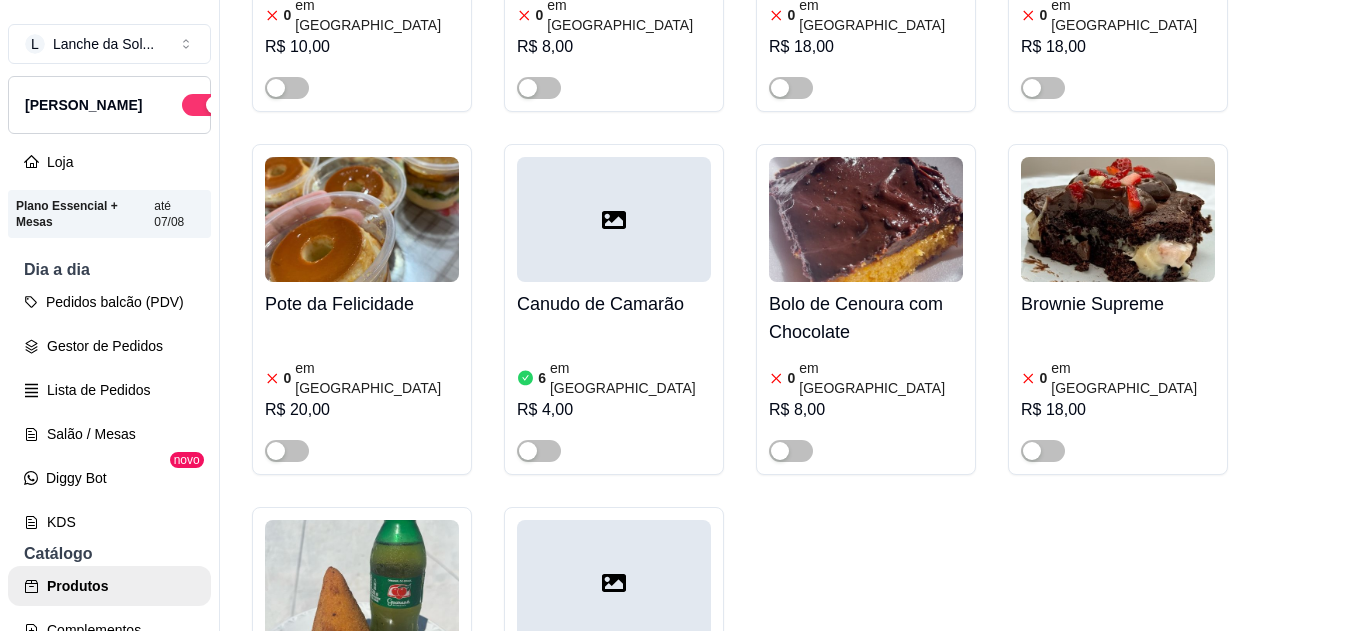 click on "0 em estoque R$ 16,00" at bounding box center [614, 757] 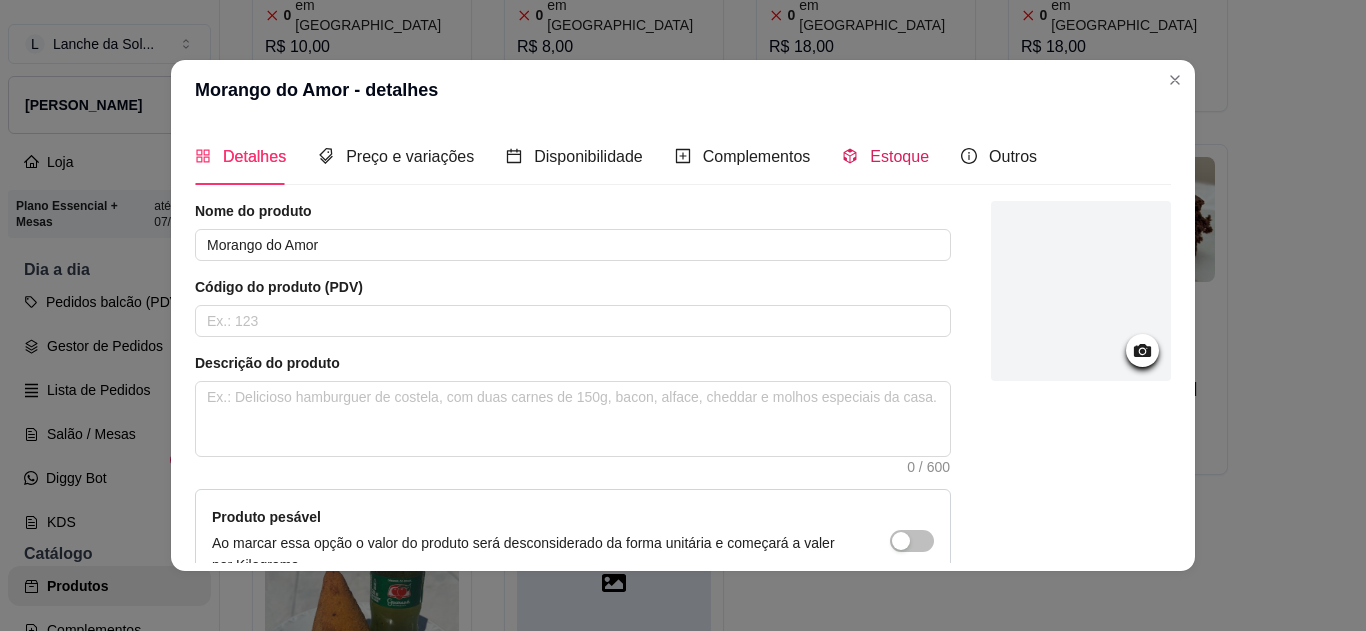 click on "Estoque" at bounding box center (899, 156) 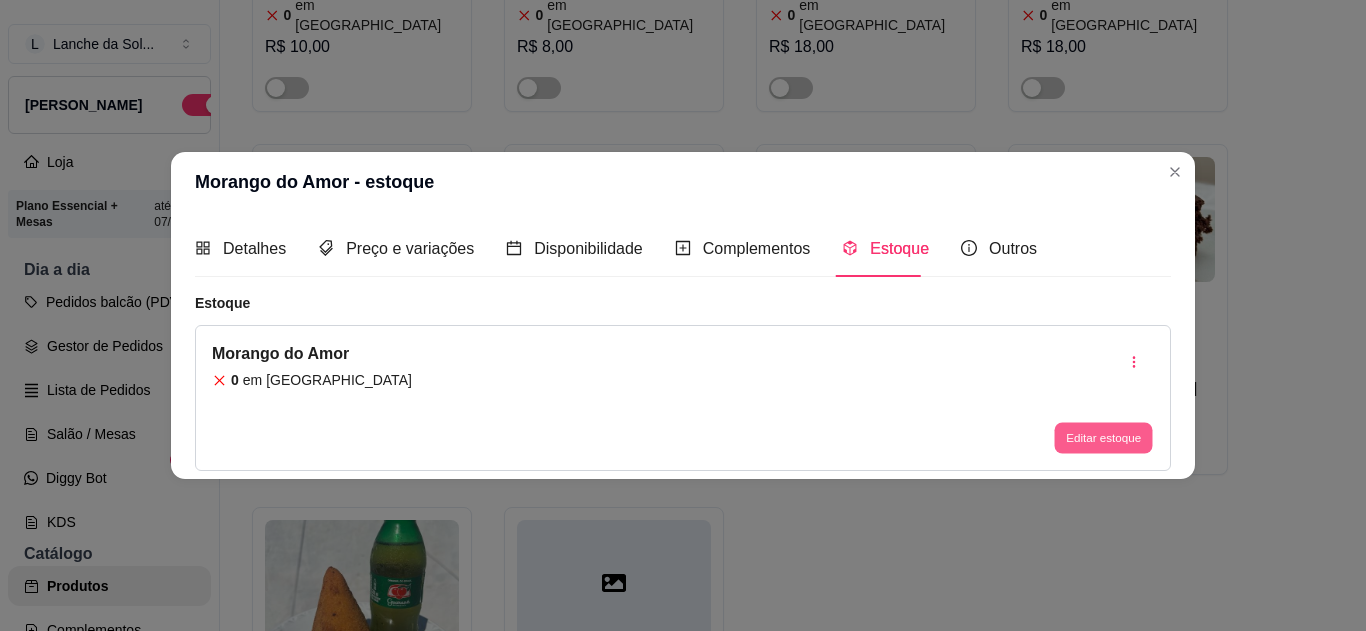click on "Editar estoque" at bounding box center (1103, 438) 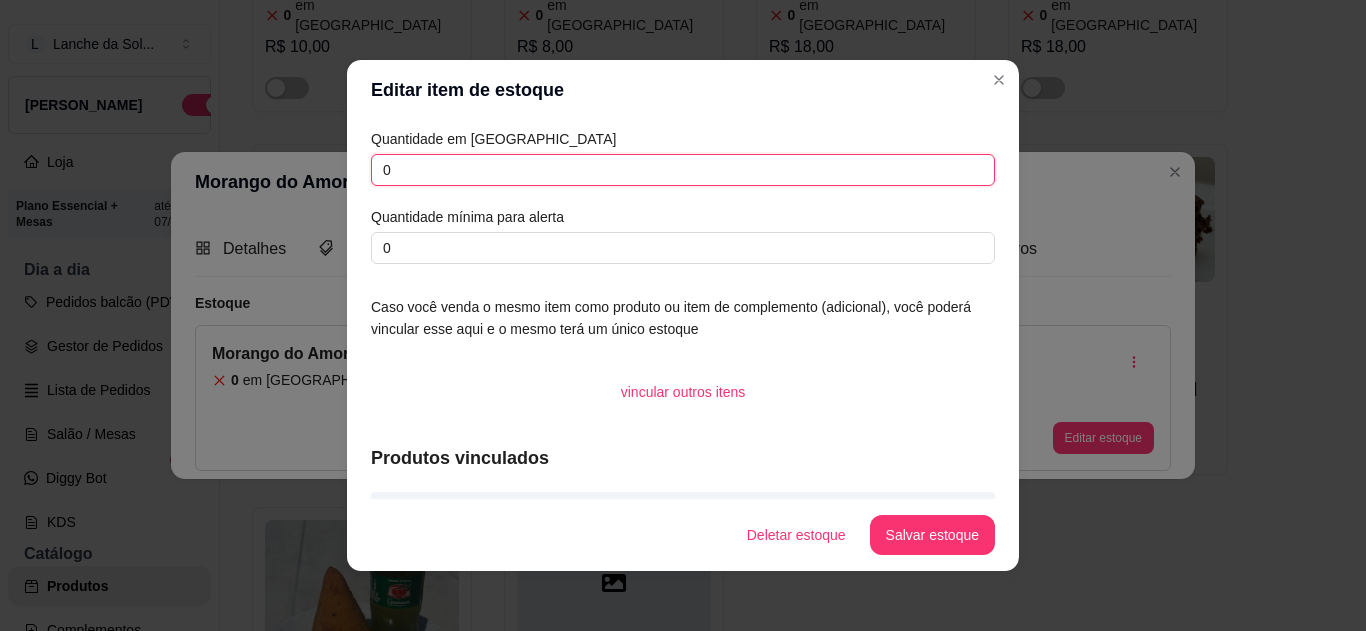 click on "0" at bounding box center [683, 170] 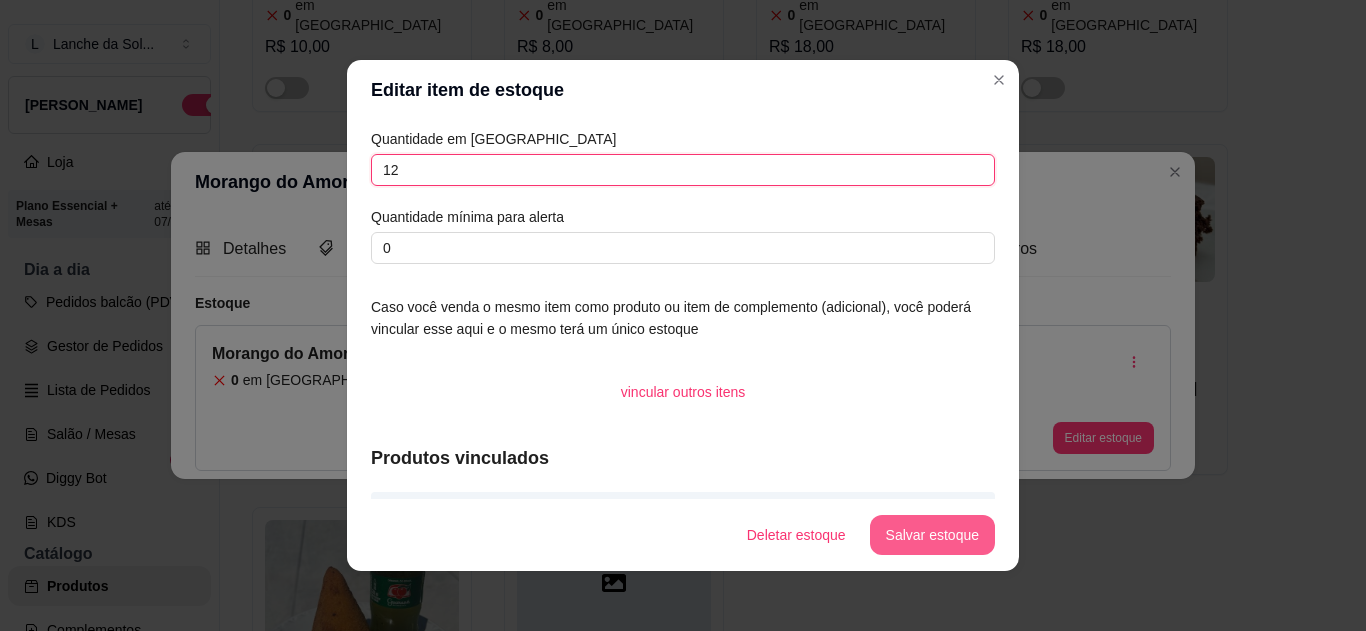 type on "12" 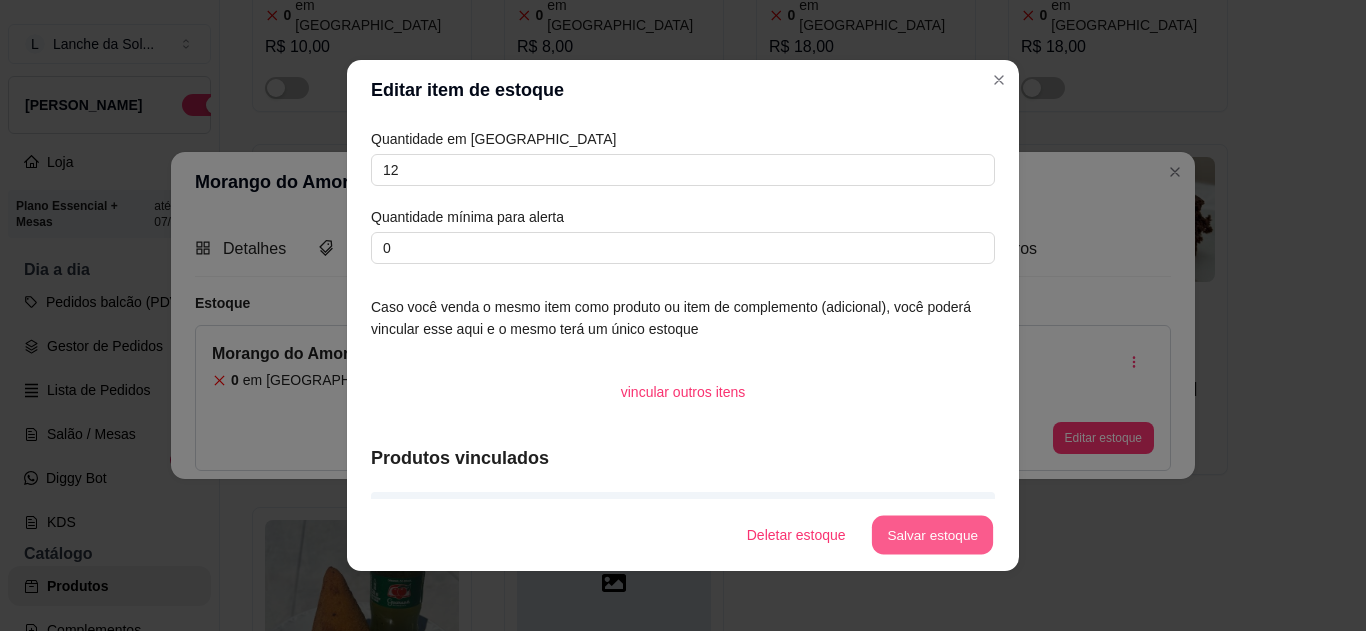 click on "Salvar estoque" at bounding box center (932, 535) 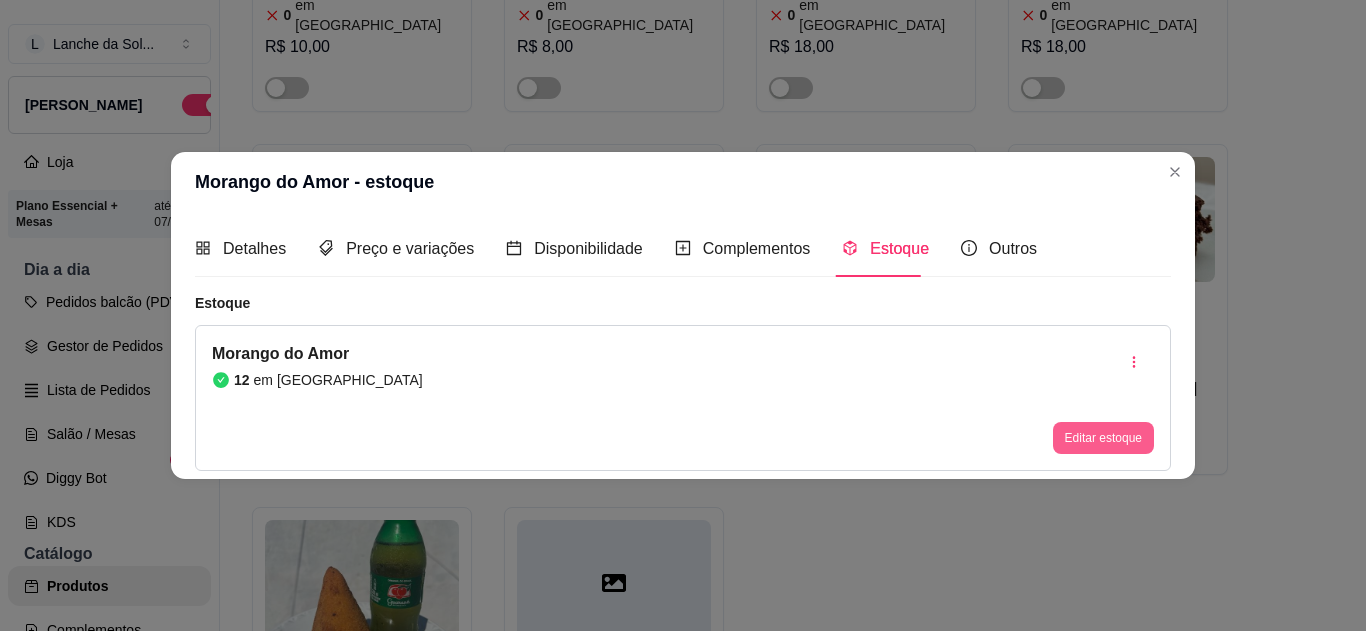 click on "Editar estoque" at bounding box center (1103, 438) 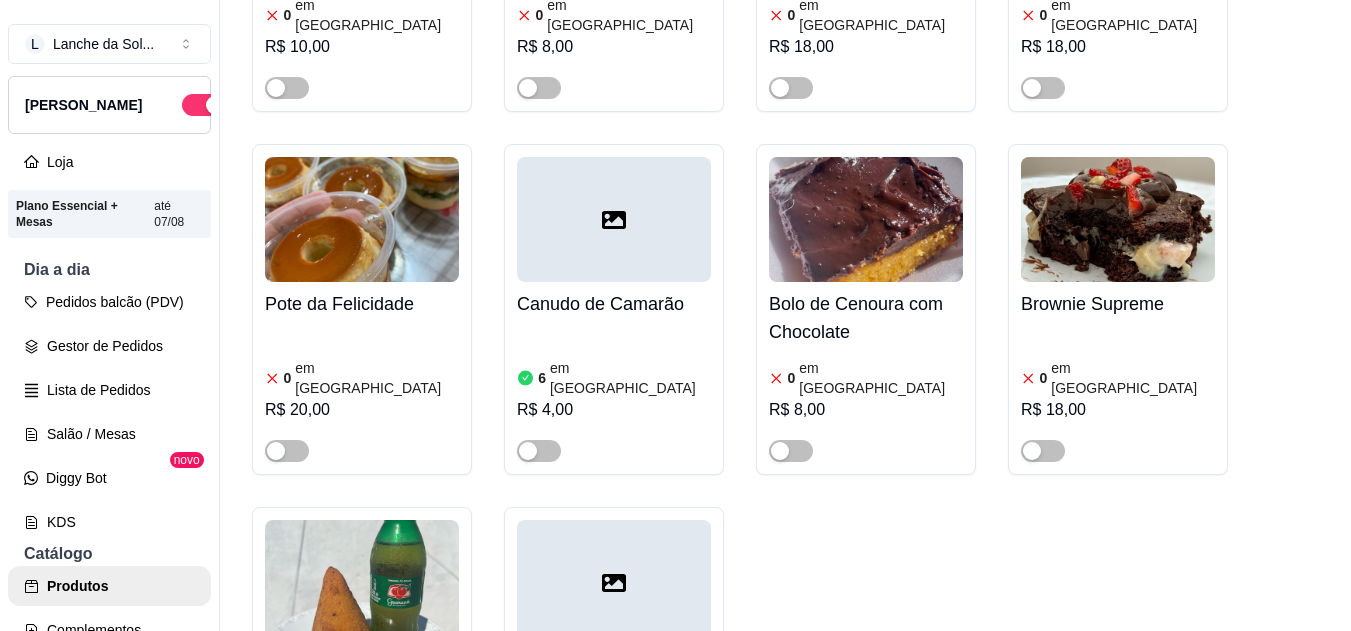 click at bounding box center (528, 814) 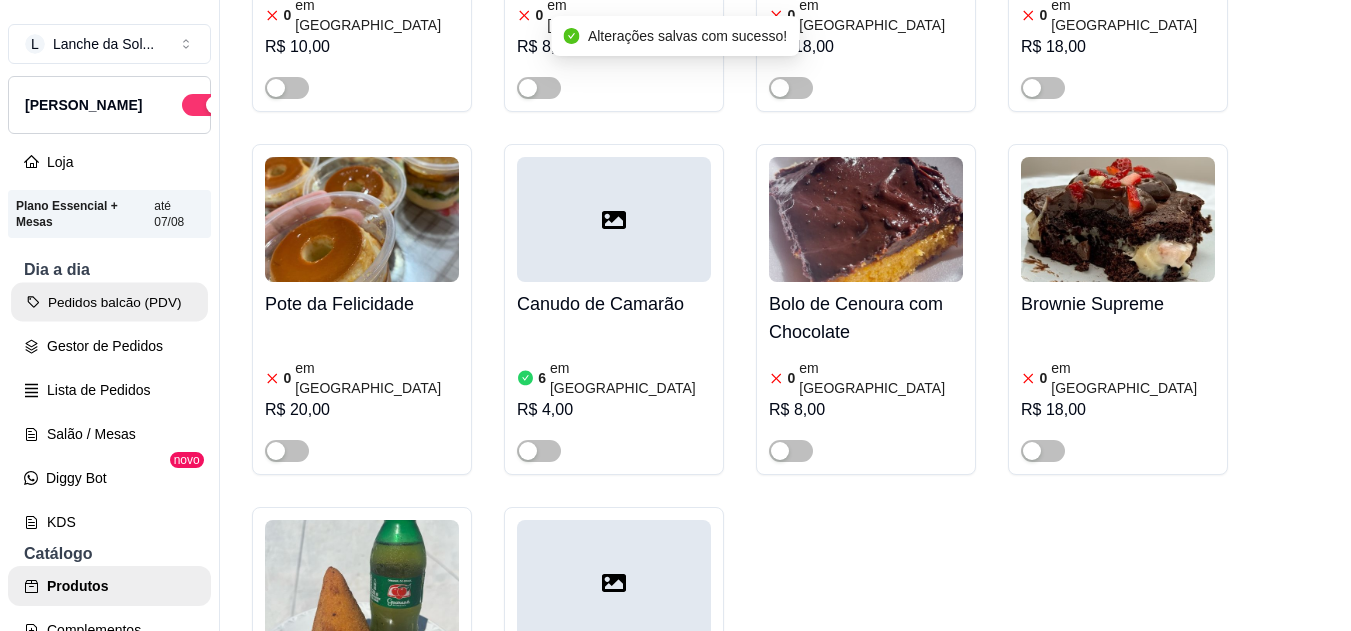 click on "Pedidos balcão (PDV)" at bounding box center (109, 302) 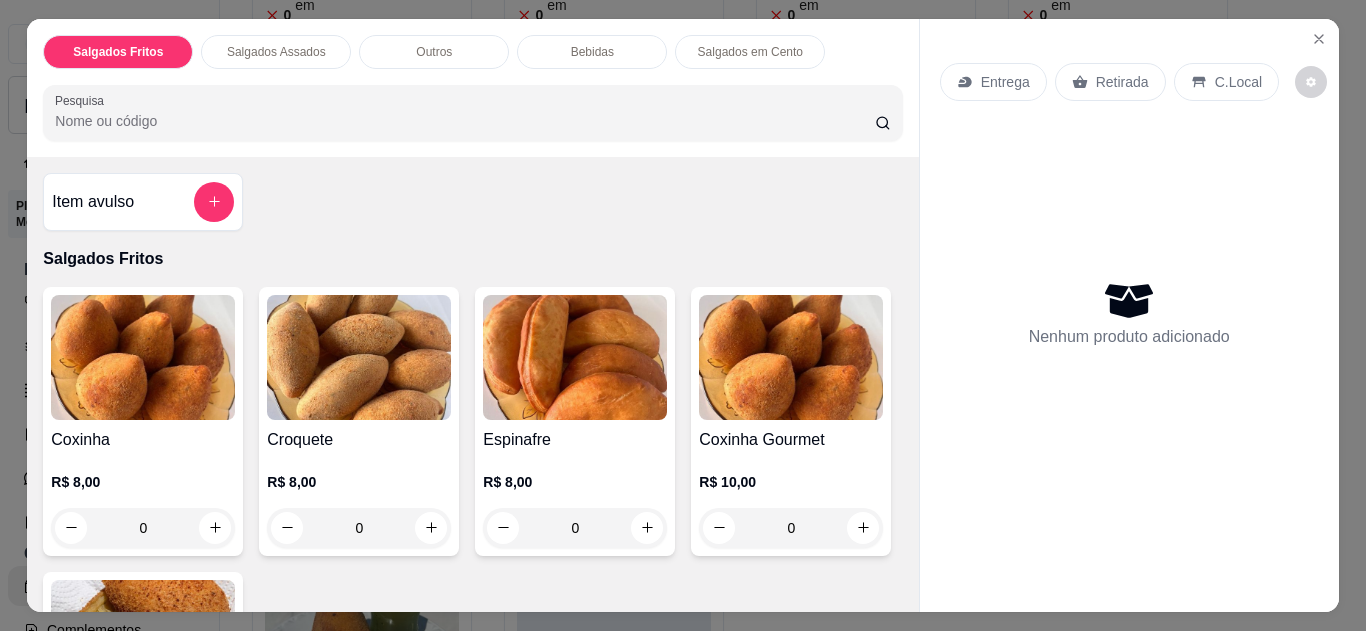 click on "Item avulso Salgados Fritos Coxinha    R$ 8,00 0 Croquete   R$ 8,00 0 Espinafre   R$ 8,00 0 Coxinha Gourmet   R$ 10,00 0 Coxinha de costela   R$ 10,00 0 Salgados Assados Especialidade da casa   R$ 8,00 0 Outros COMBO "Quero 1 lanchinho": Salgado + Refri 200ML   R$ 13,00 0 Morango do Amor   R$ 16,00 0 Bebidas Coca-Cola Lata   R$ 7,00 0 Fanta Laranja Lata   R$ 7,00 0 Fanta Uva Lata   R$ 7,00 0 Coca-Cola Zero    R$ 7,00 0 Suco de Acerola   R$ 9,00 0 Suco de Goiaba   R$ 9,00 0 Guaraná Antártica 200ML   R$ 4,00 0 Salgados em Cento Salgado de Festa em Cento   R$ 120,00 0" at bounding box center [472, 384] 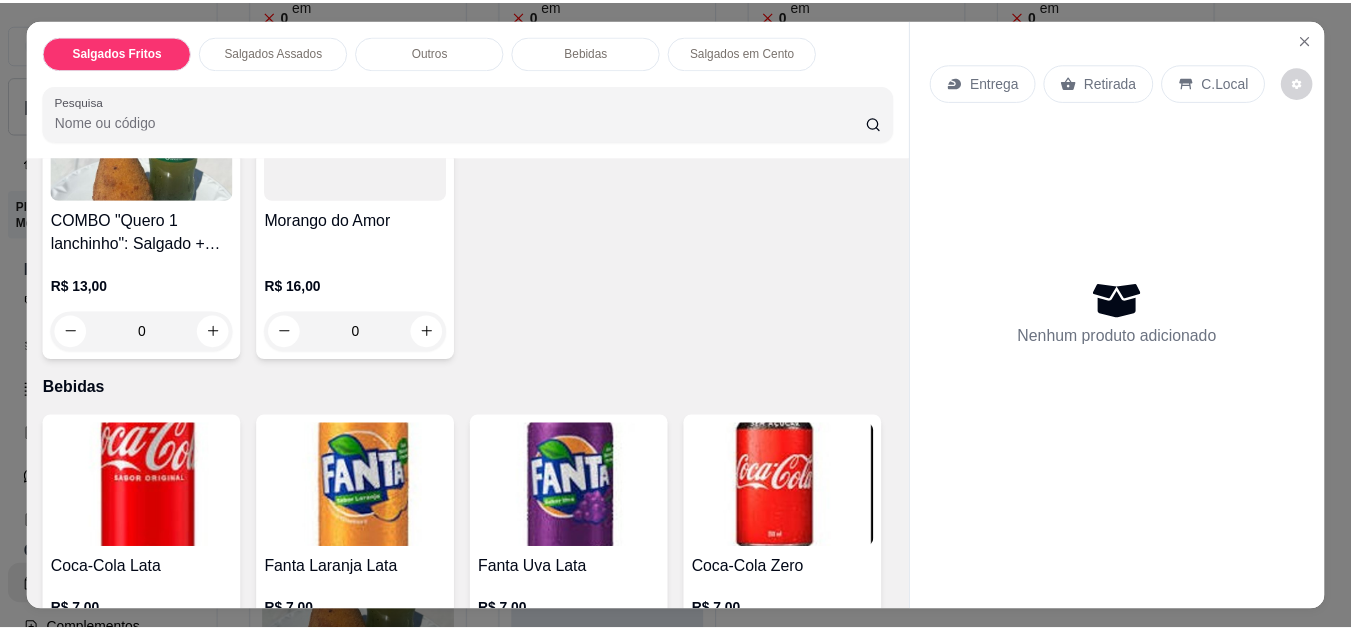 scroll, scrollTop: 1160, scrollLeft: 0, axis: vertical 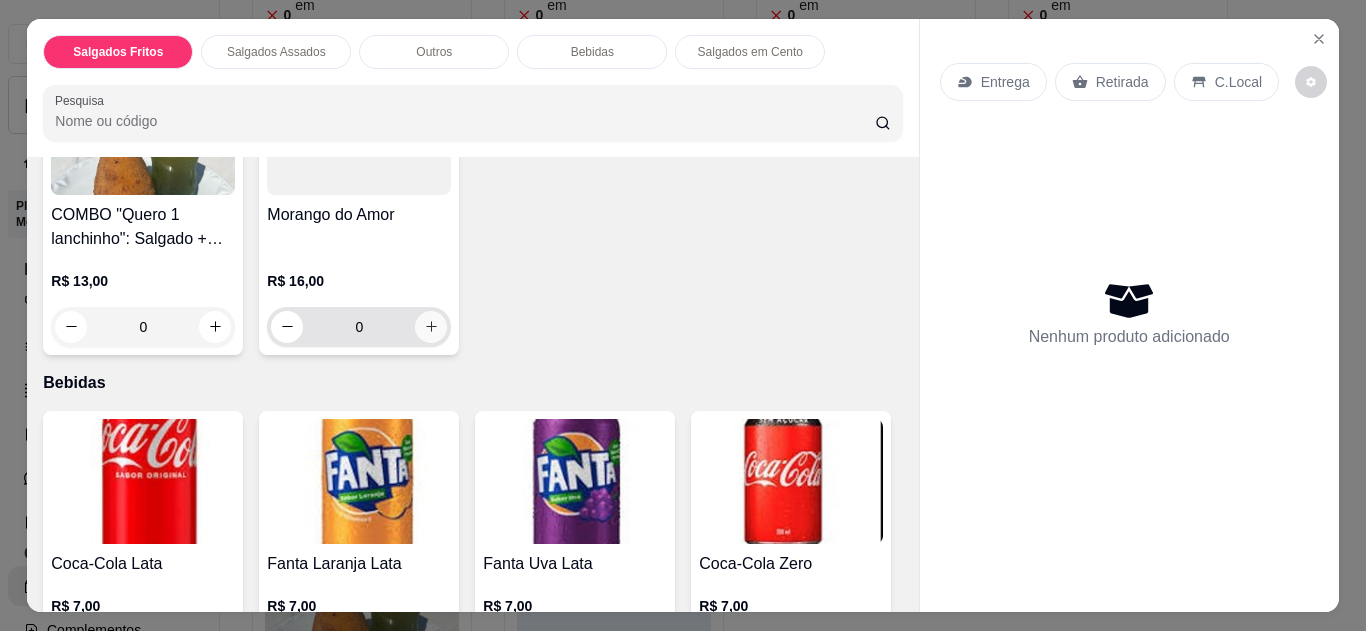 click 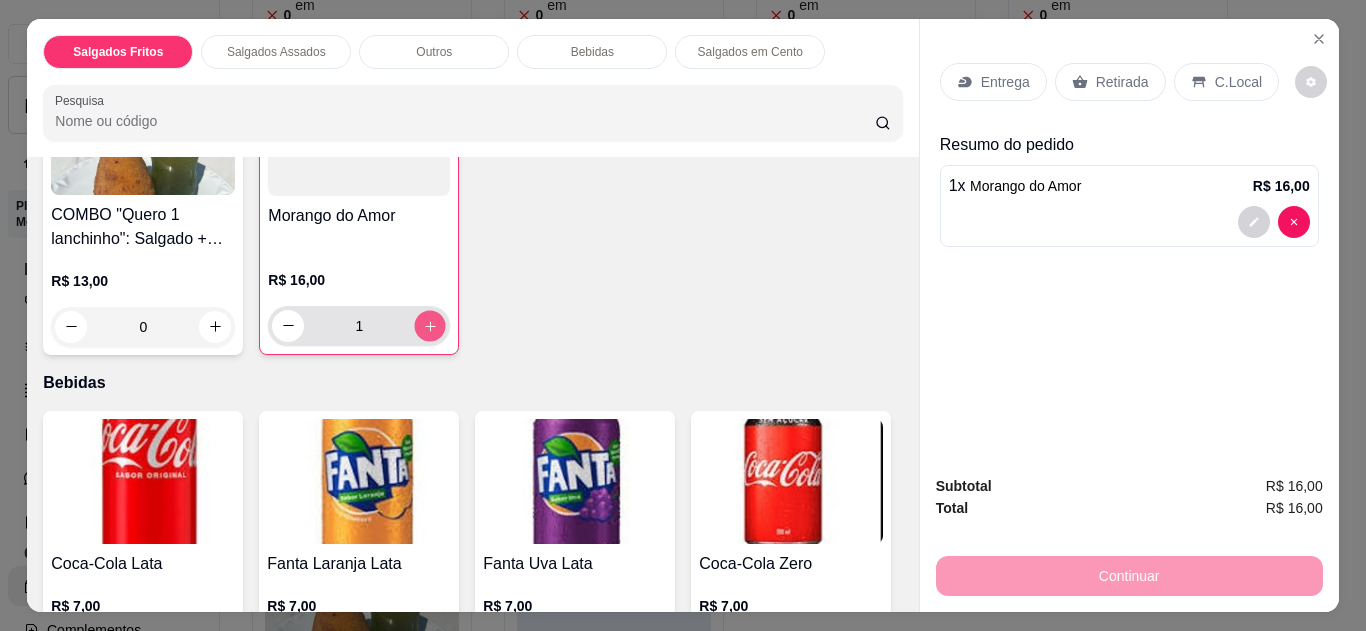 click 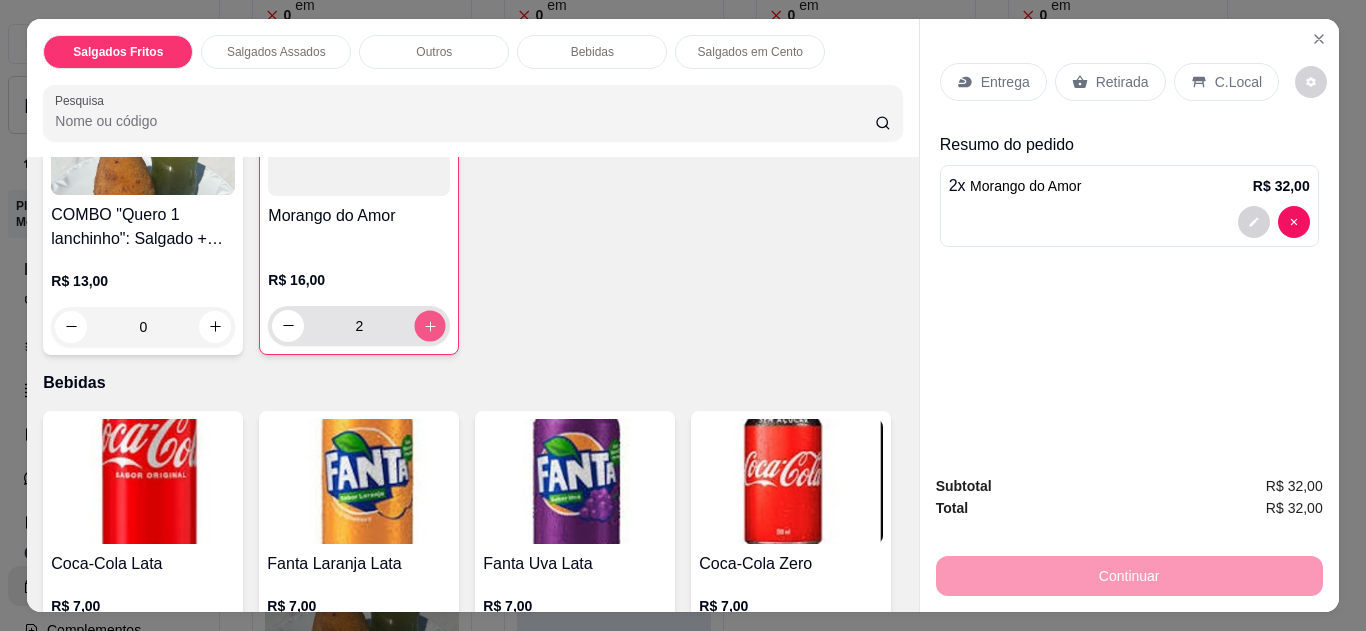 click 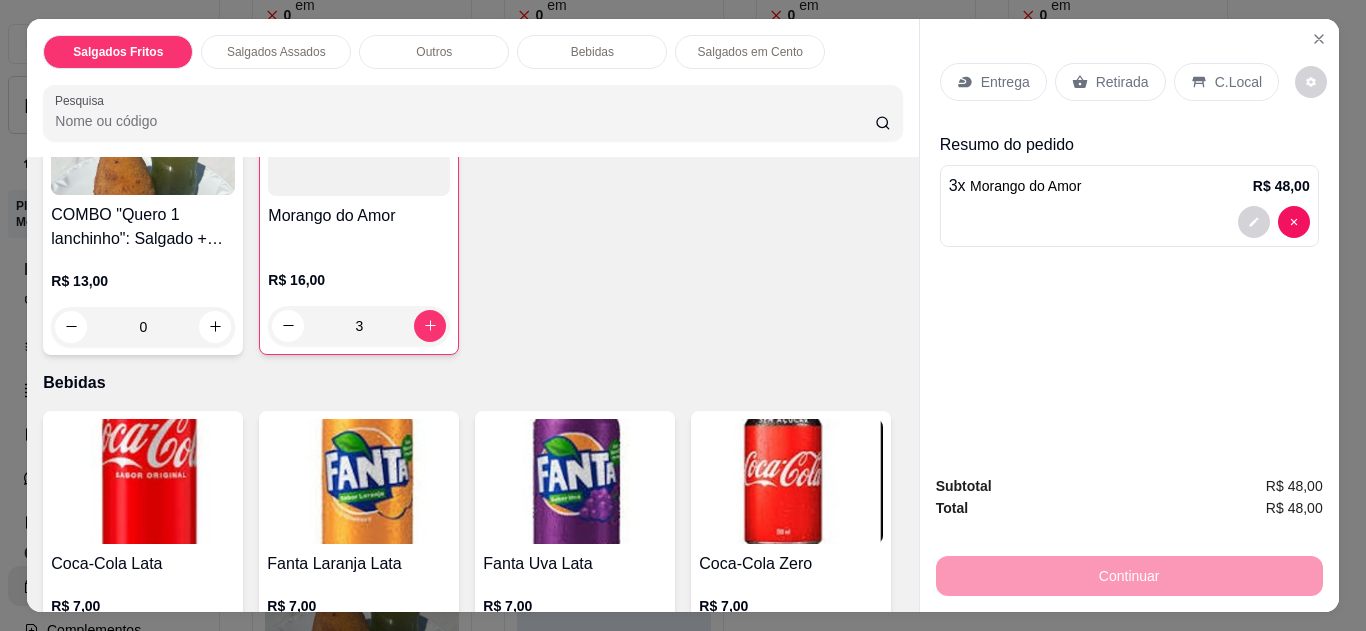 click on "C.Local" at bounding box center (1238, 82) 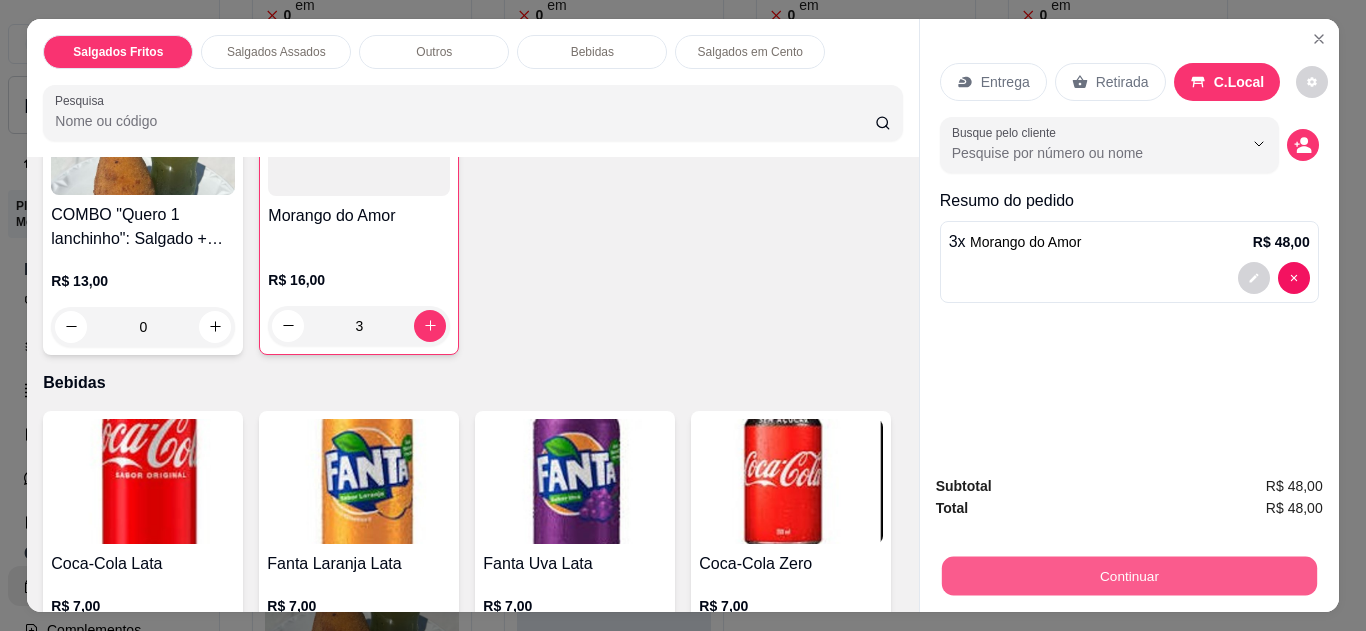 click on "Continuar" at bounding box center [1128, 576] 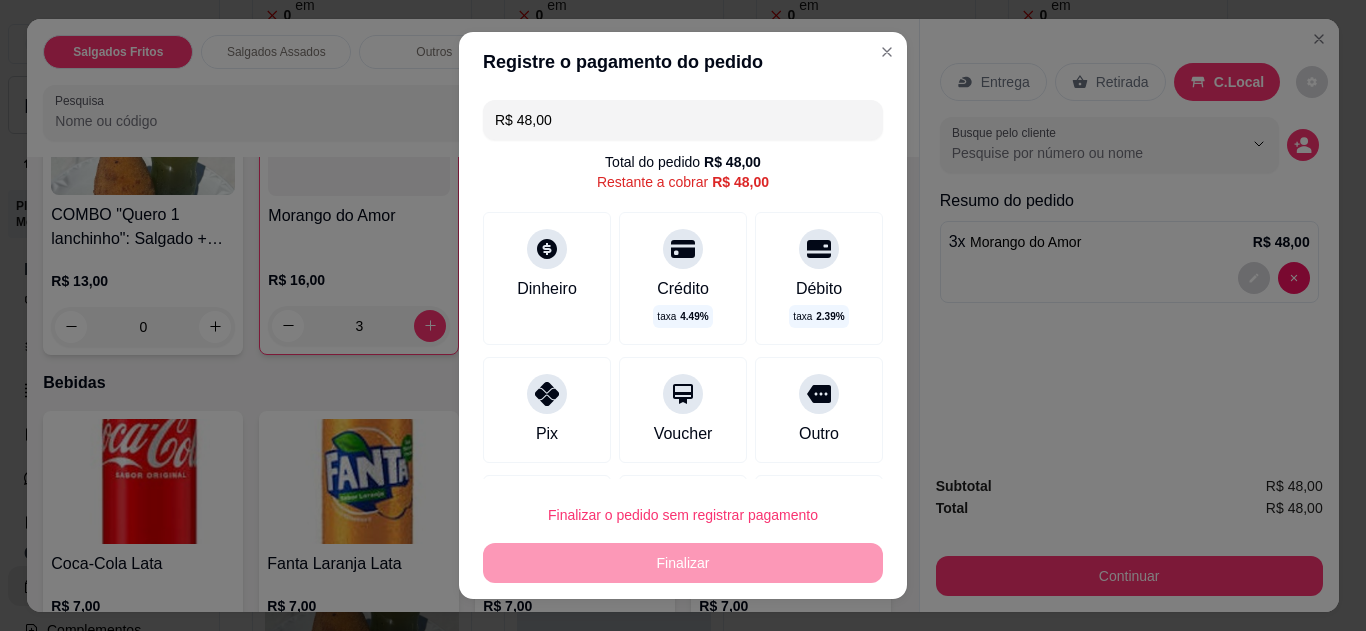 click 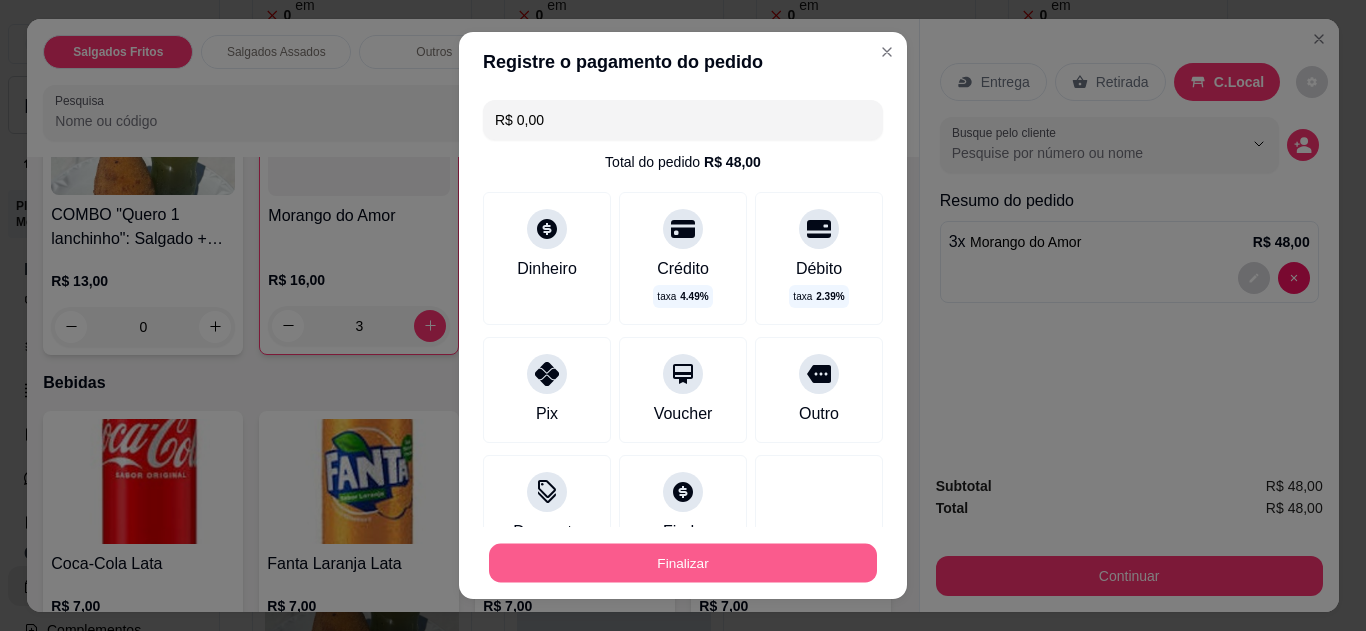 click on "Finalizar" at bounding box center (683, 563) 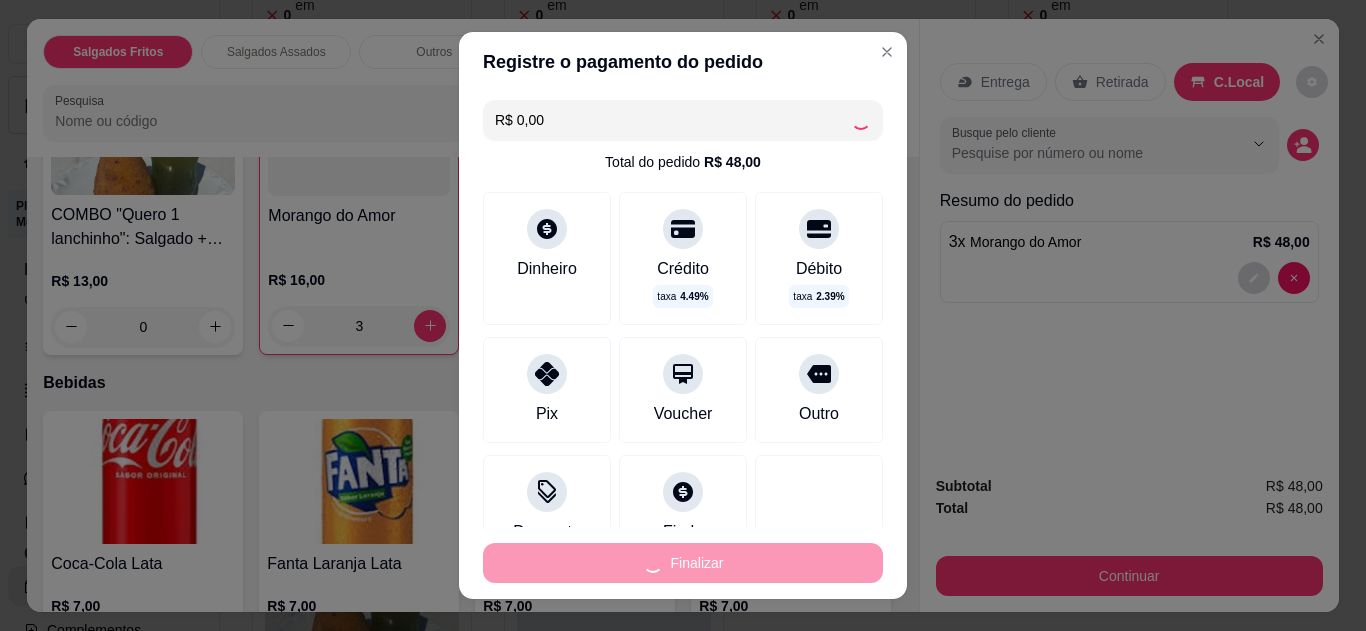 type on "0" 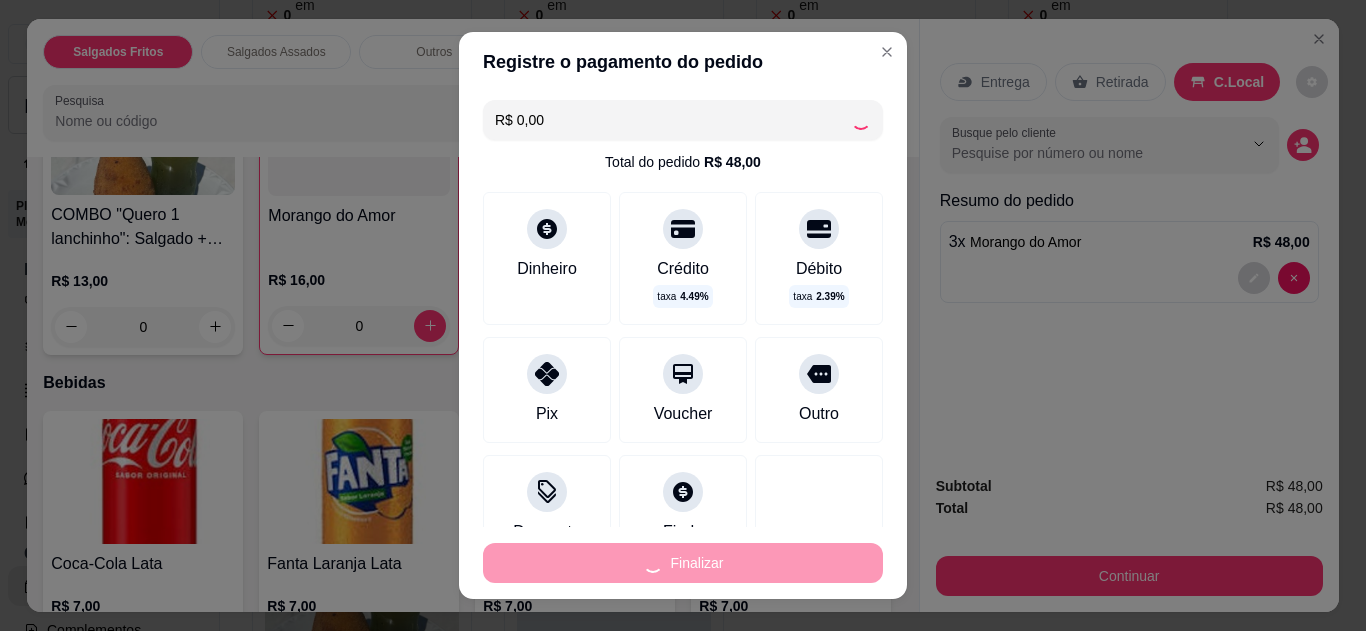 type on "-R$ 48,00" 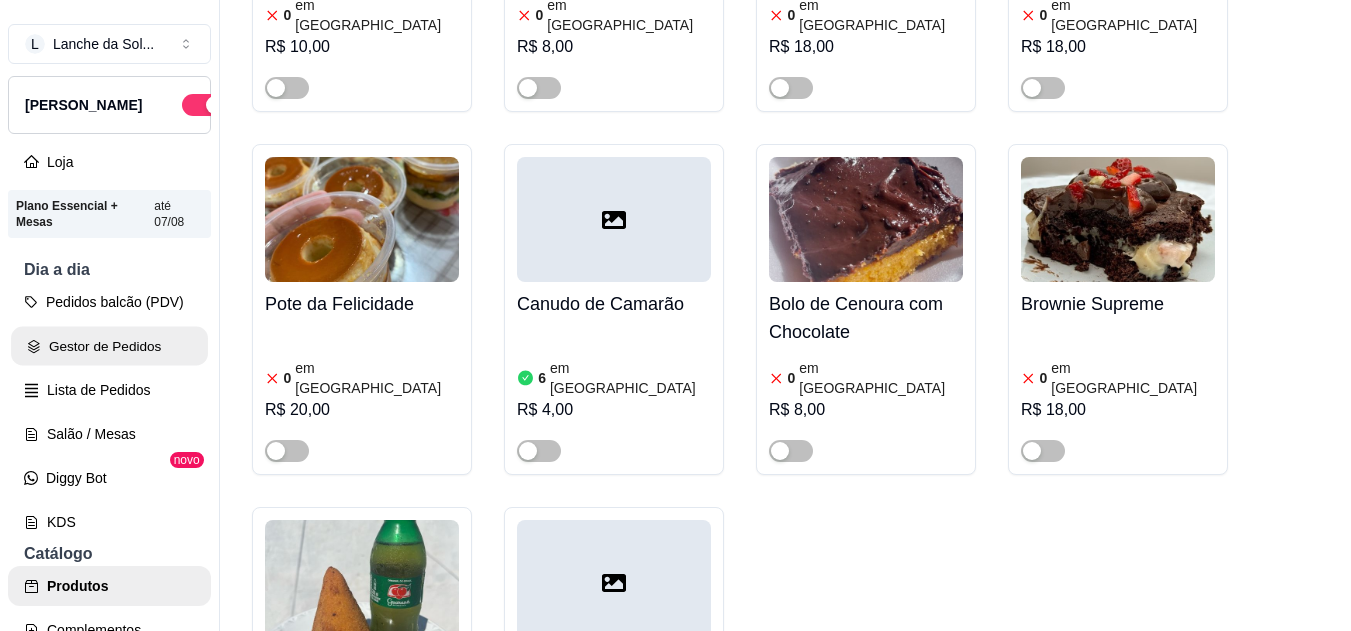 click on "Gestor de Pedidos" at bounding box center [109, 346] 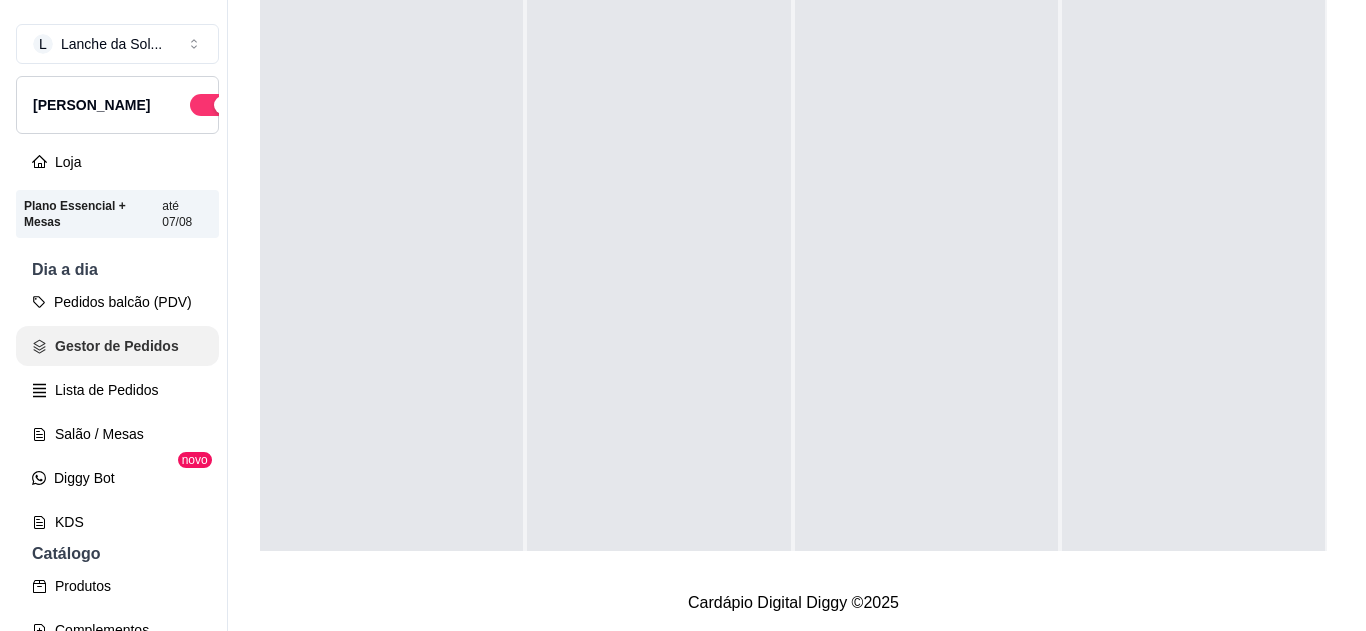 scroll, scrollTop: 0, scrollLeft: 0, axis: both 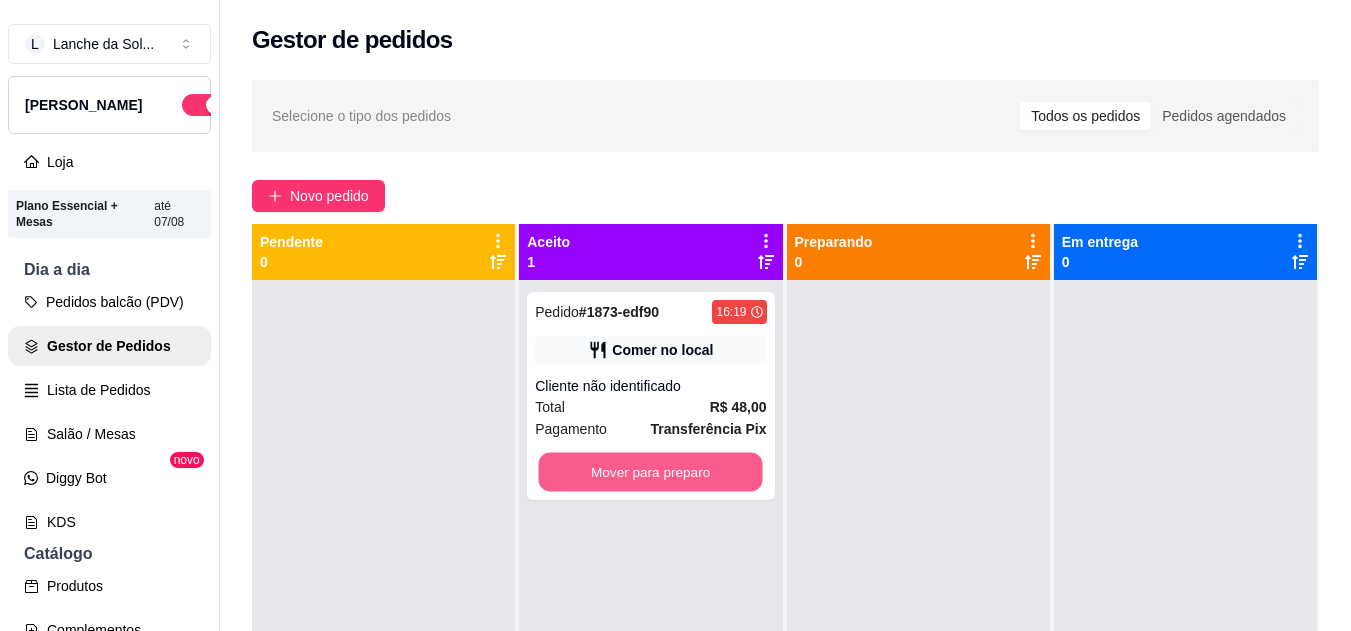 click on "Mover para preparo" at bounding box center [651, 472] 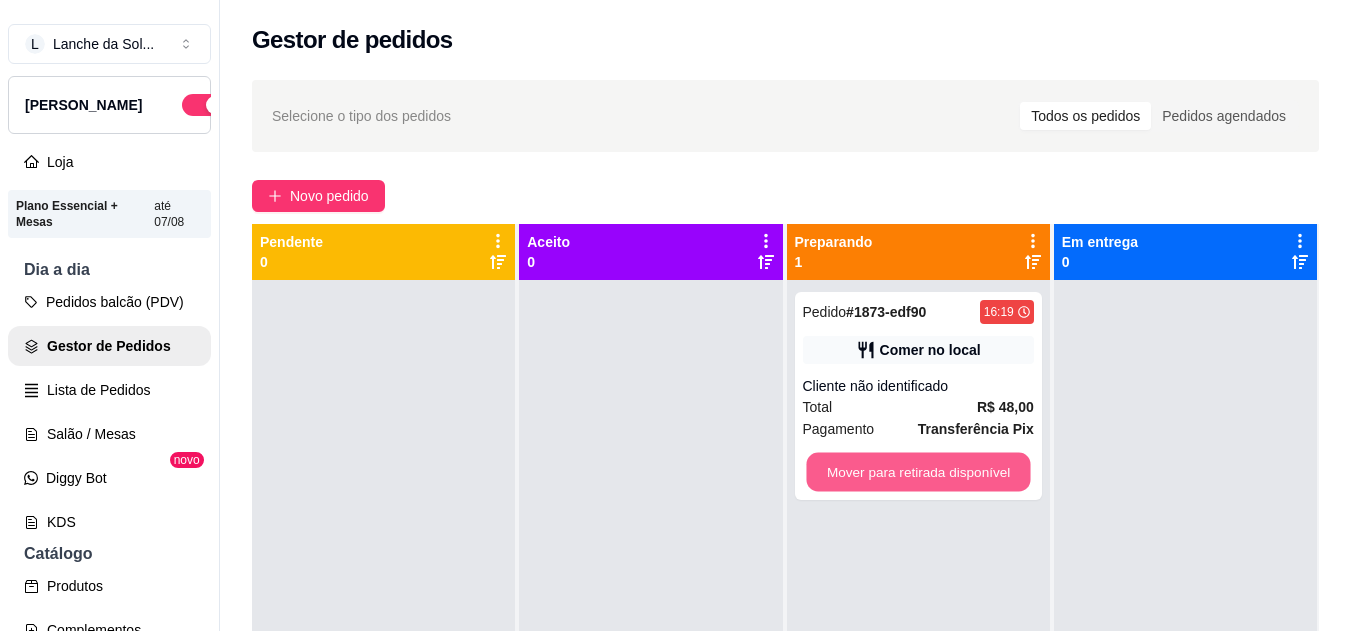 click on "Mover para retirada disponível" at bounding box center (918, 472) 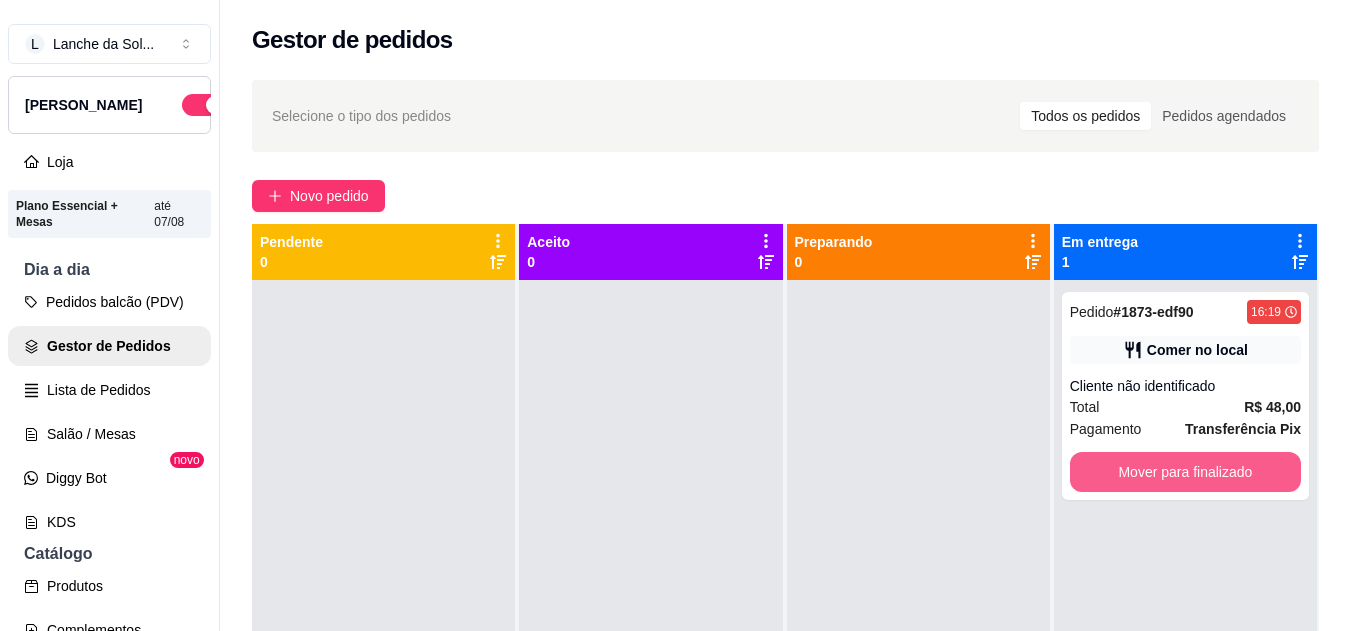 click on "Mover para finalizado" at bounding box center [1185, 472] 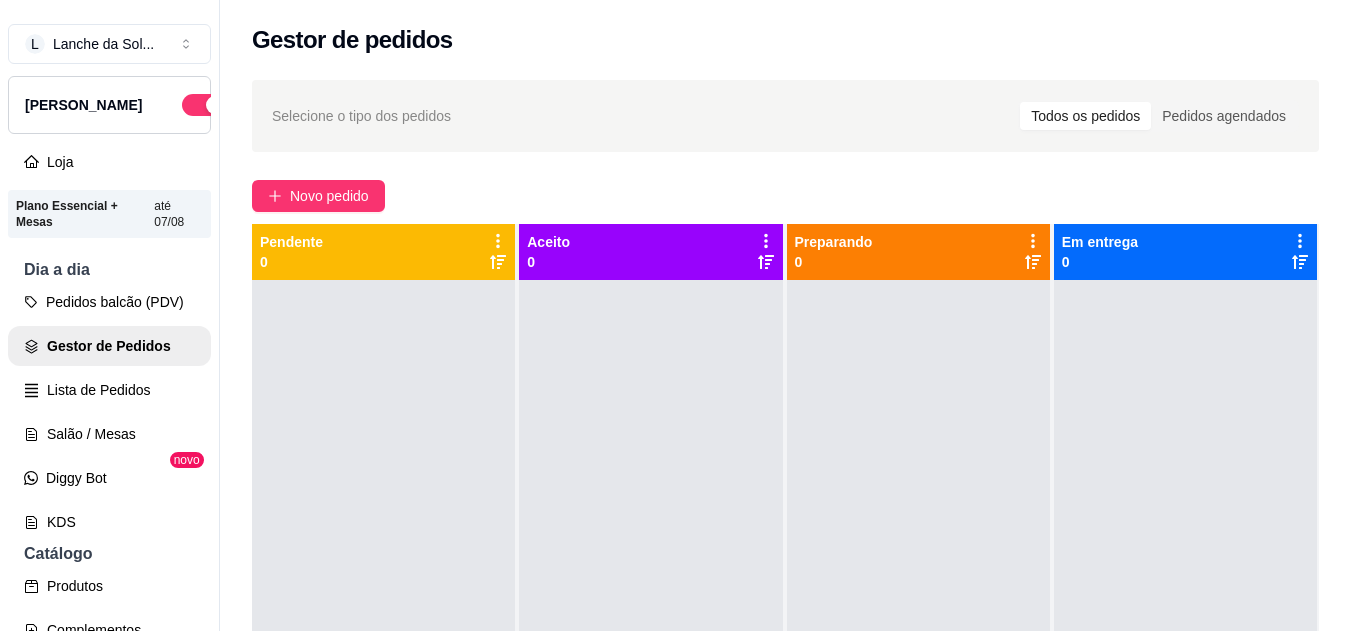 click on "Selecione o tipo dos pedidos Todos os pedidos Pedidos agendados Novo pedido Pendente 0 Aceito 0 Preparando 0 Em entrega 0" at bounding box center (785, 473) 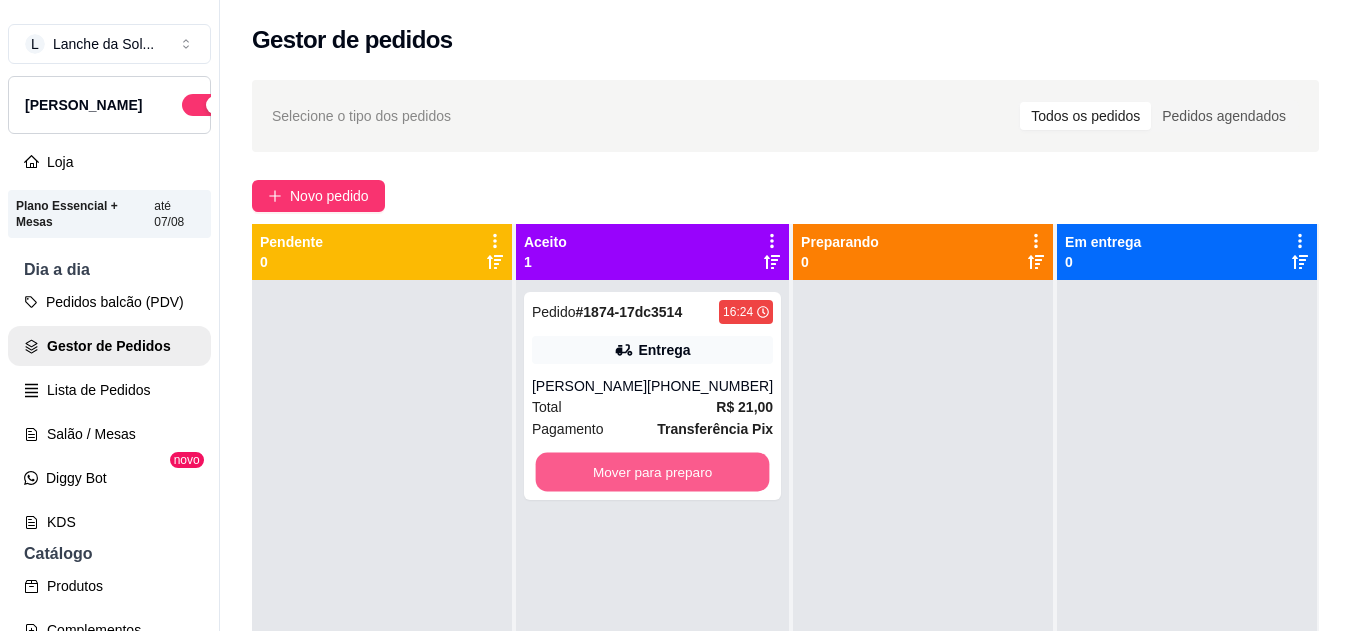 click on "Mover para preparo" at bounding box center [653, 472] 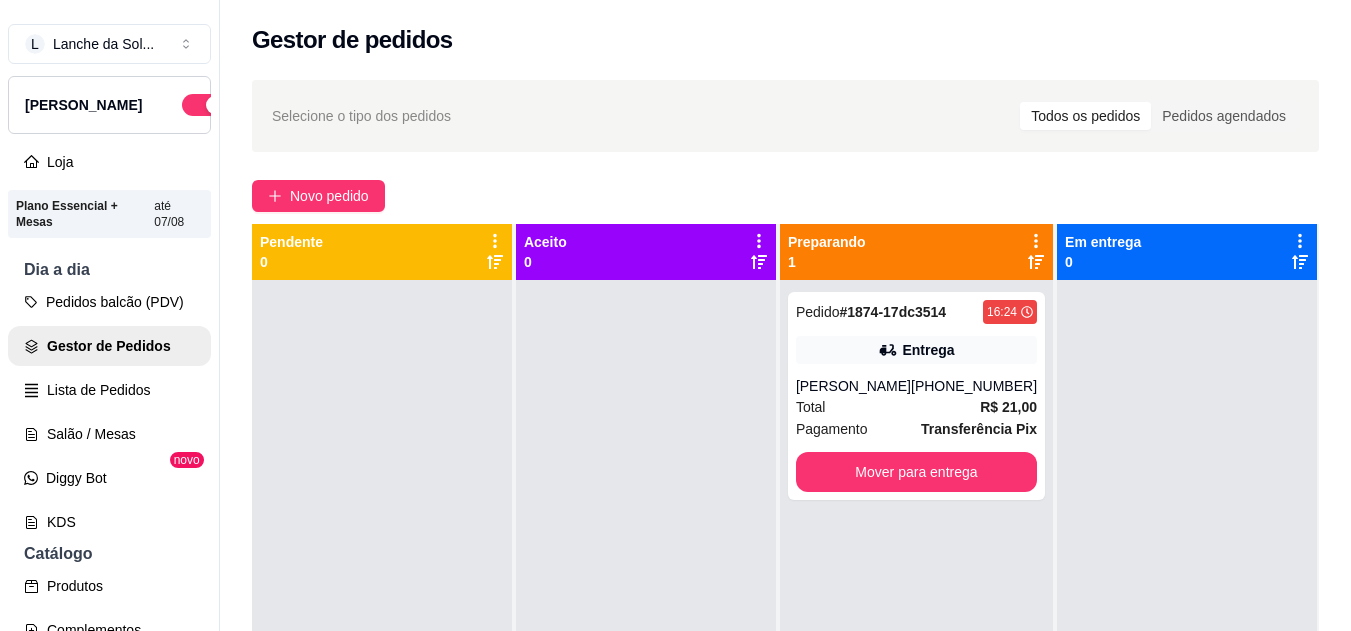 click on "[PERSON_NAME]" at bounding box center (853, 386) 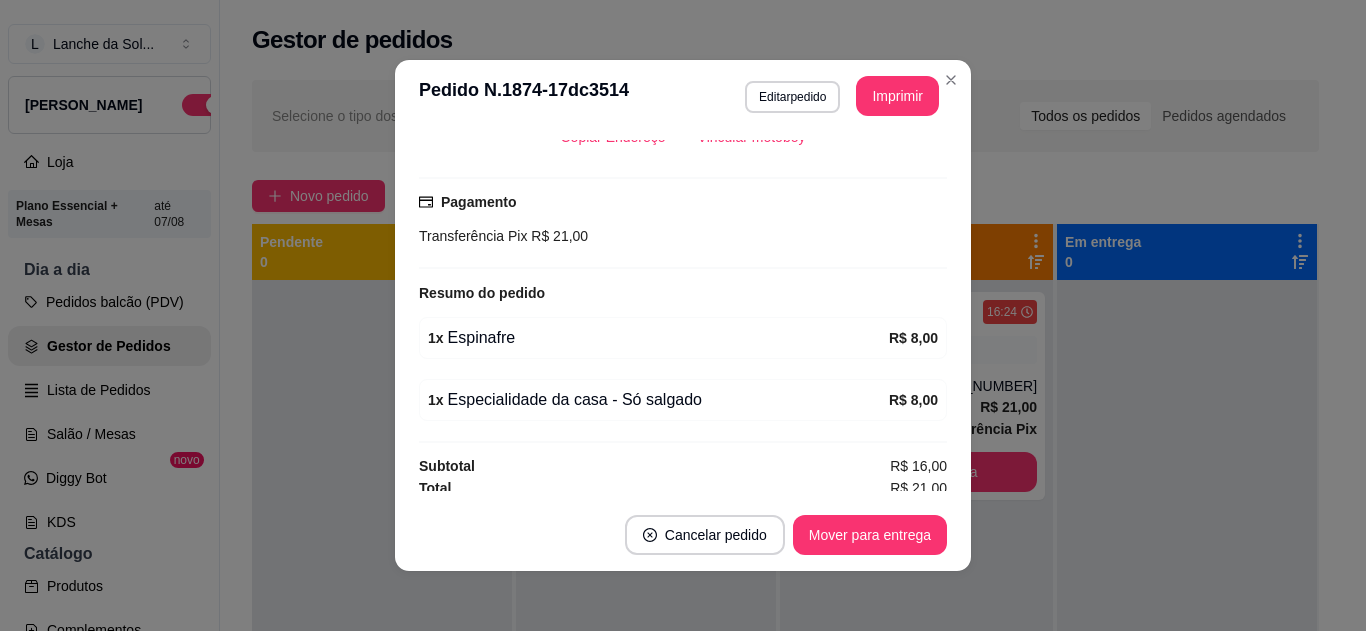 scroll, scrollTop: 488, scrollLeft: 0, axis: vertical 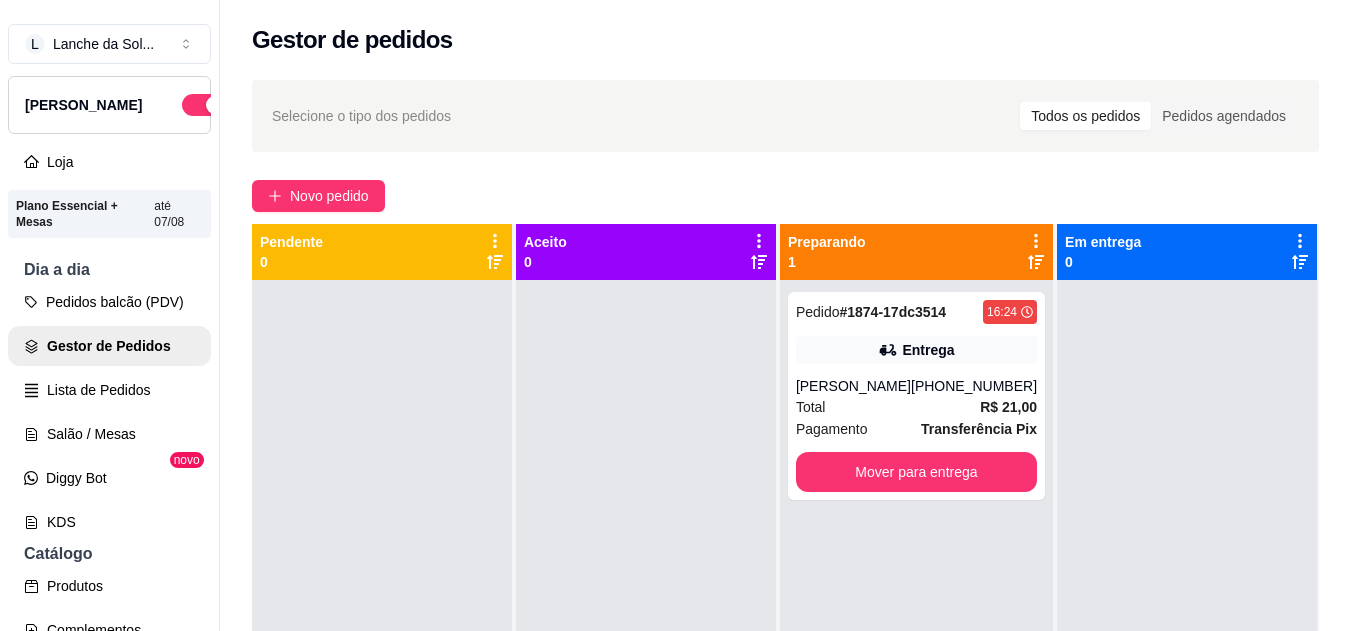 click on "Total R$ 21,00" at bounding box center [916, 407] 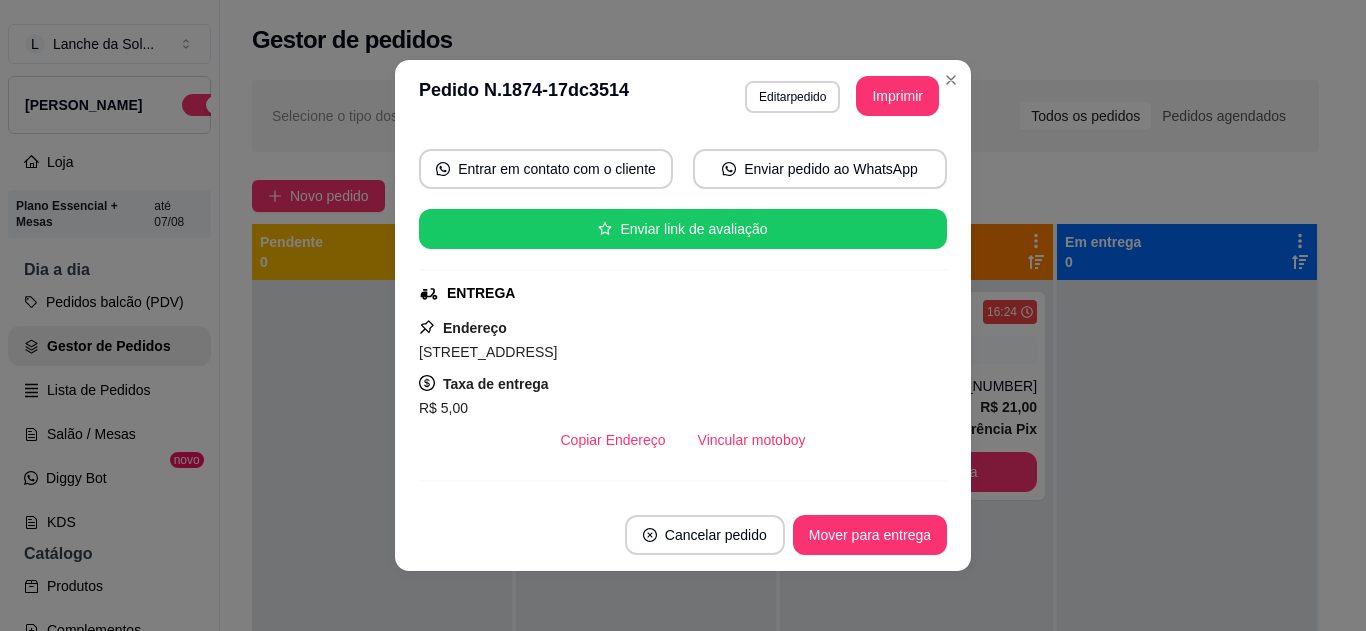 scroll, scrollTop: 200, scrollLeft: 0, axis: vertical 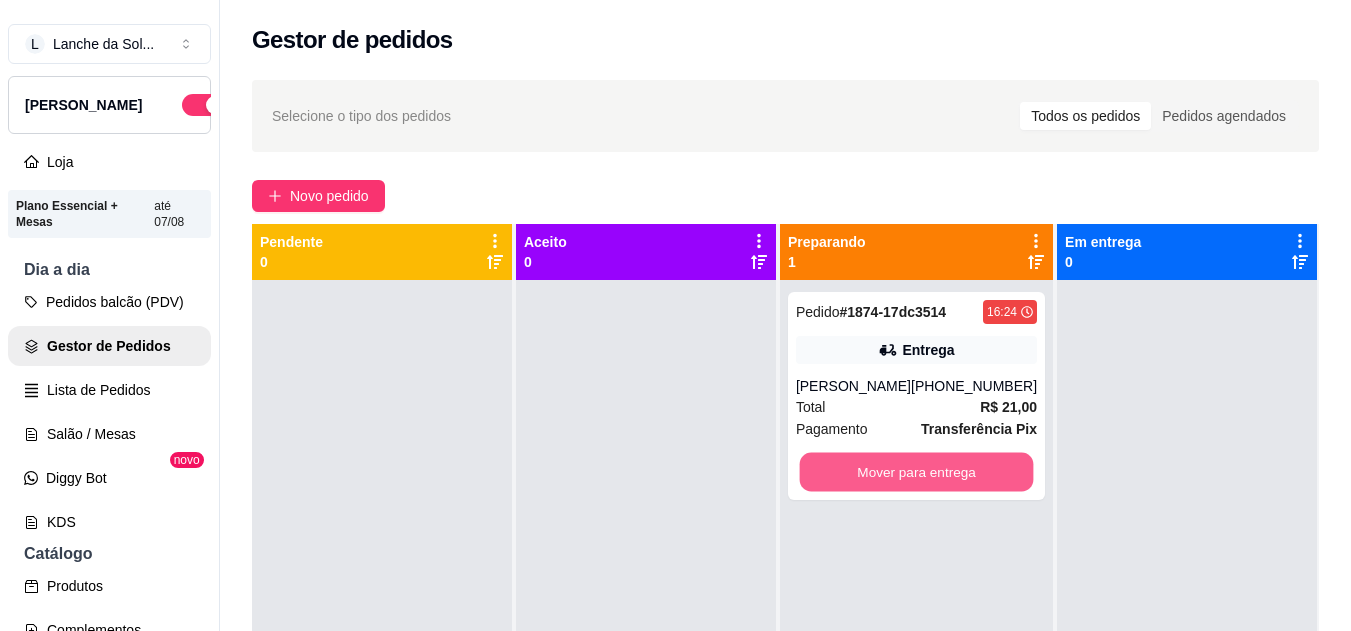 click on "Mover para entrega" at bounding box center [916, 472] 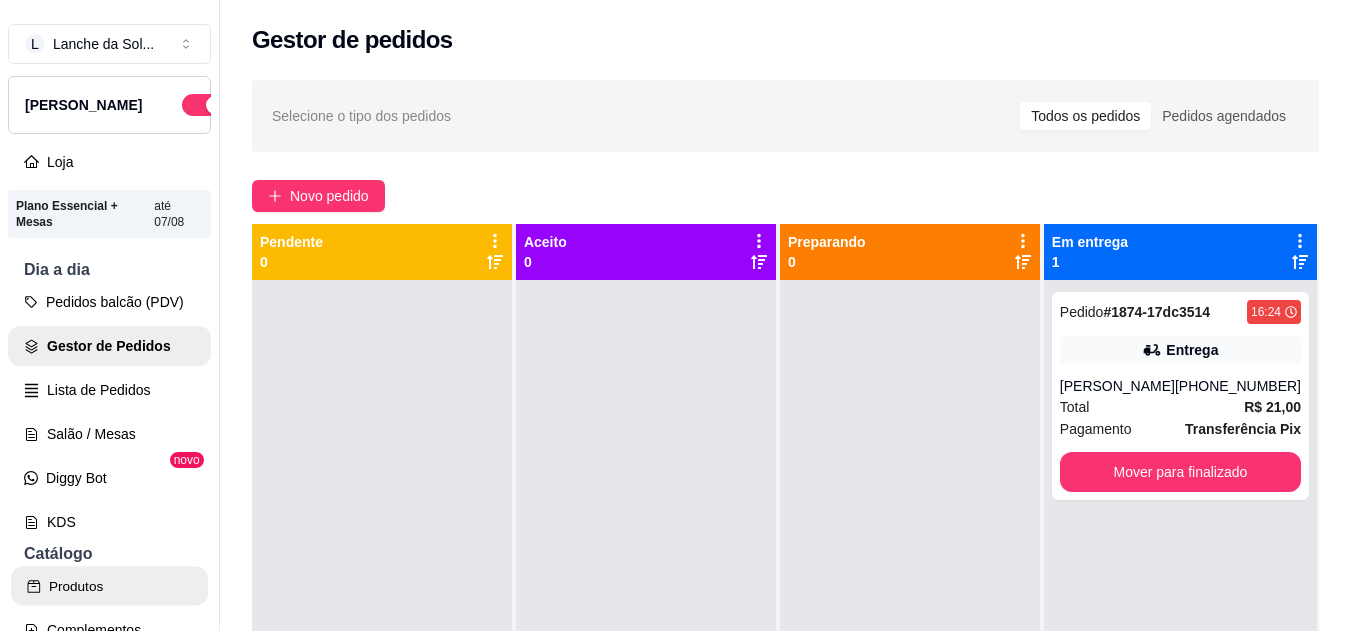 click on "Produtos" at bounding box center [109, 586] 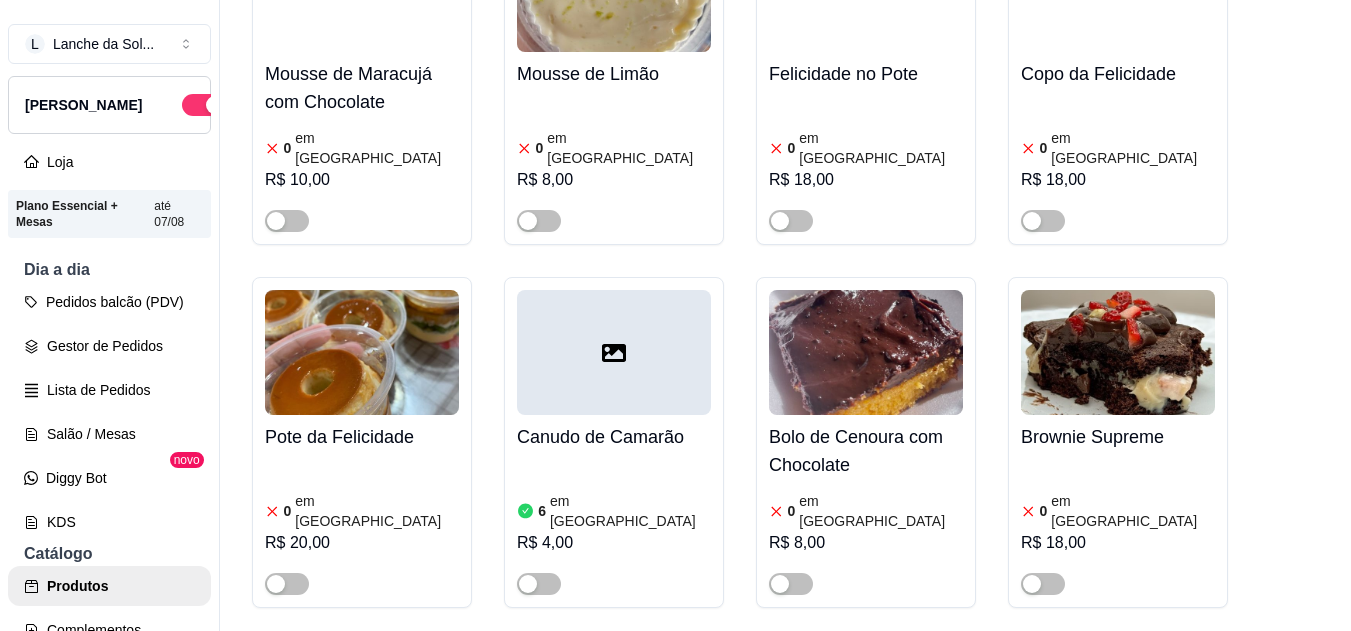 scroll, scrollTop: 4000, scrollLeft: 0, axis: vertical 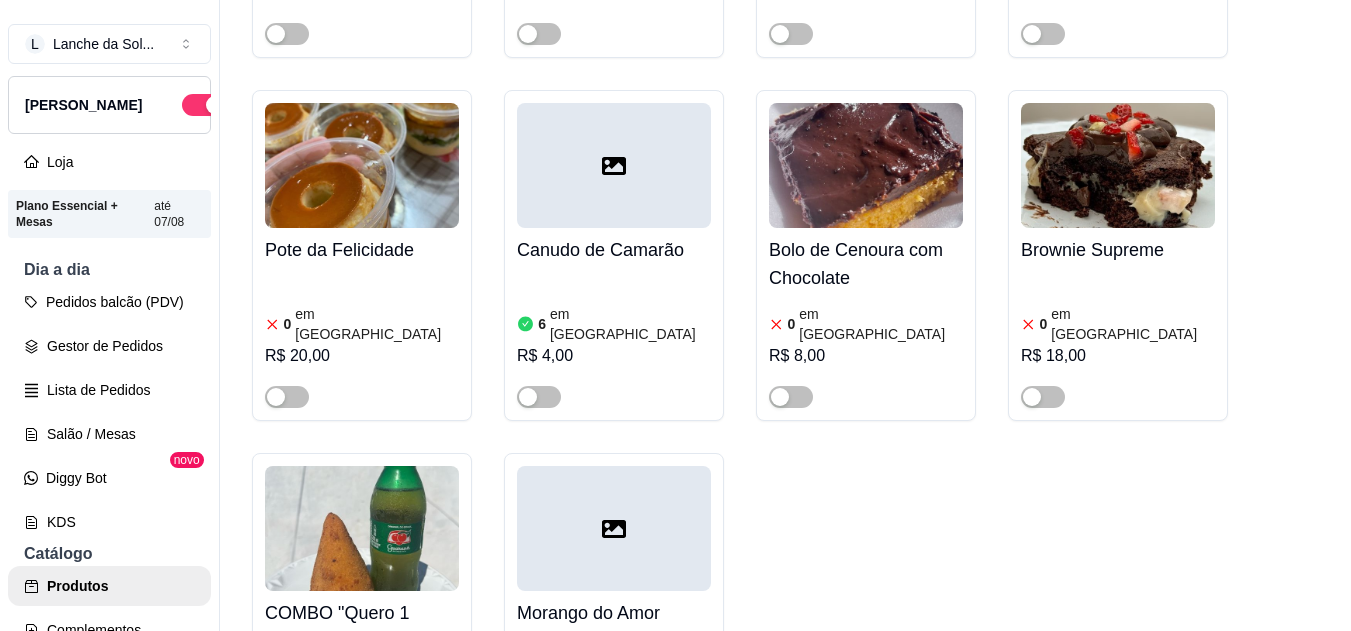 click at bounding box center [287, 760] 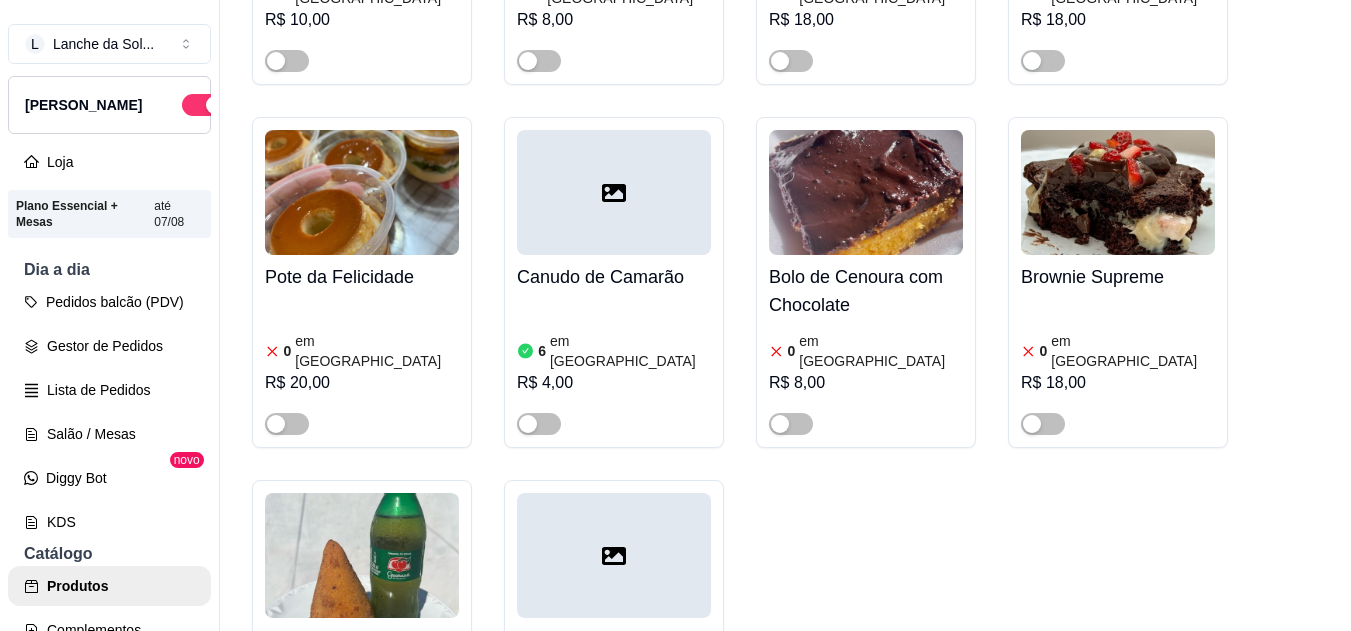 scroll, scrollTop: 3960, scrollLeft: 0, axis: vertical 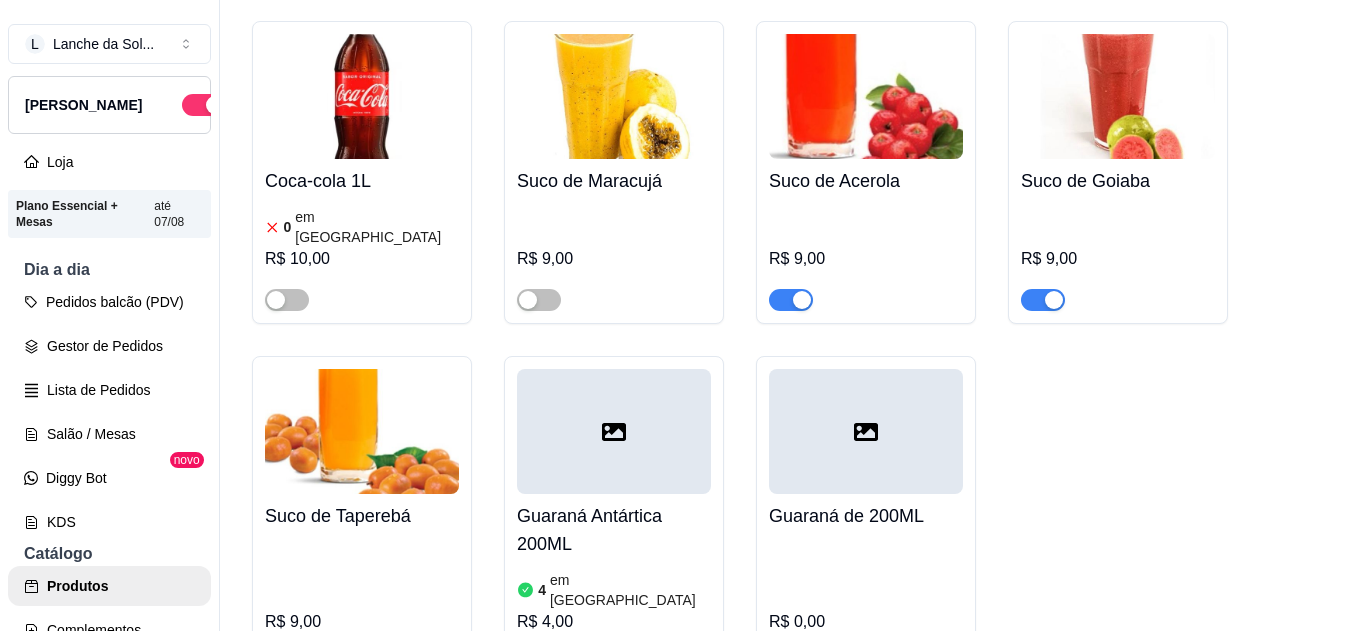 click on "Guaraná Antártica 200ML" at bounding box center (614, 530) 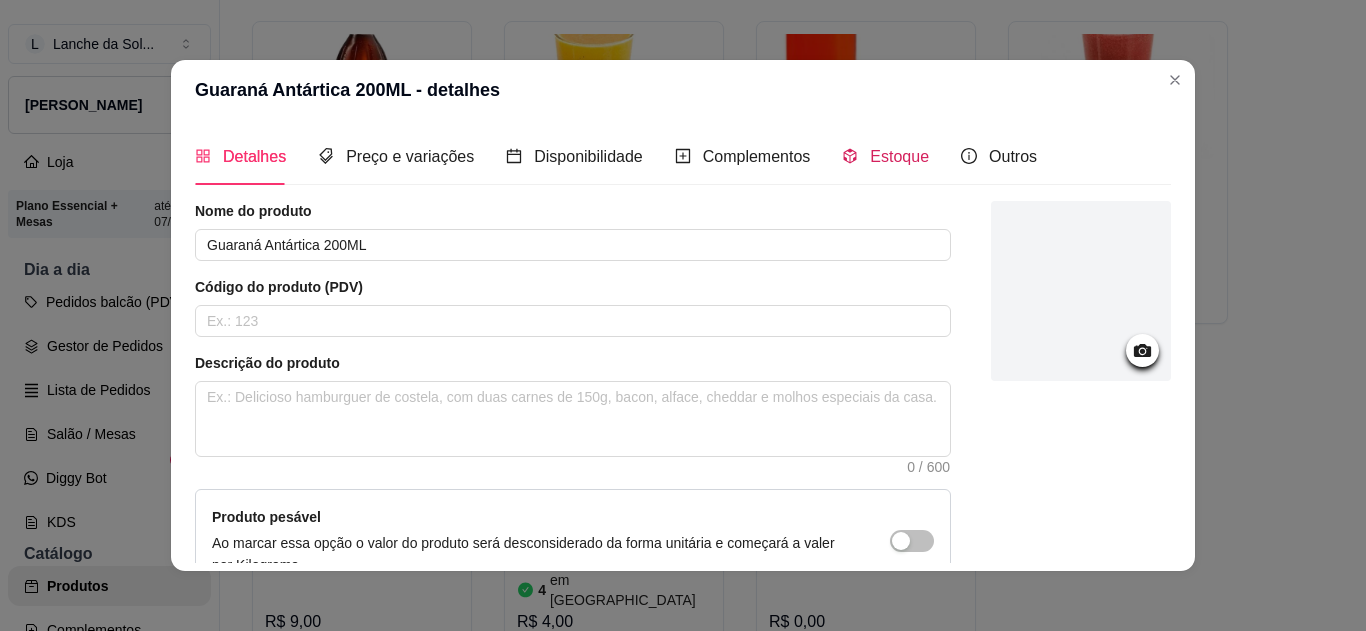 click on "Estoque" at bounding box center (899, 156) 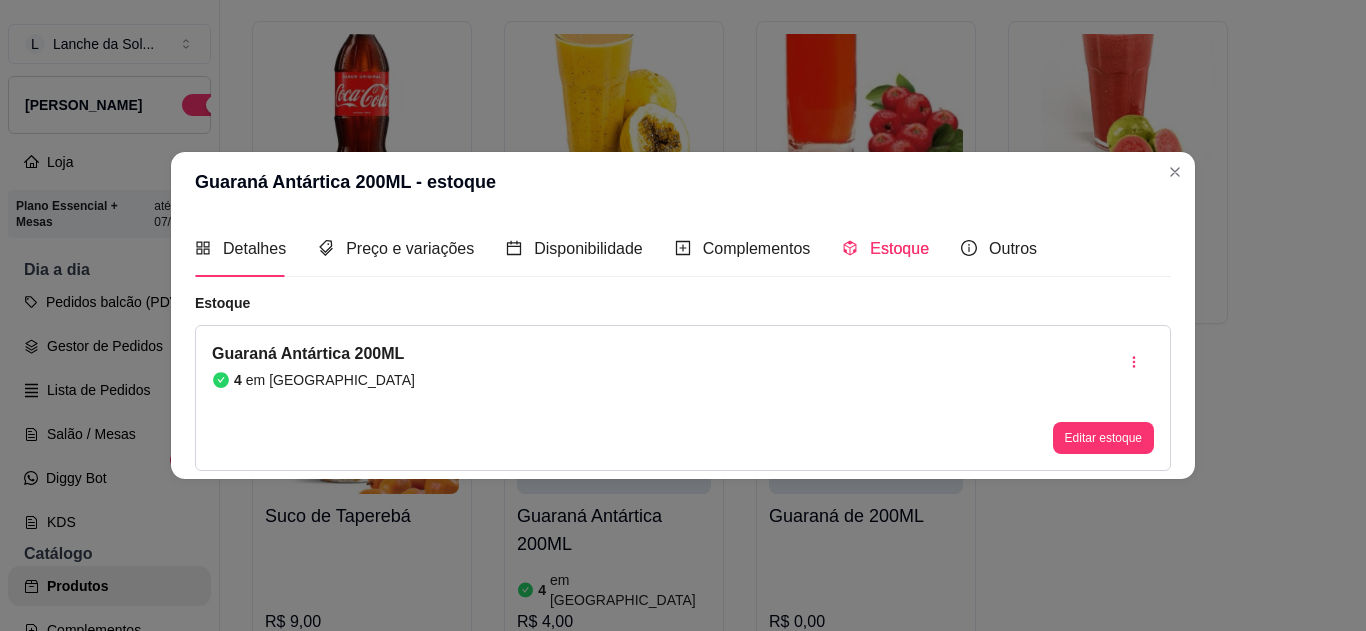 type 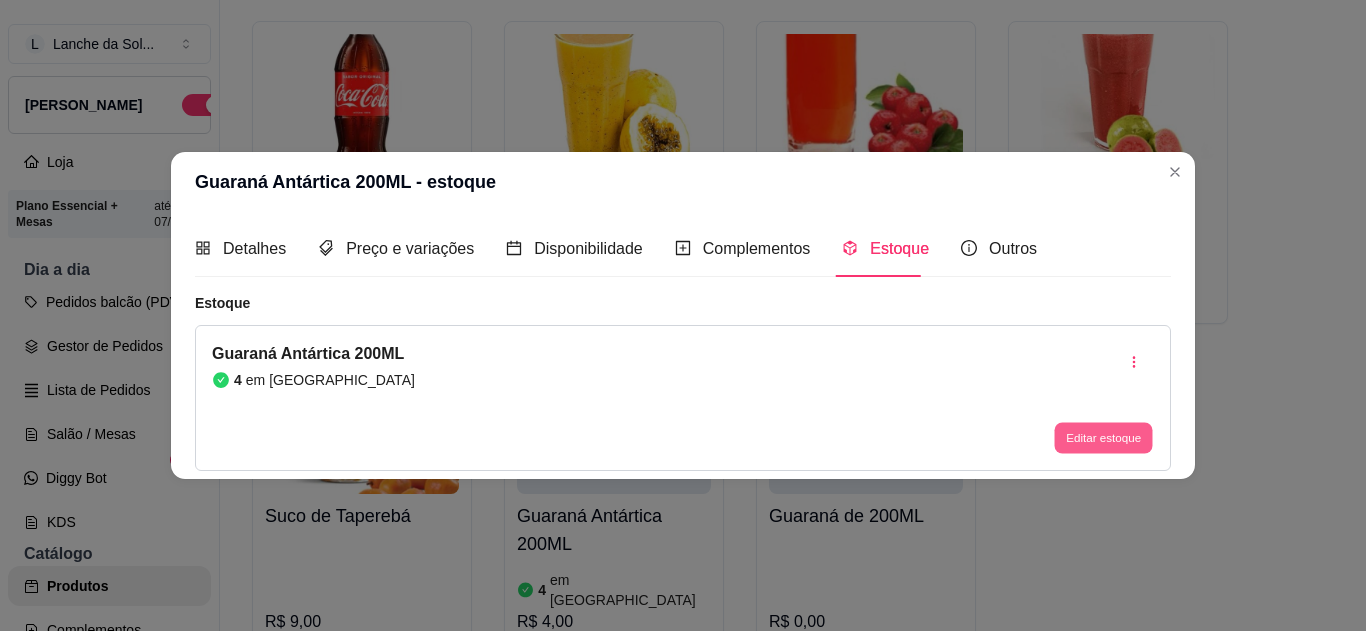 click on "Editar estoque" at bounding box center (1103, 438) 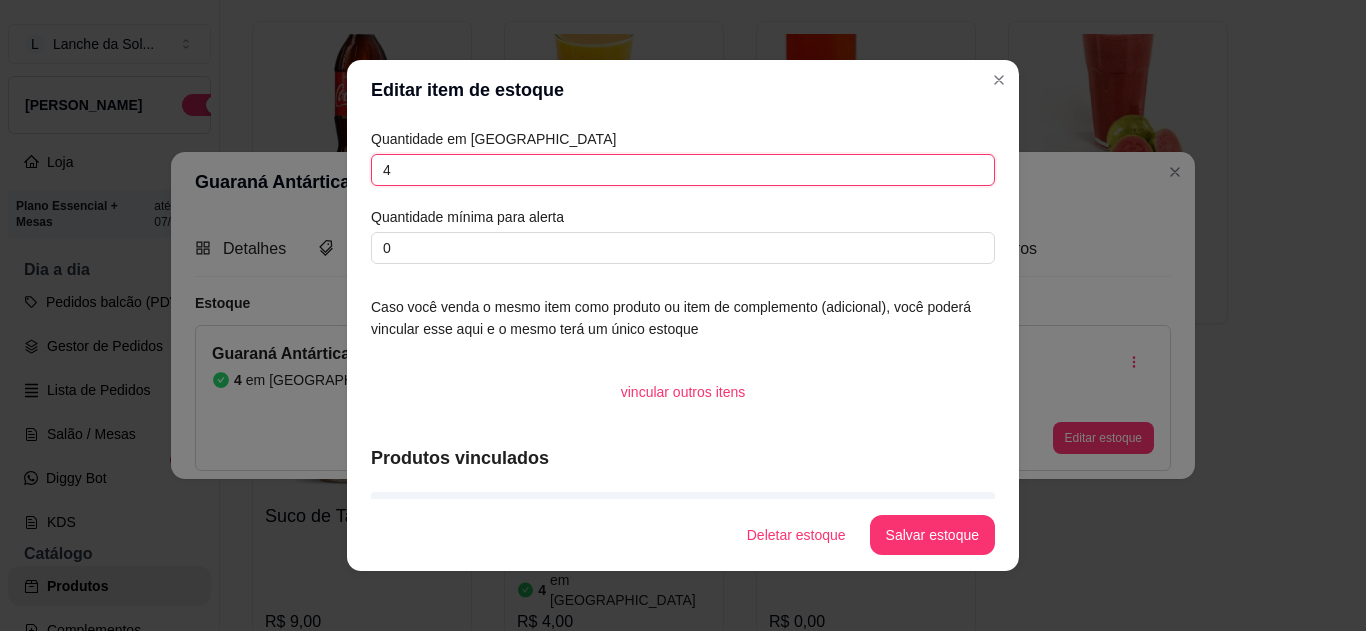 click on "4" at bounding box center [683, 170] 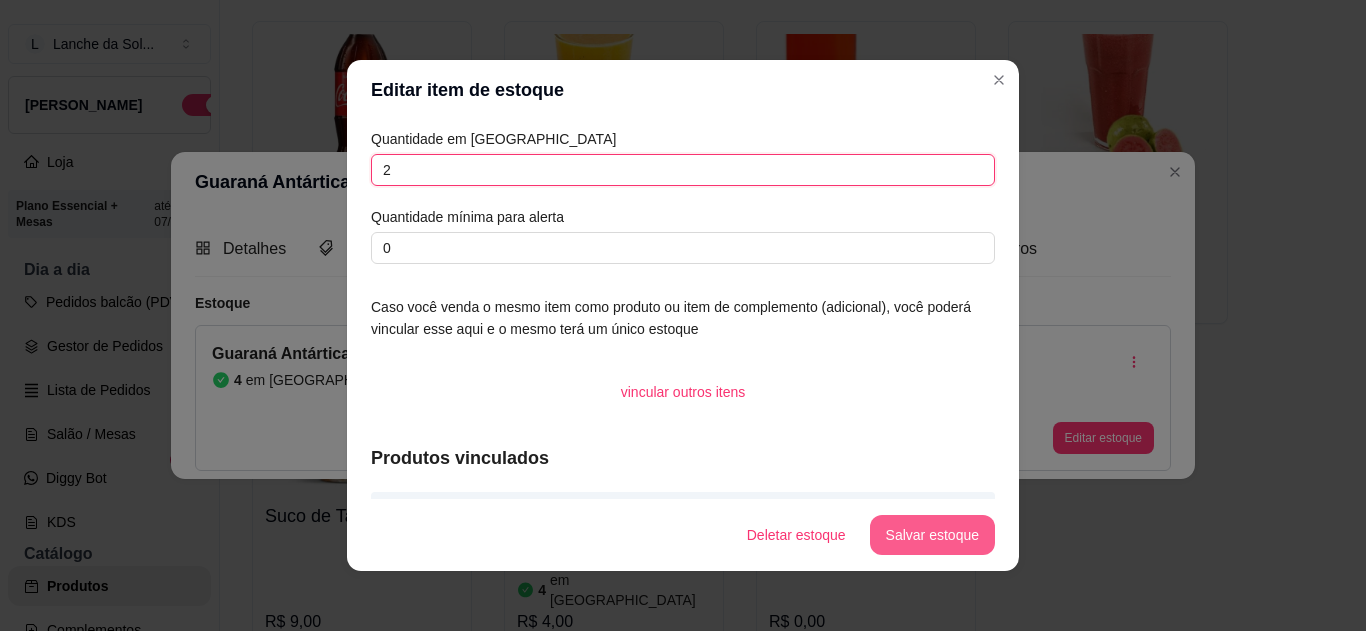 type on "2" 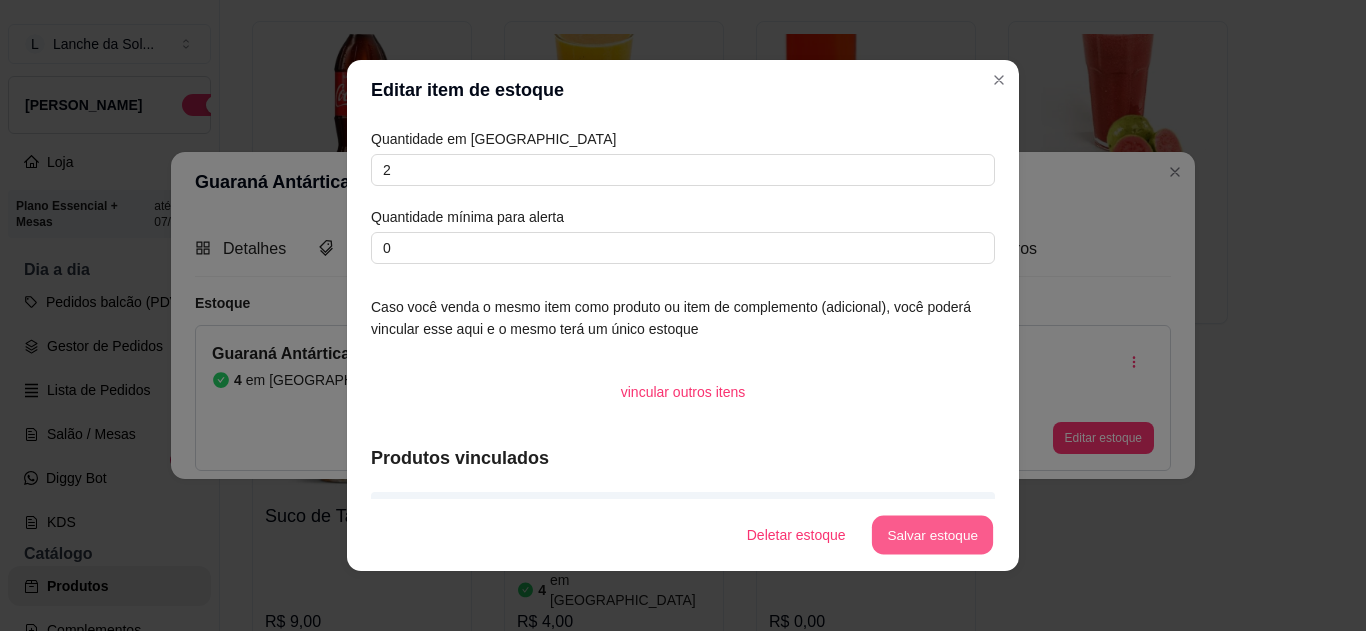 click on "Salvar estoque" at bounding box center (932, 535) 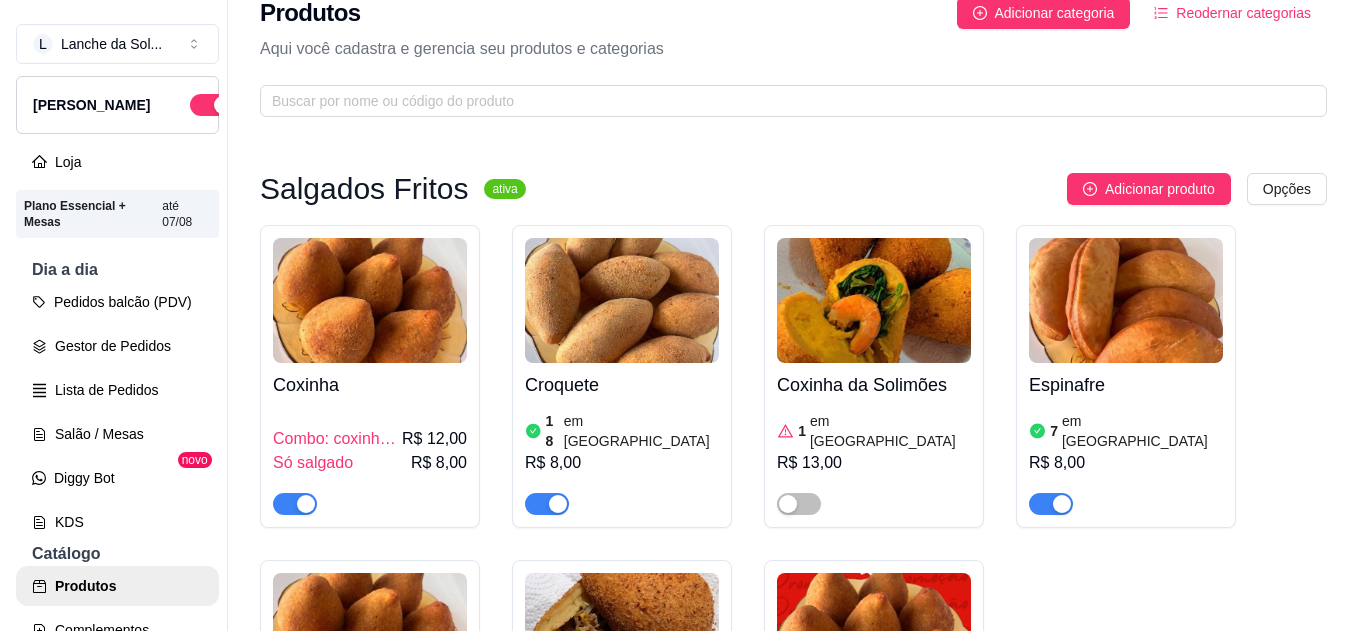 scroll, scrollTop: 0, scrollLeft: 0, axis: both 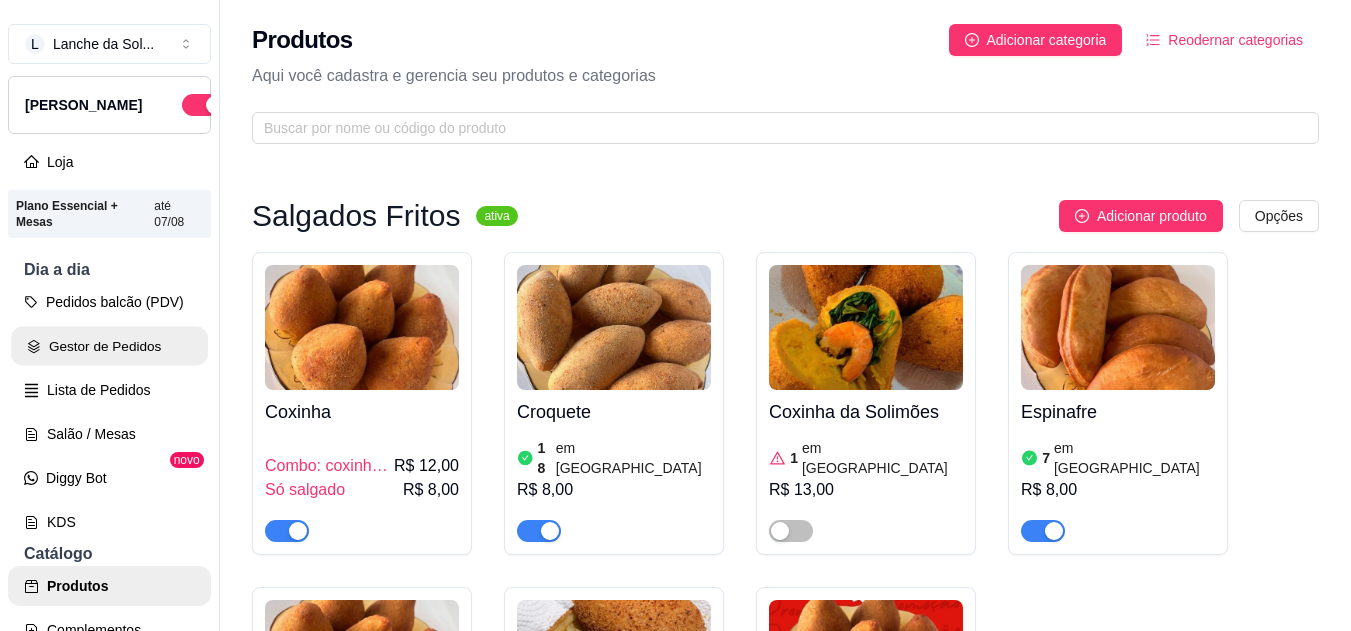 click on "Gestor de Pedidos" at bounding box center (109, 346) 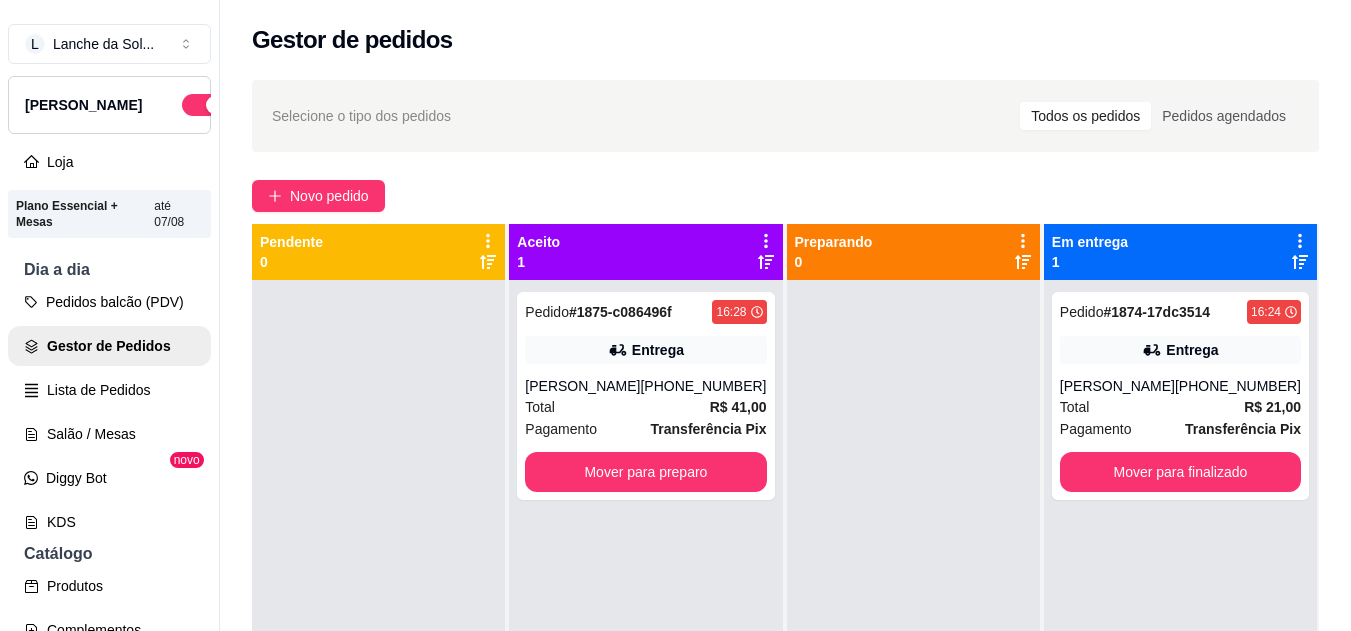 click on "Total R$ 41,00" at bounding box center (645, 407) 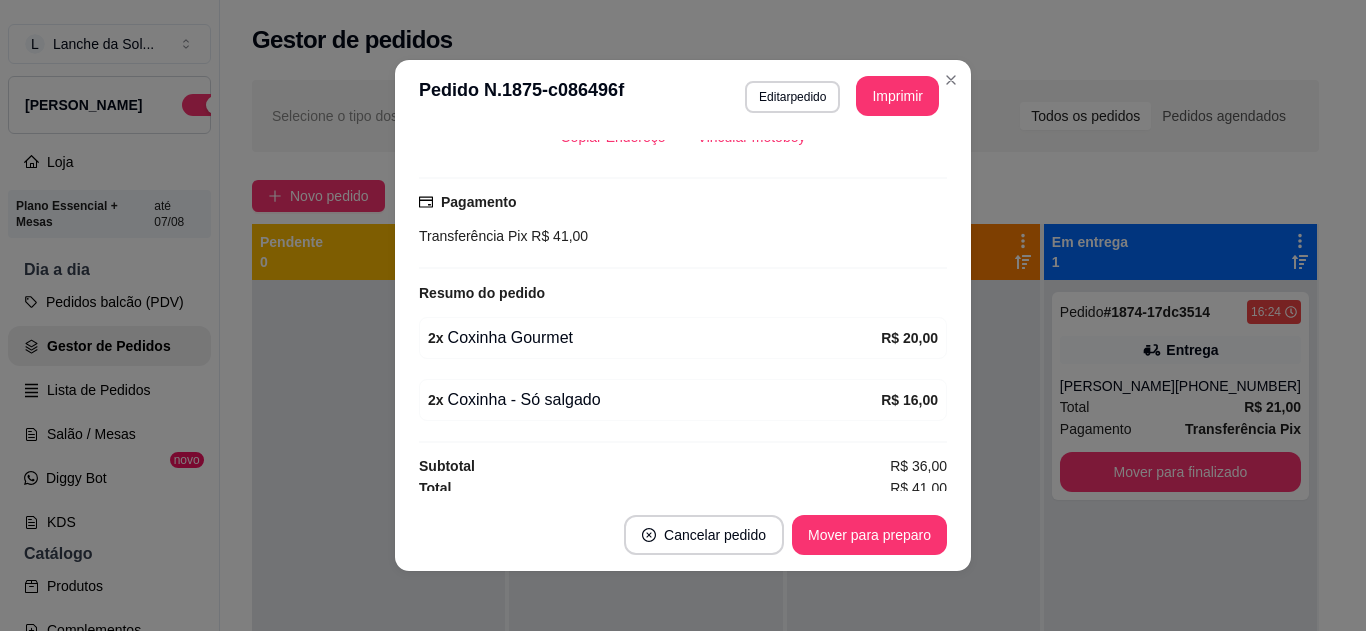 scroll, scrollTop: 488, scrollLeft: 0, axis: vertical 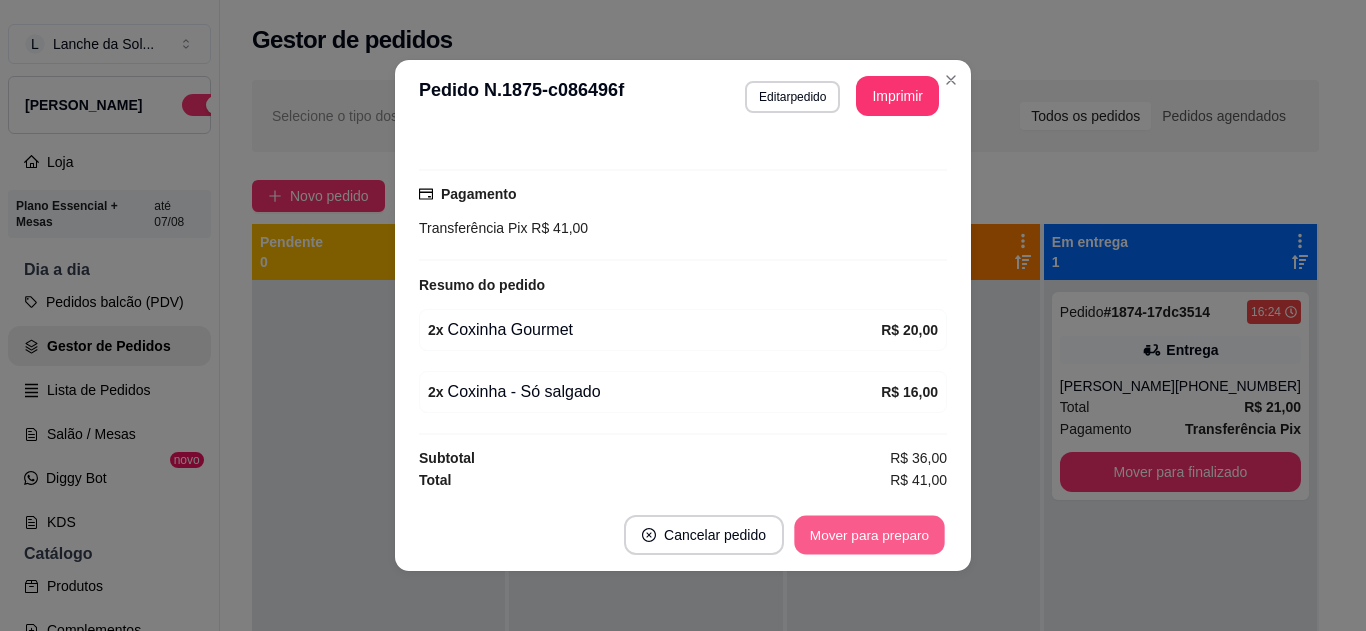 click on "Mover para preparo" at bounding box center [869, 535] 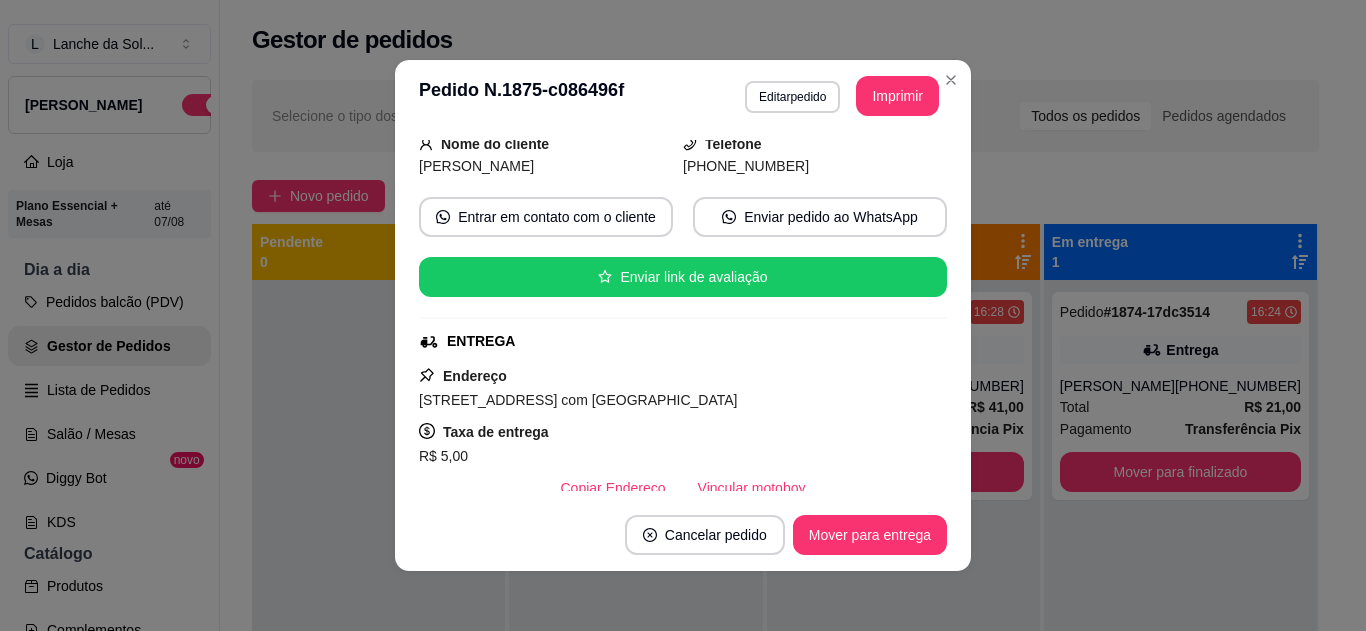 scroll, scrollTop: 128, scrollLeft: 0, axis: vertical 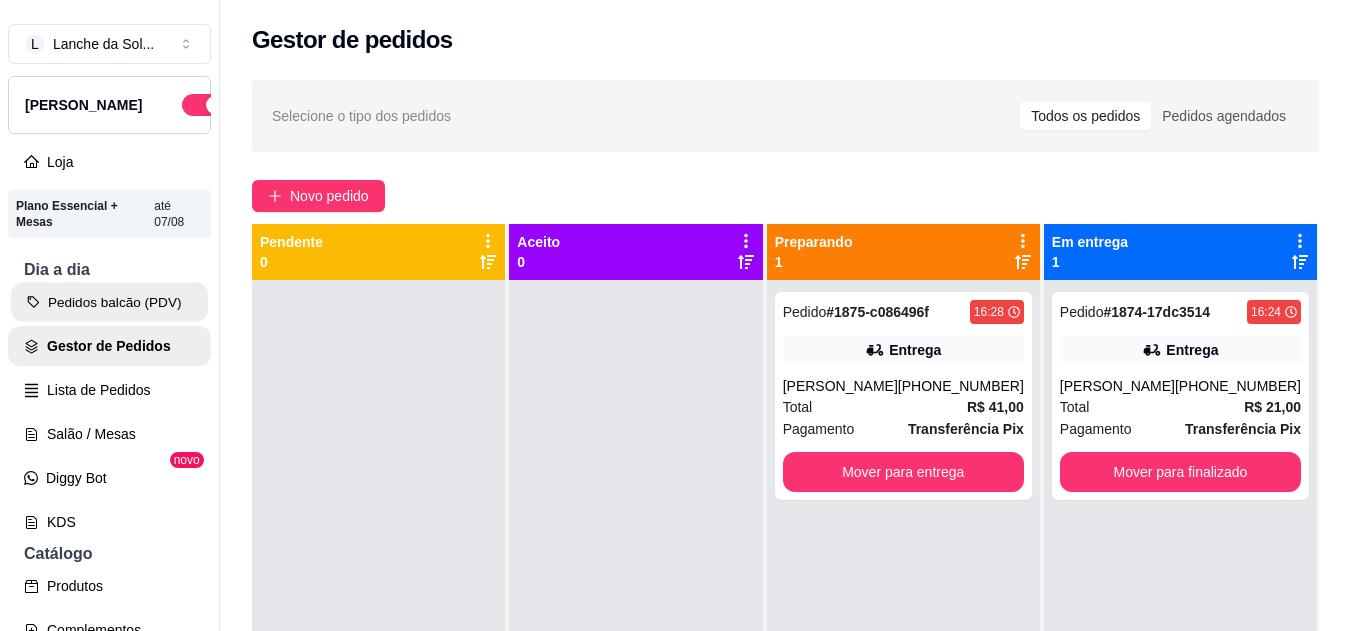 click on "Pedidos balcão (PDV)" at bounding box center (109, 302) 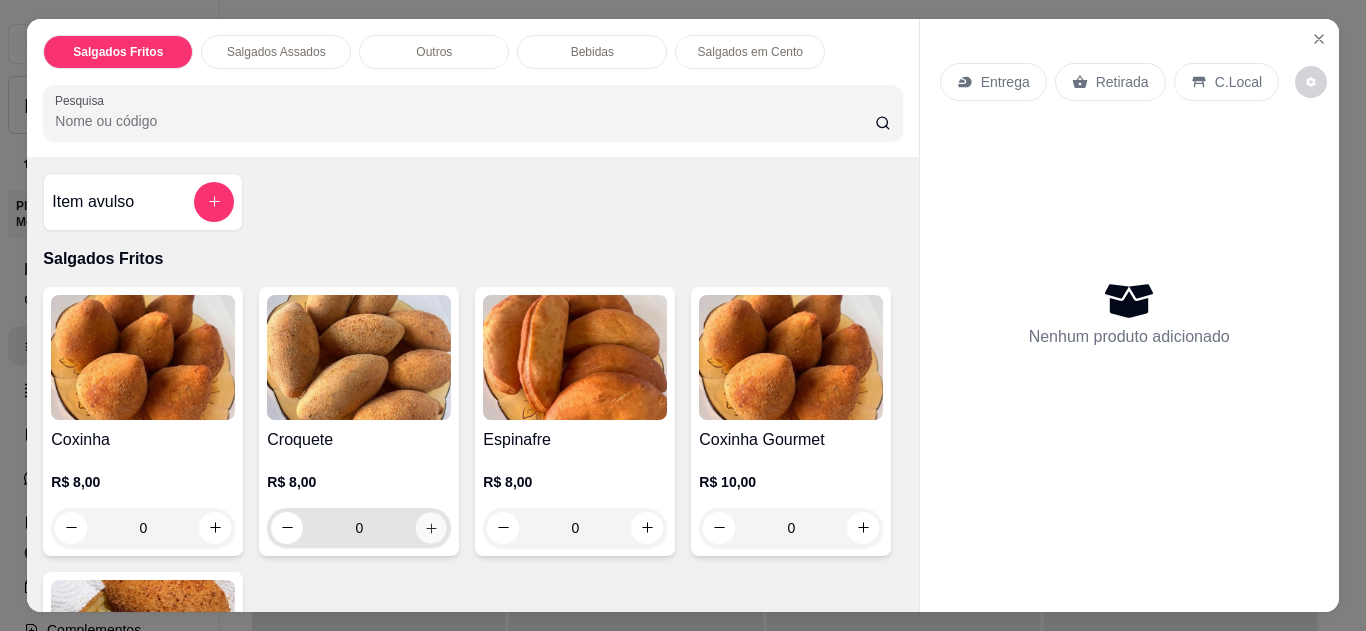 click 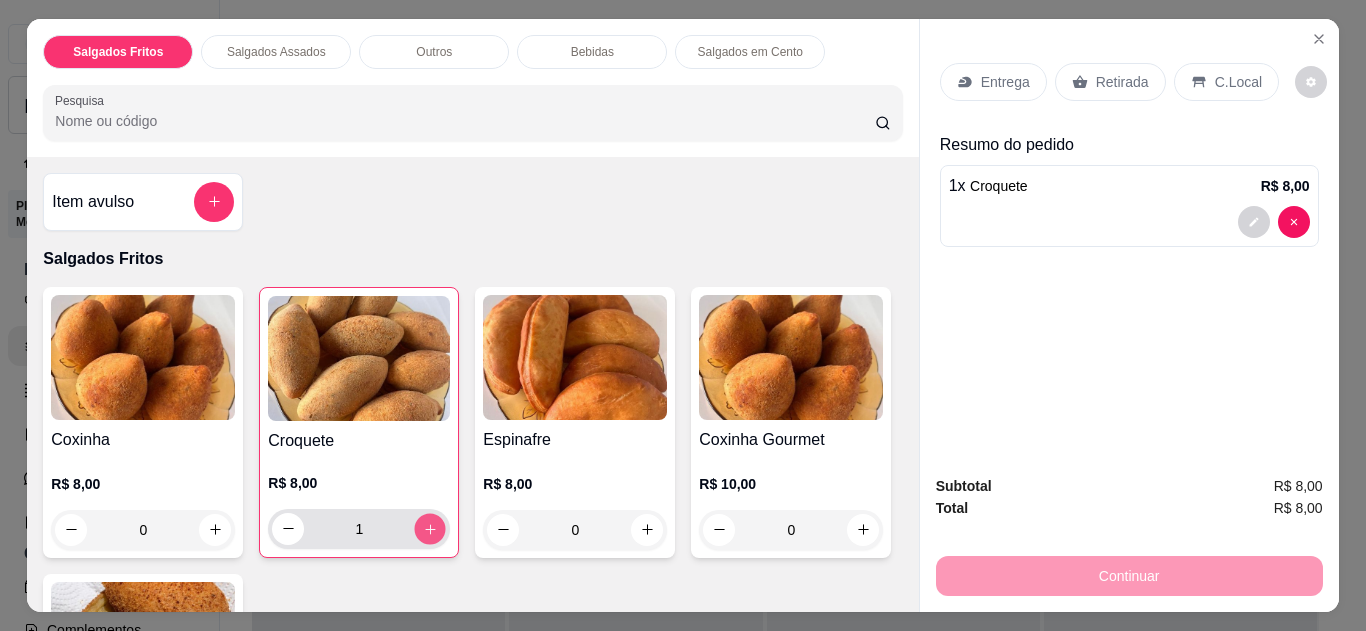 click 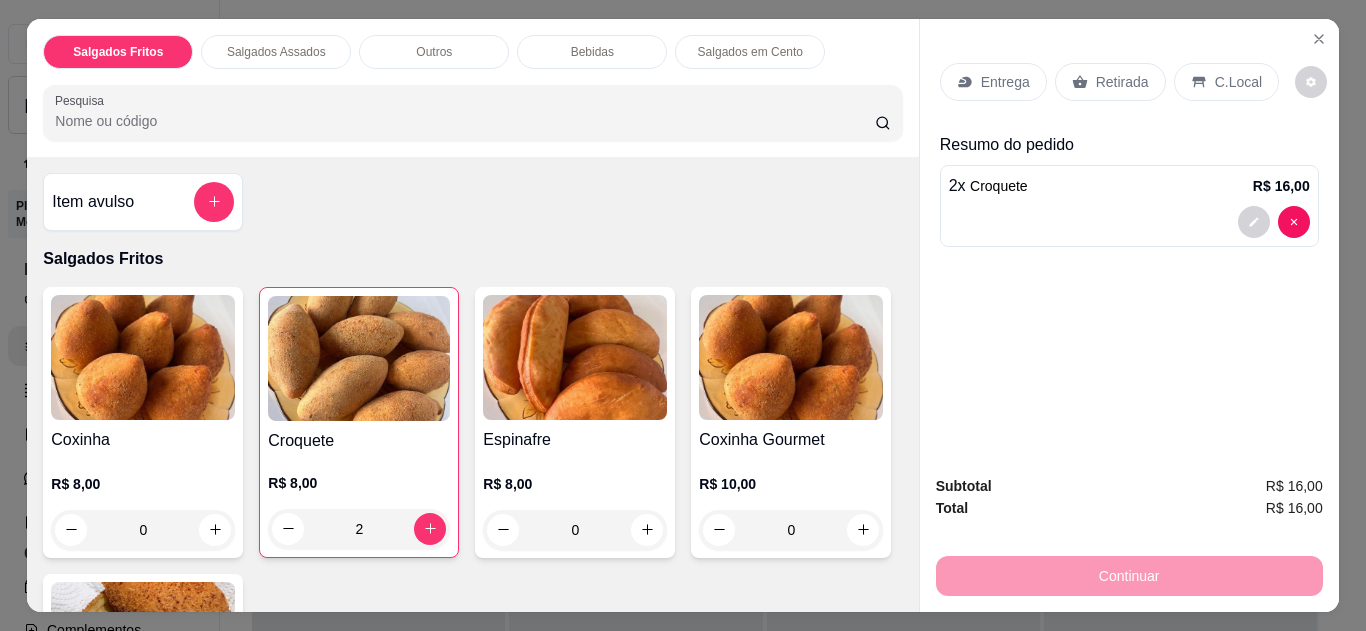 click 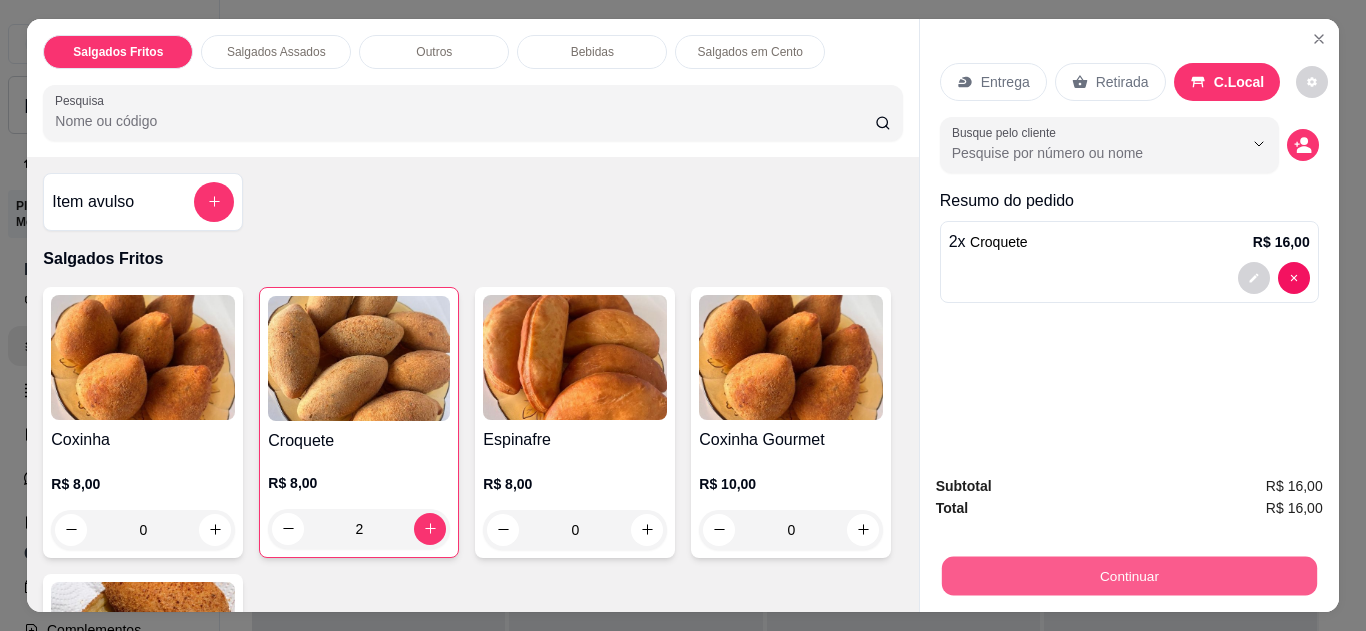 click on "Continuar" at bounding box center (1128, 576) 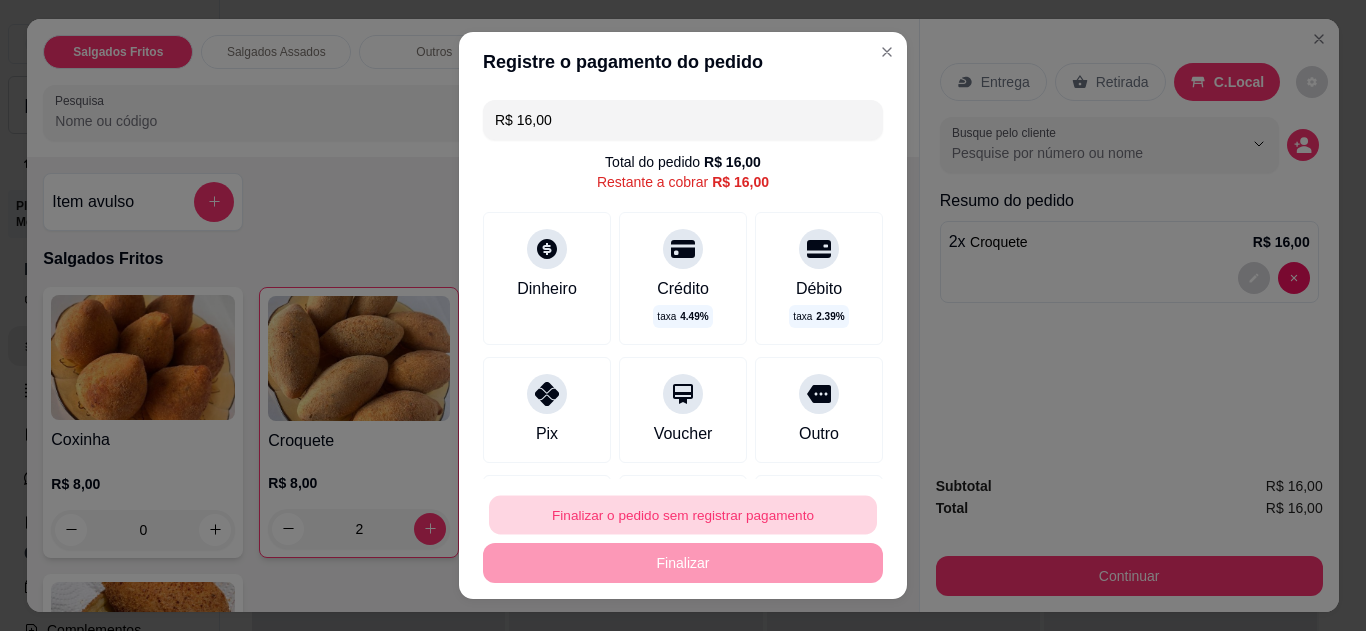 click on "Finalizar o pedido sem registrar pagamento" at bounding box center (683, 515) 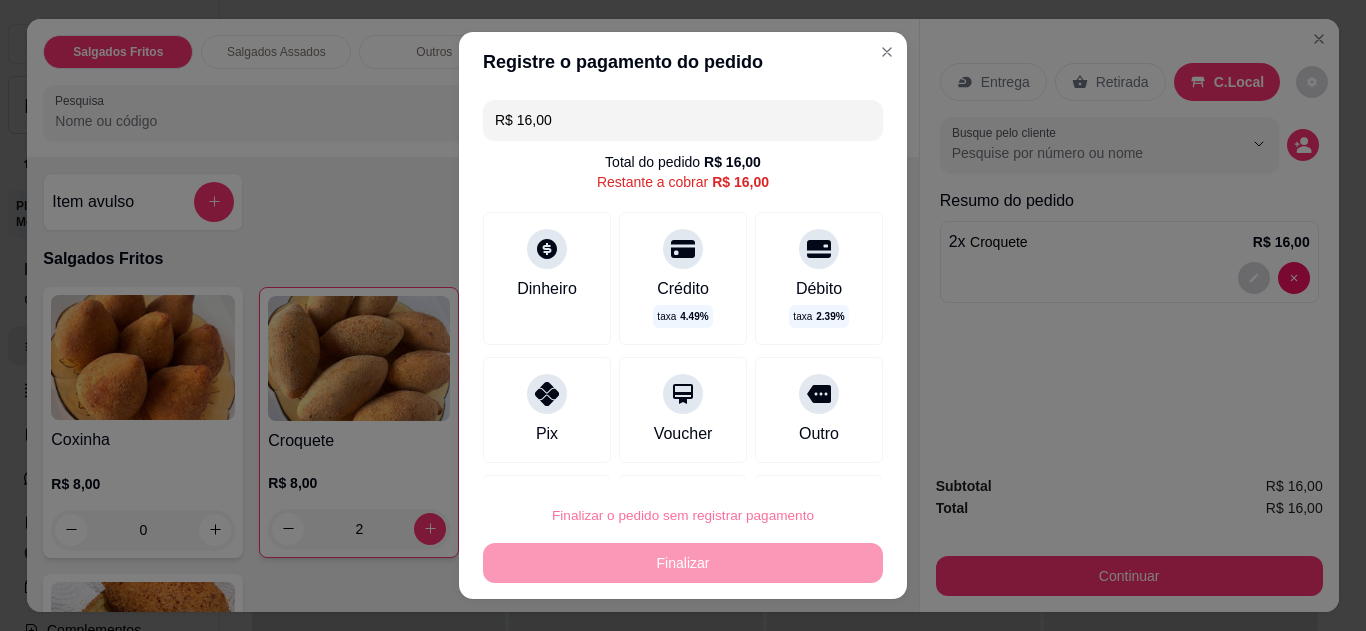 click on "Cancelar" at bounding box center [717, 459] 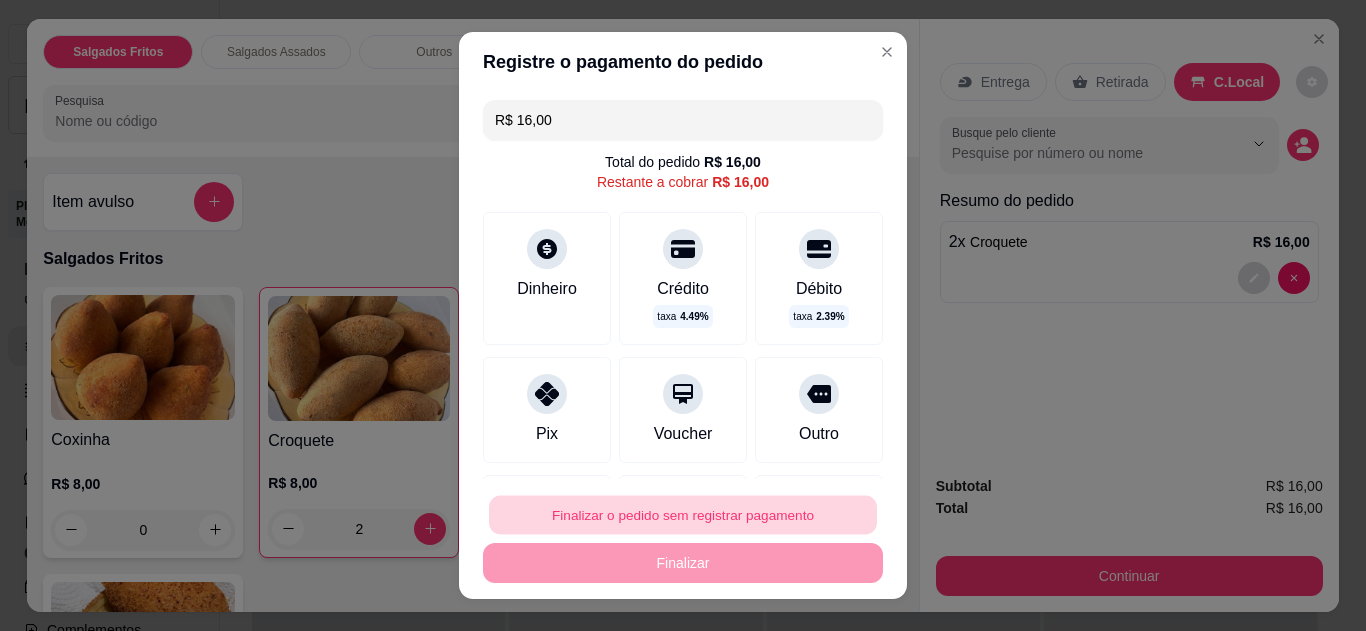 click on "Finalizar o pedido sem registrar pagamento" at bounding box center [683, 515] 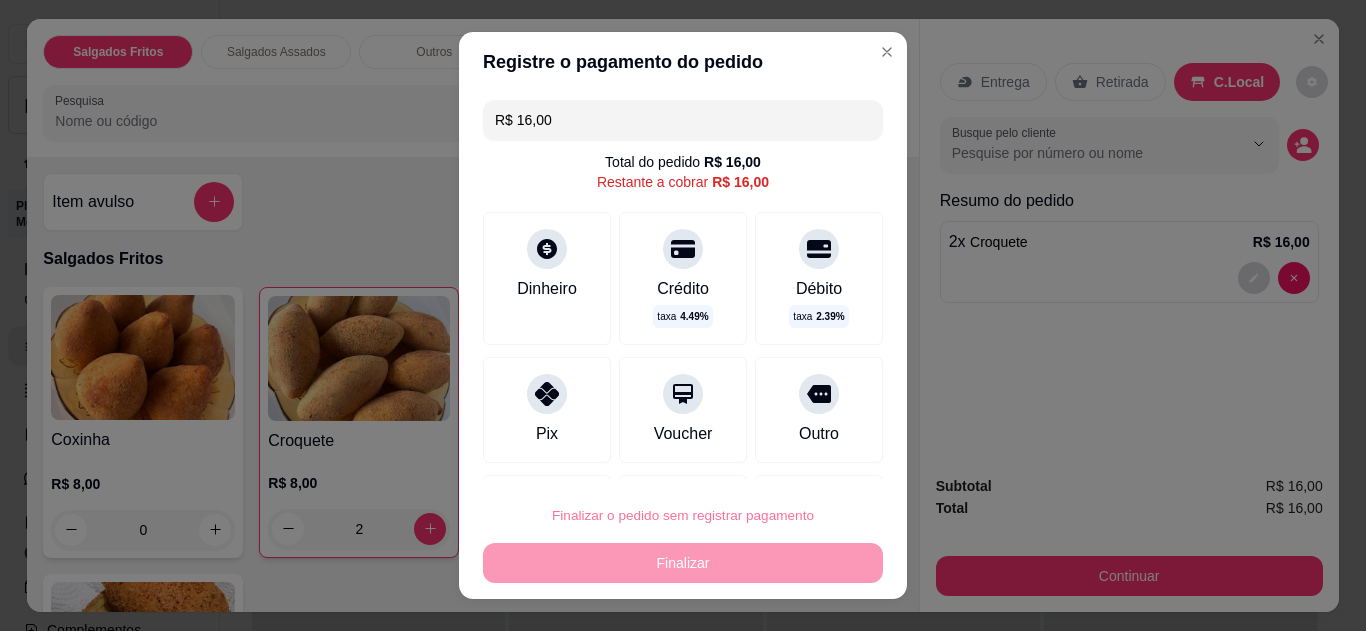 click on "Confirmar" at bounding box center (796, 459) 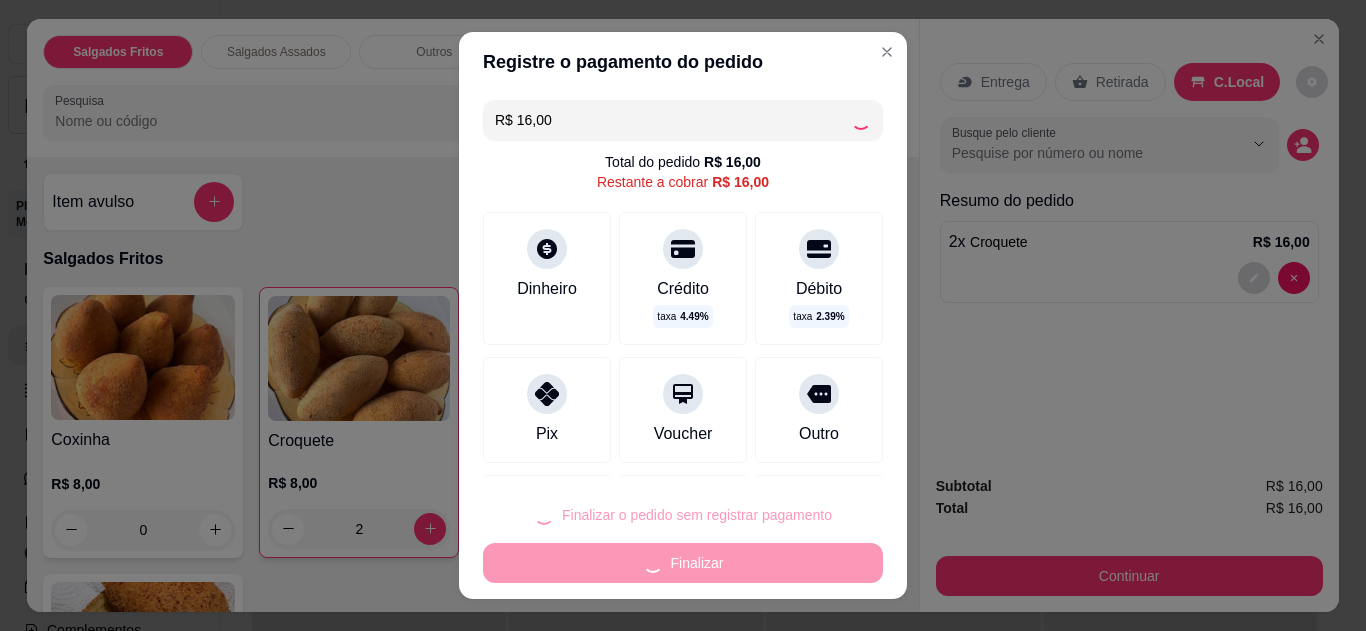 type on "0" 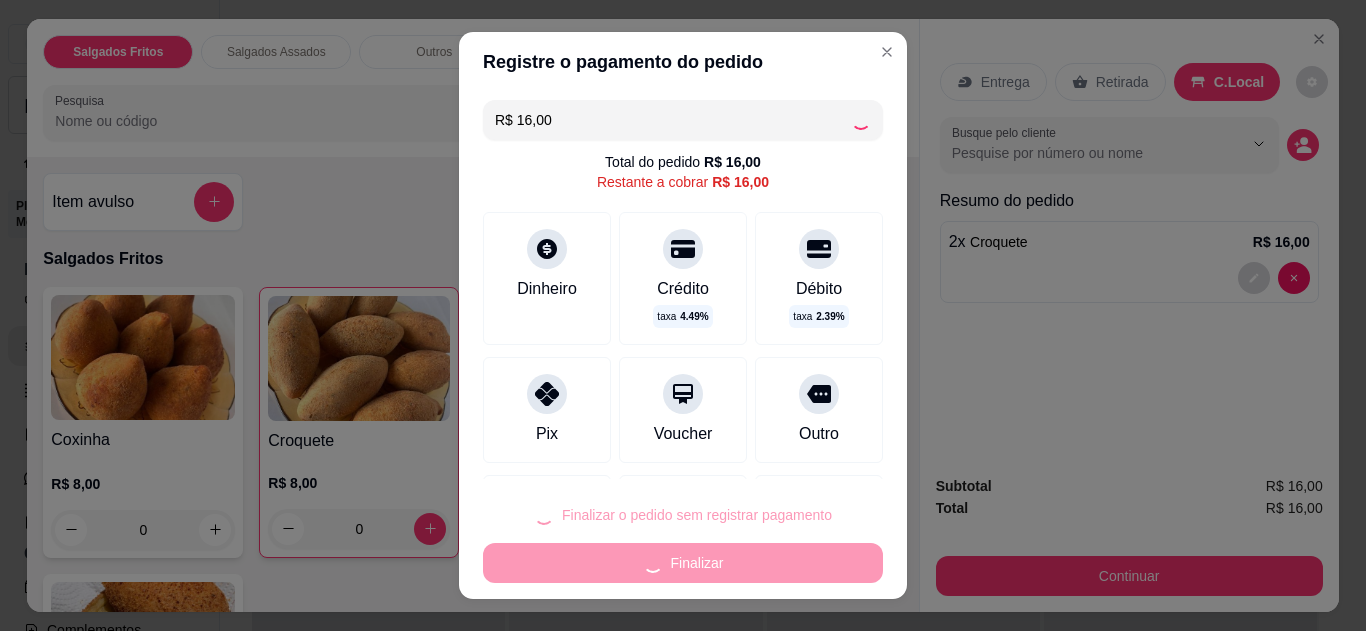 type on "R$ 0,00" 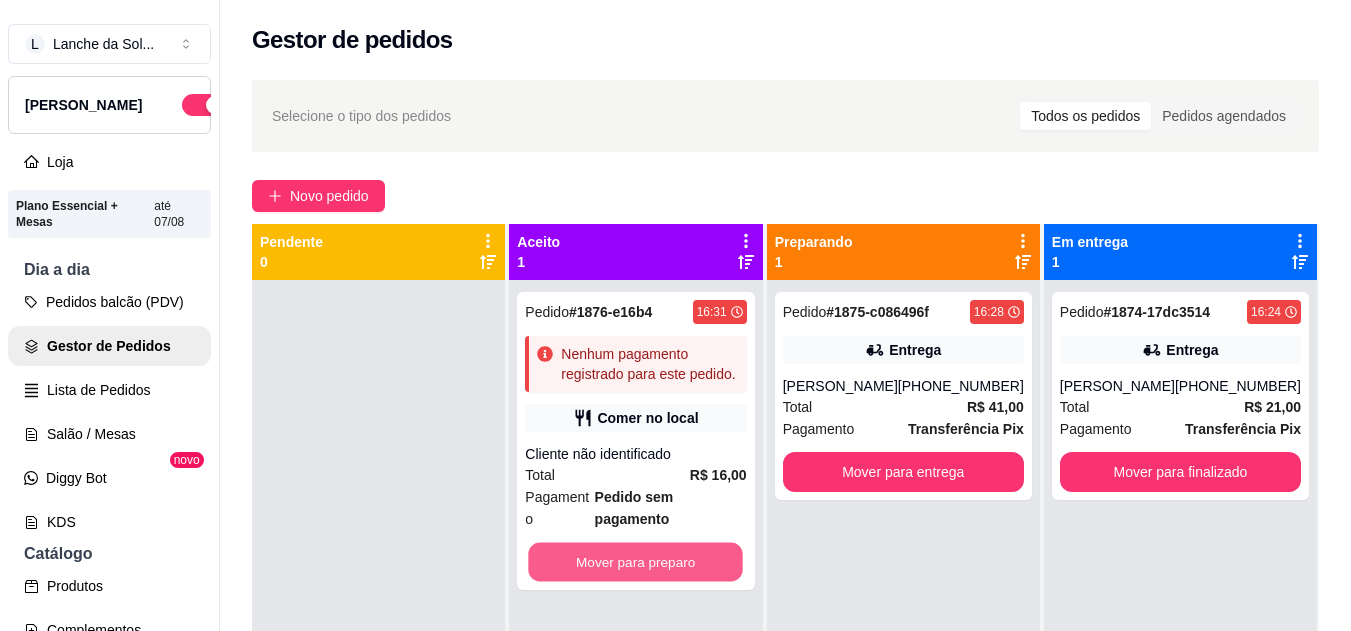 click on "Mover para preparo" at bounding box center (636, 562) 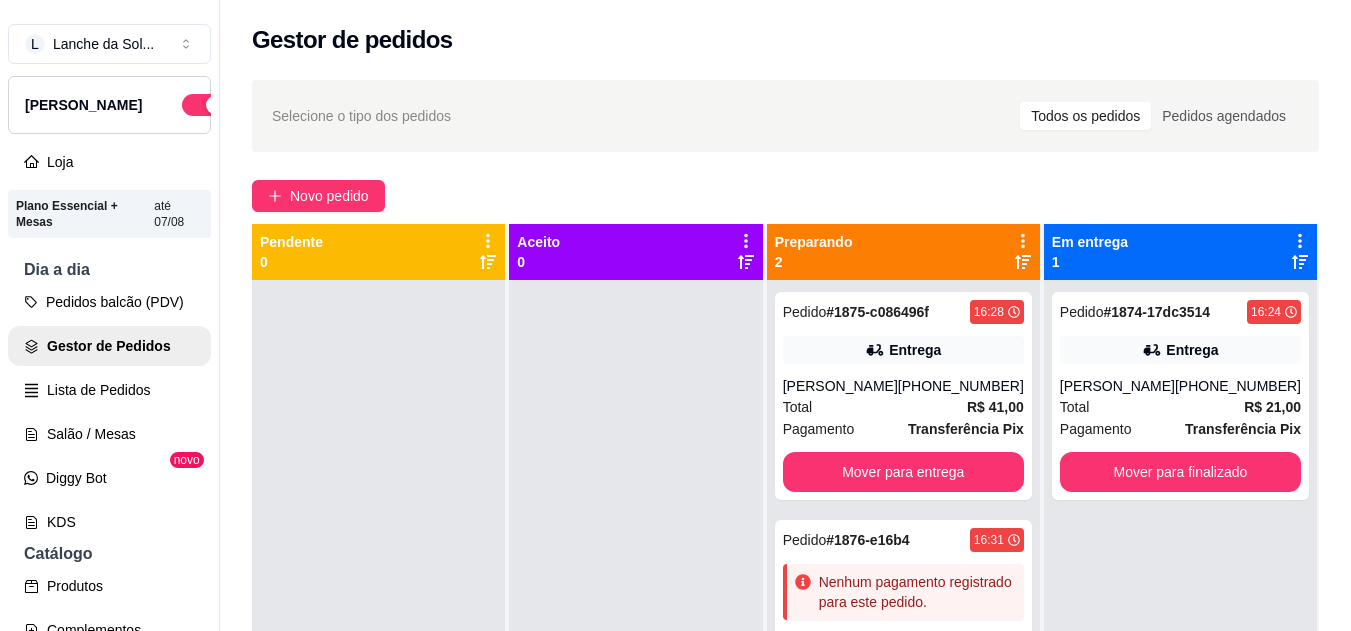 click on "Nenhum pagamento registrado para este pedido." at bounding box center (903, 592) 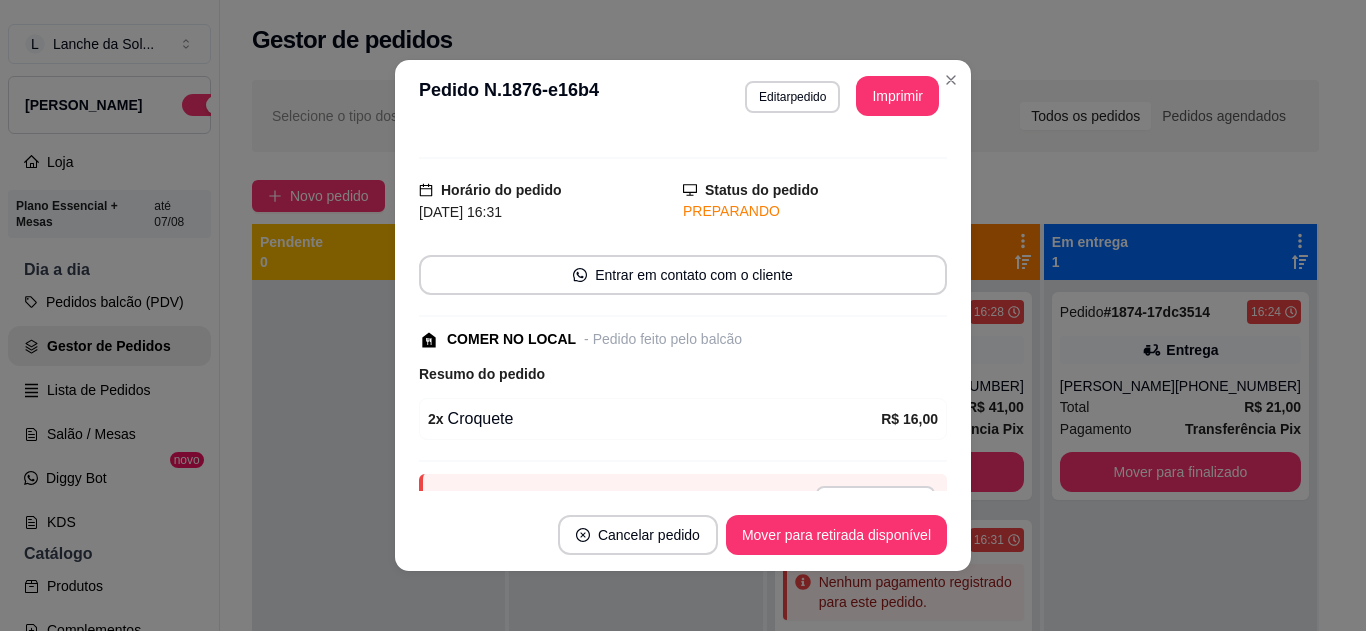 scroll, scrollTop: 80, scrollLeft: 0, axis: vertical 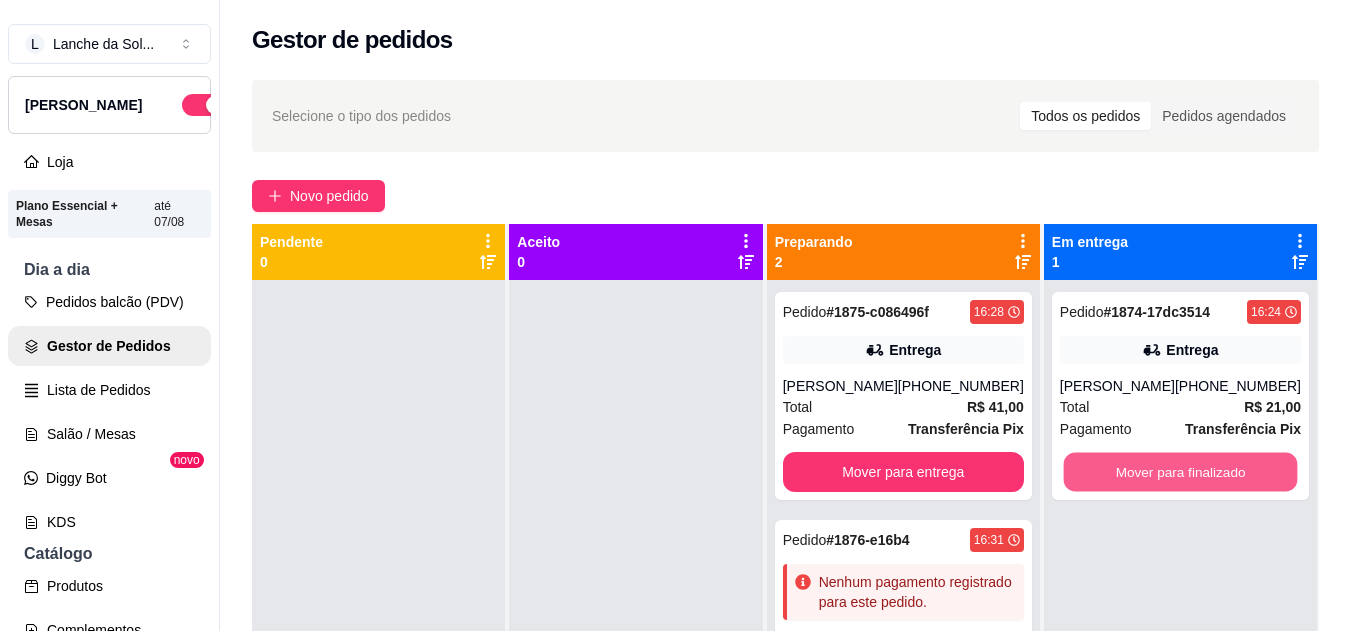 click on "Mover para finalizado" at bounding box center [1180, 472] 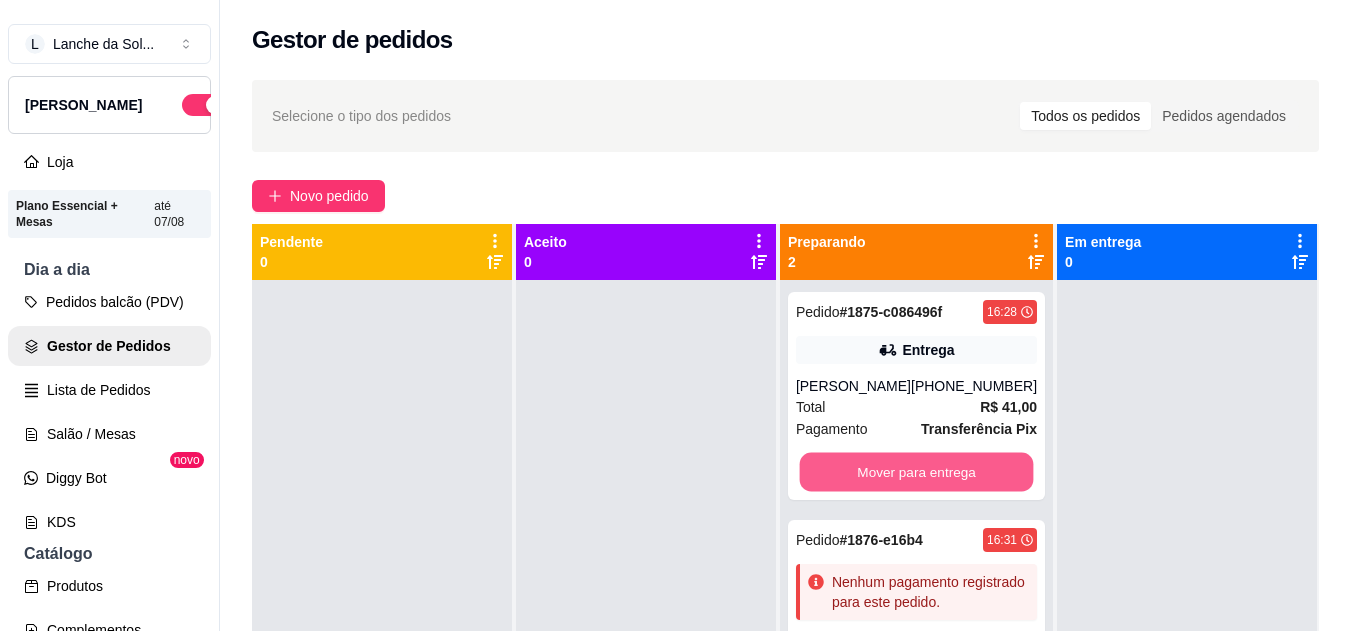 click on "Mover para entrega" at bounding box center [916, 472] 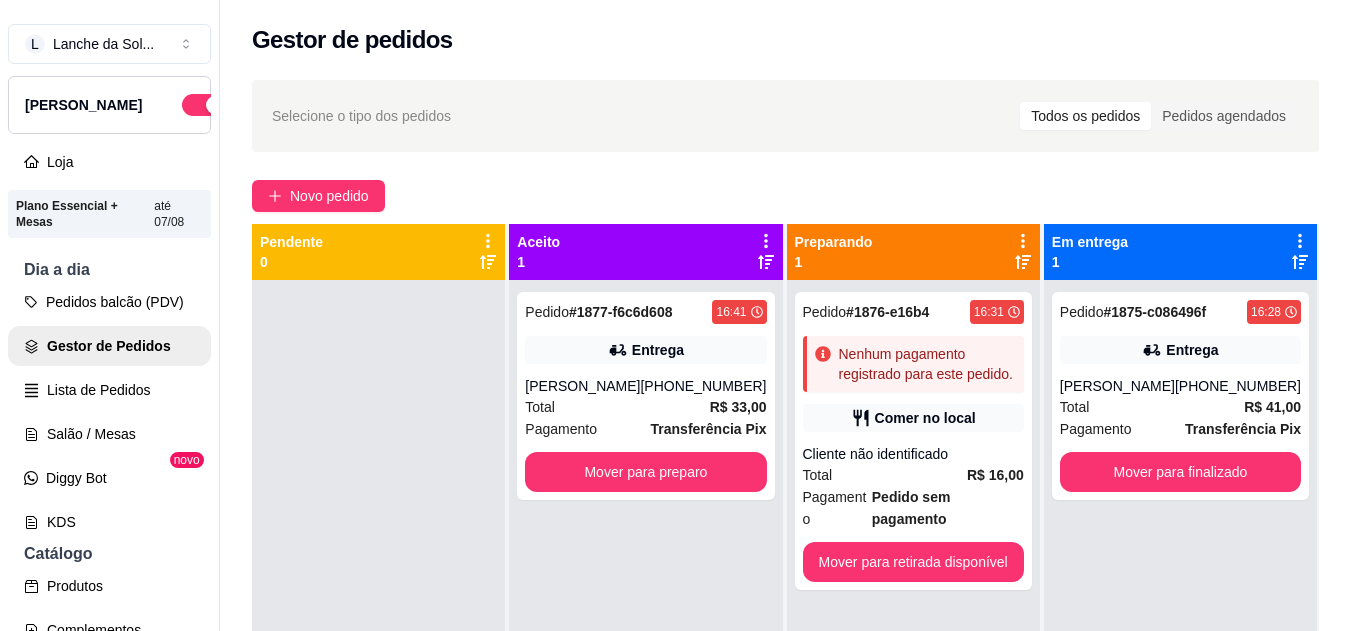 click on "Cliente não identificado" at bounding box center [913, 454] 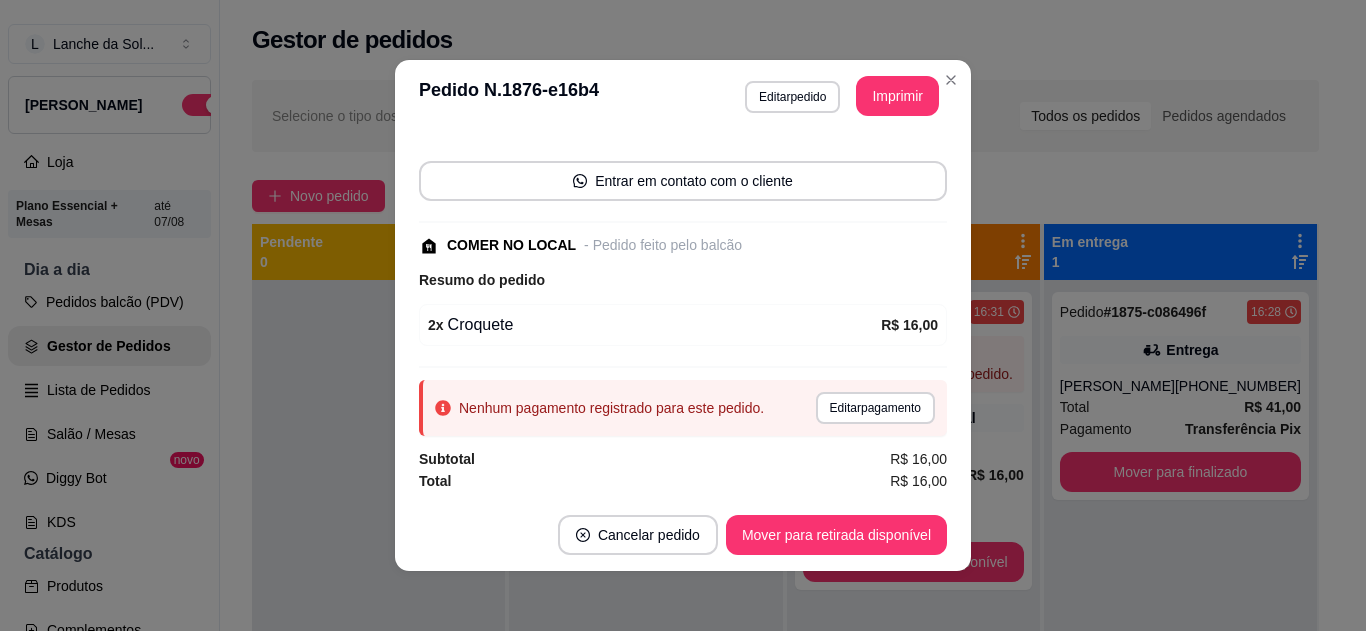 scroll, scrollTop: 122, scrollLeft: 0, axis: vertical 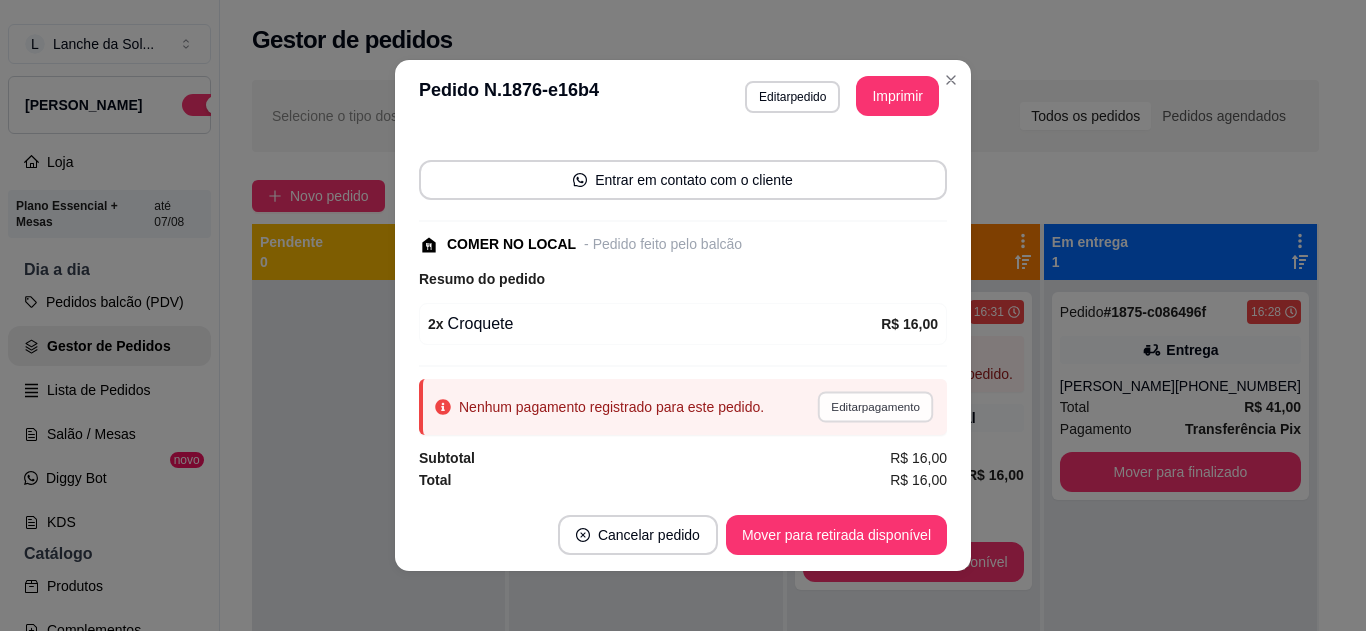 click on "Editar  pagamento" at bounding box center (875, 406) 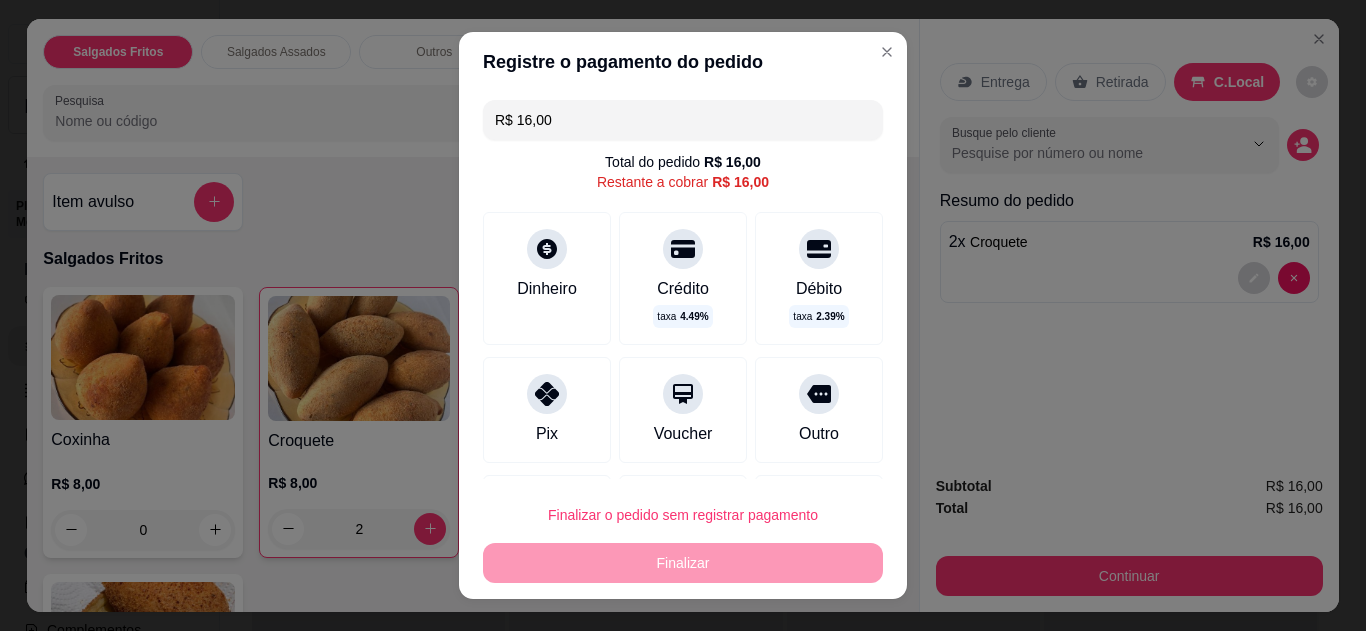 click 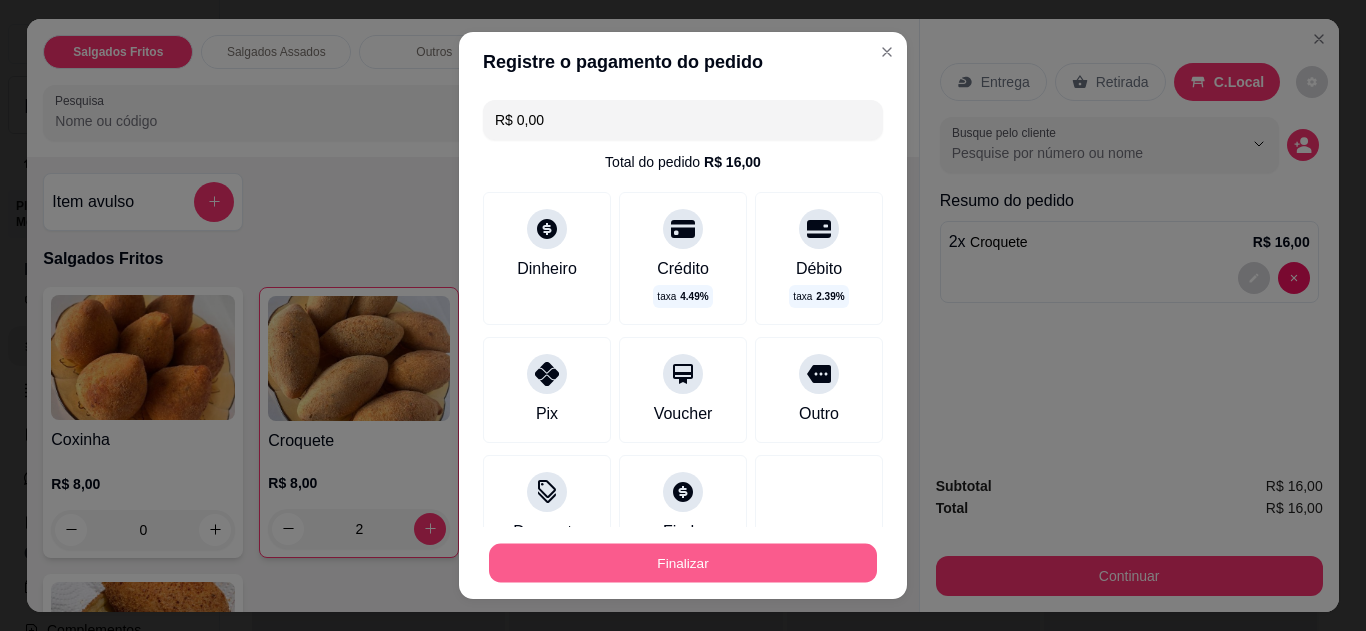 click on "Finalizar" at bounding box center [683, 563] 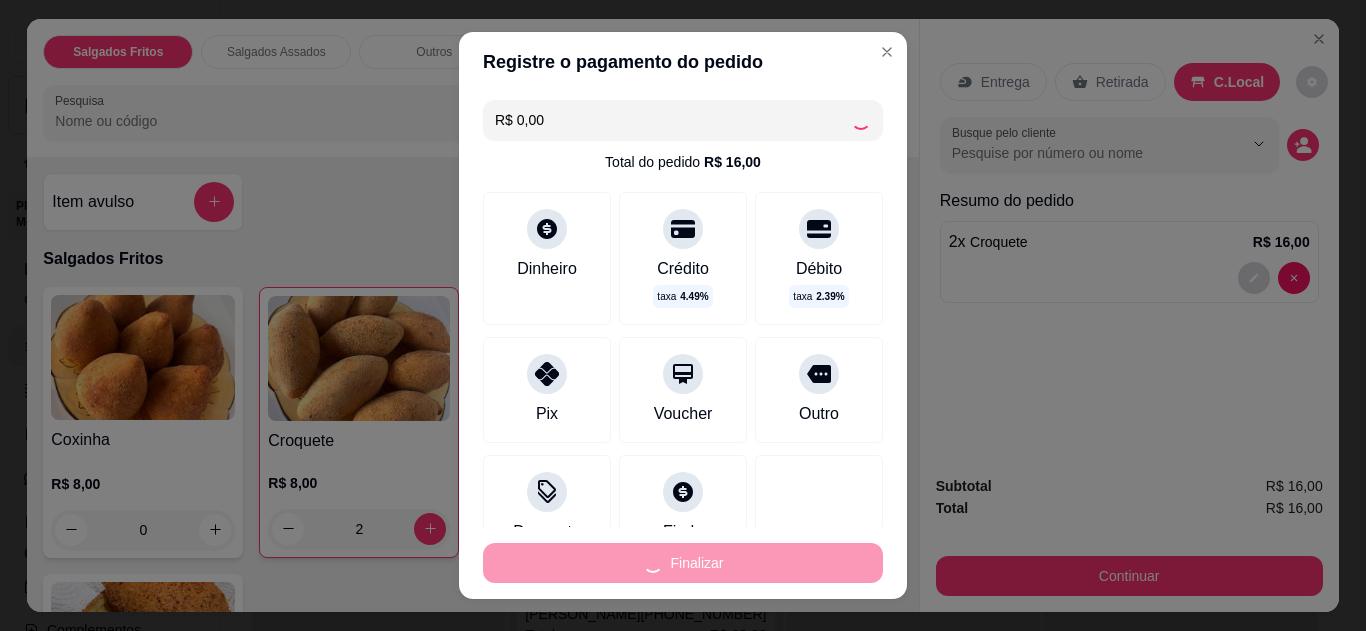 type on "0" 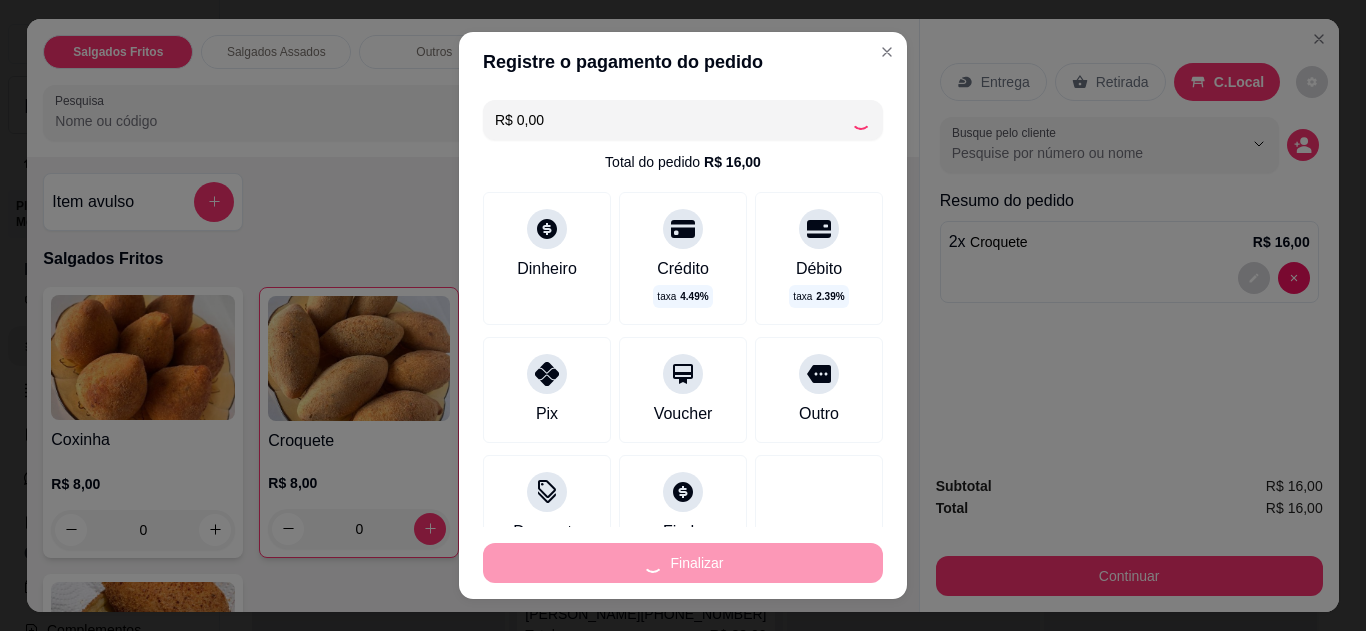 type on "-R$ 16,00" 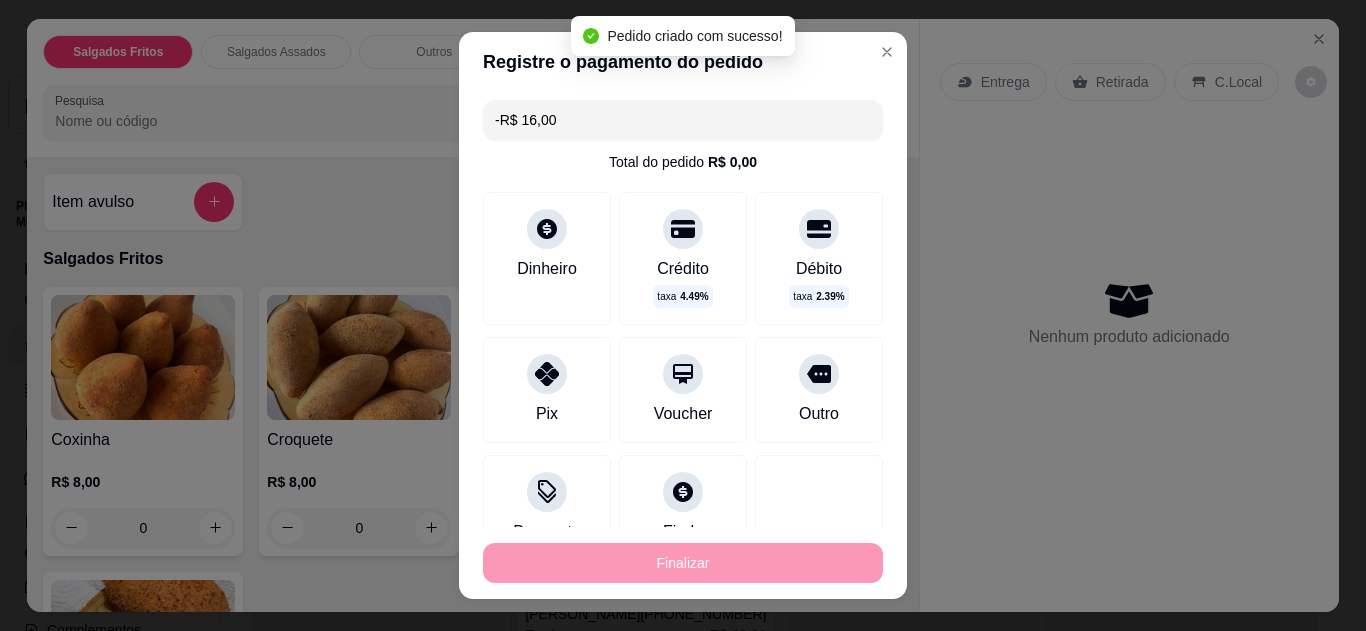 scroll, scrollTop: 166, scrollLeft: 0, axis: vertical 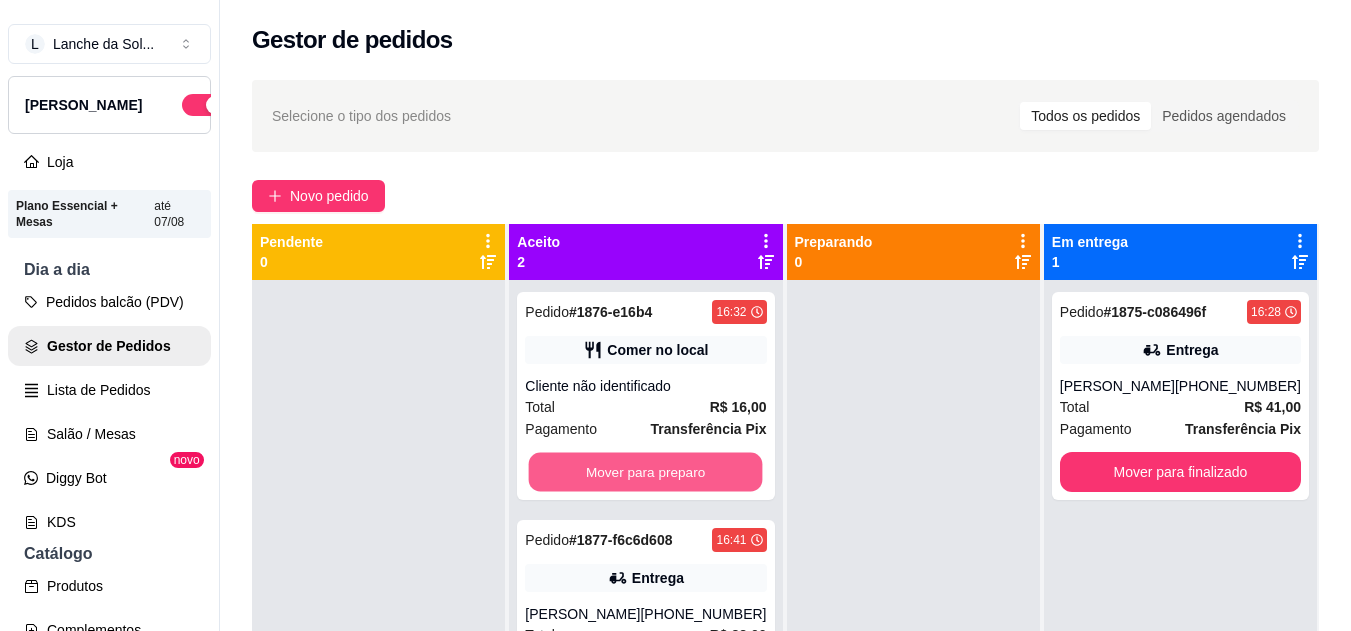 click on "Mover para preparo" at bounding box center (646, 472) 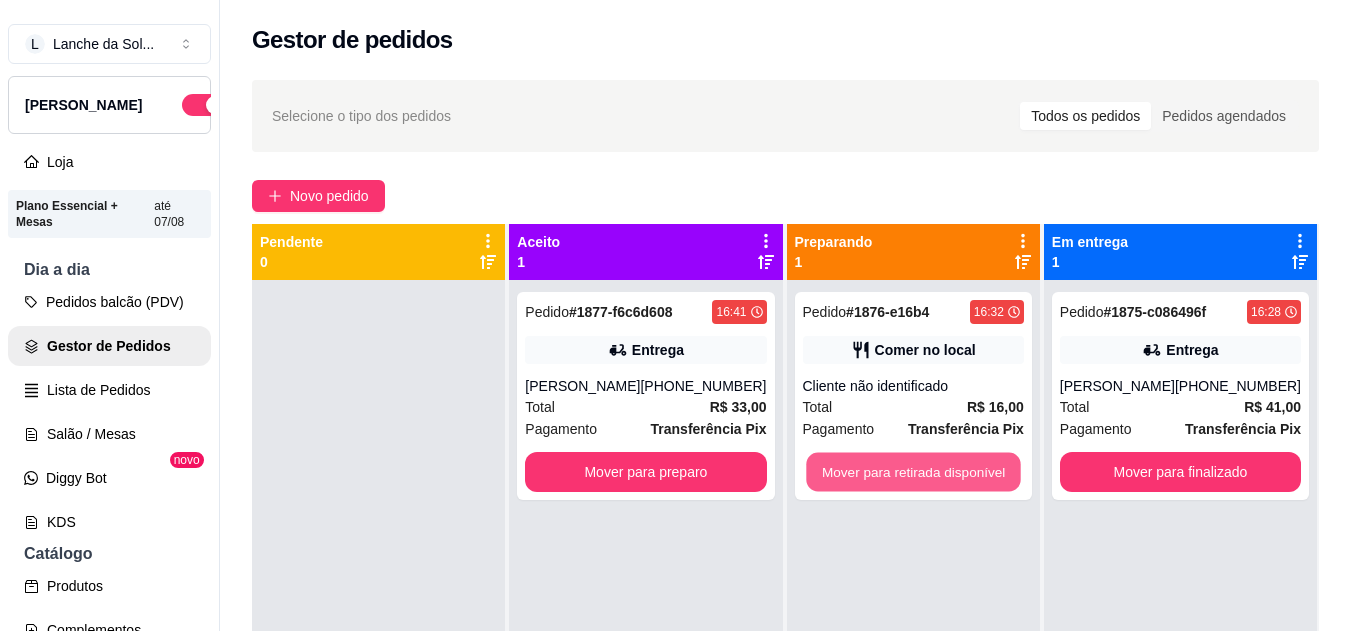 click on "Mover para retirada disponível" at bounding box center (913, 472) 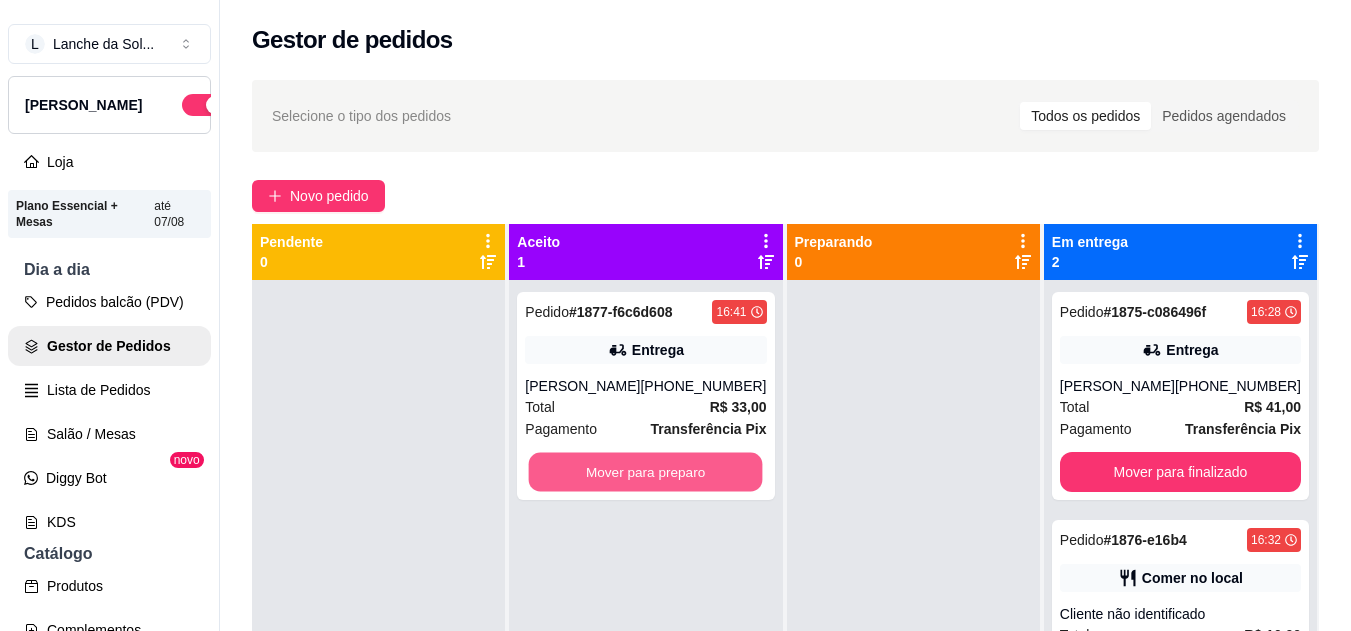 click on "Mover para preparo" at bounding box center [646, 472] 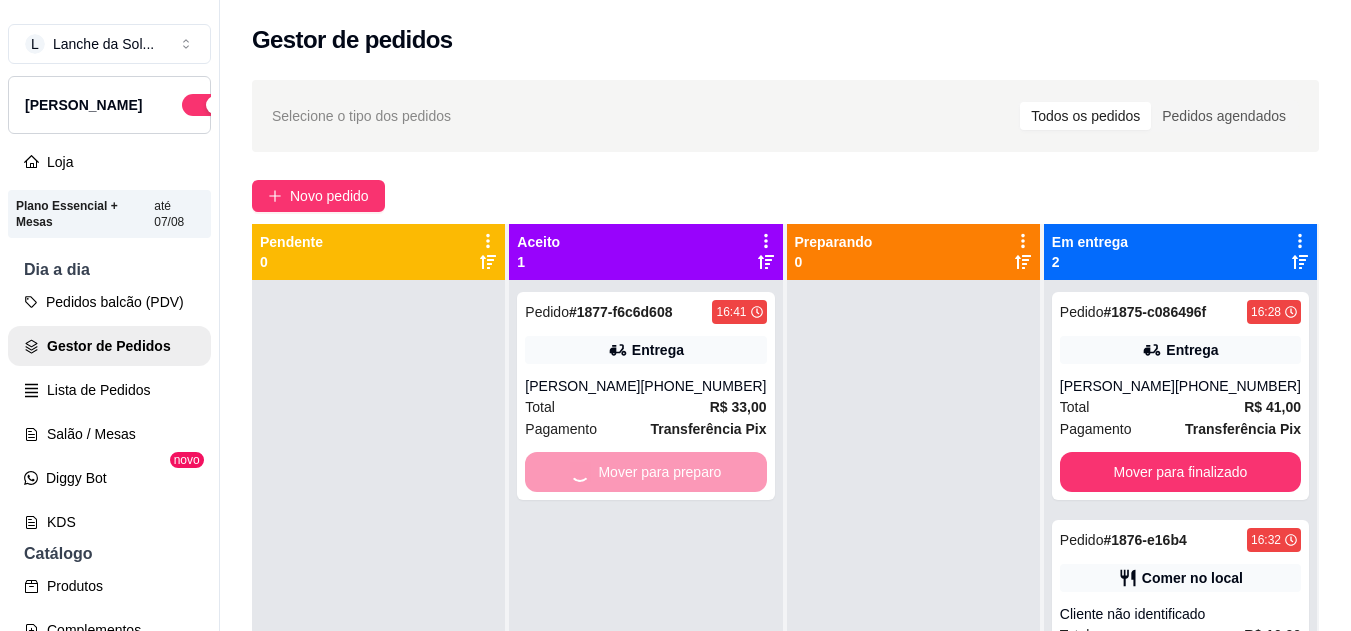 click on "Pedido  # 1876-e16b4 16:32 Comer no local Cliente não identificado Total R$ 16,00 Pagamento Transferência Pix Mover para finalizado" at bounding box center (1180, 624) 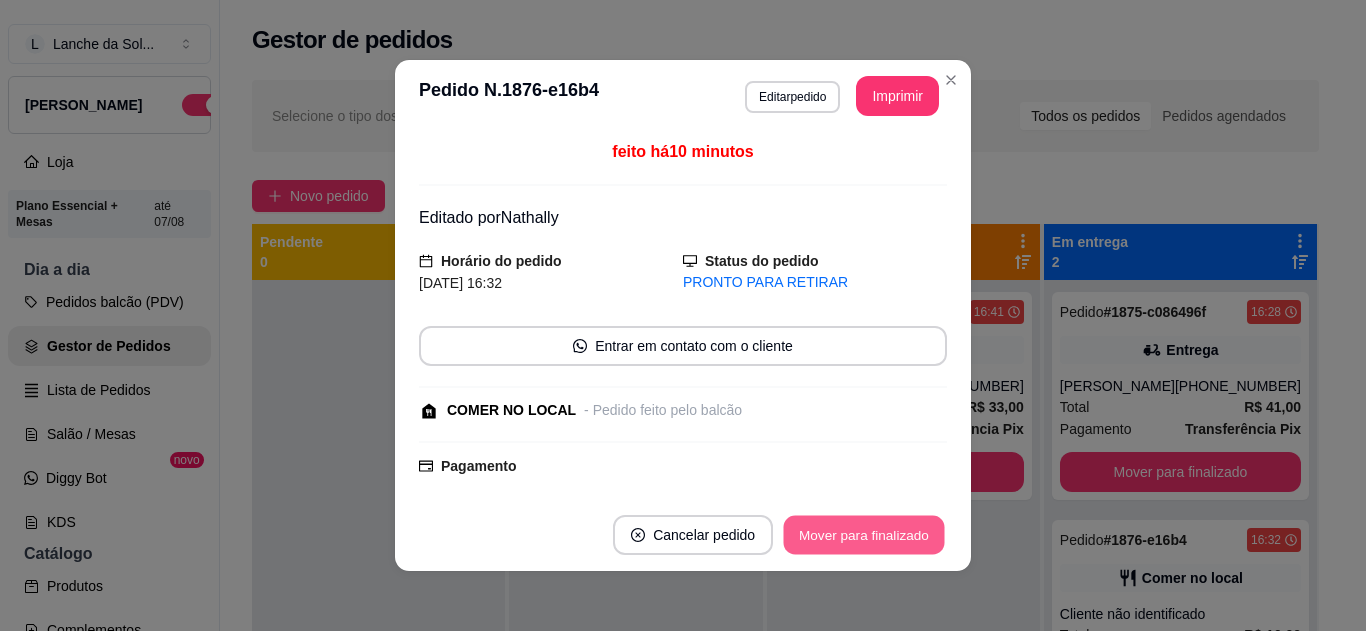 click on "Mover para finalizado" at bounding box center [864, 535] 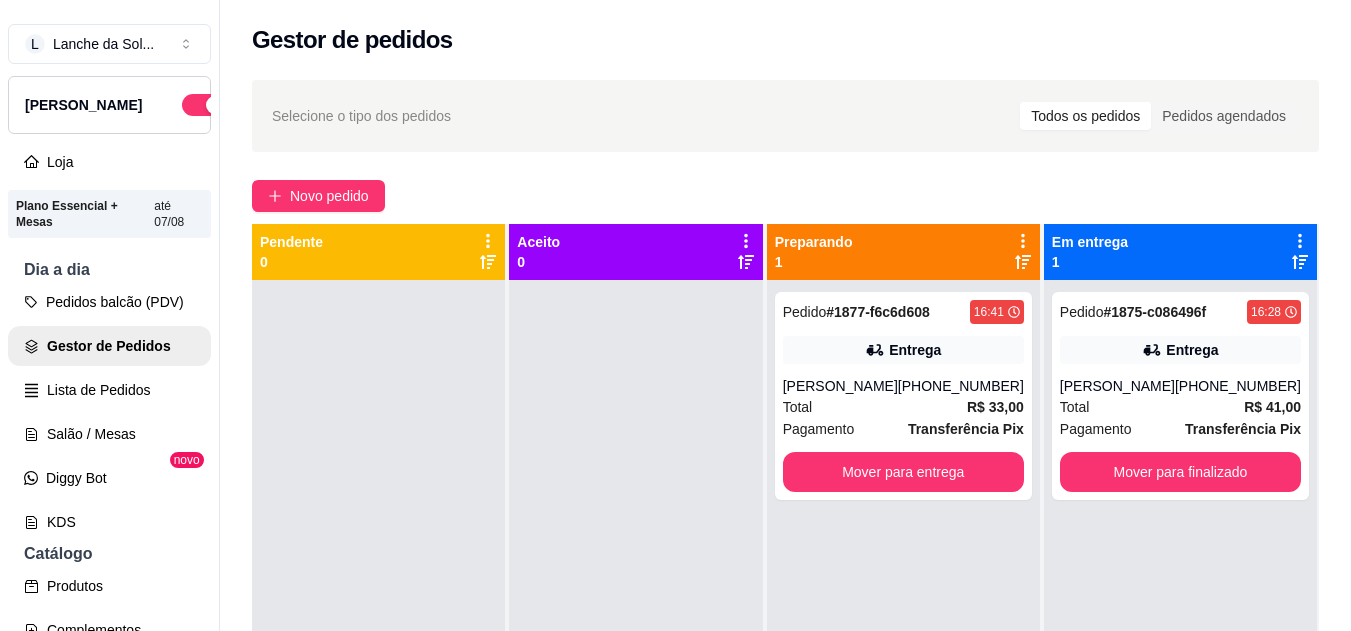 click on "[PERSON_NAME]" at bounding box center [840, 386] 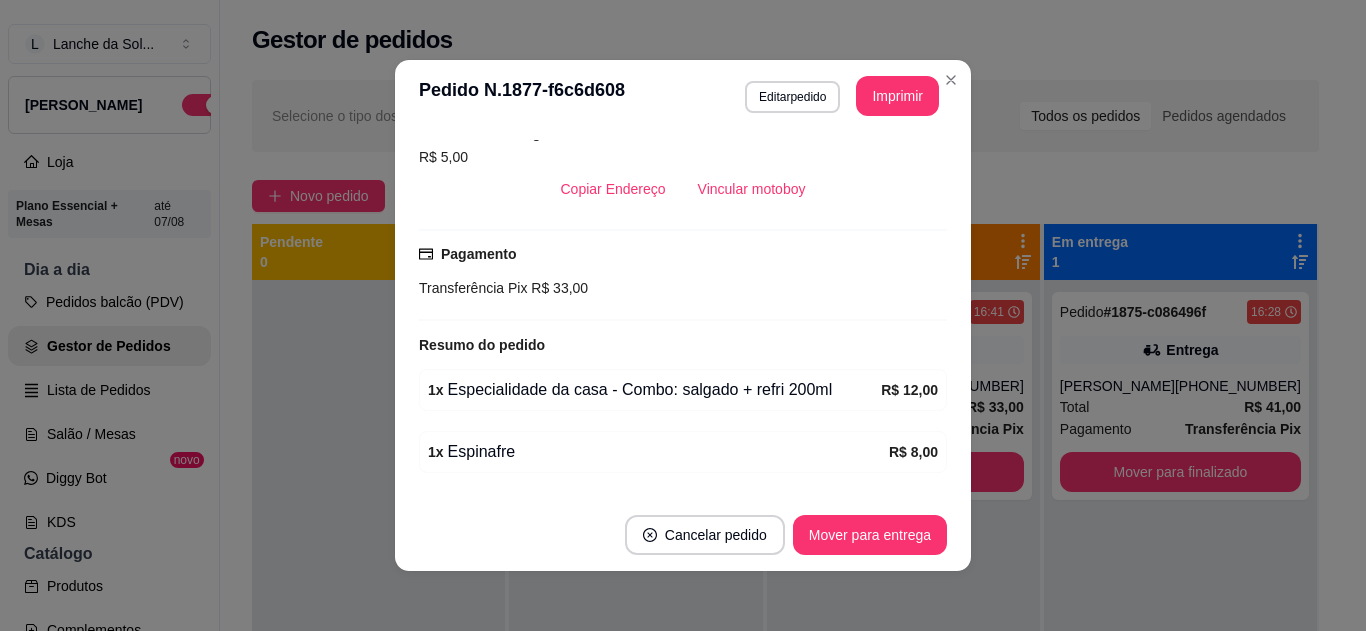 scroll, scrollTop: 440, scrollLeft: 0, axis: vertical 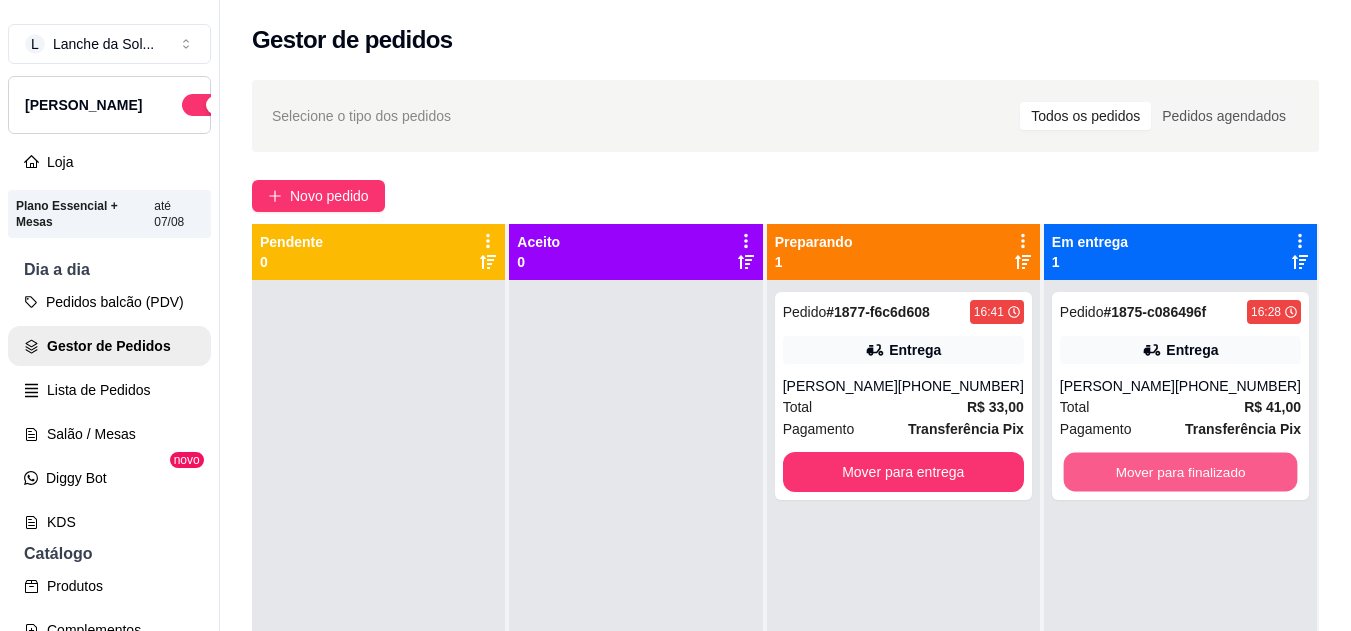 click on "Mover para finalizado" at bounding box center (1180, 472) 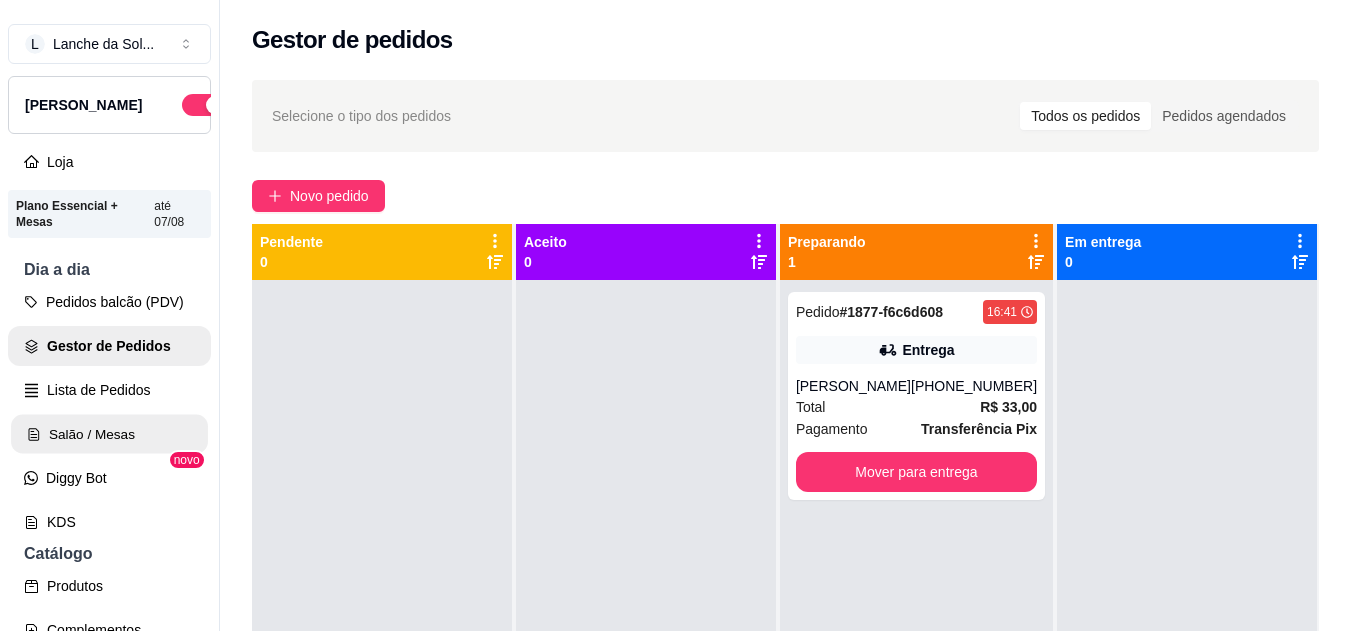 click on "Salão / Mesas" at bounding box center (109, 434) 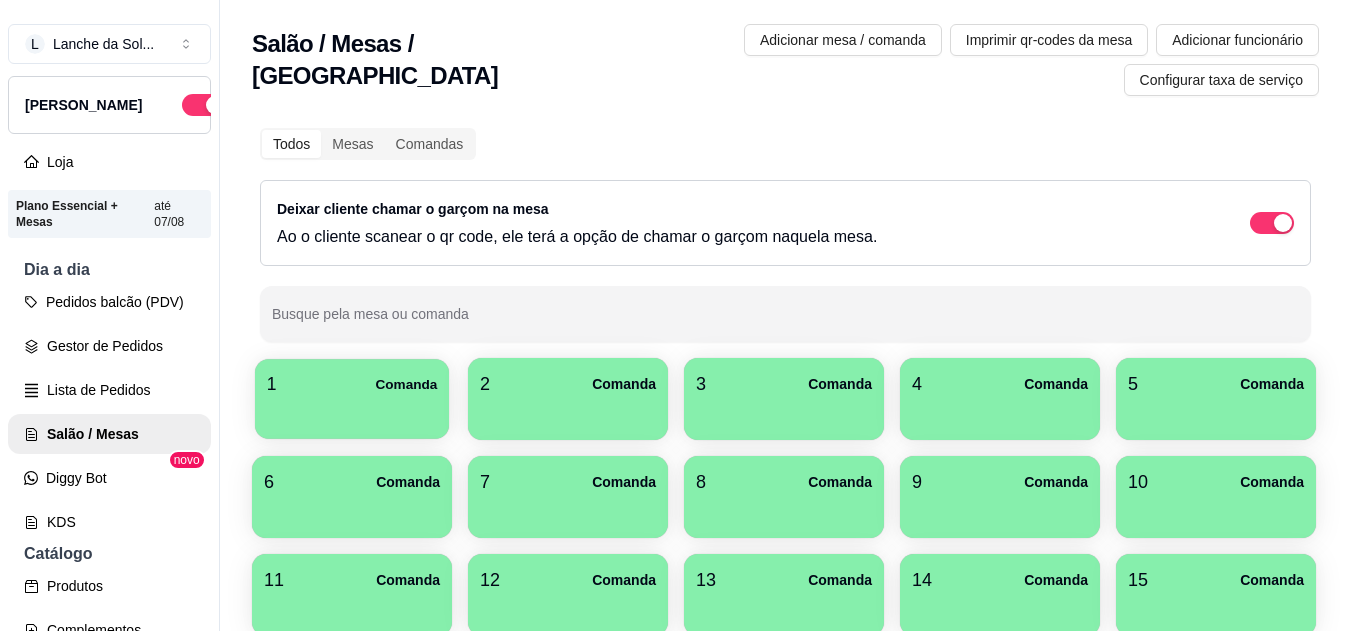 click on "1 Comanda" at bounding box center [352, 384] 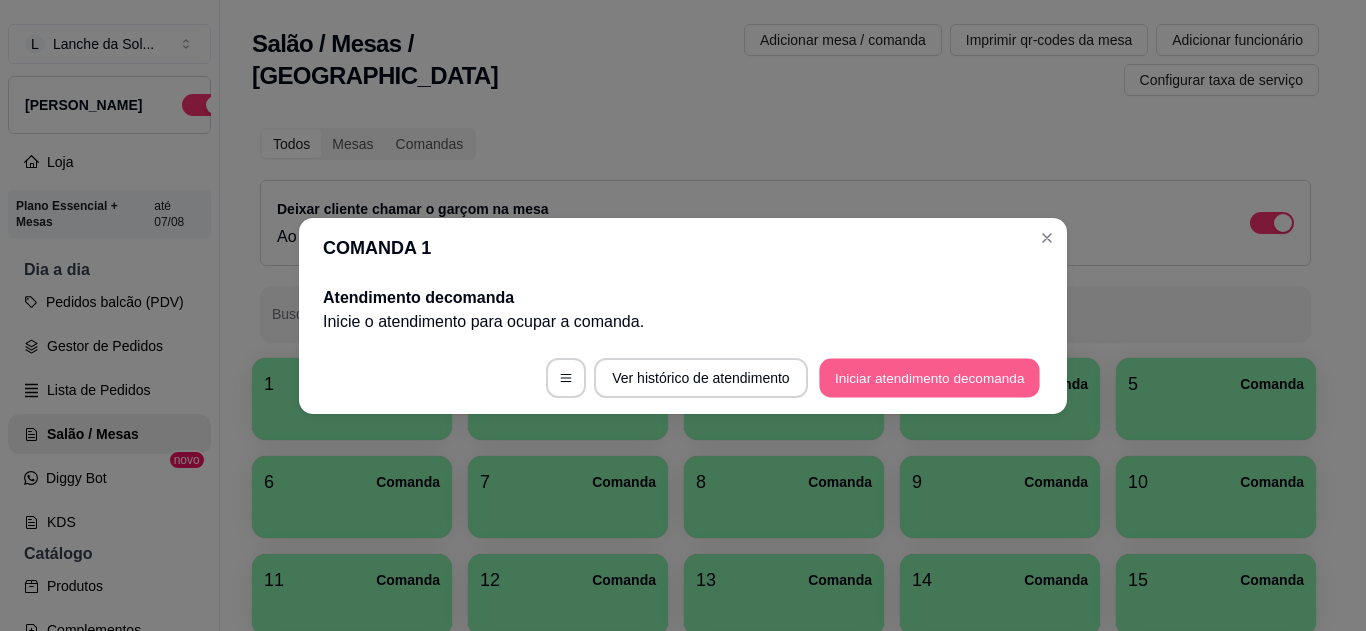 click on "Iniciar atendimento de  comanda" at bounding box center [929, 377] 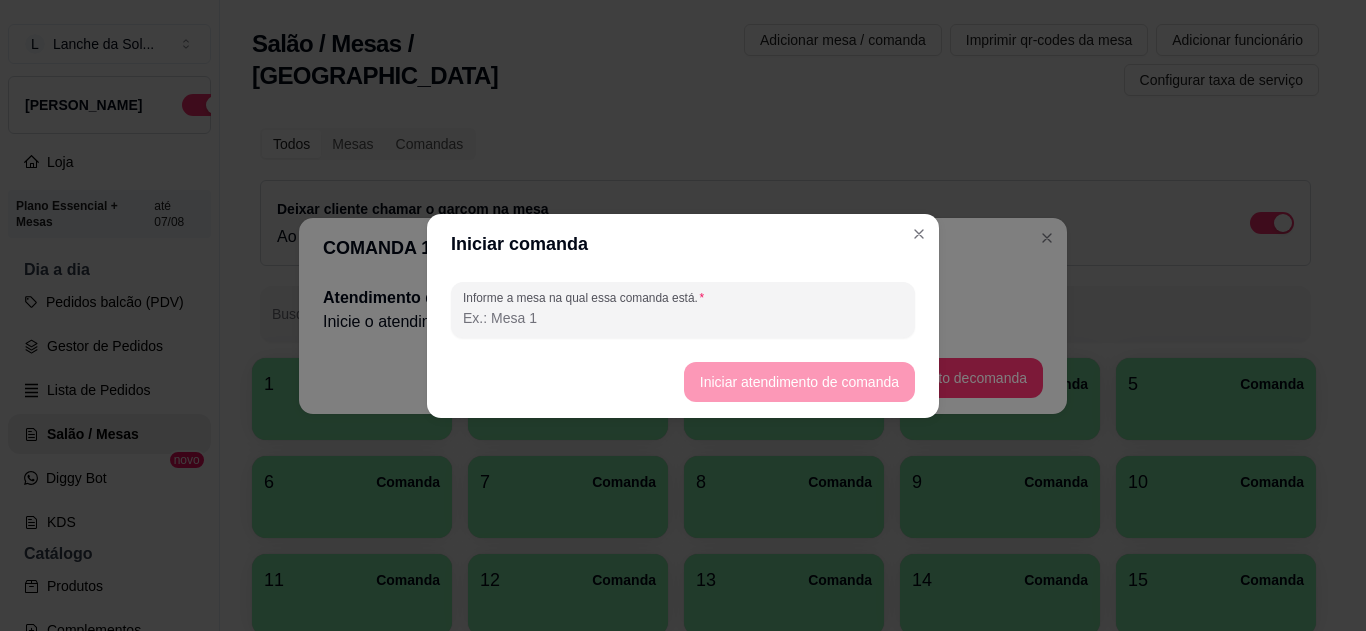 click on "Informe a mesa na qual essa comanda está." at bounding box center [683, 318] 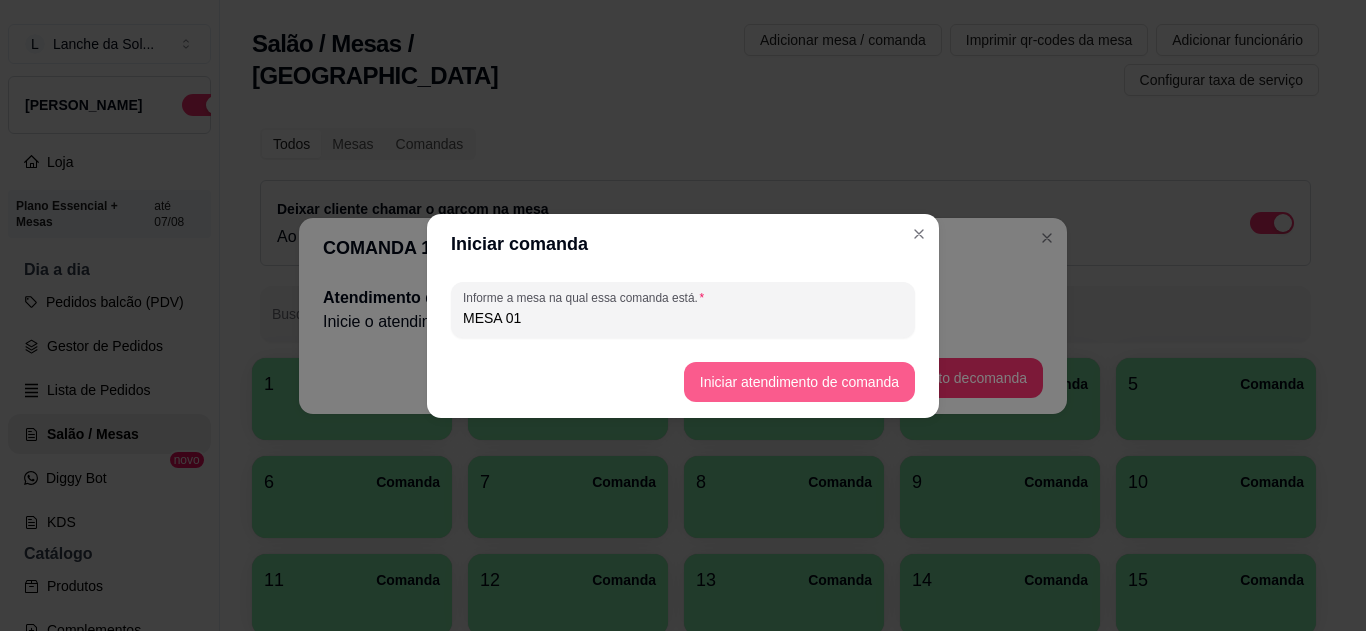 type on "MESA 01" 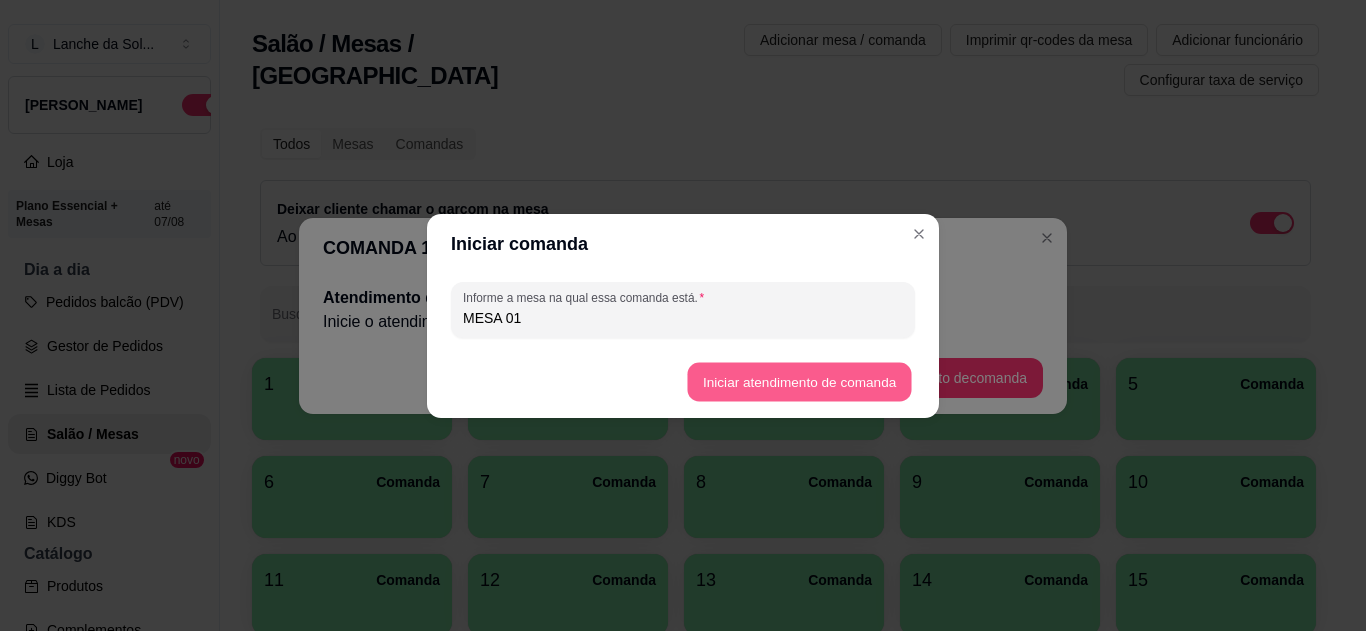 click on "Iniciar atendimento de comanda" at bounding box center (799, 381) 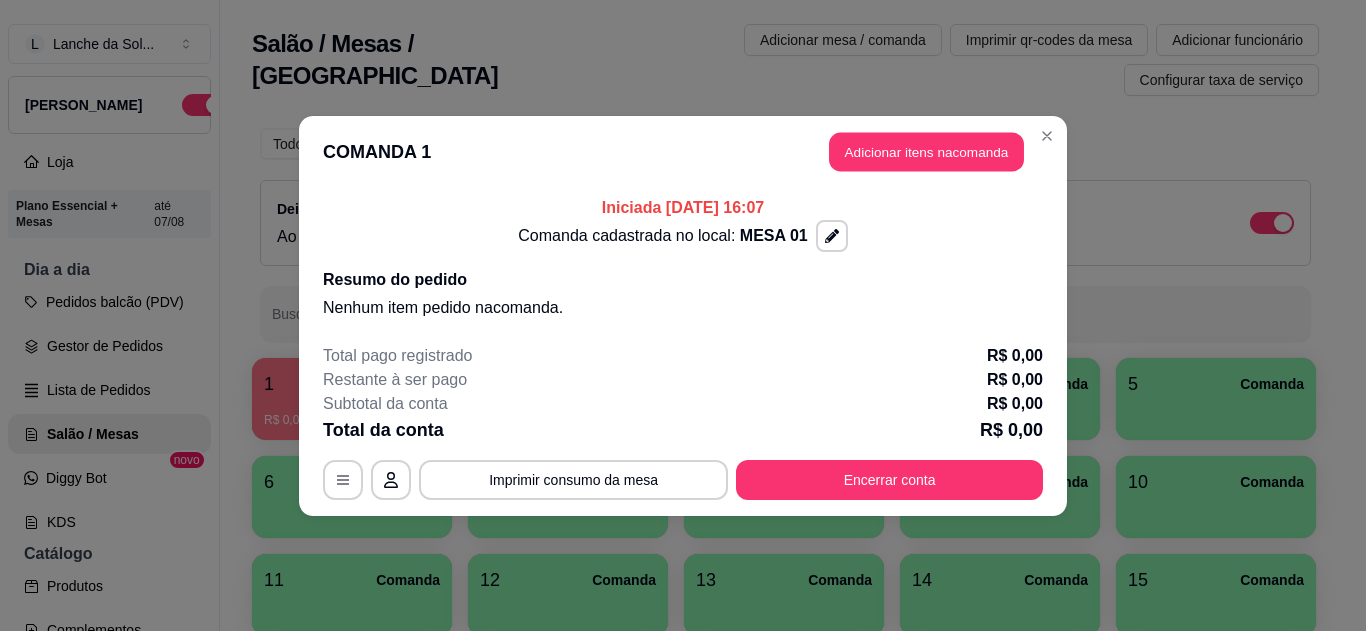 click on "Adicionar itens na  comanda" at bounding box center [926, 151] 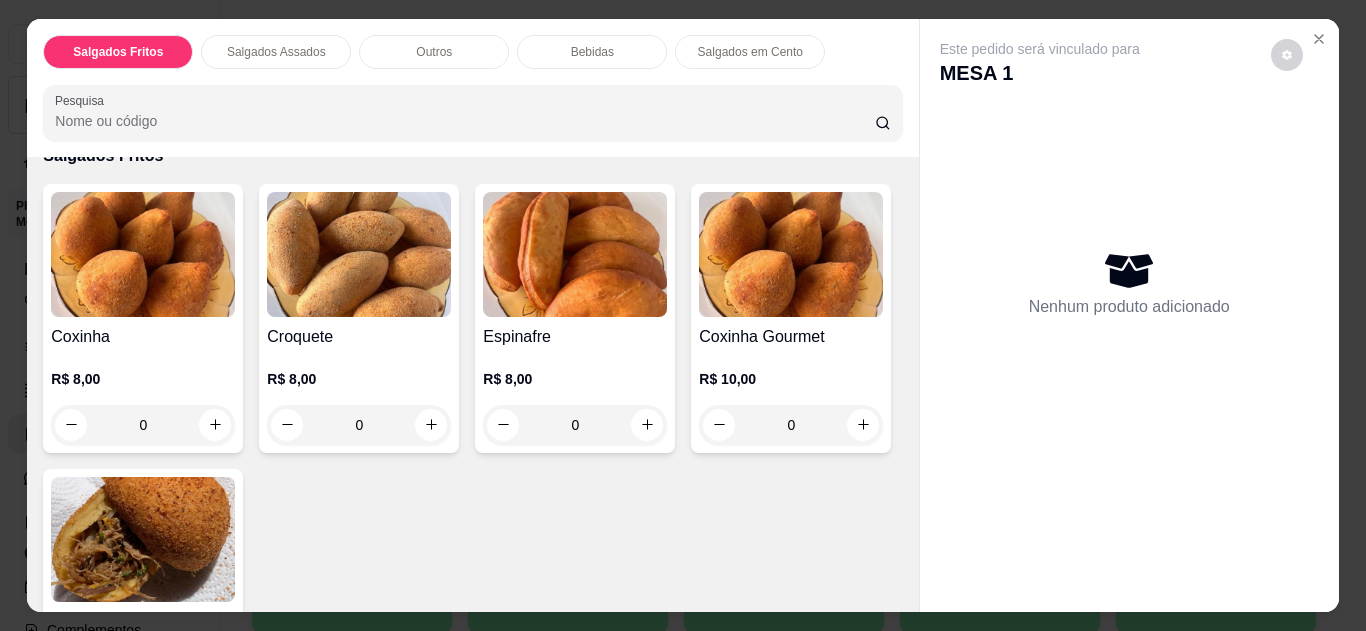 scroll, scrollTop: 120, scrollLeft: 0, axis: vertical 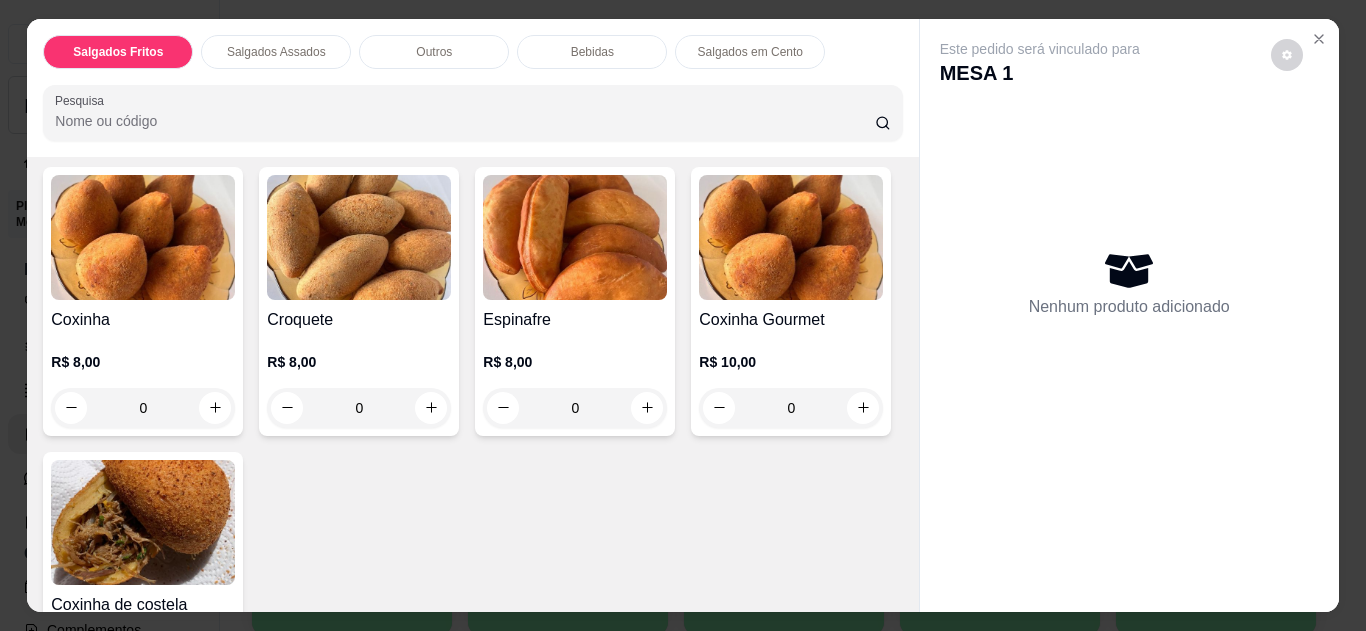 click on "0" at bounding box center [143, 408] 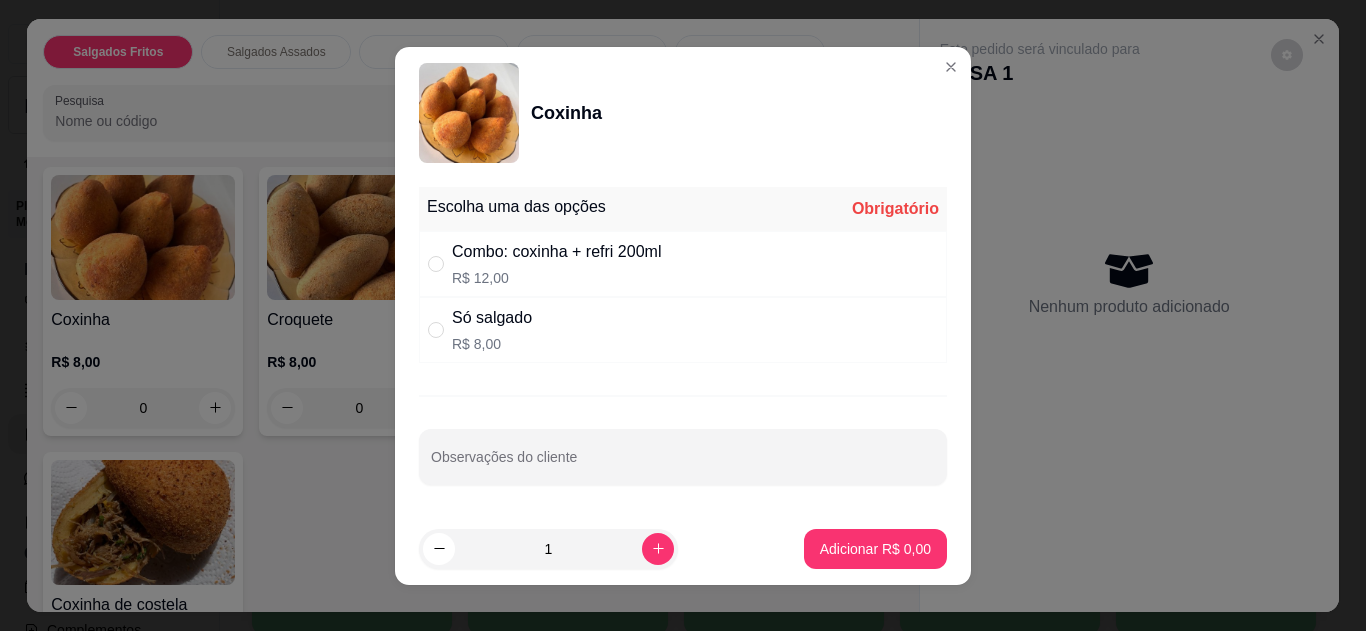 click on "Só salgado R$ 8,00" at bounding box center [683, 330] 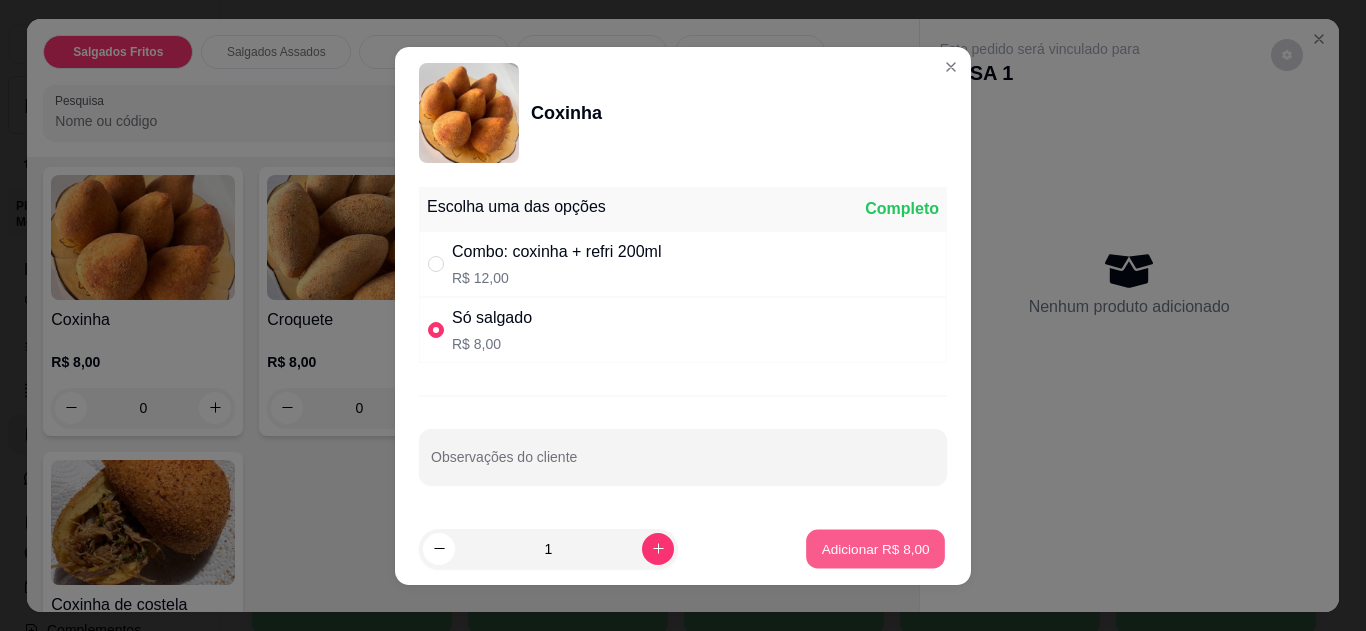 click on "Adicionar   R$ 8,00" at bounding box center (875, 548) 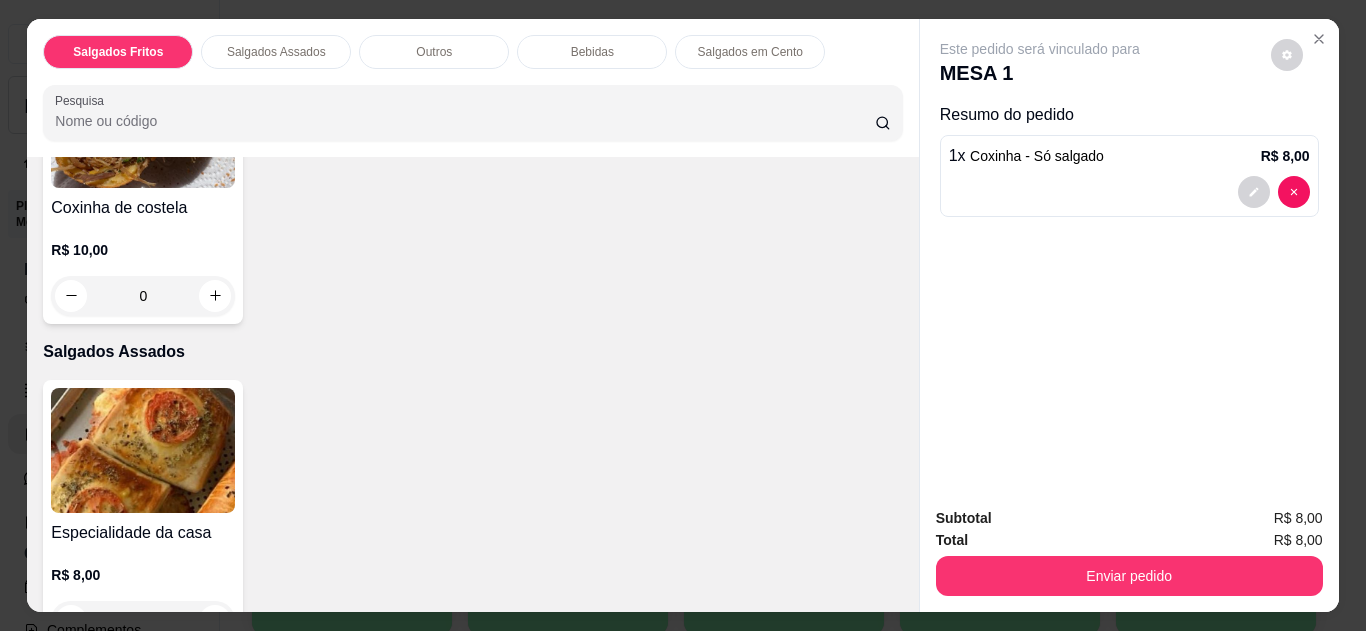 scroll, scrollTop: 918, scrollLeft: 0, axis: vertical 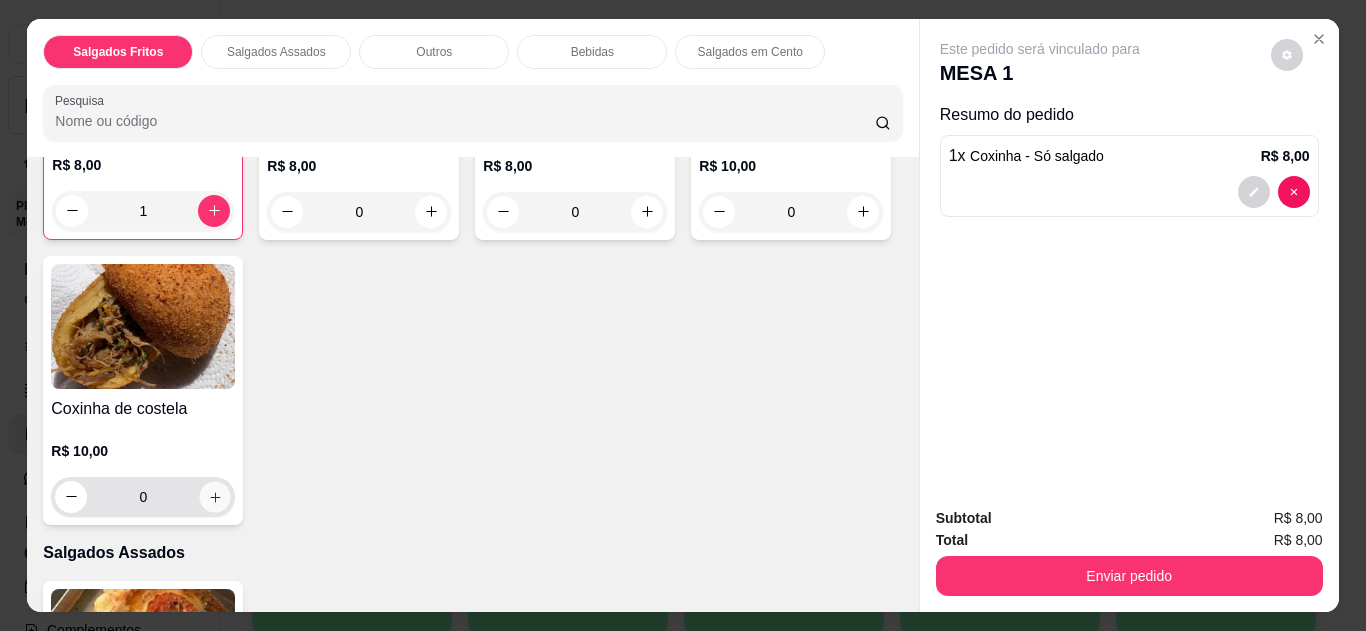 click 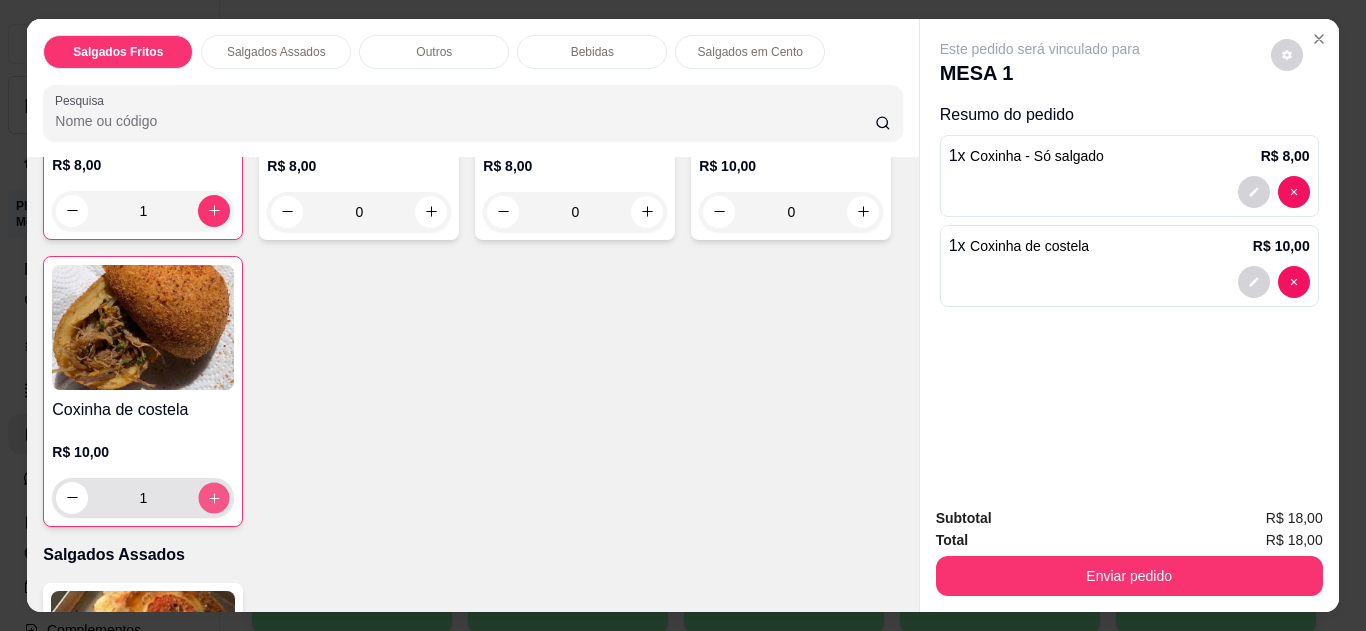 click 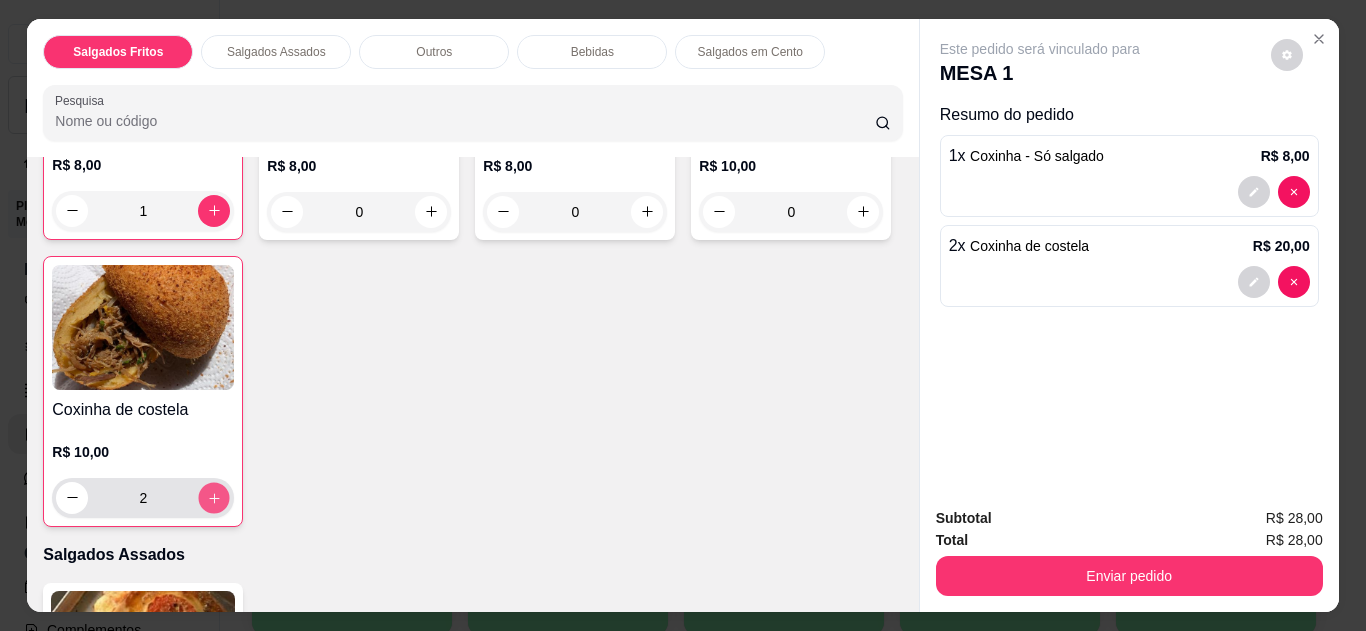 click 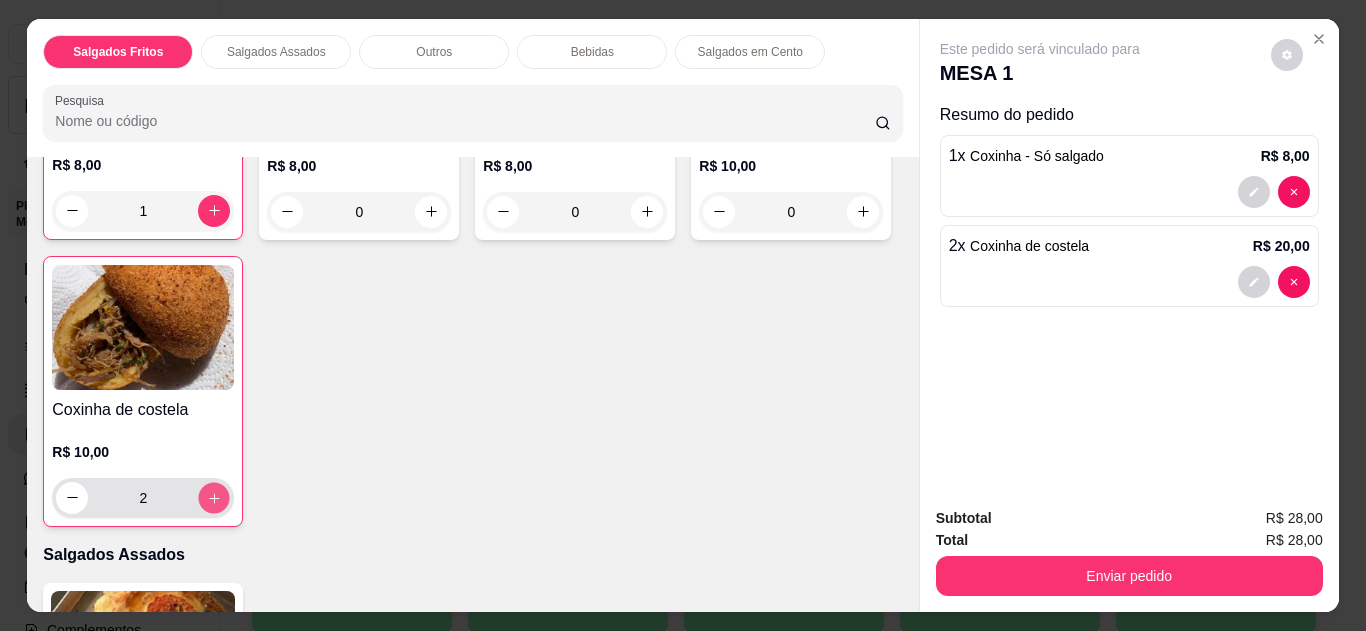 type on "3" 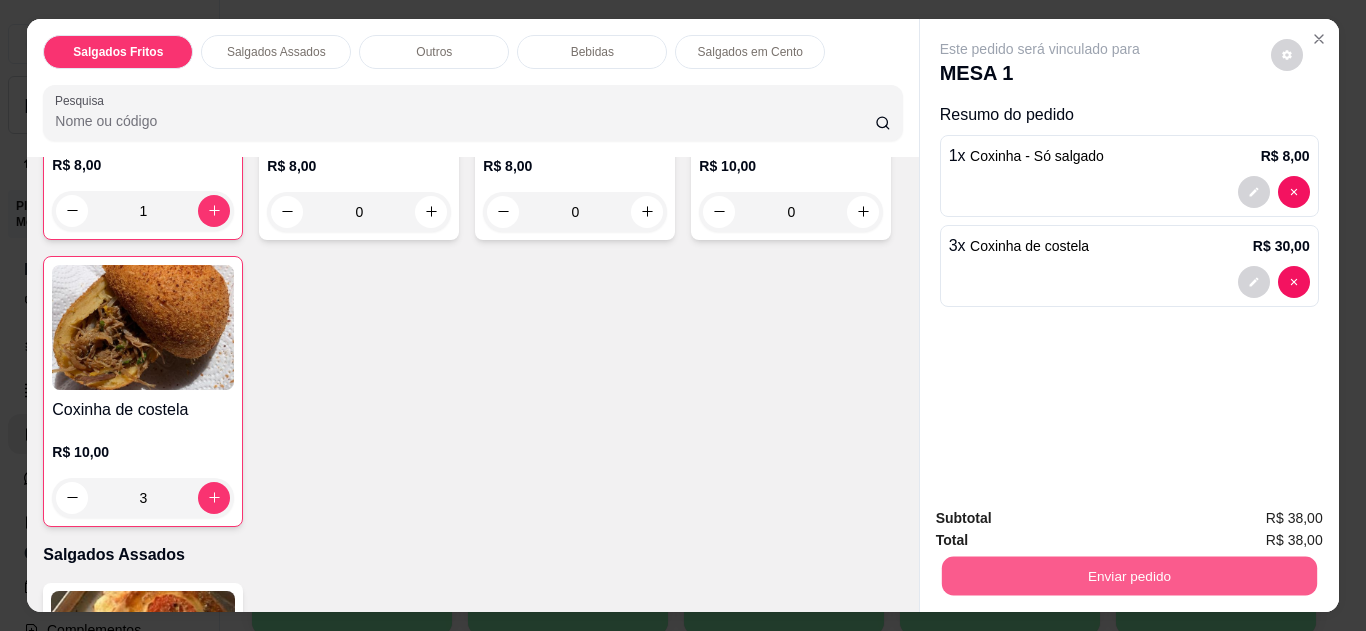 click on "Enviar pedido" at bounding box center (1128, 576) 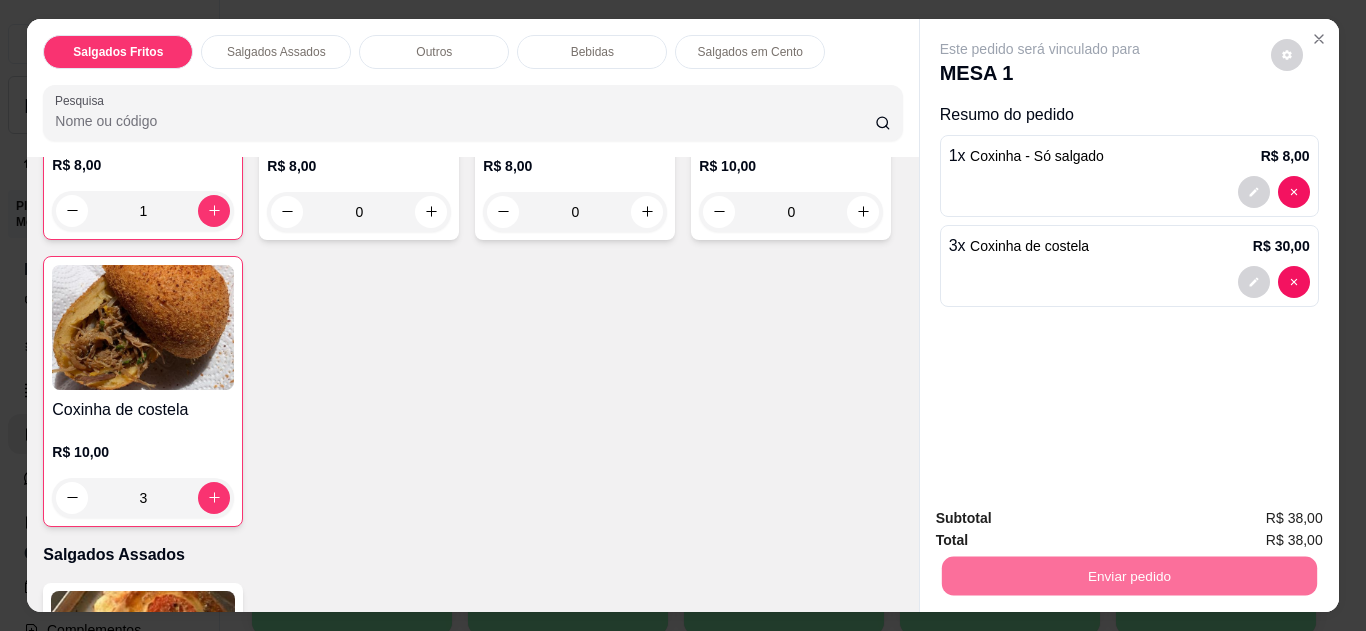 click on "Não registrar e enviar pedido" at bounding box center (1063, 519) 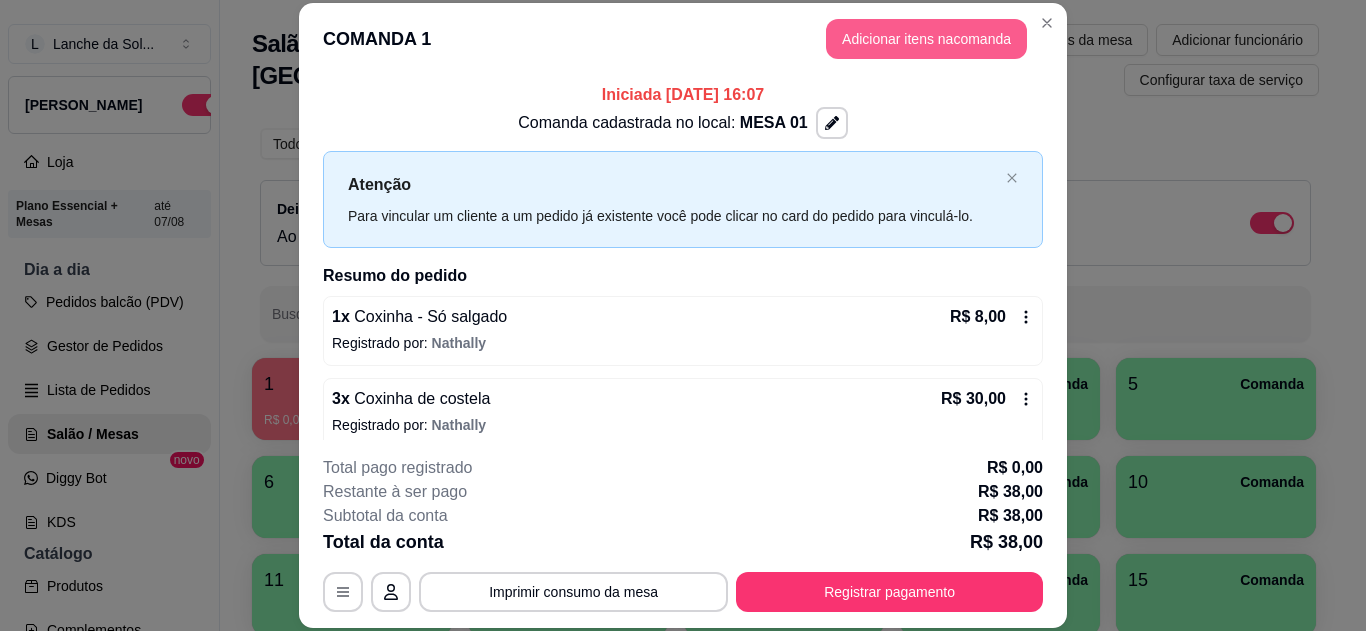 click on "Adicionar itens na  comanda" at bounding box center [926, 39] 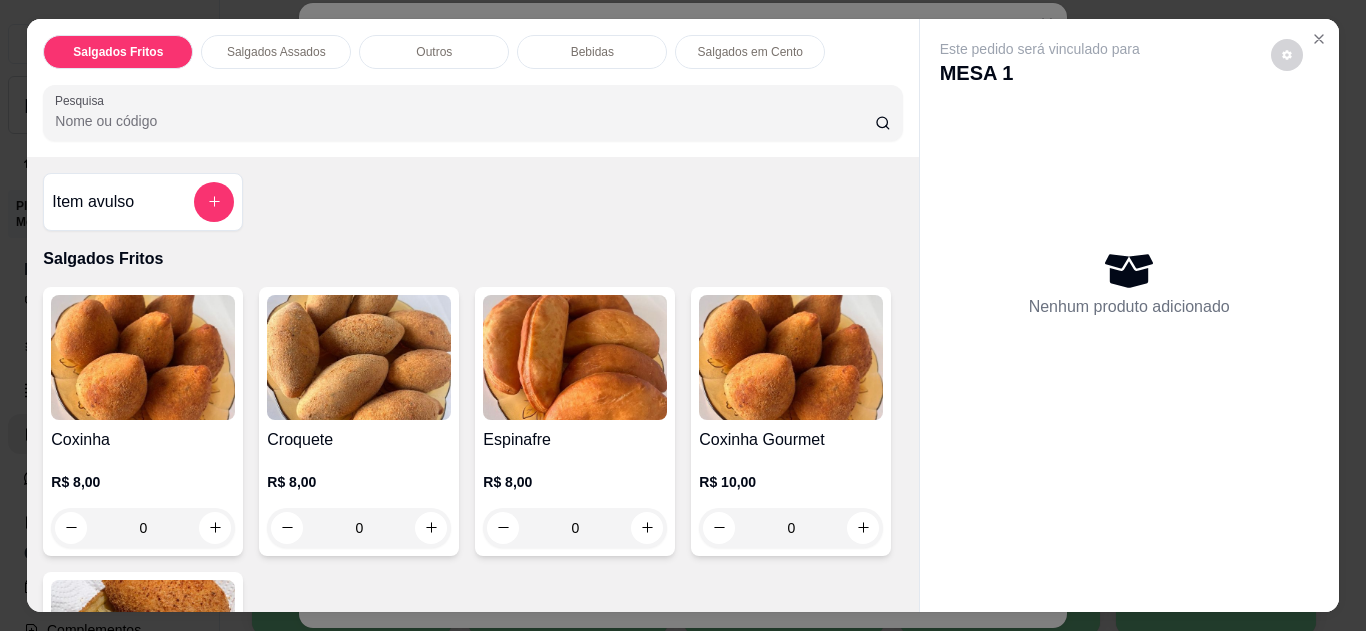 click 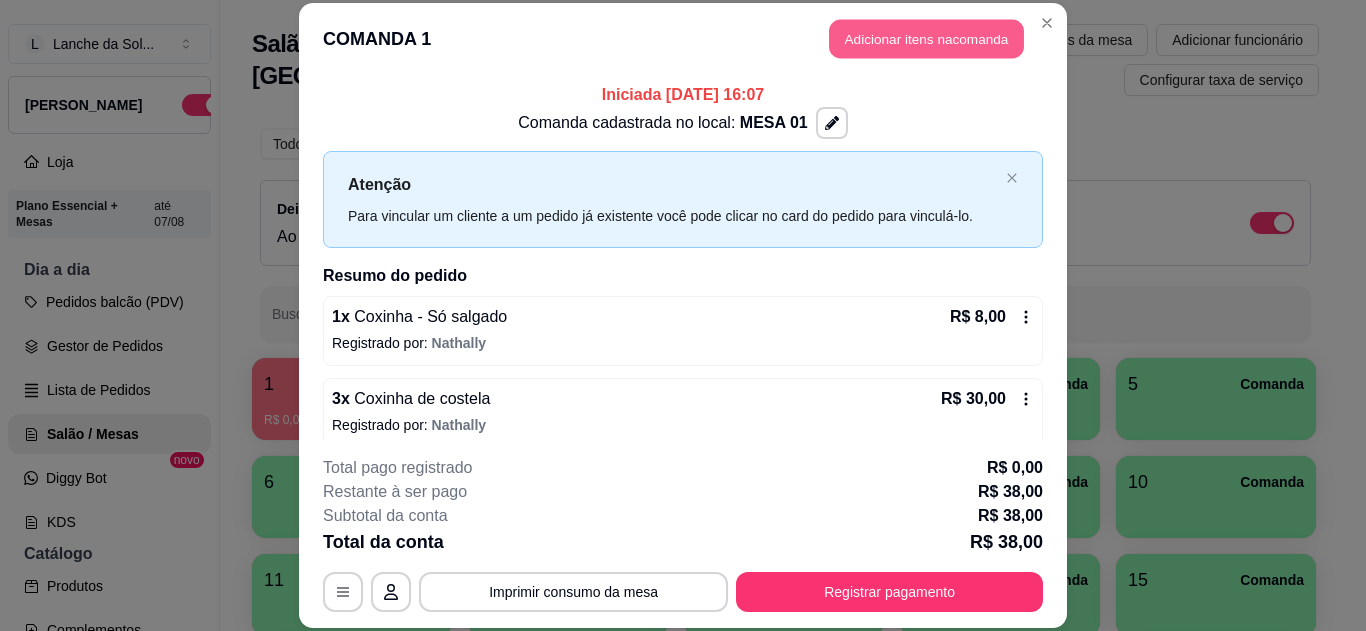 click on "Adicionar itens na  comanda" at bounding box center (926, 39) 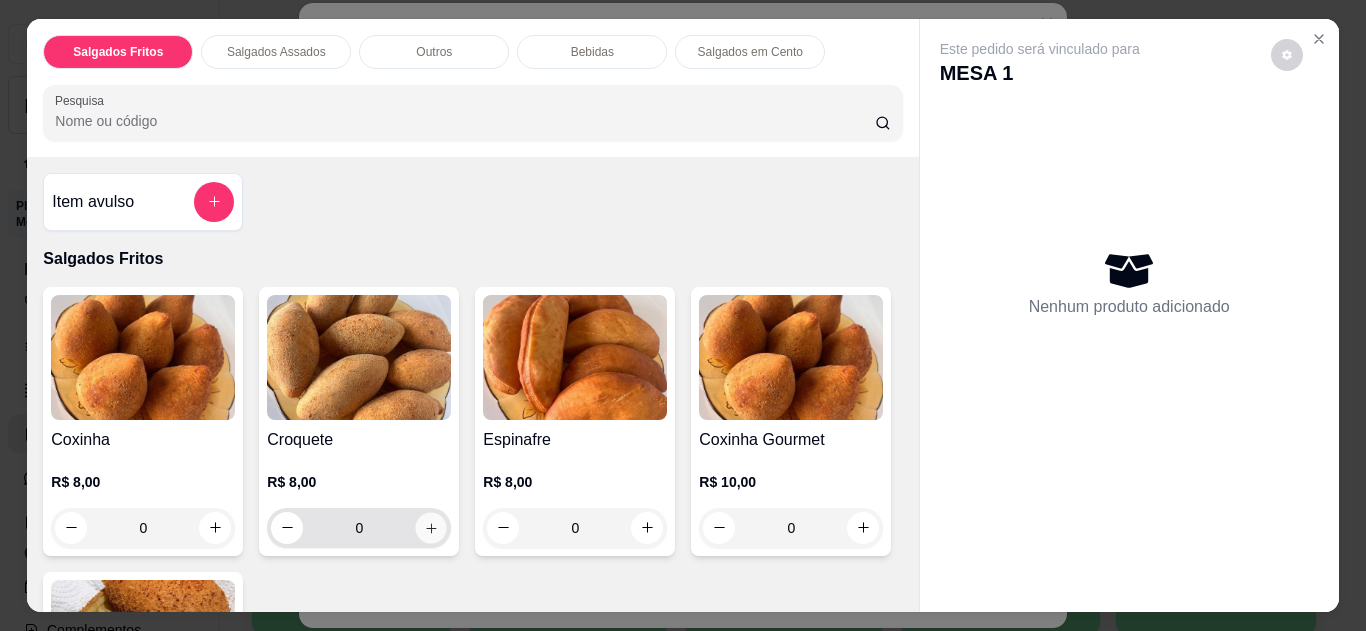 click at bounding box center [431, 527] 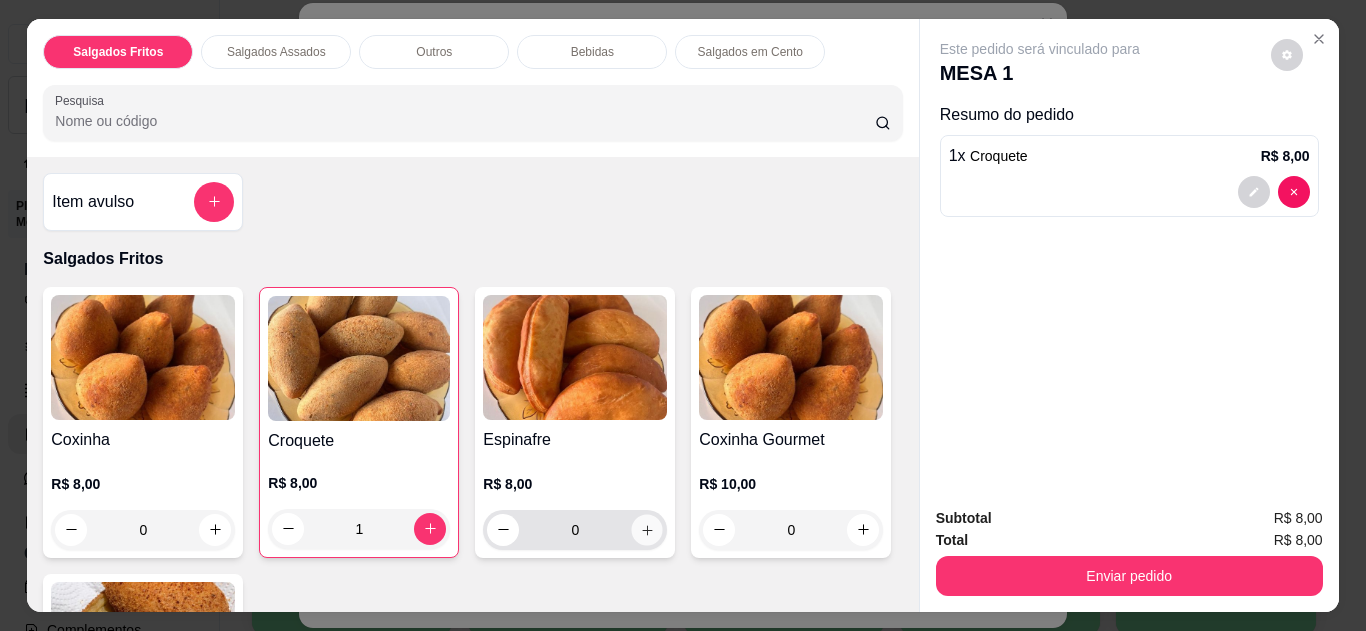 click 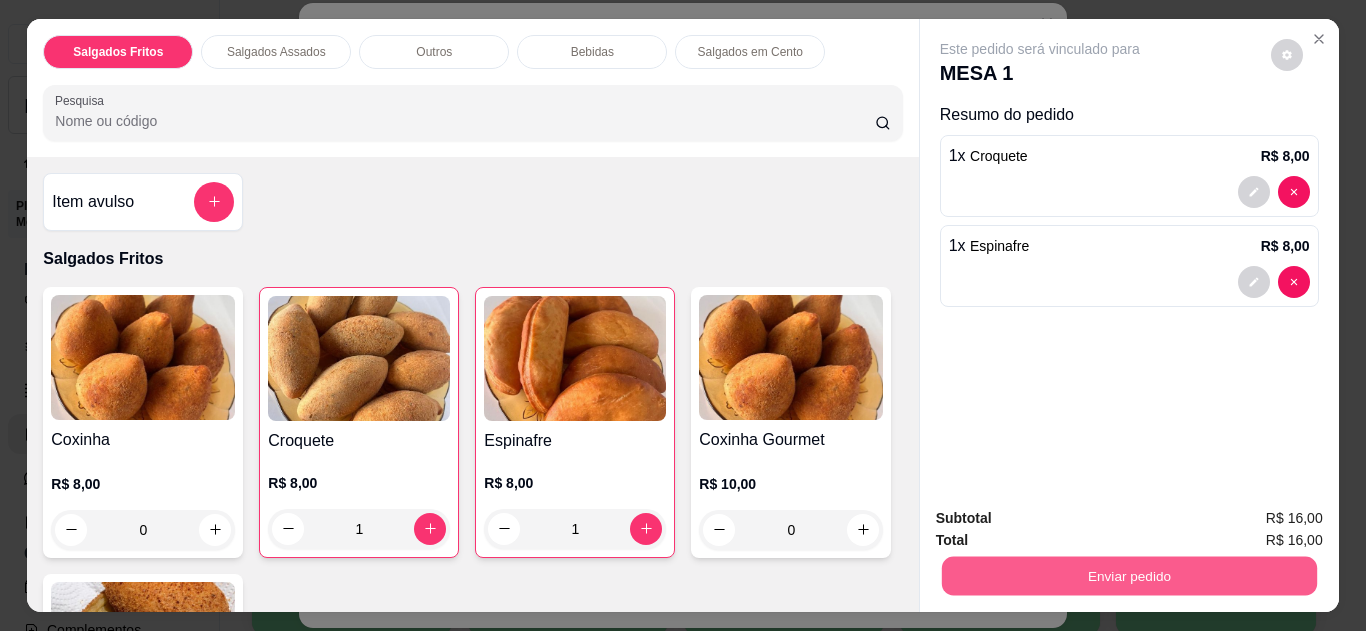 click on "Enviar pedido" at bounding box center [1128, 576] 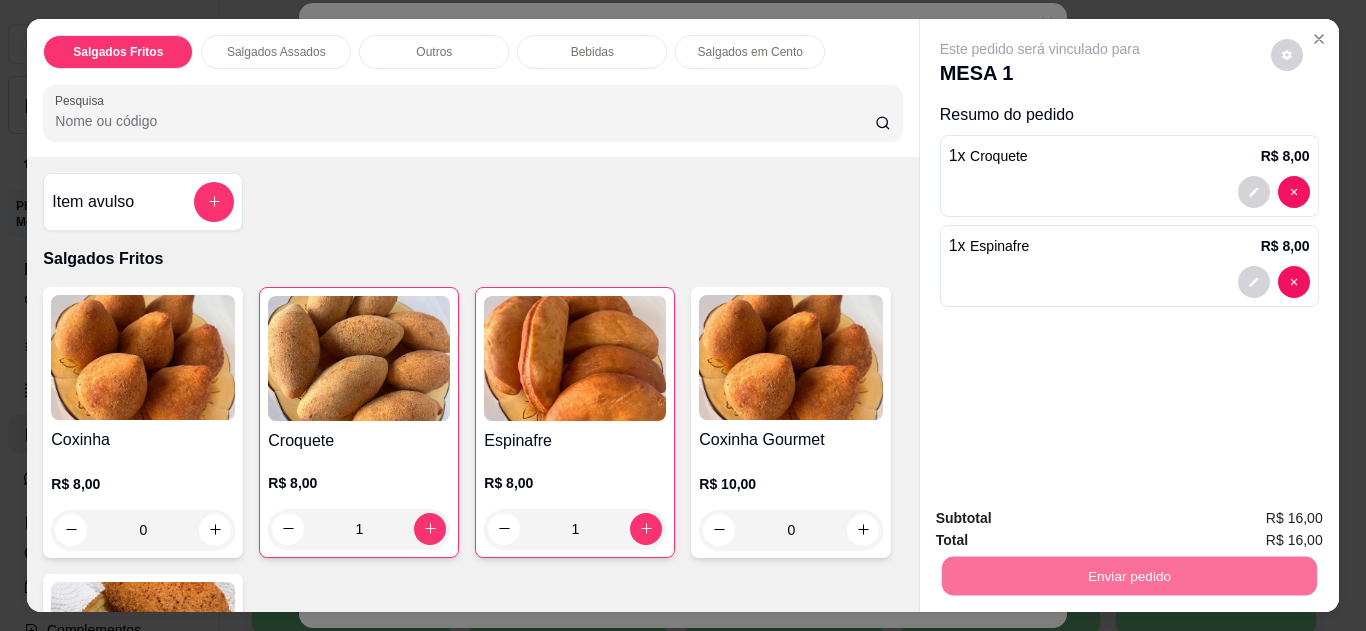 click on "Não registrar e enviar pedido" at bounding box center (1063, 519) 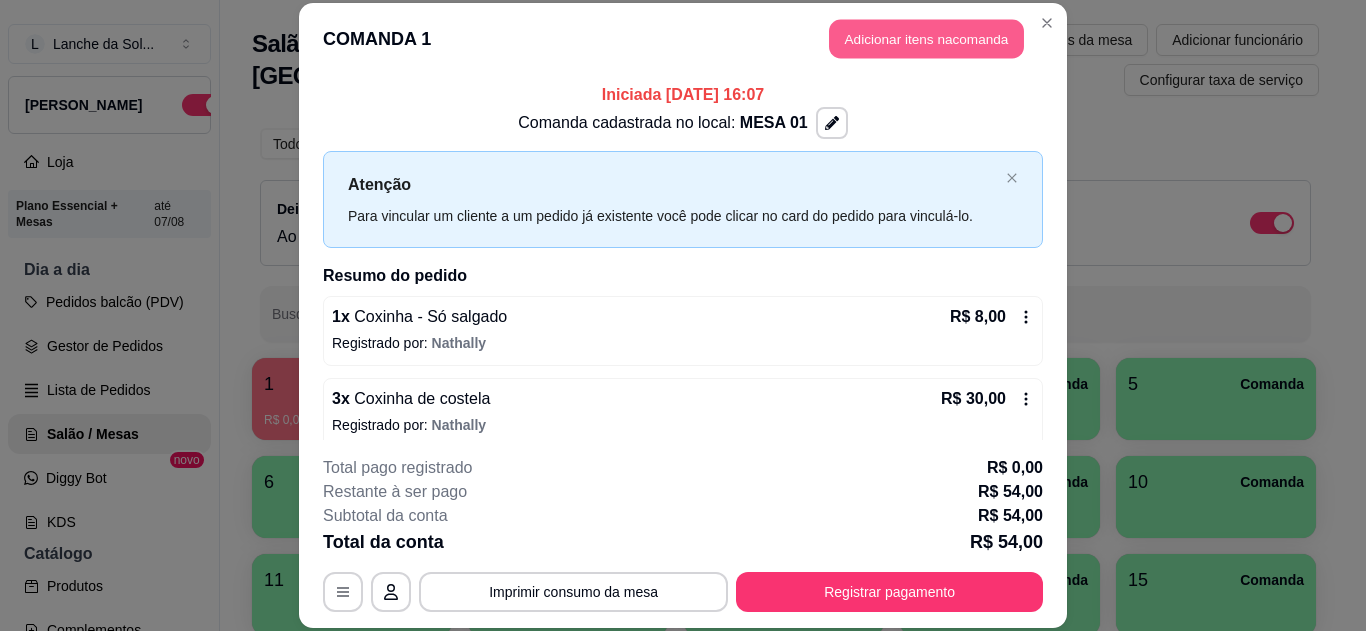 click on "Adicionar itens na  comanda" at bounding box center [926, 39] 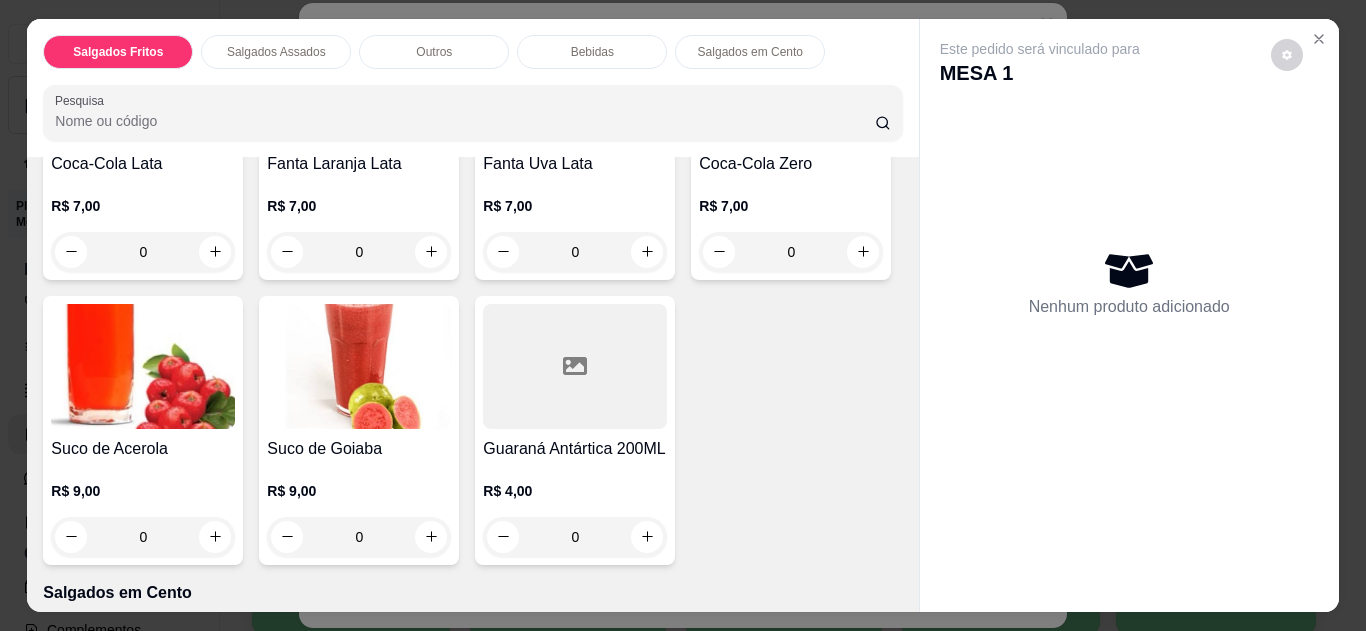 scroll, scrollTop: 1560, scrollLeft: 0, axis: vertical 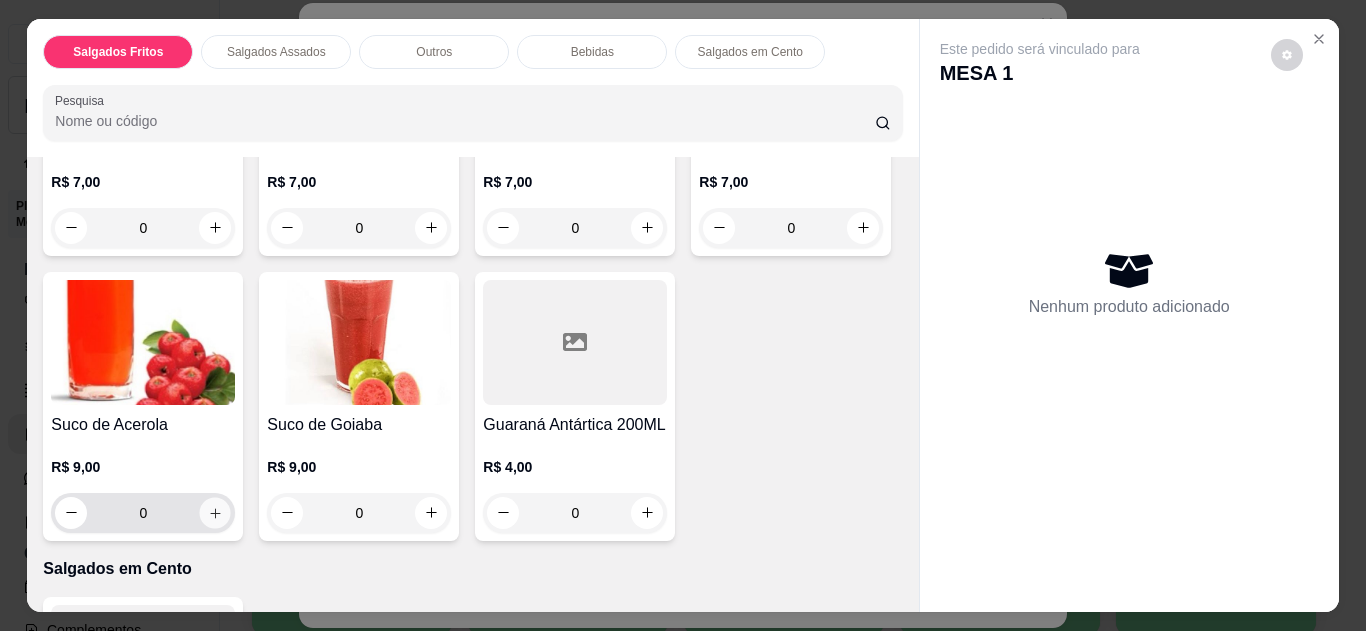 click at bounding box center [215, 512] 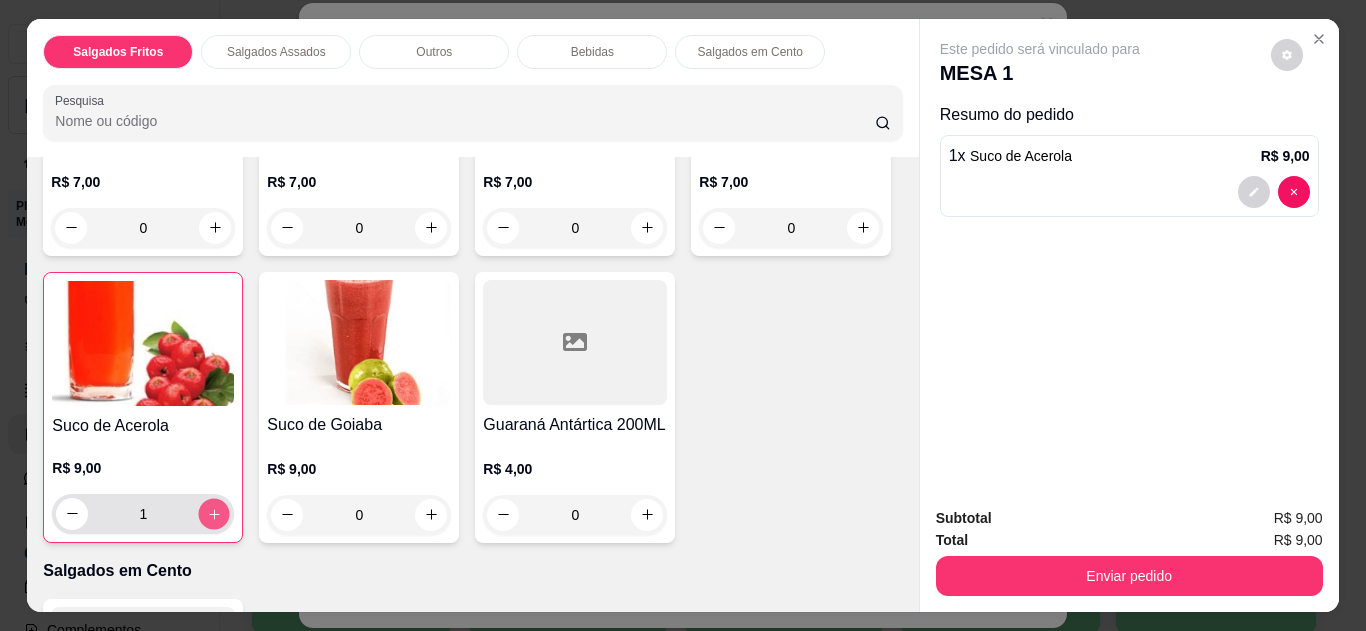 click at bounding box center (214, 513) 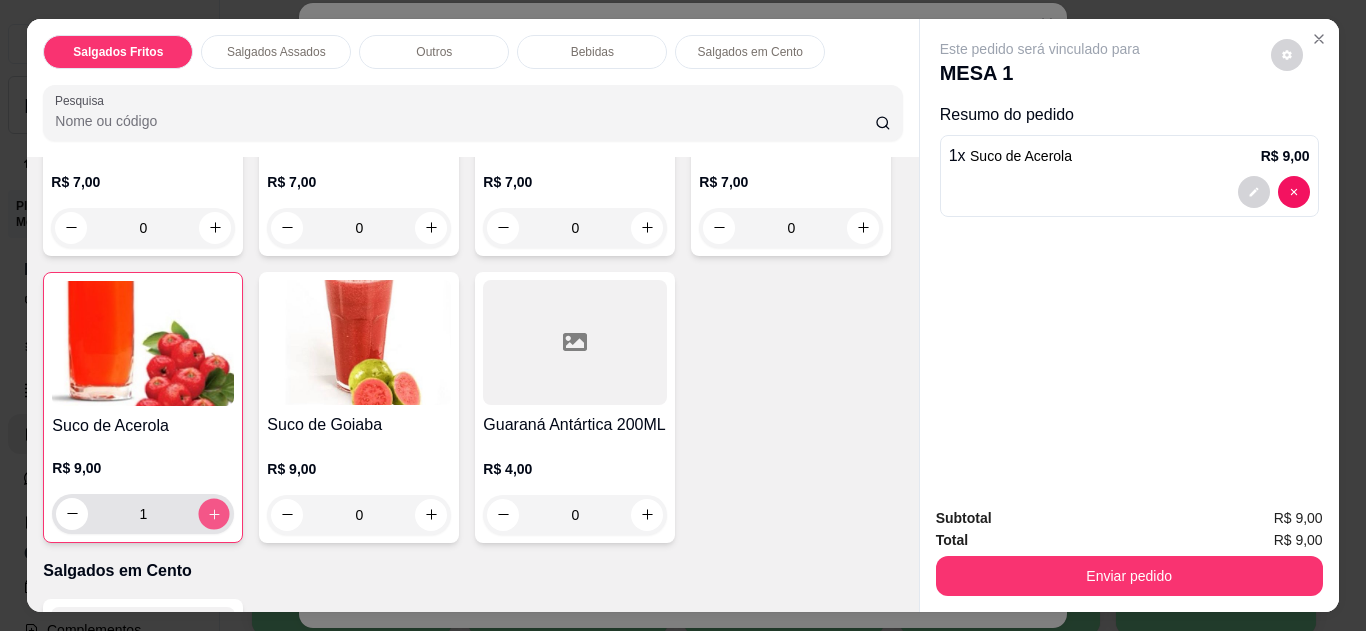 type on "2" 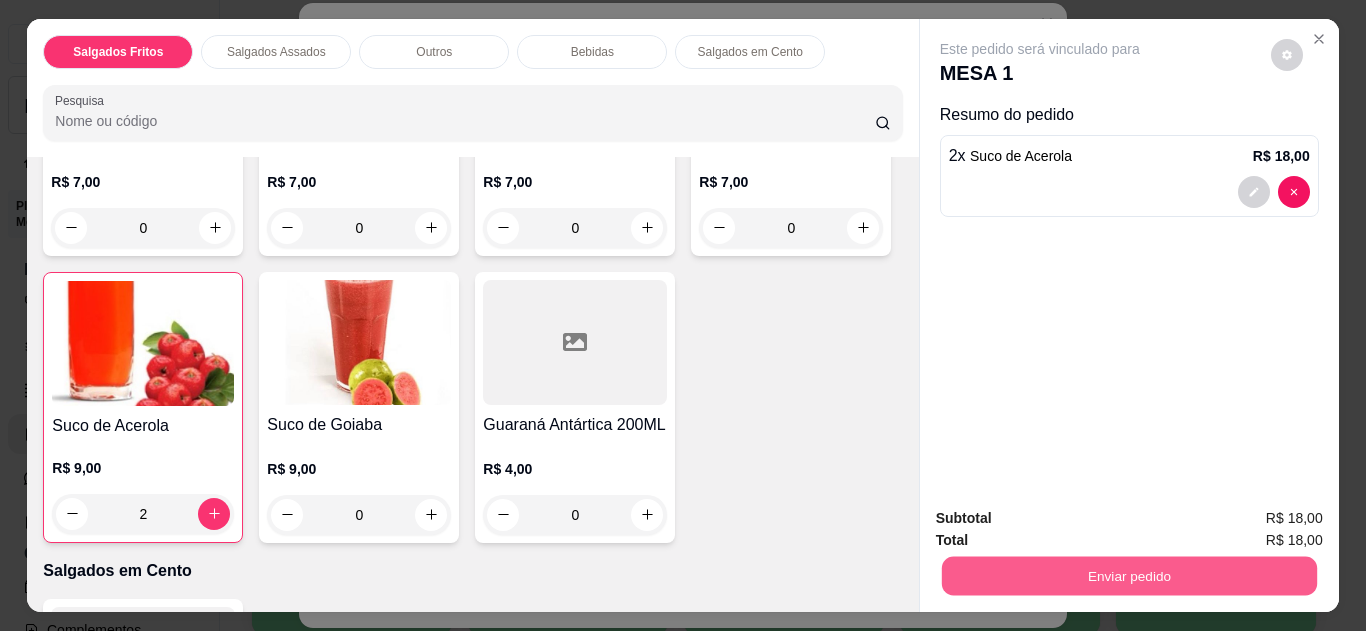 click on "Enviar pedido" at bounding box center (1128, 576) 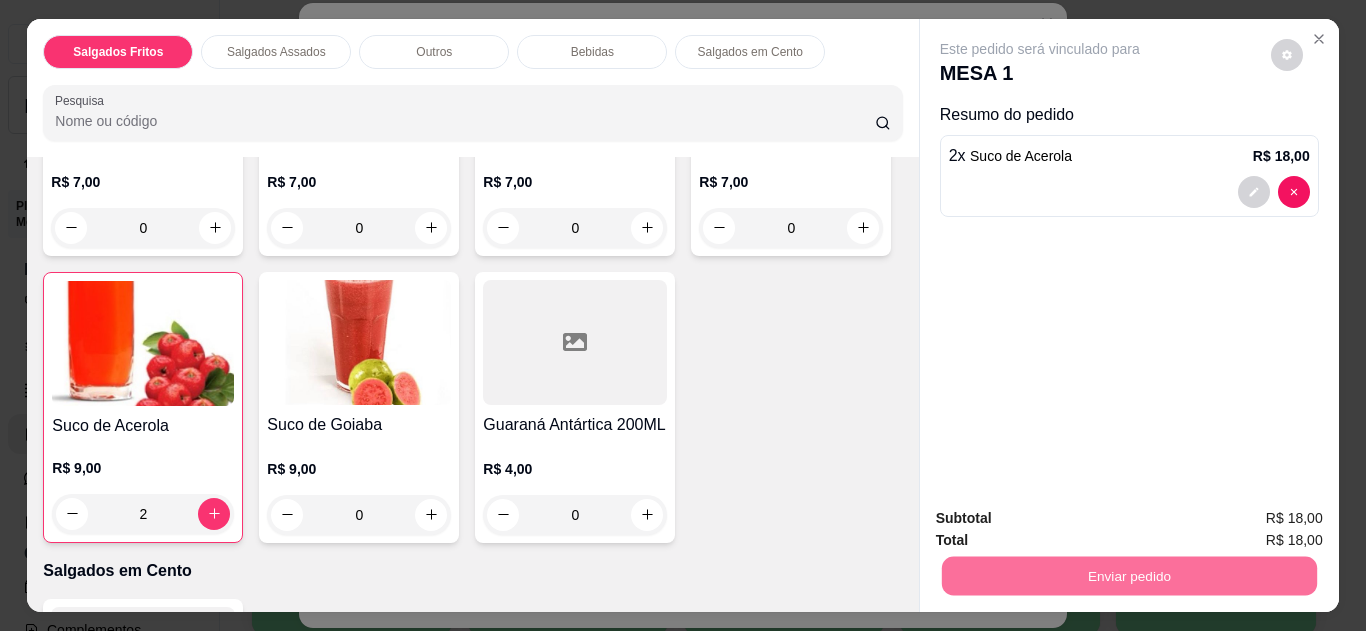 click on "Não registrar e enviar pedido" at bounding box center (1063, 519) 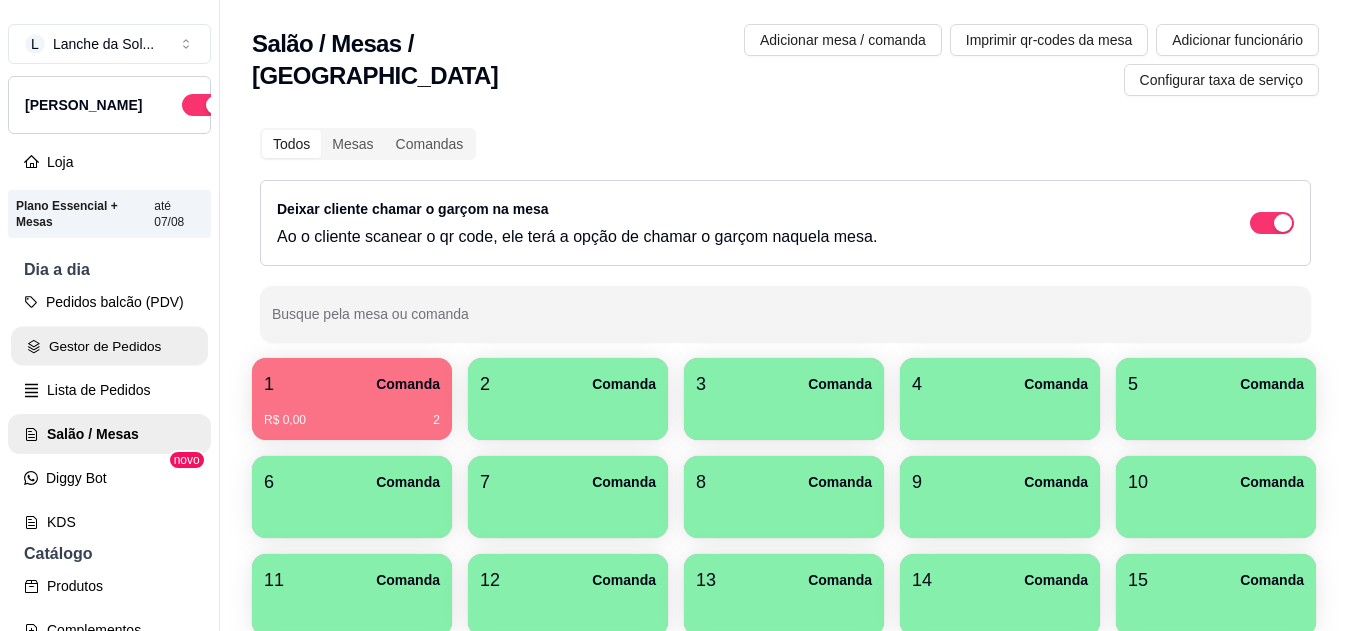 click on "Gestor de Pedidos" at bounding box center [109, 346] 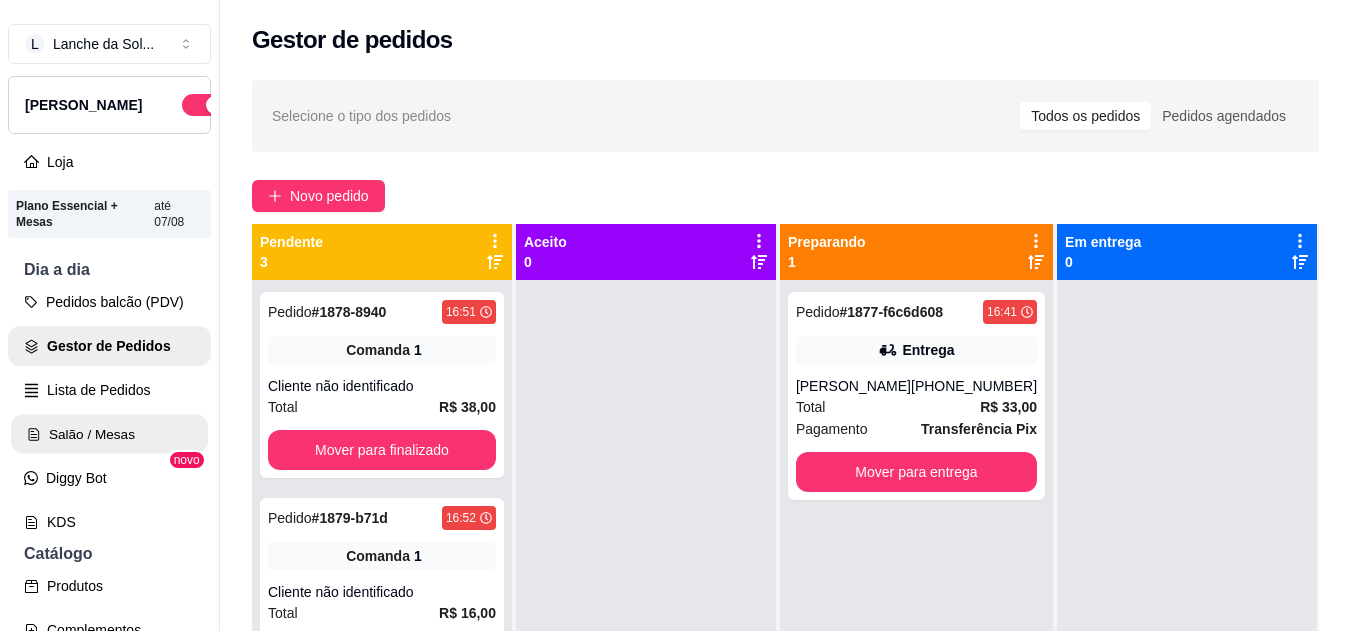click on "Salão / Mesas" at bounding box center [109, 434] 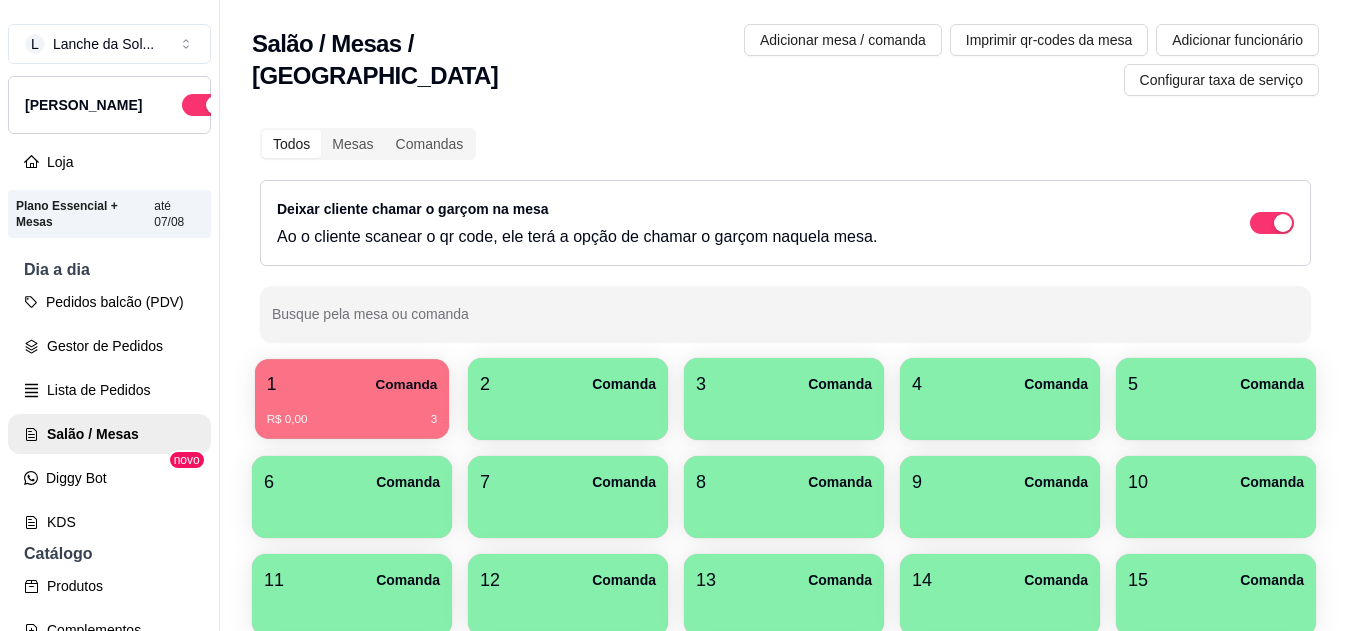 click on "R$ 0,00 3" at bounding box center (352, 412) 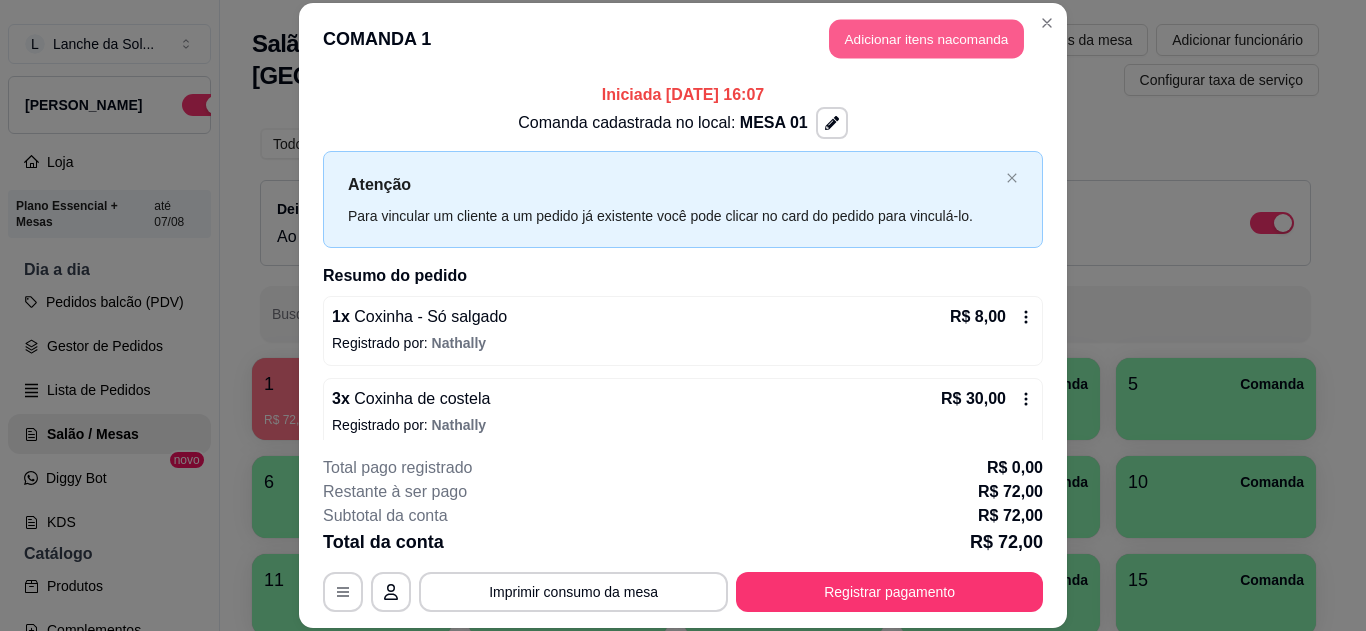 click on "Adicionar itens na  comanda" at bounding box center [926, 39] 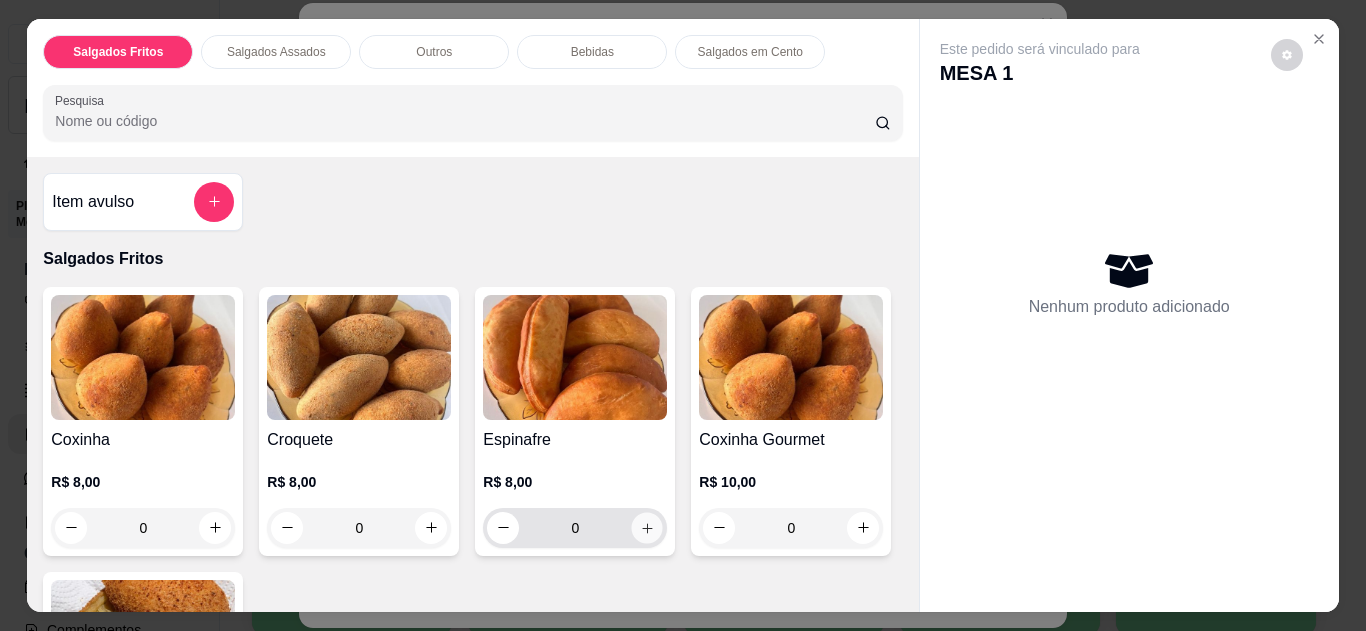 click 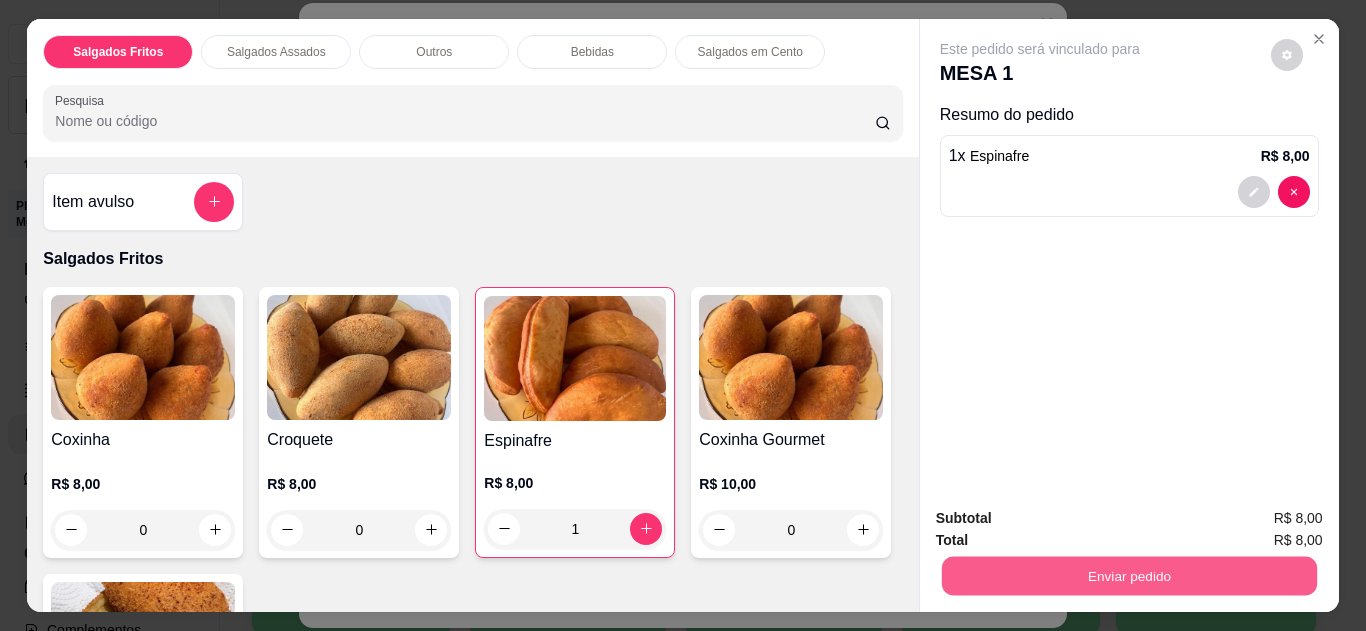 click on "Enviar pedido" at bounding box center [1128, 576] 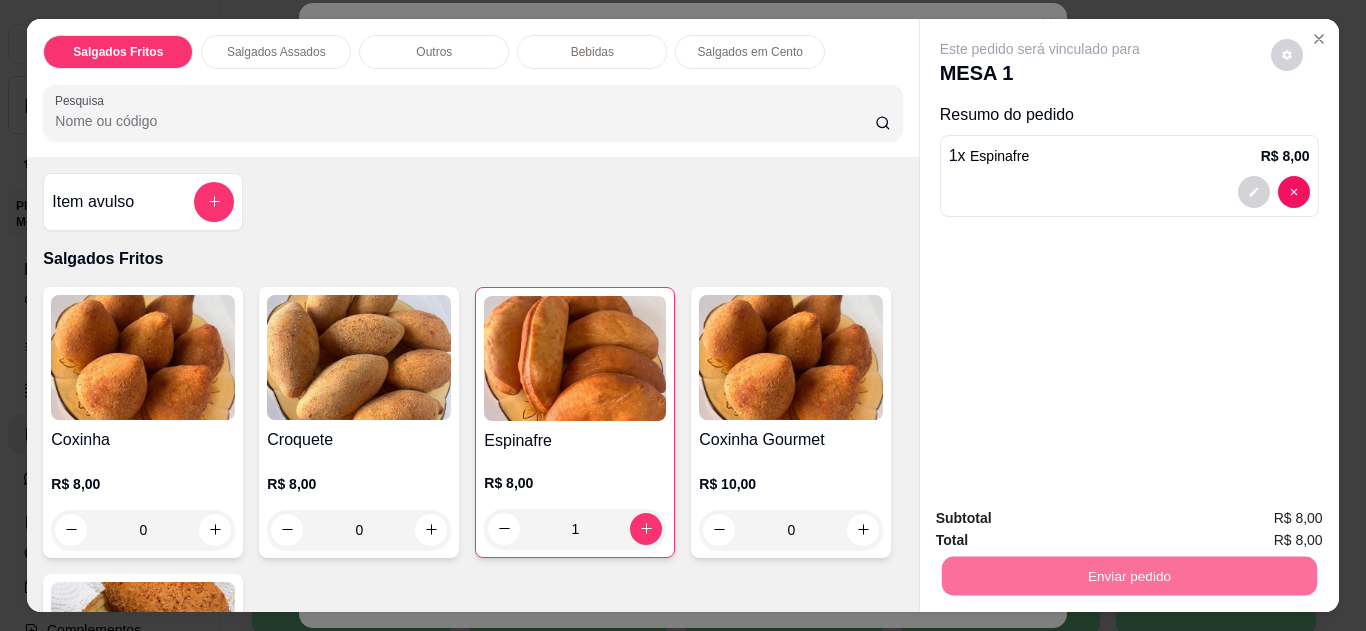 click on "Não registrar e enviar pedido" at bounding box center (1063, 519) 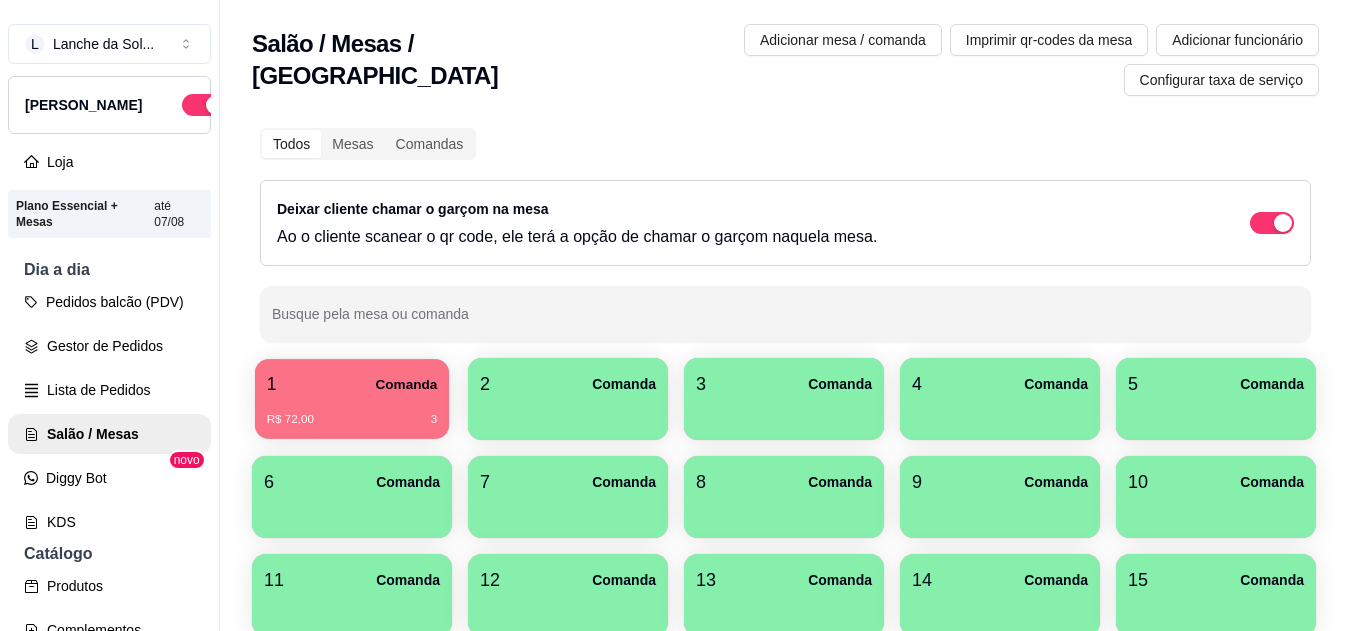 click on "R$ 72,00 3" at bounding box center [352, 420] 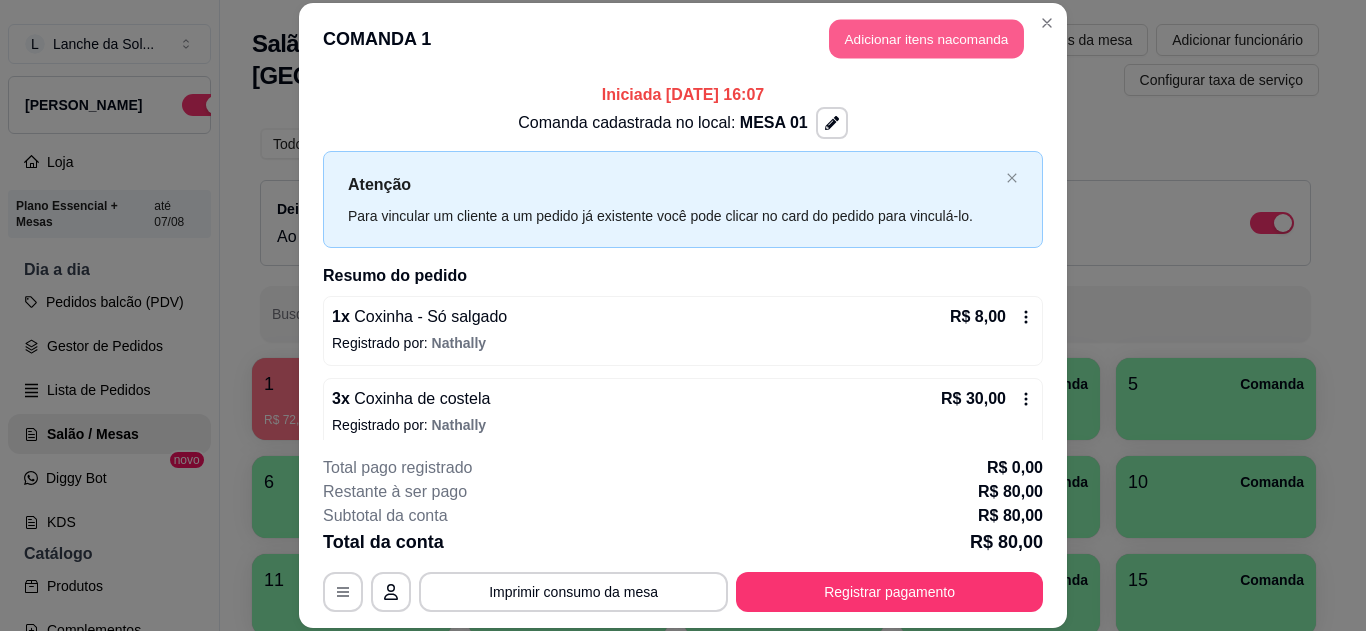 click on "Adicionar itens na  comanda" at bounding box center [926, 39] 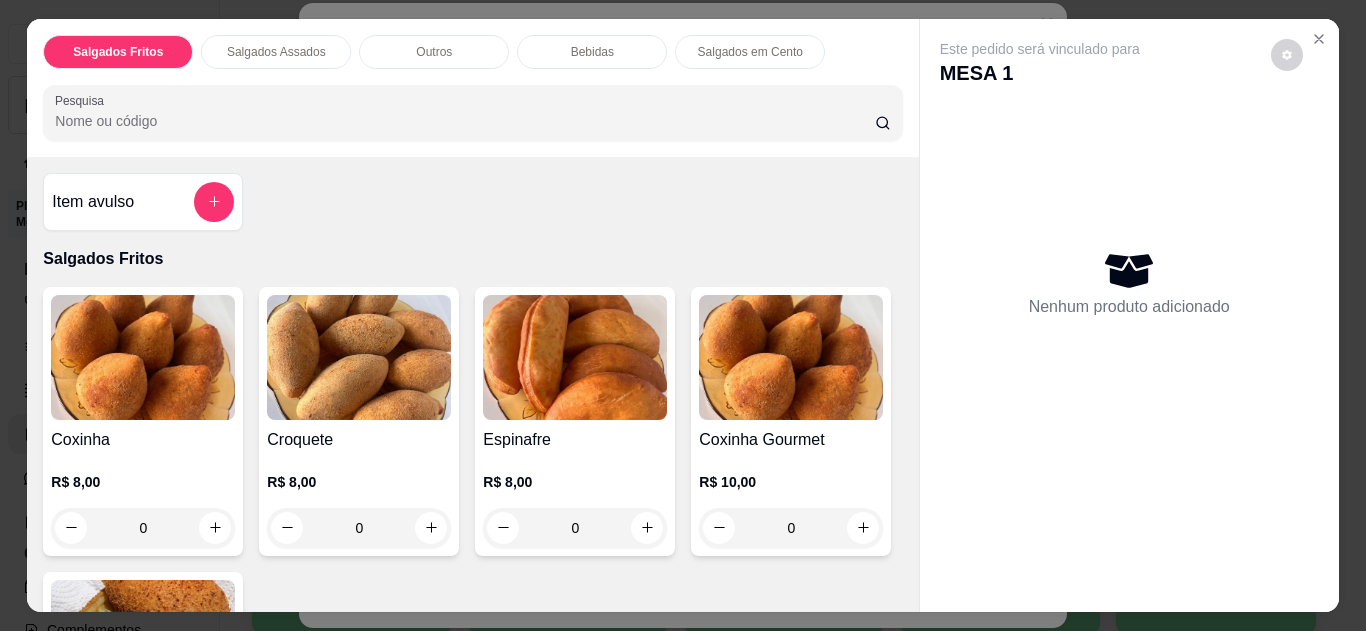 click at bounding box center (1319, 39) 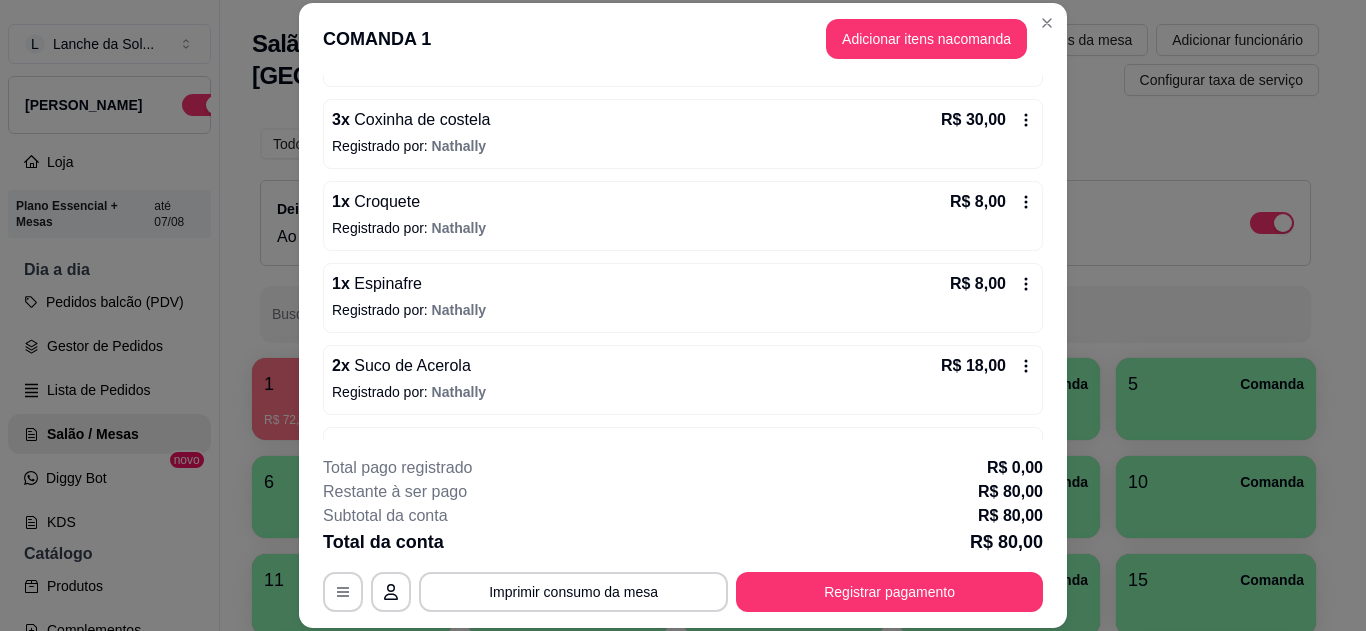 scroll, scrollTop: 280, scrollLeft: 0, axis: vertical 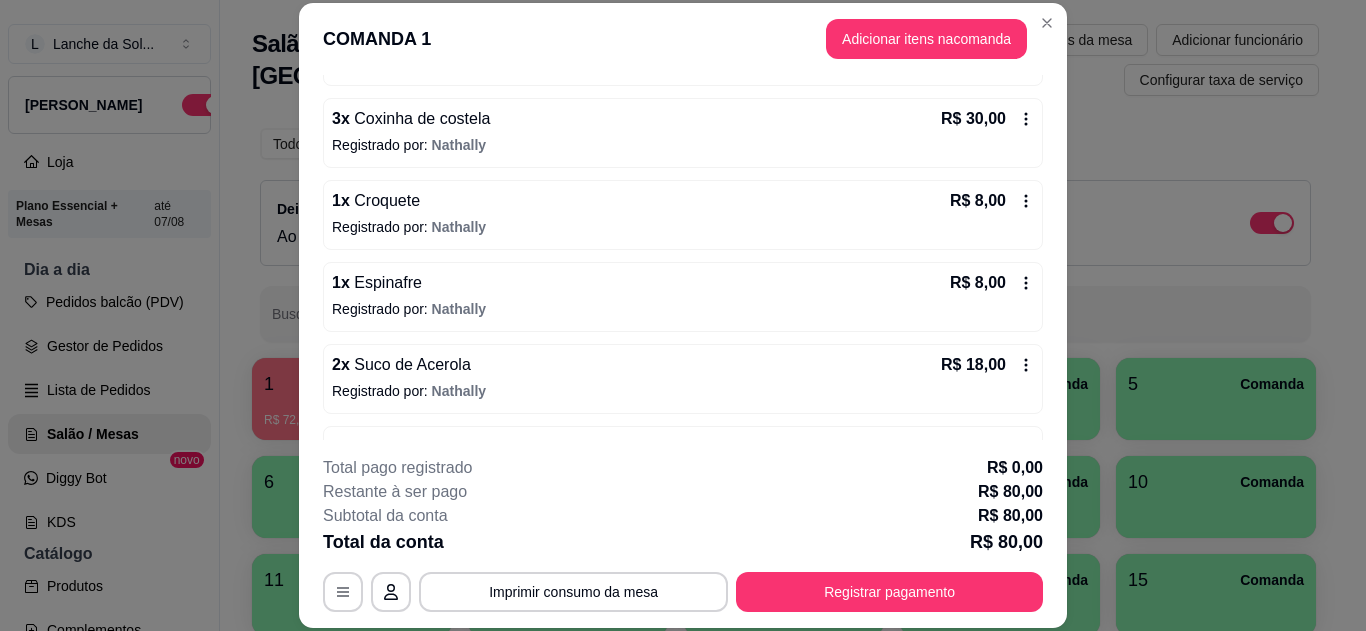 click on "2 x   Suco de Acerola R$ 18,00" at bounding box center [683, 365] 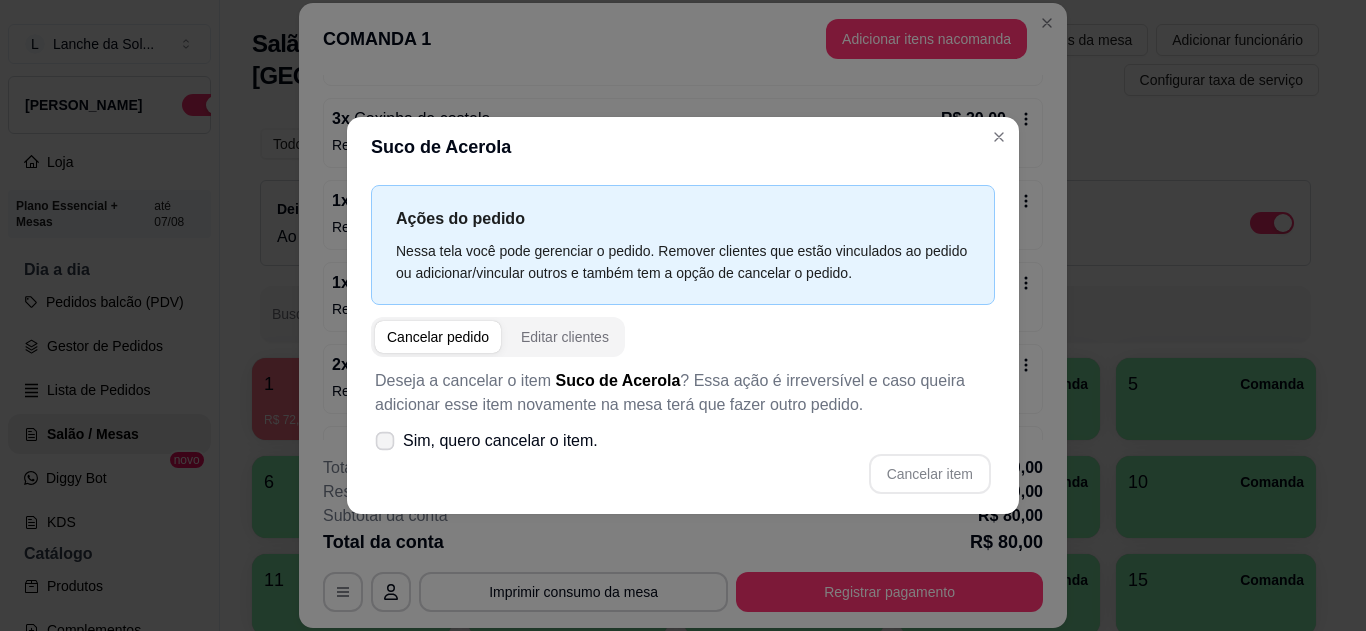 click at bounding box center (385, 440) 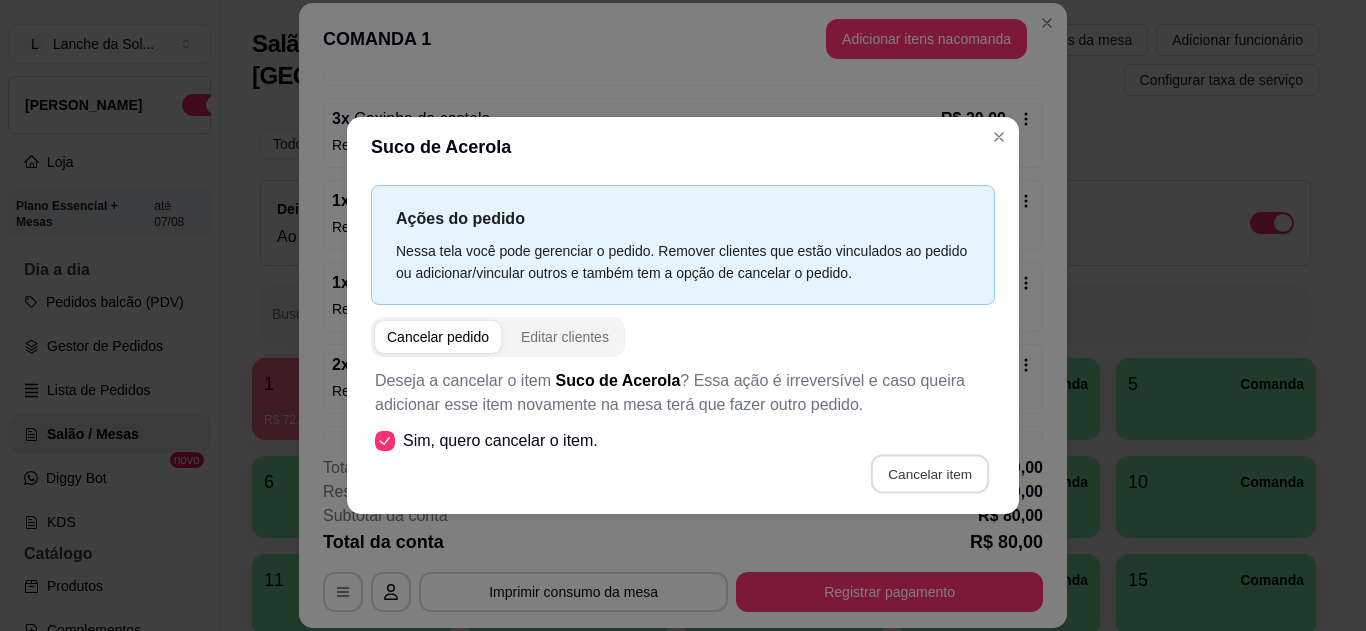 click on "Cancelar item" at bounding box center (929, 473) 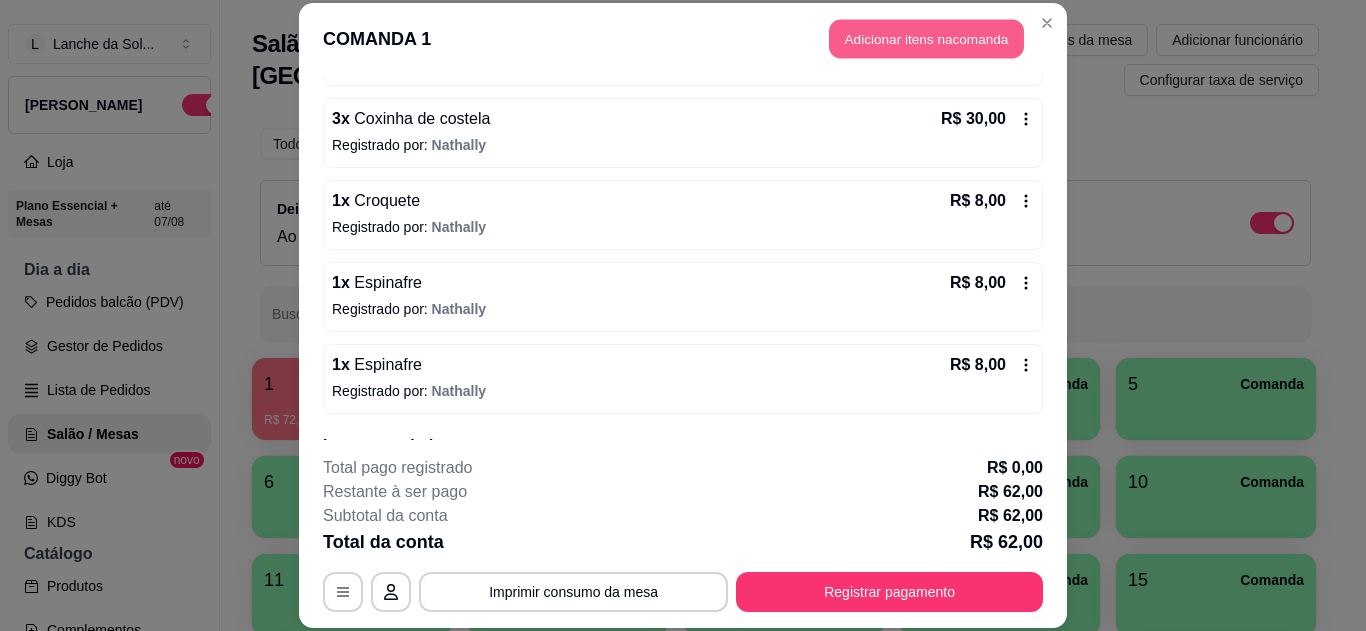 click on "Adicionar itens na  comanda" at bounding box center [926, 39] 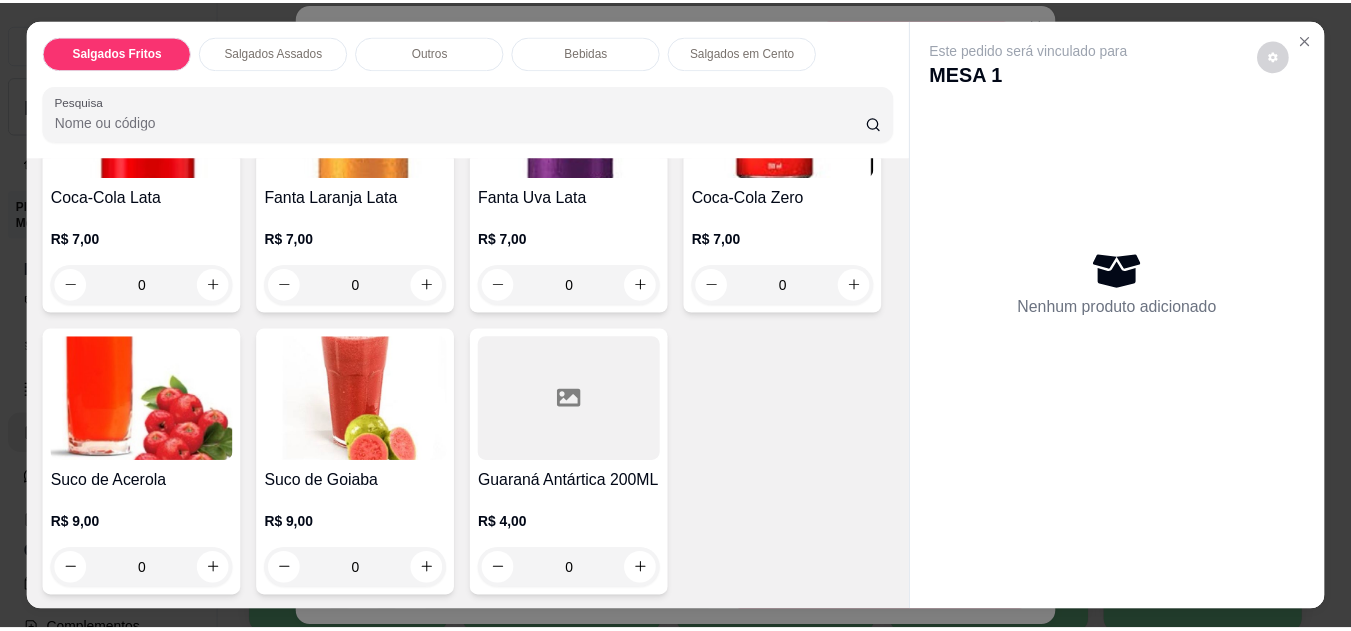 scroll, scrollTop: 1600, scrollLeft: 0, axis: vertical 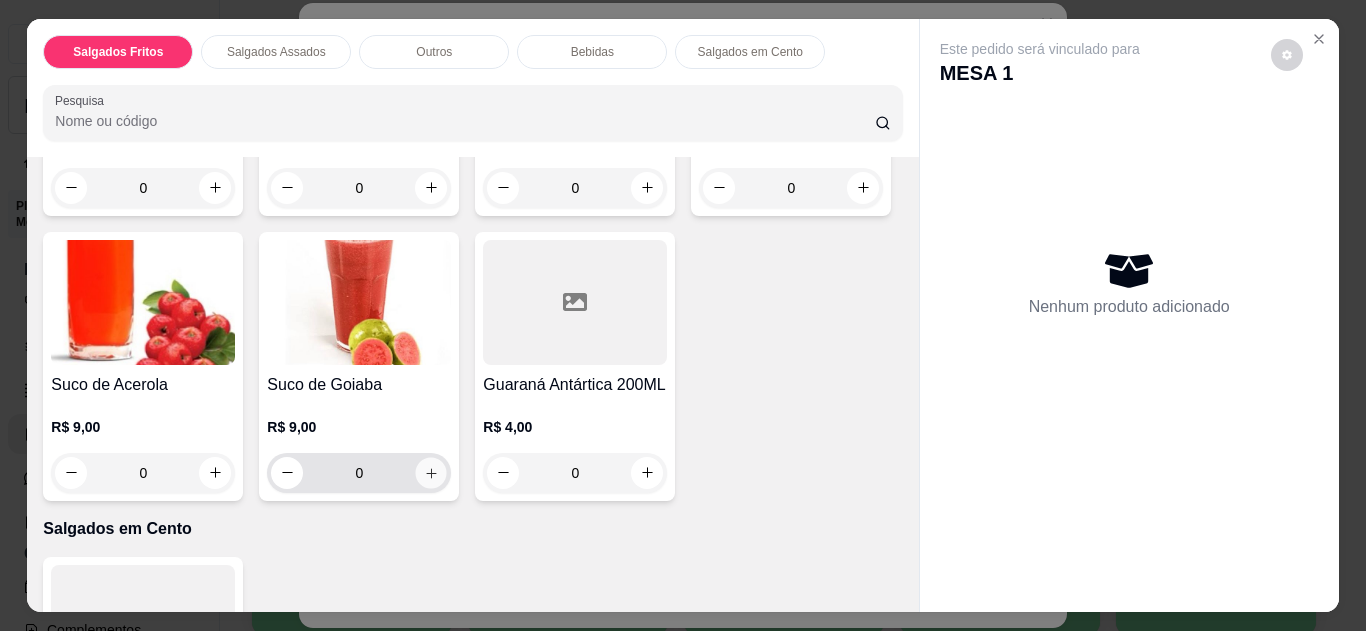 click 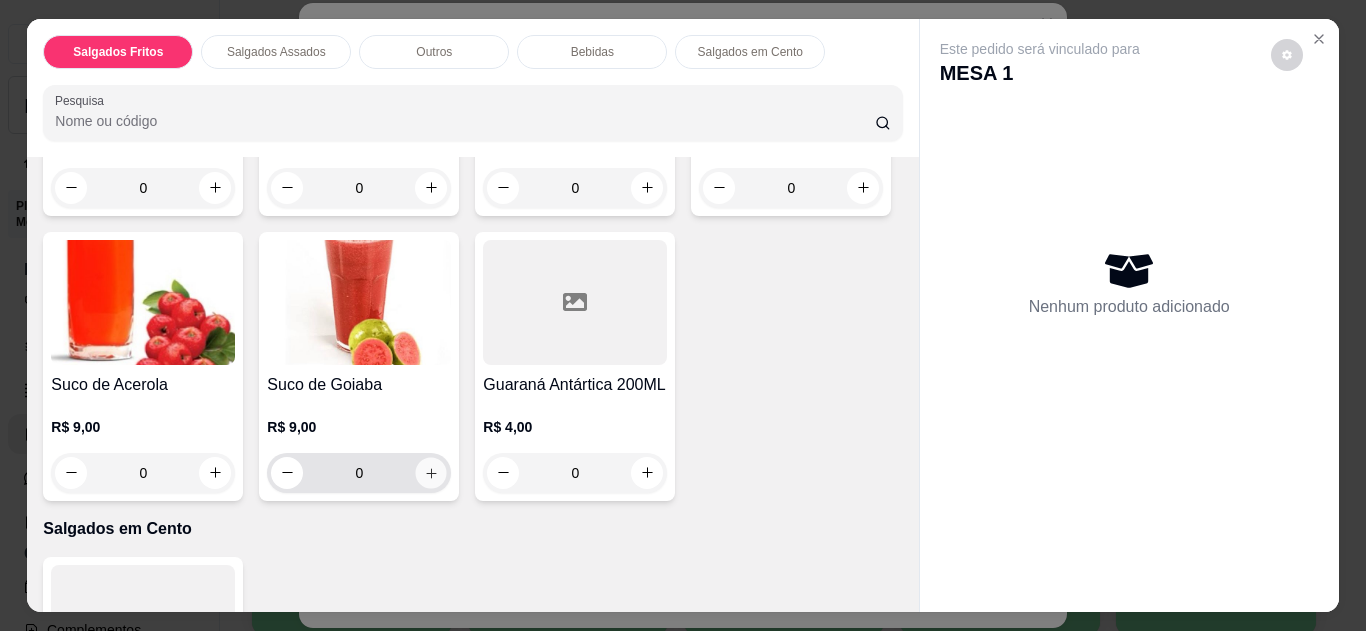 type on "1" 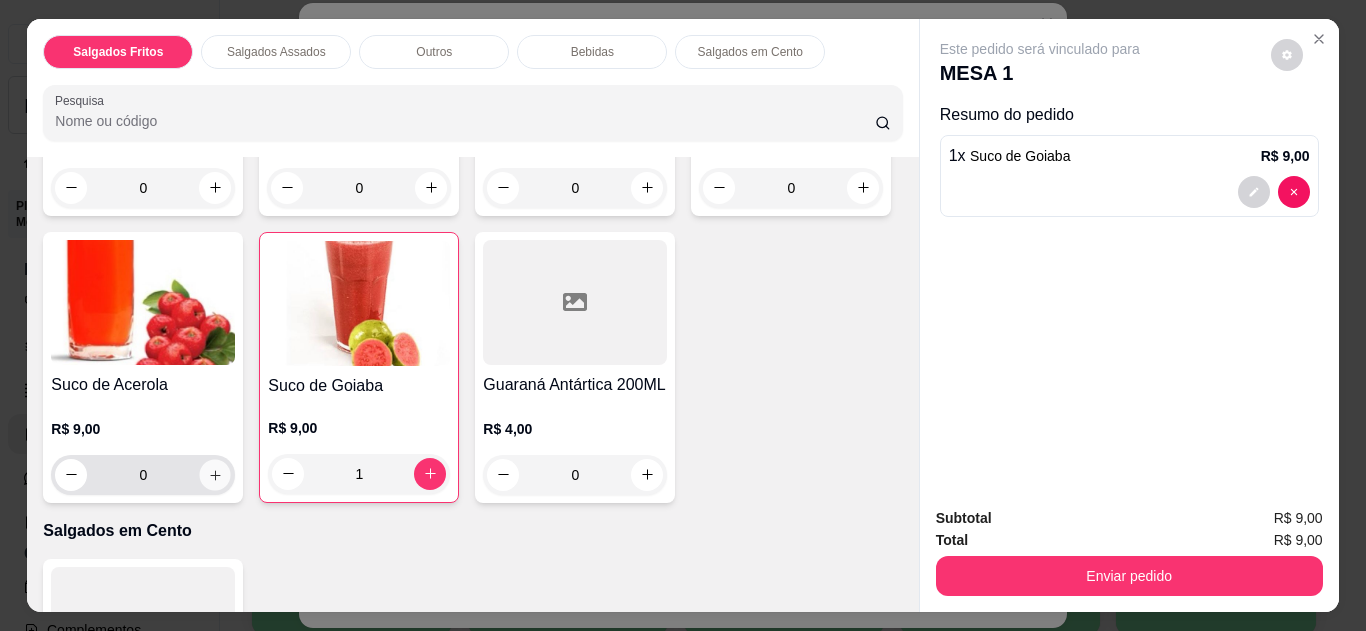 click at bounding box center (215, 474) 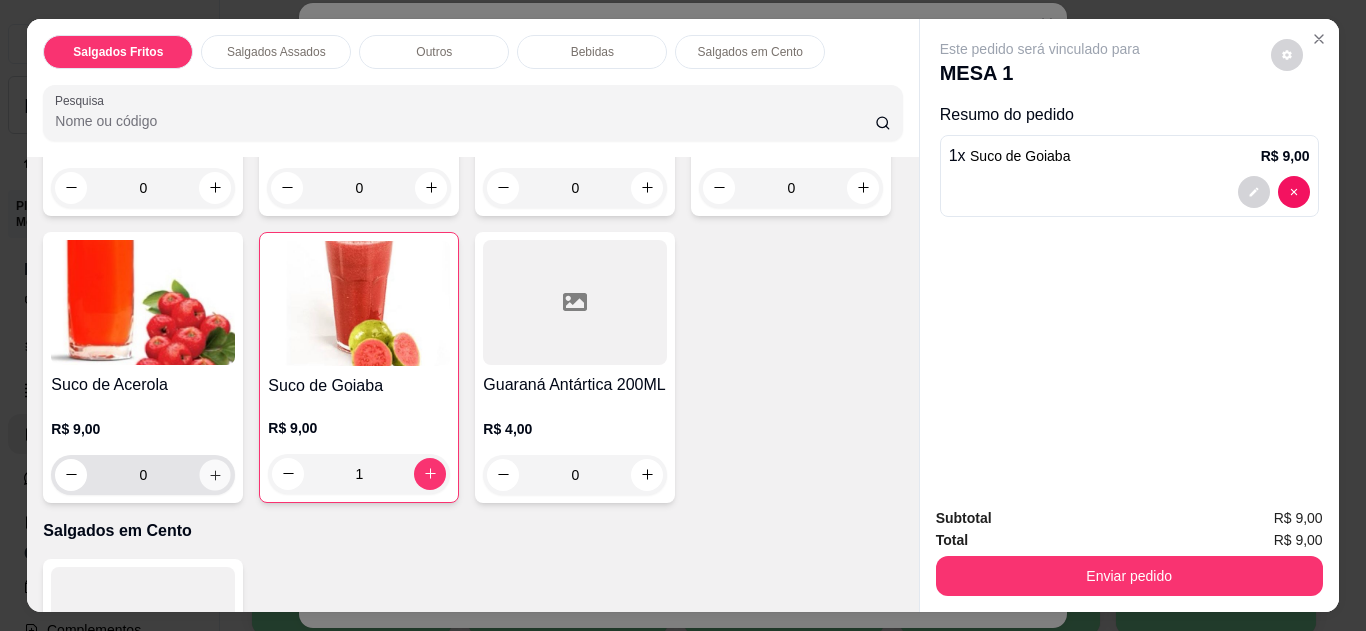 type on "1" 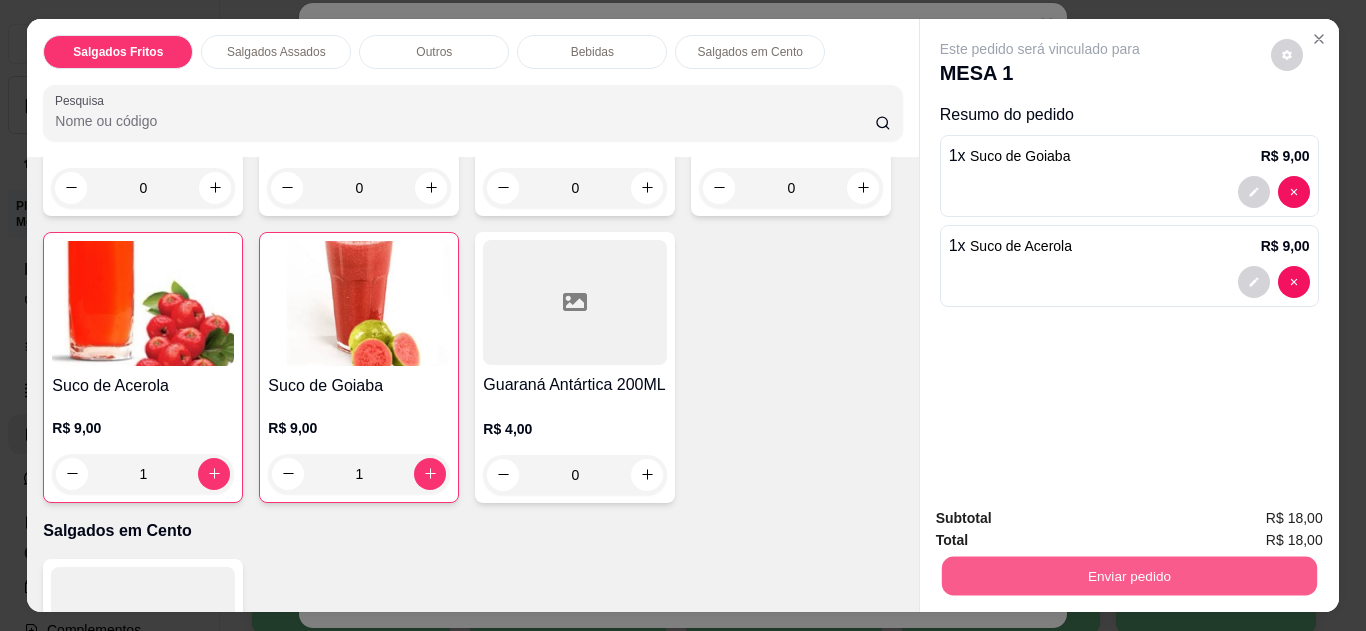 click on "Enviar pedido" at bounding box center (1128, 576) 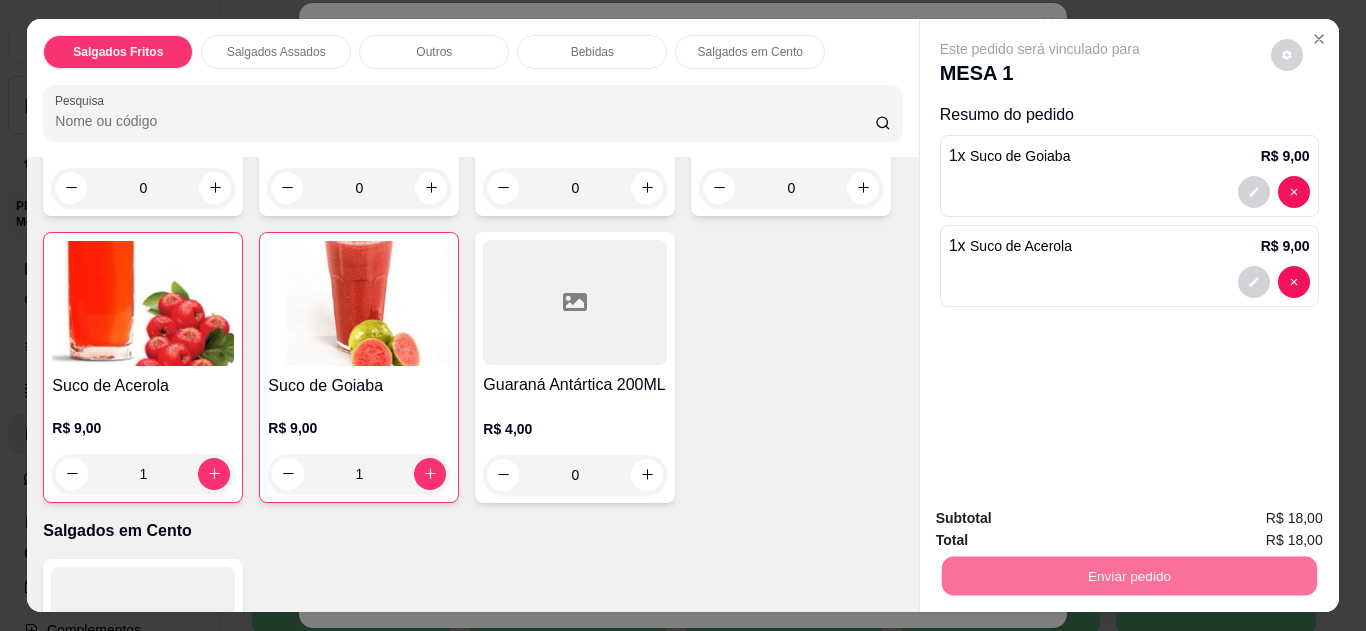 click on "Não registrar e enviar pedido" at bounding box center [1063, 519] 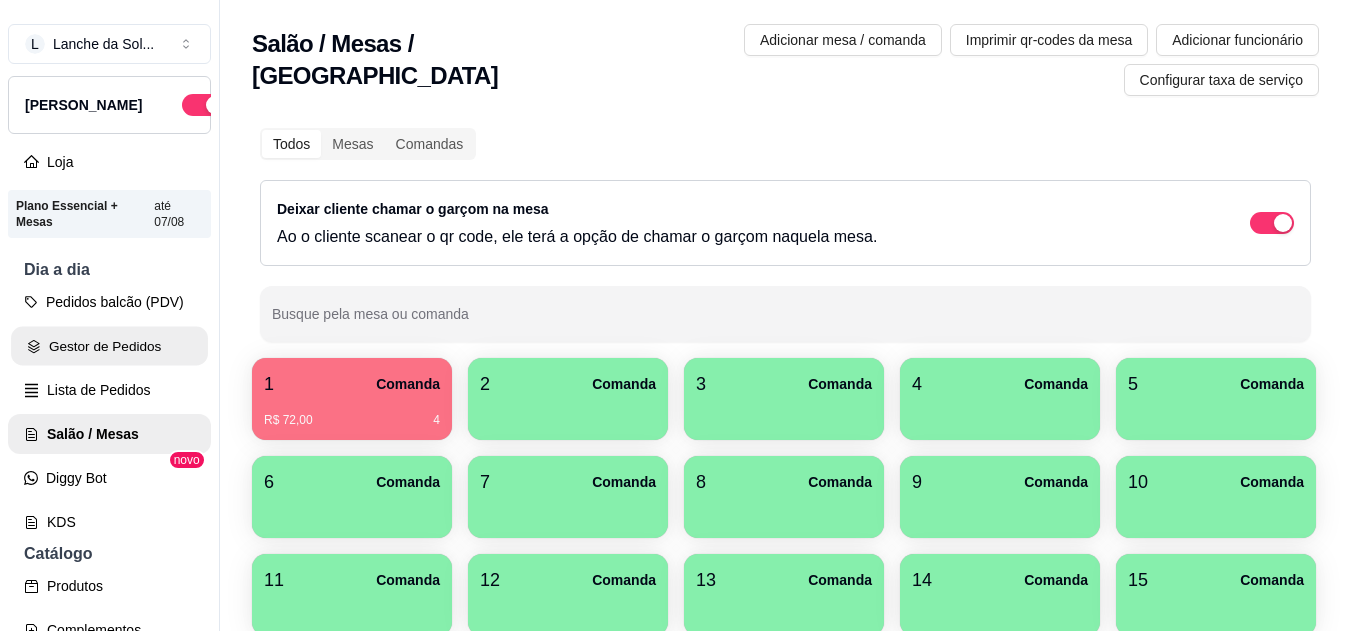 click on "Gestor de Pedidos" at bounding box center (109, 346) 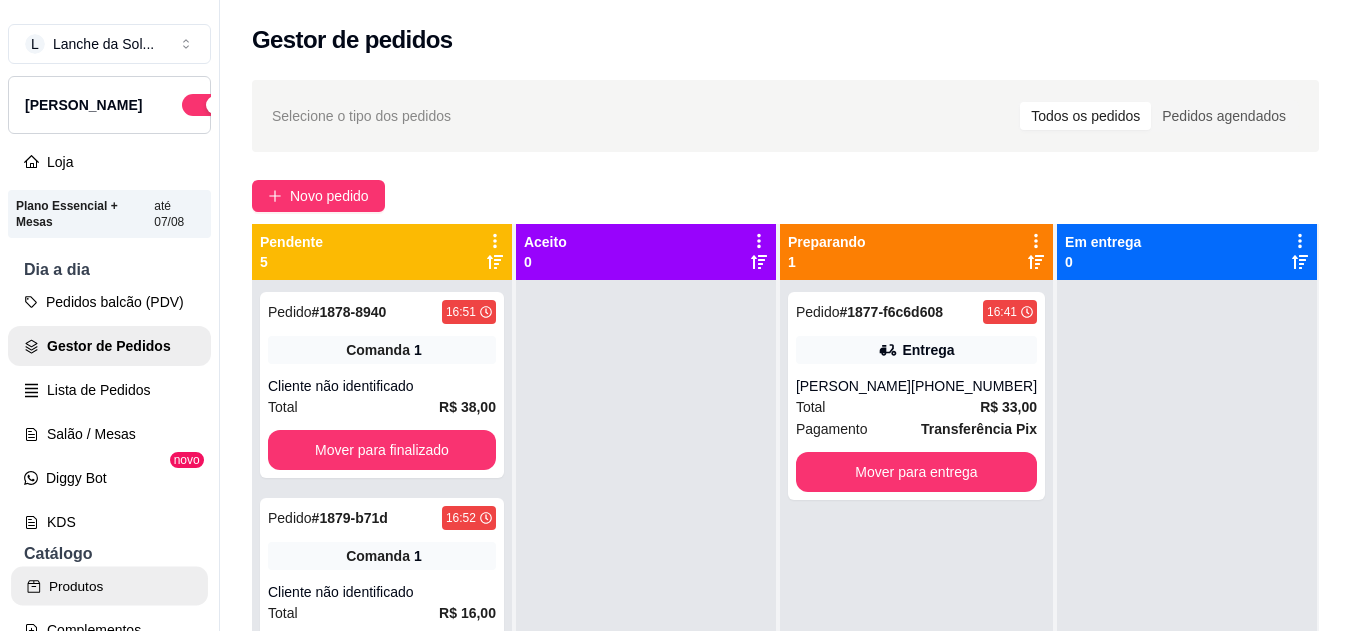 click on "Produtos" at bounding box center [109, 586] 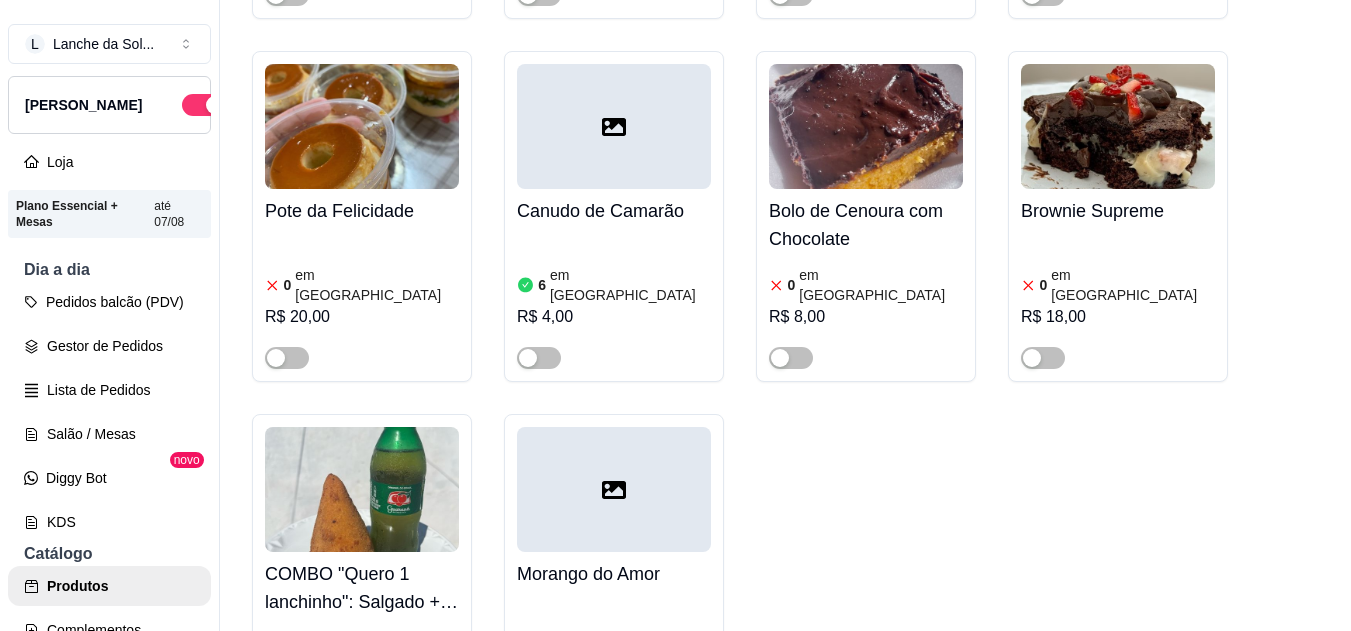 scroll, scrollTop: 4226, scrollLeft: 0, axis: vertical 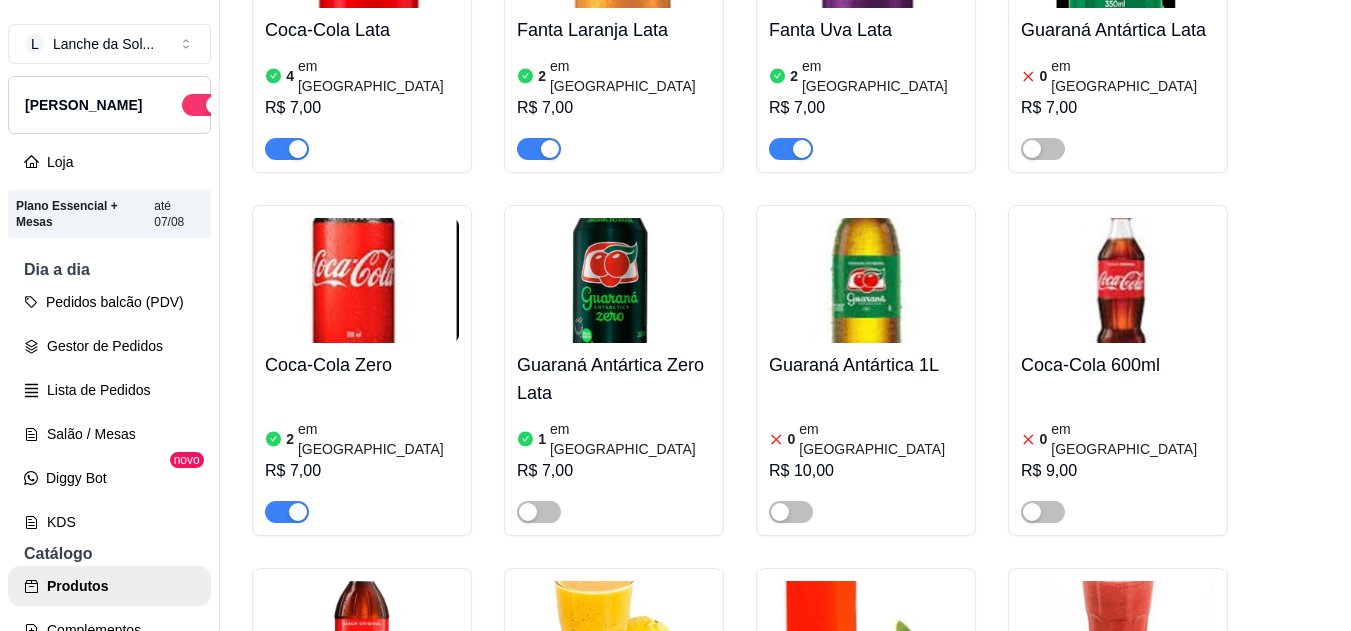 click at bounding box center [802, 847] 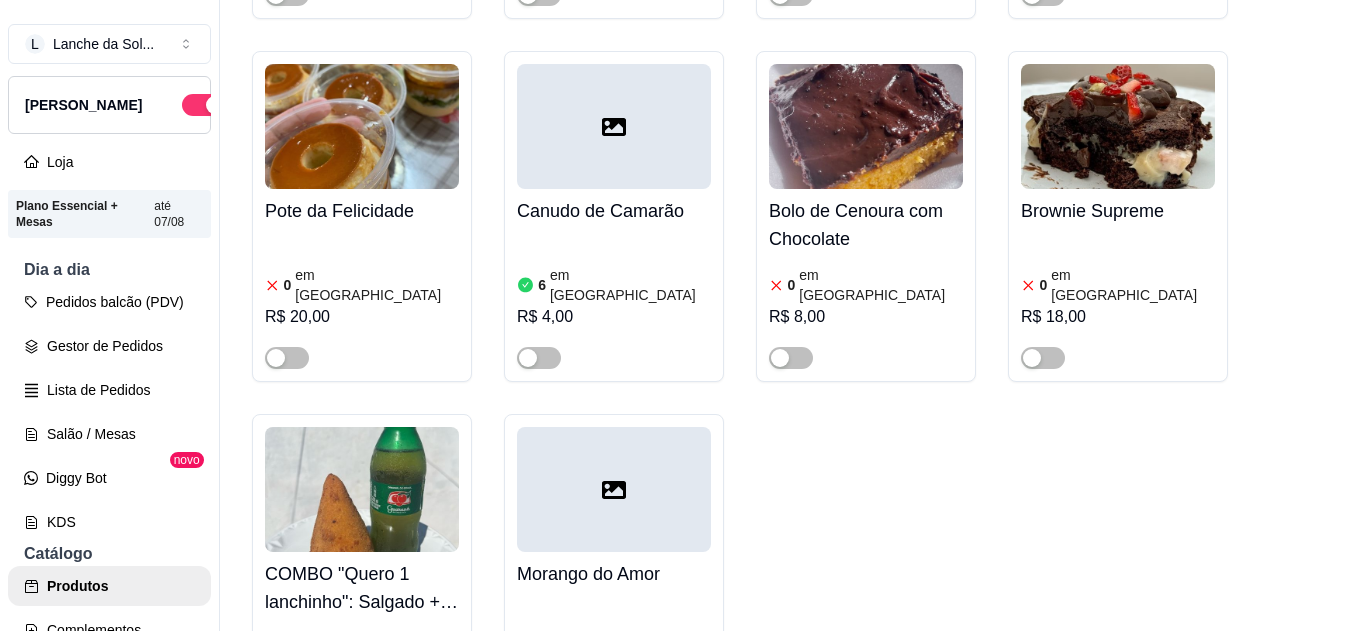 scroll, scrollTop: 3853, scrollLeft: 0, axis: vertical 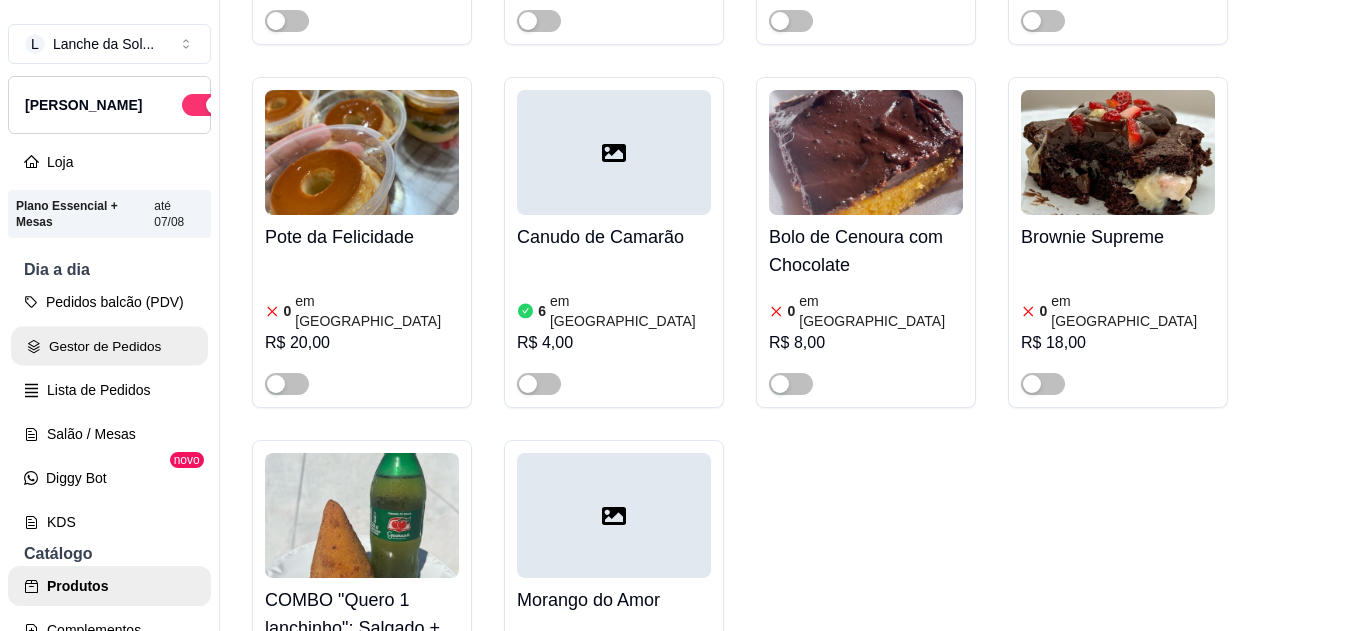 click on "Gestor de Pedidos" at bounding box center [109, 346] 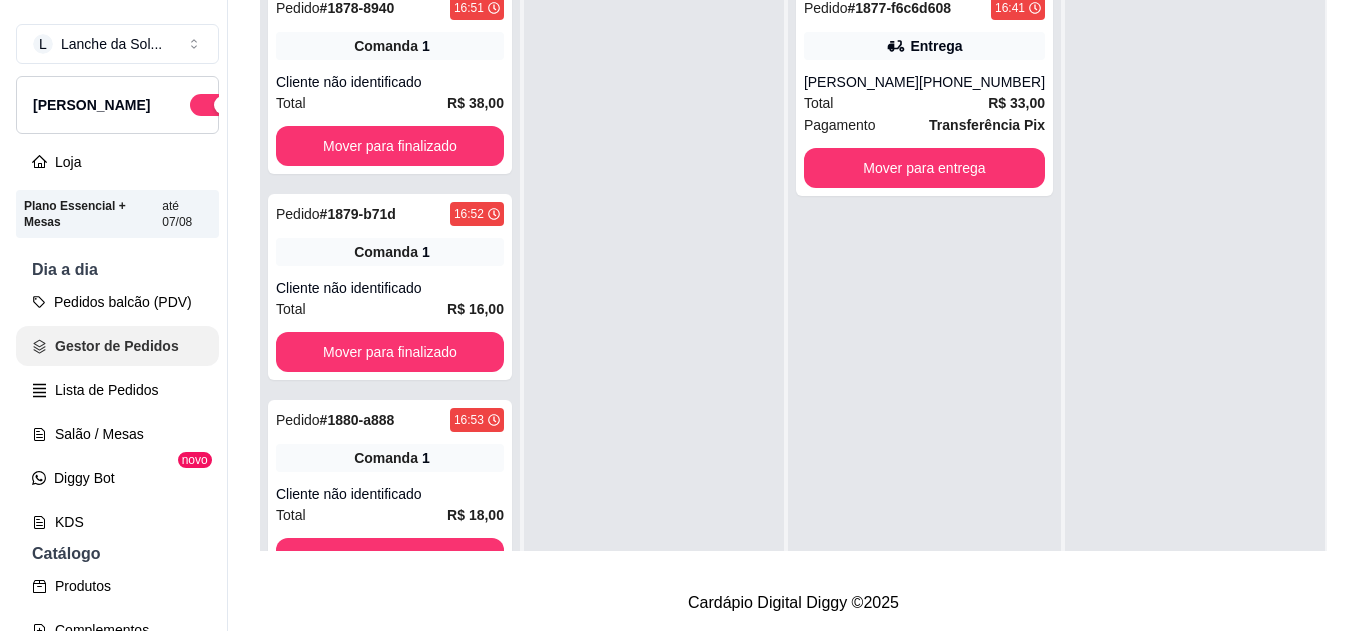 scroll, scrollTop: 0, scrollLeft: 0, axis: both 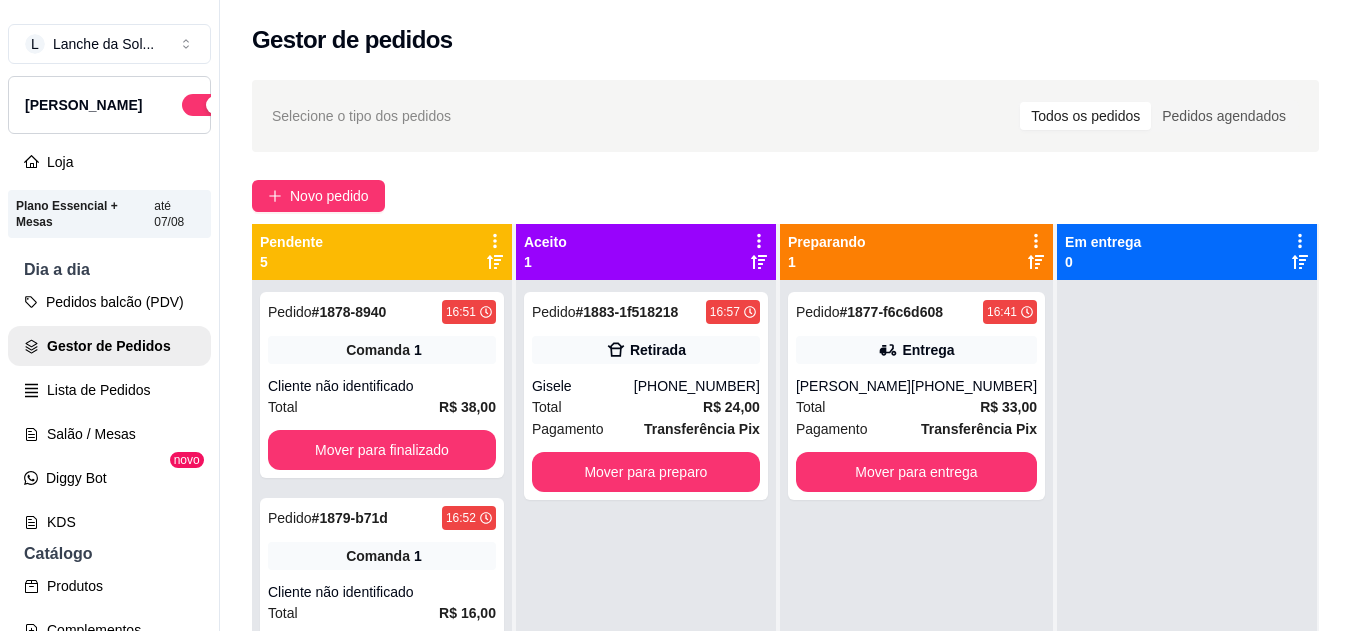 click on "Total R$ 24,00" at bounding box center (646, 407) 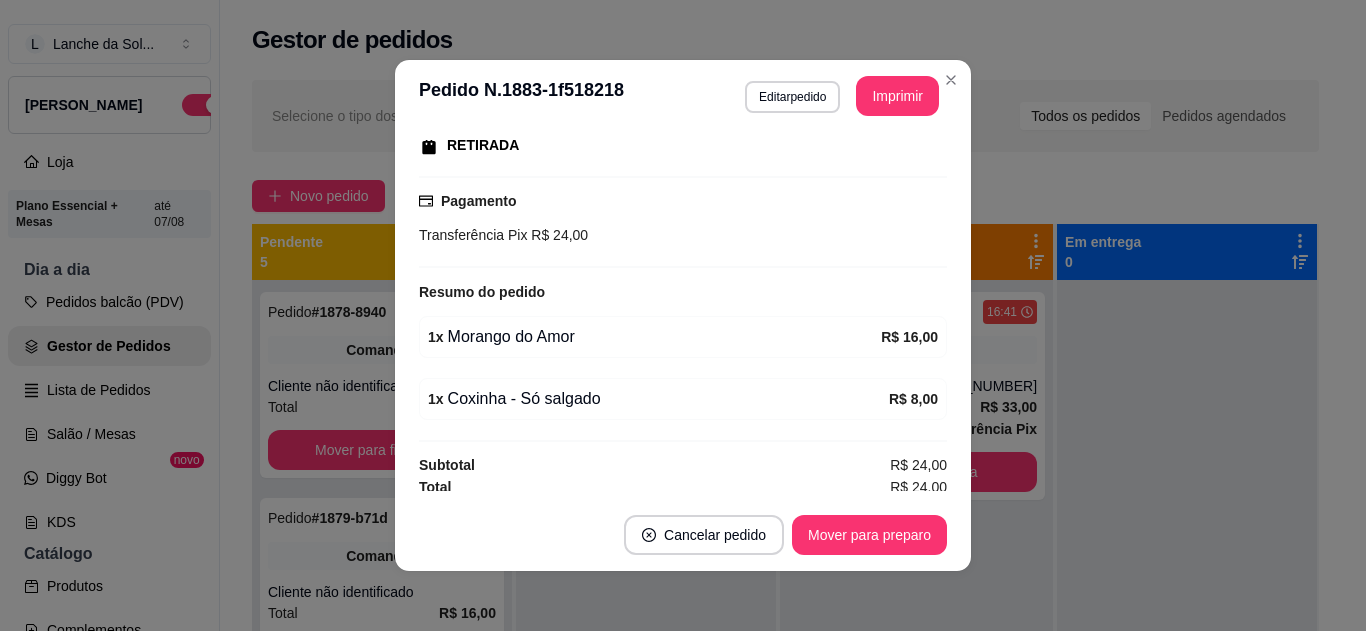 scroll, scrollTop: 332, scrollLeft: 0, axis: vertical 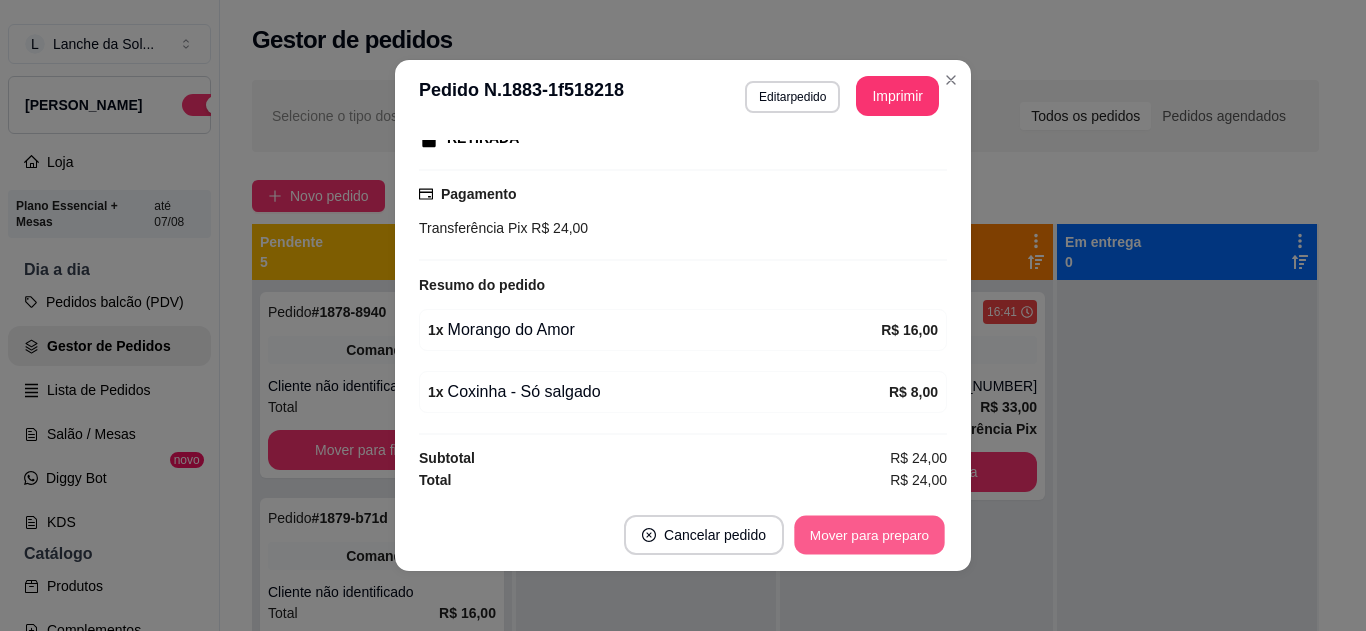 click on "Mover para preparo" at bounding box center [869, 535] 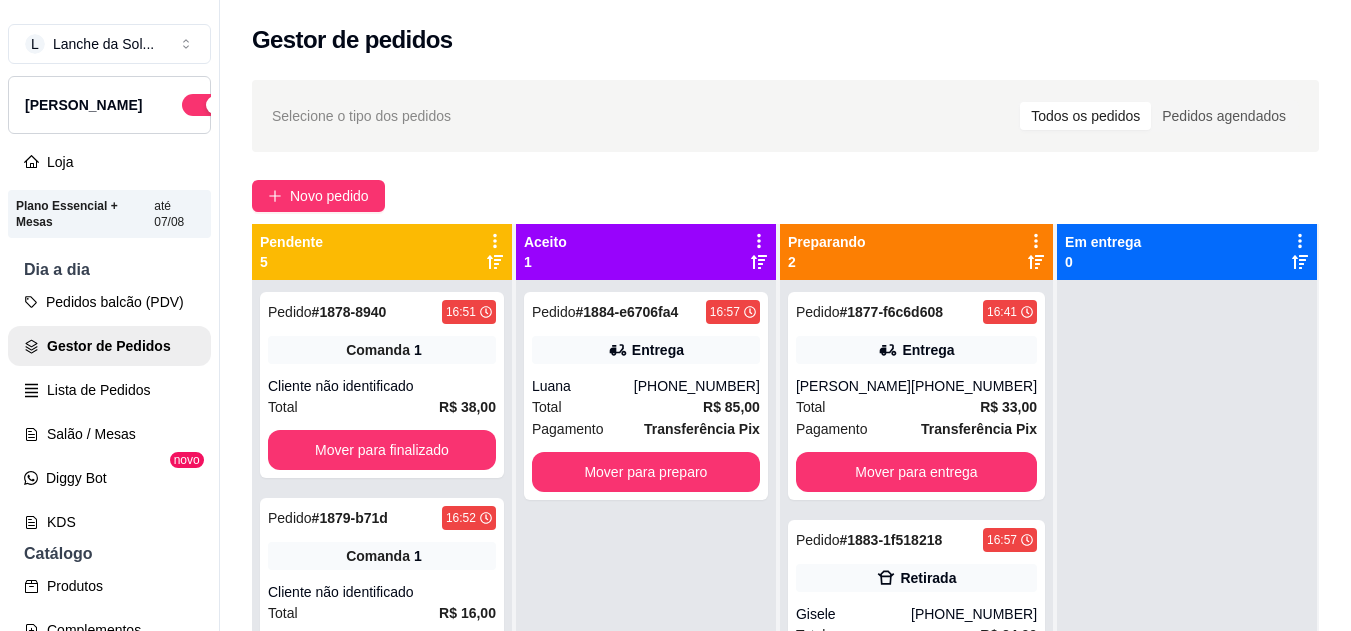 click on "Total R$ 85,00" at bounding box center (646, 407) 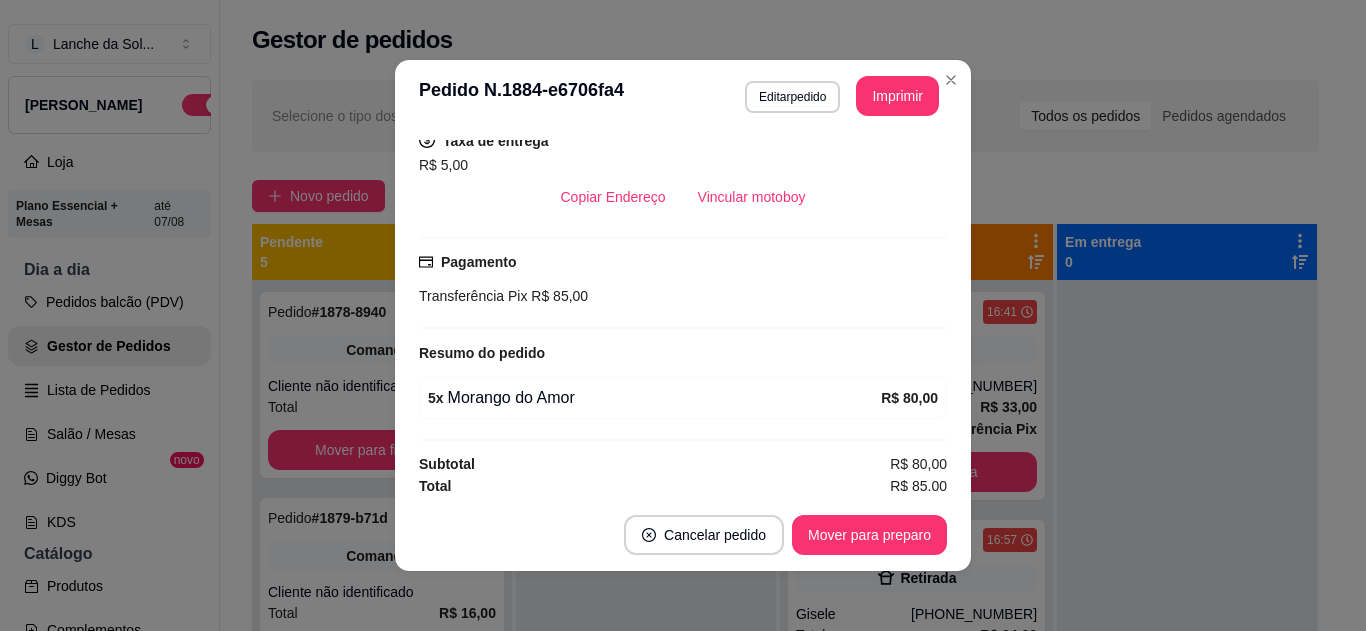 scroll, scrollTop: 426, scrollLeft: 0, axis: vertical 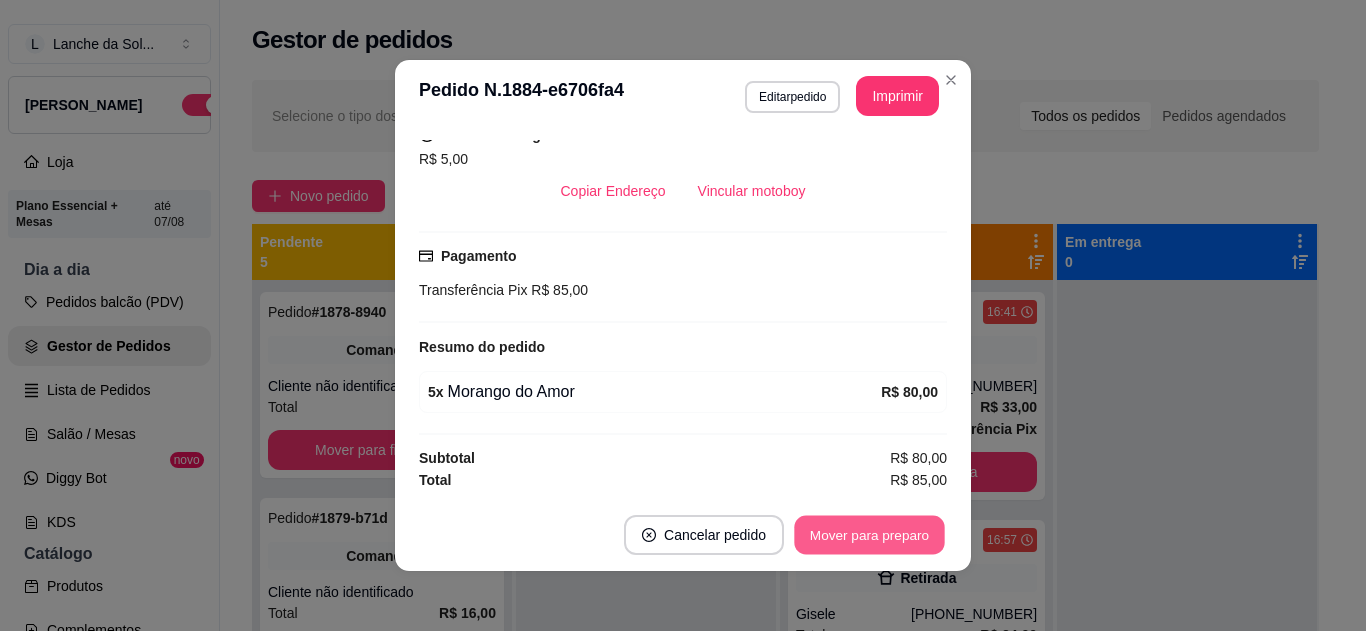 click on "Mover para preparo" at bounding box center (869, 535) 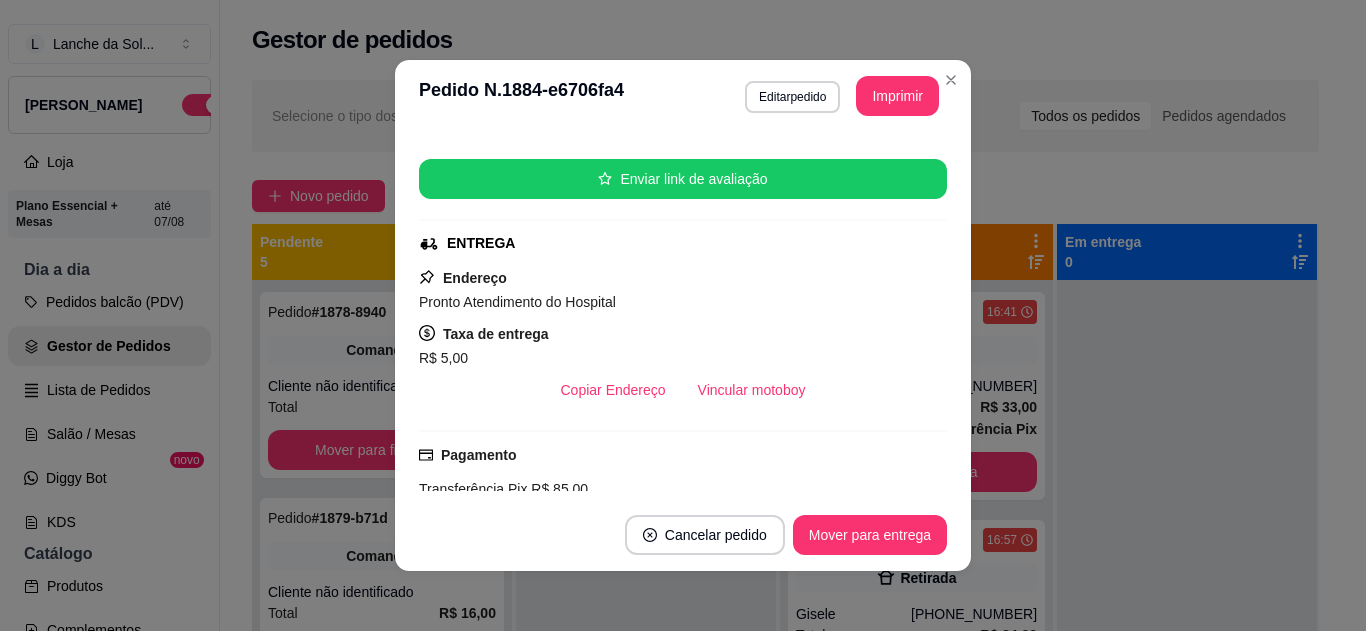 scroll, scrollTop: 226, scrollLeft: 0, axis: vertical 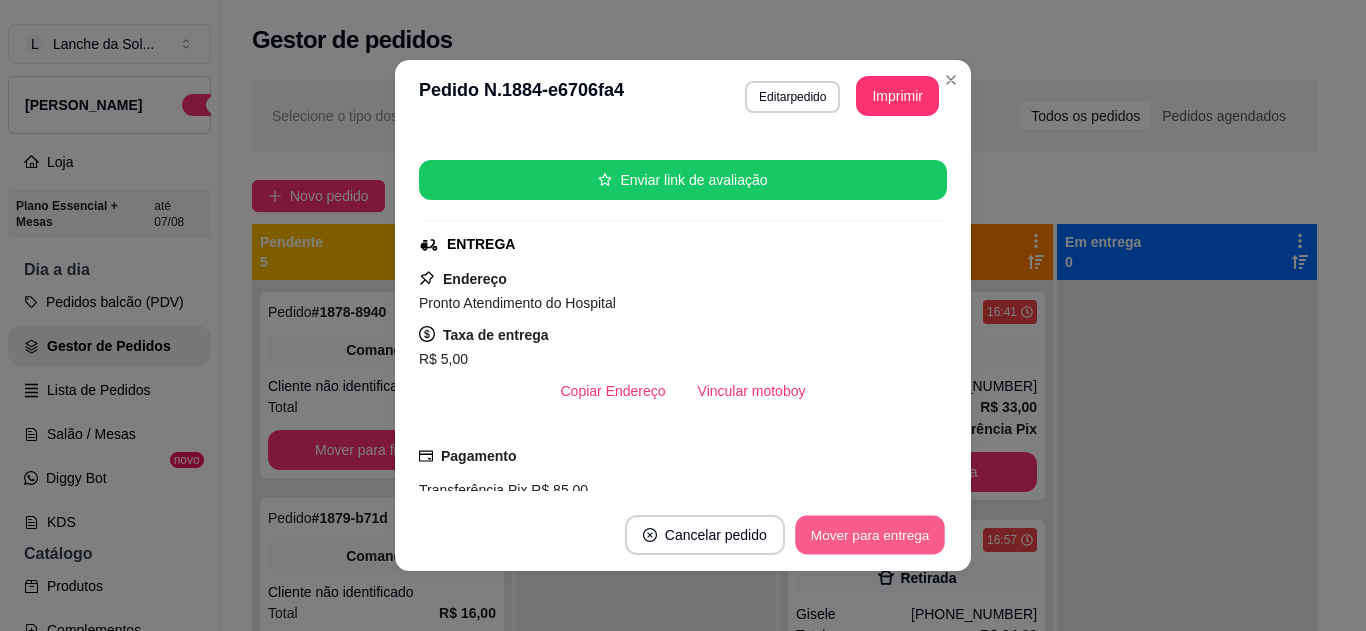 click on "Mover para entrega" at bounding box center [870, 535] 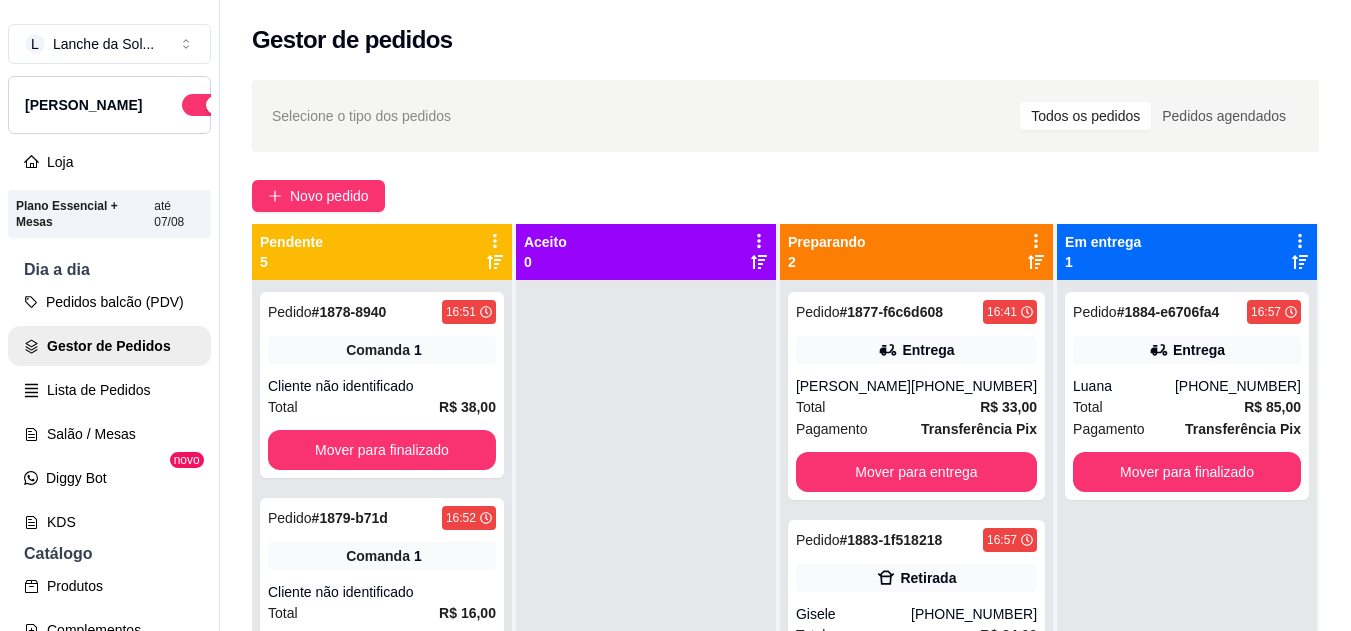 click on "Retirada" at bounding box center (928, 578) 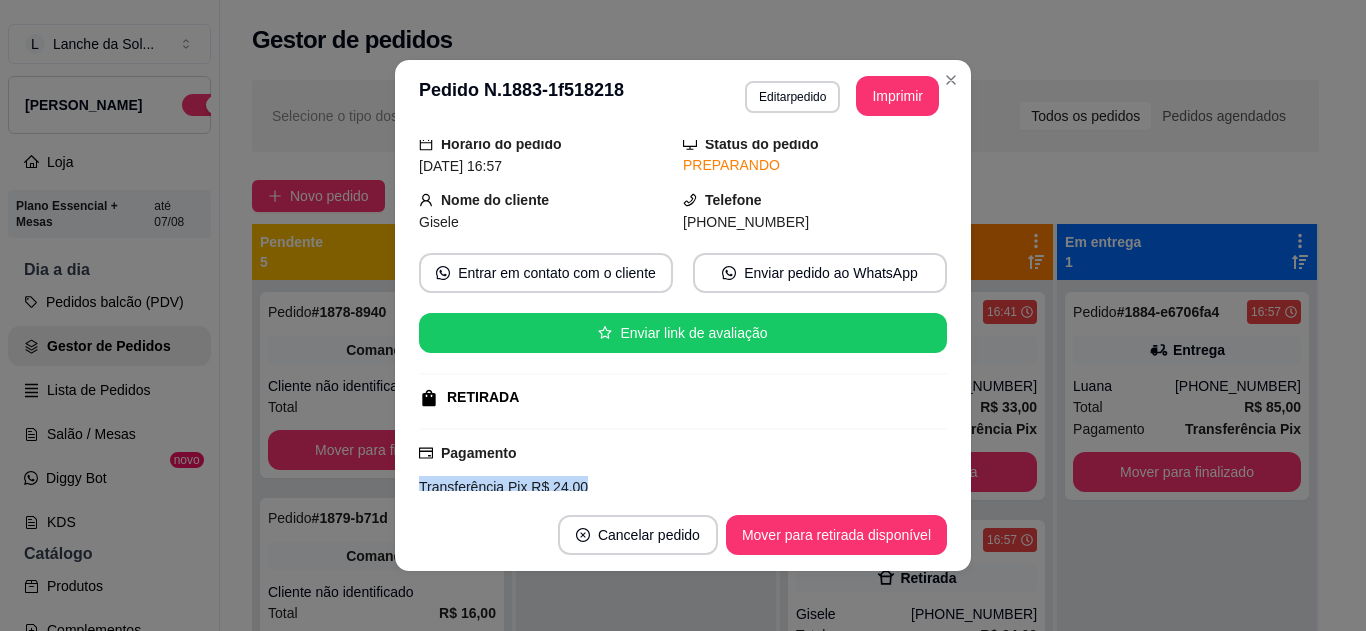 click on "feito há  3   minutos Horário do pedido [DATE] 16:57 Status do pedido PREPARANDO Nome do cliente Gisele  Telefone [PHONE_NUMBER] Entrar em contato com o cliente Enviar pedido ao WhatsApp Enviar link de avaliação RETIRADA Pagamento Transferência Pix   R$ 24,00 Resumo do pedido 1 x     Morango do Amor R$ 16,00 1 x     Coxinha  - Só salgado R$ 8,00 Subtotal R$ 24,00 Total R$ 24,00" at bounding box center (683, 315) 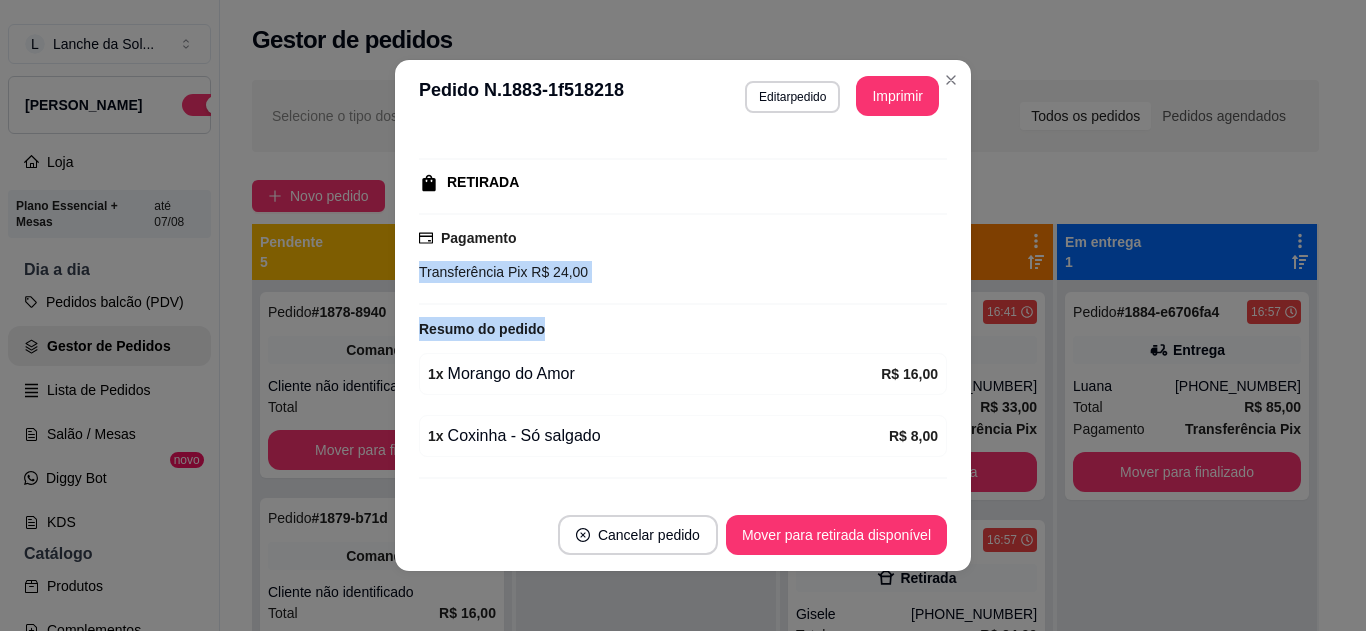 scroll, scrollTop: 328, scrollLeft: 0, axis: vertical 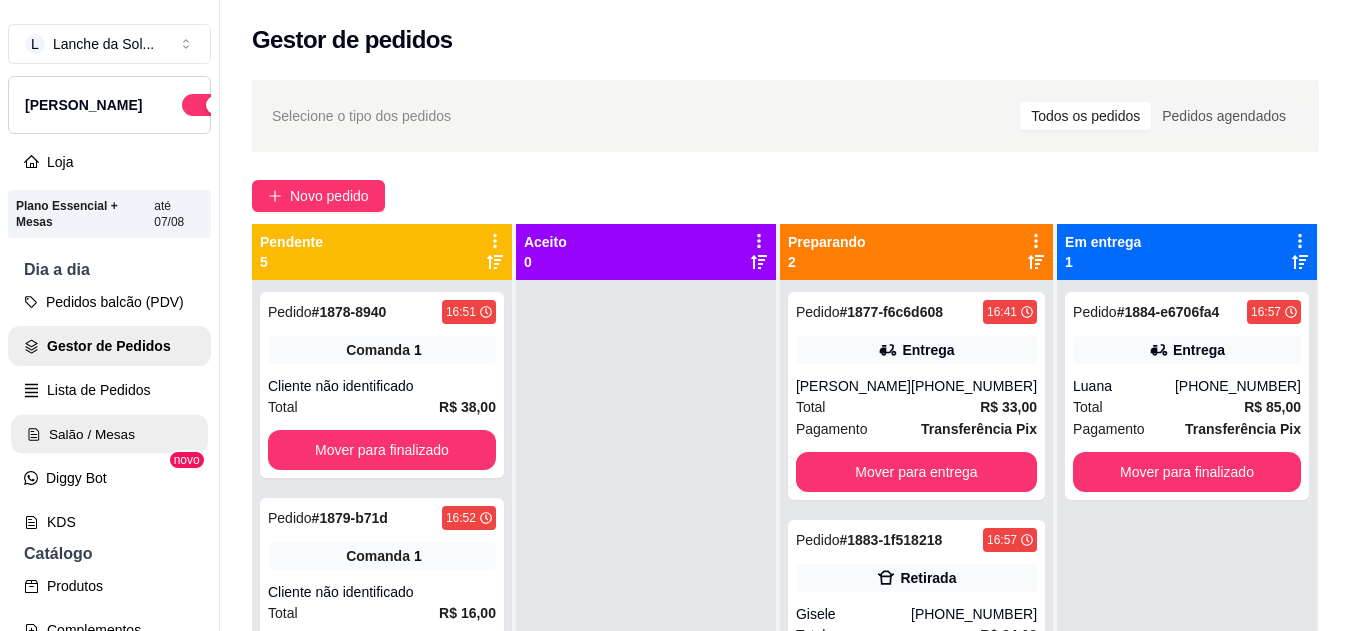click on "Salão / Mesas" at bounding box center [109, 434] 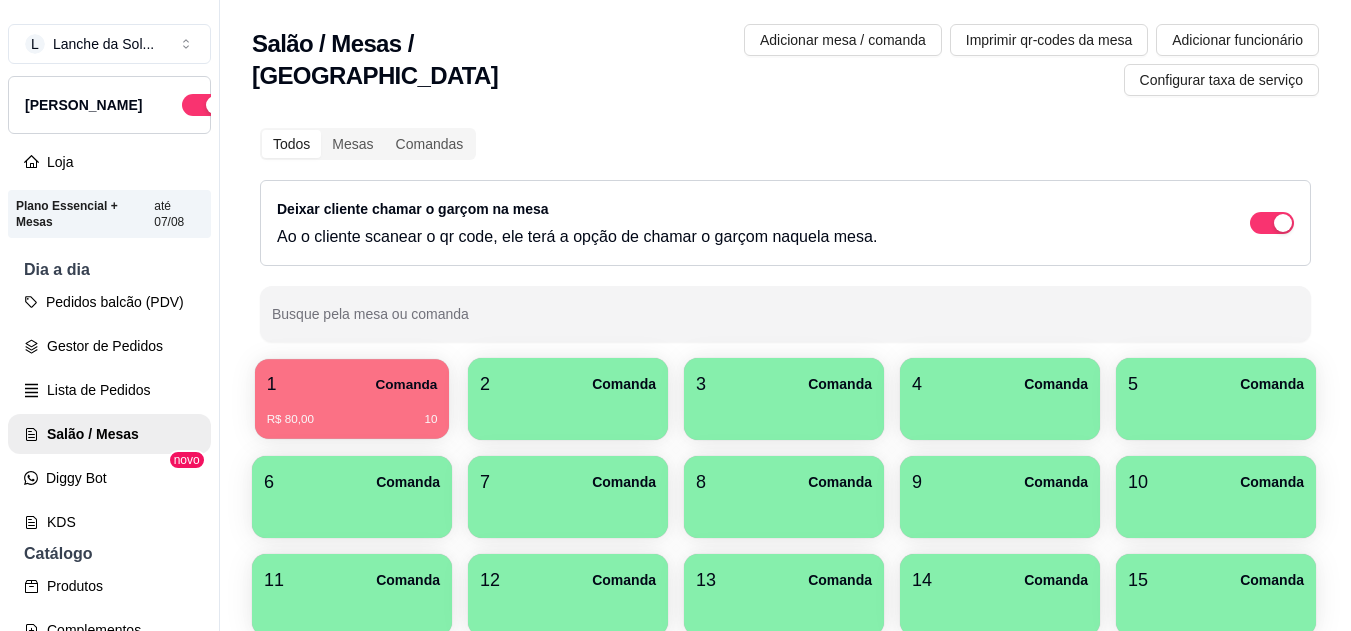 click on "1 Comanda" at bounding box center (352, 384) 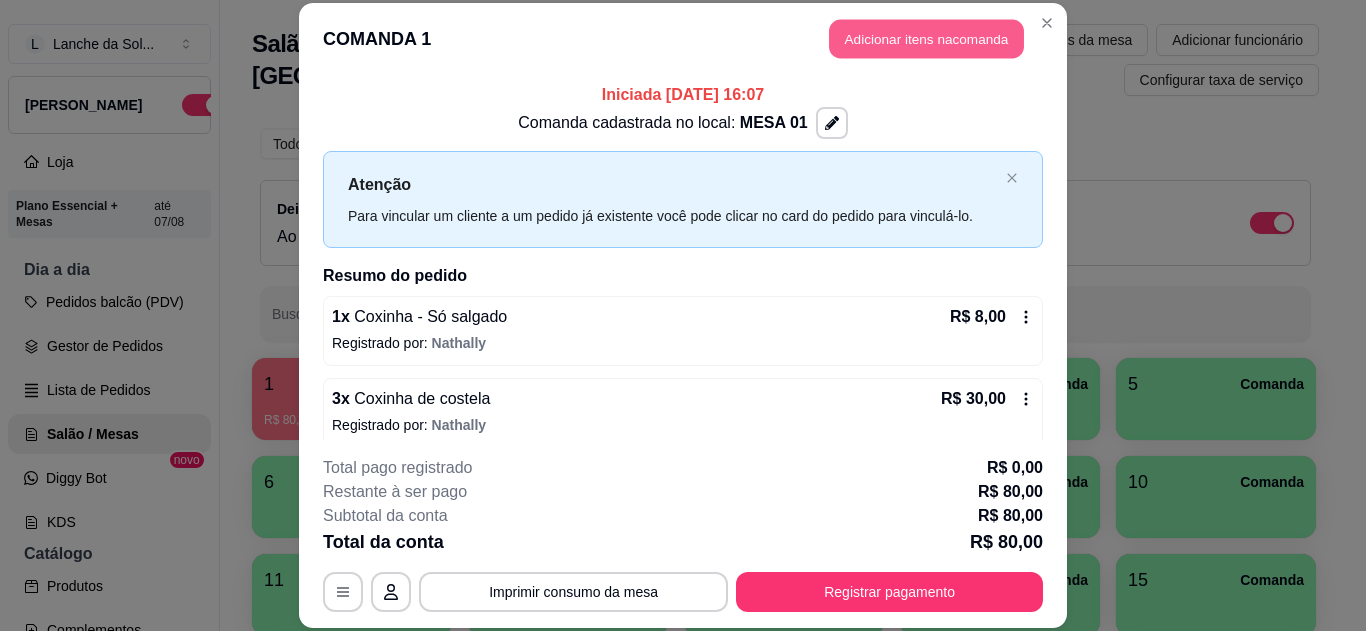 click on "Adicionar itens na  comanda" at bounding box center (926, 39) 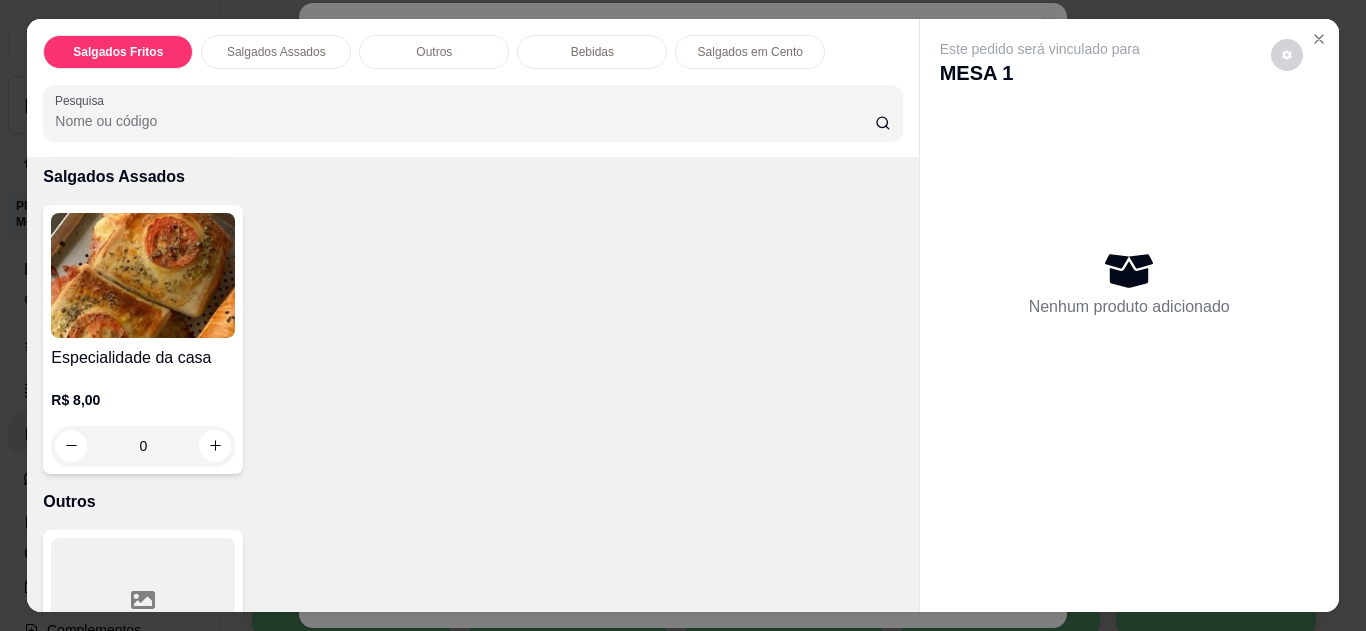 scroll, scrollTop: 720, scrollLeft: 0, axis: vertical 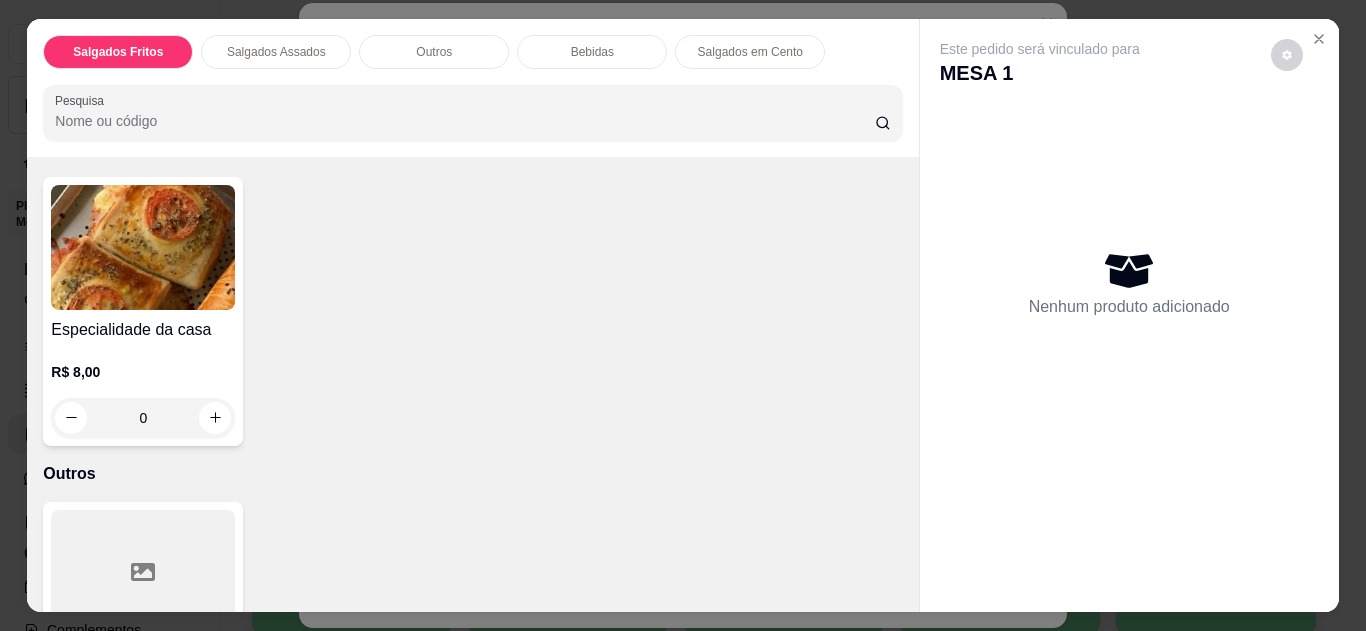 click on "0" at bounding box center [143, 418] 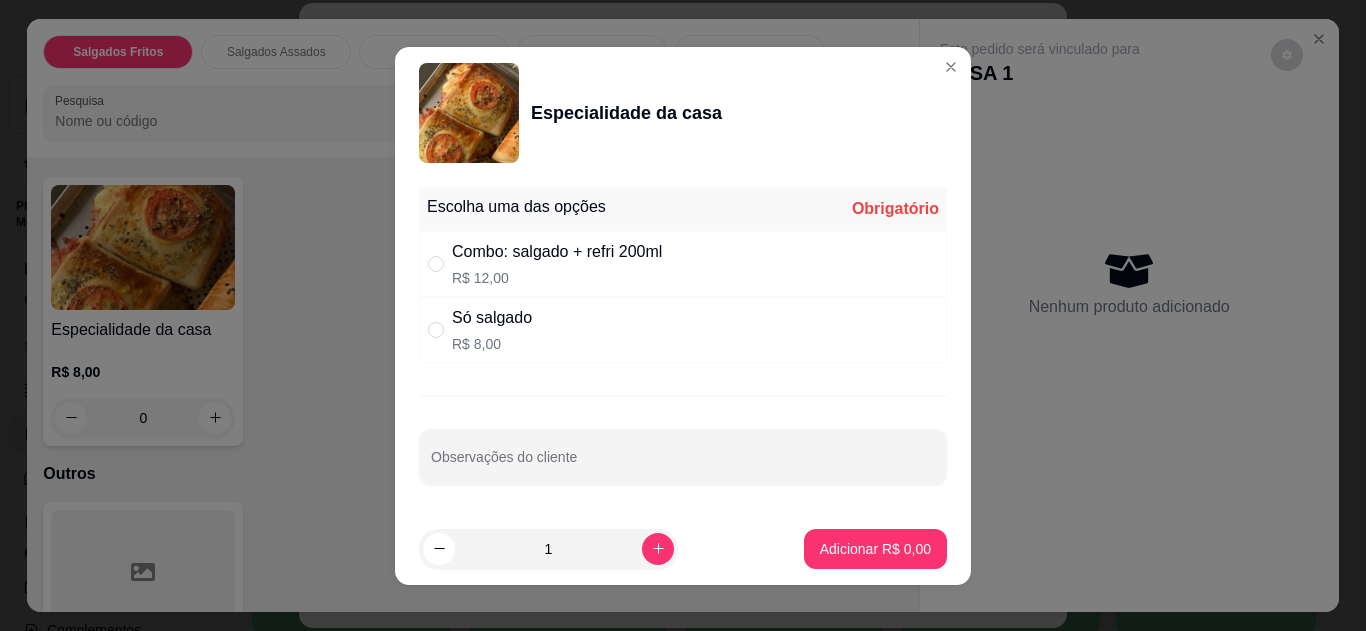 click on "Só salgado R$ 8,00" at bounding box center (683, 330) 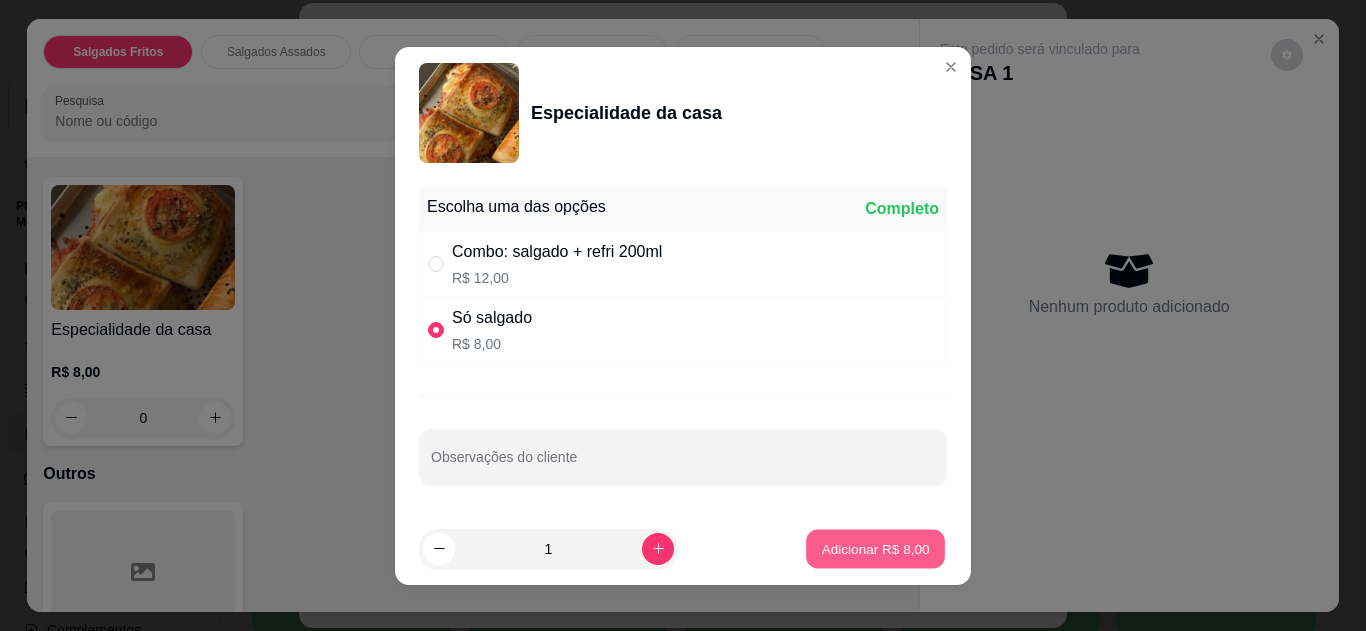 click on "Adicionar   R$ 8,00" at bounding box center [875, 548] 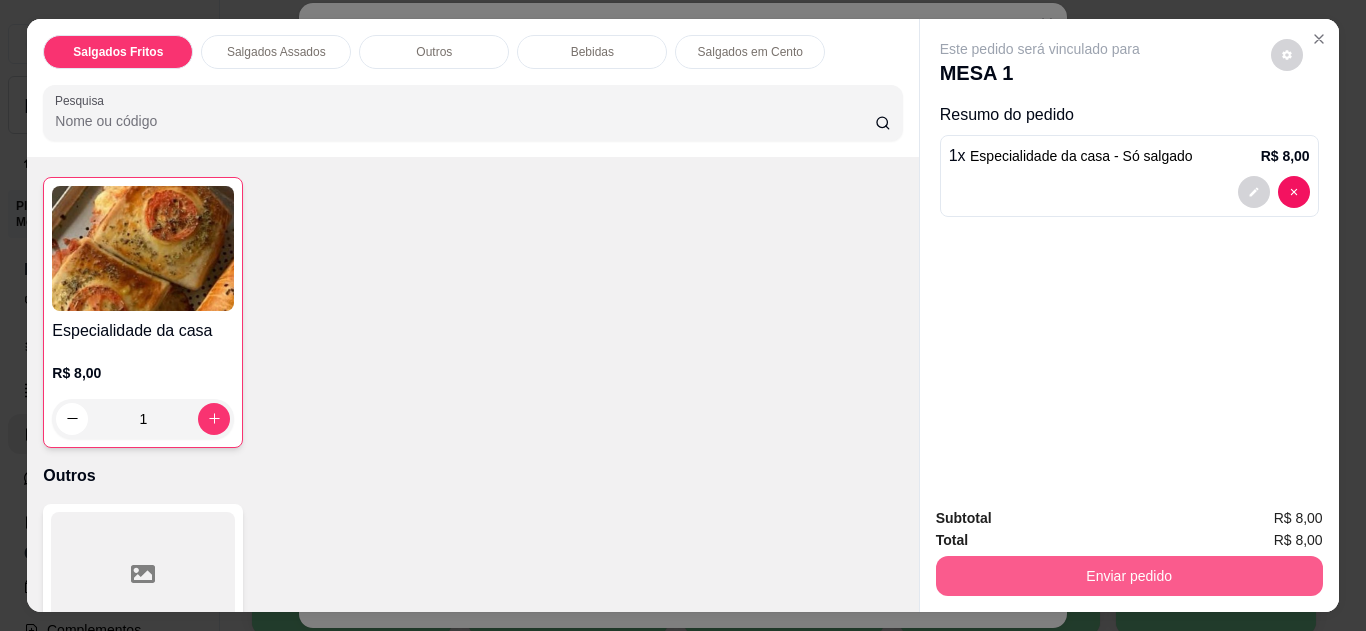 click on "Enviar pedido" at bounding box center (1129, 576) 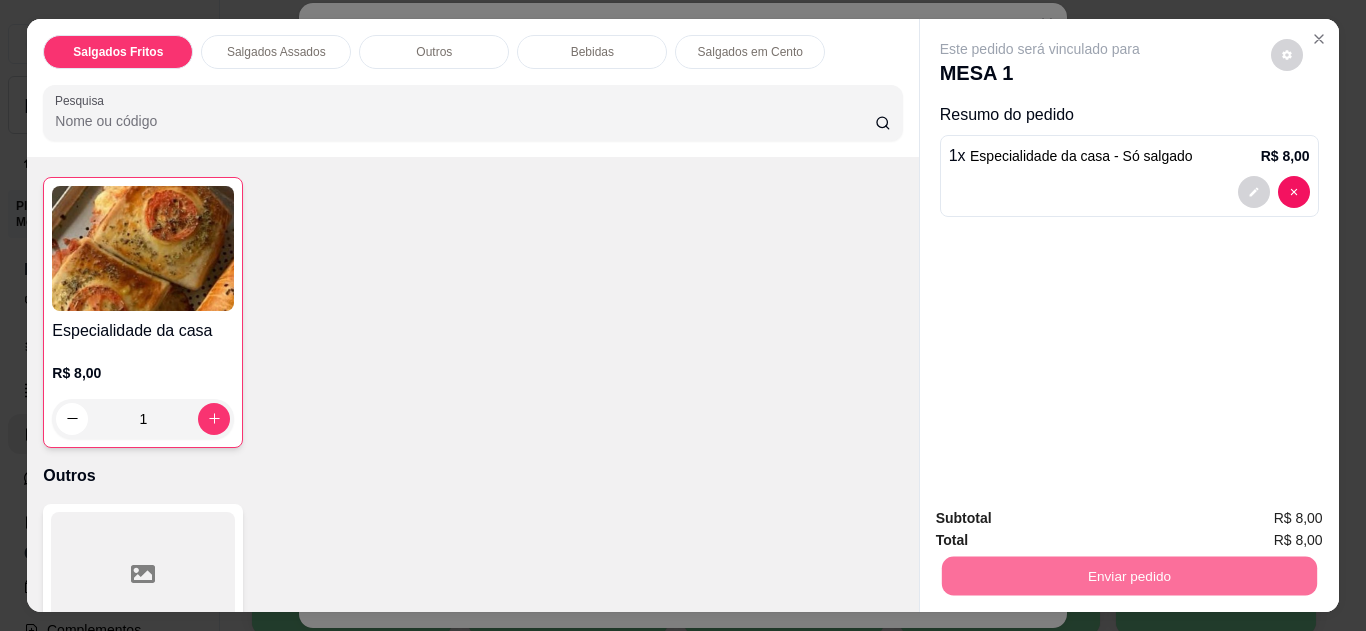 click on "Não registrar e enviar pedido" at bounding box center [1063, 519] 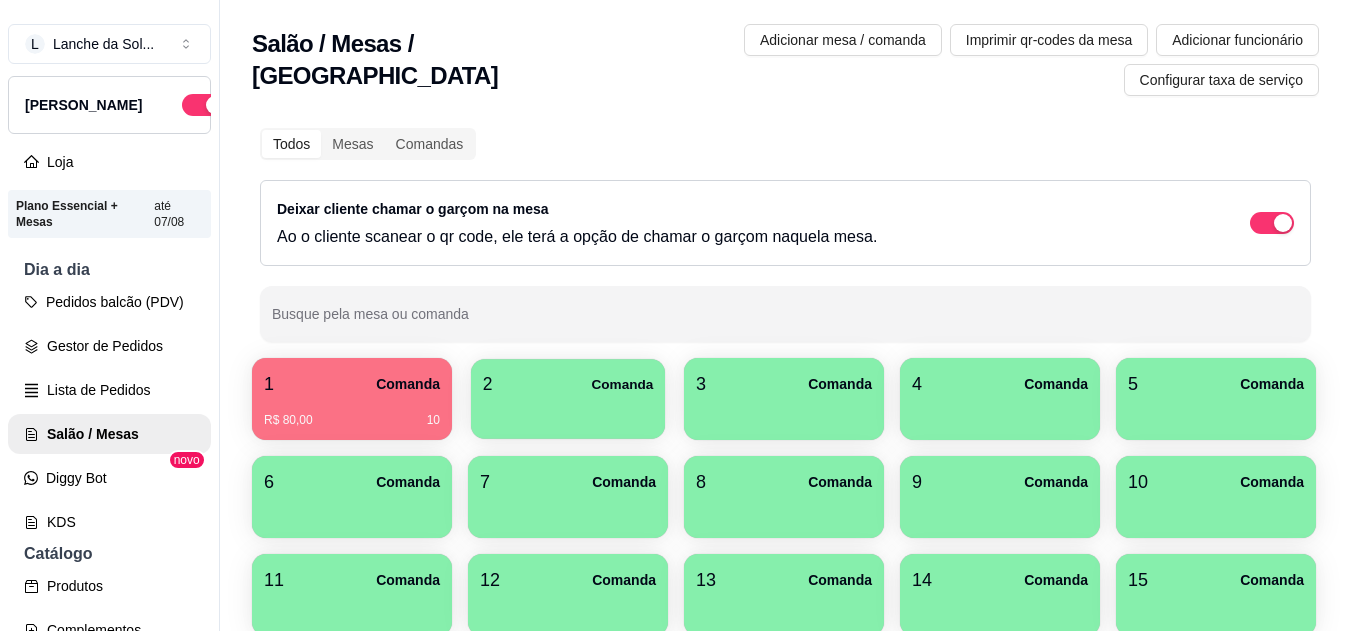 click at bounding box center [568, 412] 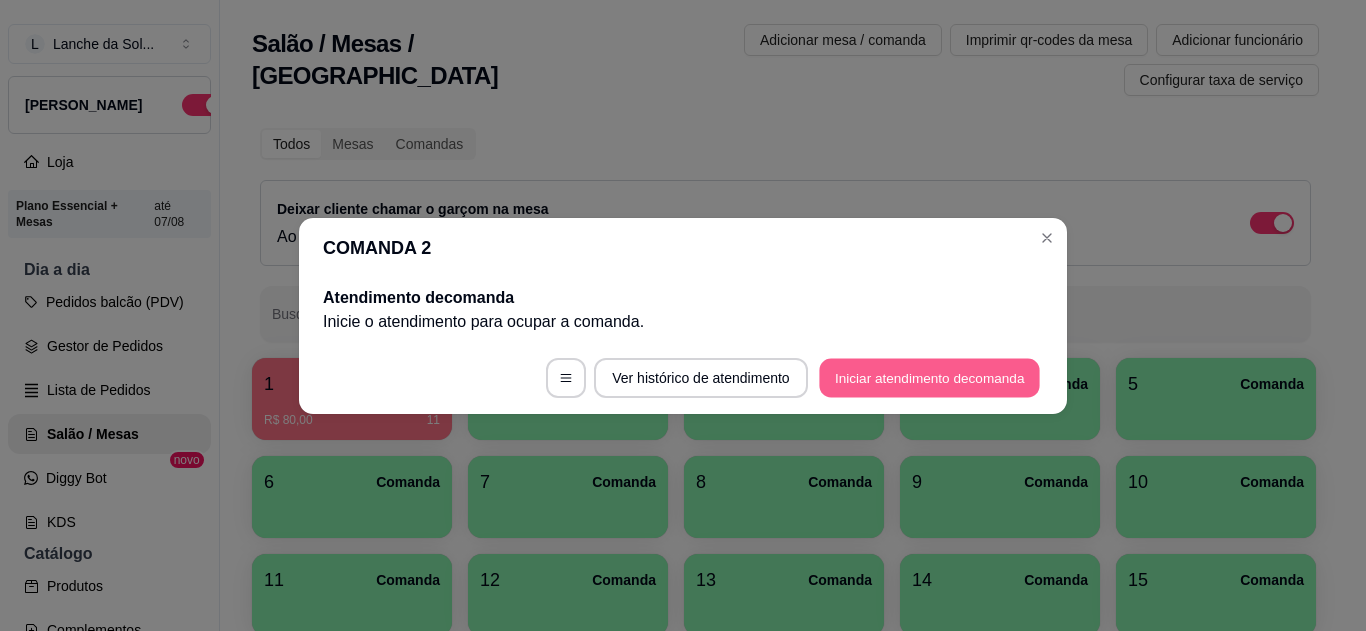 click on "Iniciar atendimento de  comanda" at bounding box center (929, 377) 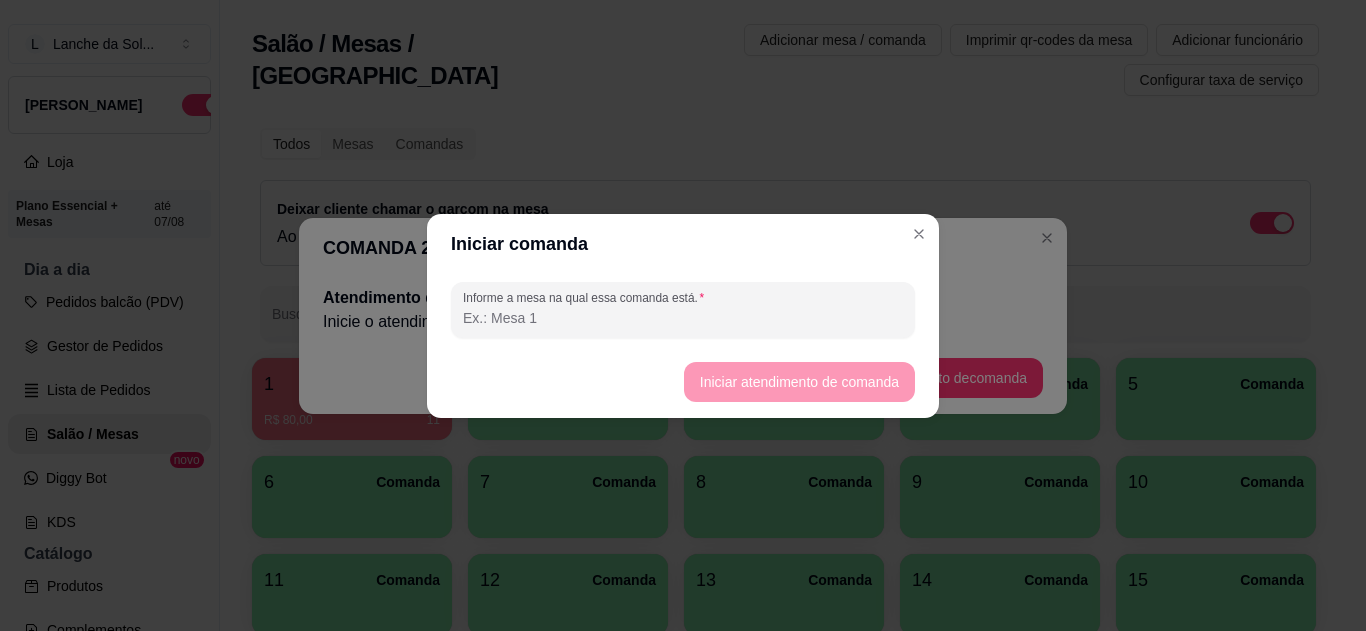 click on "Informe a mesa na qual essa comanda está." at bounding box center [683, 318] 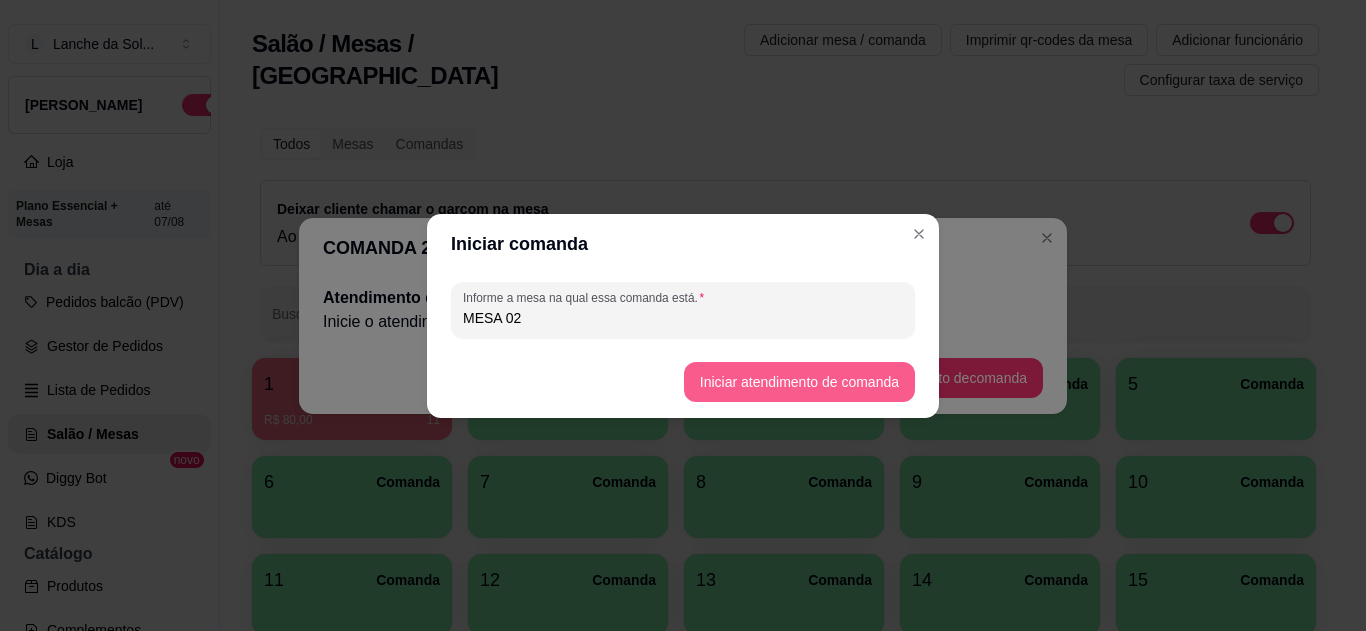 type on "MESA 02" 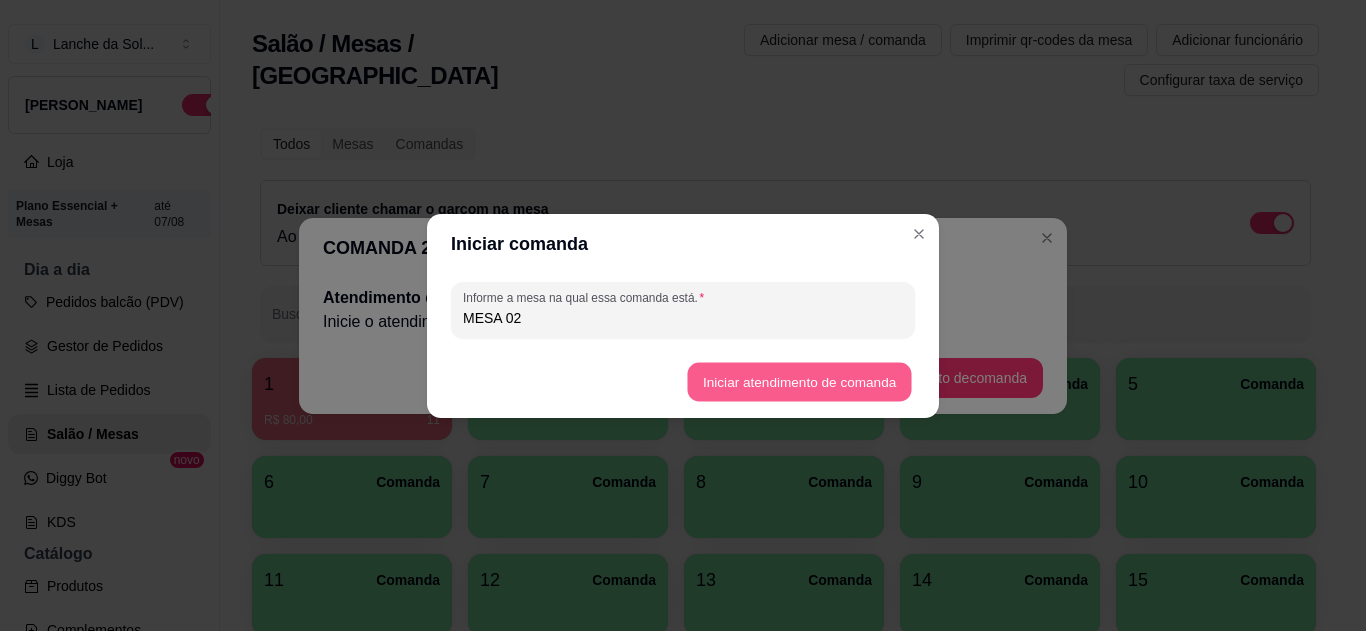 click on "Iniciar atendimento de comanda" at bounding box center [799, 381] 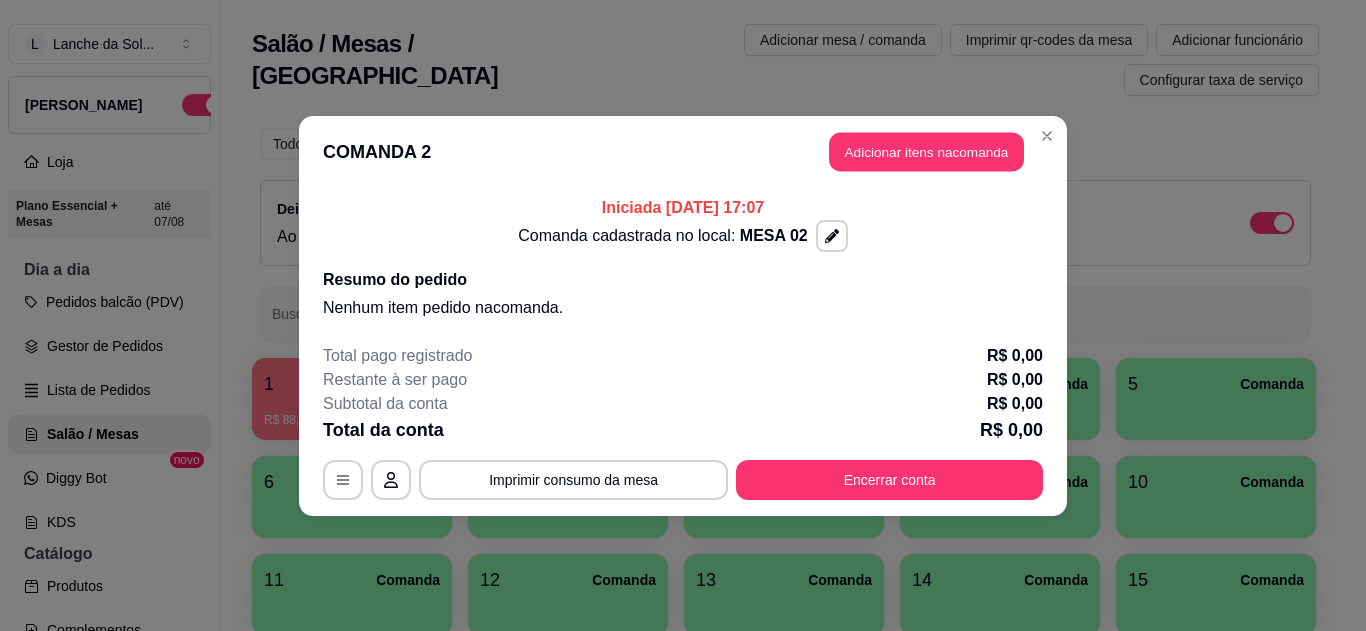 click on "Adicionar itens na  comanda" at bounding box center (926, 151) 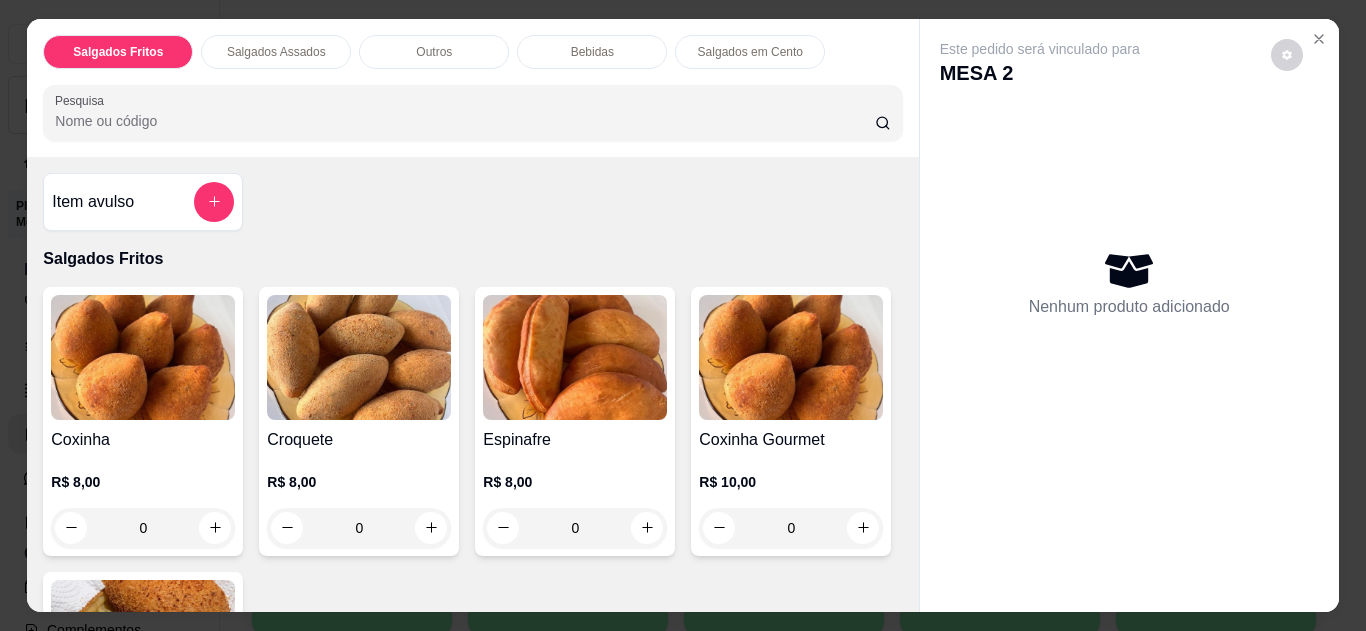 click on "0" at bounding box center (143, 528) 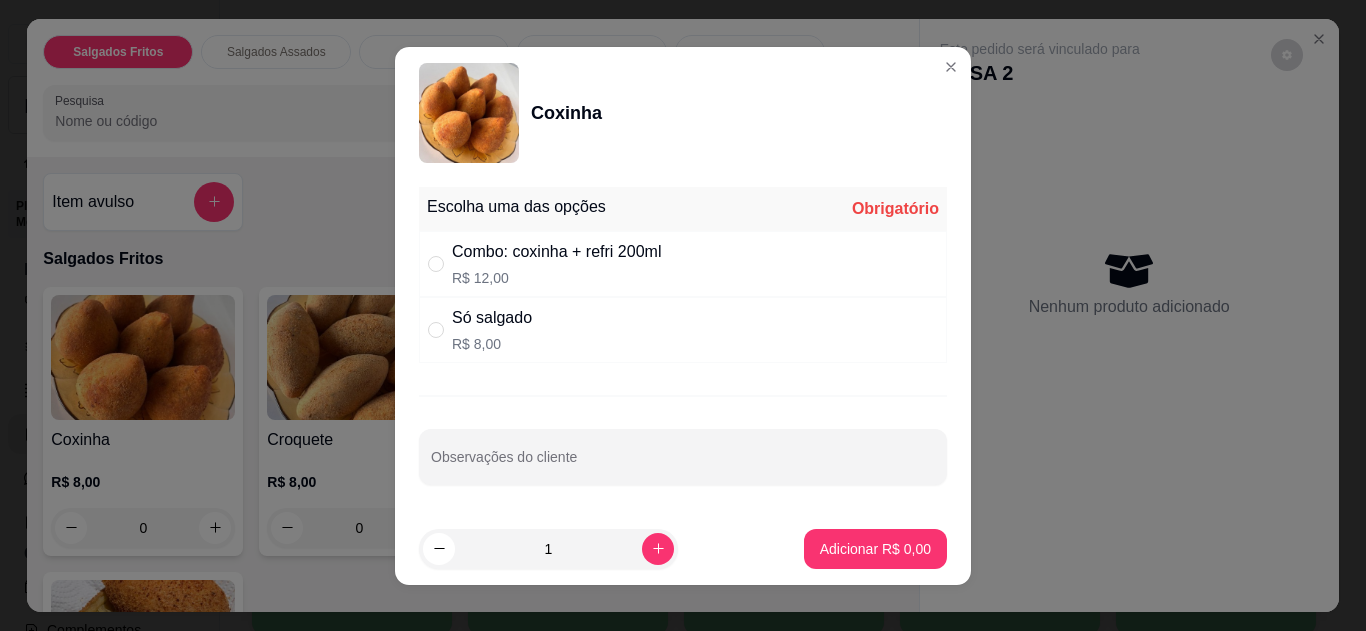 click at bounding box center (440, 330) 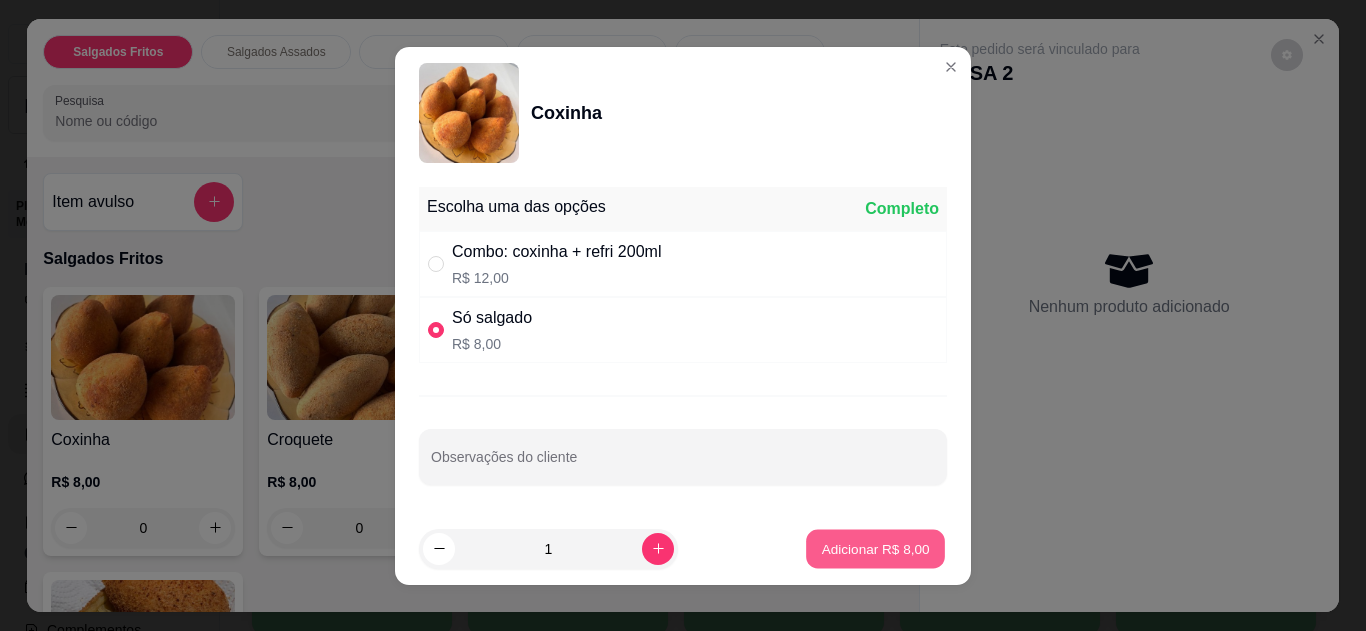 click on "Adicionar   R$ 8,00" at bounding box center [875, 548] 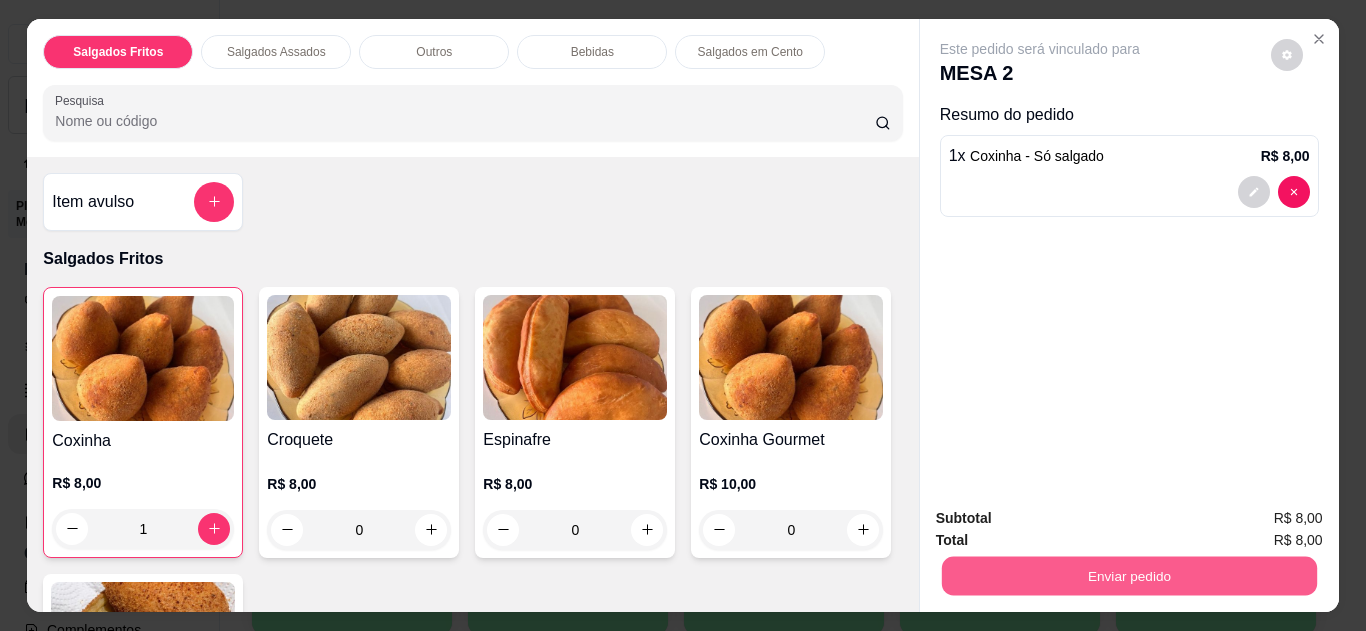 click on "Enviar pedido" at bounding box center (1128, 576) 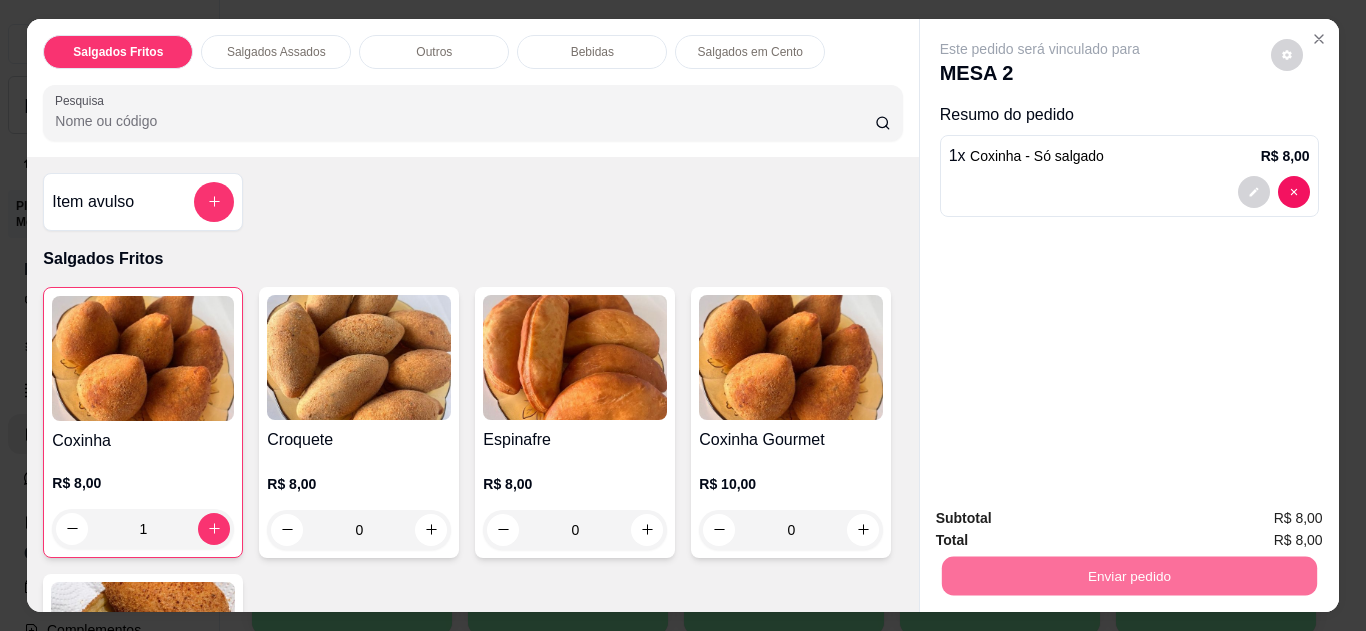 click on "Não registrar e enviar pedido" at bounding box center (1063, 520) 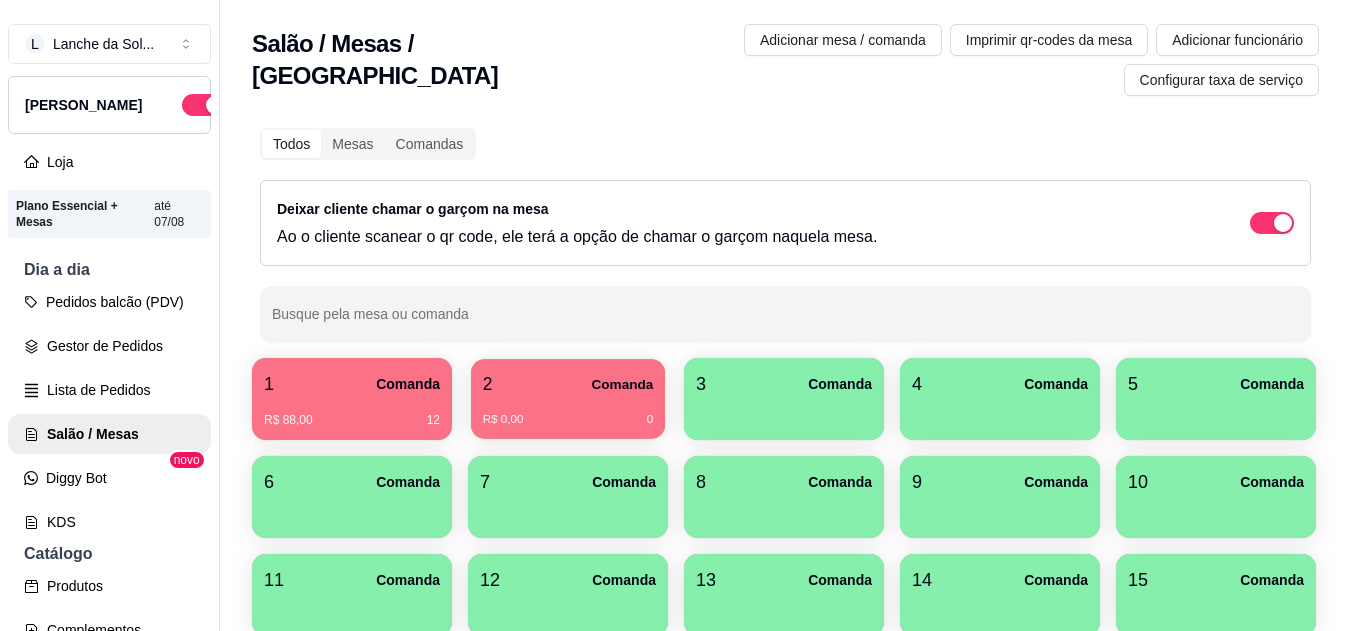 click on "2 Comanda" at bounding box center [568, 384] 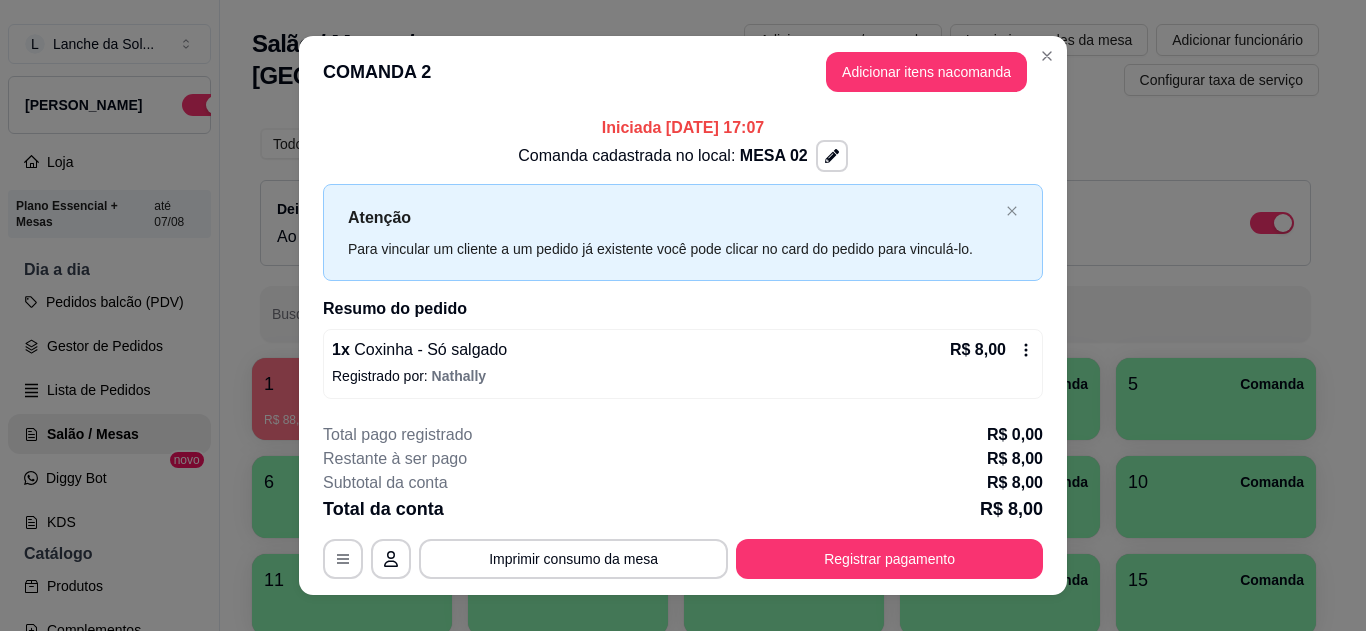 click 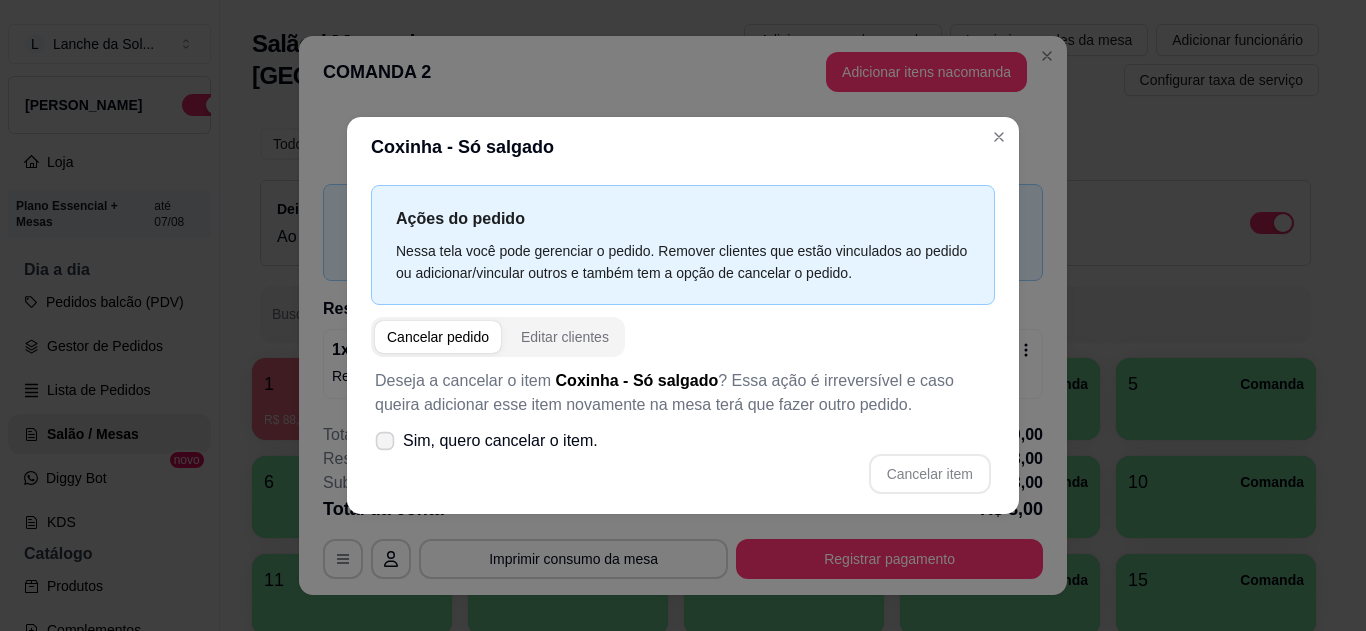 click 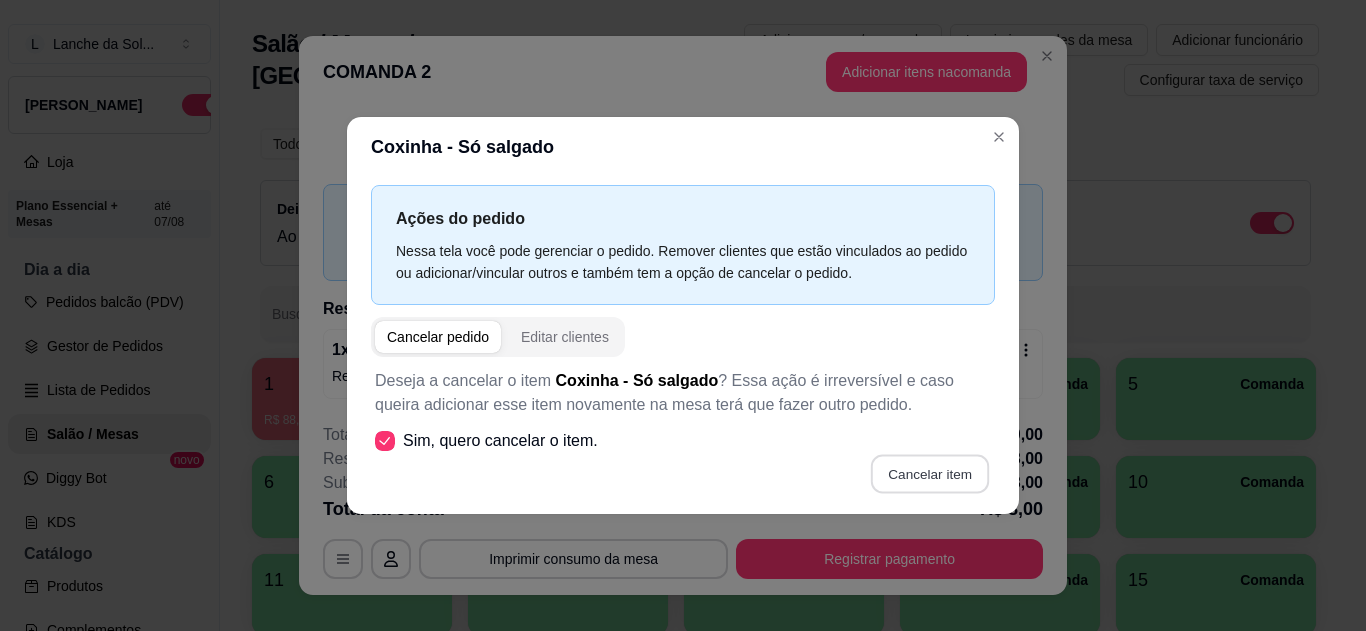 click on "Cancelar item" at bounding box center (929, 473) 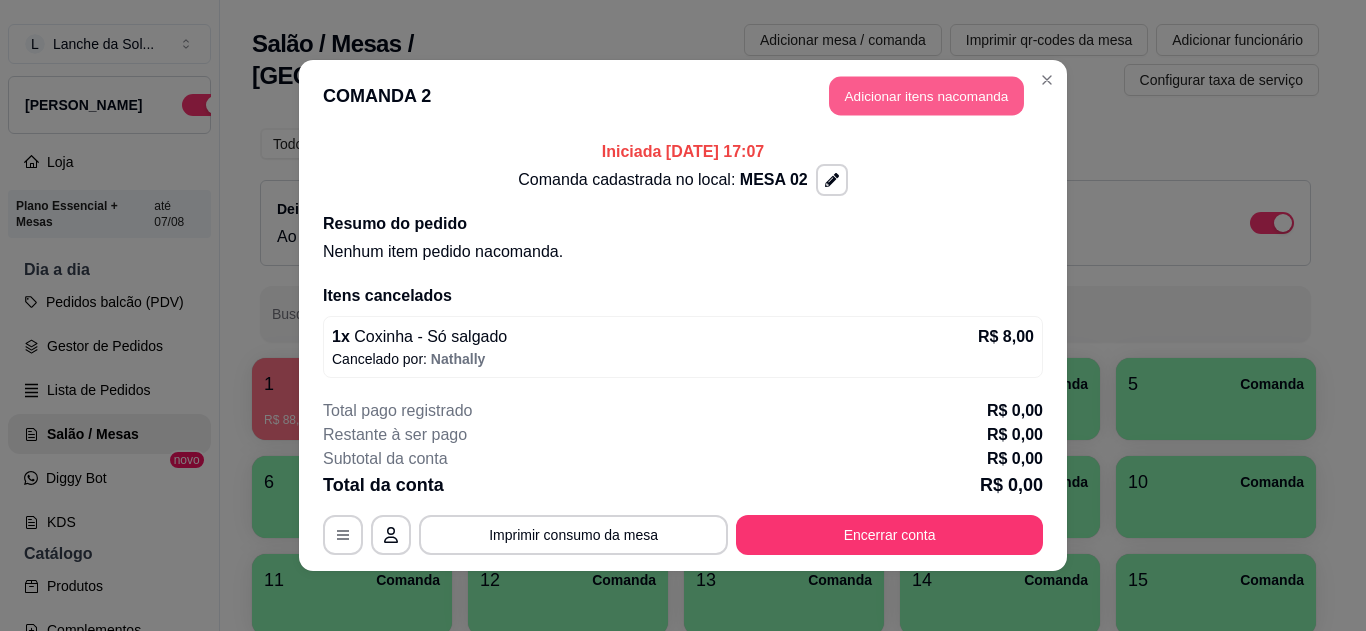click on "Adicionar itens na  comanda" at bounding box center (926, 96) 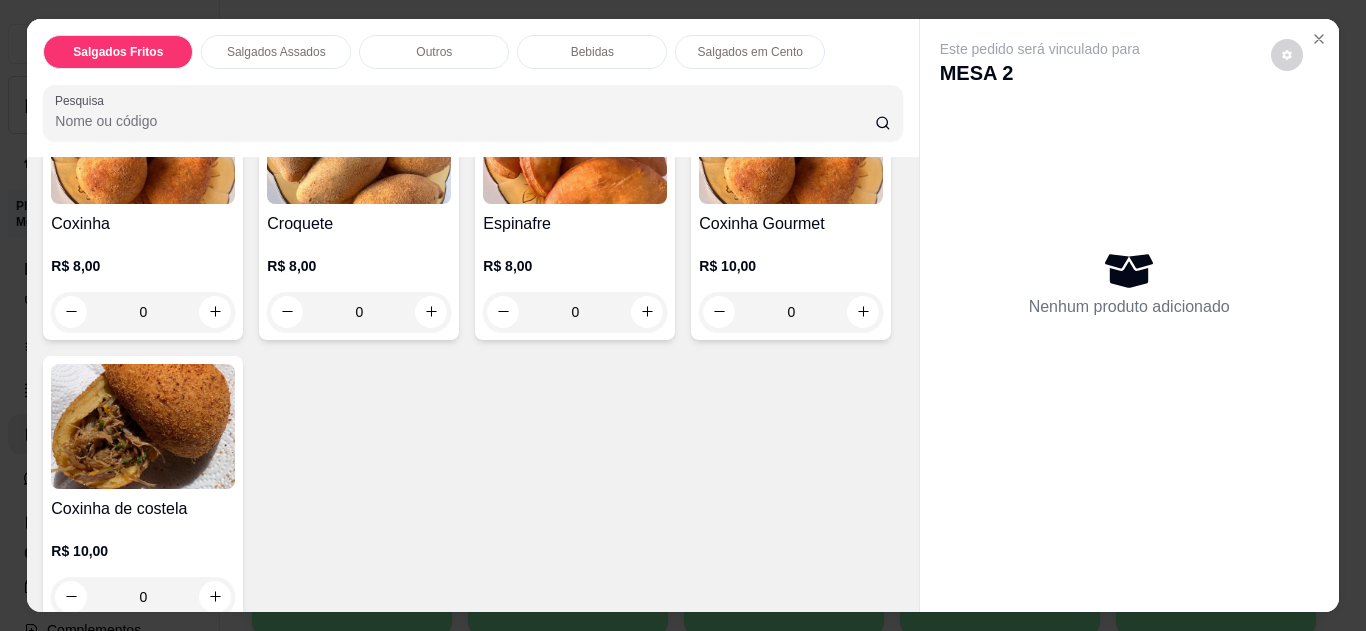 scroll, scrollTop: 240, scrollLeft: 0, axis: vertical 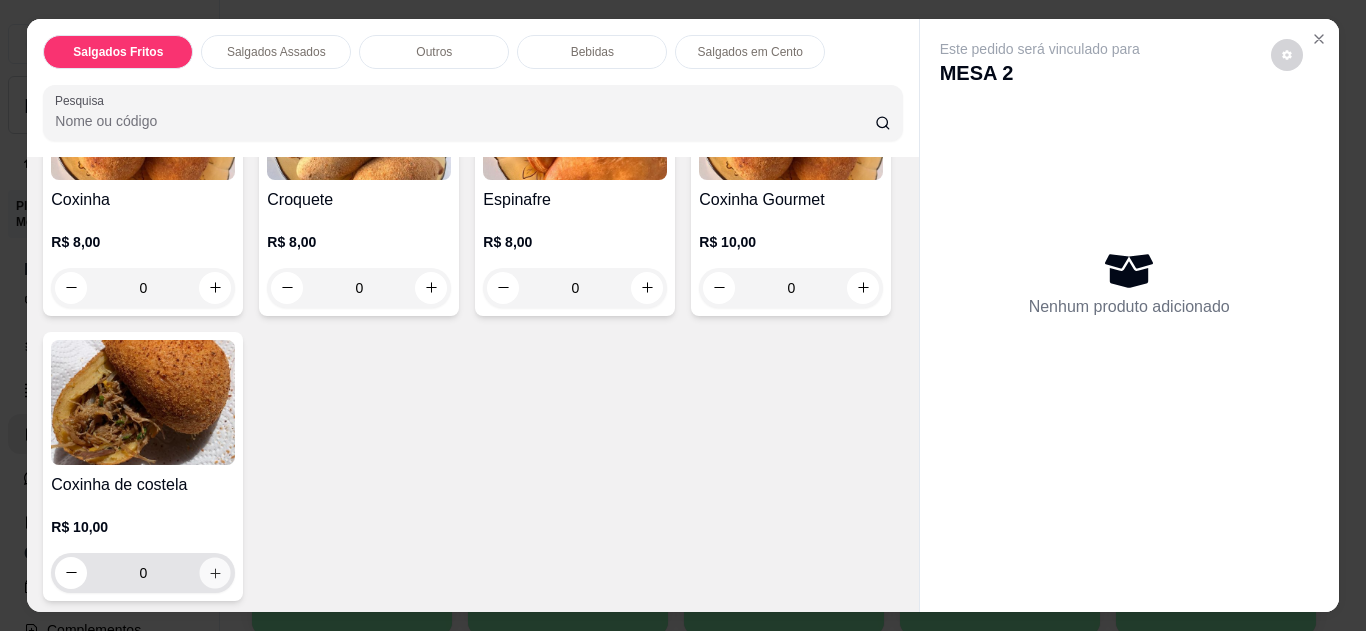 click 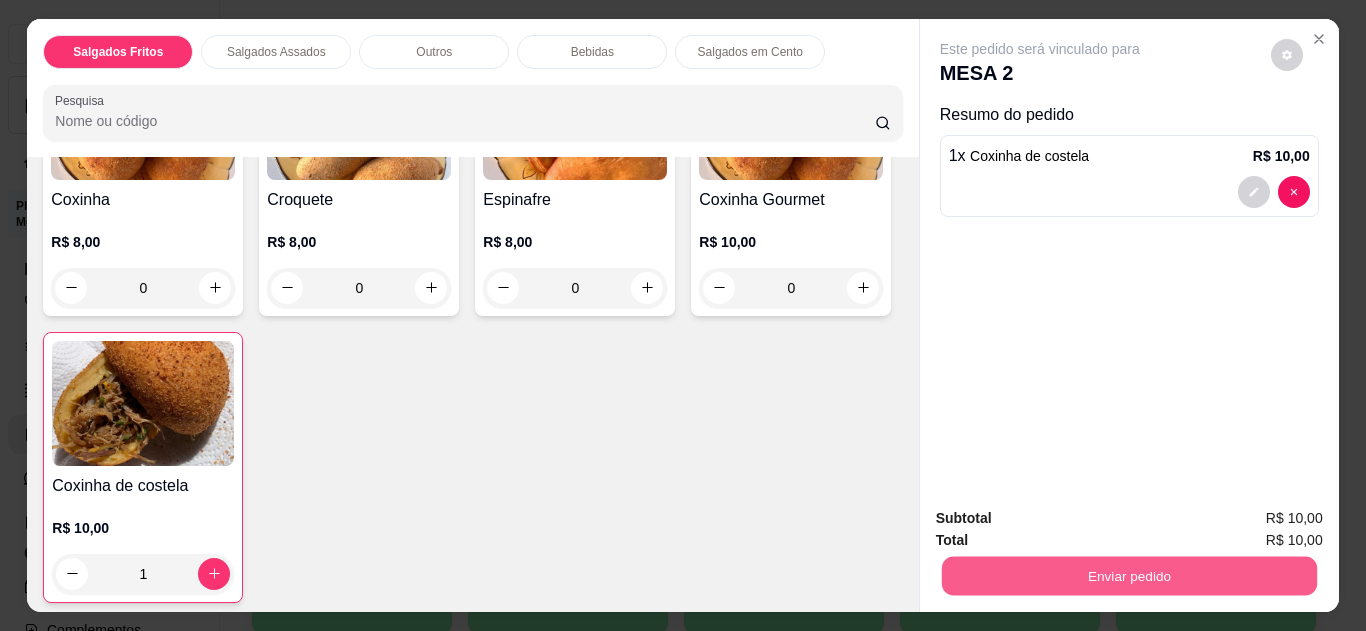 click on "Enviar pedido" at bounding box center (1128, 576) 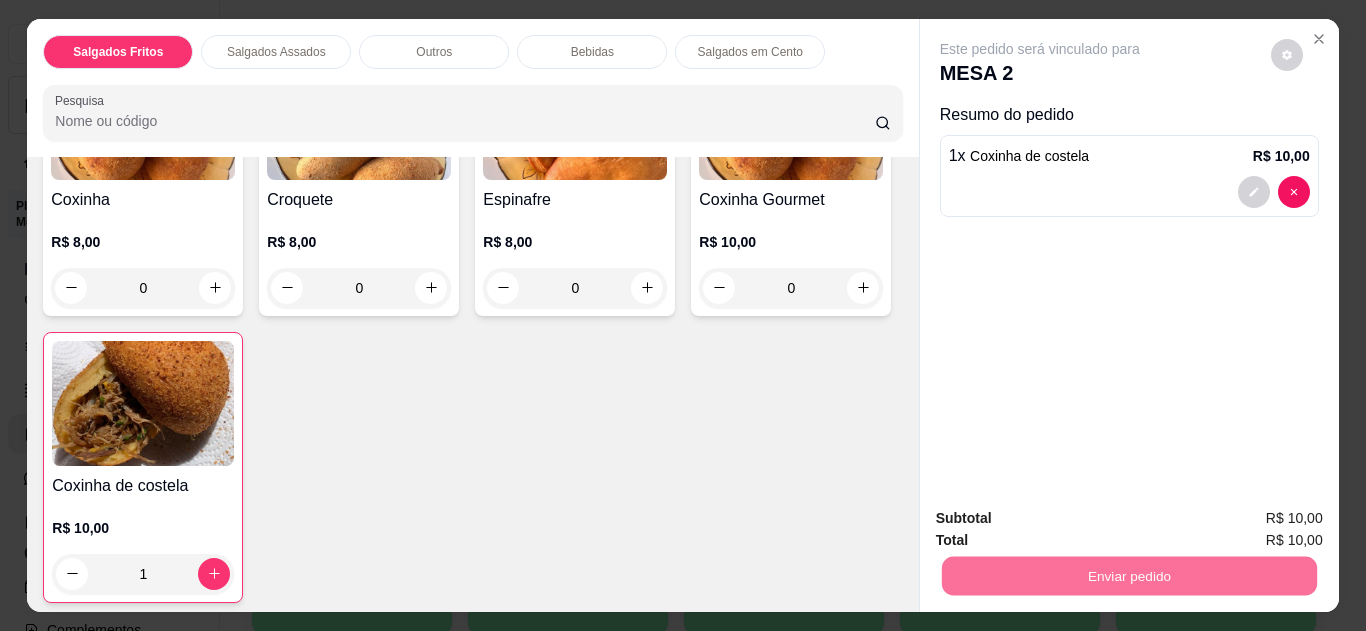 click on "Não registrar e enviar pedido" at bounding box center [1063, 519] 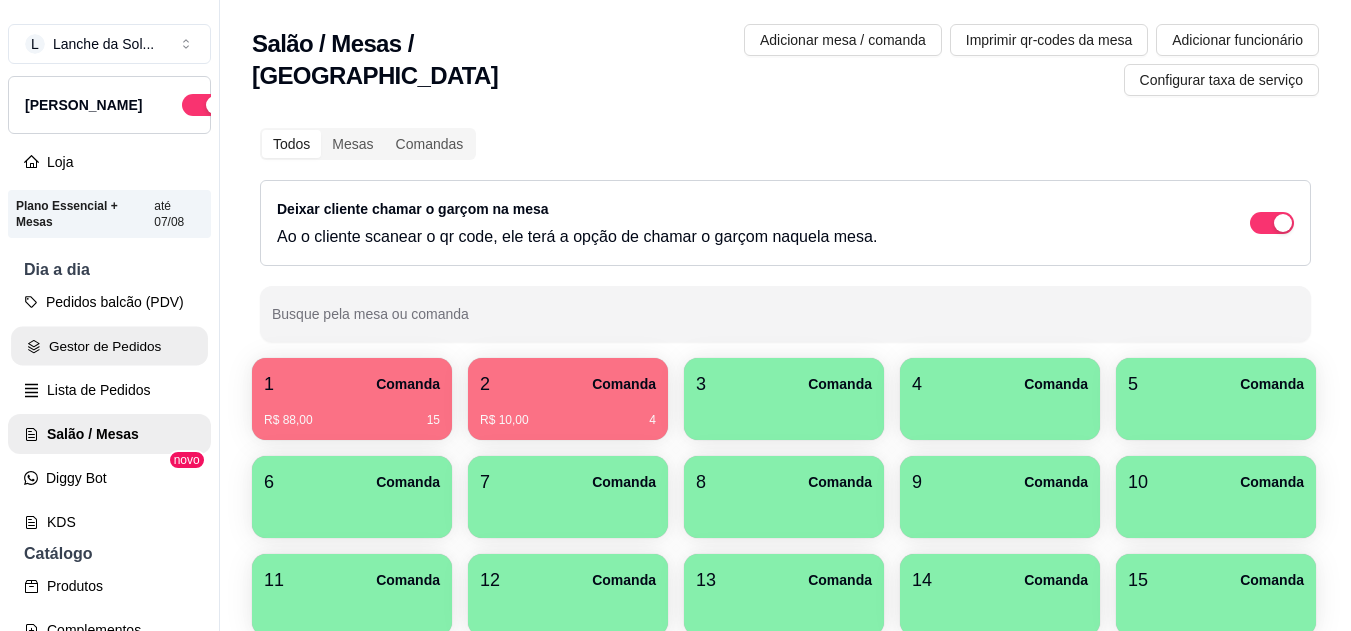 click on "Gestor de Pedidos" at bounding box center [109, 346] 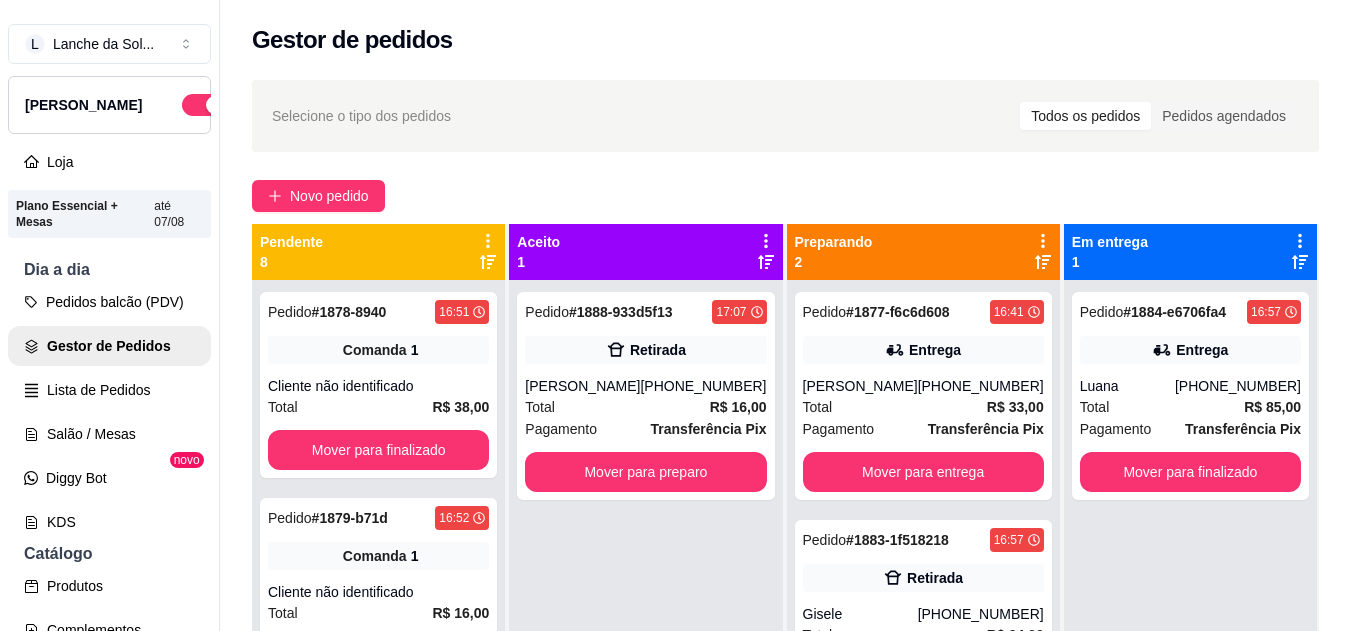 click on "Total R$ 16,00" at bounding box center [645, 407] 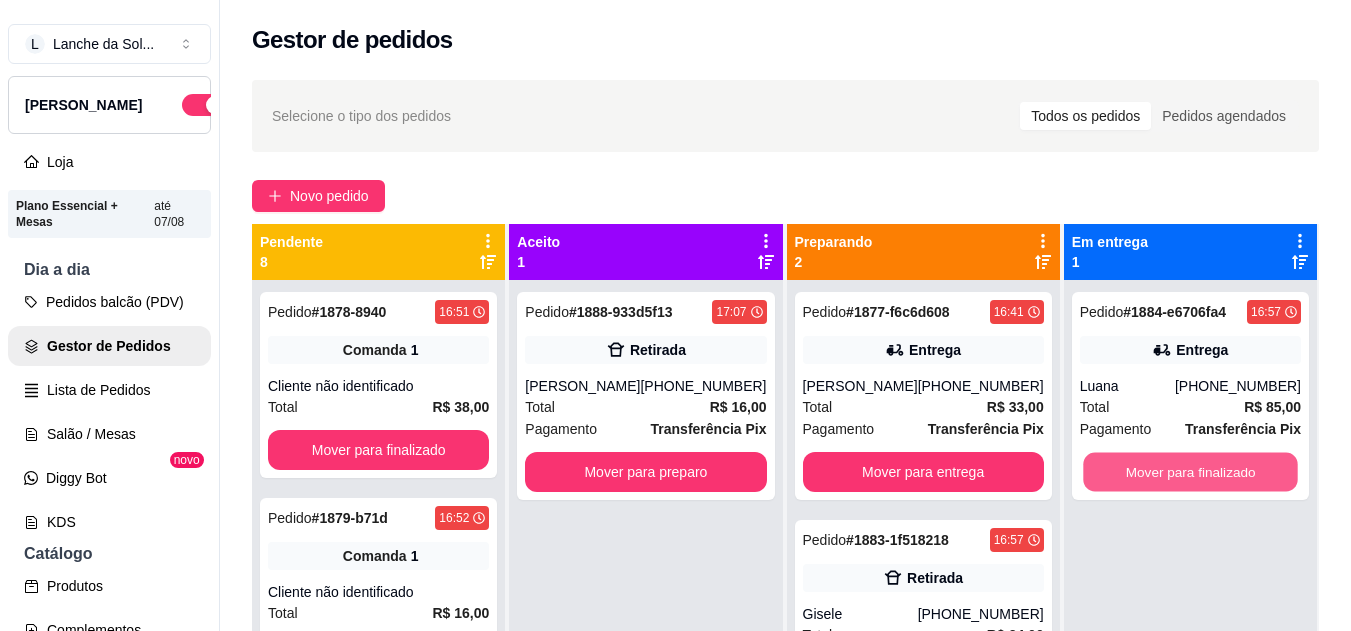 click on "Mover para finalizado" at bounding box center (1190, 472) 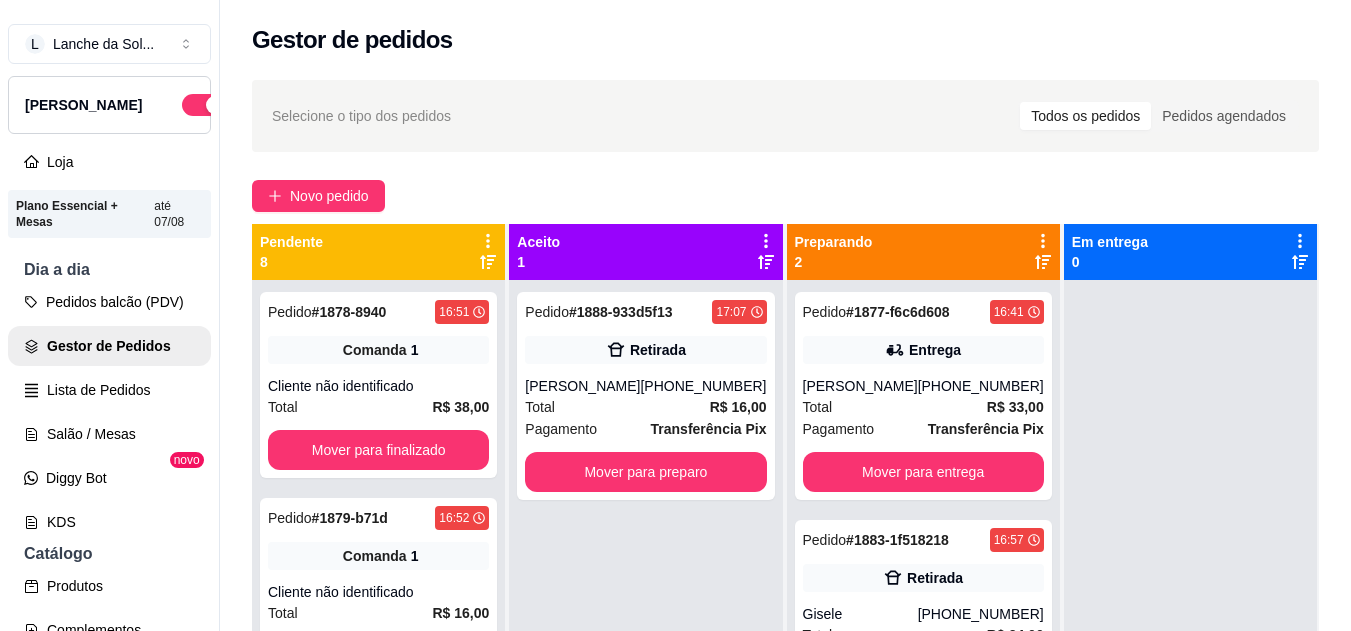 click on "[PHONE_NUMBER]" at bounding box center (703, 386) 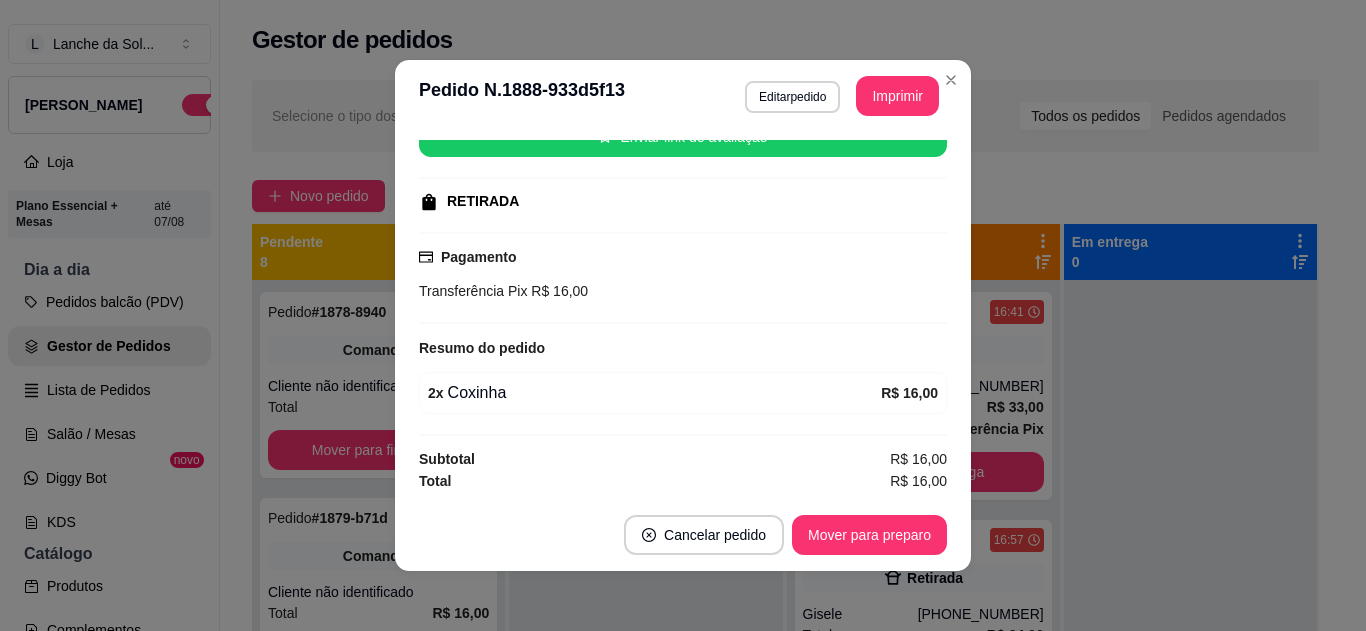 scroll, scrollTop: 270, scrollLeft: 0, axis: vertical 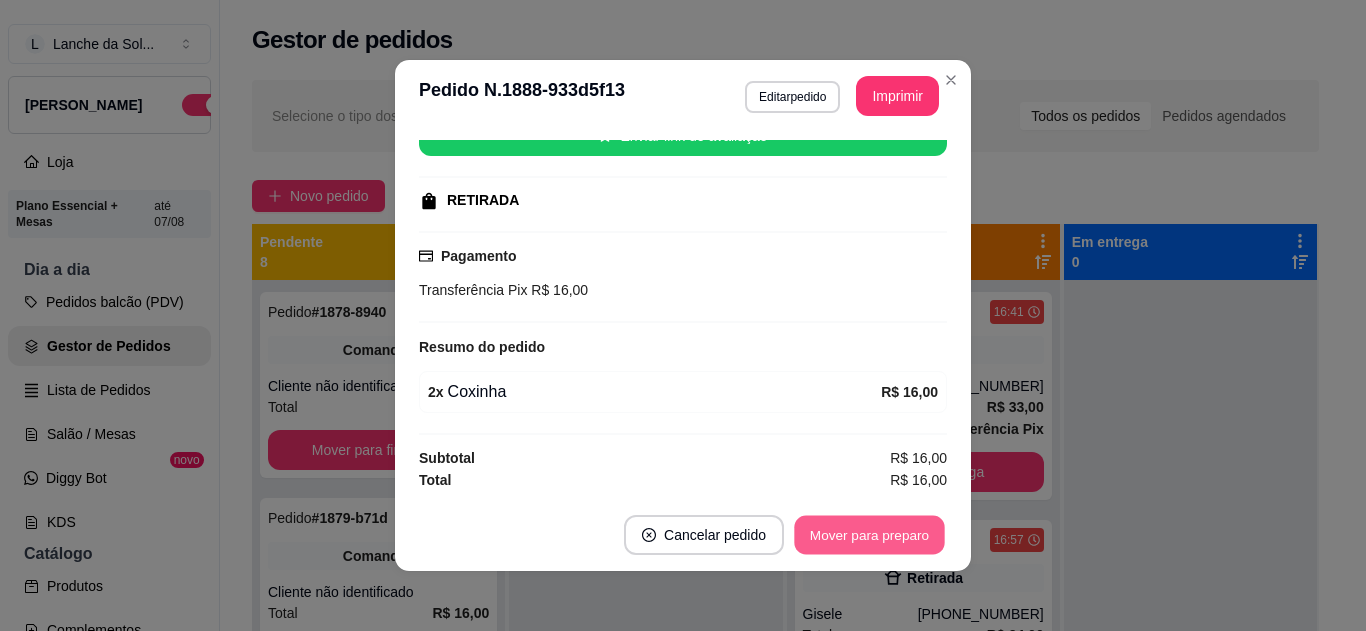 click on "Mover para preparo" at bounding box center (869, 535) 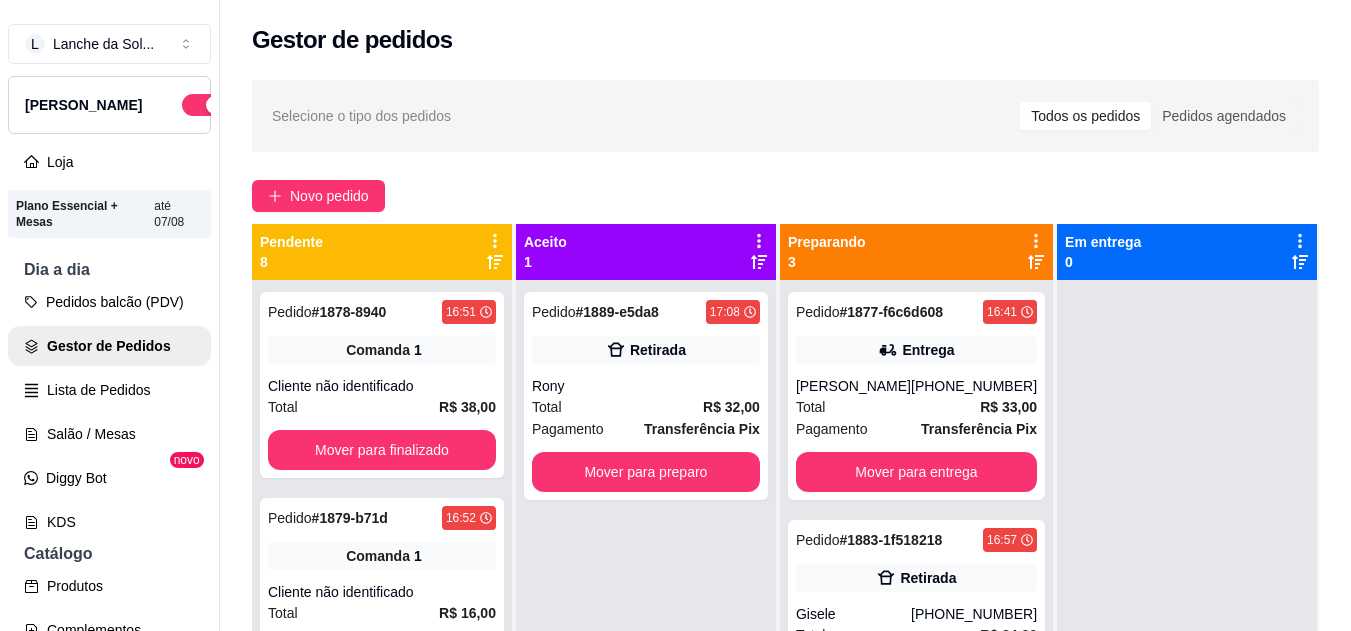 click on "Retirada" at bounding box center [928, 578] 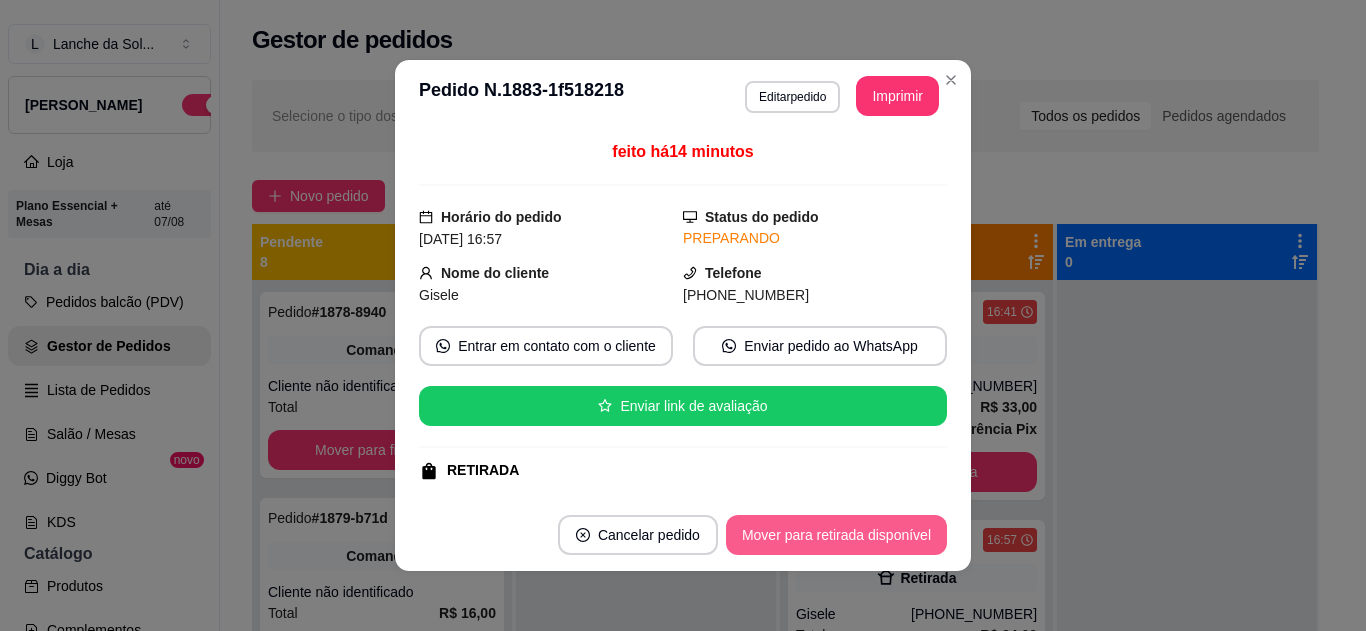 click on "Mover para retirada disponível" at bounding box center [836, 535] 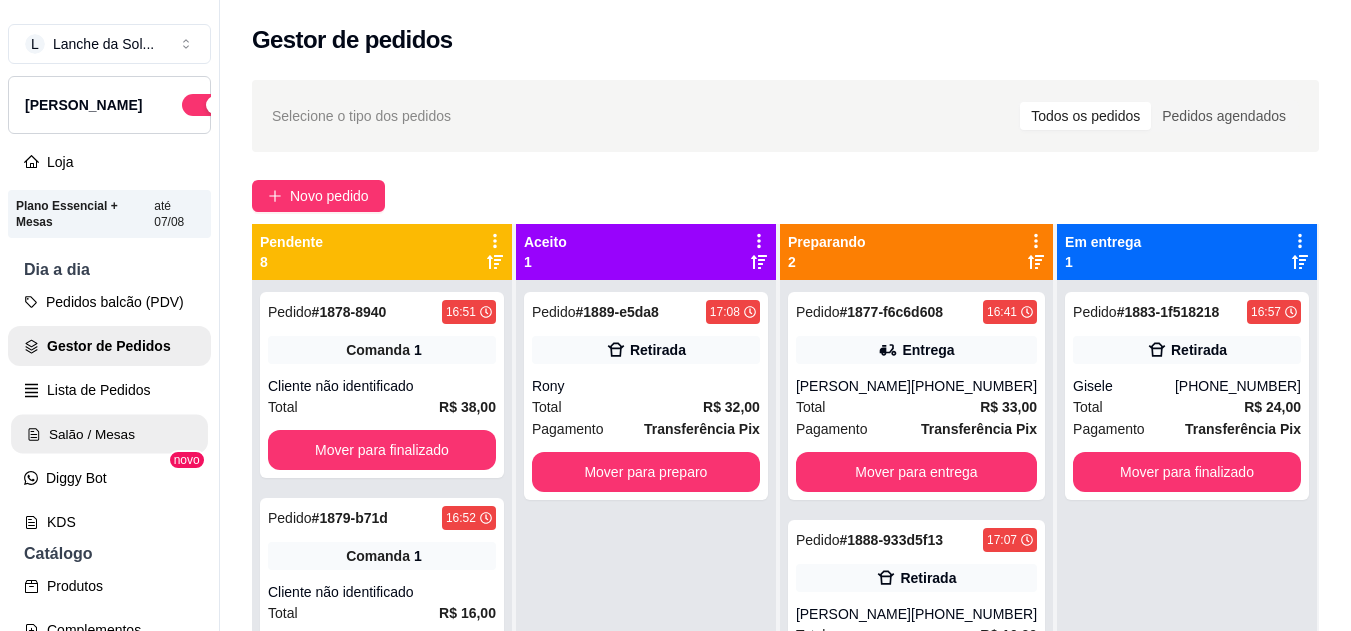click on "Salão / Mesas" at bounding box center (109, 434) 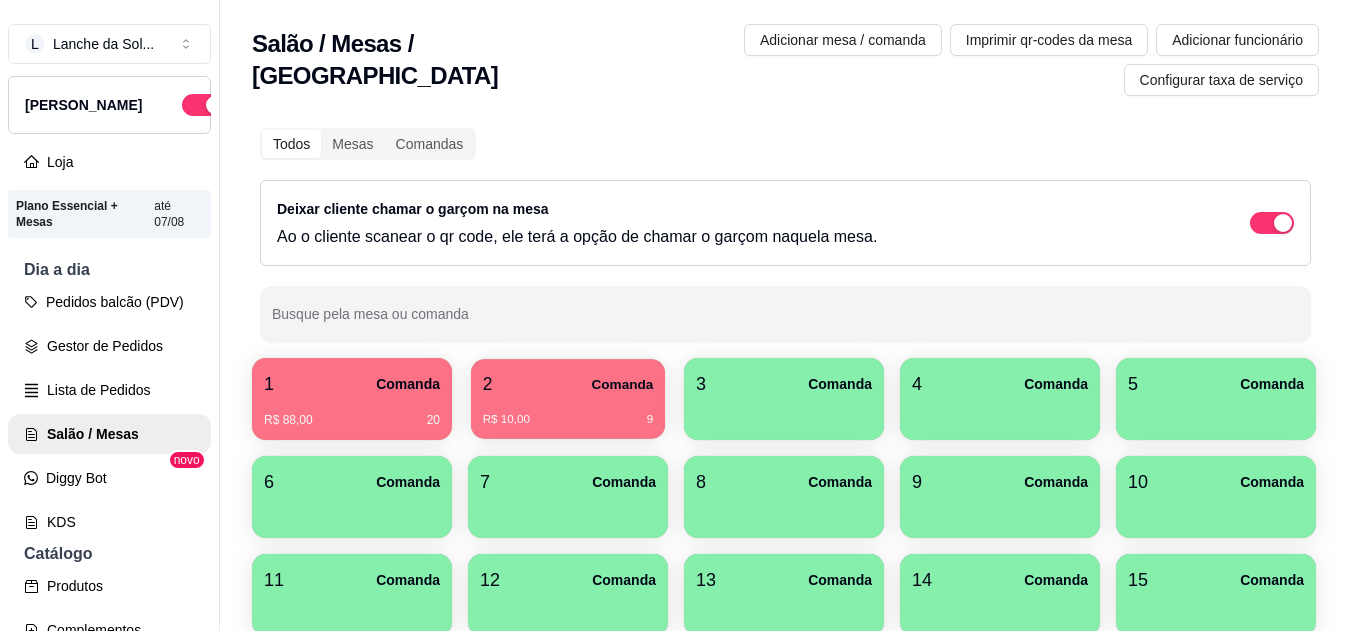 click on "R$ 10,00 9" at bounding box center [568, 420] 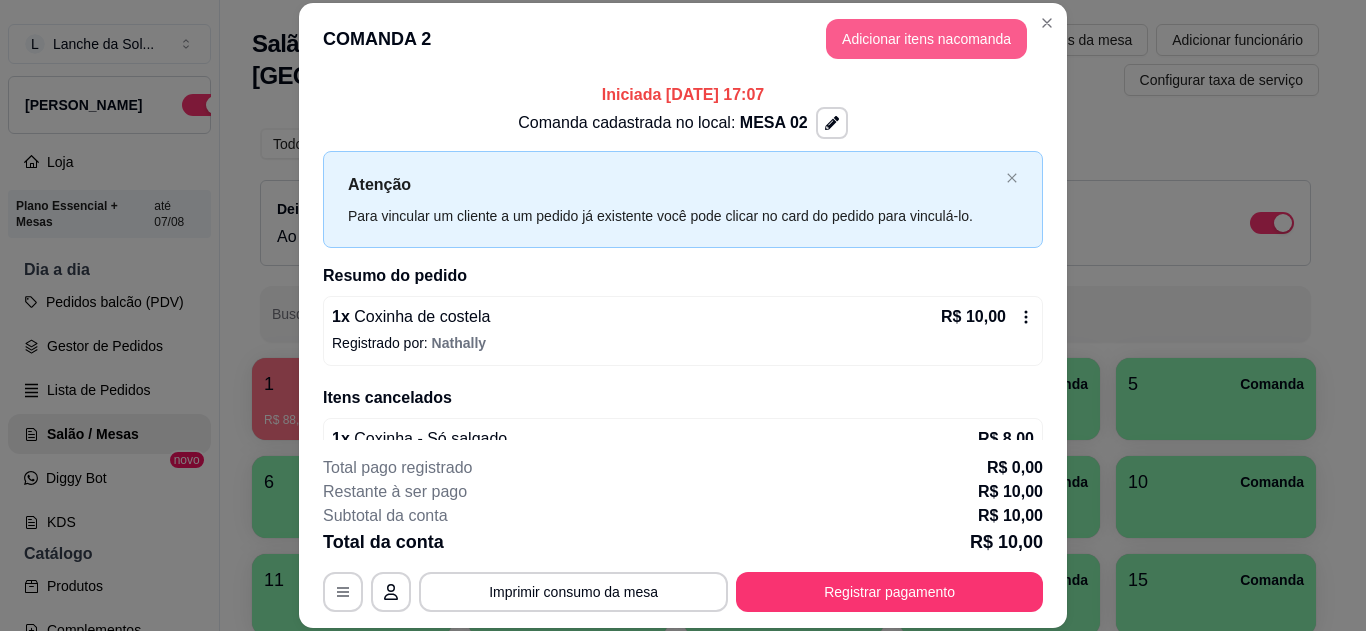 click on "Adicionar itens na  comanda" at bounding box center [926, 39] 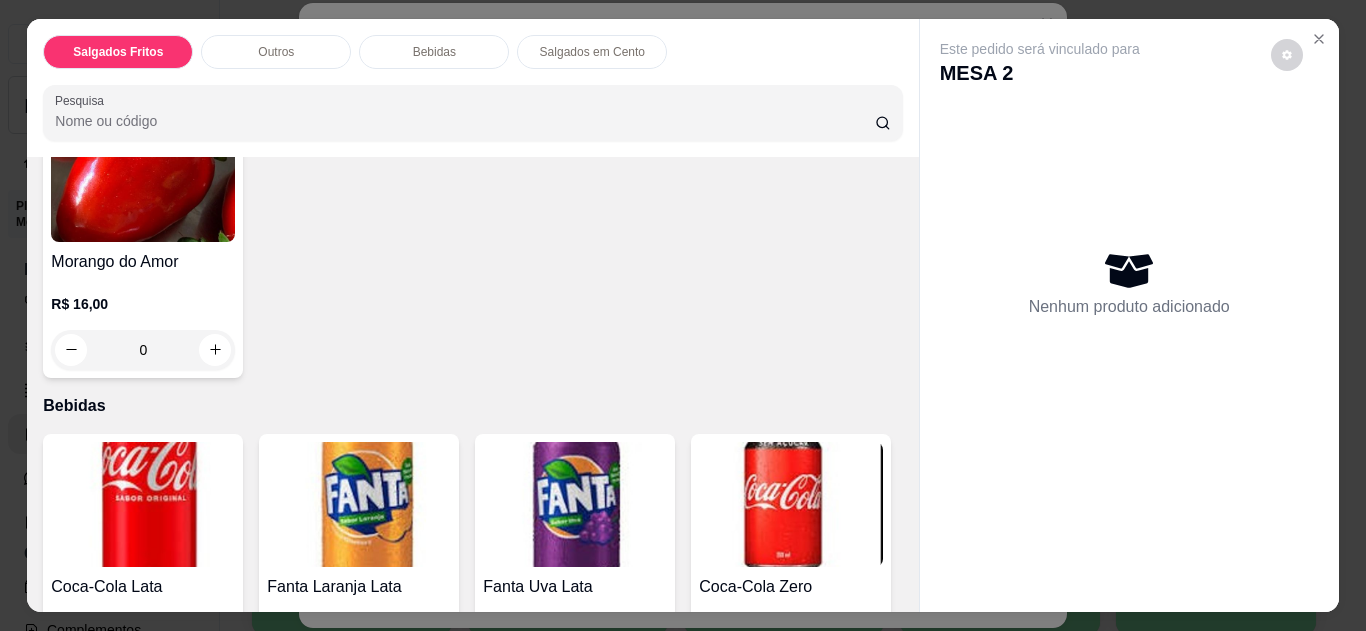 scroll, scrollTop: 800, scrollLeft: 0, axis: vertical 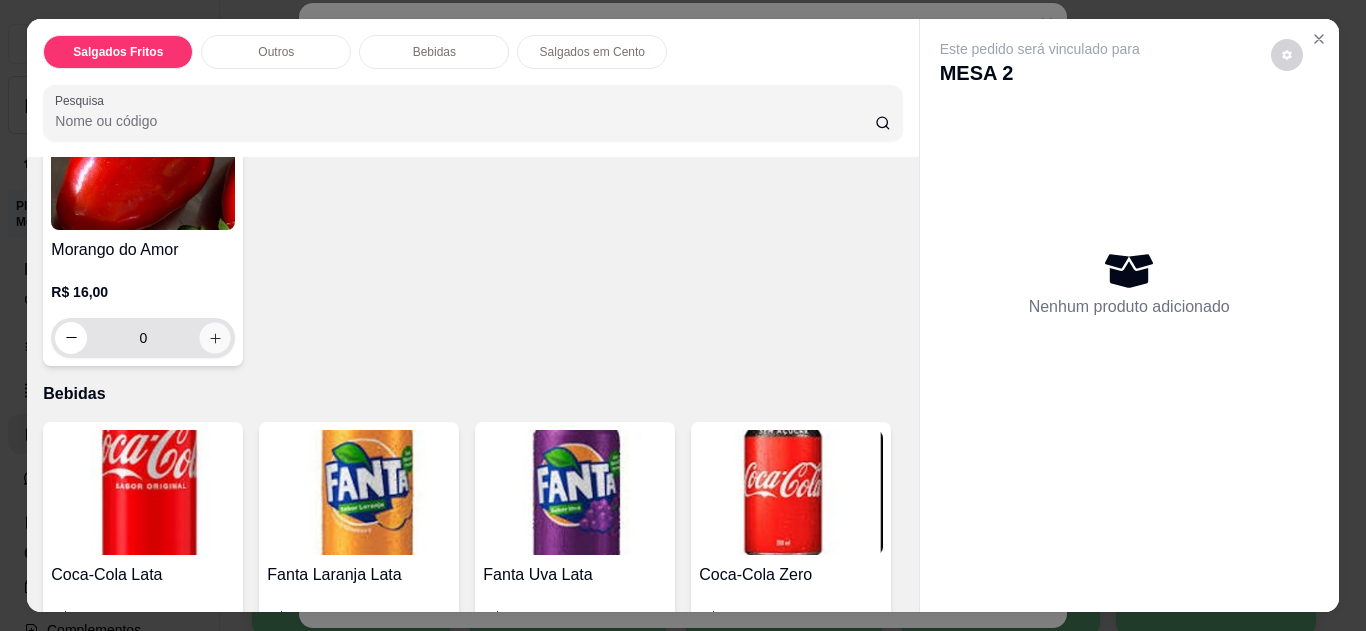 click 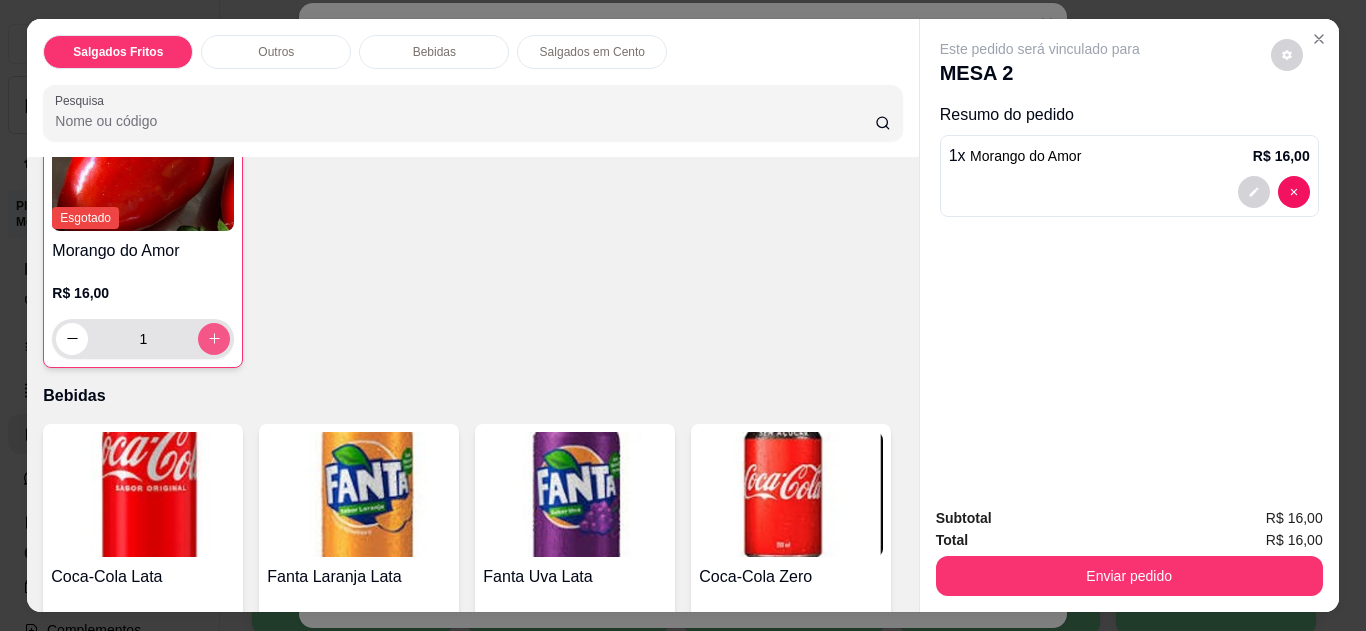 scroll, scrollTop: 801, scrollLeft: 0, axis: vertical 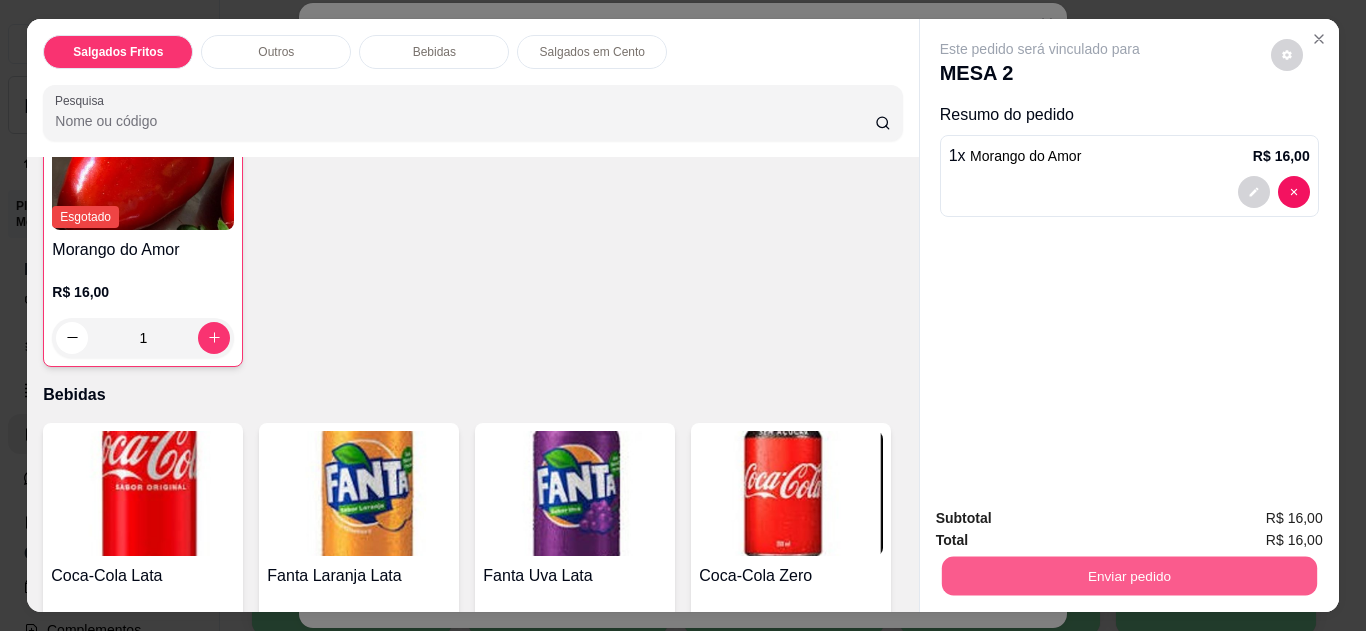 click on "Enviar pedido" at bounding box center [1128, 576] 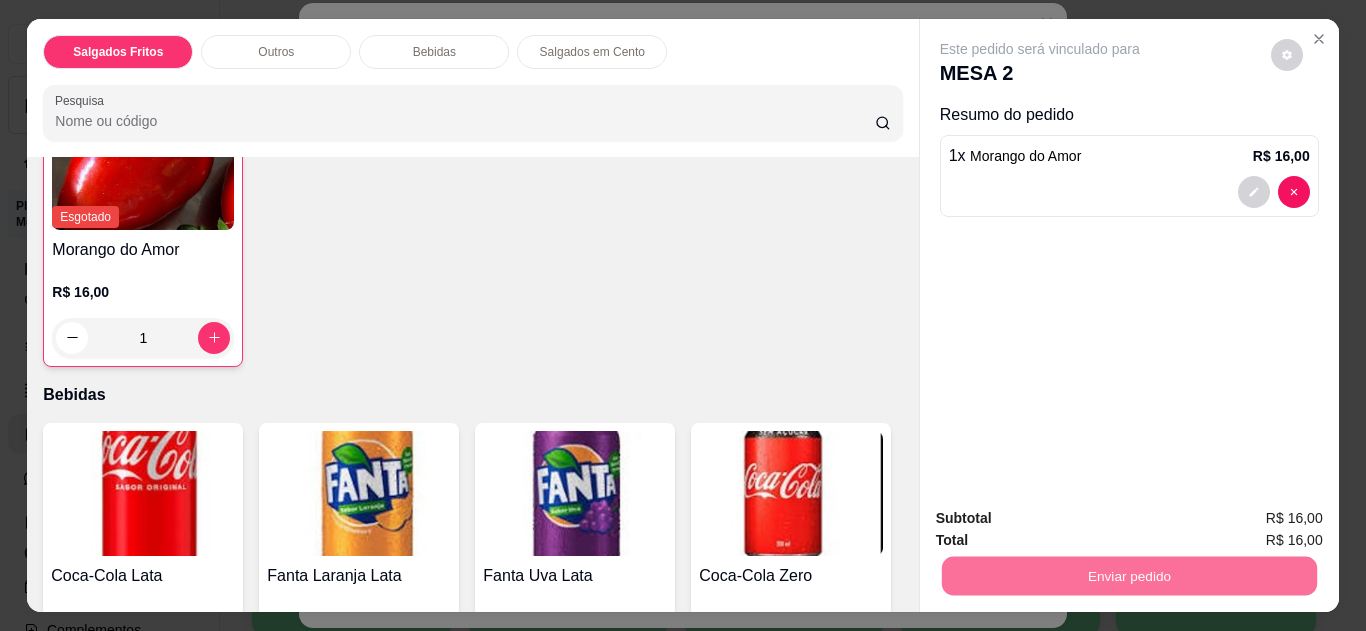 click on "Não registrar e enviar pedido" at bounding box center (1063, 519) 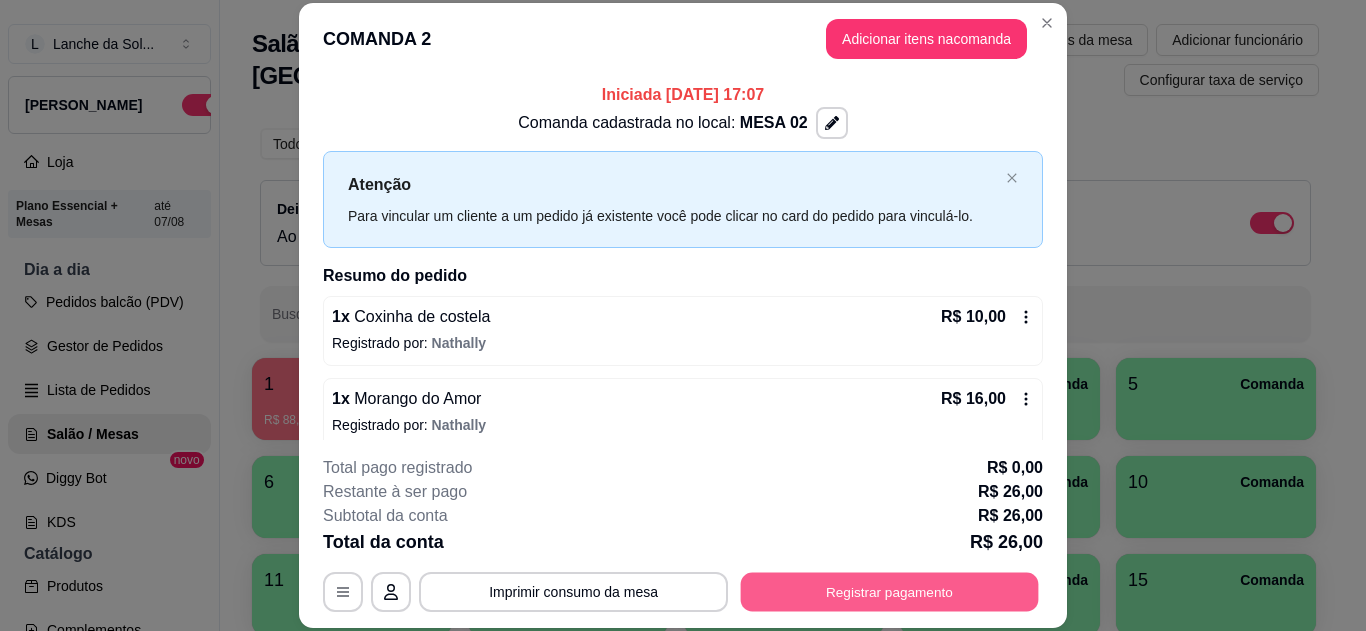click on "Registrar pagamento" at bounding box center [890, 591] 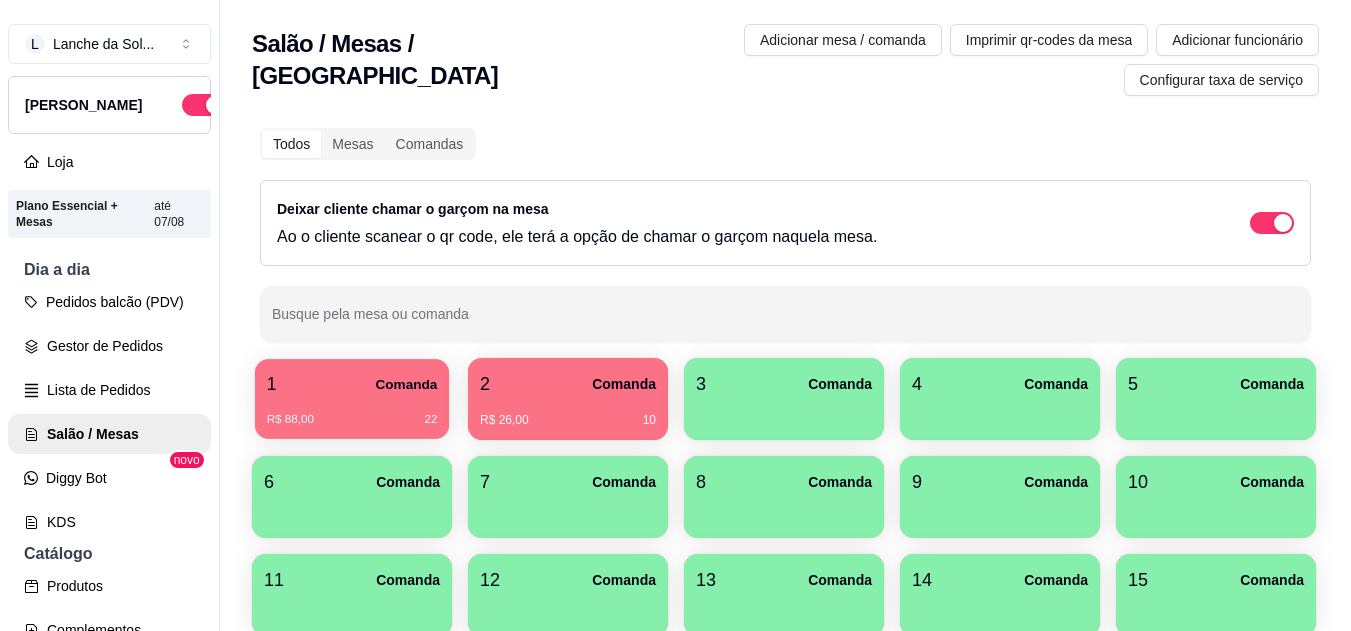 click on "1 Comanda" at bounding box center (352, 384) 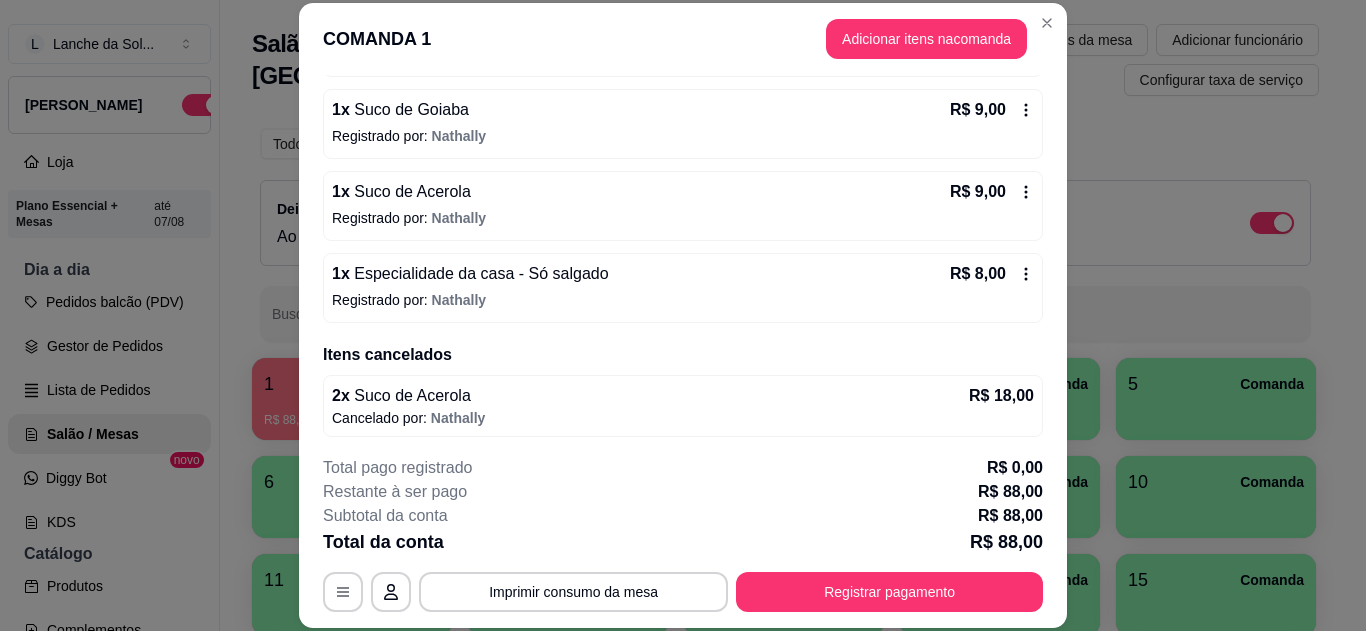 scroll, scrollTop: 622, scrollLeft: 0, axis: vertical 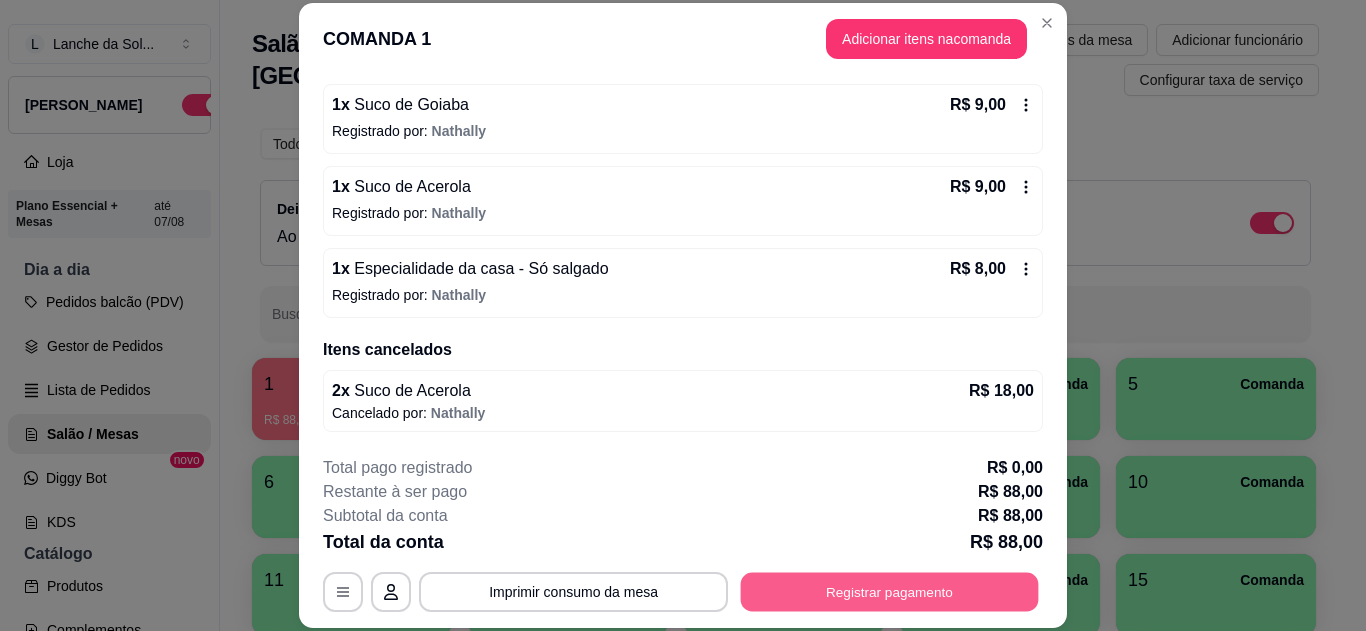 click on "Registrar pagamento" at bounding box center (890, 591) 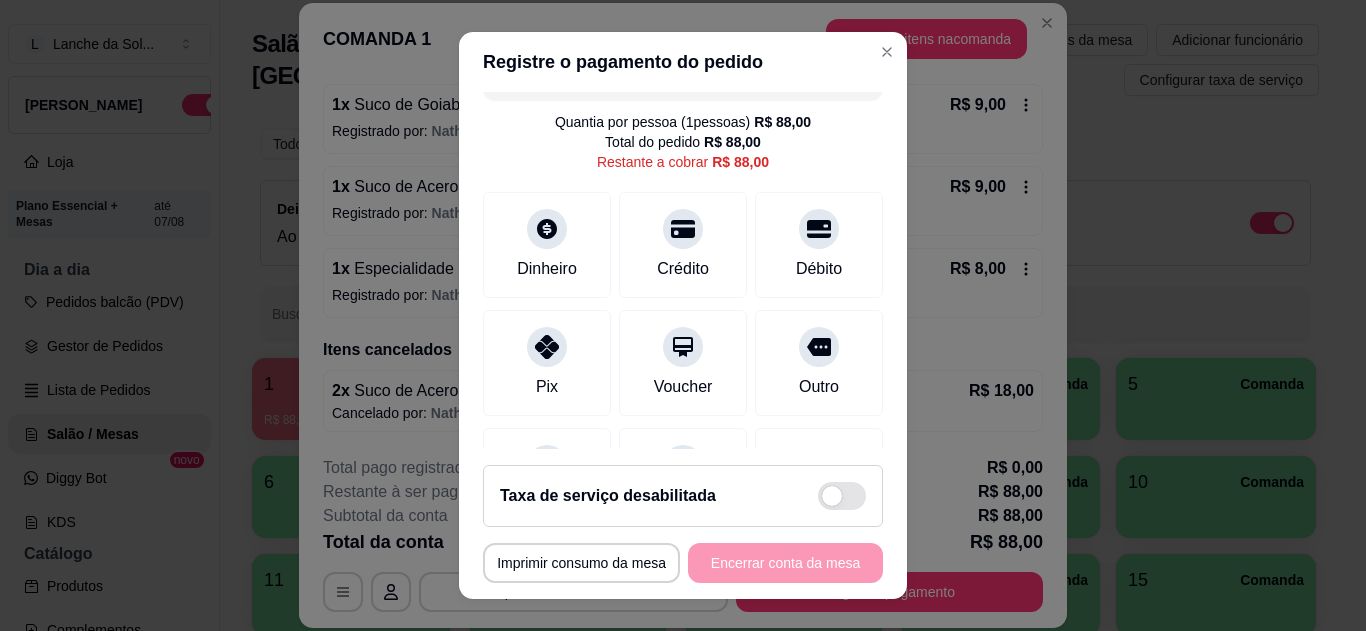 scroll, scrollTop: 80, scrollLeft: 0, axis: vertical 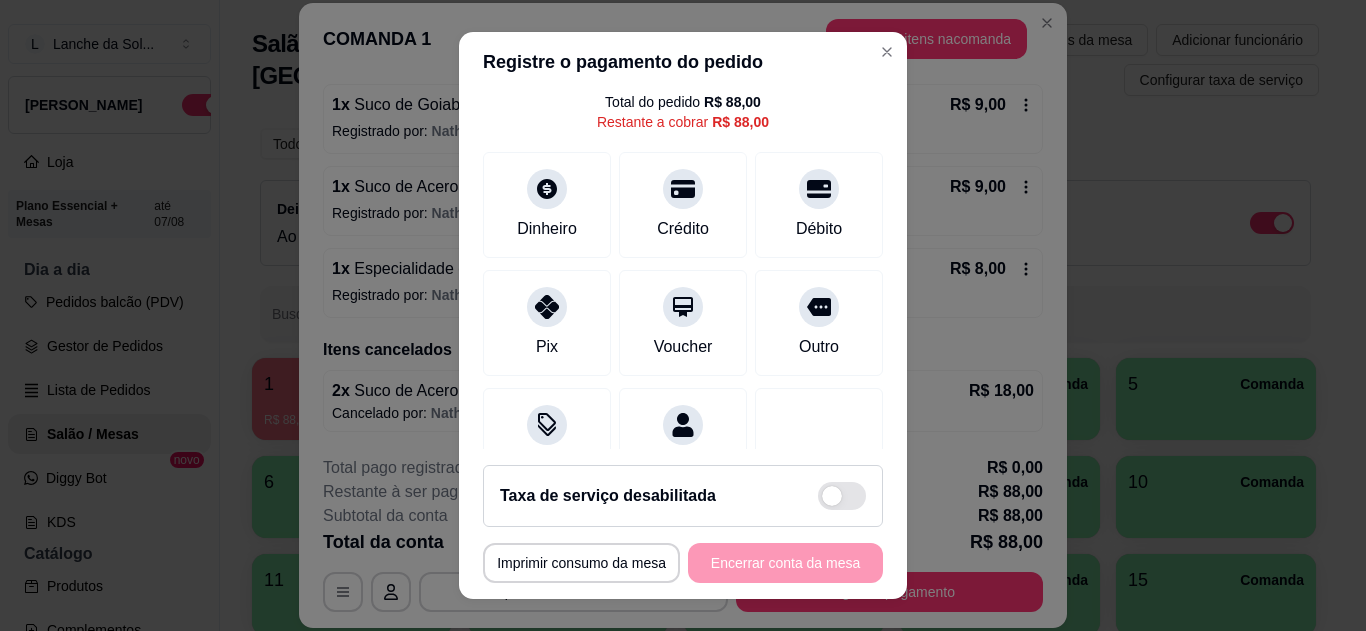 click 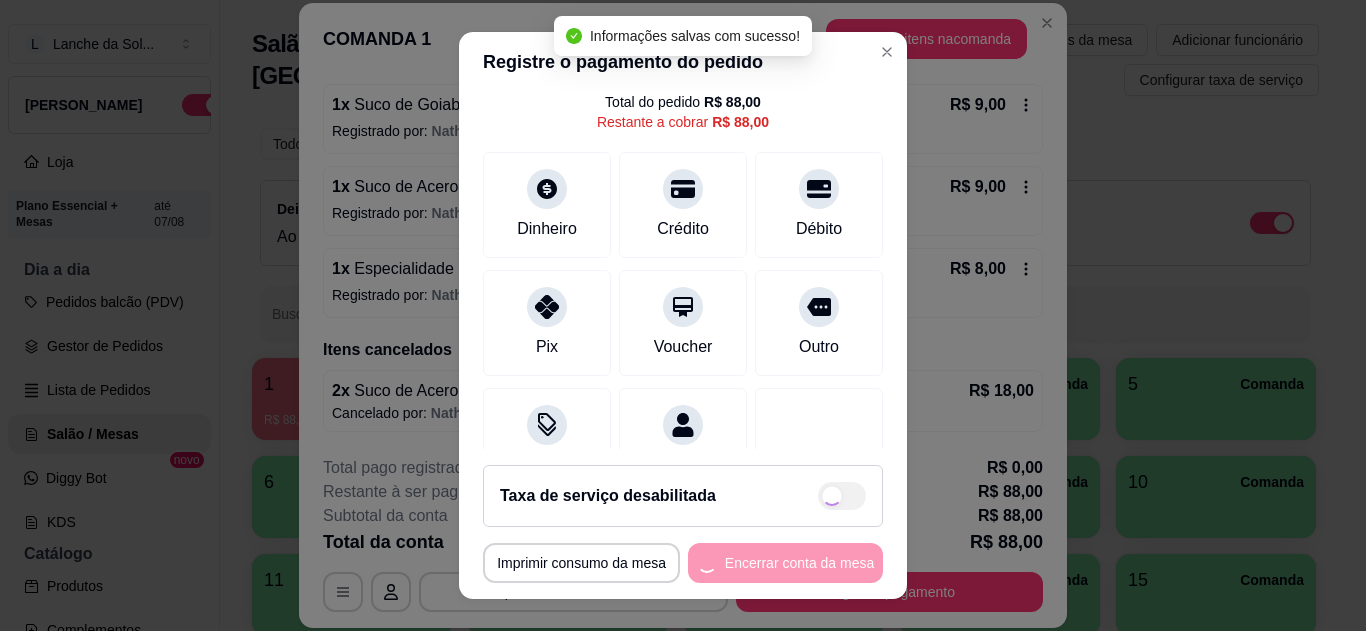 type on "R$ 0,00" 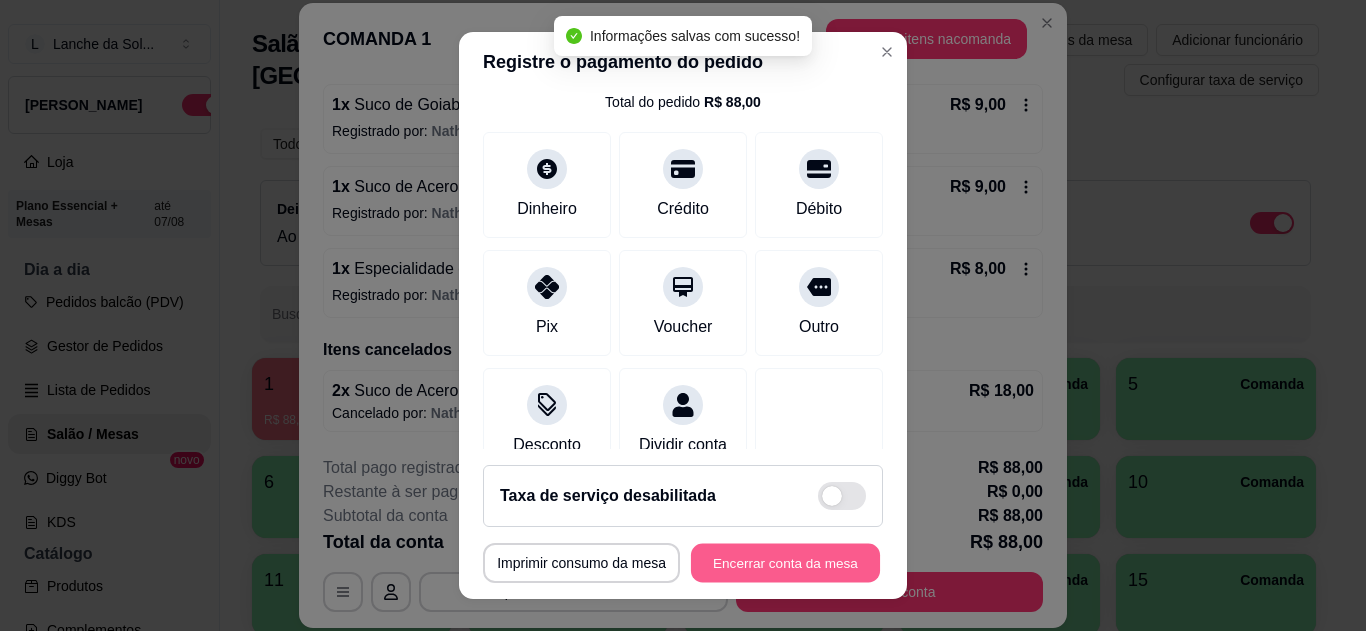 click on "Encerrar conta da mesa" at bounding box center (785, 563) 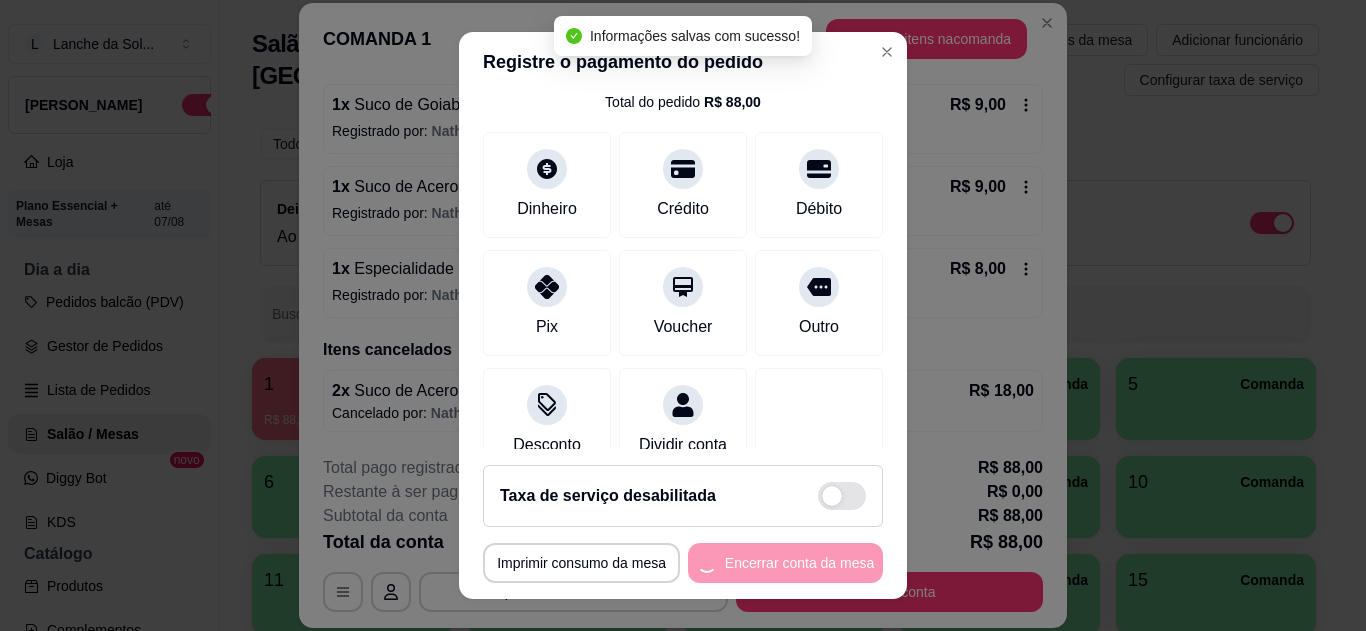 scroll, scrollTop: 0, scrollLeft: 0, axis: both 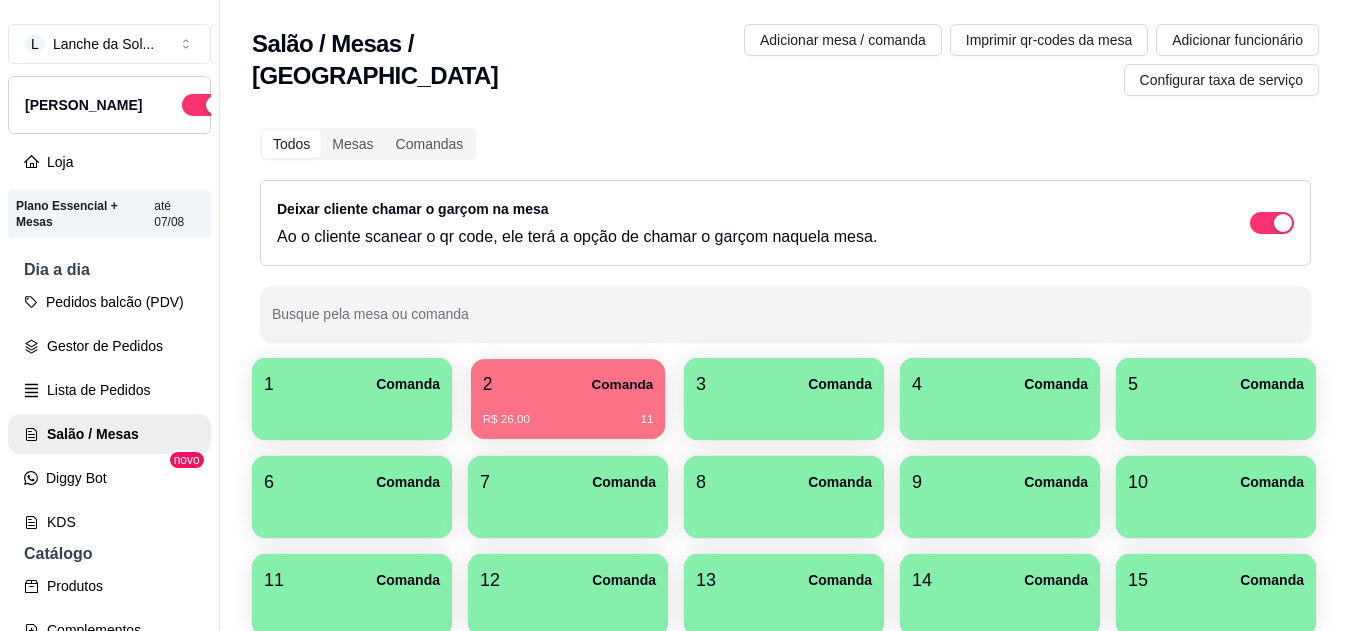 click on "Comanda" at bounding box center (622, 384) 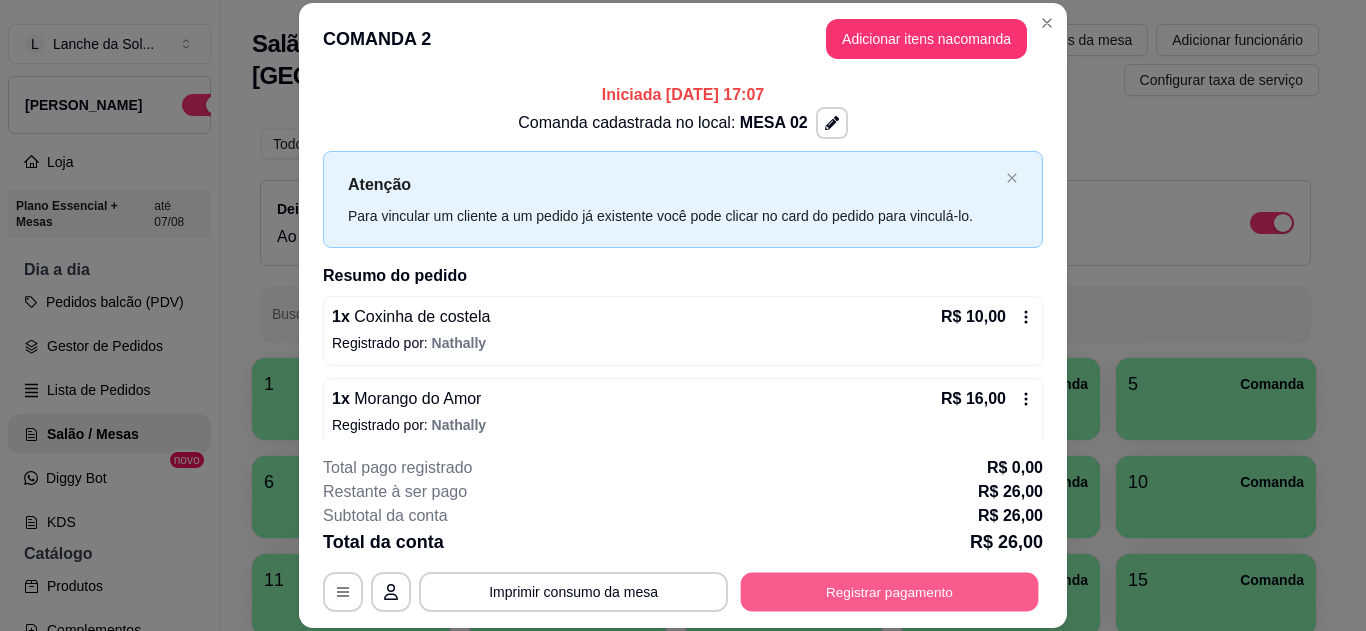 click on "Registrar pagamento" at bounding box center (890, 591) 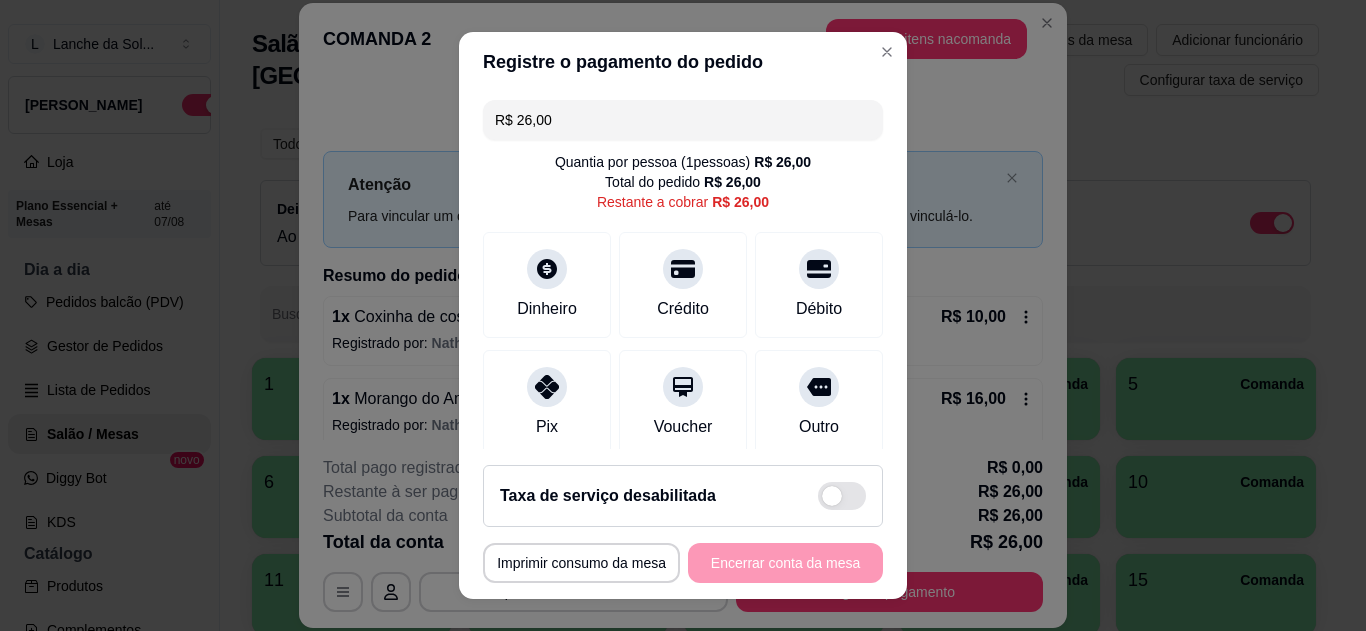 click on "Pix" at bounding box center (547, 403) 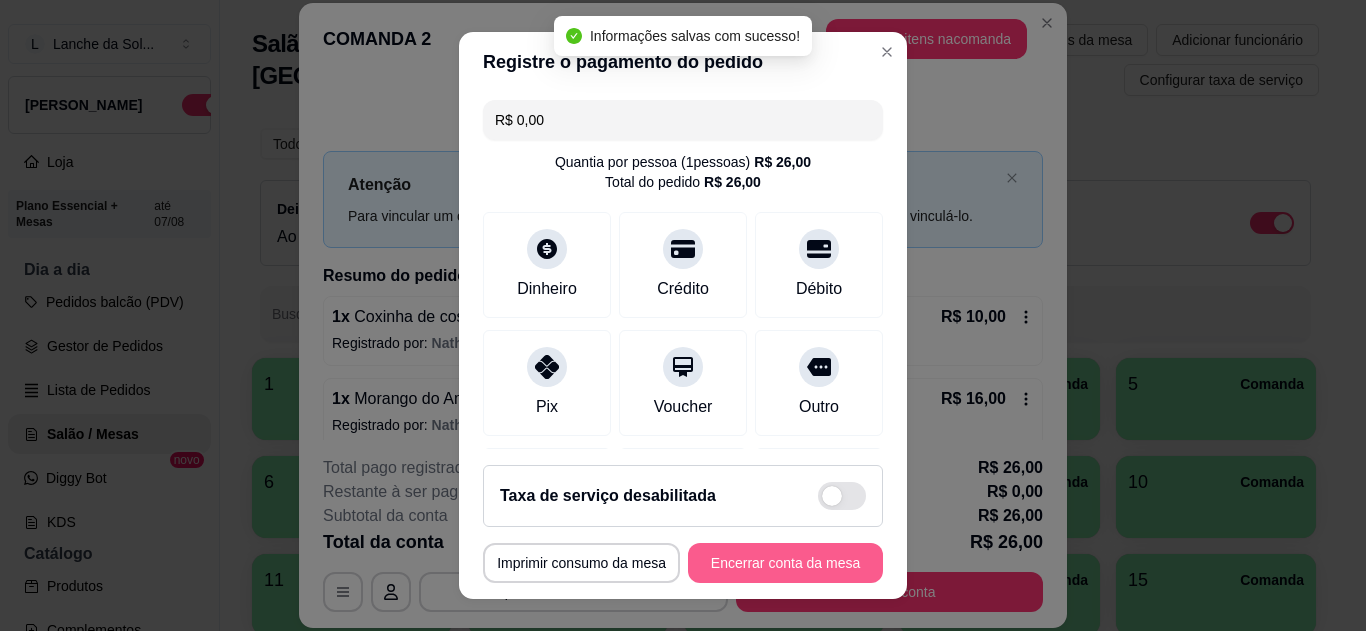 type on "R$ 0,00" 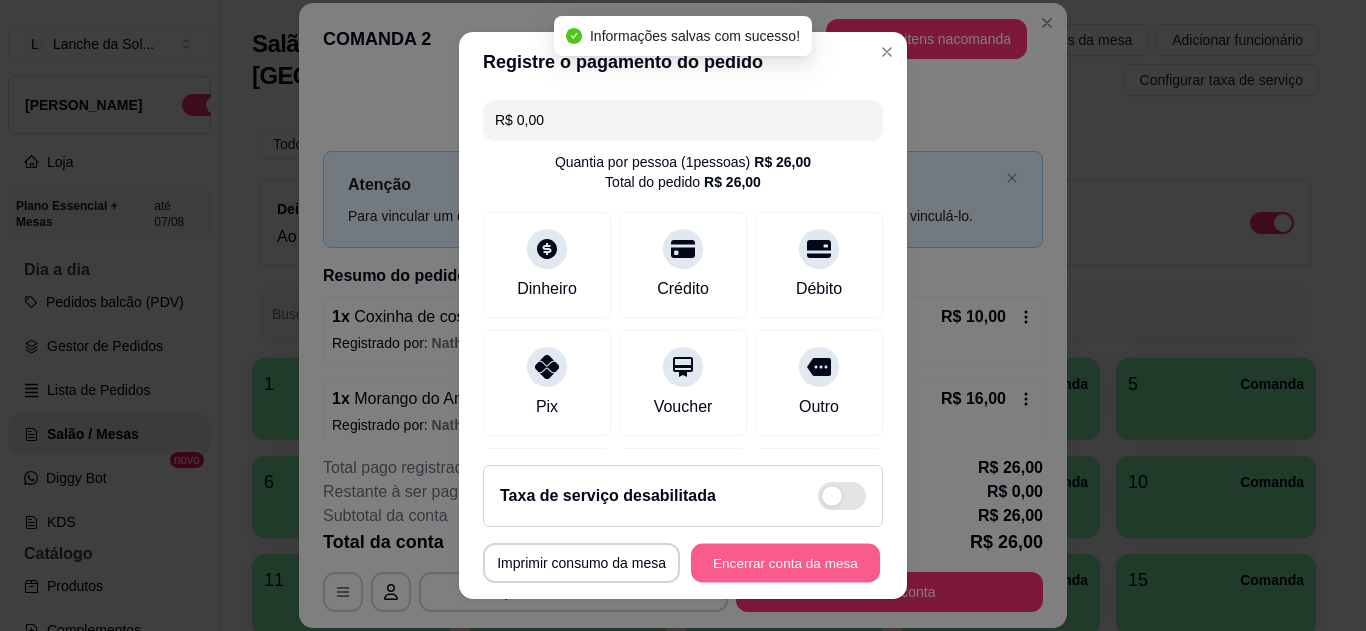 click on "Encerrar conta da mesa" at bounding box center (785, 563) 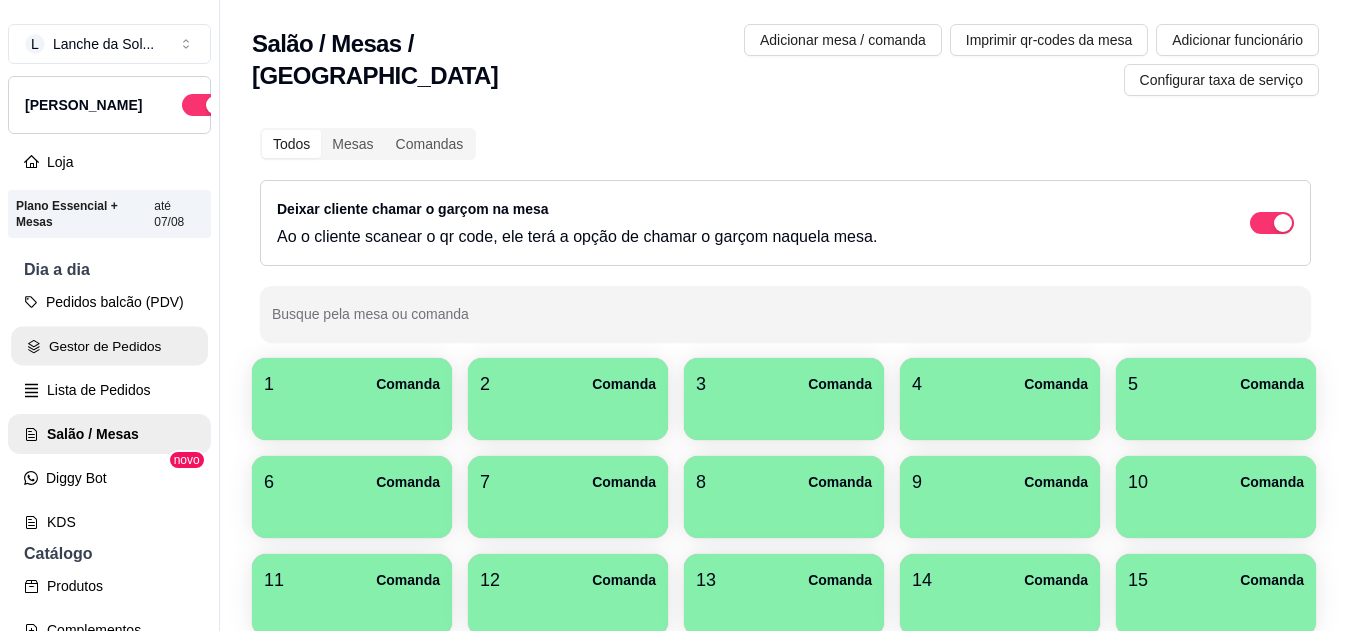 click on "Gestor de Pedidos" at bounding box center [109, 346] 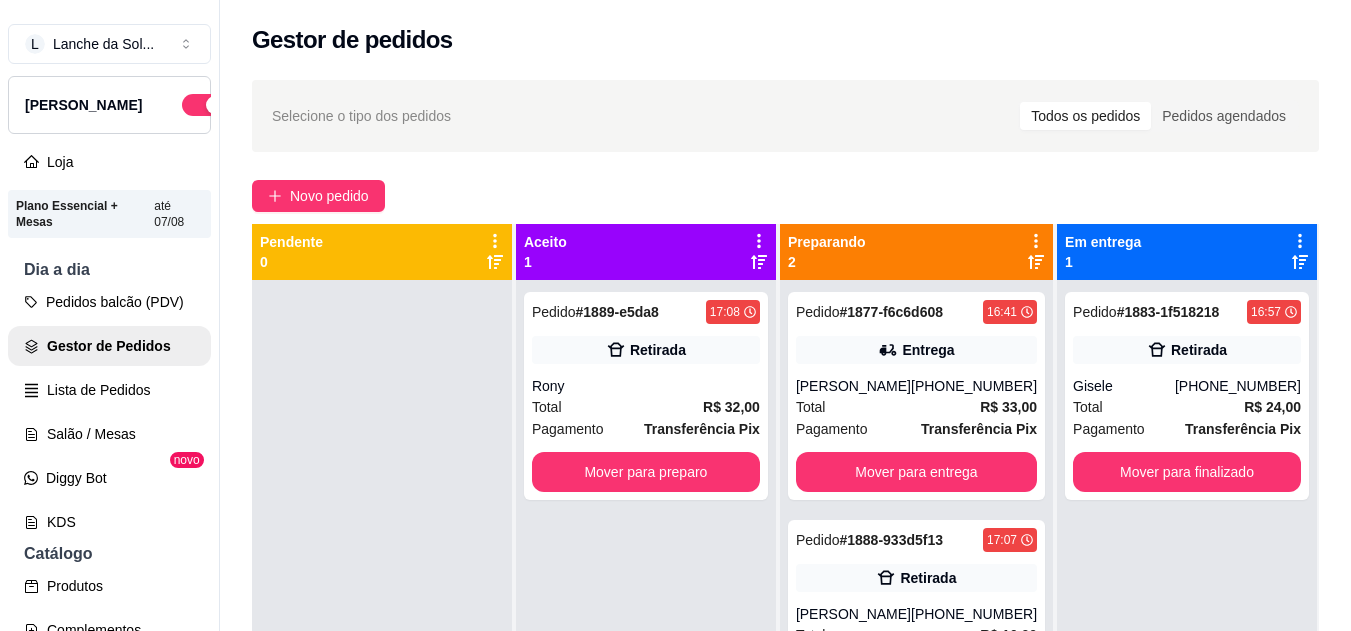 click on "Rony" at bounding box center [646, 386] 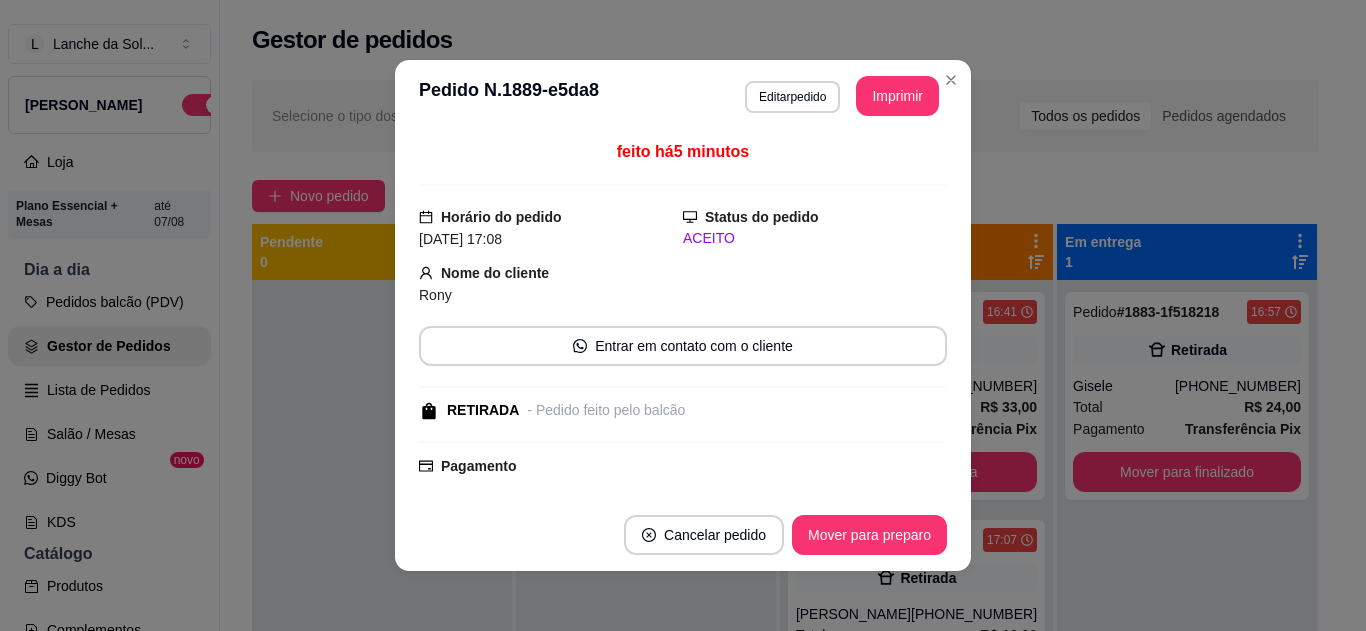 click on "Pagamento Transferência Pix   R$ 32,00" at bounding box center (683, 483) 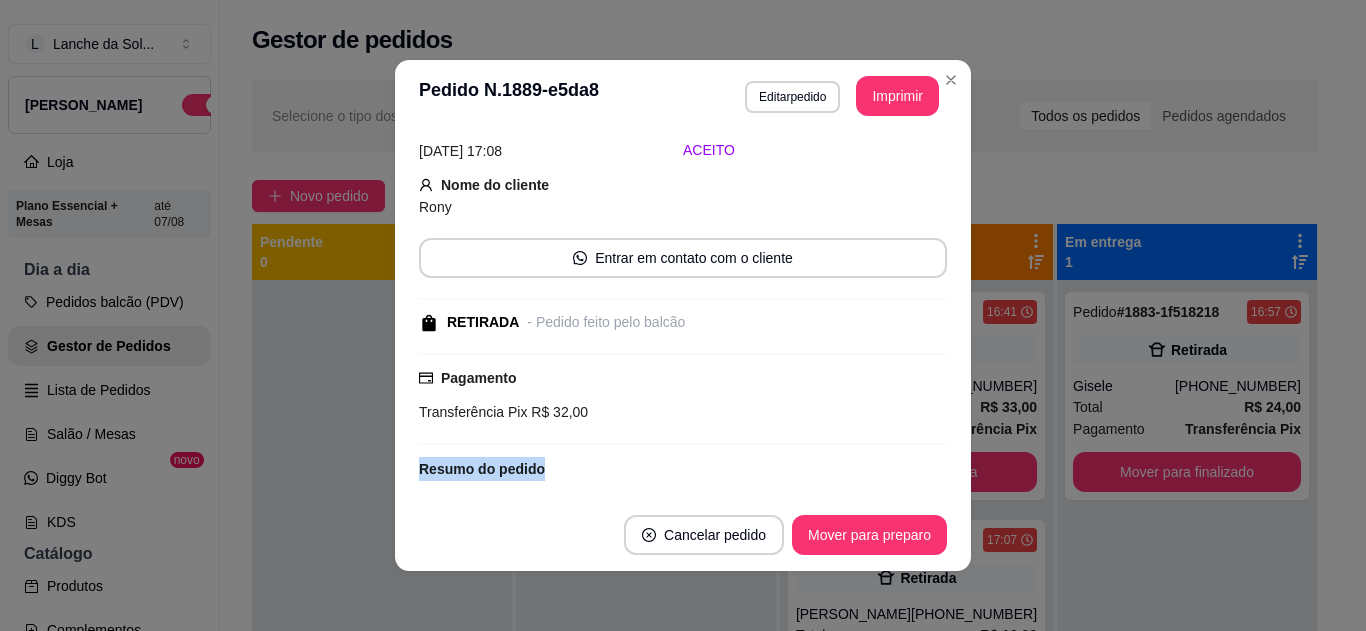 click on "feito há  5   minutos Horário do pedido [DATE] 17:08 Status do pedido ACEITO Nome do cliente [PERSON_NAME] Entrar em contato com o cliente RETIRADA - Pedido feito pelo balcão Pagamento Transferência Pix   R$ 32,00 Resumo do pedido 2 x     Morango do Amor R$ 32,00 Subtotal R$ 32,00 Total R$ 32,00" at bounding box center [683, 315] 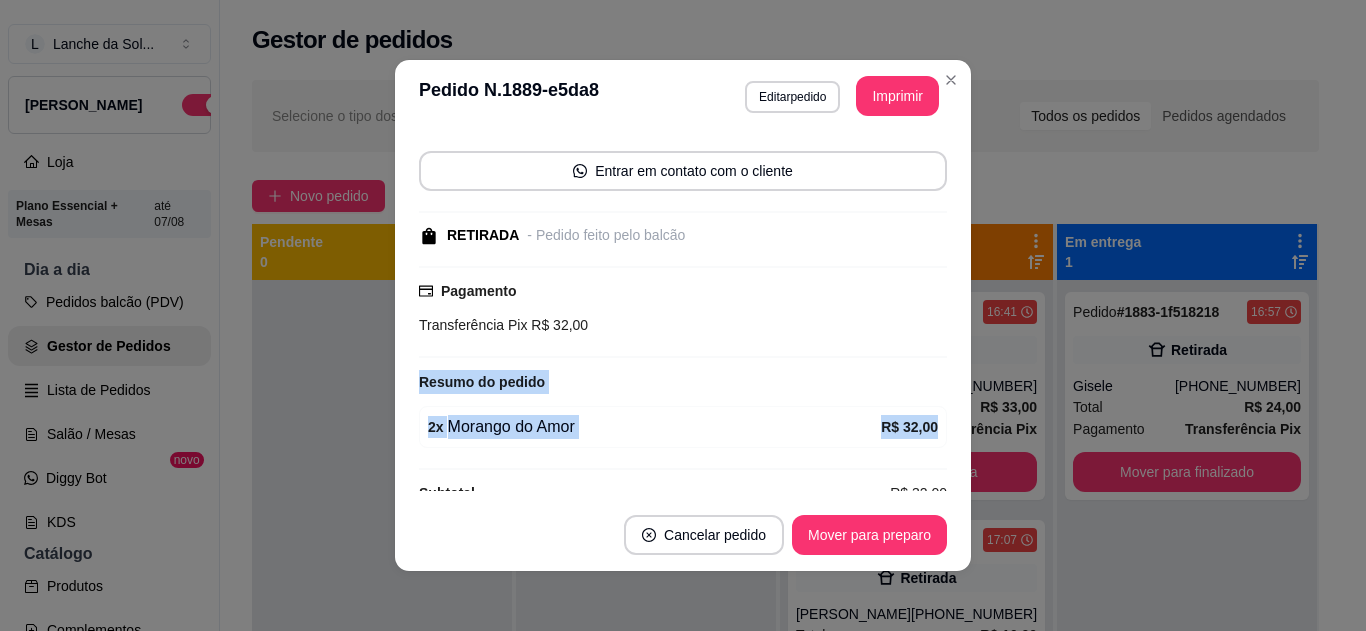 scroll, scrollTop: 210, scrollLeft: 0, axis: vertical 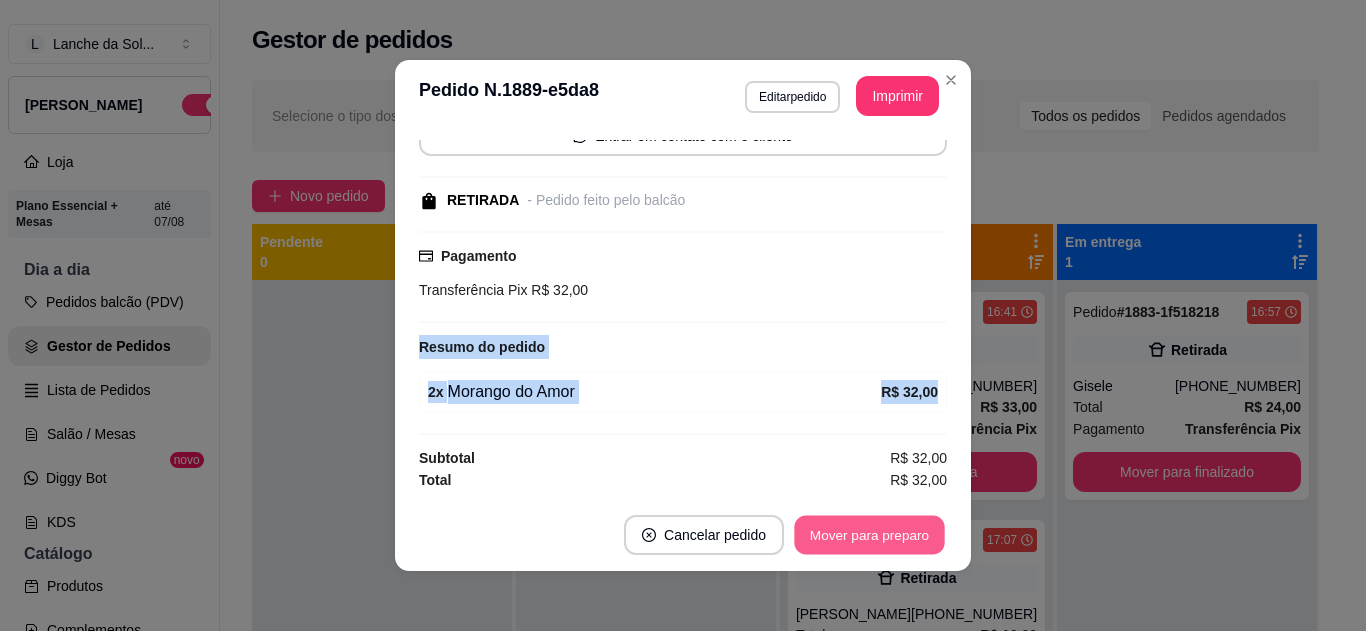 click on "Mover para preparo" at bounding box center [869, 535] 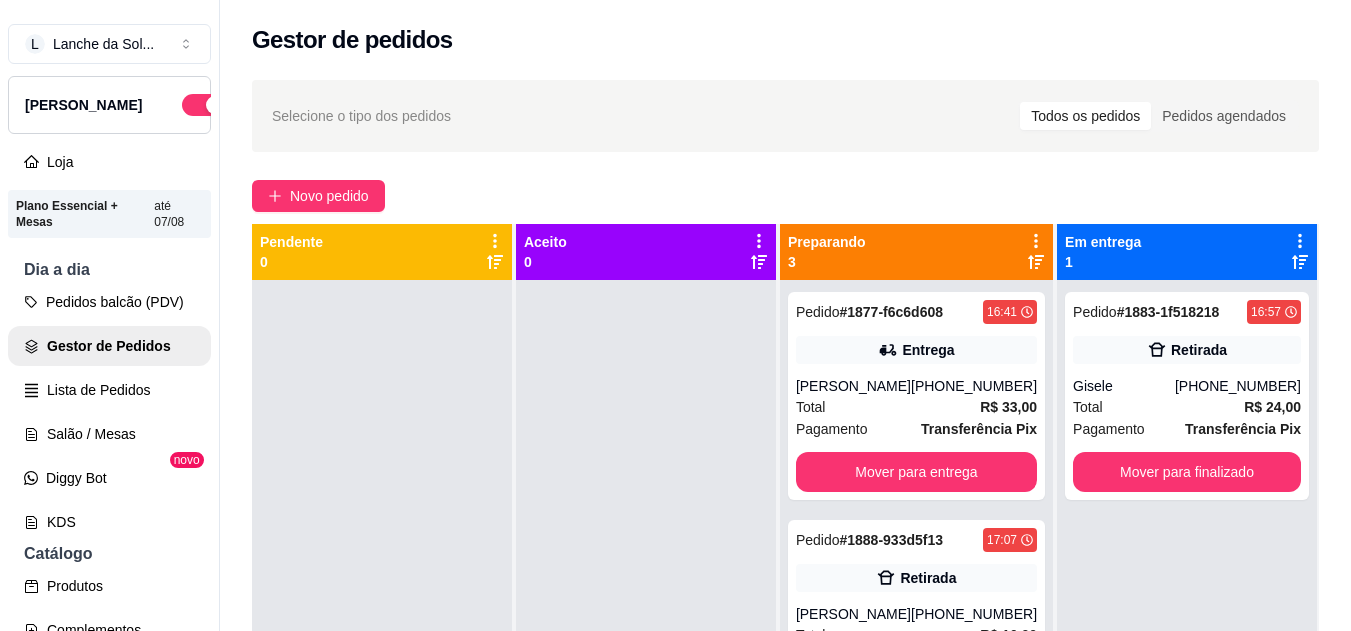 click 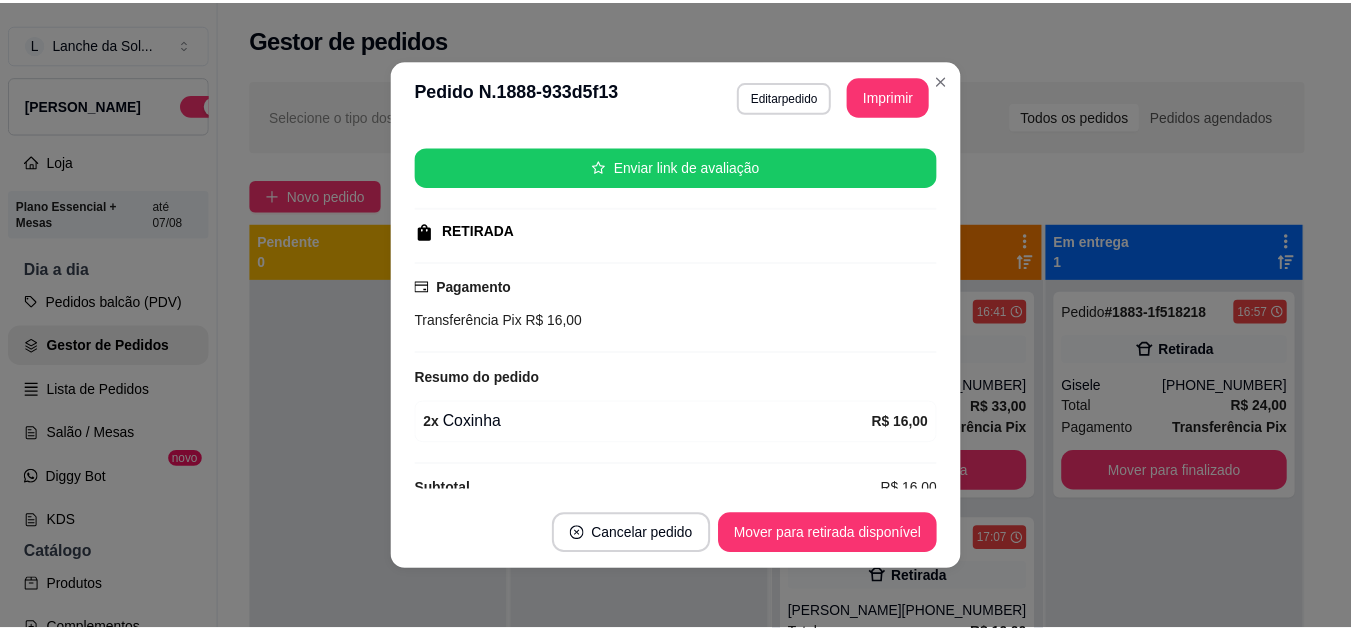 scroll, scrollTop: 270, scrollLeft: 0, axis: vertical 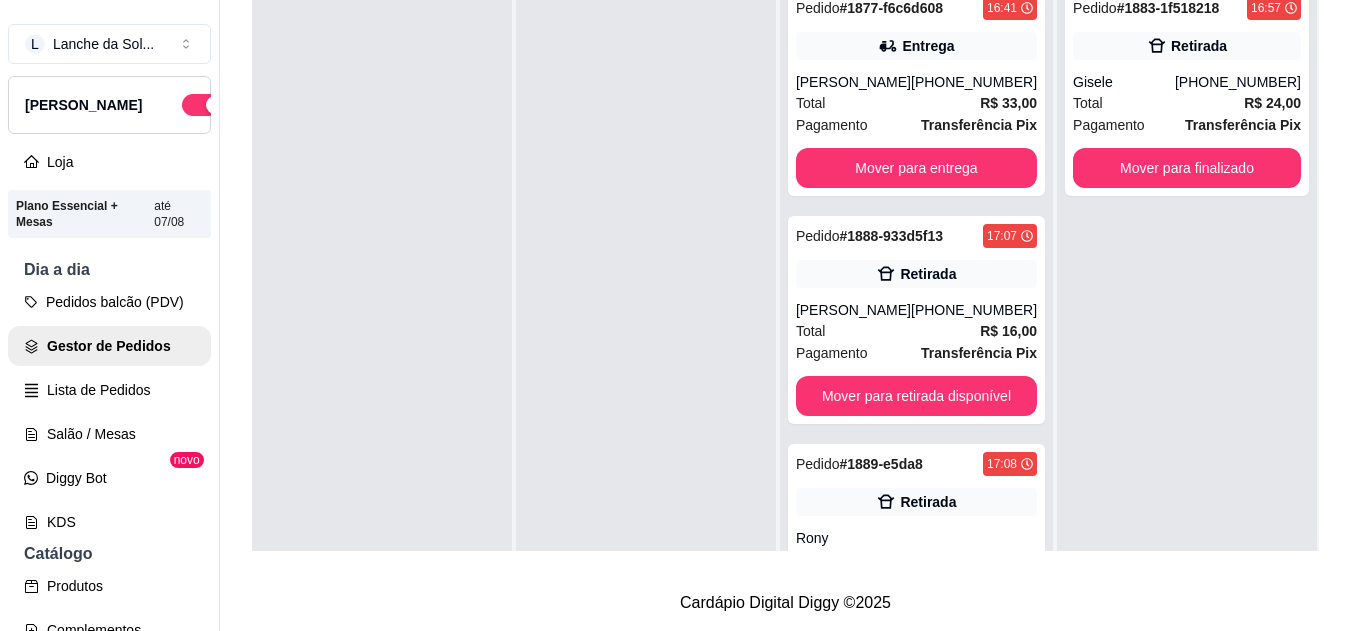 click on "Retirada" at bounding box center (928, 502) 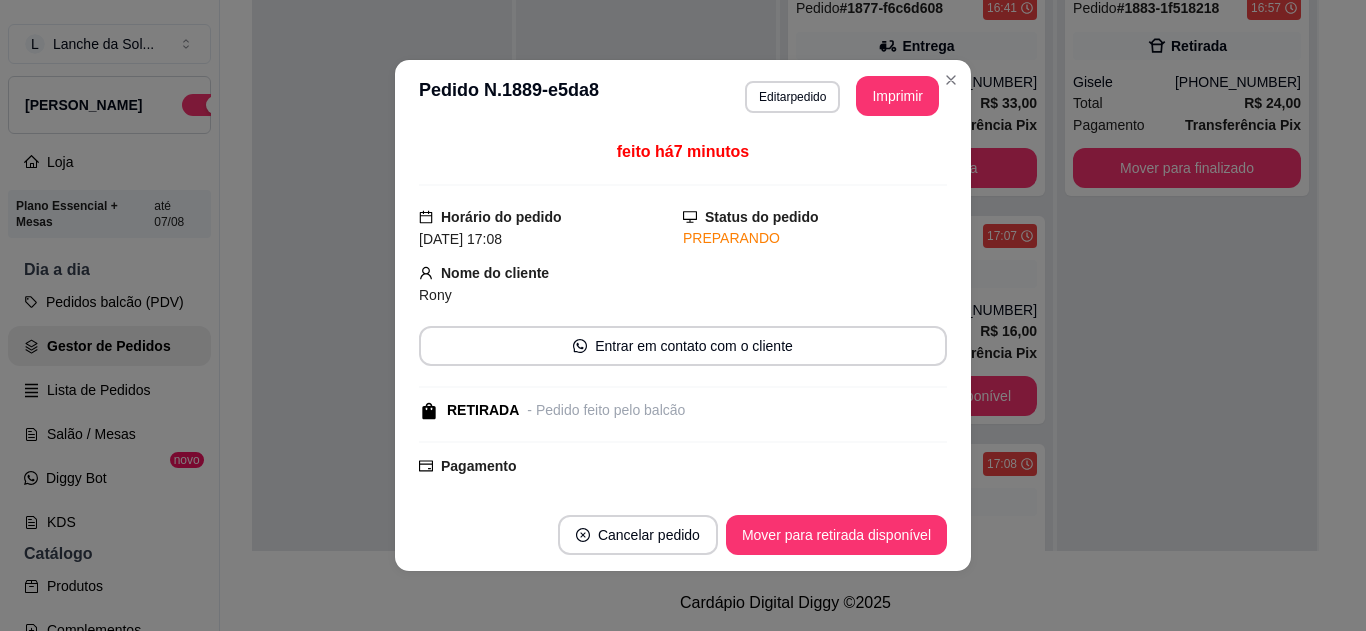 click on "Cancelar pedido Mover para retirada disponível" at bounding box center (683, 535) 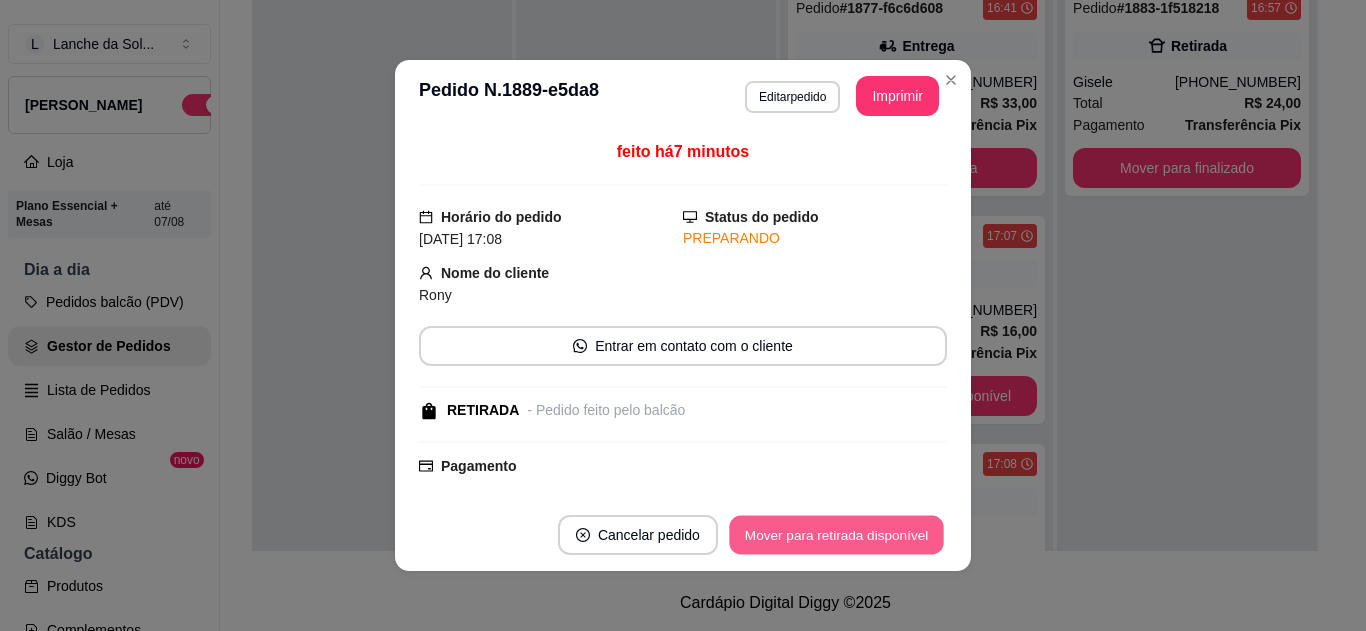 click on "Mover para retirada disponível" at bounding box center [836, 535] 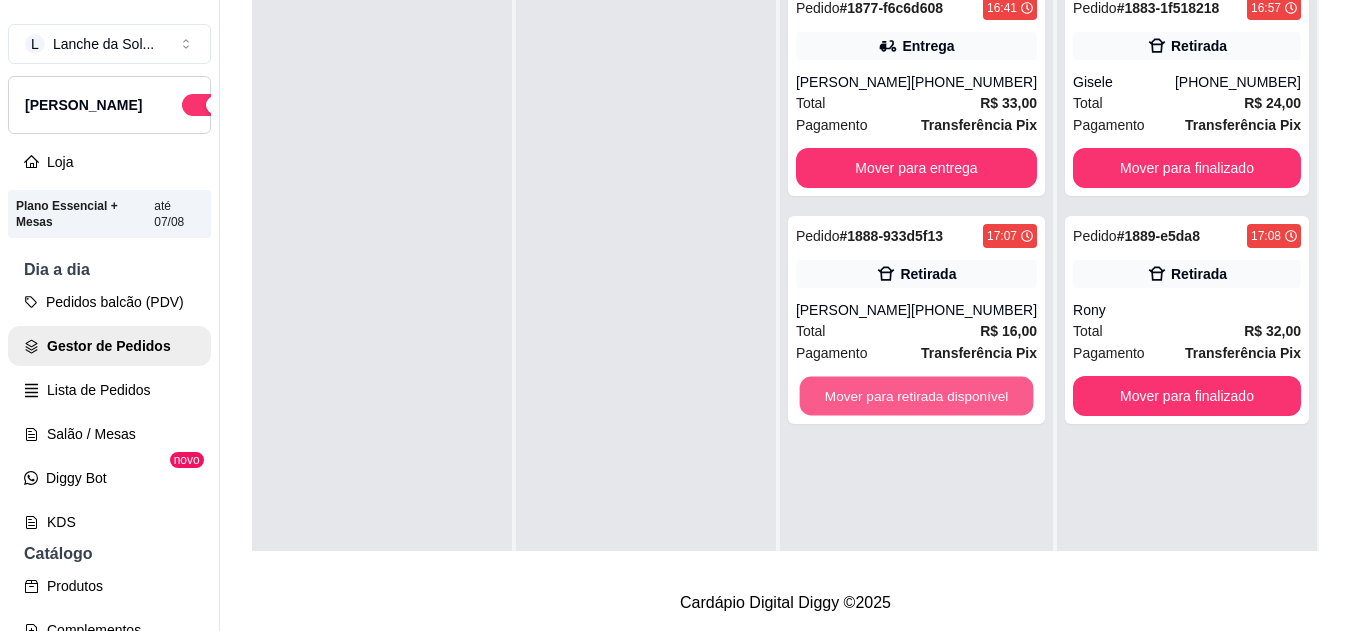 click on "Mover para retirada disponível" at bounding box center [916, 396] 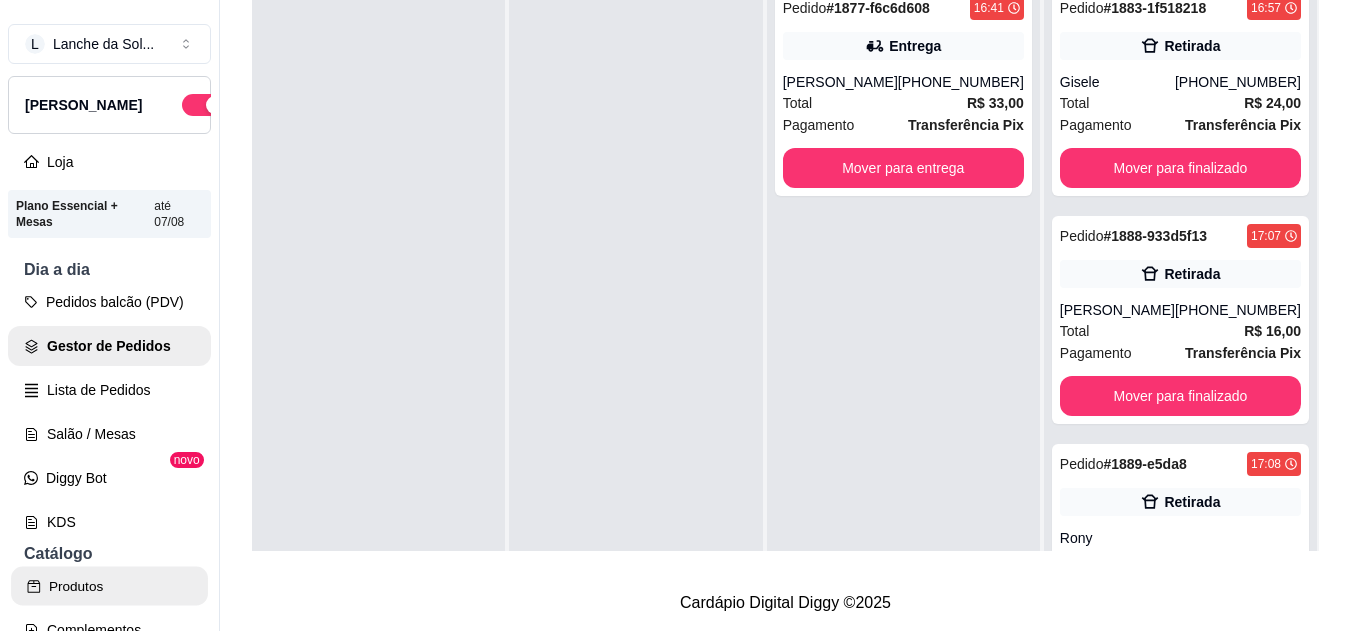 click on "Produtos" at bounding box center [109, 586] 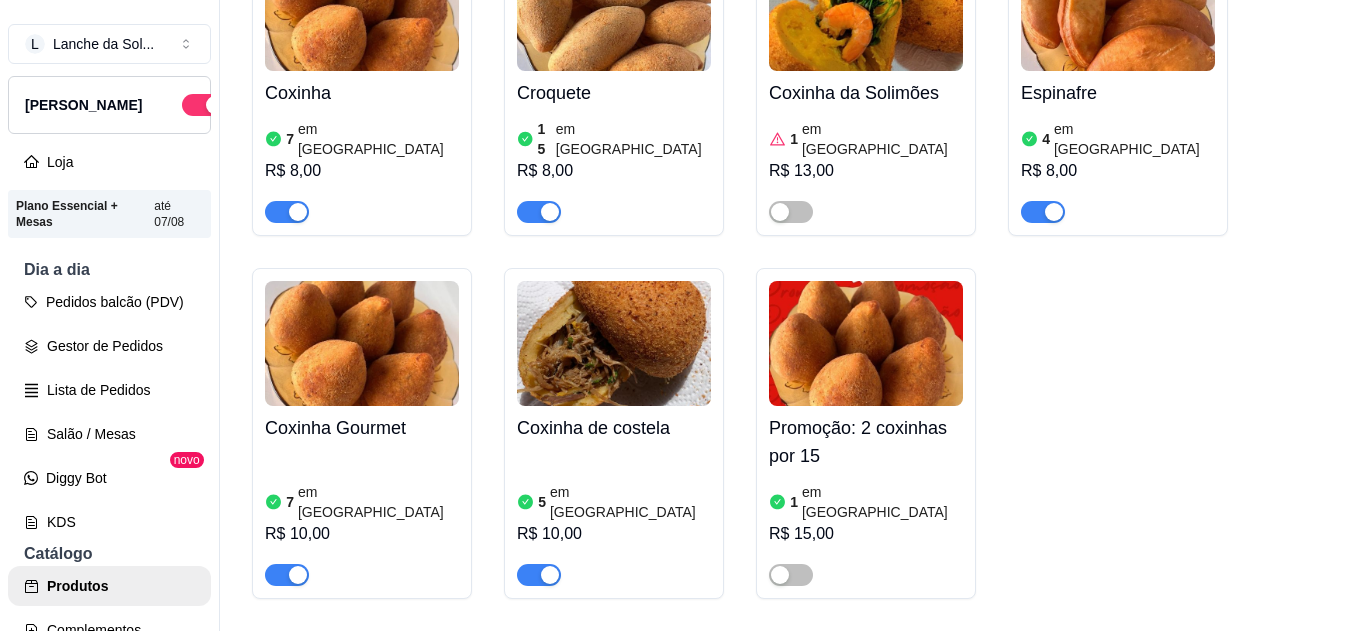 scroll, scrollTop: 0, scrollLeft: 0, axis: both 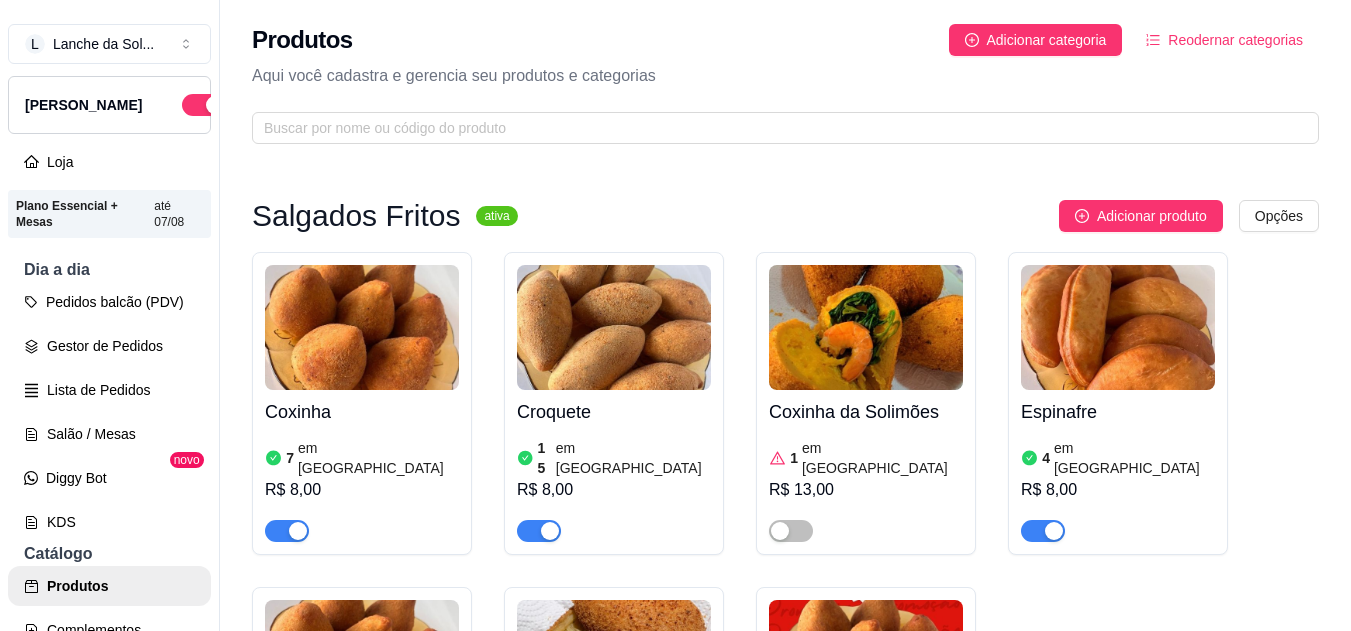 click on "Espinafre   4 em estoque R$ 8,00" at bounding box center (1118, 466) 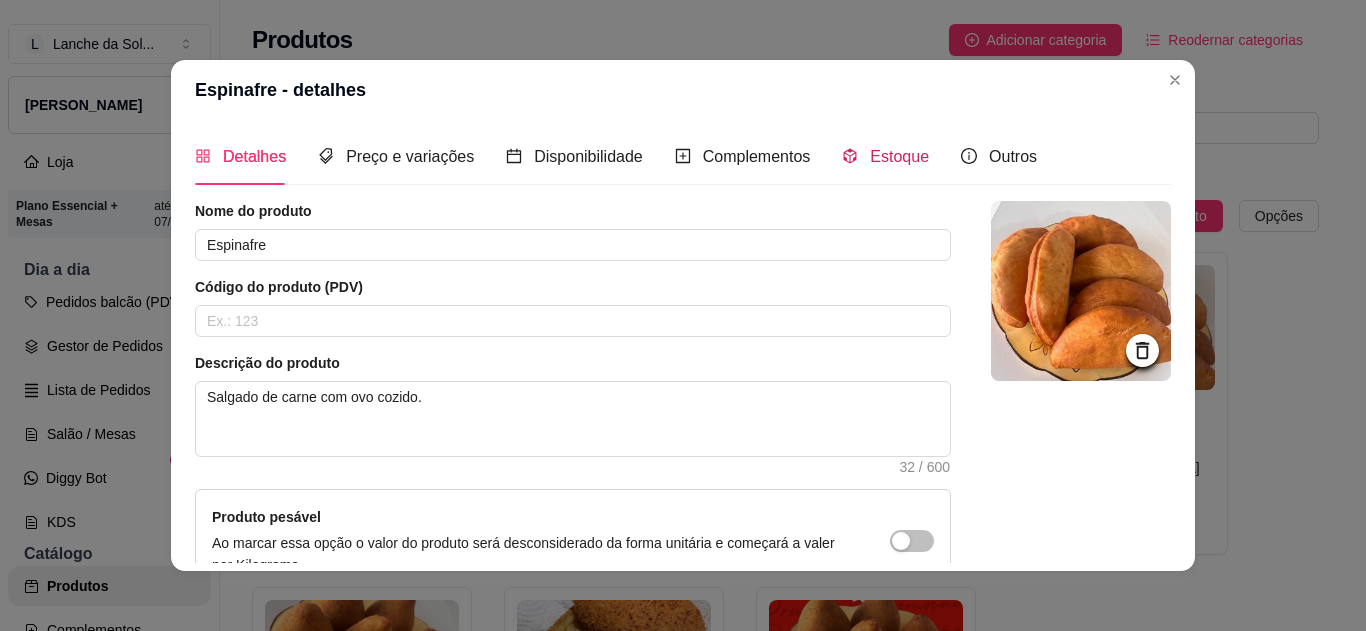 click on "Estoque" at bounding box center (899, 156) 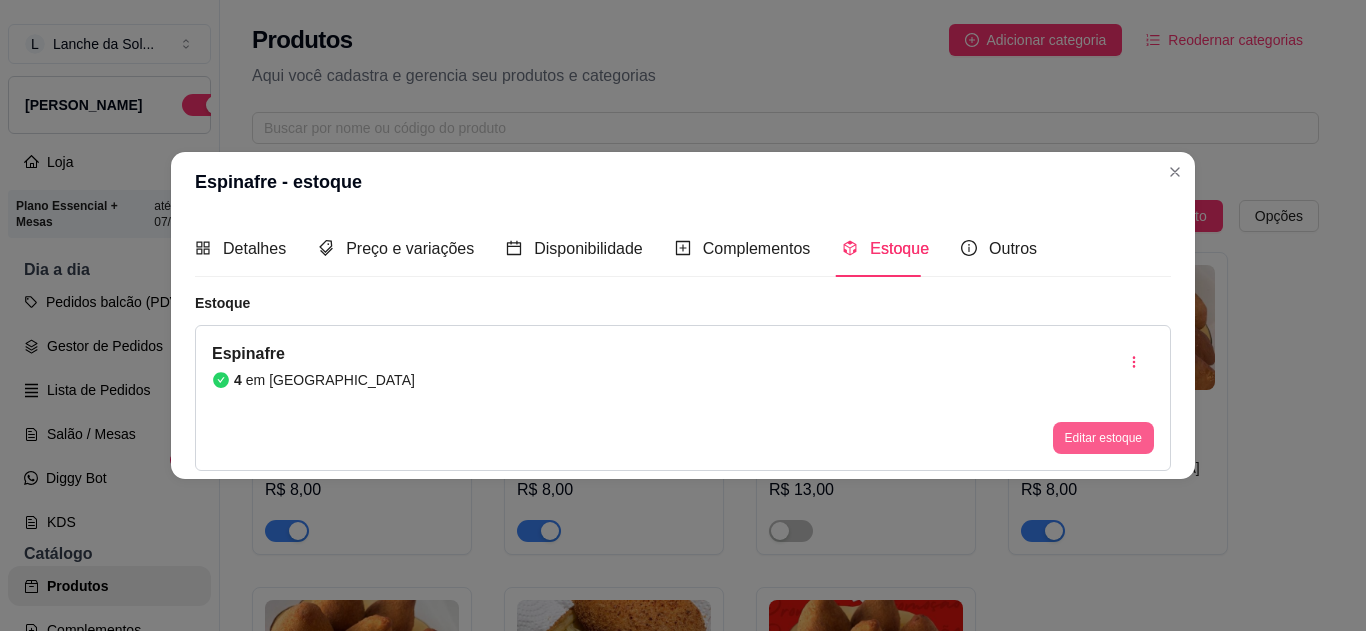 click on "Editar estoque" at bounding box center (1103, 438) 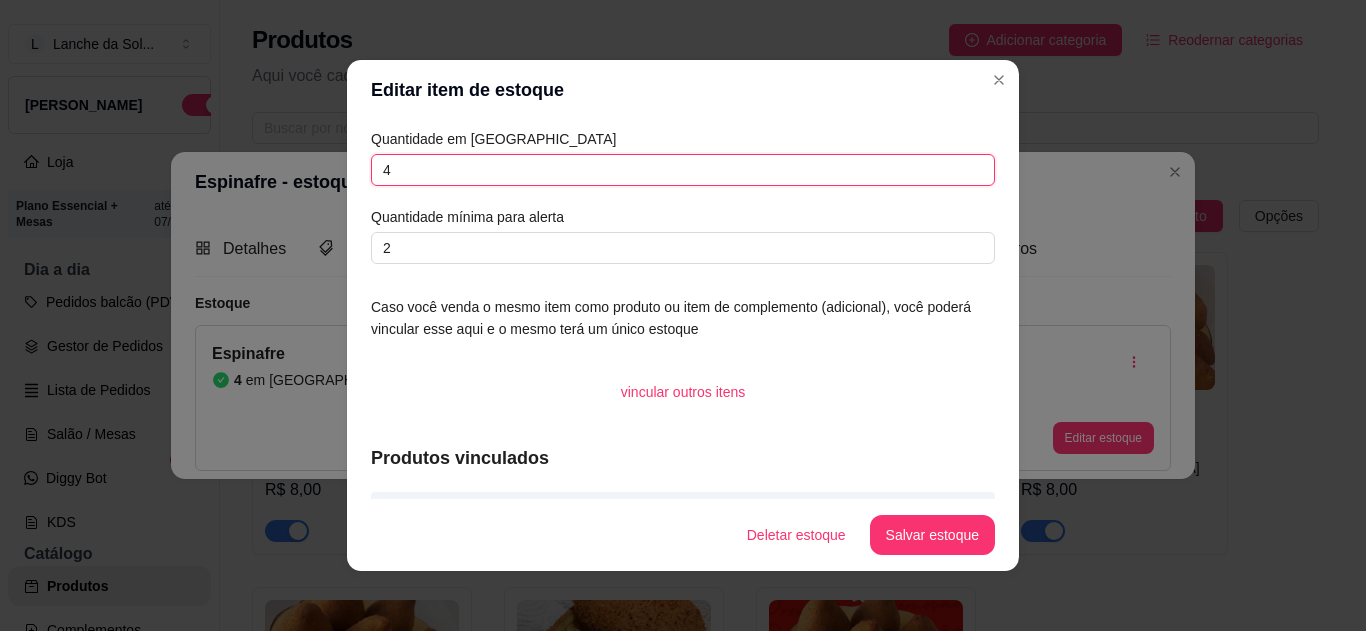 click on "4" at bounding box center [683, 170] 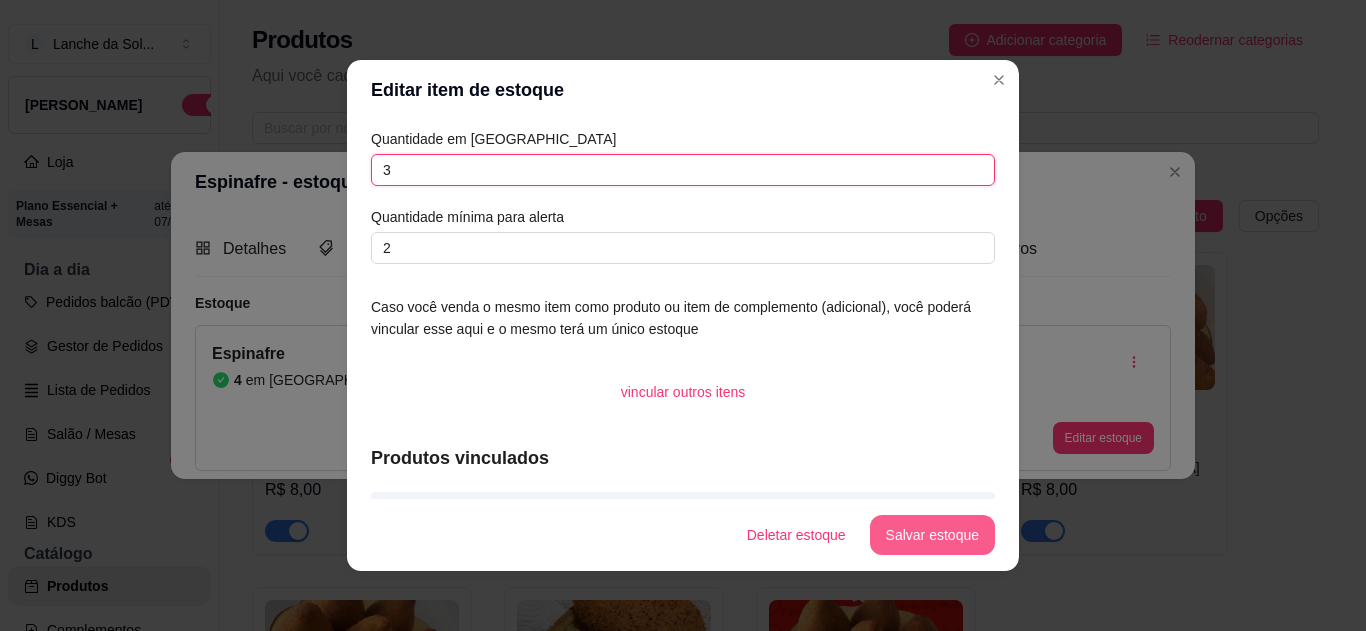 type on "3" 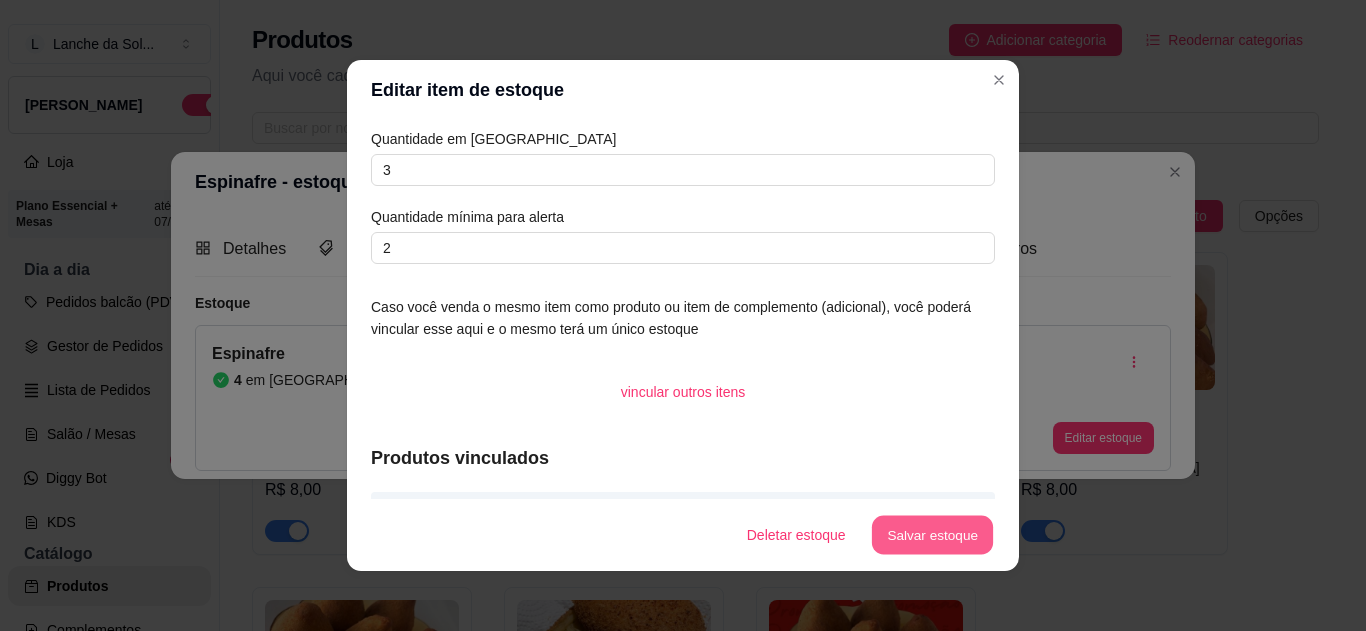 click on "Salvar estoque" at bounding box center (932, 535) 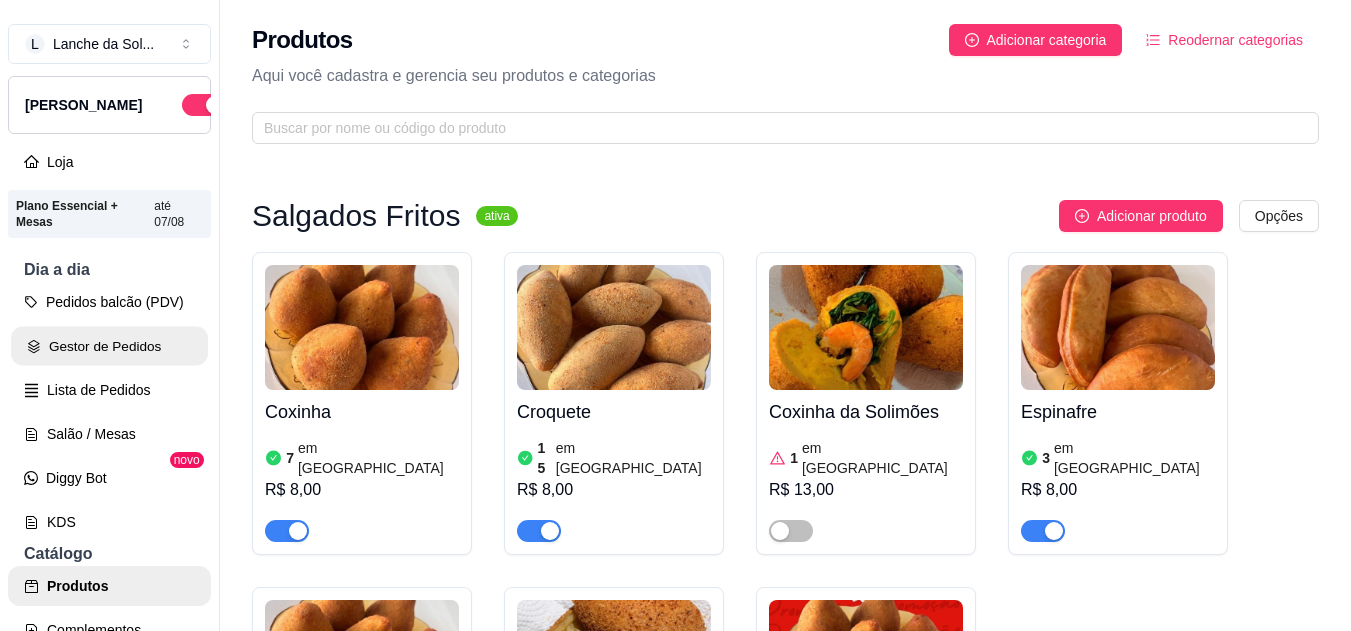 click on "Gestor de Pedidos" at bounding box center [109, 346] 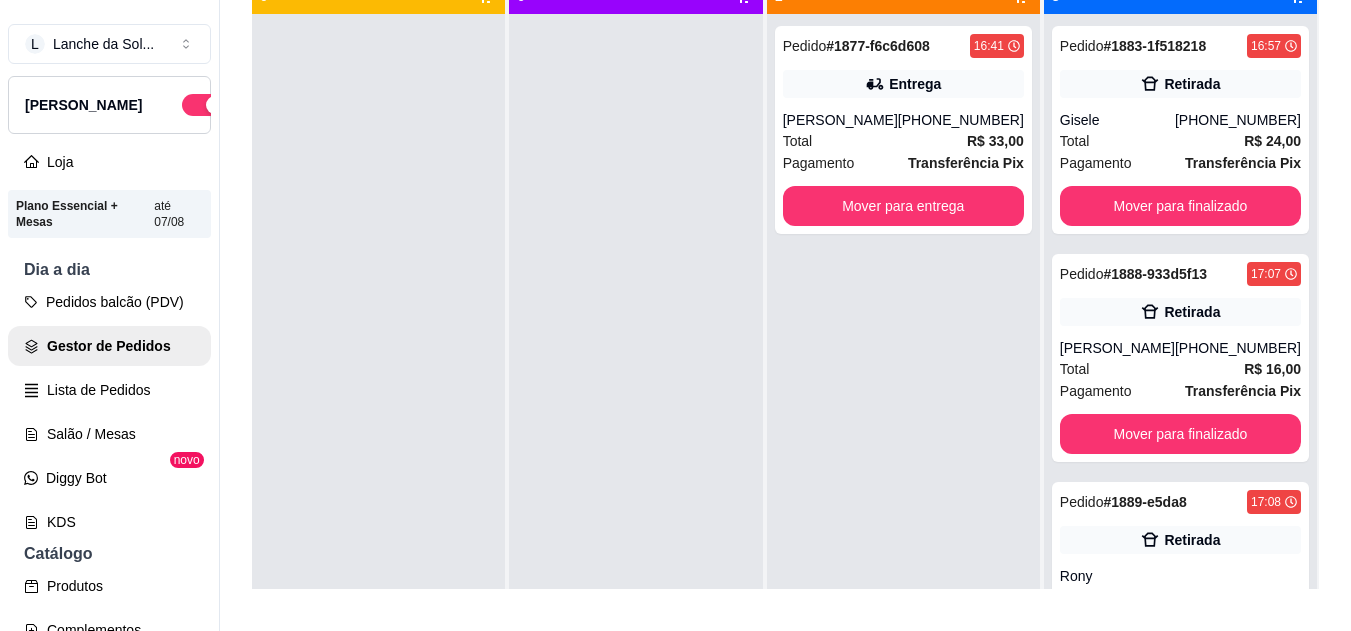 scroll, scrollTop: 280, scrollLeft: 0, axis: vertical 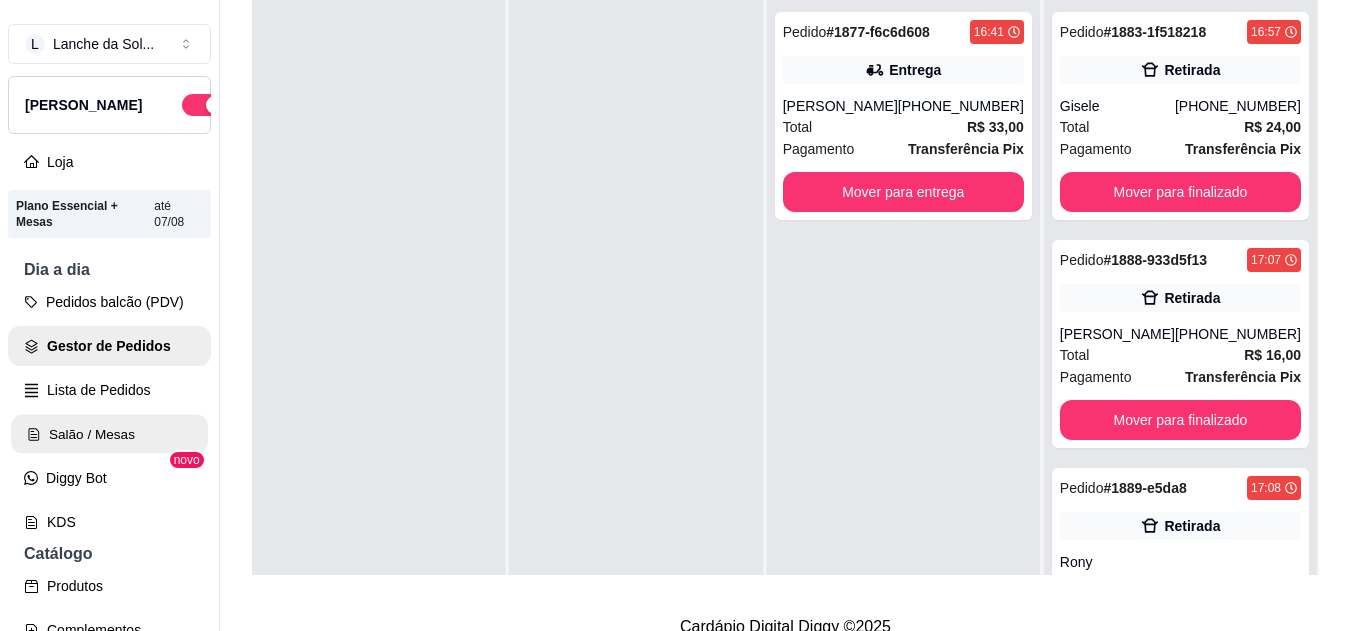 click on "Salão / Mesas" at bounding box center [109, 434] 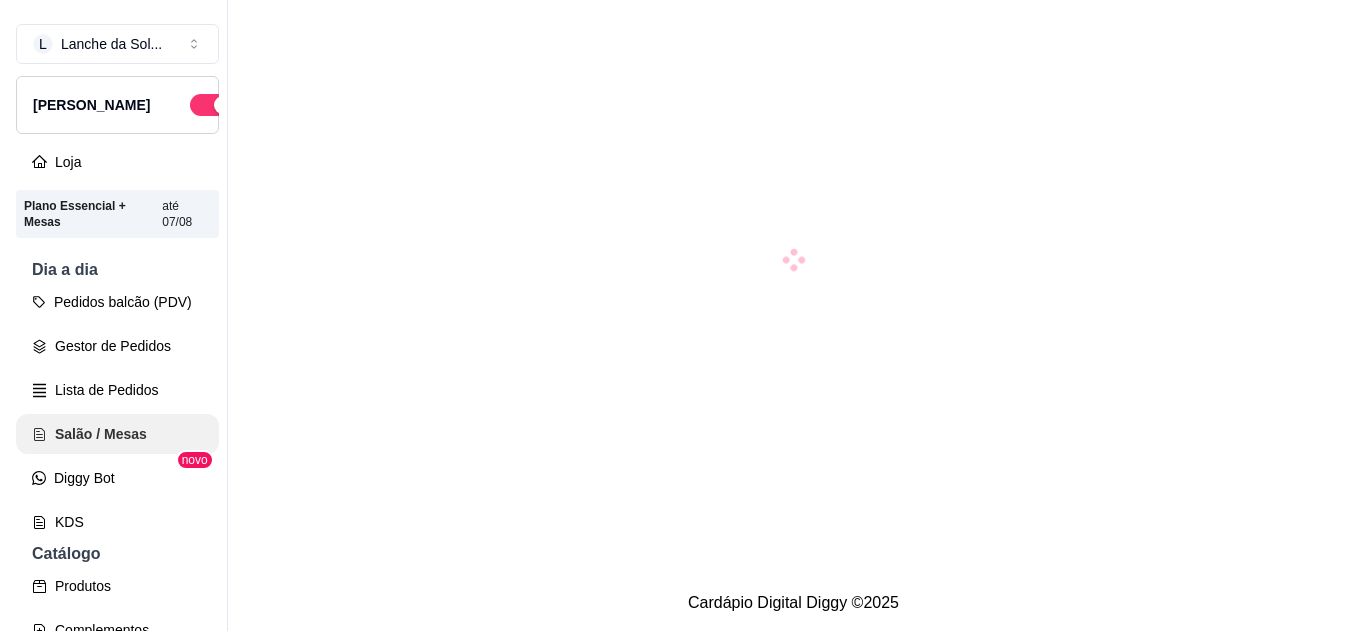 scroll, scrollTop: 0, scrollLeft: 0, axis: both 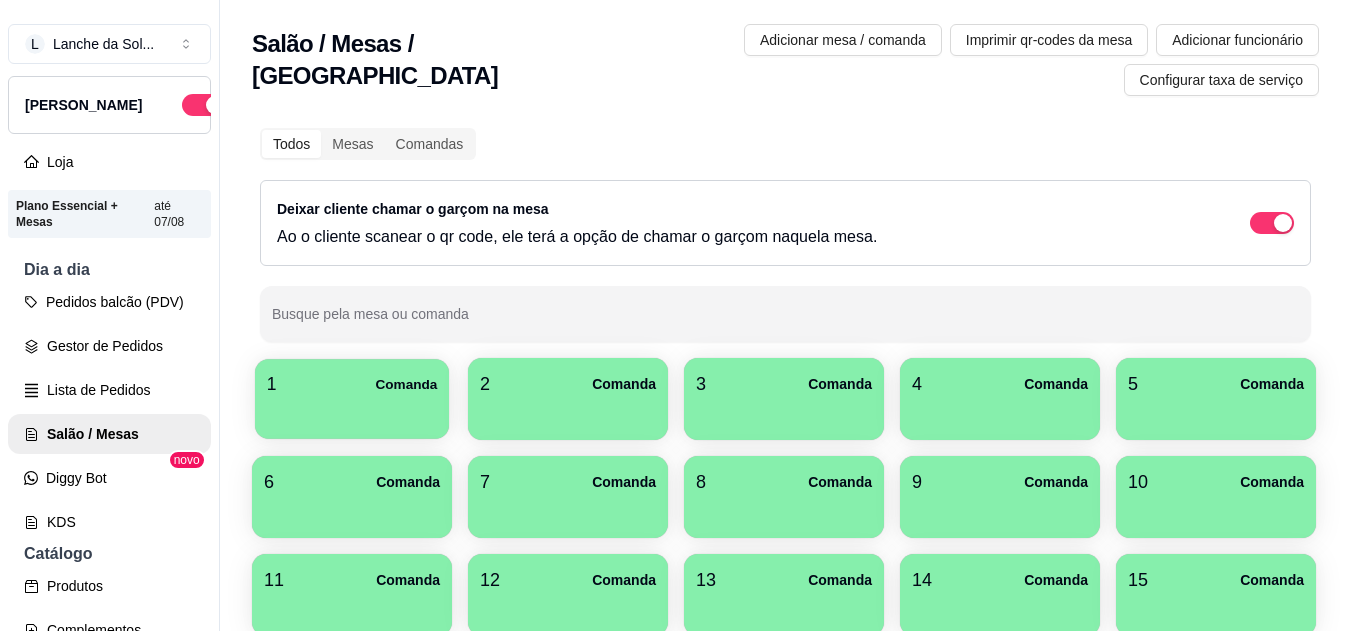 click at bounding box center [352, 412] 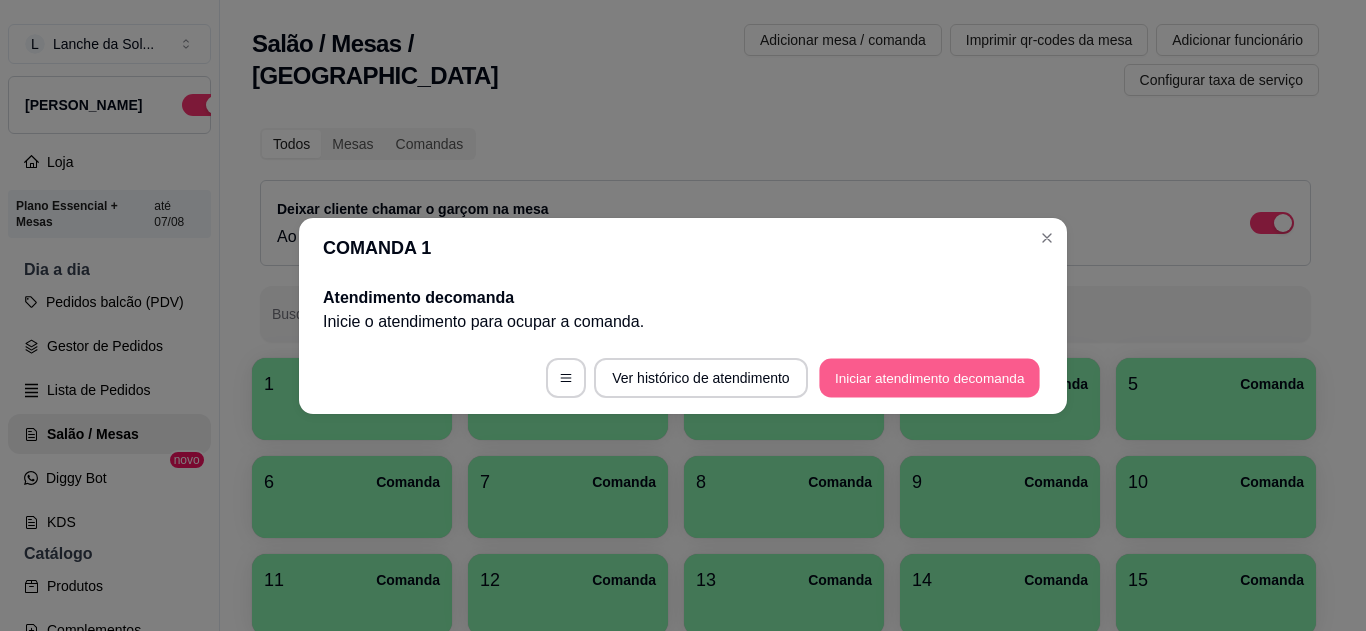 click on "Iniciar atendimento de  comanda" at bounding box center (929, 377) 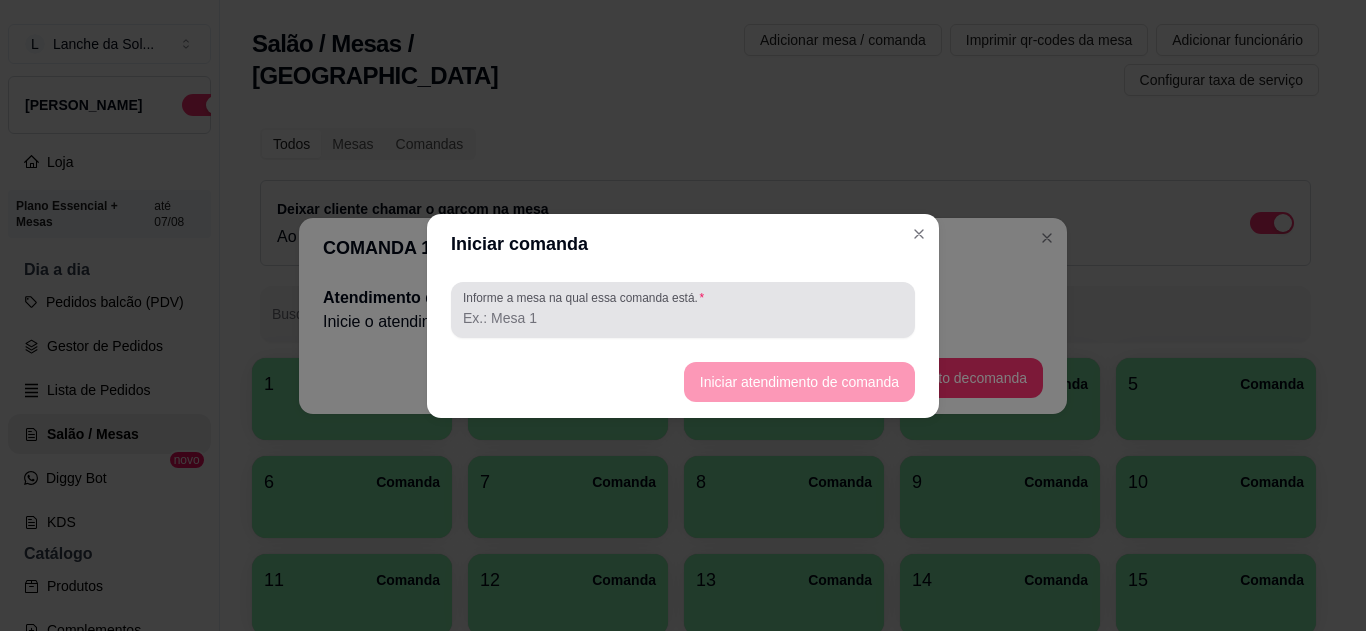 click at bounding box center [683, 310] 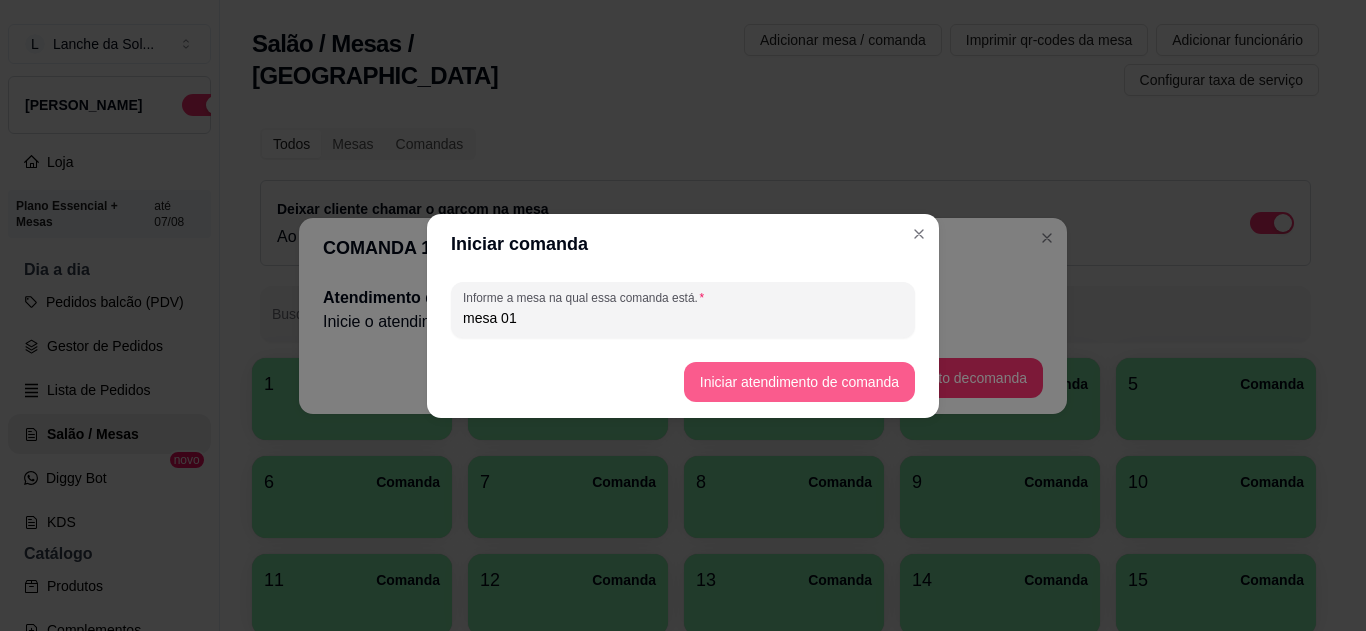 type on "mesa 01" 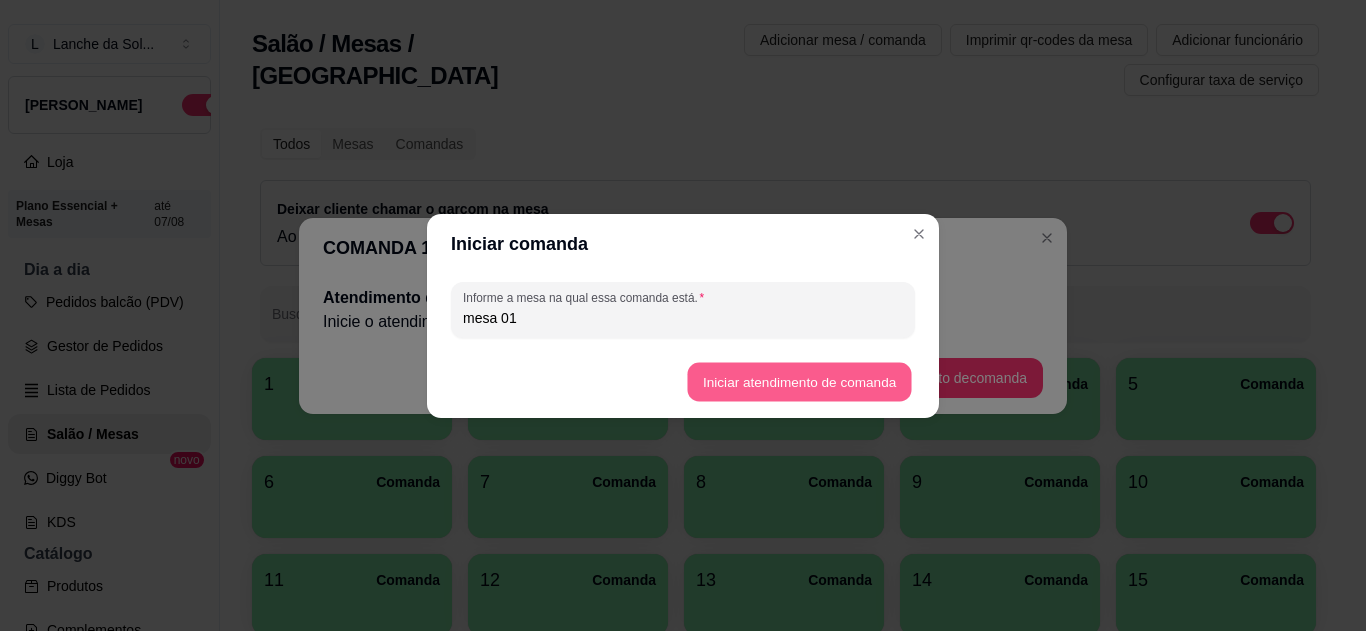 click on "Iniciar atendimento de comanda" at bounding box center (799, 381) 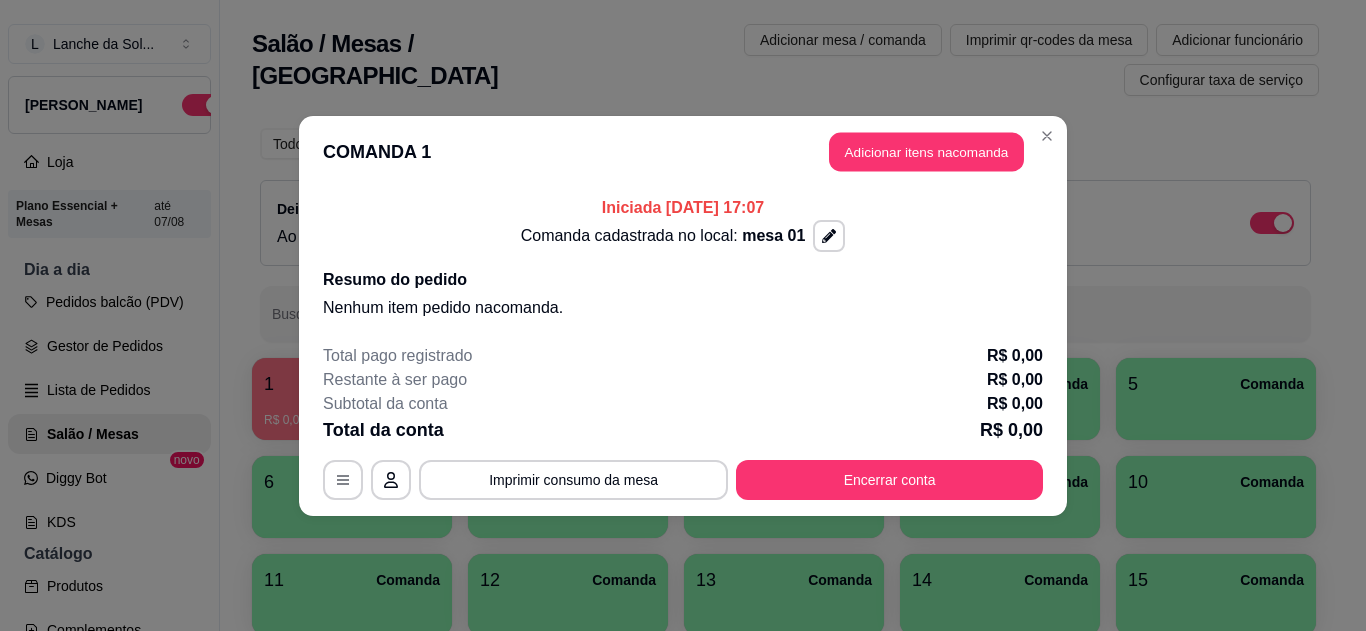 click on "Adicionar itens na  comanda" at bounding box center [926, 151] 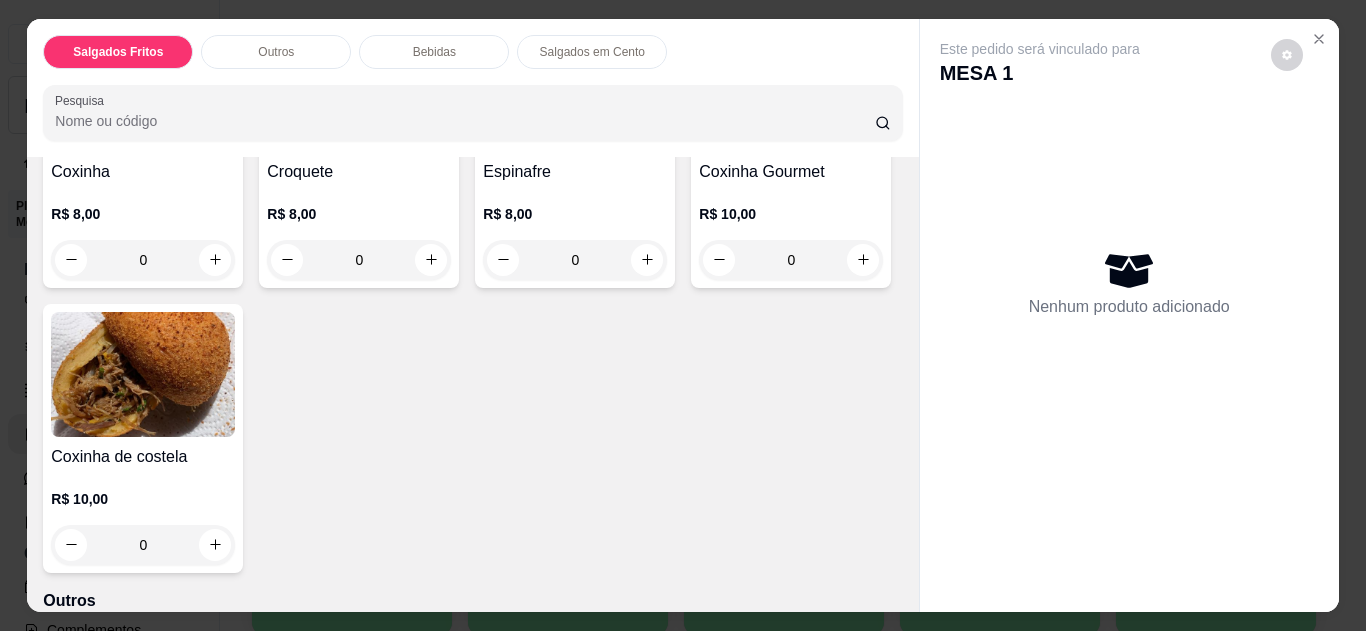 scroll, scrollTop: 280, scrollLeft: 0, axis: vertical 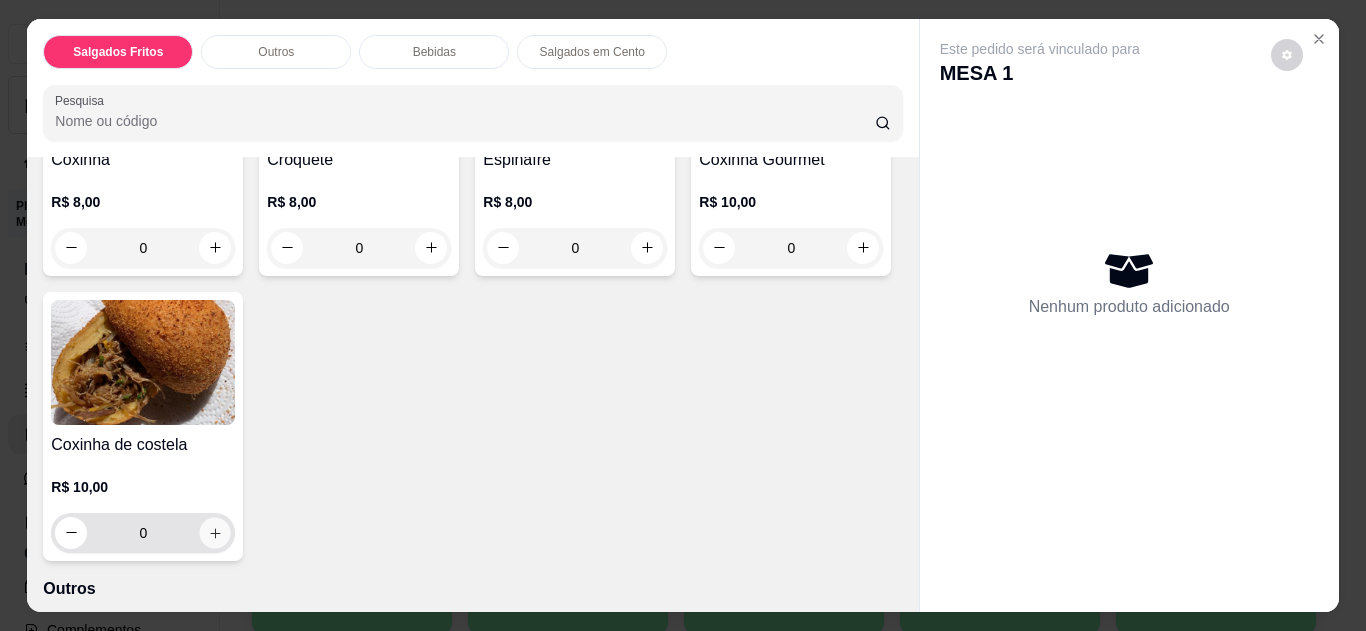 click at bounding box center [215, 532] 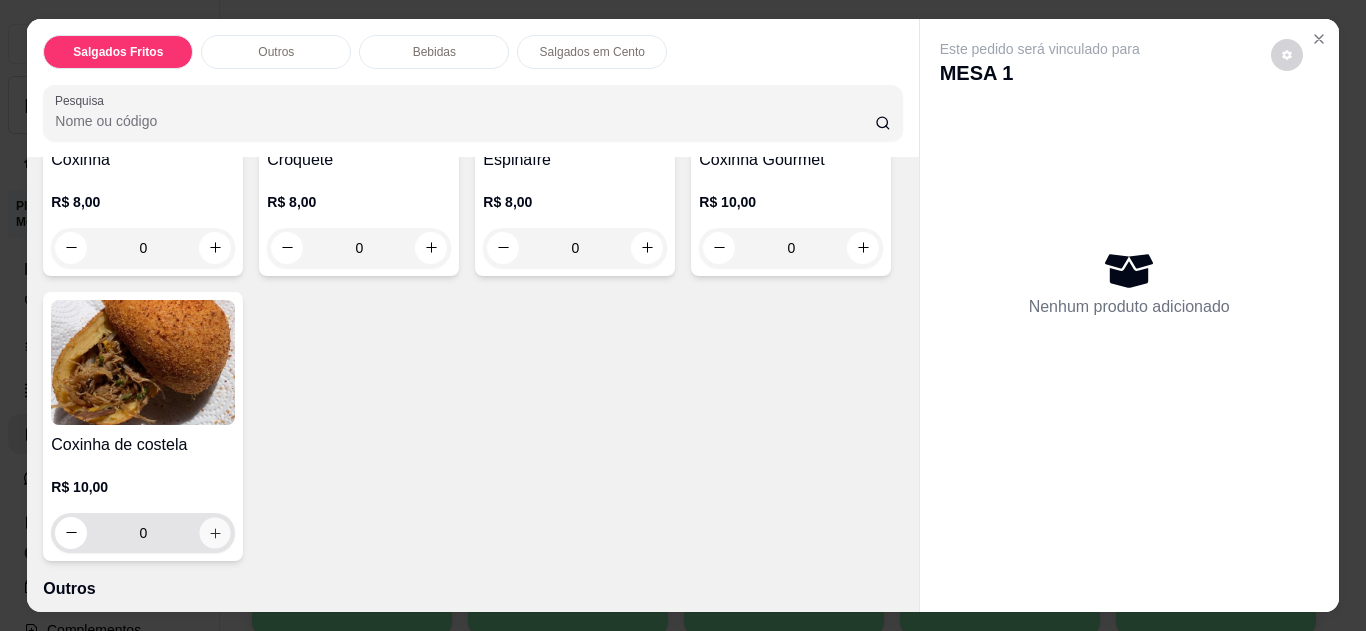 type on "1" 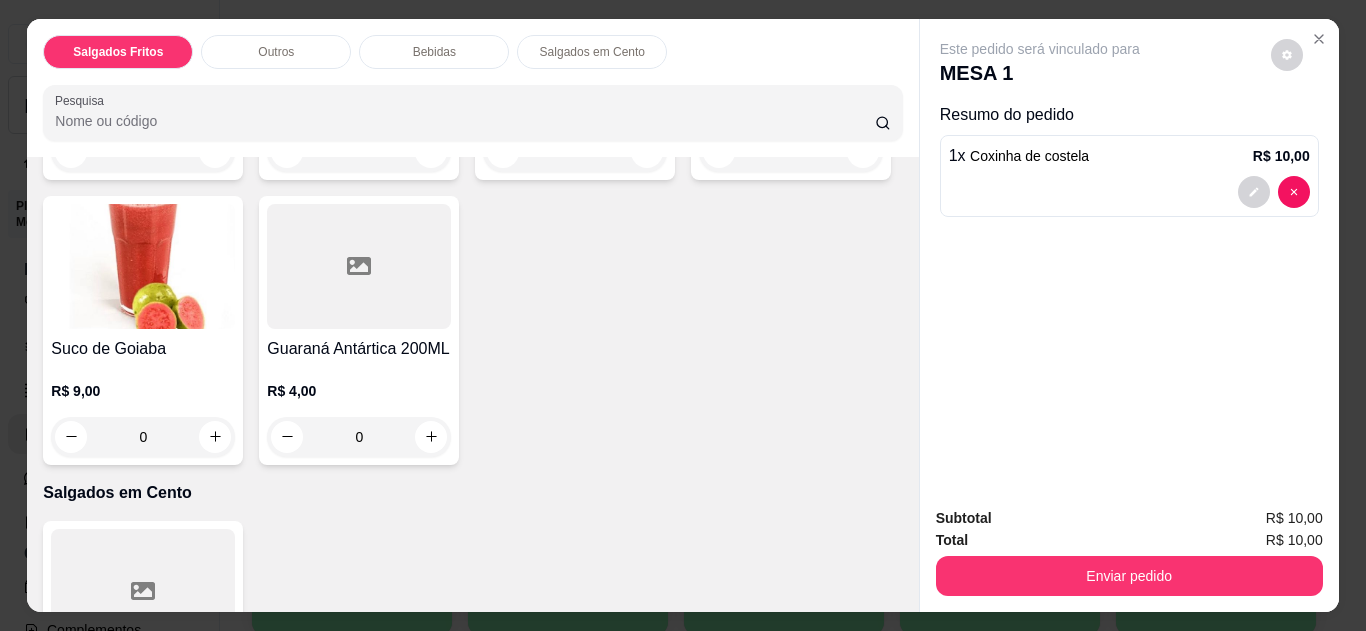 scroll, scrollTop: 1320, scrollLeft: 0, axis: vertical 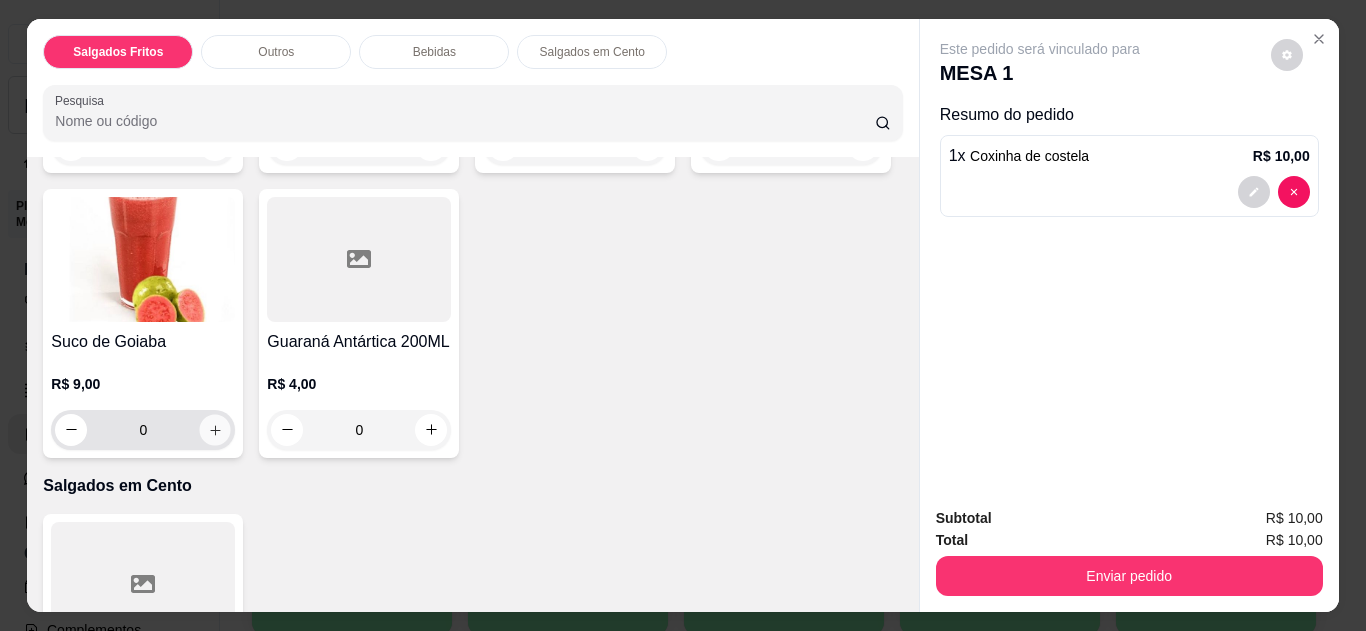 click at bounding box center (215, 429) 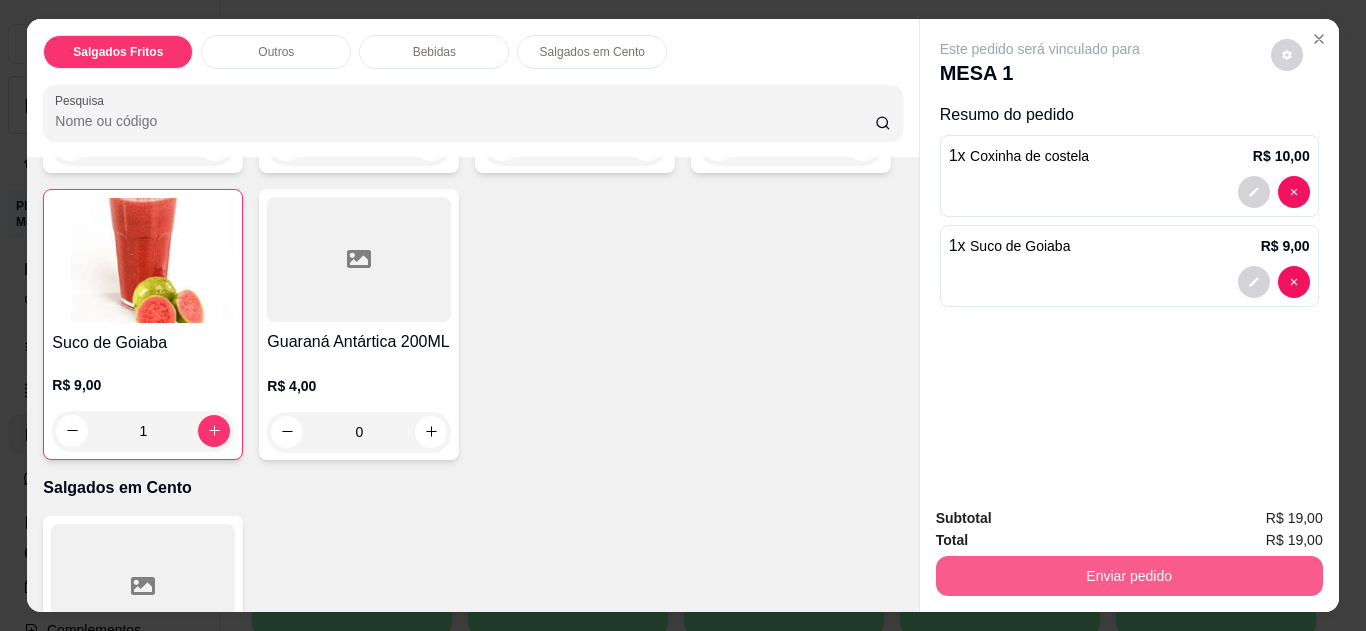 click on "Enviar pedido" at bounding box center [1129, 576] 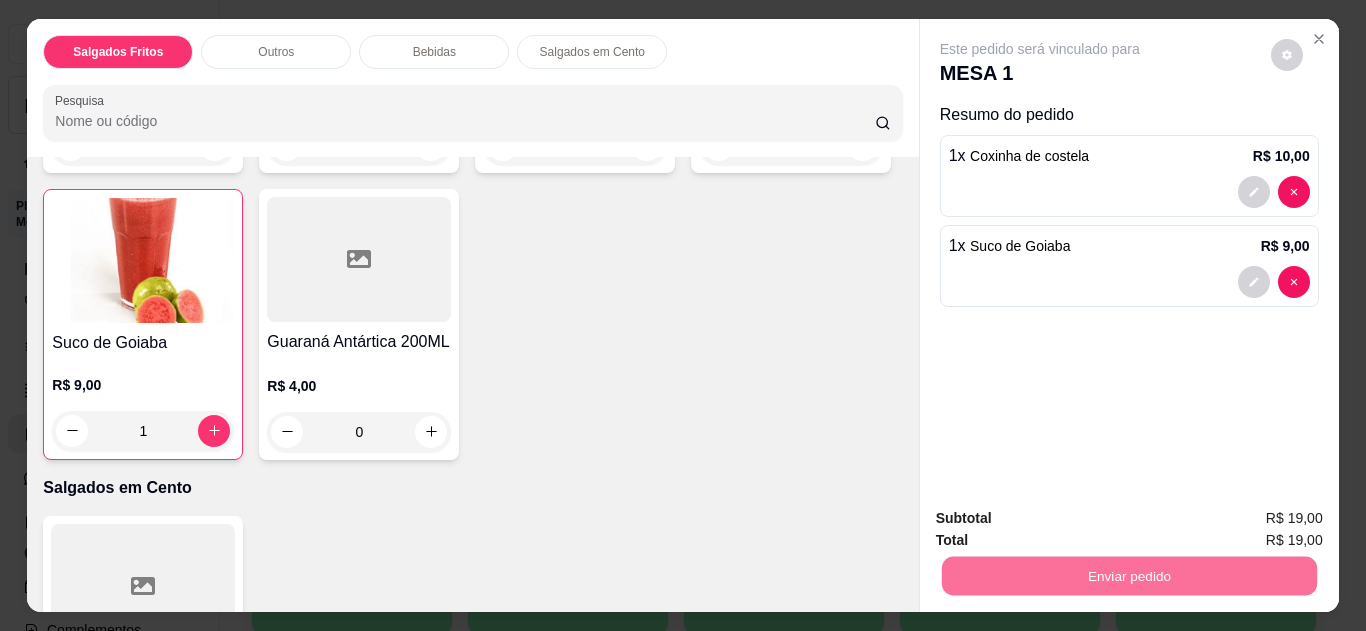 click on "Não registrar e enviar pedido" at bounding box center (1063, 519) 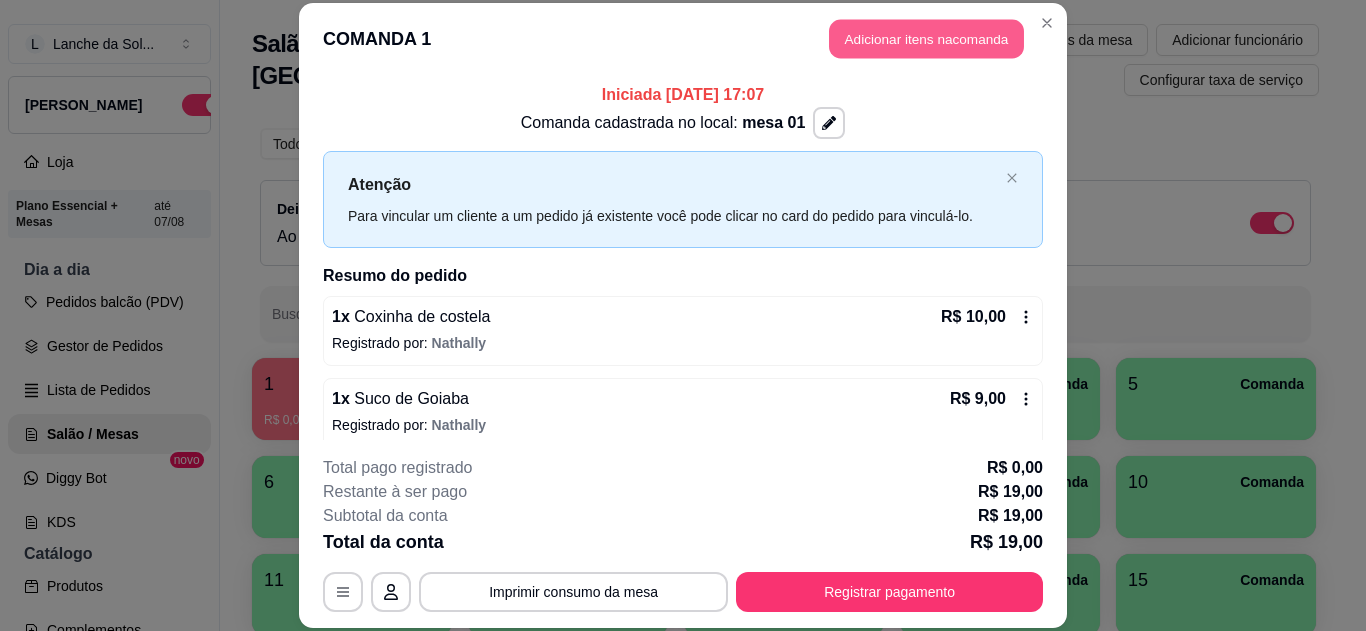 click on "Adicionar itens na  comanda" at bounding box center (926, 39) 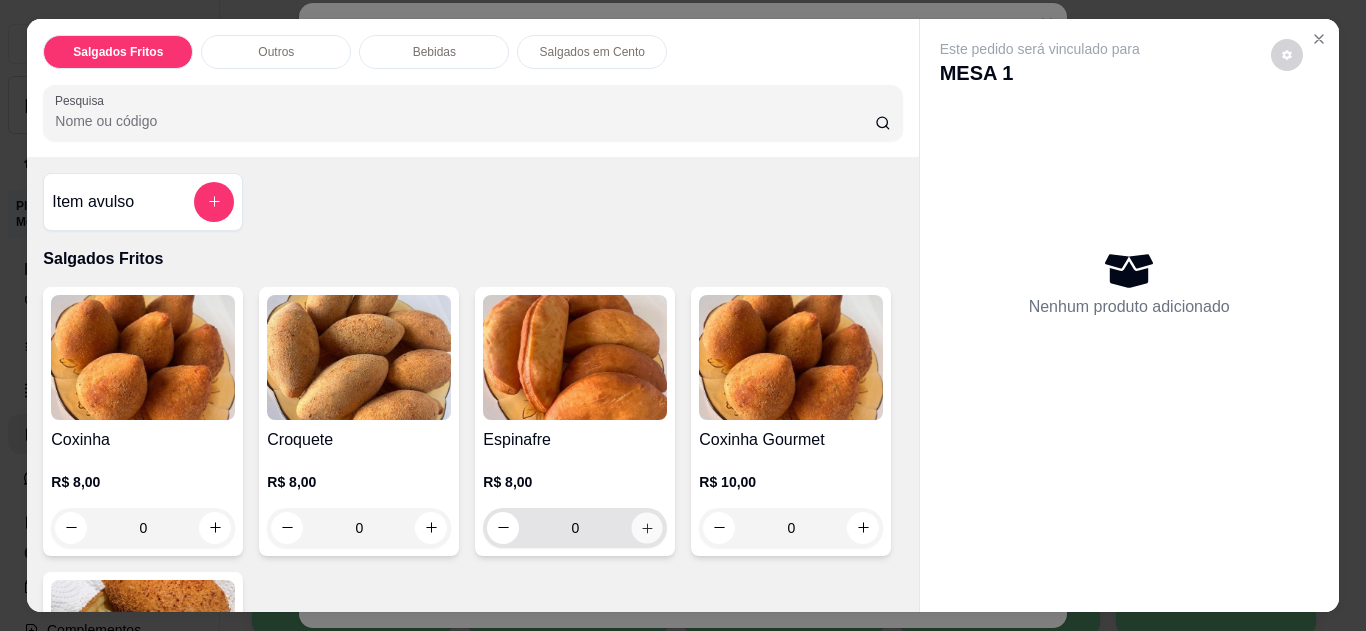 click 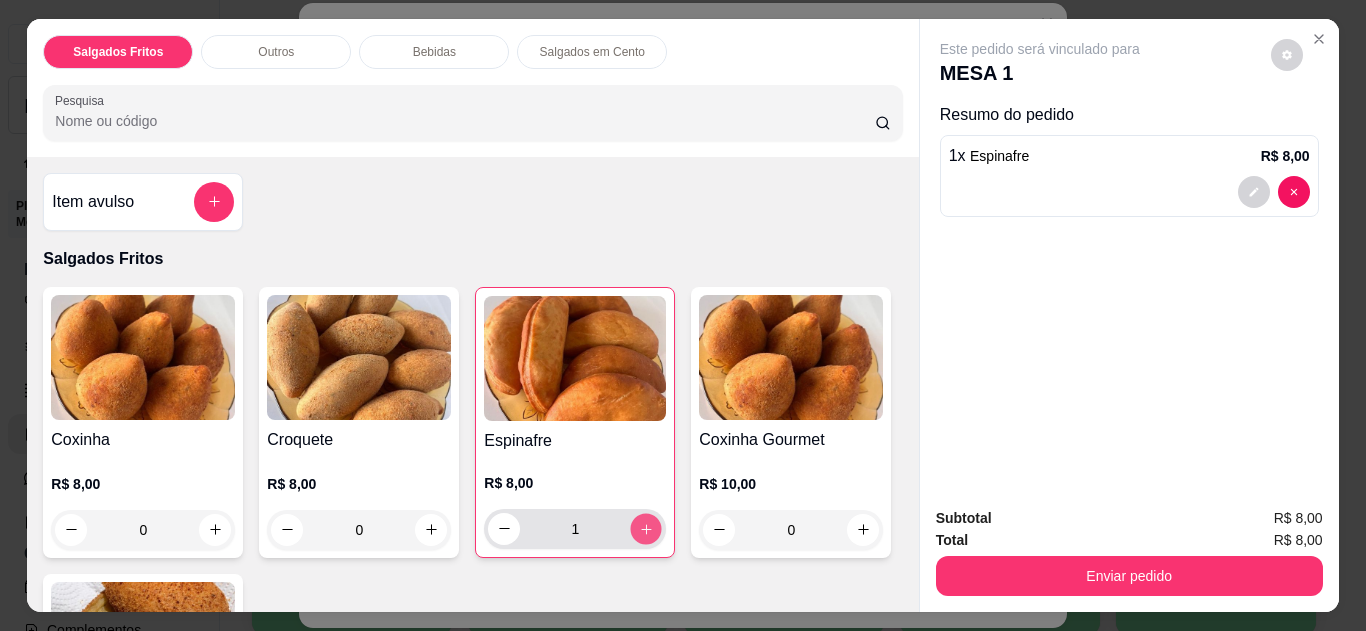 click 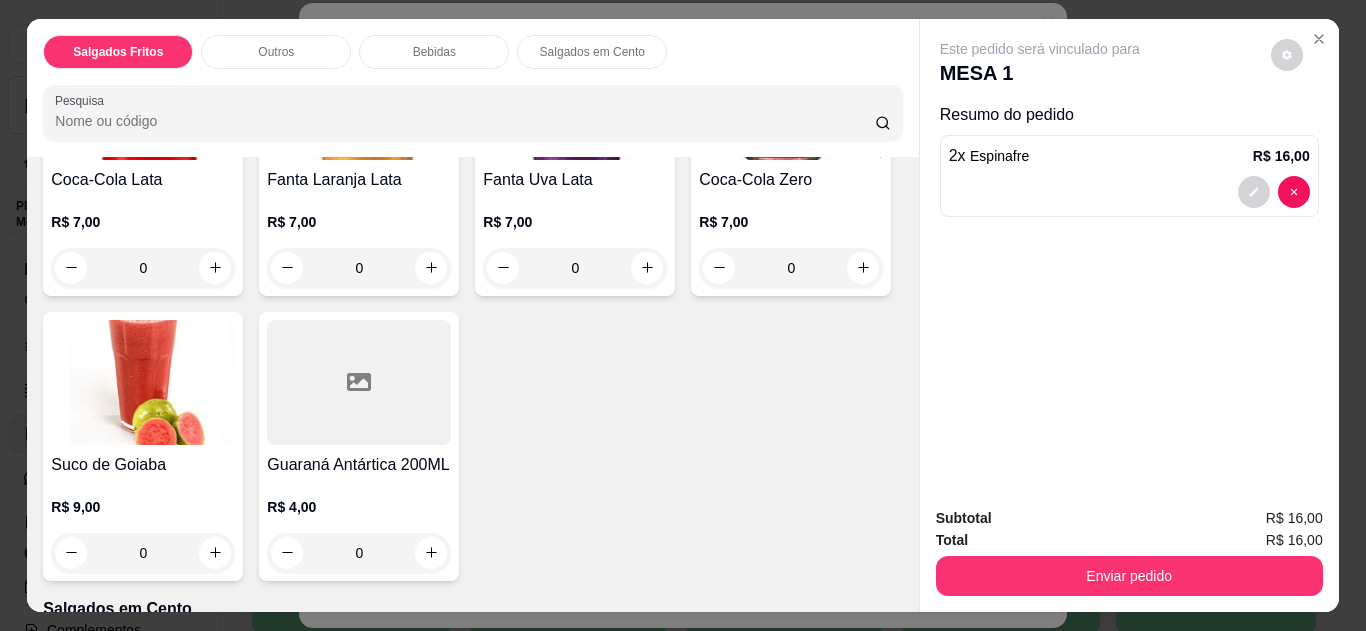 scroll, scrollTop: 1200, scrollLeft: 0, axis: vertical 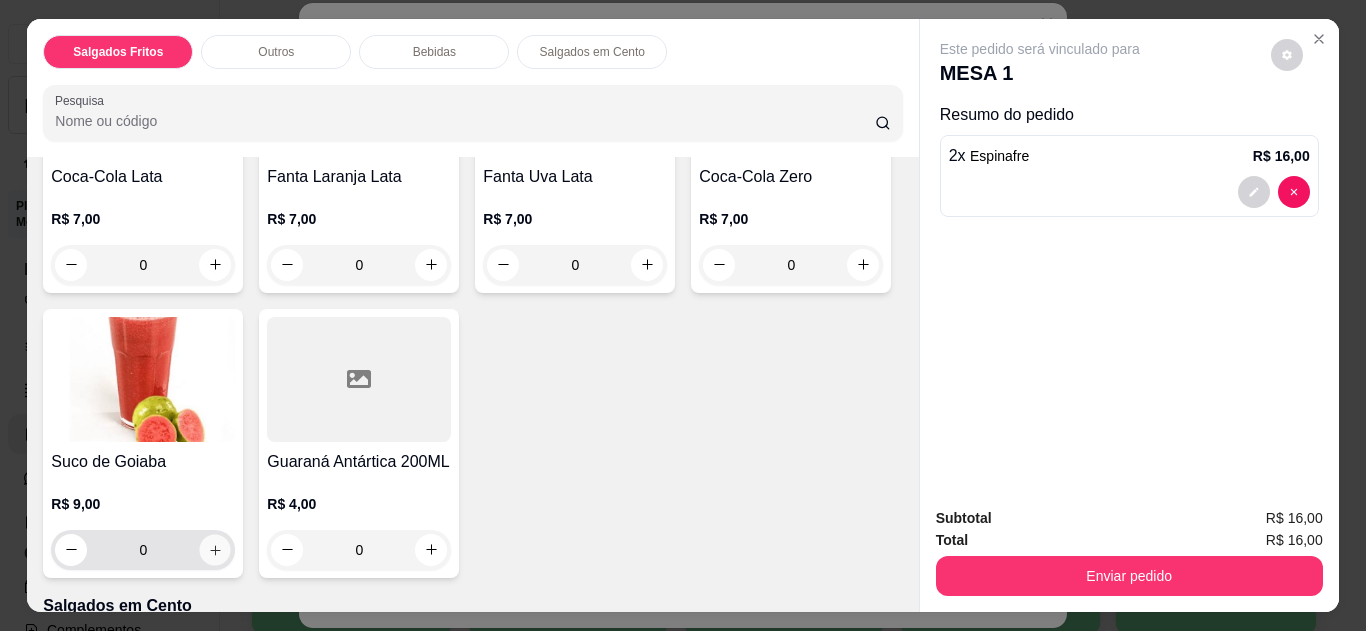 click 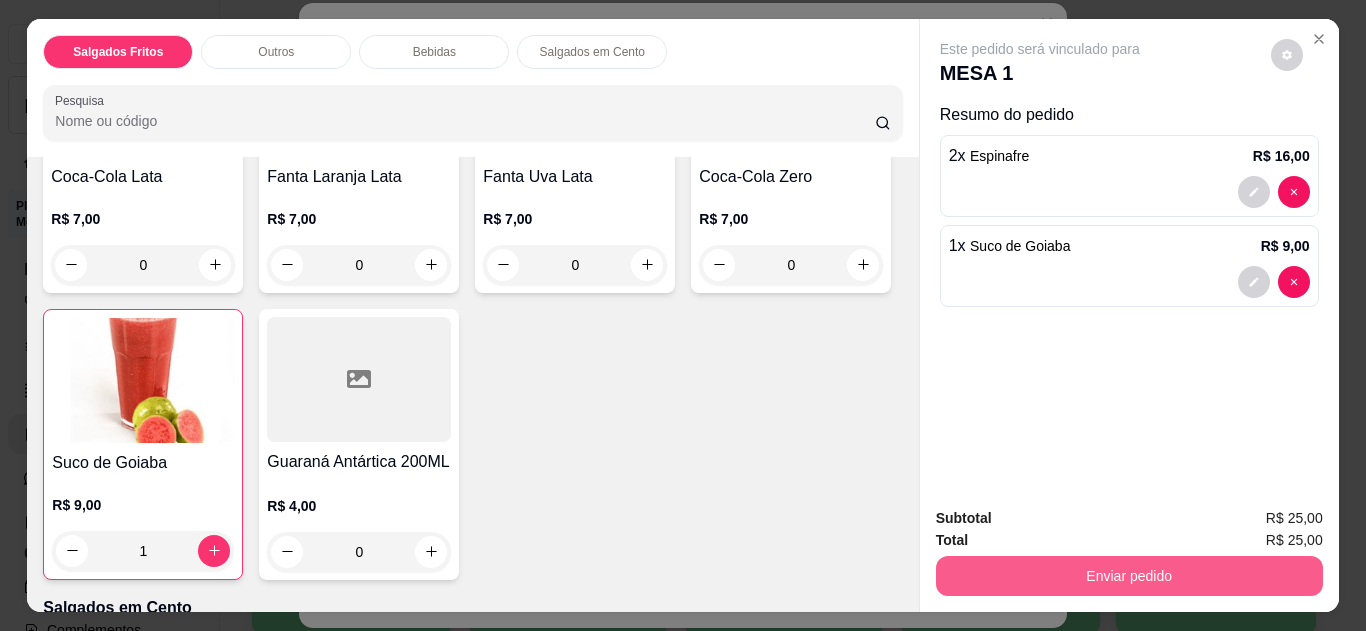click on "Enviar pedido" at bounding box center [1129, 576] 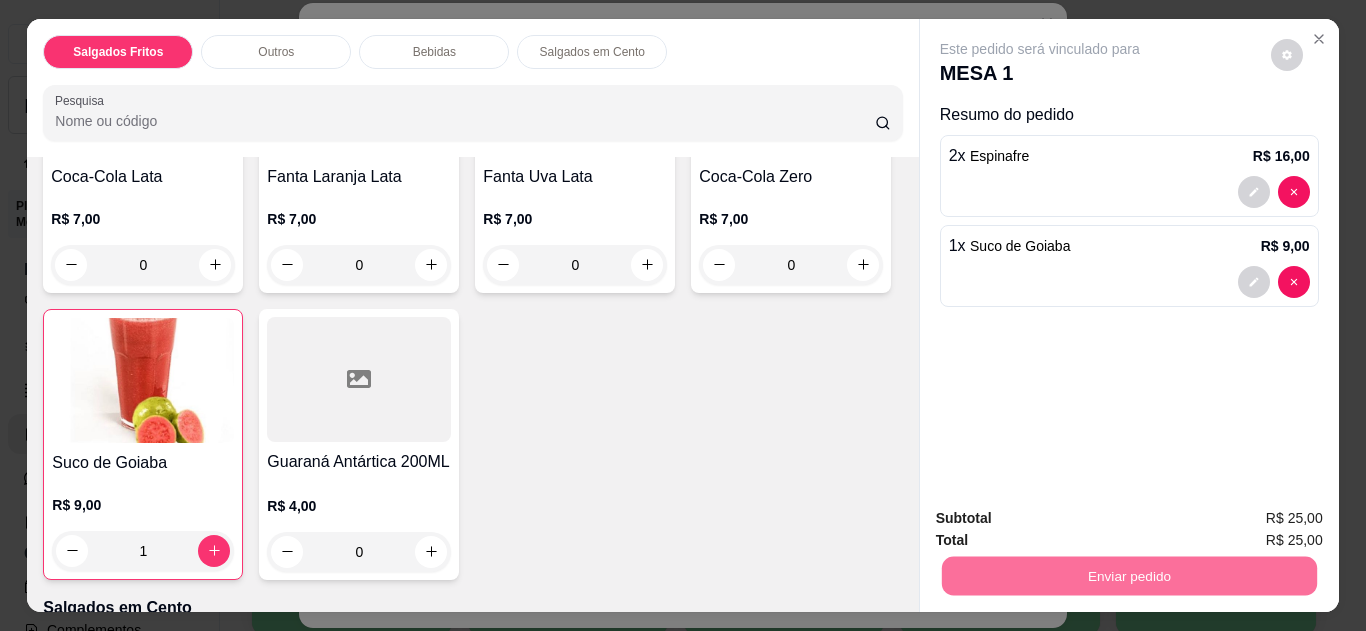 click on "Não registrar e enviar pedido" at bounding box center (1063, 519) 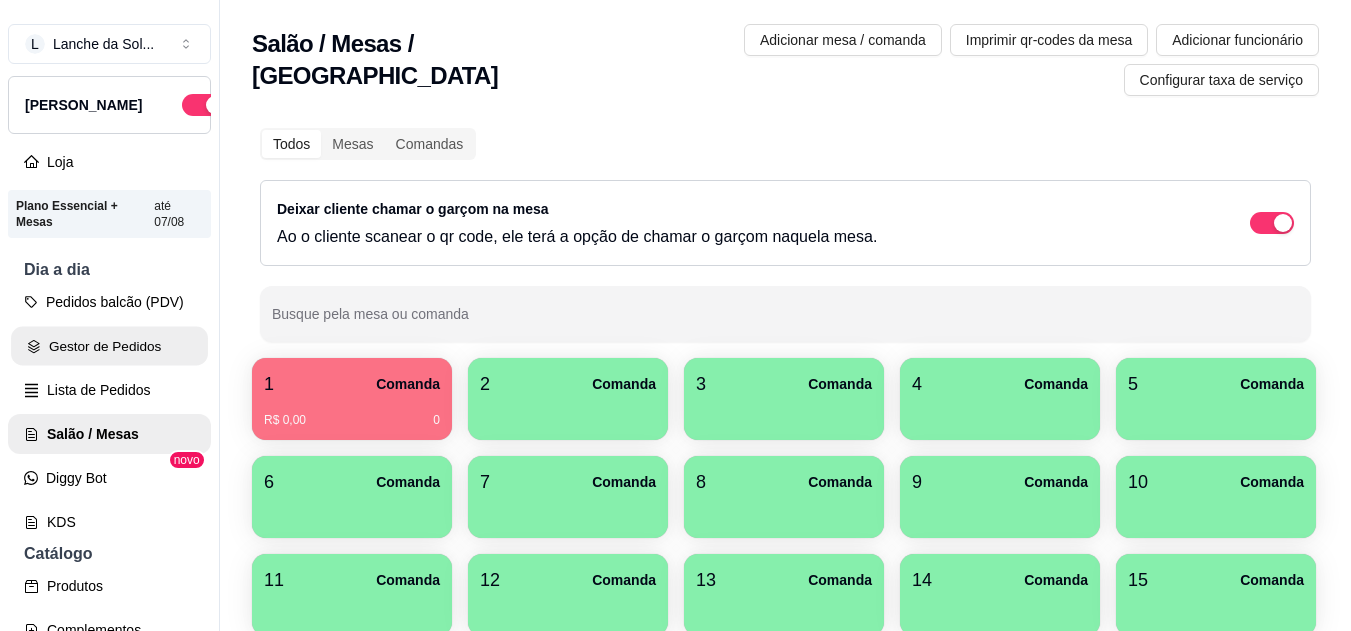 click on "Gestor de Pedidos" at bounding box center [109, 346] 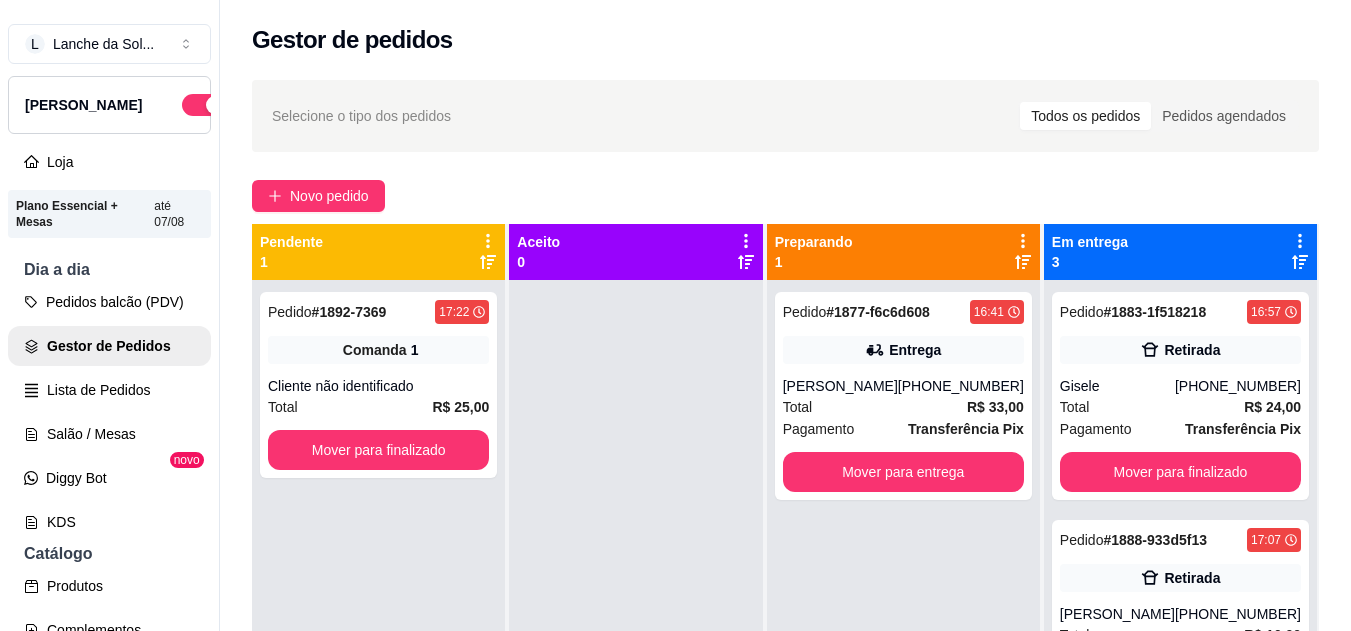 click on "[PERSON_NAME]" at bounding box center [840, 386] 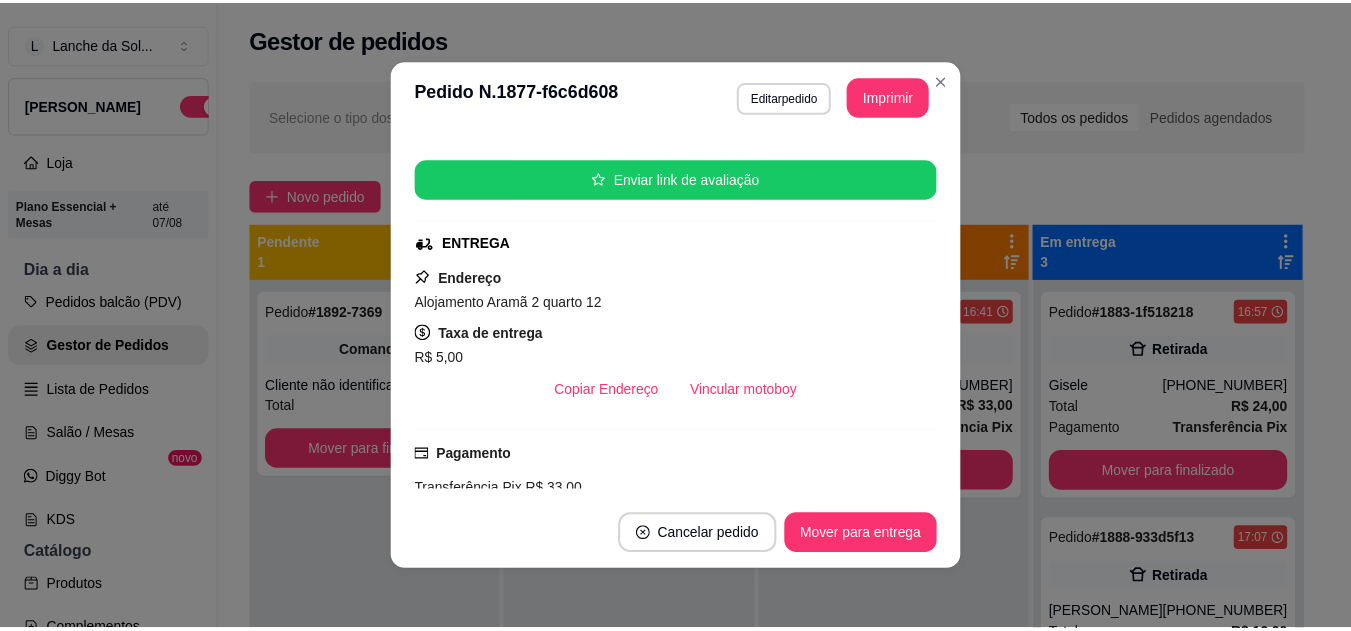 scroll, scrollTop: 240, scrollLeft: 0, axis: vertical 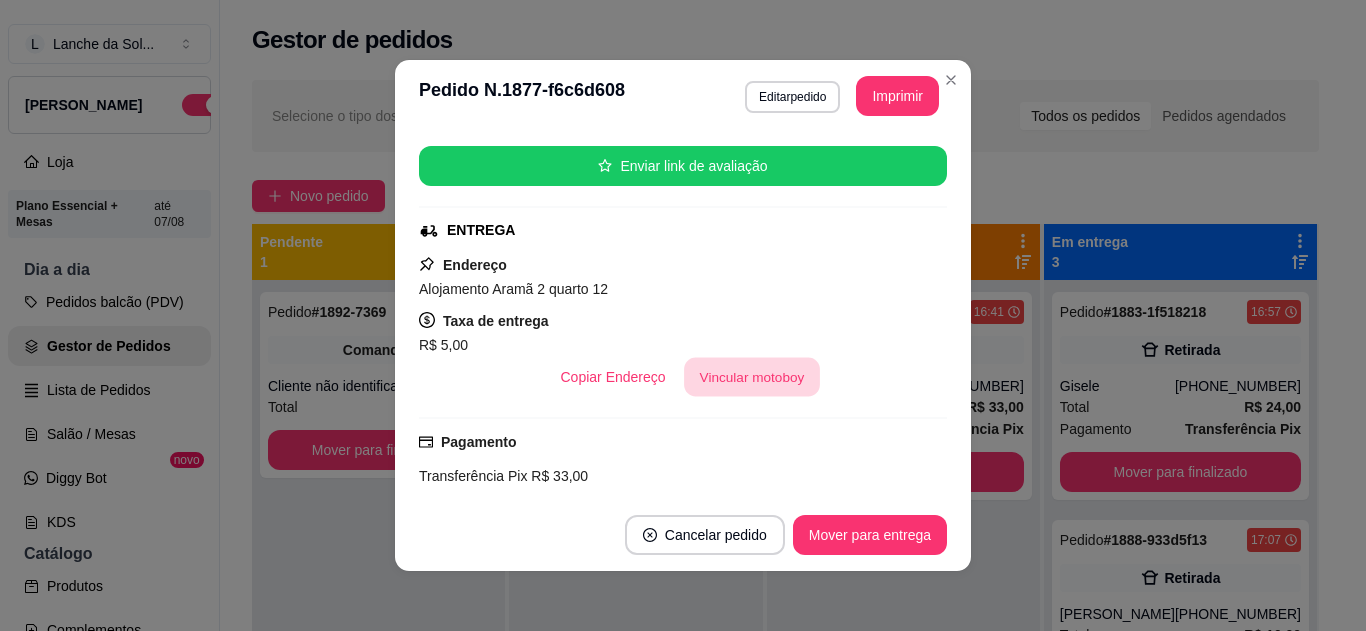 click on "Vincular motoboy" at bounding box center (752, 377) 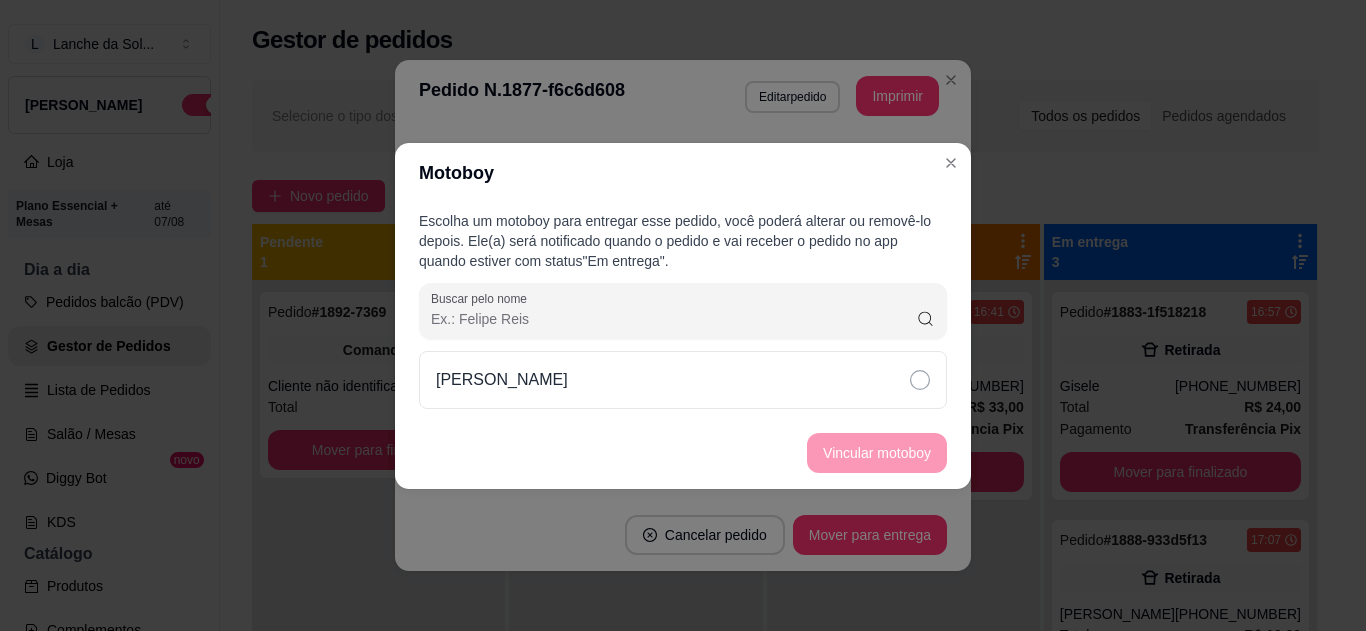 click on "[PERSON_NAME]" at bounding box center [683, 380] 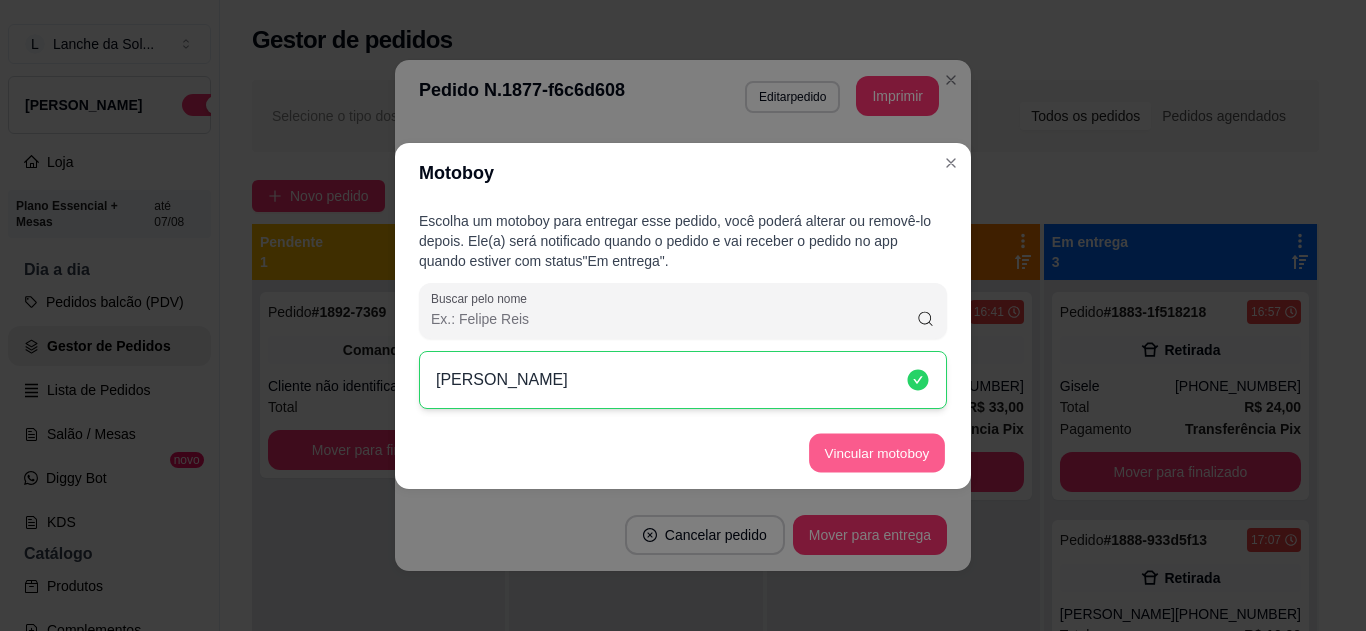 click on "Vincular motoboy" at bounding box center (877, 452) 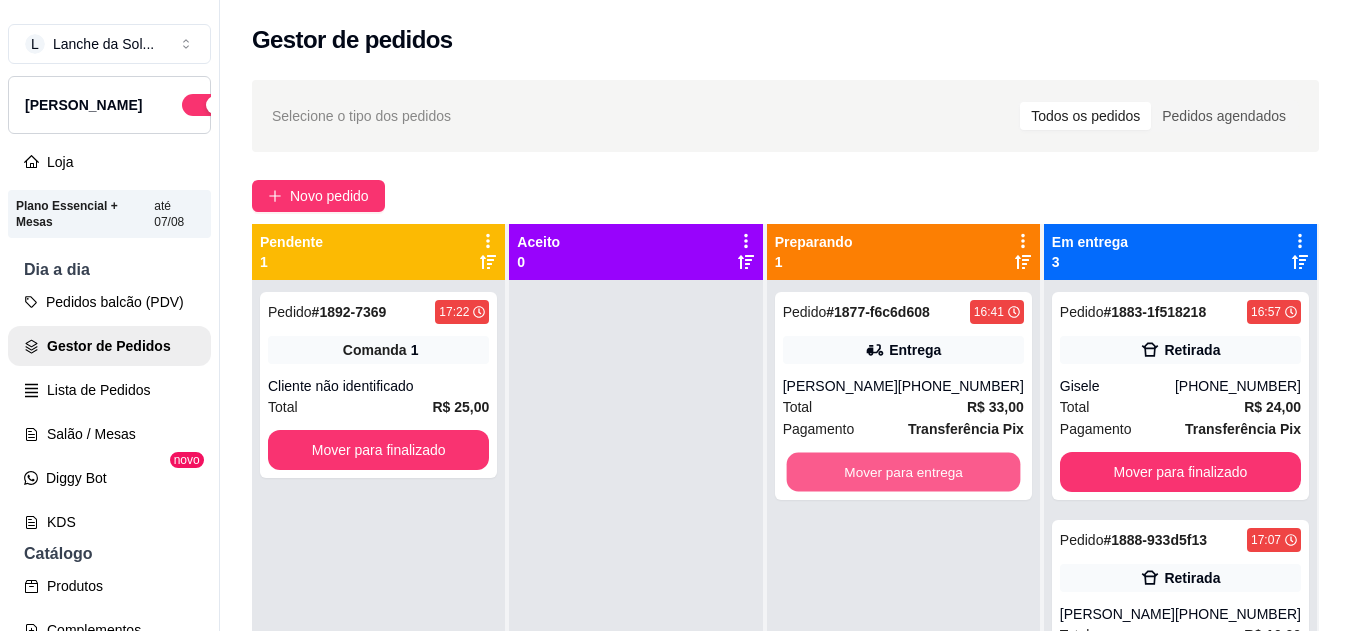 click on "Mover para entrega" at bounding box center [903, 472] 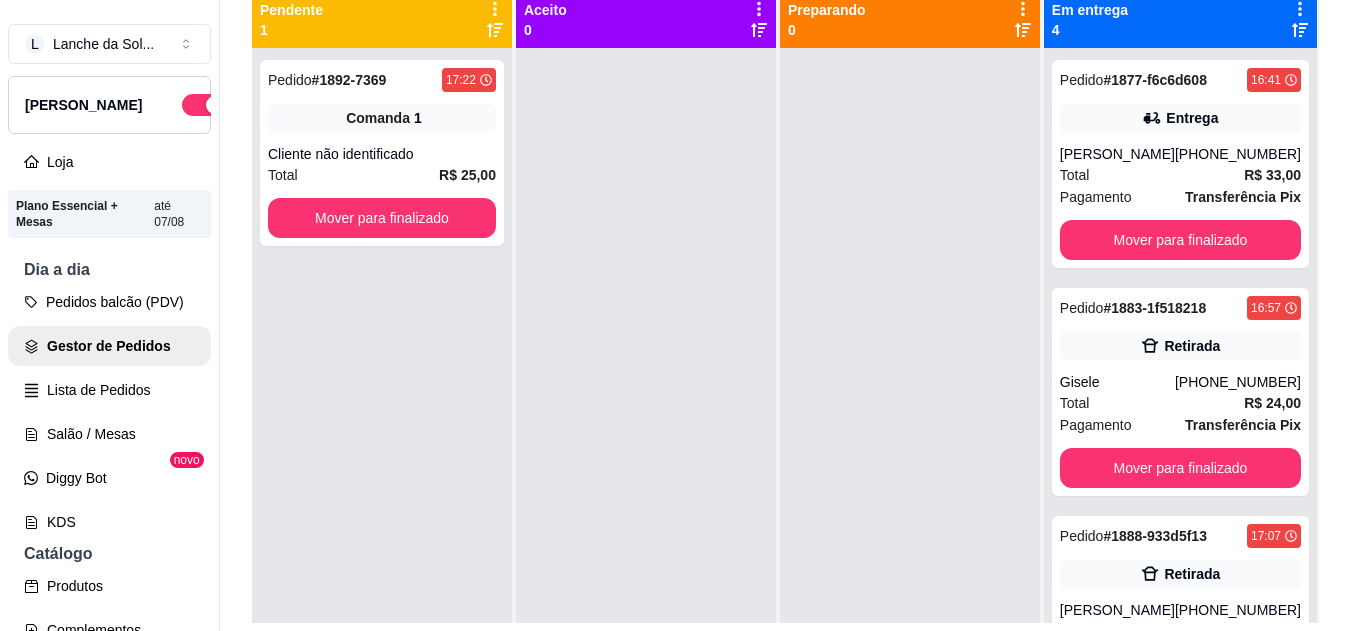 scroll, scrollTop: 240, scrollLeft: 0, axis: vertical 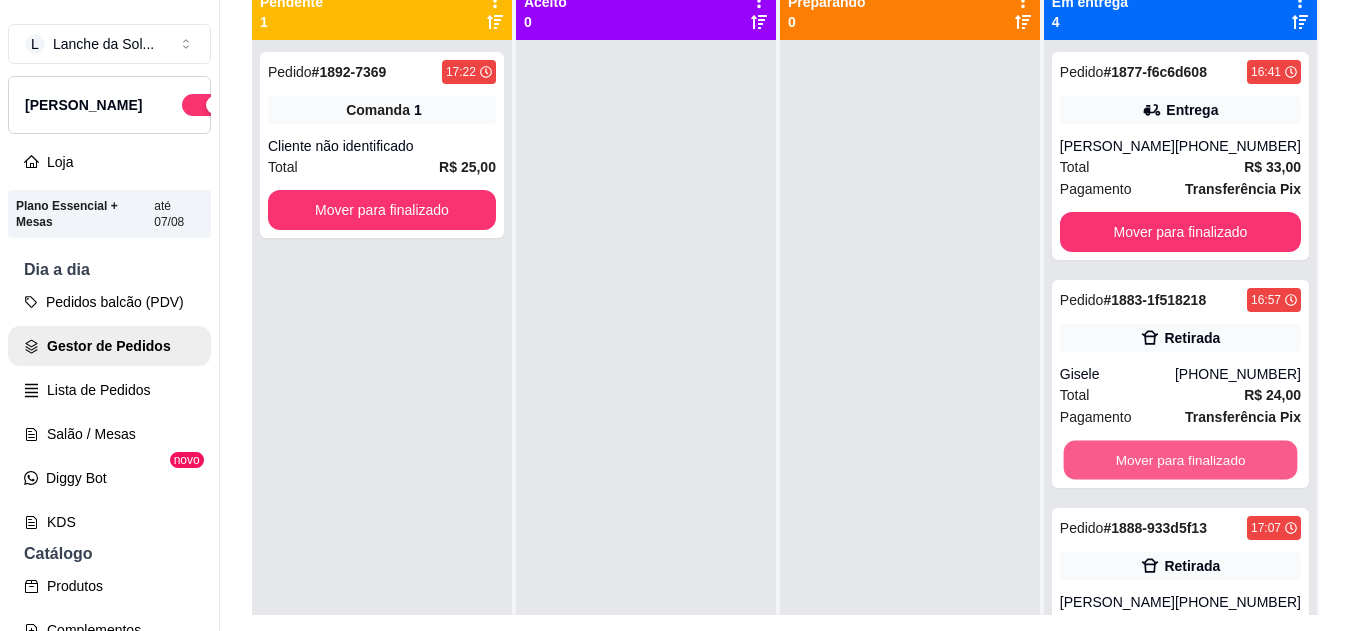 click on "Mover para finalizado" at bounding box center [1180, 460] 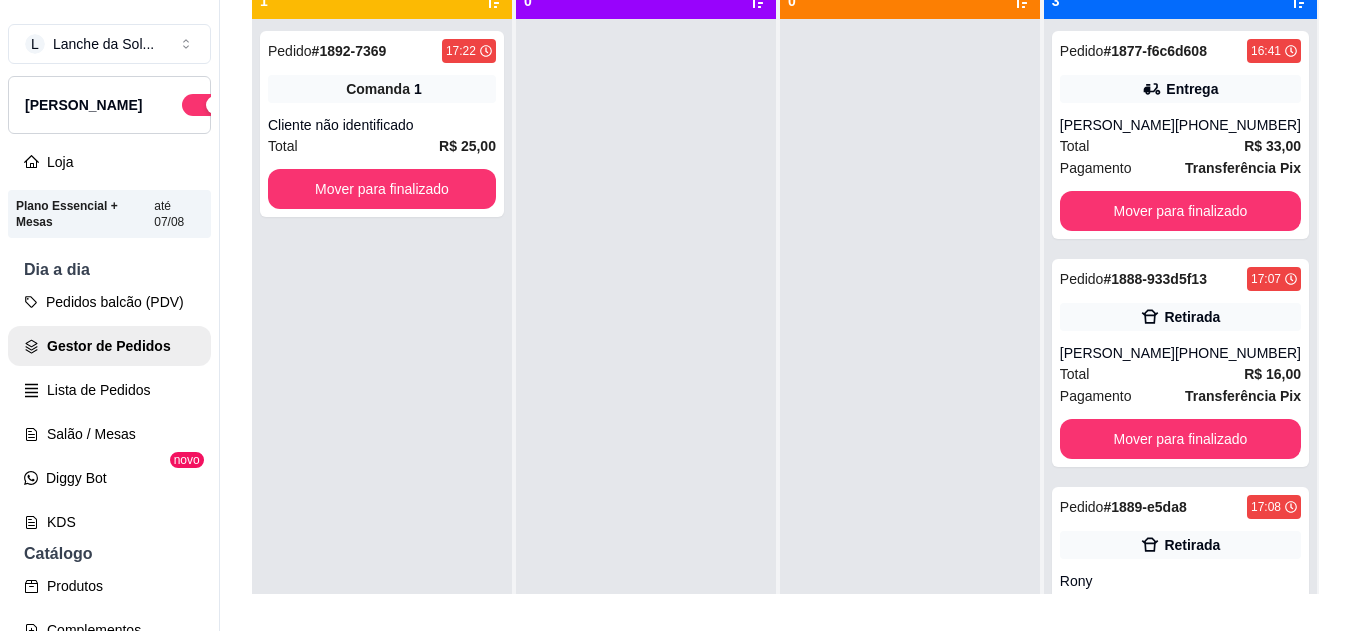 scroll, scrollTop: 319, scrollLeft: 0, axis: vertical 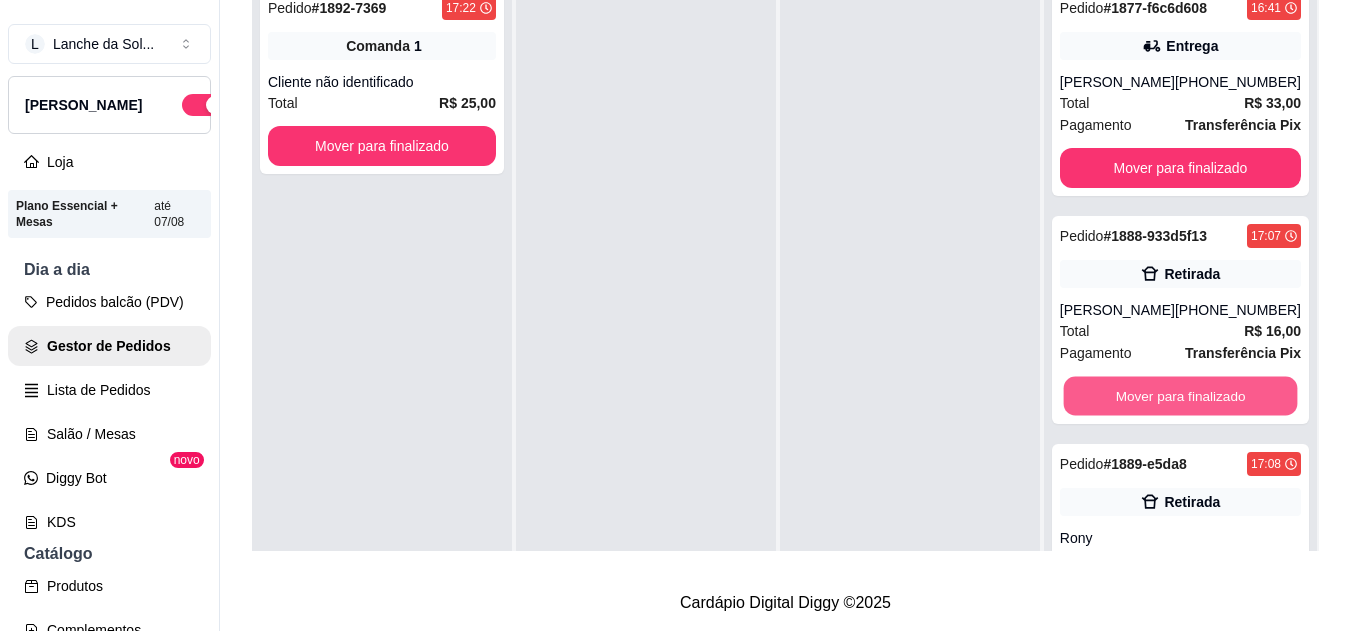 click on "Mover para finalizado" at bounding box center [1180, 396] 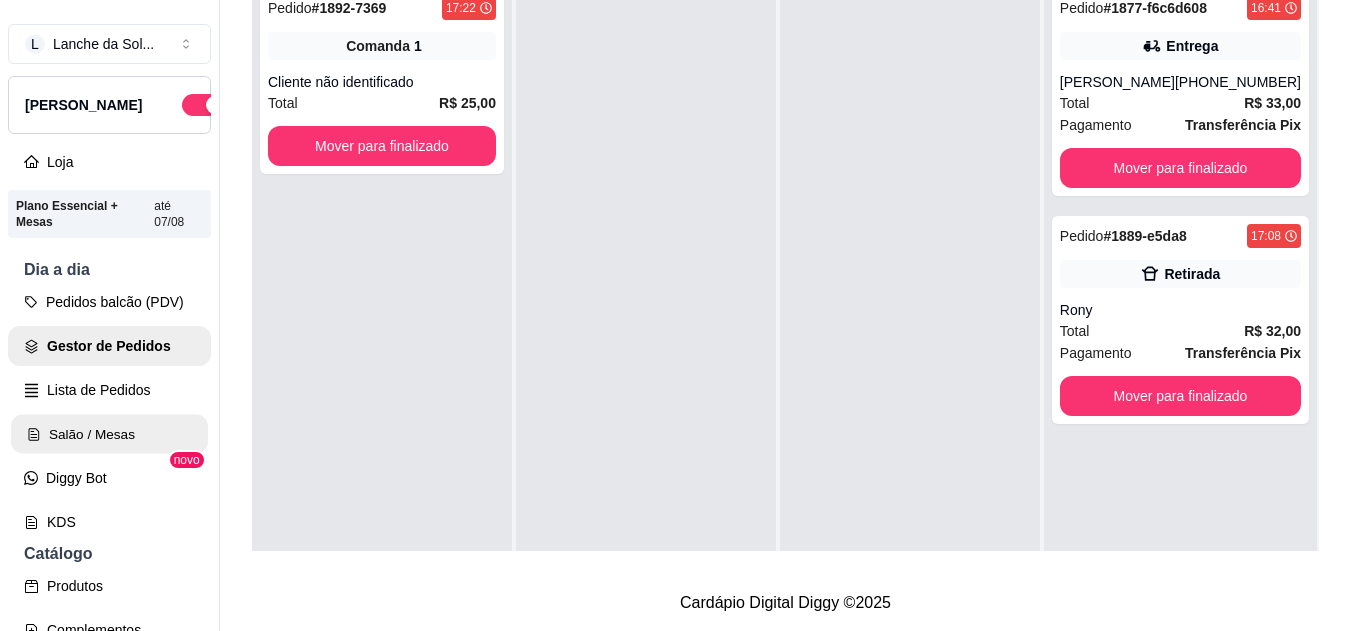 click on "Salão / Mesas" at bounding box center [109, 434] 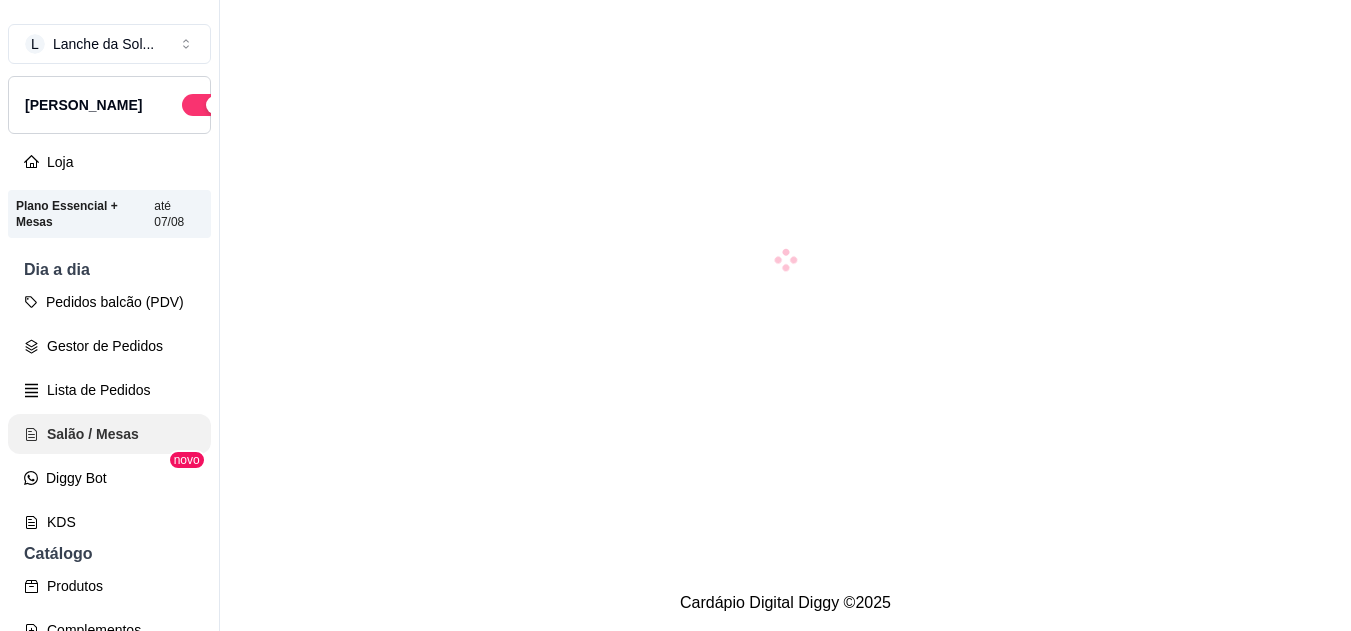 scroll, scrollTop: 0, scrollLeft: 0, axis: both 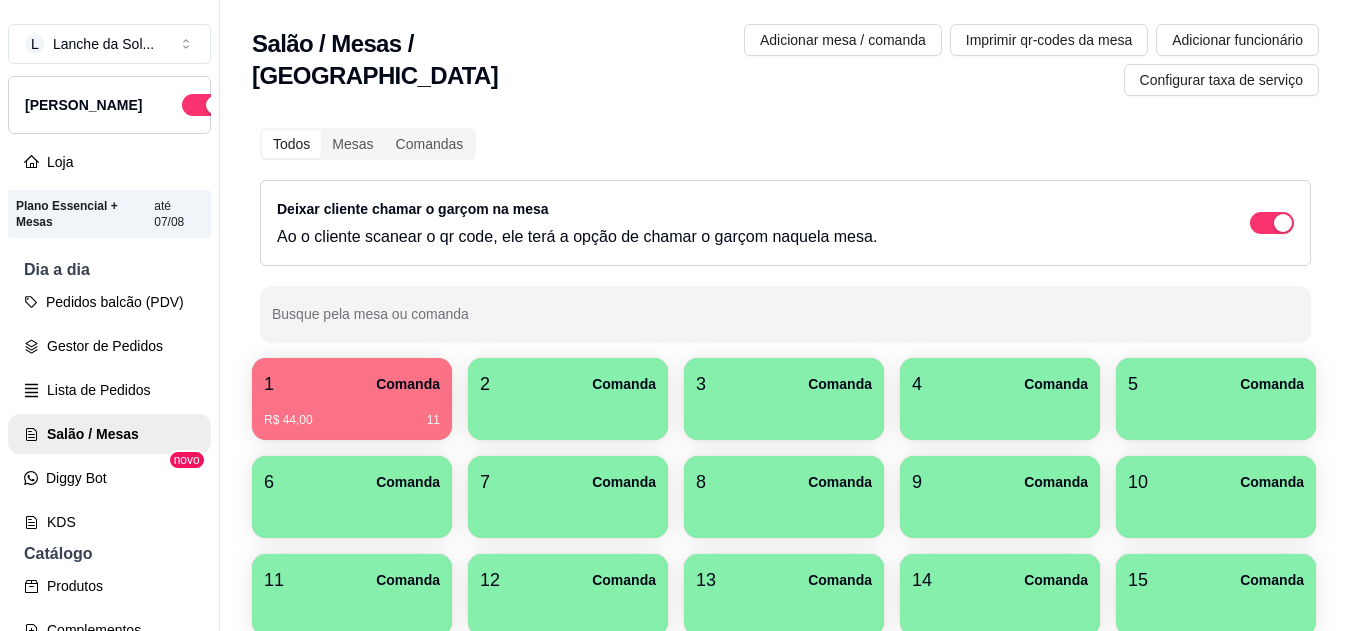 click on "1 Comanda" at bounding box center (352, 384) 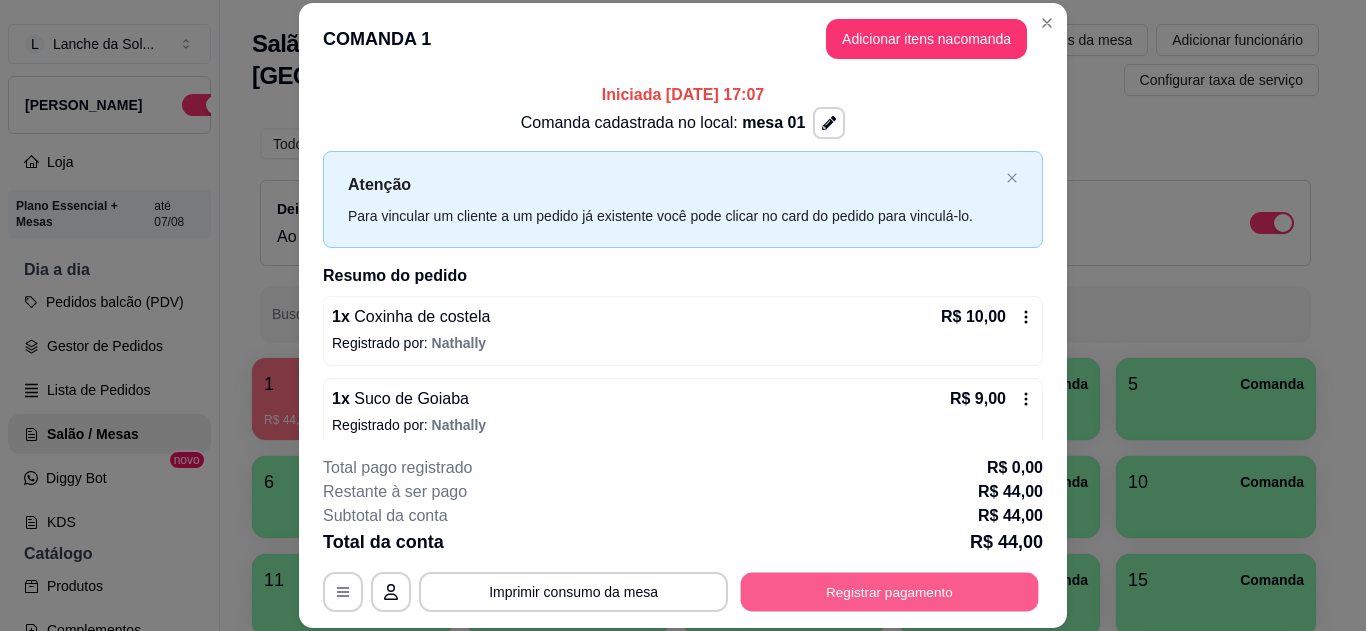 click on "Registrar pagamento" at bounding box center [890, 591] 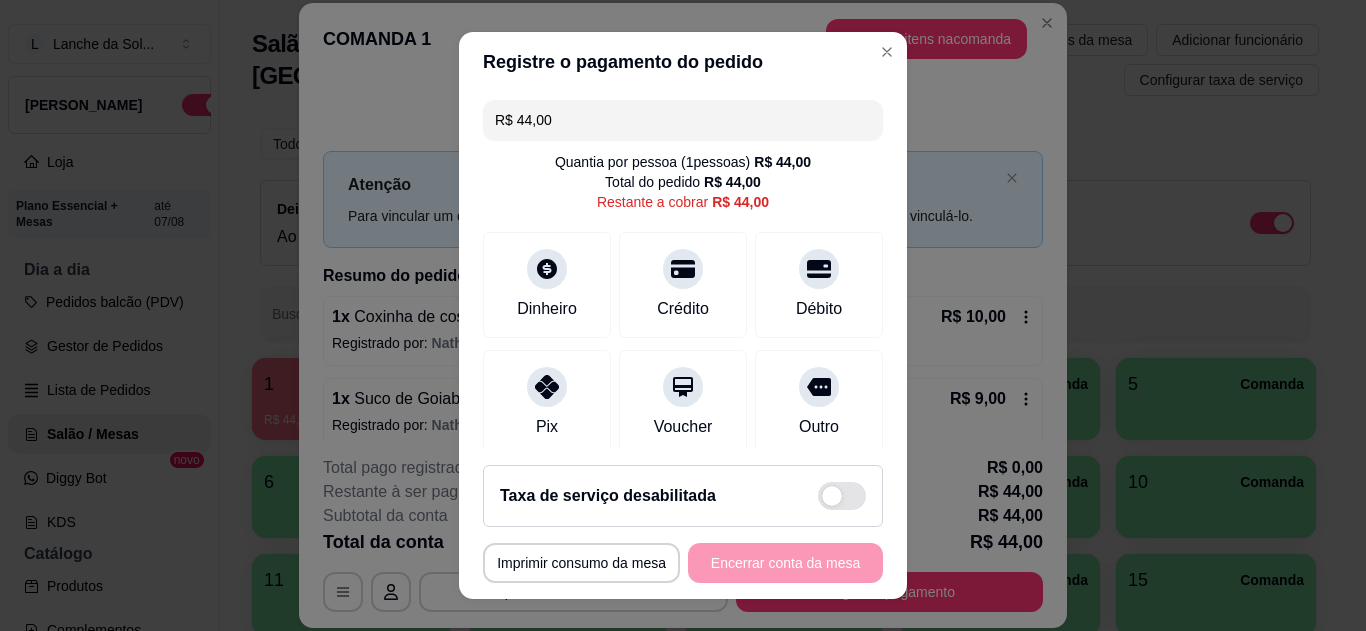 click at bounding box center [547, 387] 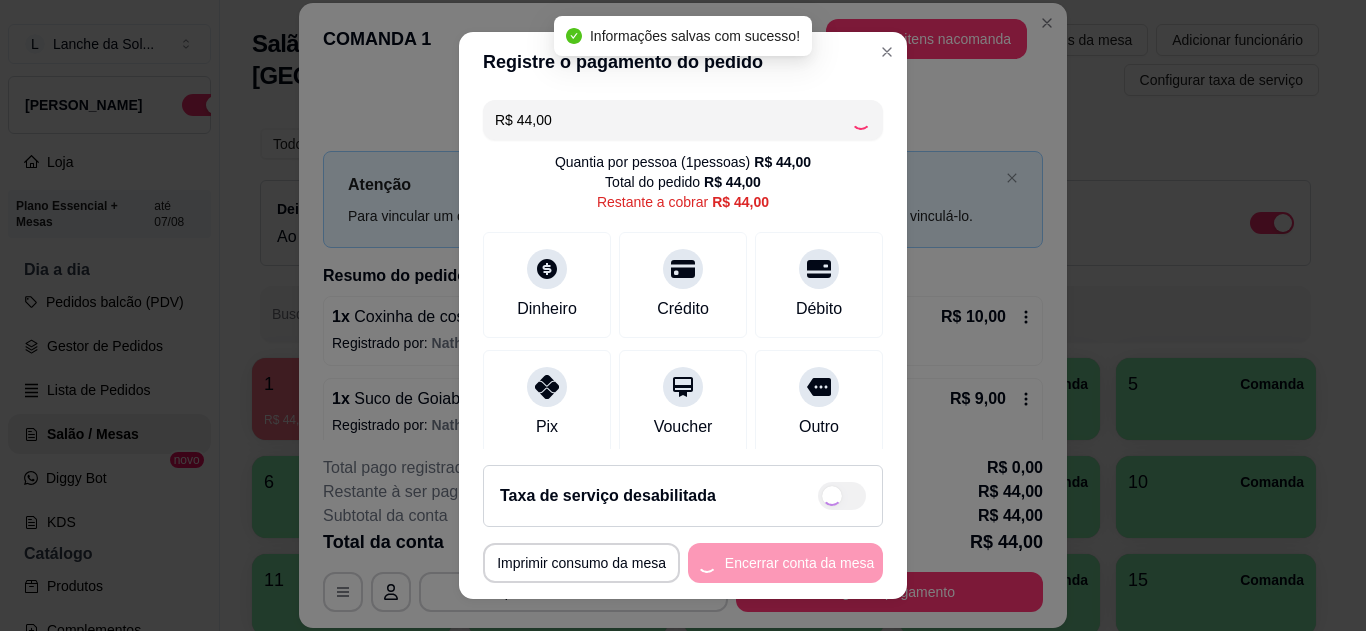 type on "R$ 0,00" 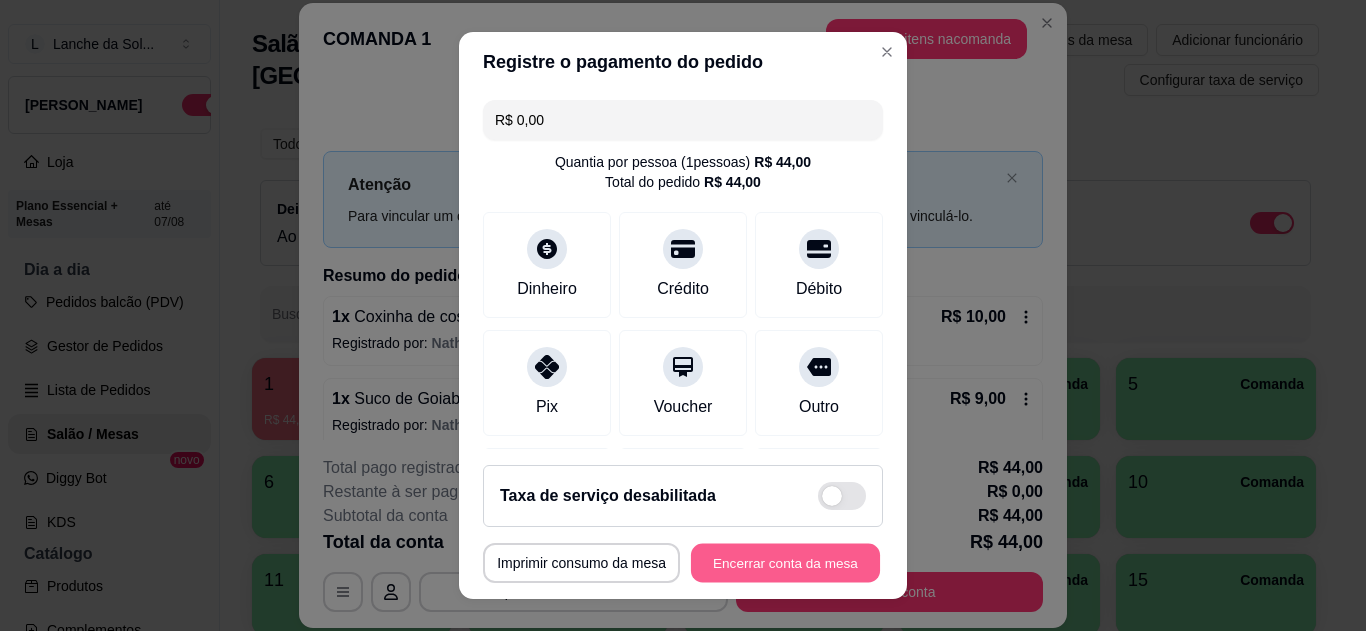 click on "Encerrar conta da mesa" at bounding box center (785, 563) 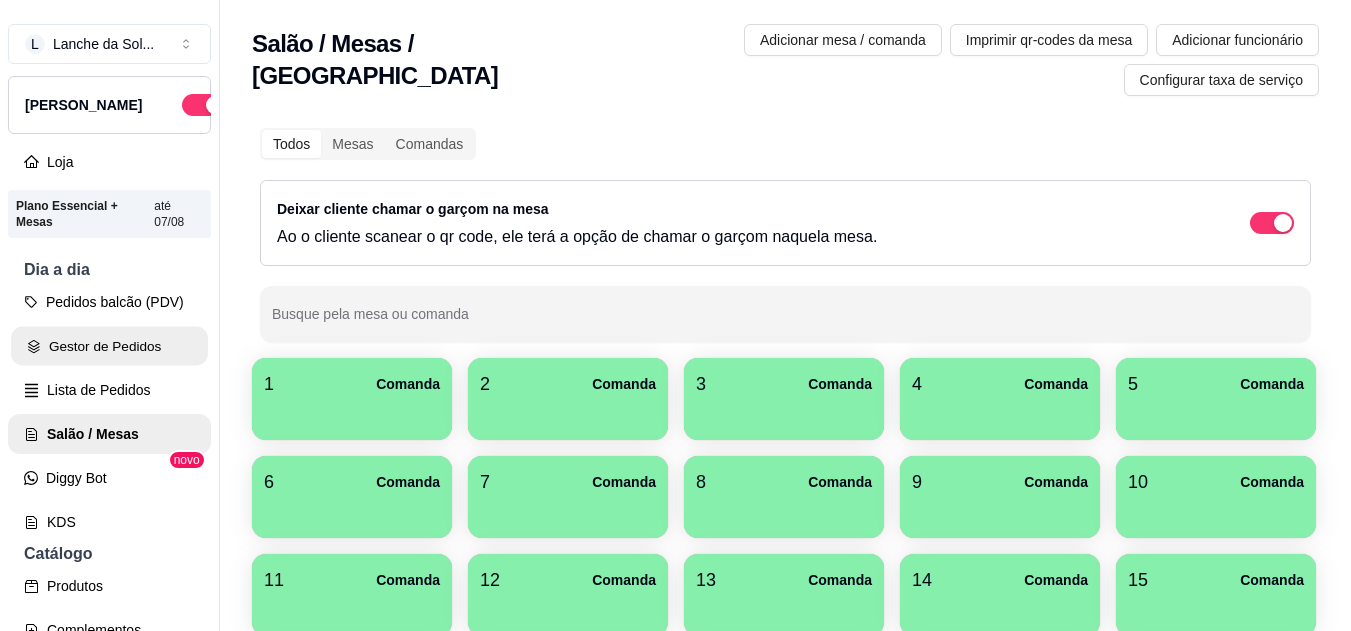 click on "Gestor de Pedidos" at bounding box center (109, 346) 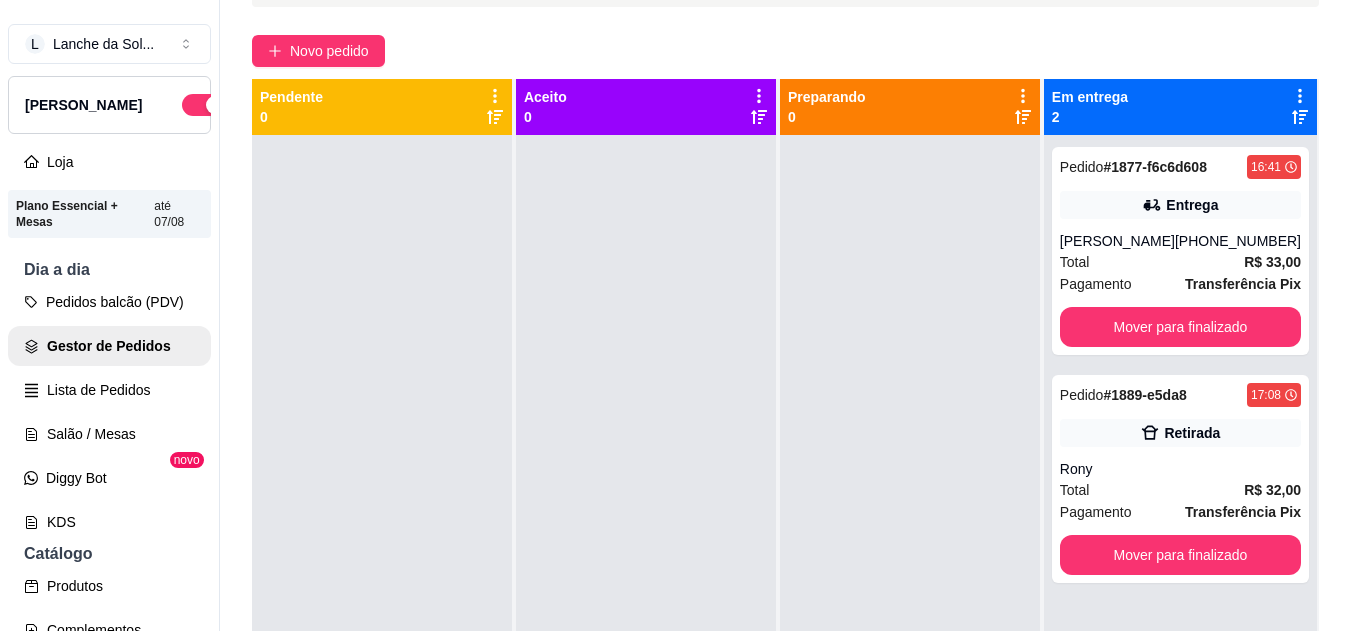 scroll, scrollTop: 160, scrollLeft: 0, axis: vertical 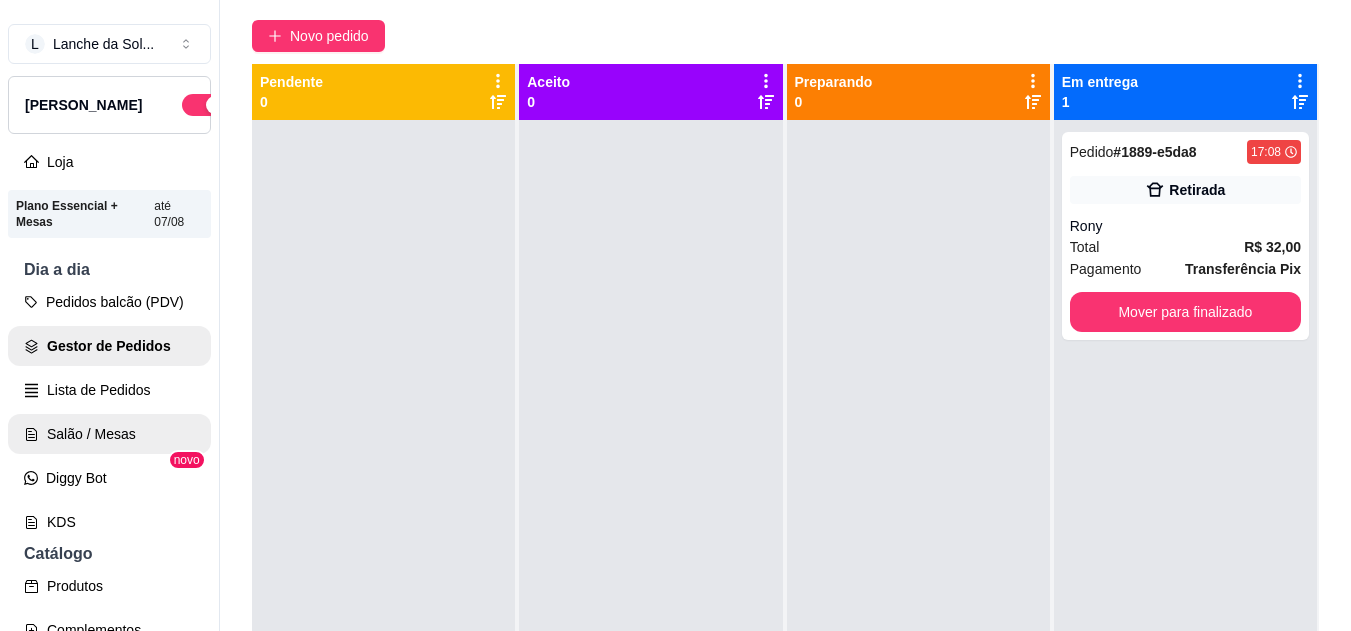 click on "Salão / Mesas" at bounding box center [109, 434] 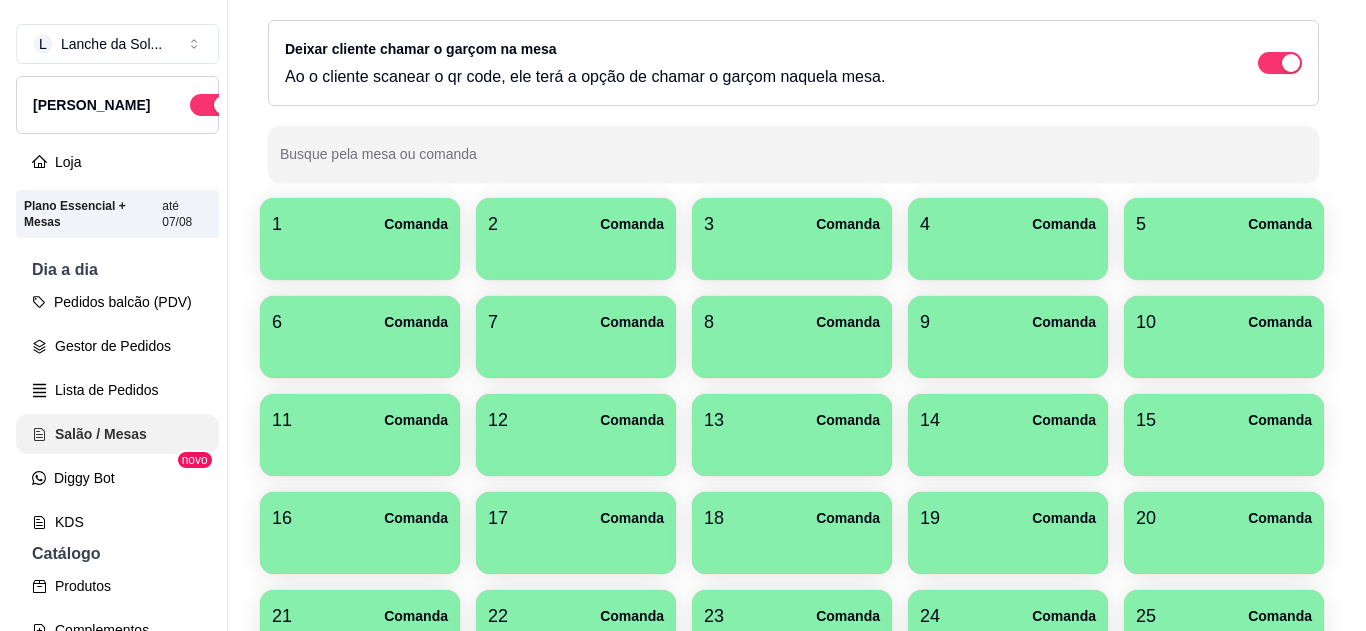scroll, scrollTop: 0, scrollLeft: 0, axis: both 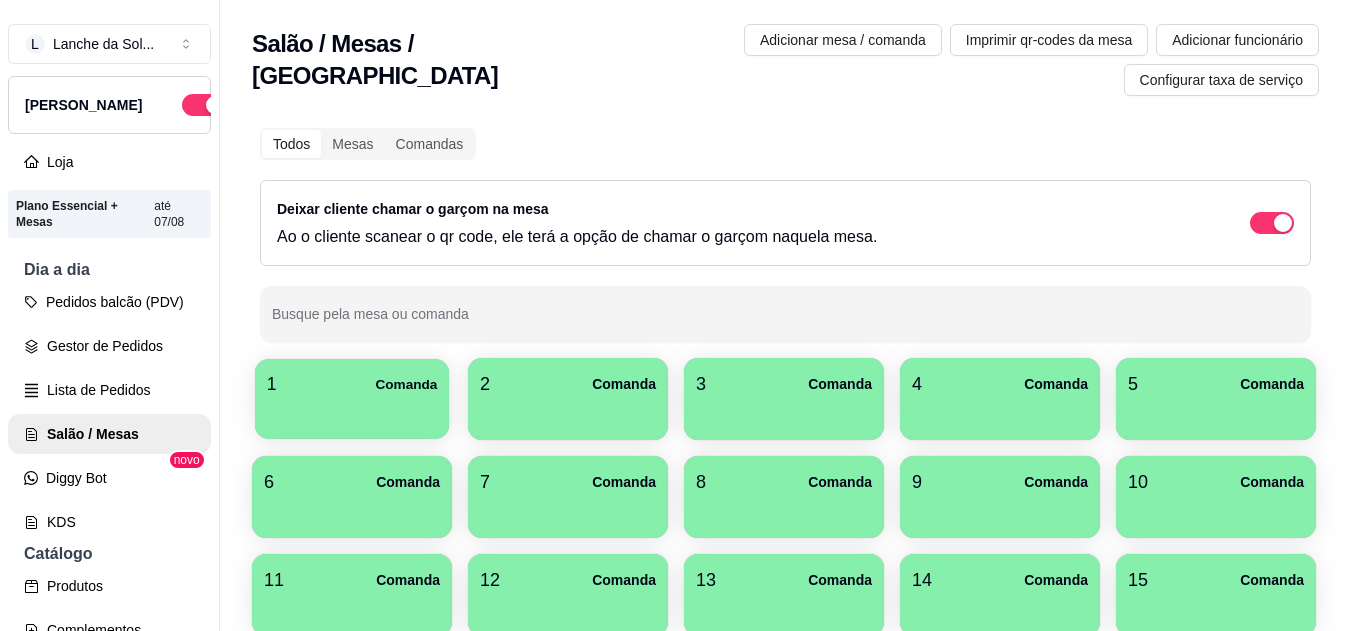 click on "1 Comanda" at bounding box center (352, 384) 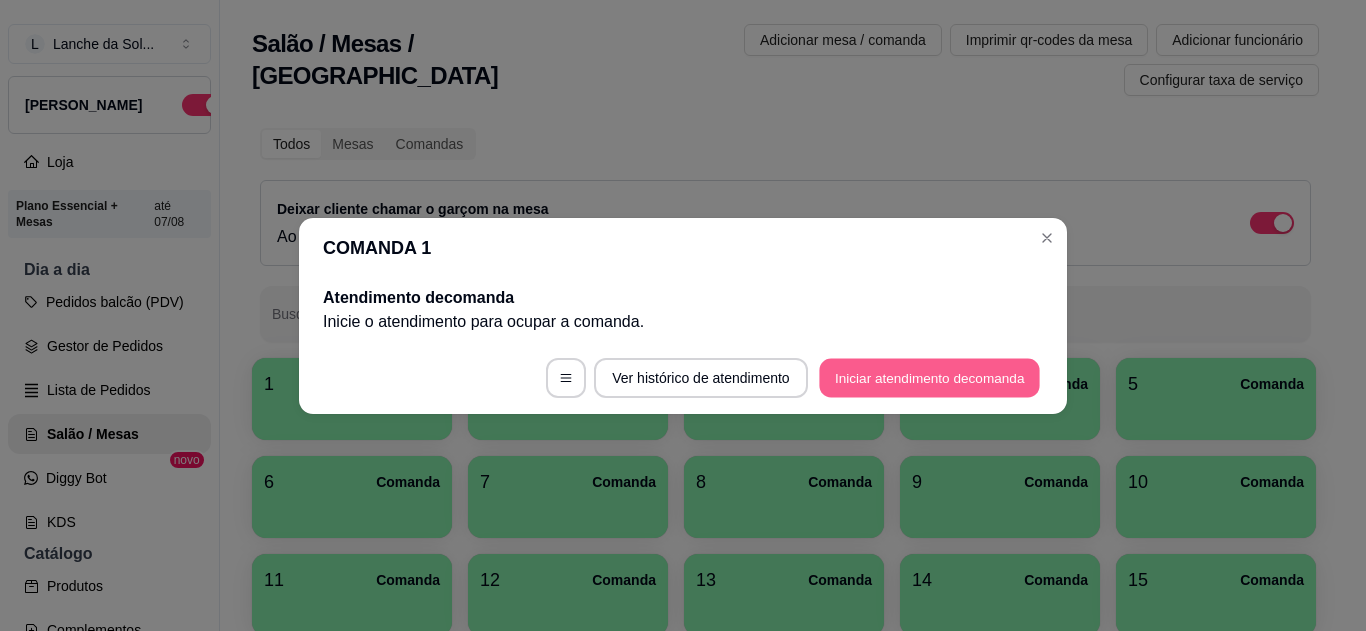 click on "Iniciar atendimento de  comanda" at bounding box center (929, 377) 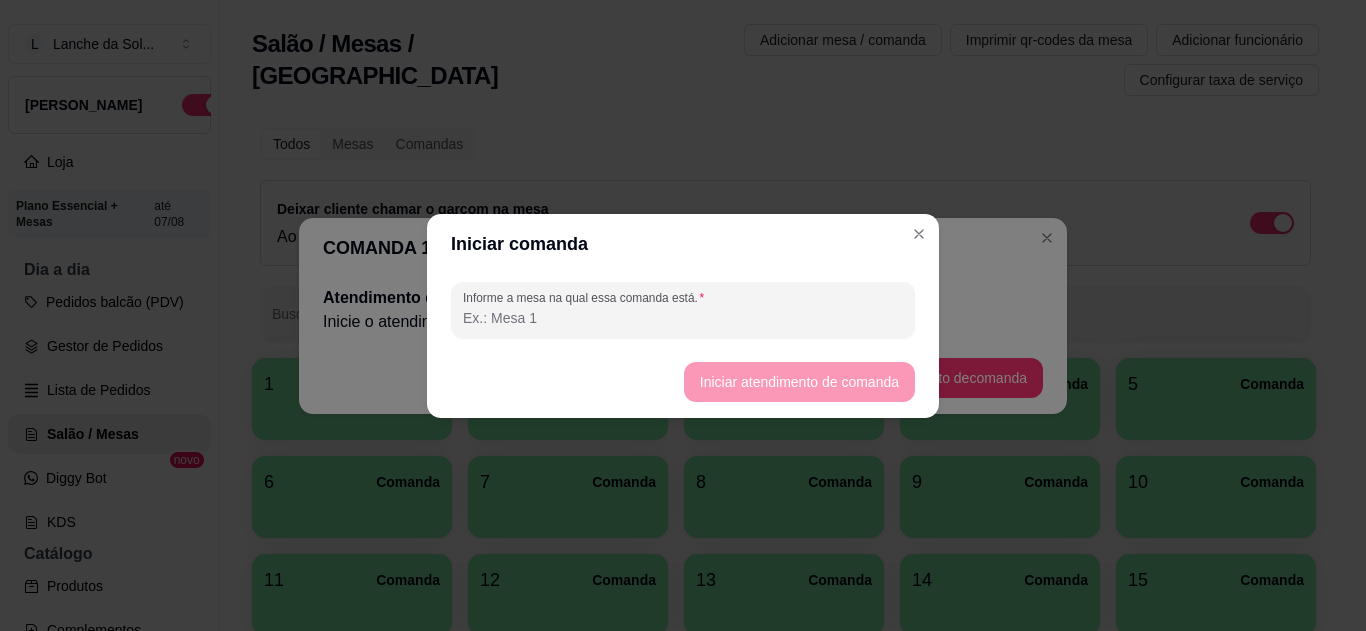 click on "Informe a mesa na qual essa comanda está." at bounding box center [683, 318] 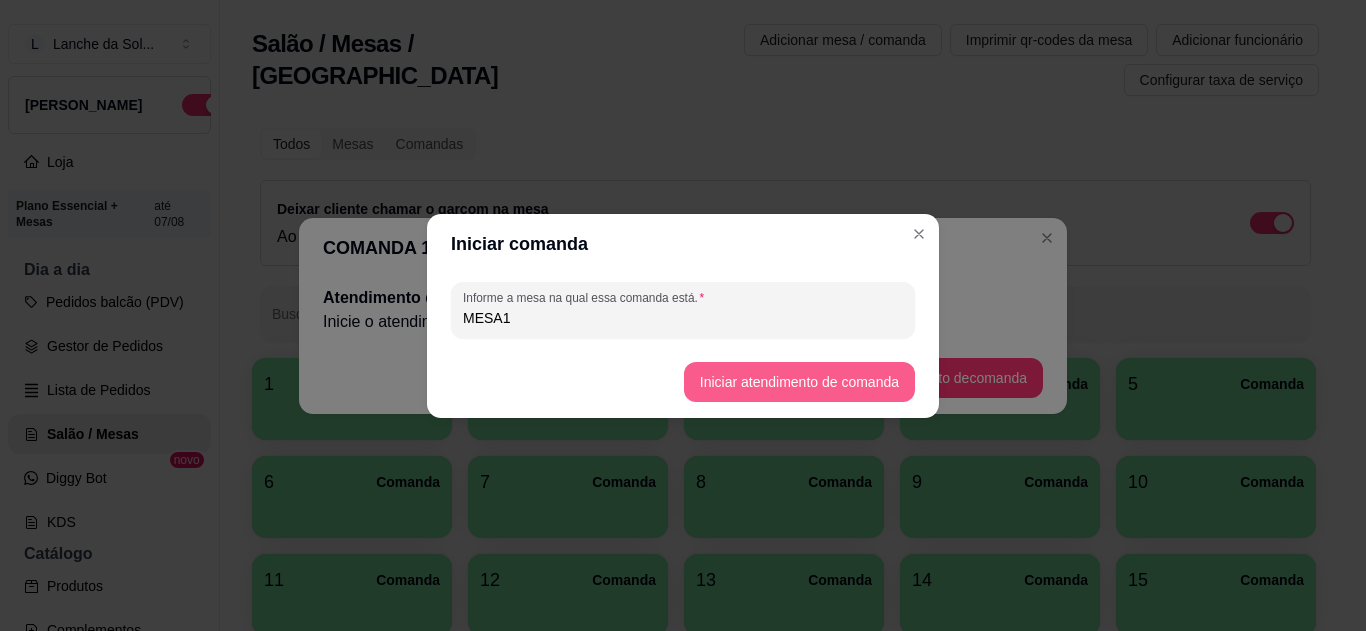 type on "MESA1" 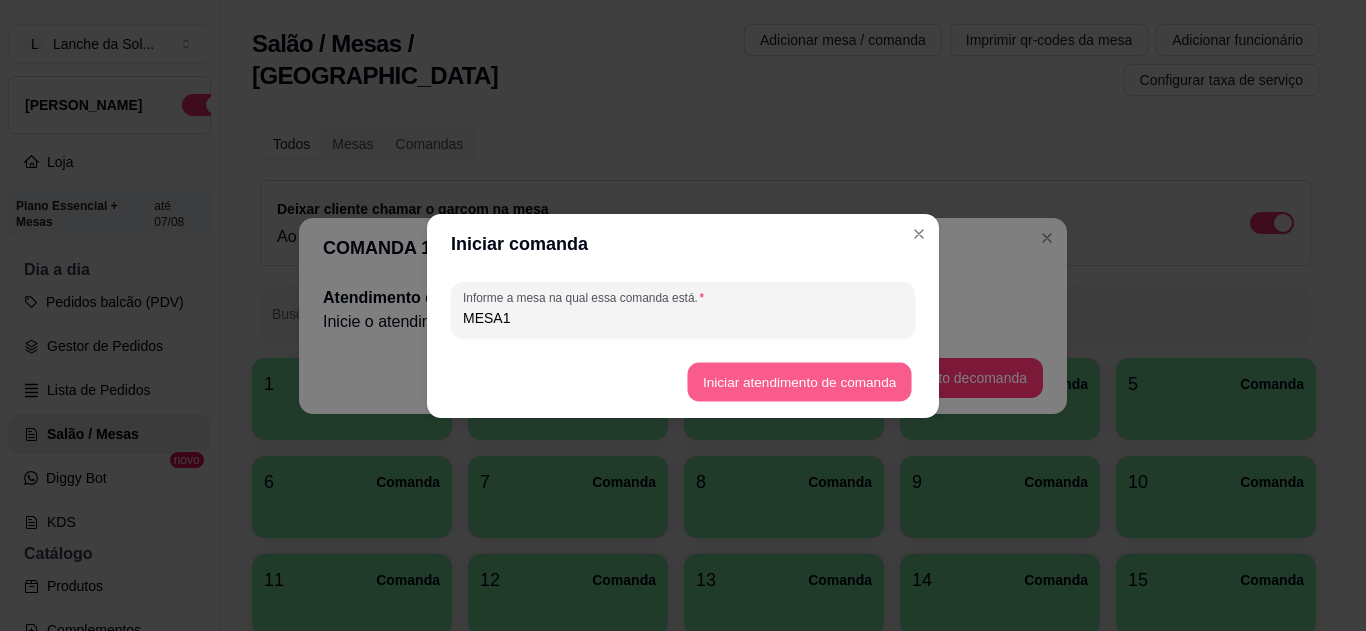 click on "Iniciar atendimento de comanda" at bounding box center (799, 381) 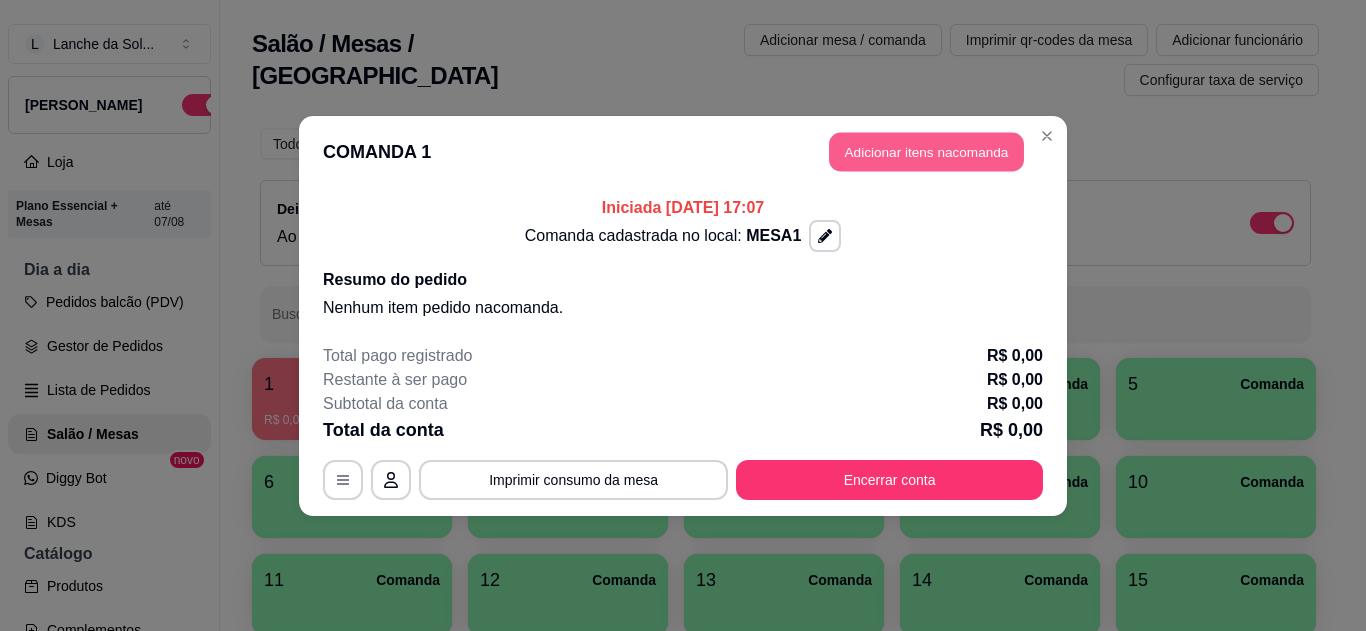 click on "Adicionar itens na  comanda" at bounding box center (926, 151) 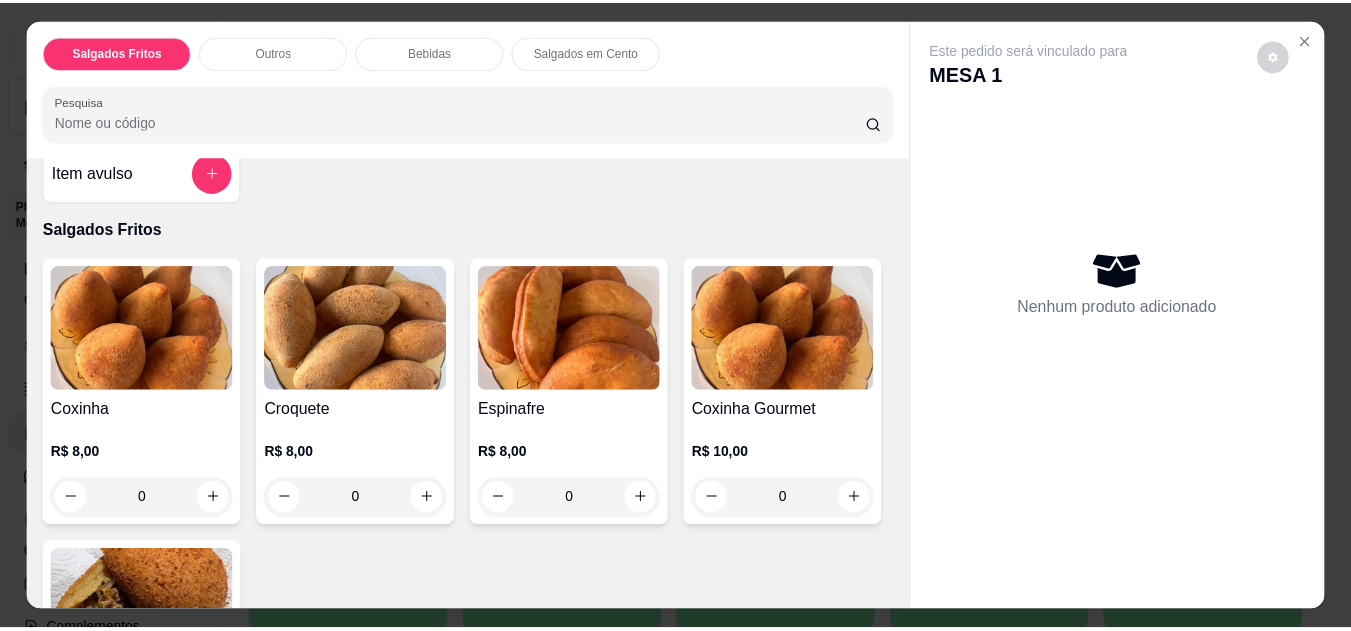 scroll, scrollTop: 40, scrollLeft: 0, axis: vertical 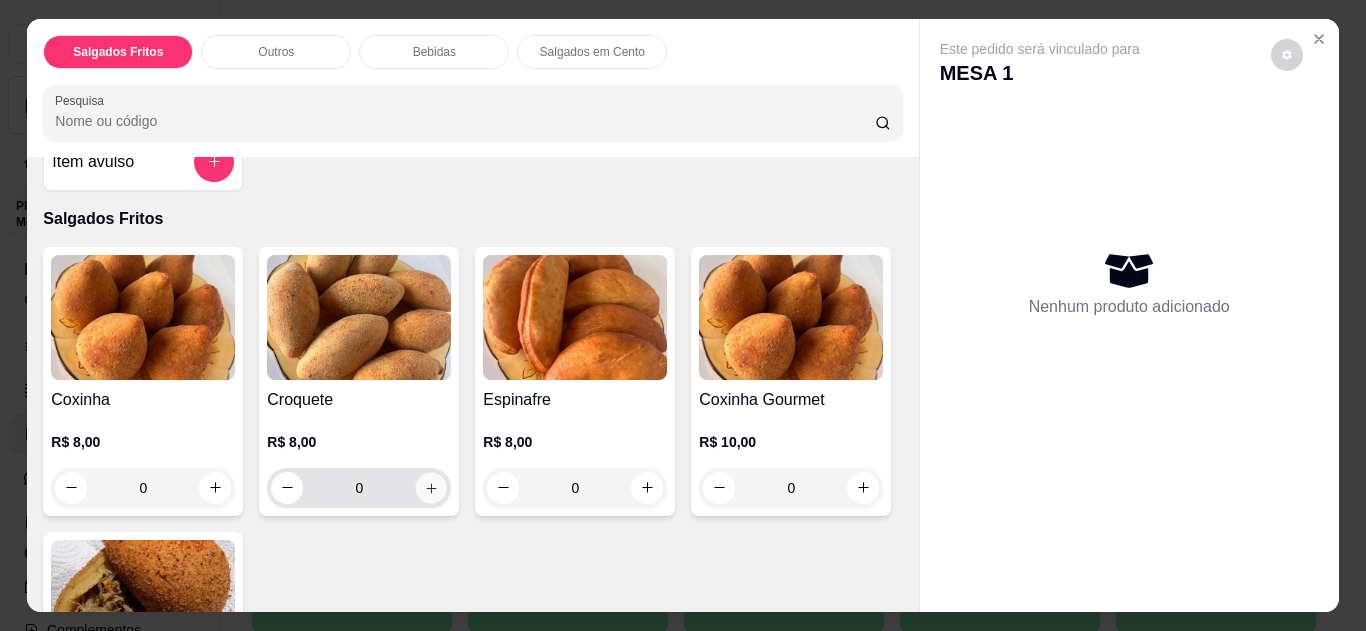 click 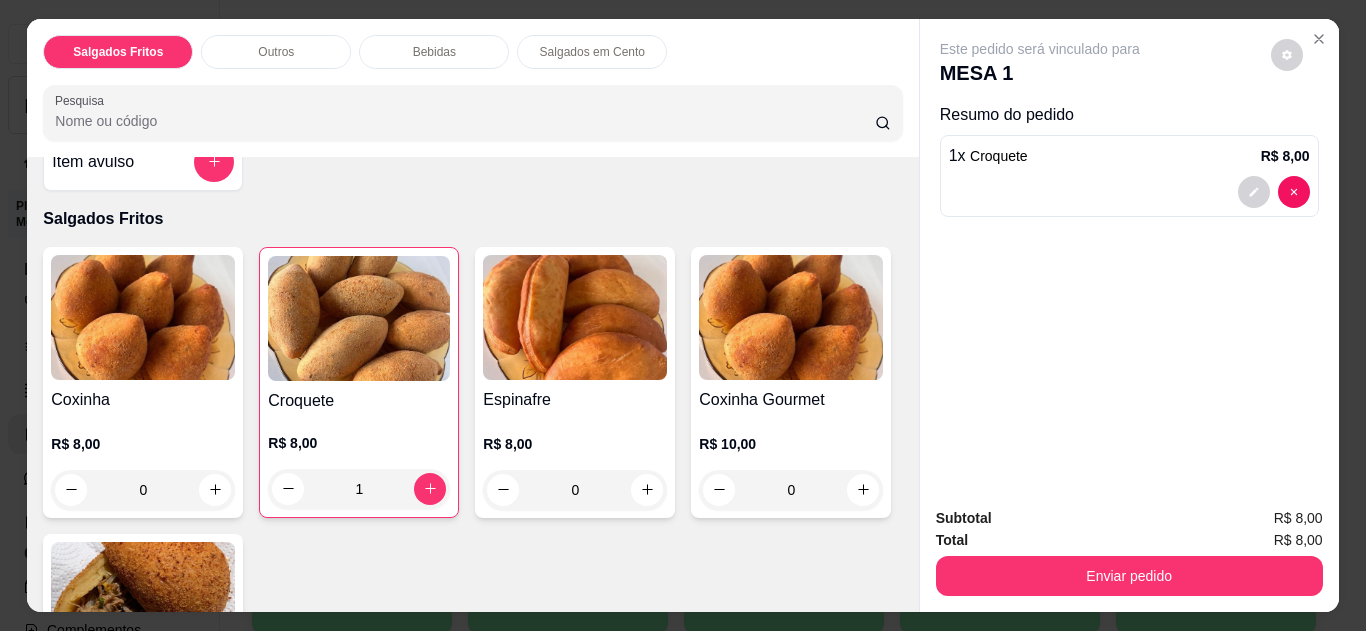 click at bounding box center [791, 317] 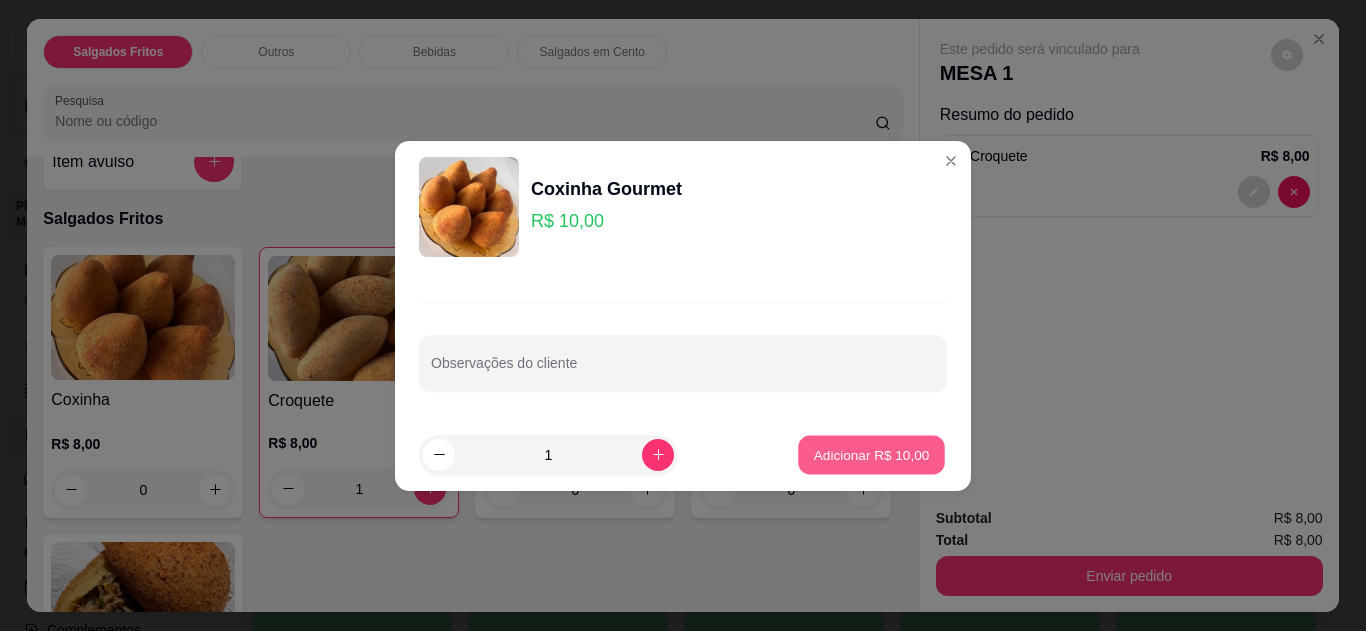 click on "Adicionar   R$ 10,00" at bounding box center (872, 454) 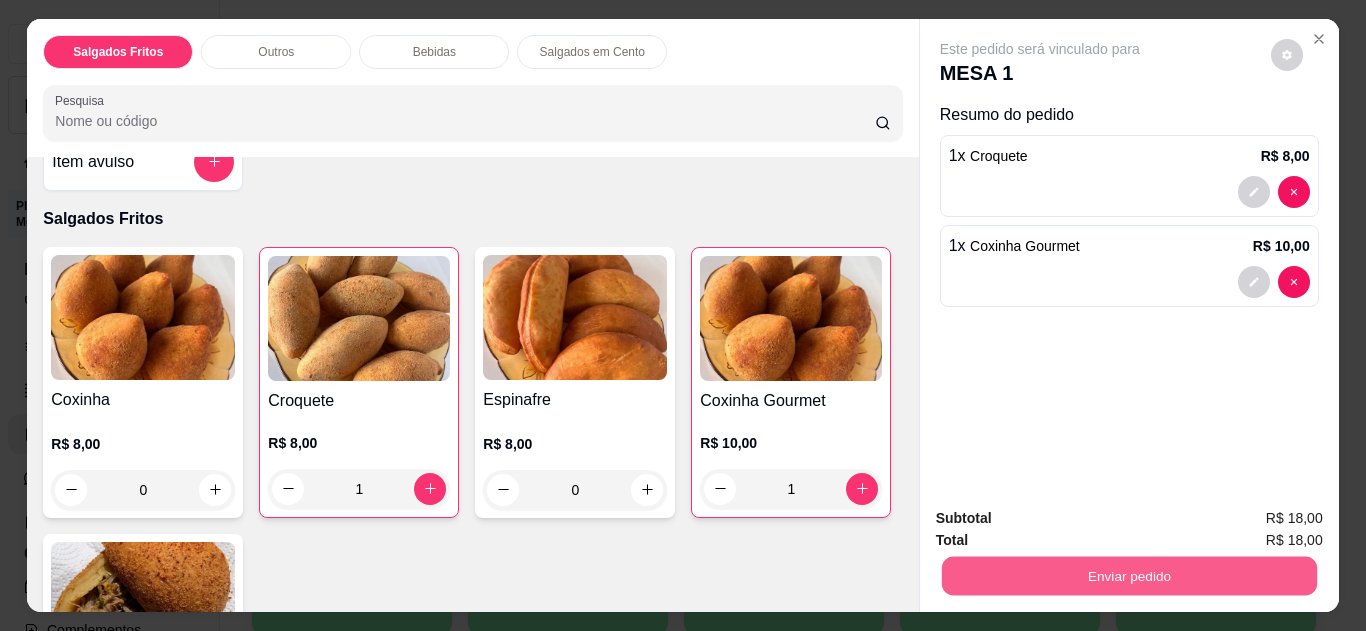 click on "Enviar pedido" at bounding box center [1128, 576] 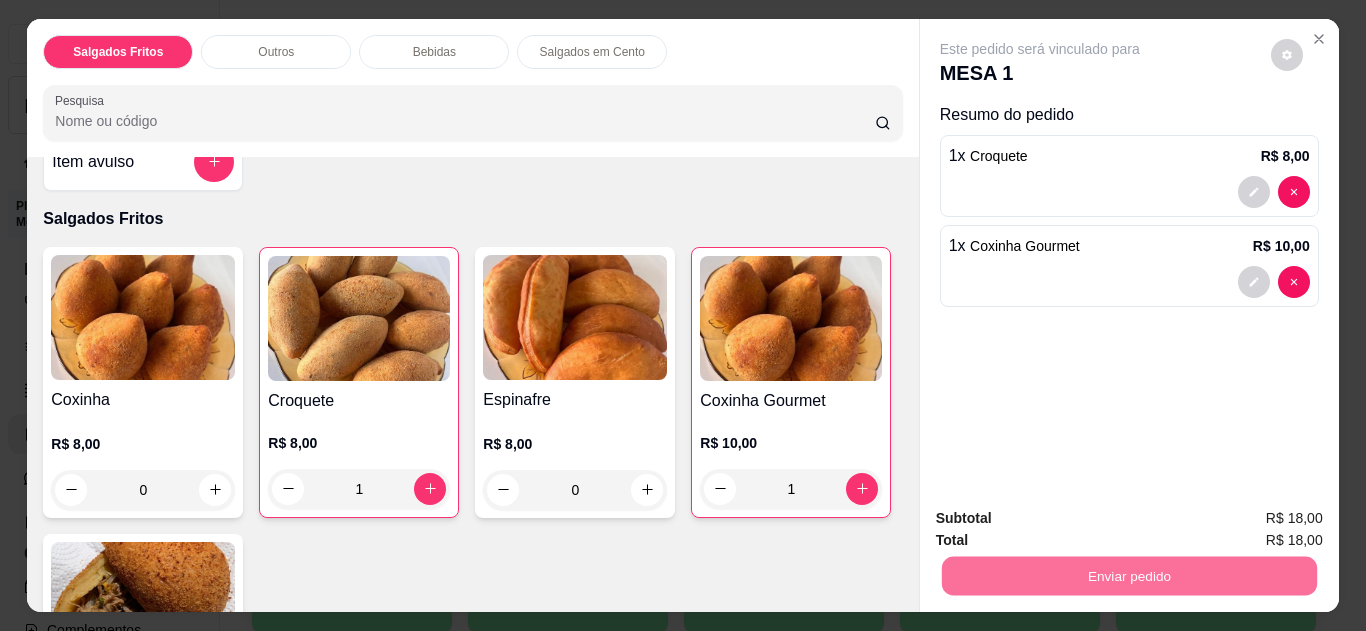 click on "Não registrar e enviar pedido" at bounding box center (1063, 519) 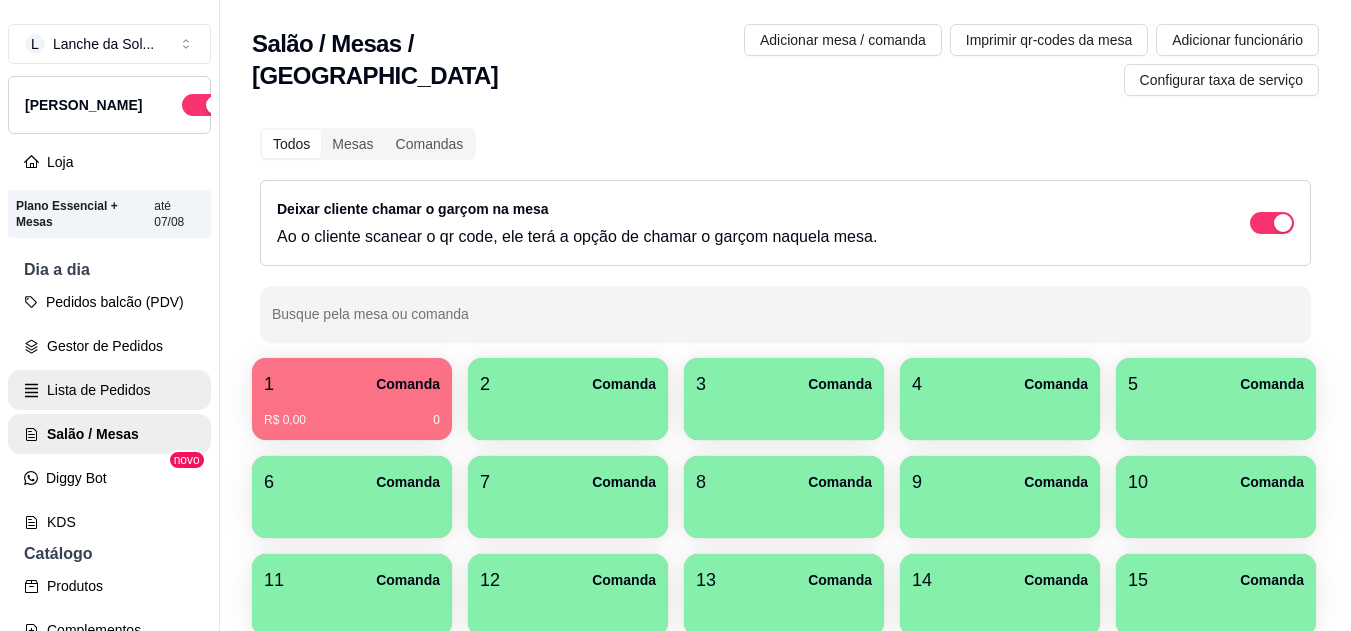 click on "Lista de Pedidos" at bounding box center [109, 390] 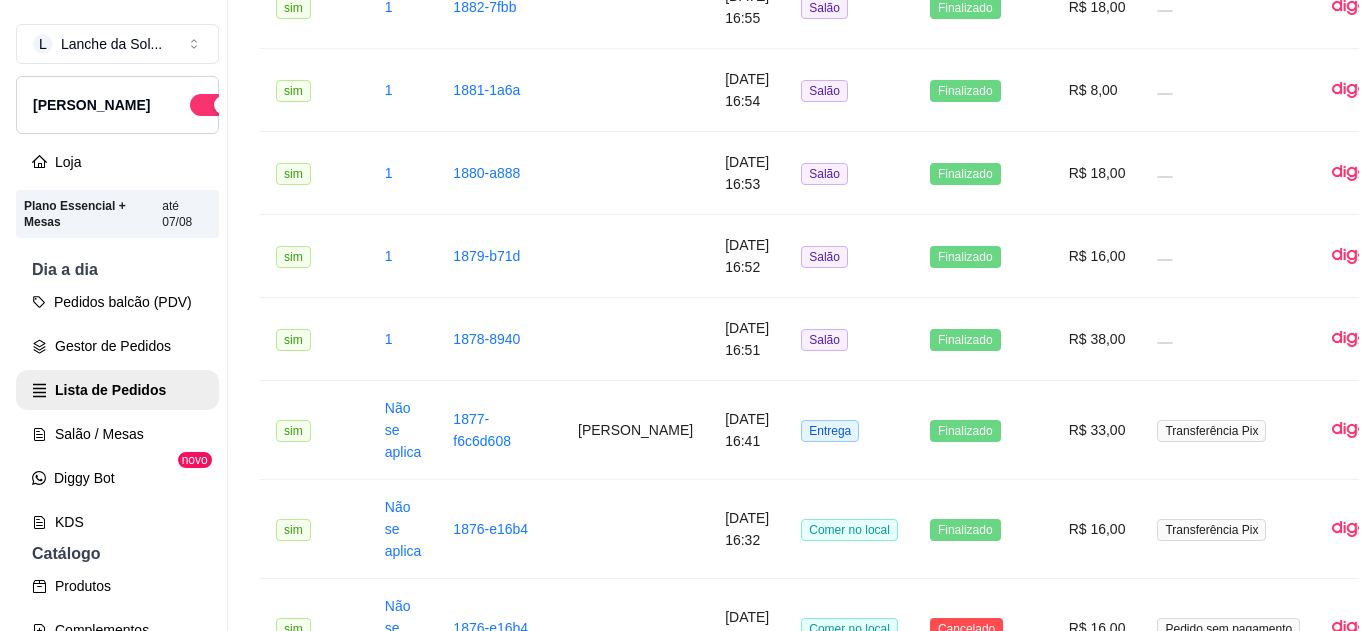scroll, scrollTop: 1680, scrollLeft: 0, axis: vertical 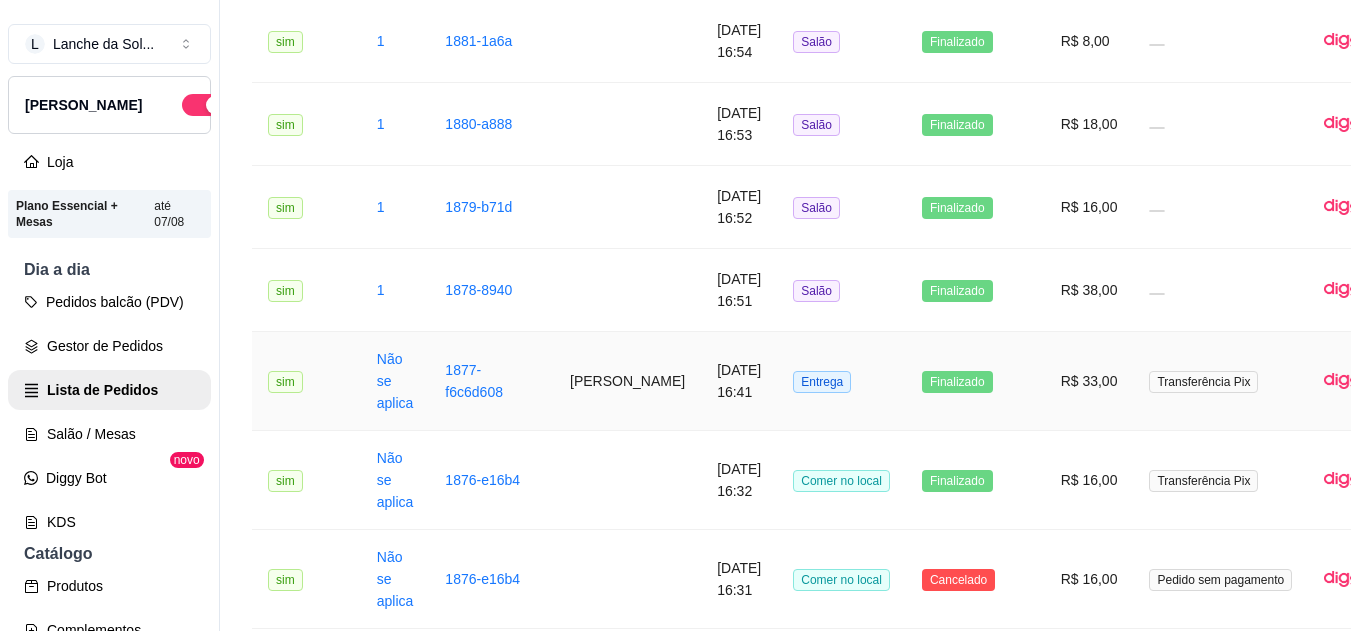 click on "R$ 33,00" at bounding box center (1089, 381) 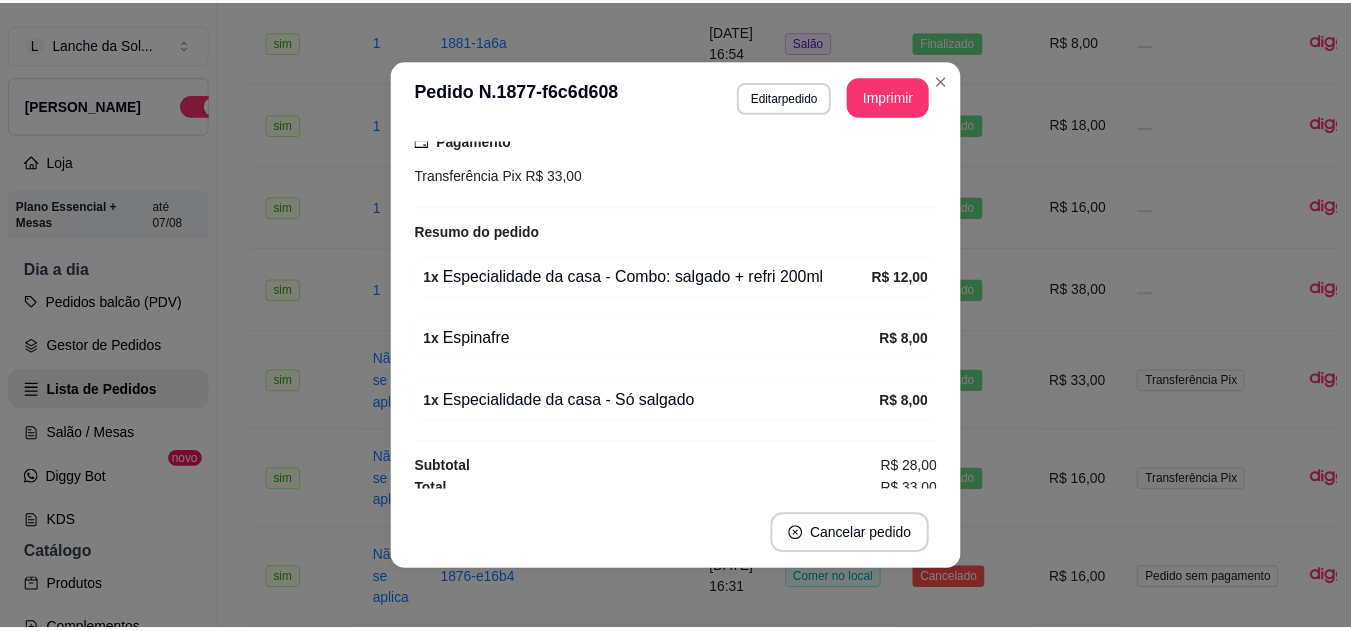 scroll, scrollTop: 558, scrollLeft: 0, axis: vertical 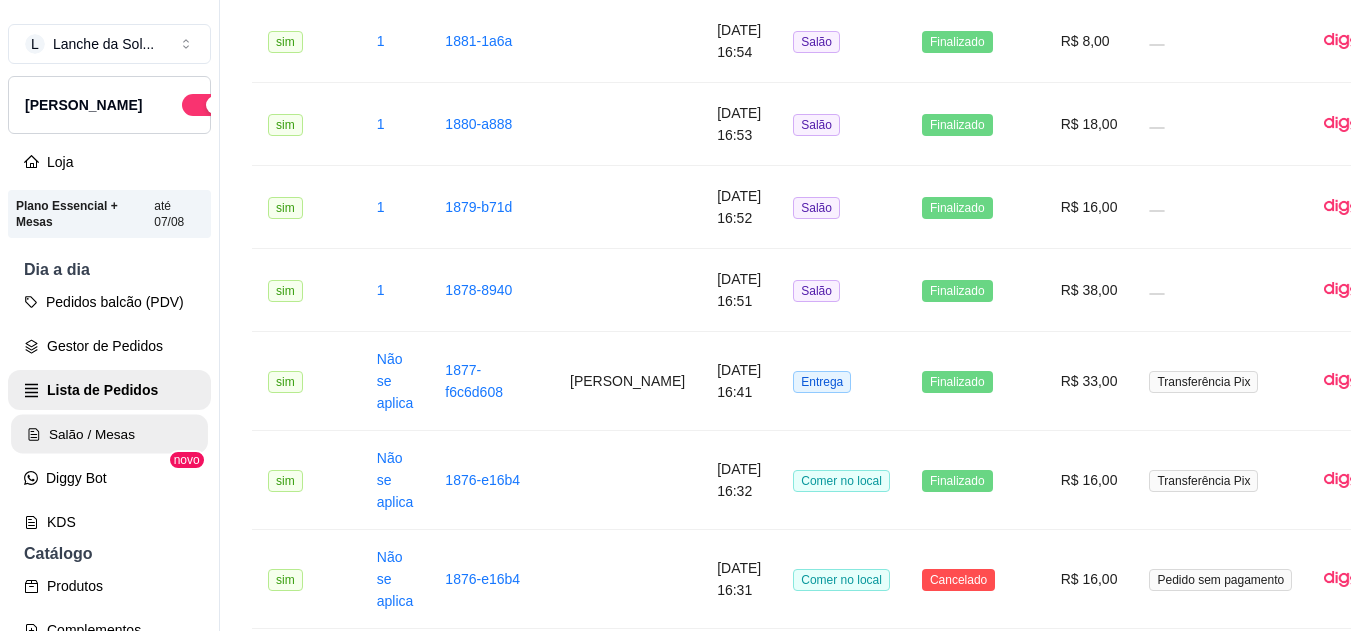 click on "Salão / Mesas" at bounding box center (109, 434) 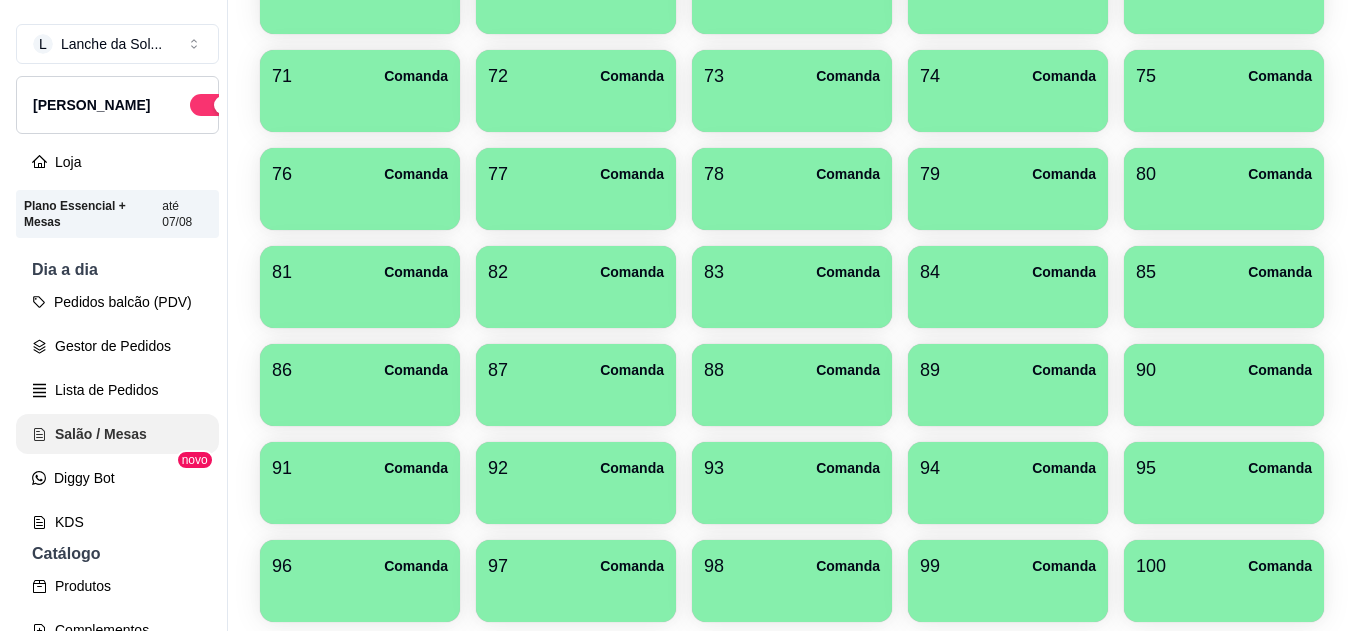 scroll, scrollTop: 0, scrollLeft: 0, axis: both 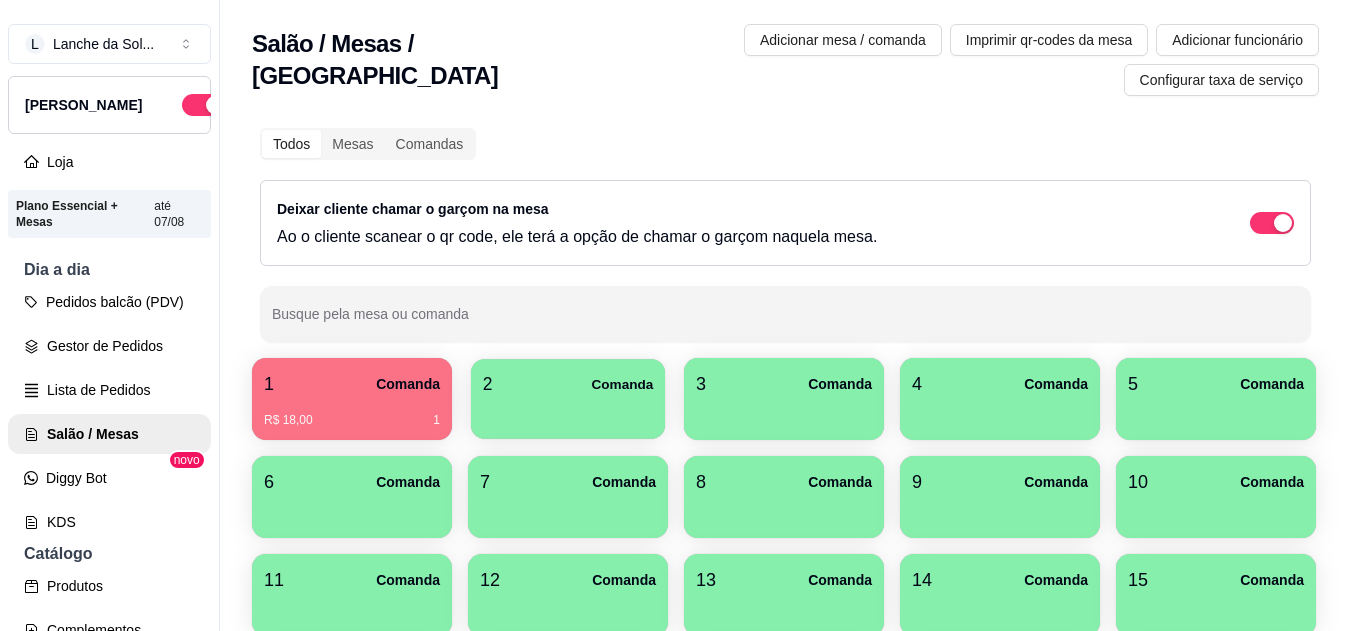 click at bounding box center [568, 412] 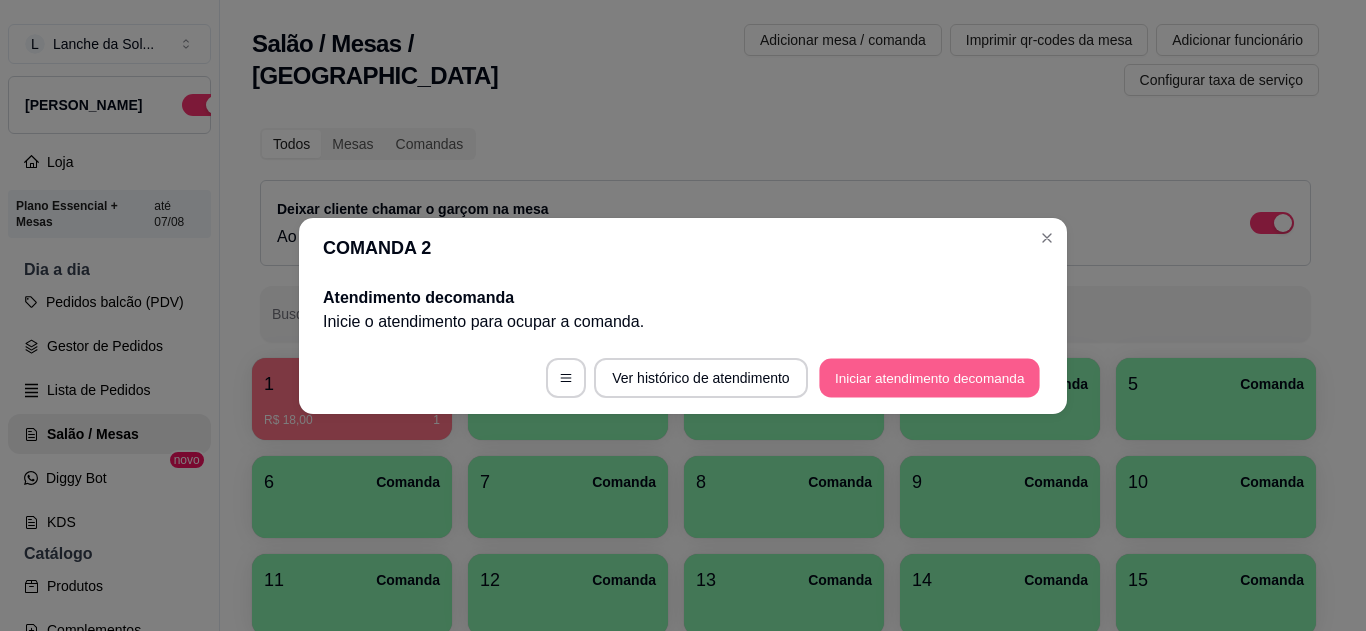 click on "Iniciar atendimento de  comanda" at bounding box center (929, 377) 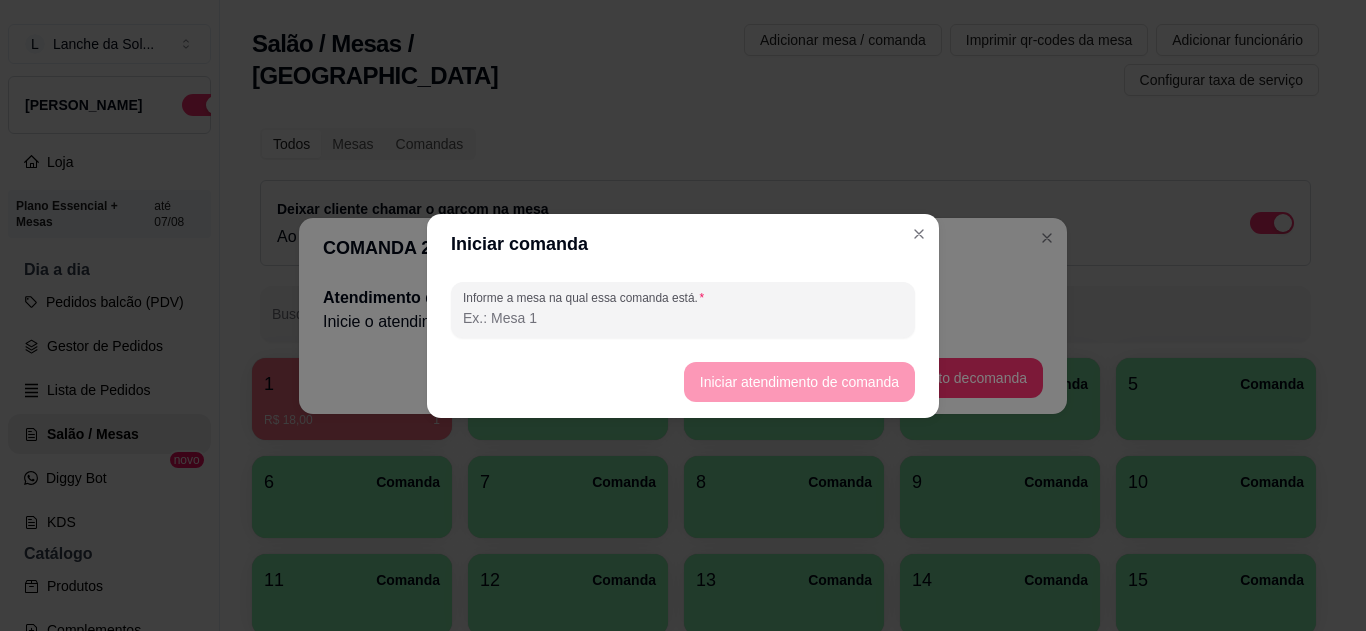 click on "Informe a mesa na qual essa comanda está." at bounding box center (683, 318) 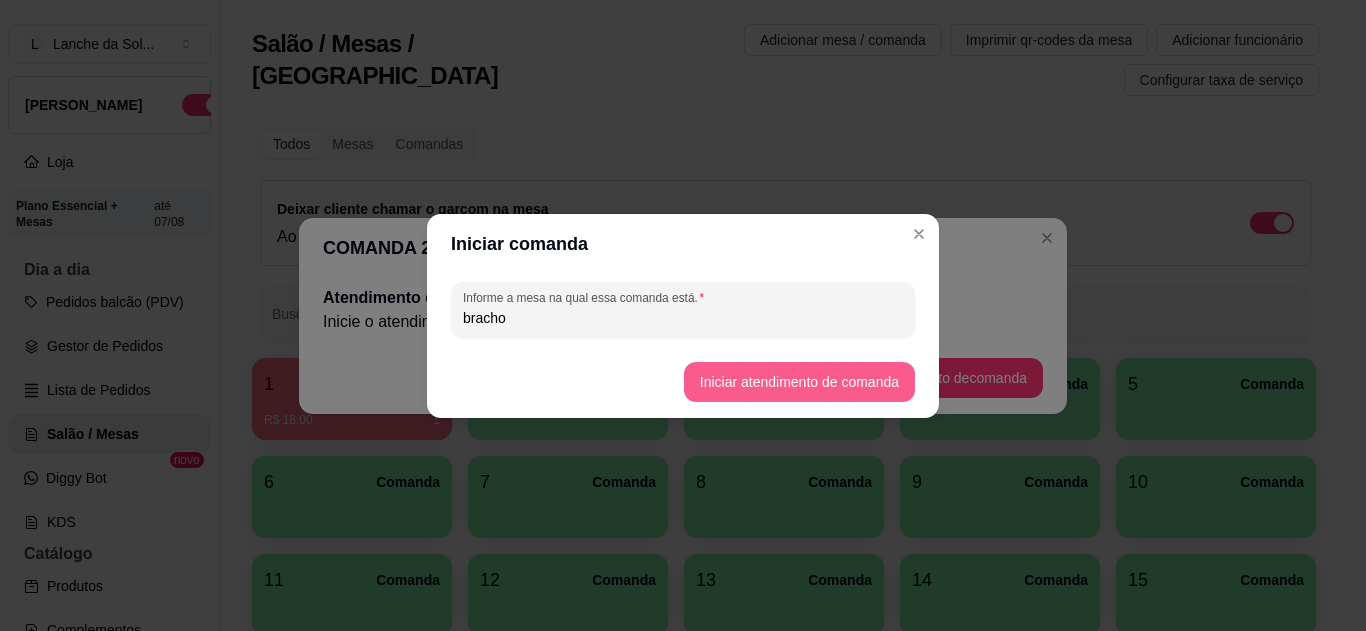 type on "bracho" 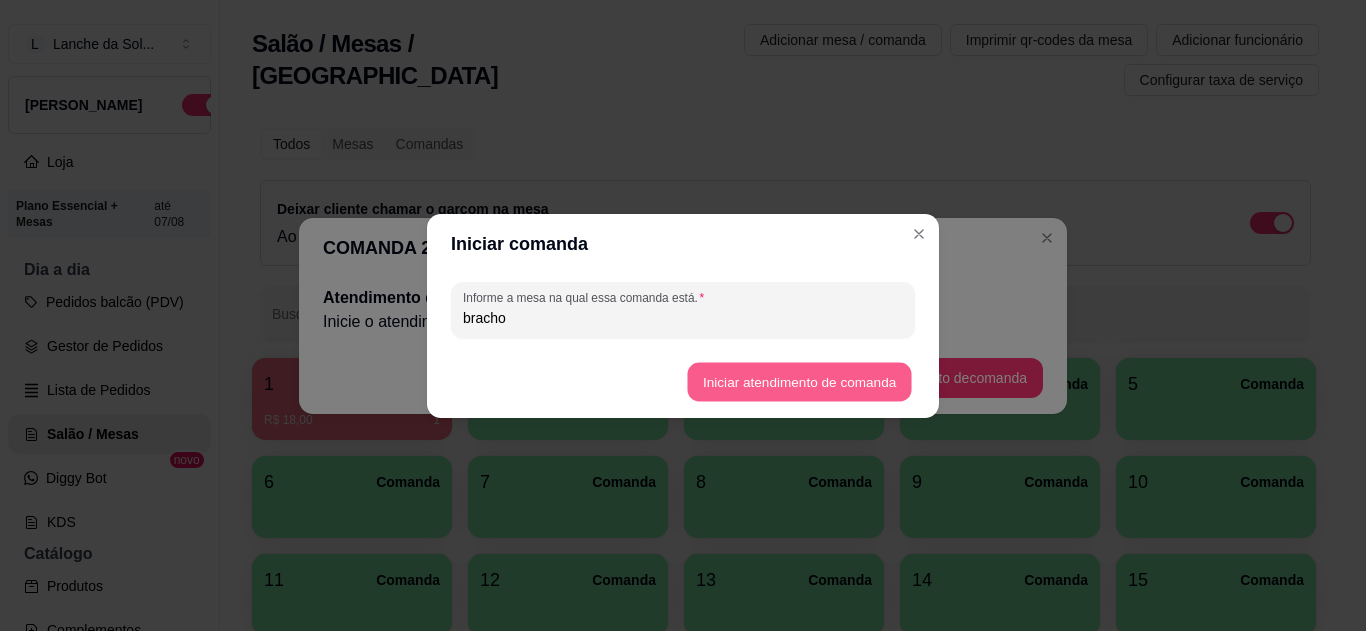 click on "Iniciar atendimento de comanda" at bounding box center [799, 381] 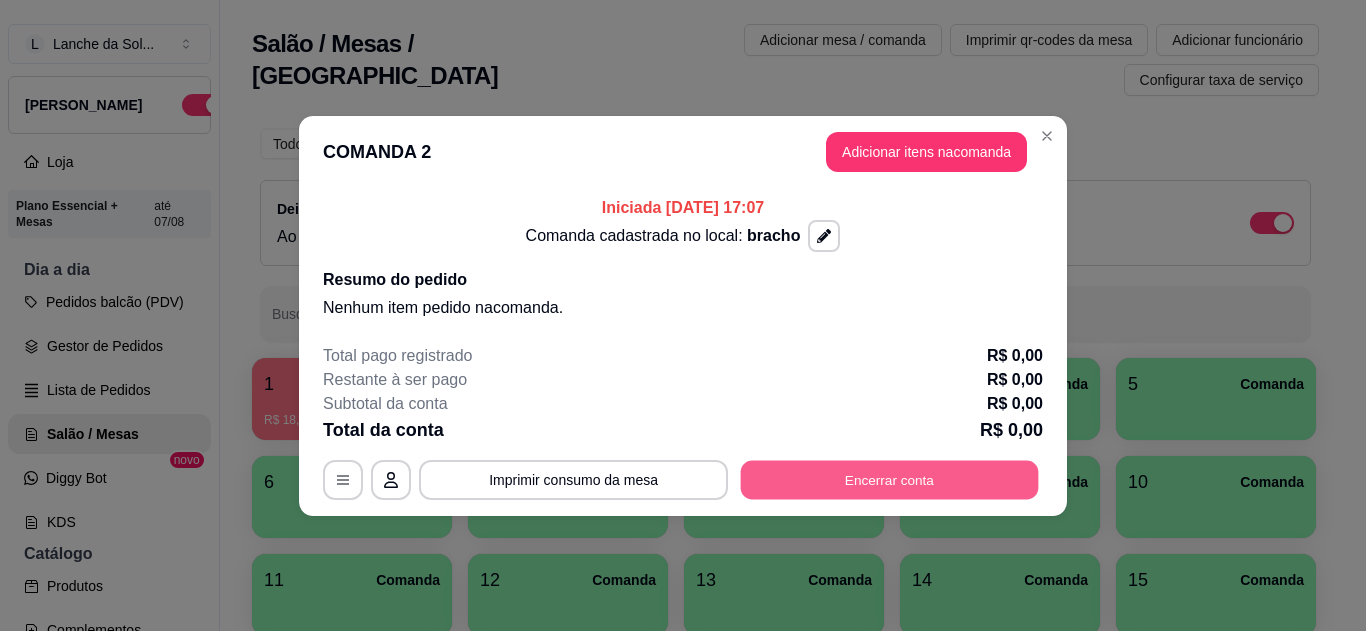 click on "Encerrar conta" at bounding box center [890, 479] 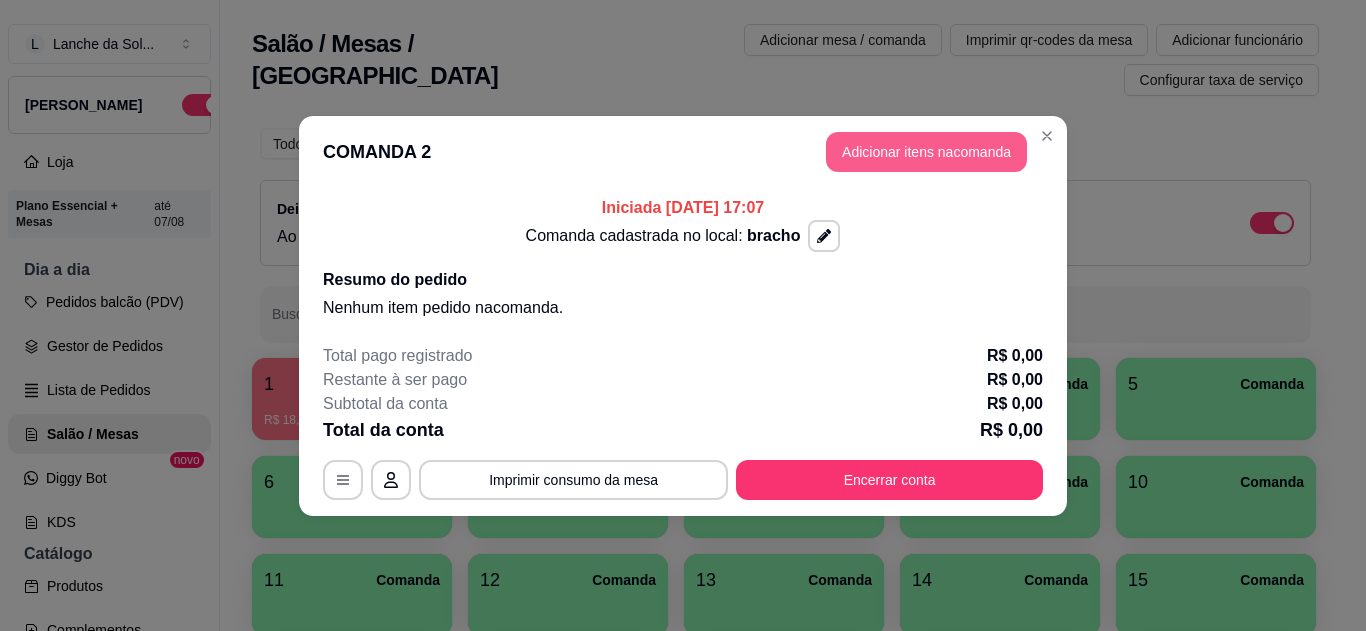 click on "Adicionar itens na  comanda" at bounding box center (926, 152) 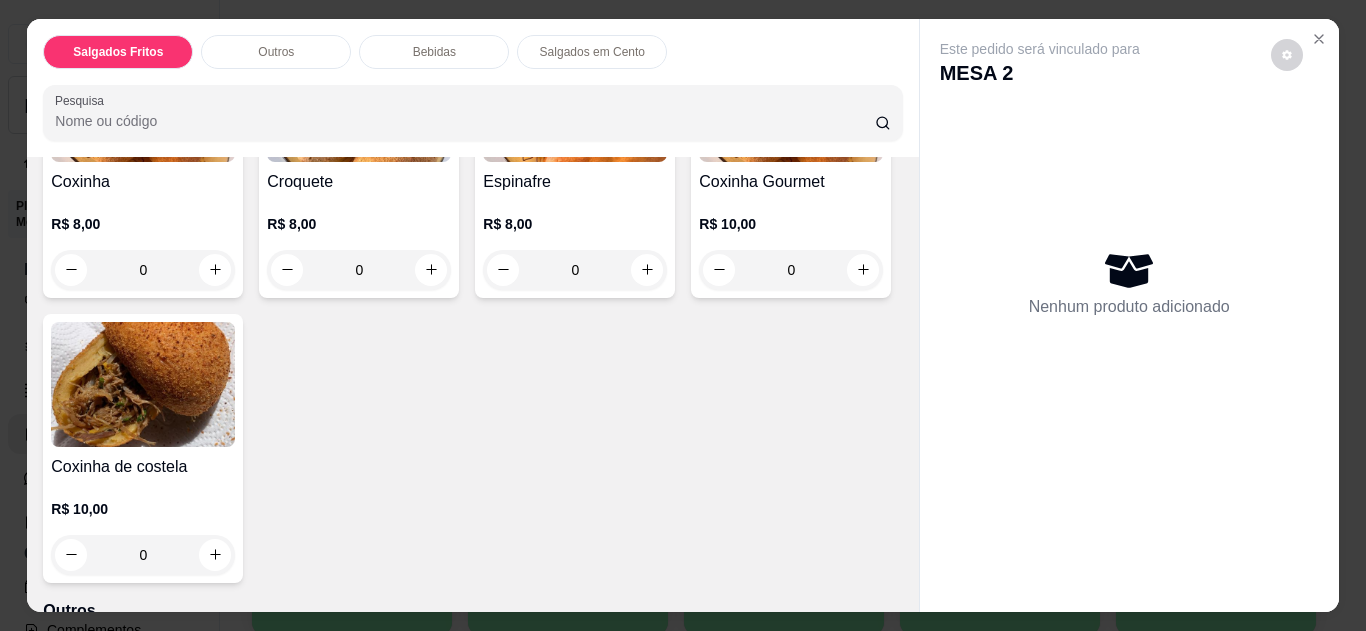 scroll, scrollTop: 280, scrollLeft: 0, axis: vertical 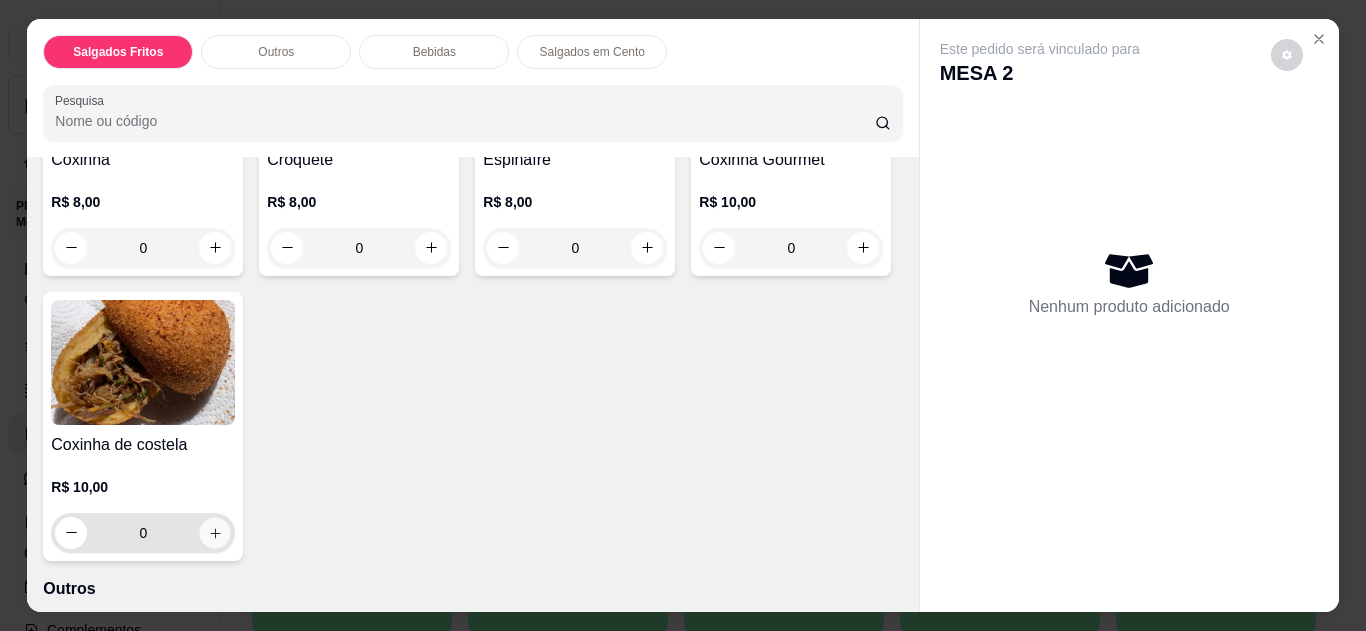 click 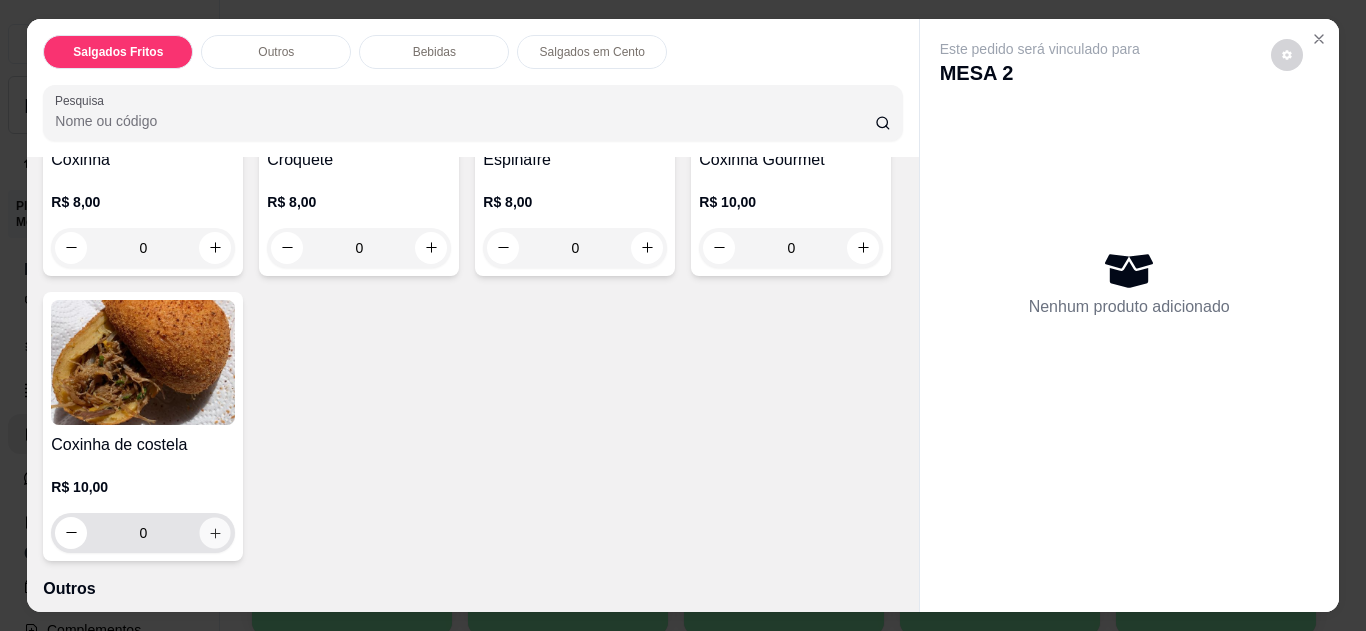 type on "1" 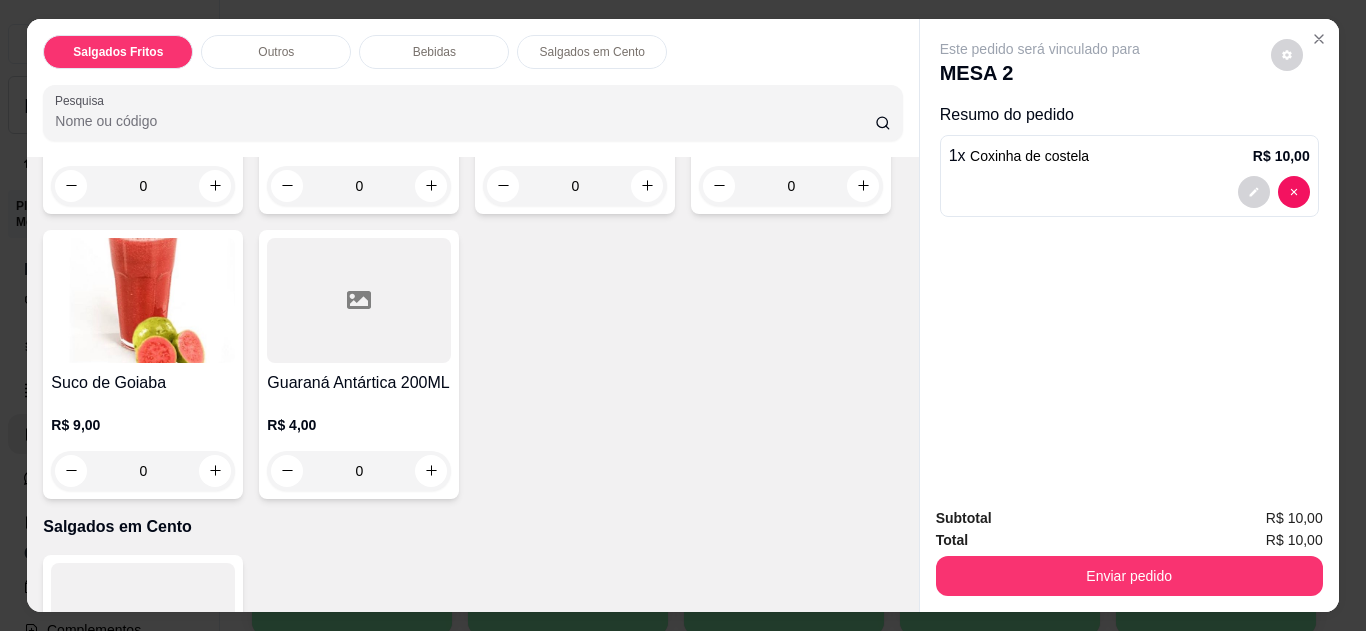 scroll, scrollTop: 1320, scrollLeft: 0, axis: vertical 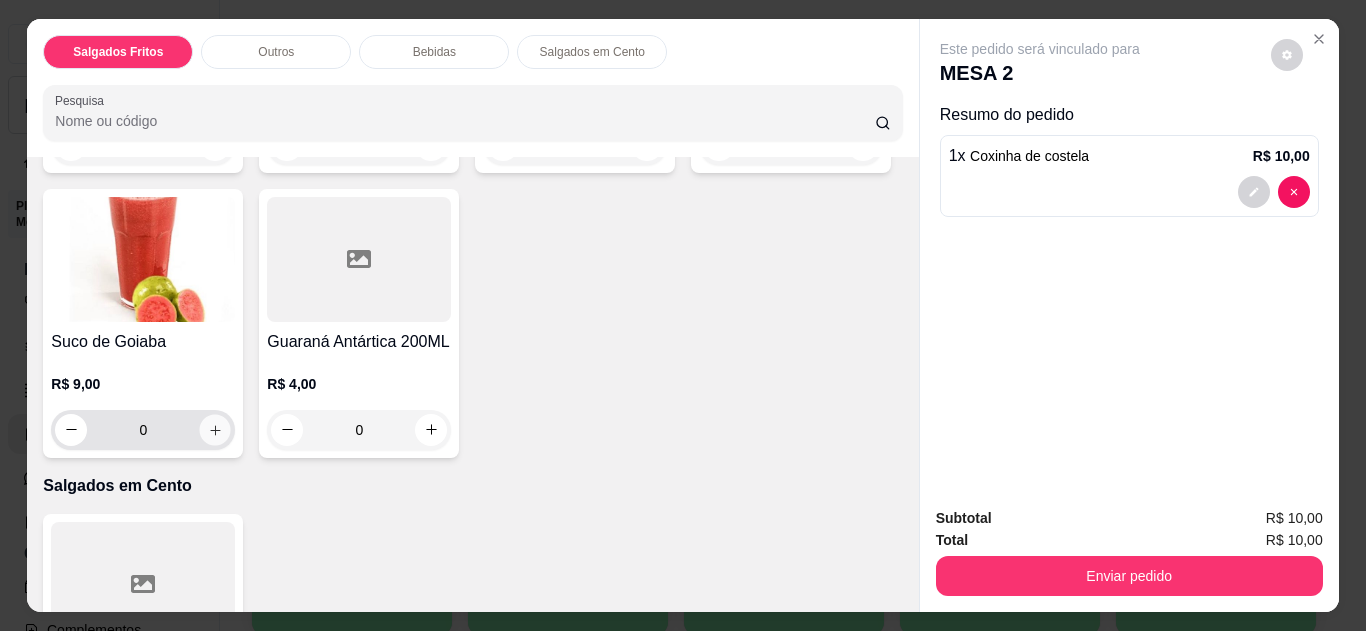 click 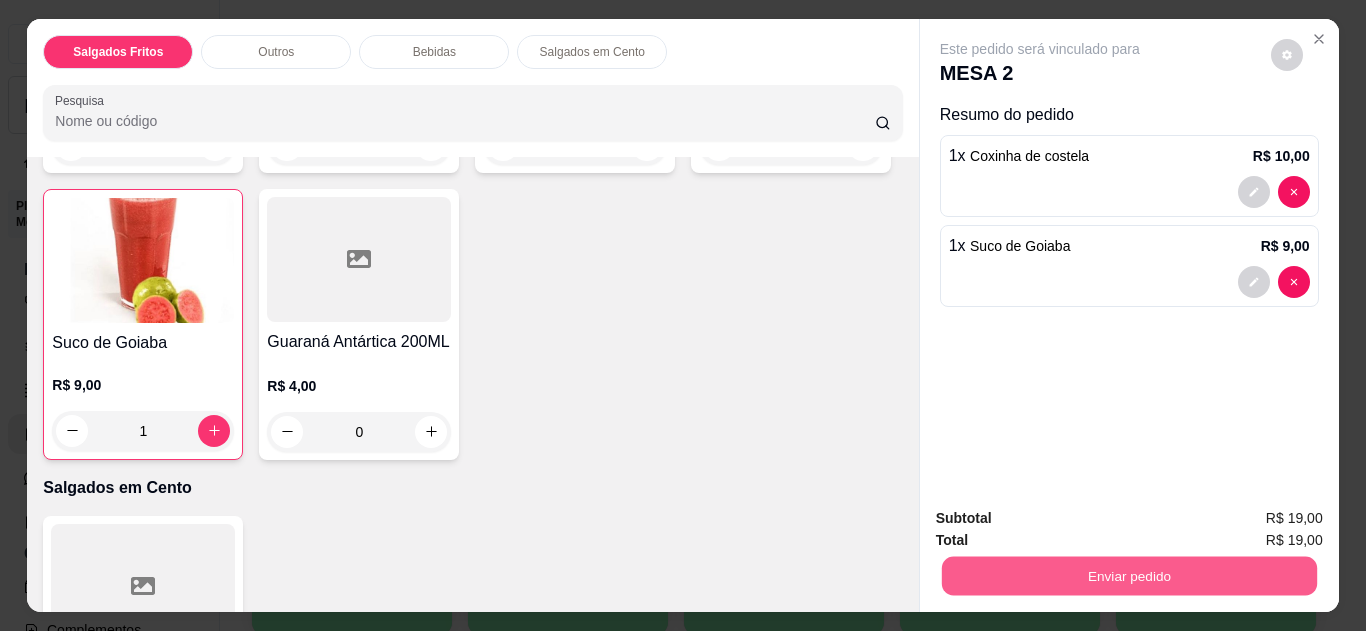 click on "Enviar pedido" at bounding box center [1128, 576] 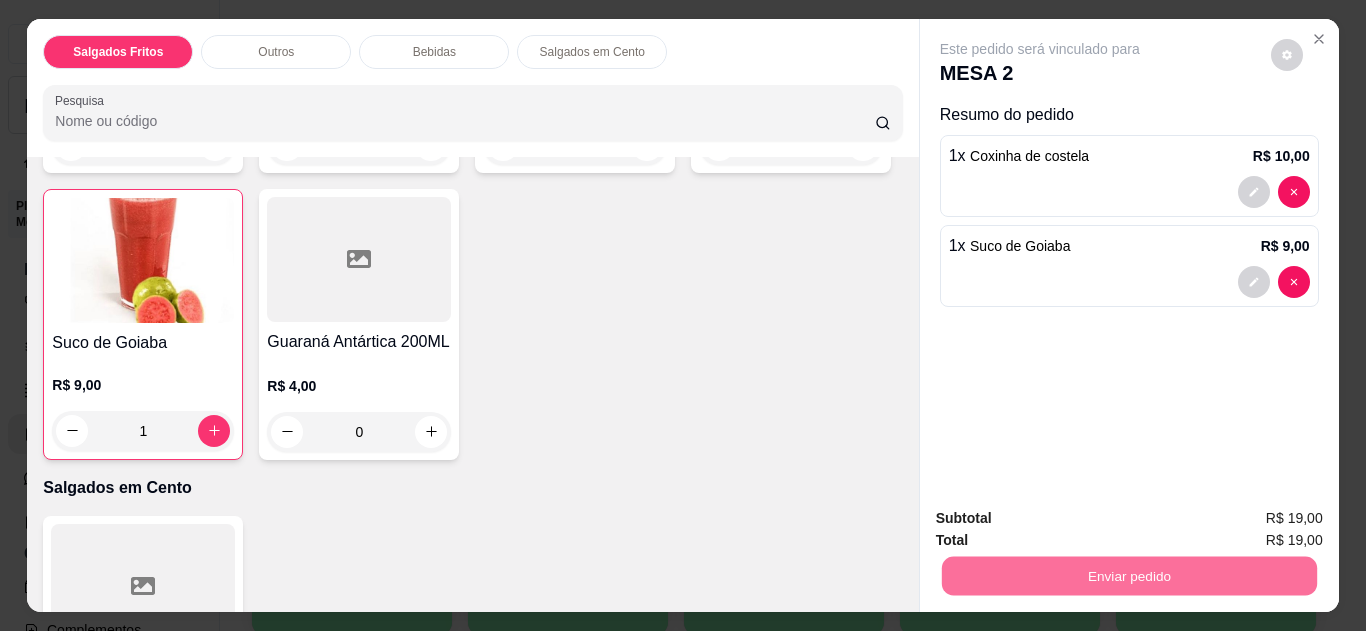 click on "Não registrar e enviar pedido" at bounding box center (1063, 519) 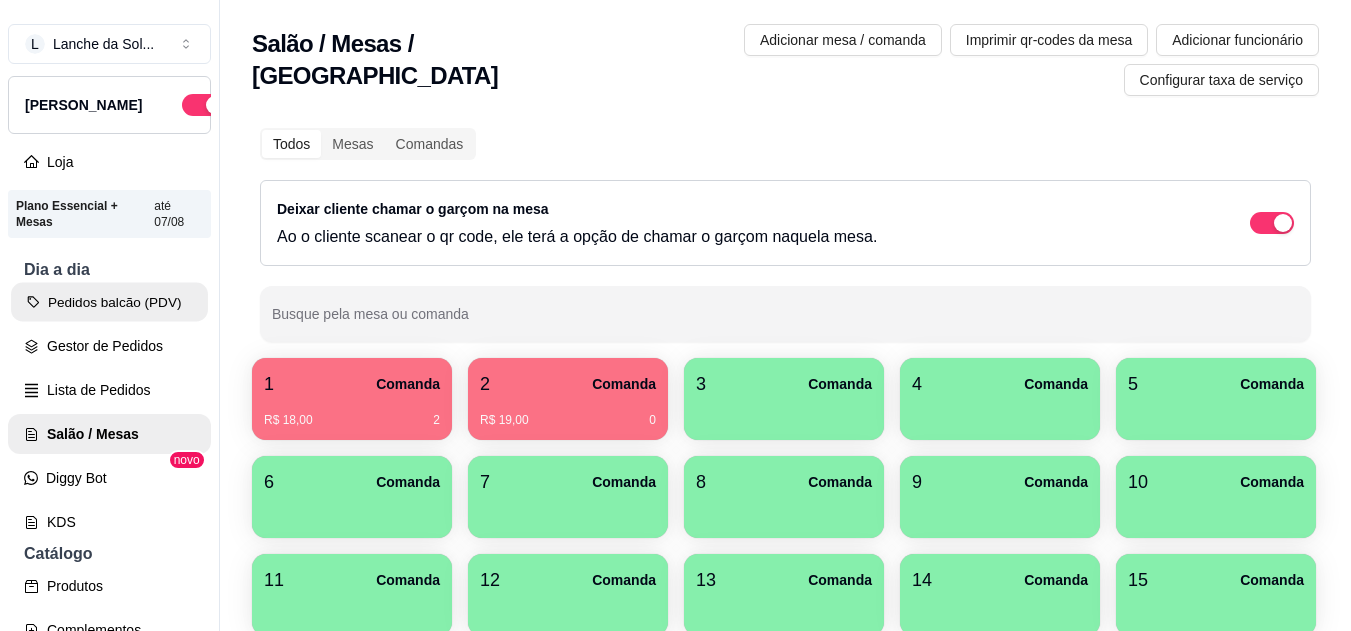 click on "Pedidos balcão (PDV)" at bounding box center [109, 302] 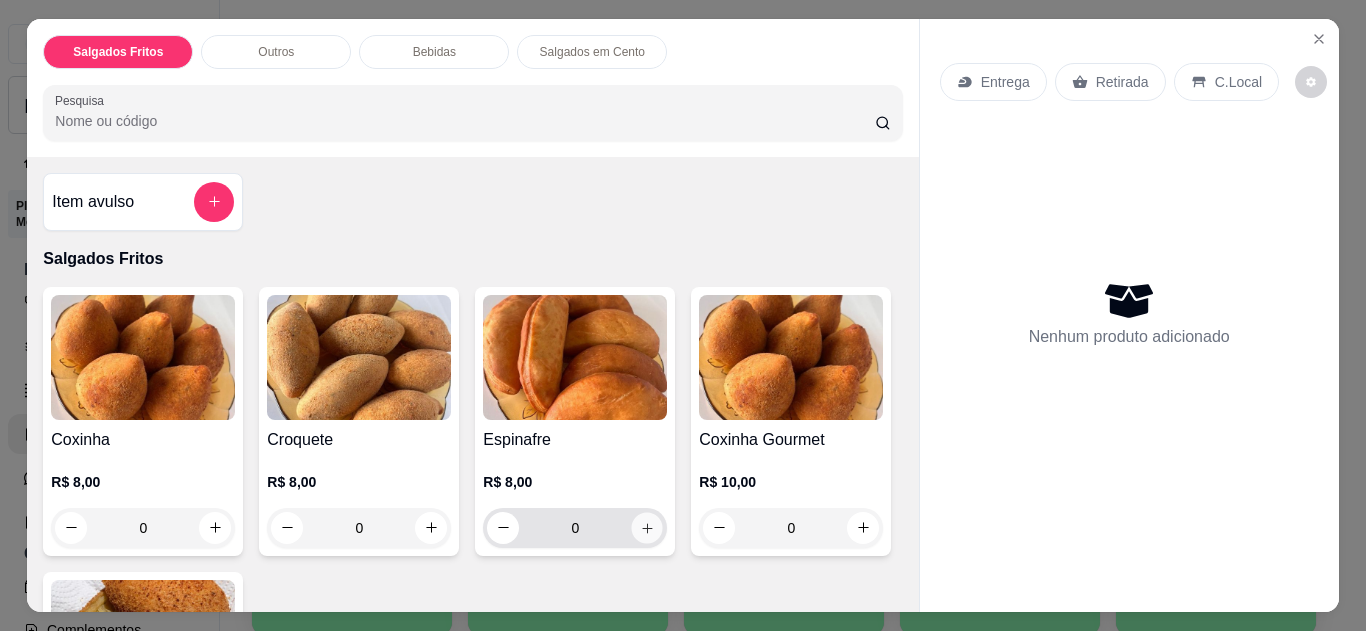 click 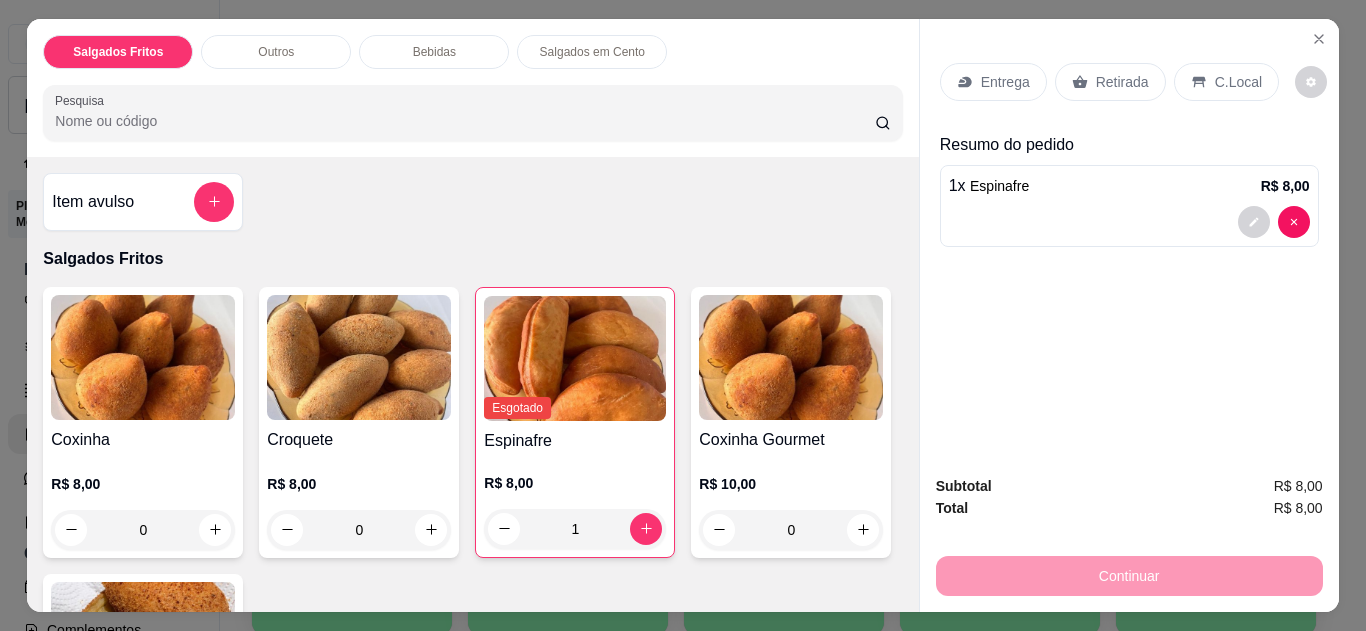 click on "C.Local" at bounding box center [1238, 82] 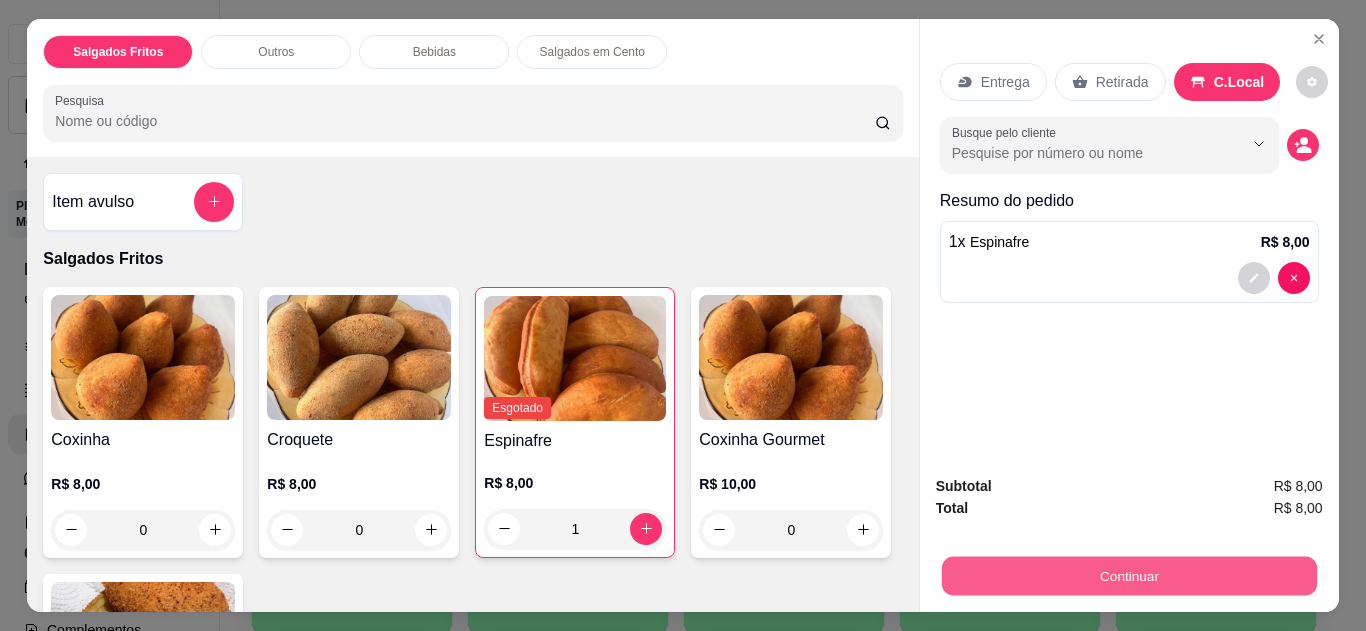 click on "Continuar" at bounding box center (1128, 576) 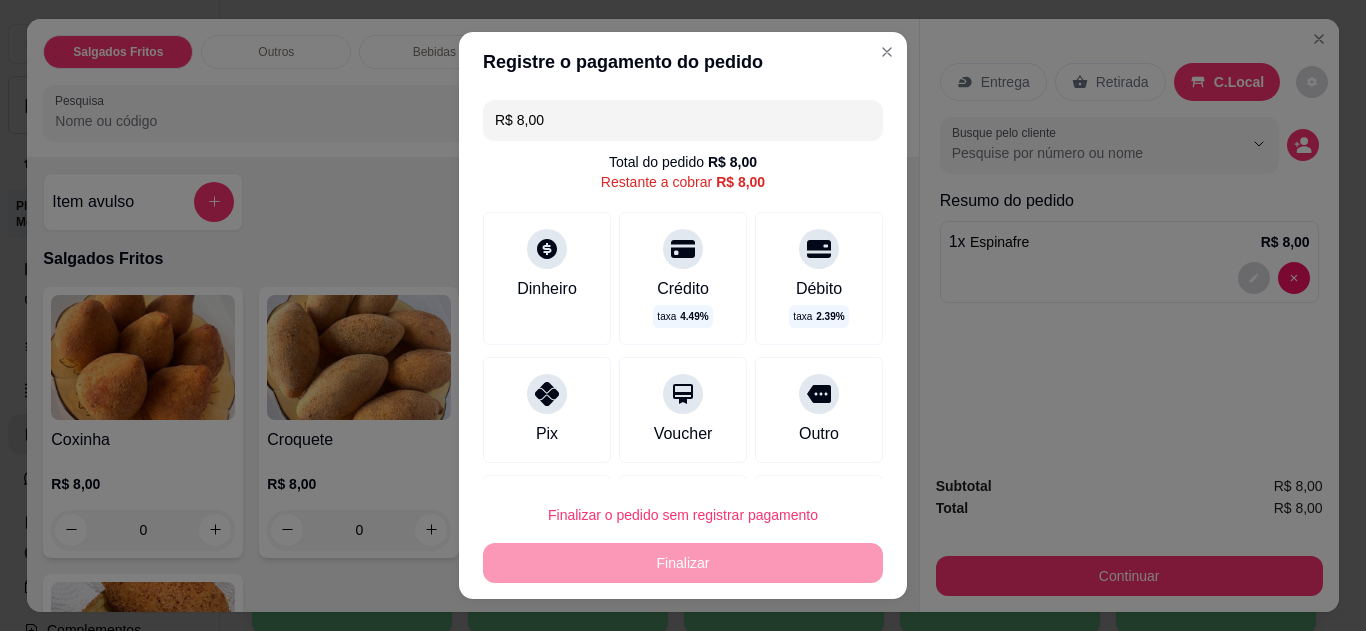 click on "Pix" at bounding box center (547, 410) 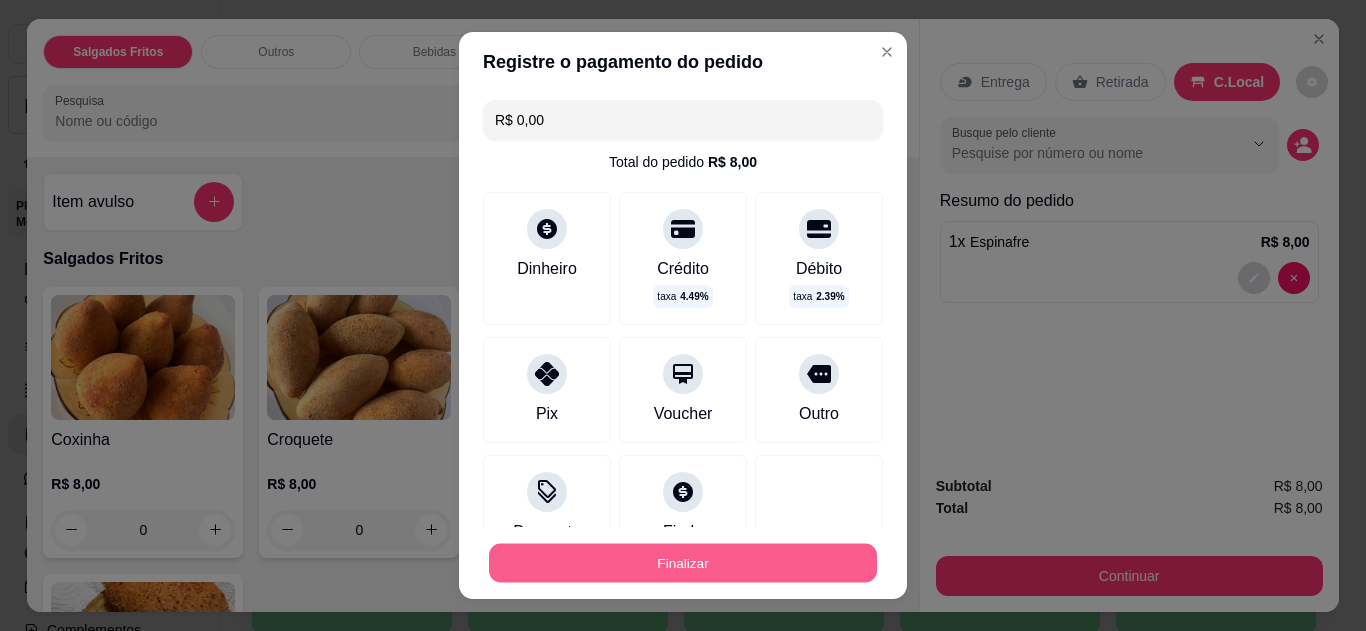 click on "Finalizar" at bounding box center (683, 563) 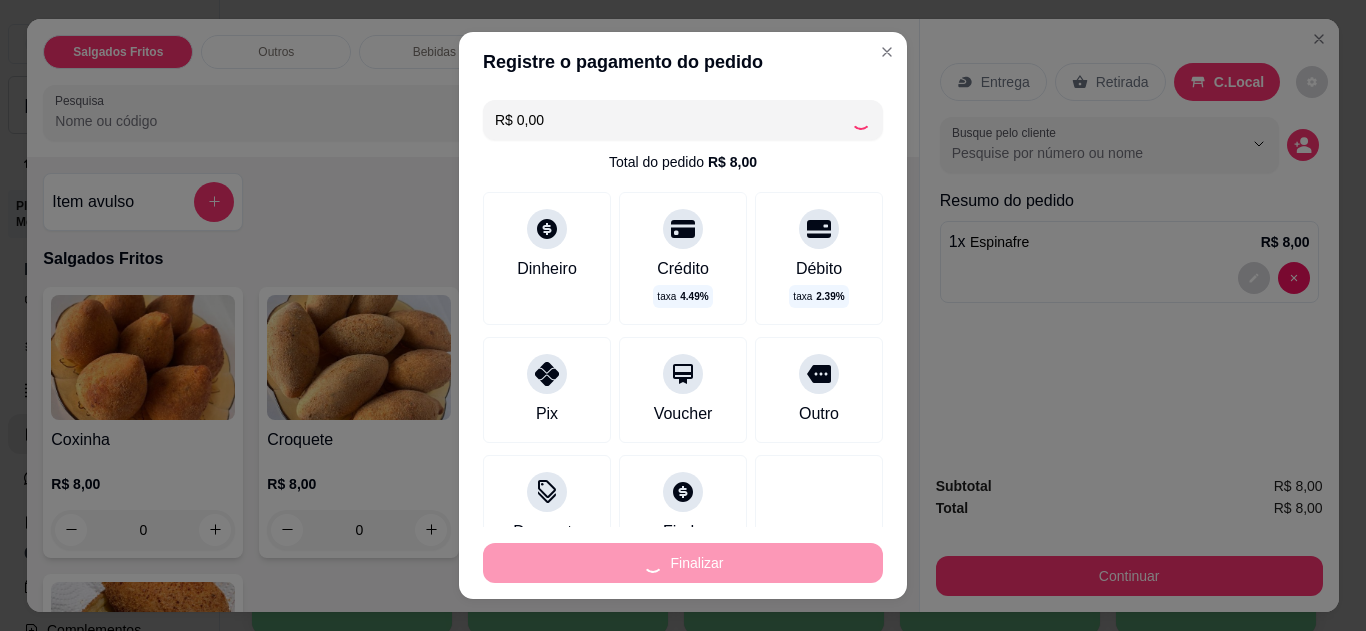 type on "0" 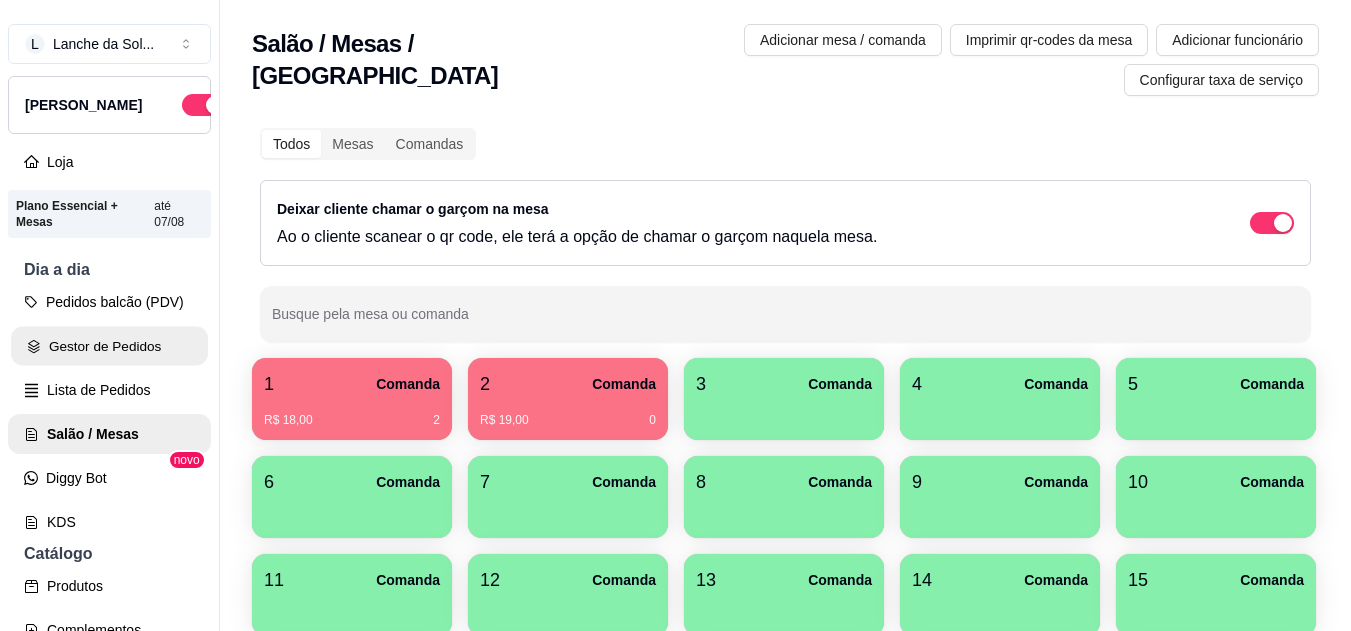click on "Gestor de Pedidos" at bounding box center (109, 346) 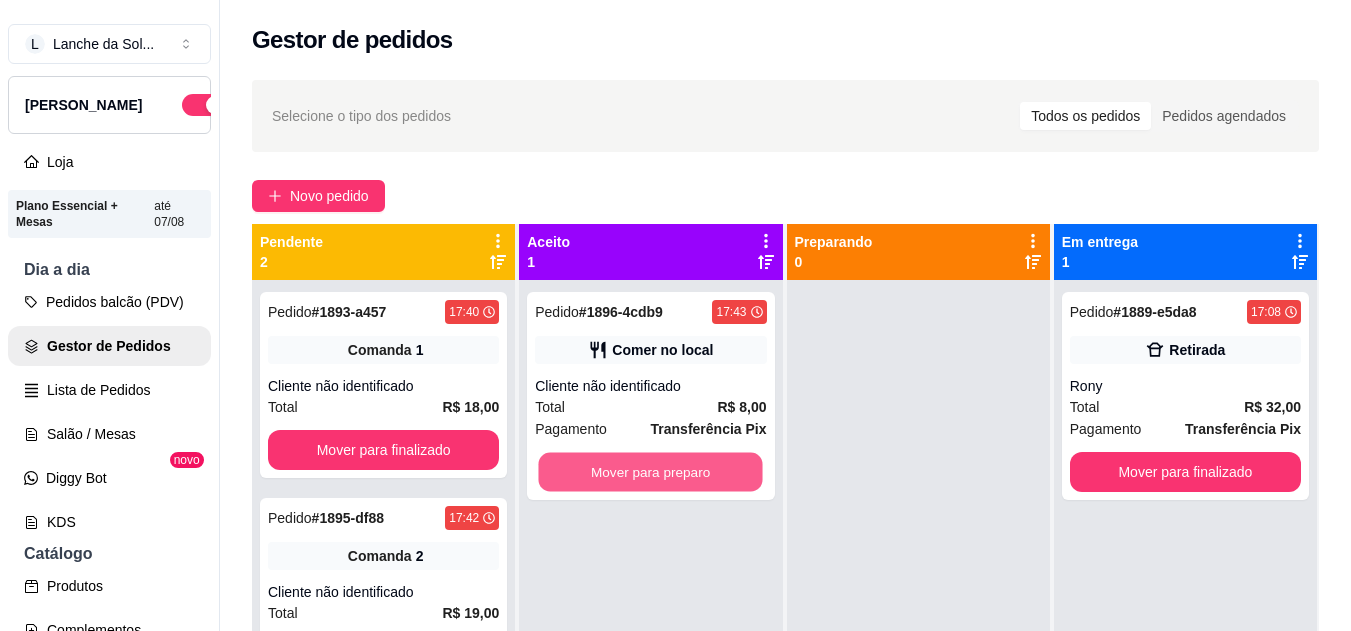 click on "Mover para preparo" at bounding box center (651, 472) 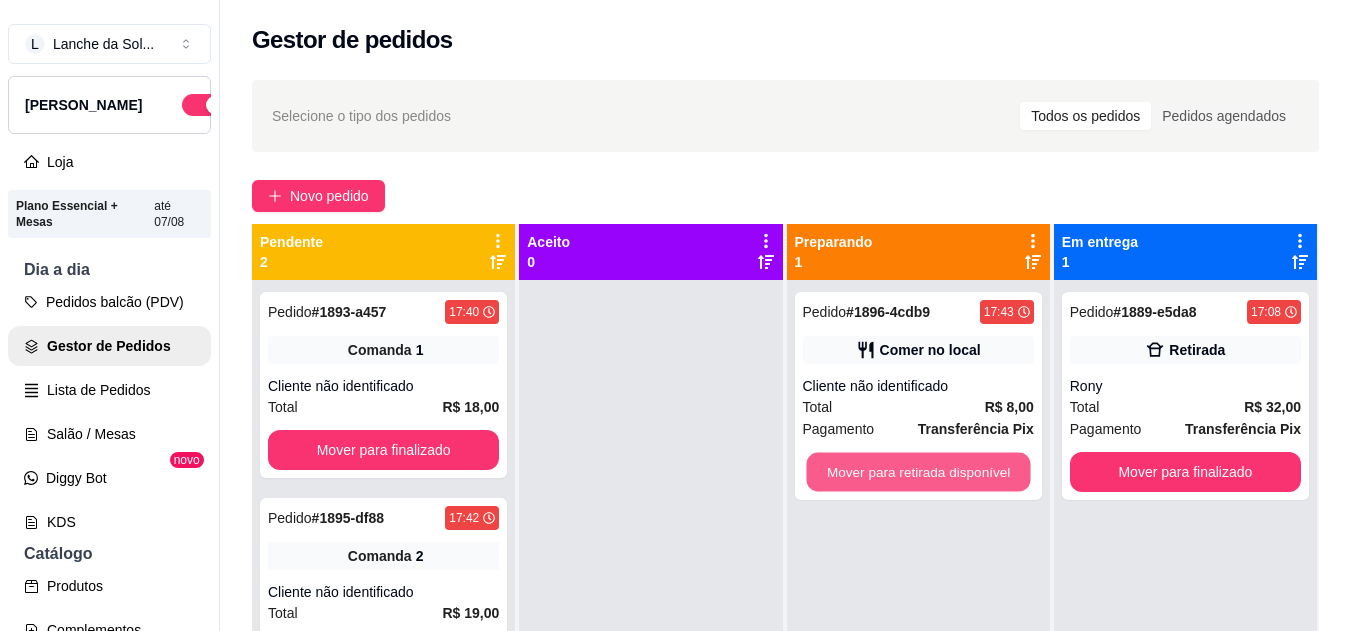 click on "Mover para retirada disponível" at bounding box center (918, 472) 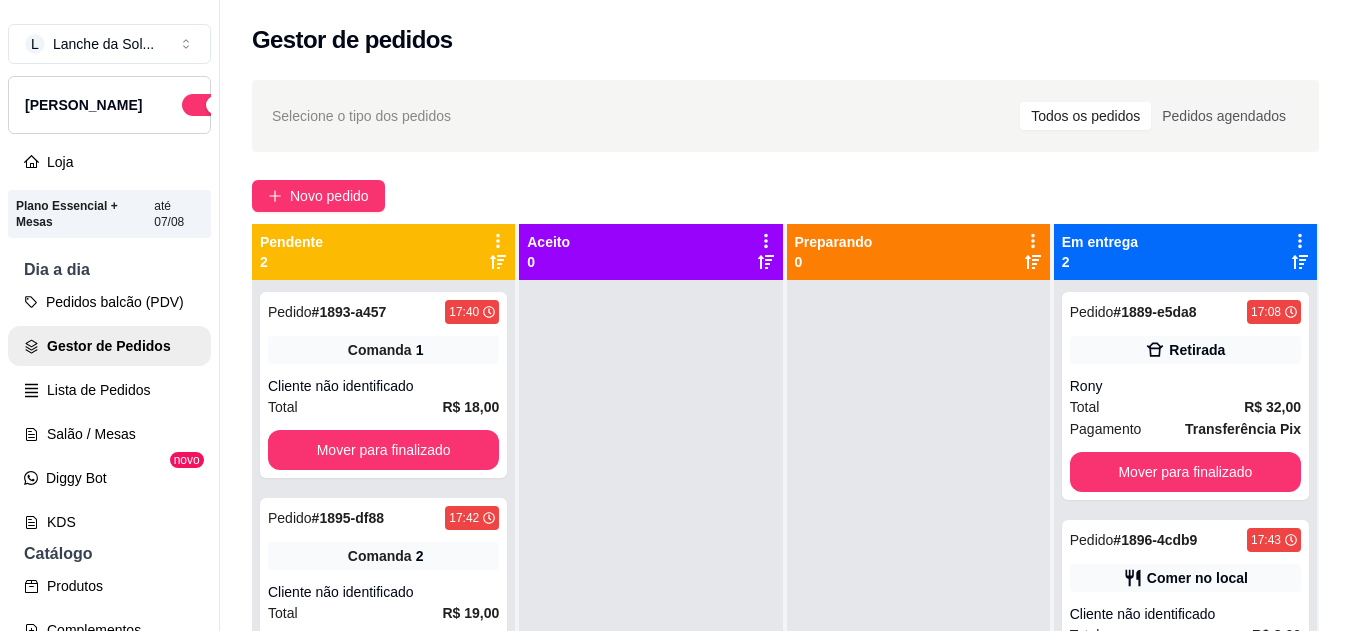 click on "Comer no local" at bounding box center (1197, 578) 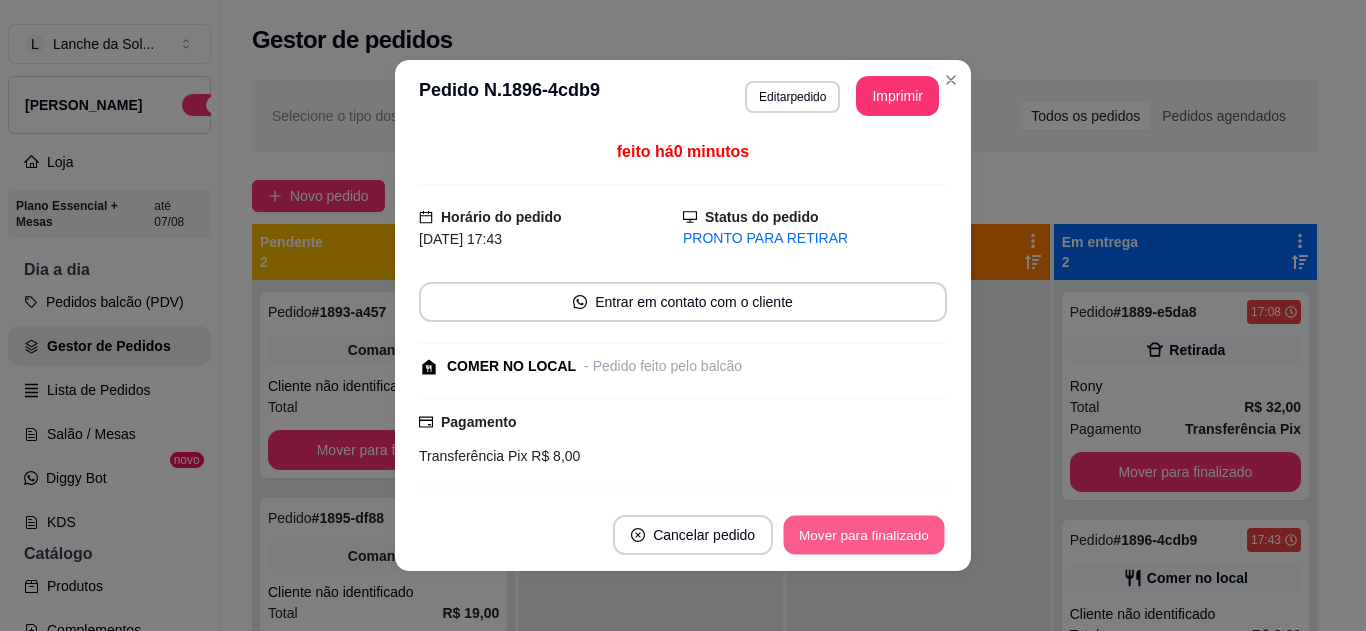 click on "Mover para finalizado" at bounding box center (864, 535) 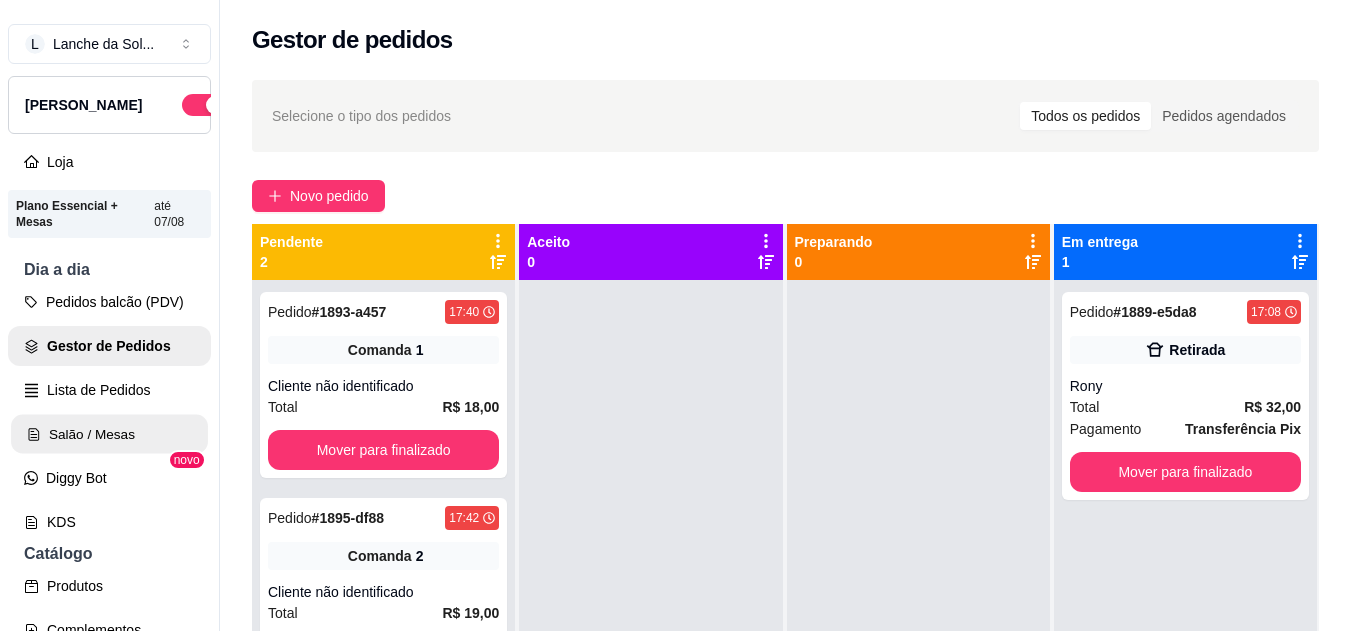 click on "Salão / Mesas" at bounding box center [109, 434] 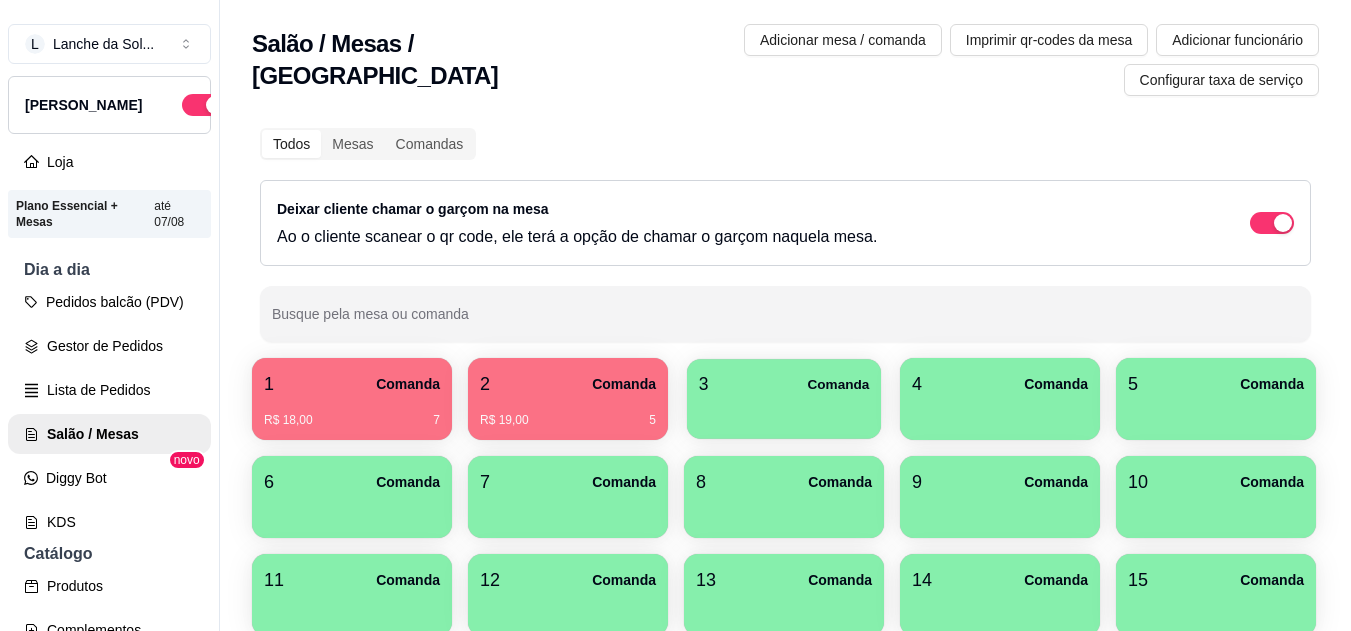 click at bounding box center [784, 412] 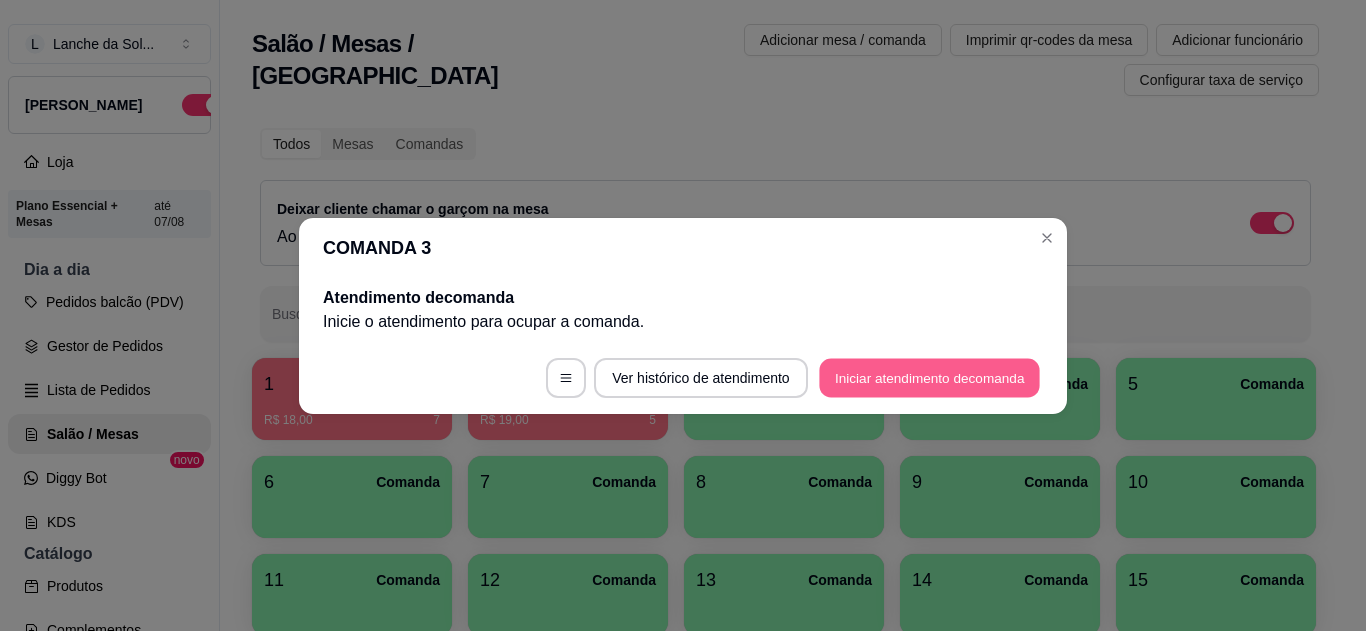 click on "Iniciar atendimento de  comanda" at bounding box center (929, 377) 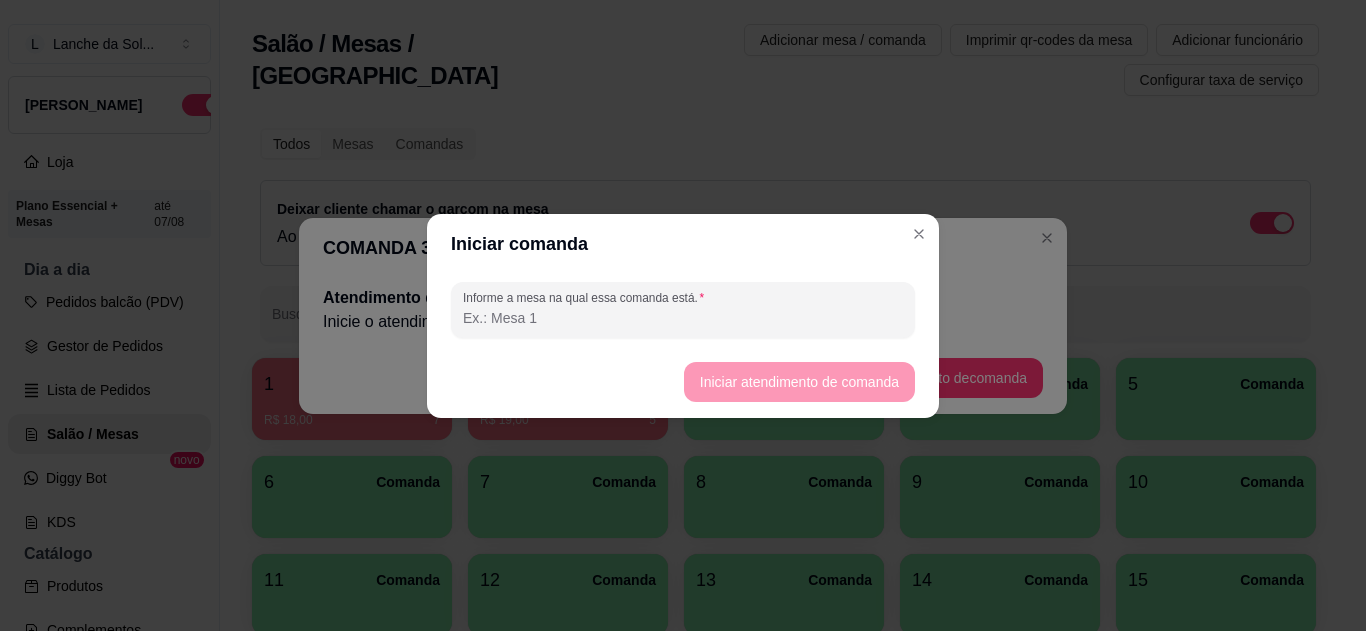 click on "Informe a mesa na qual essa comanda está." at bounding box center [683, 318] 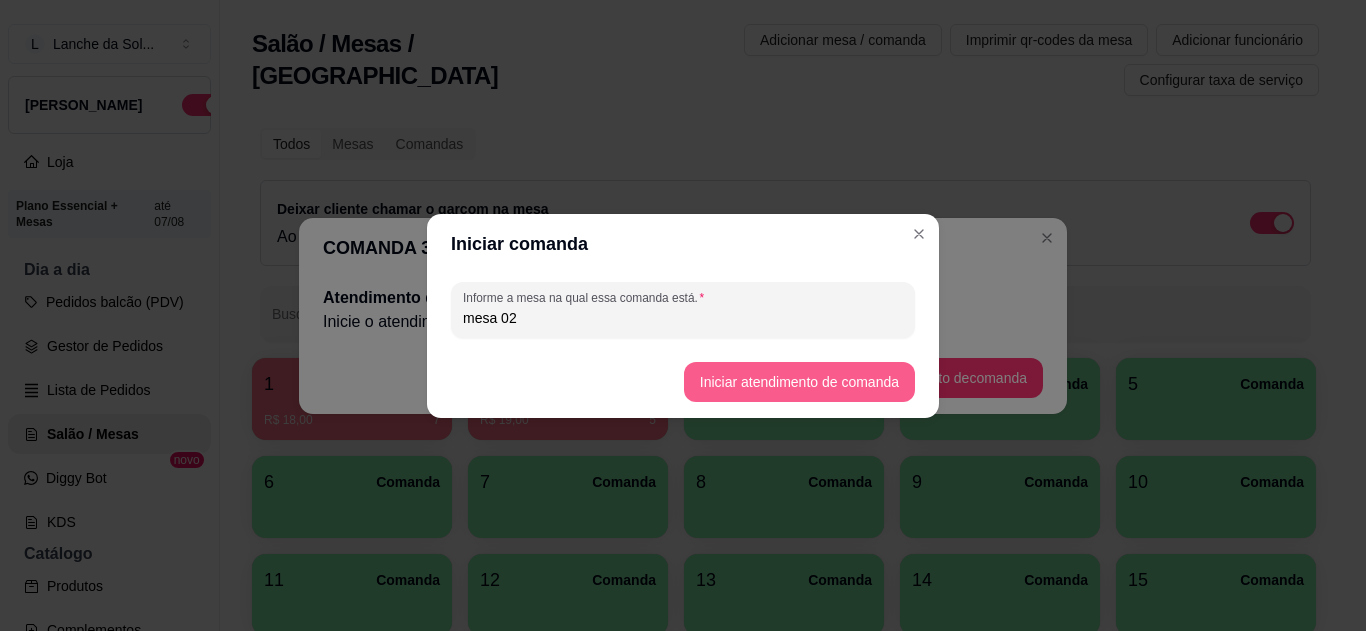 type on "mesa 02" 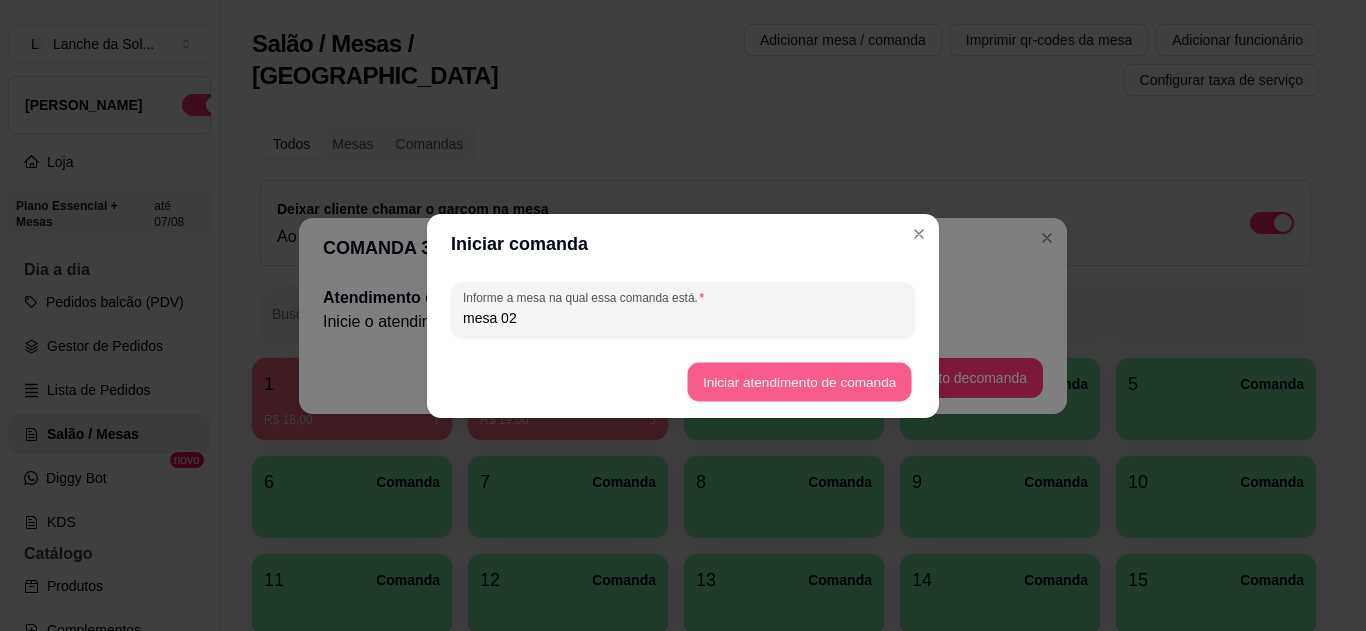 click on "Iniciar atendimento de comanda" at bounding box center [799, 381] 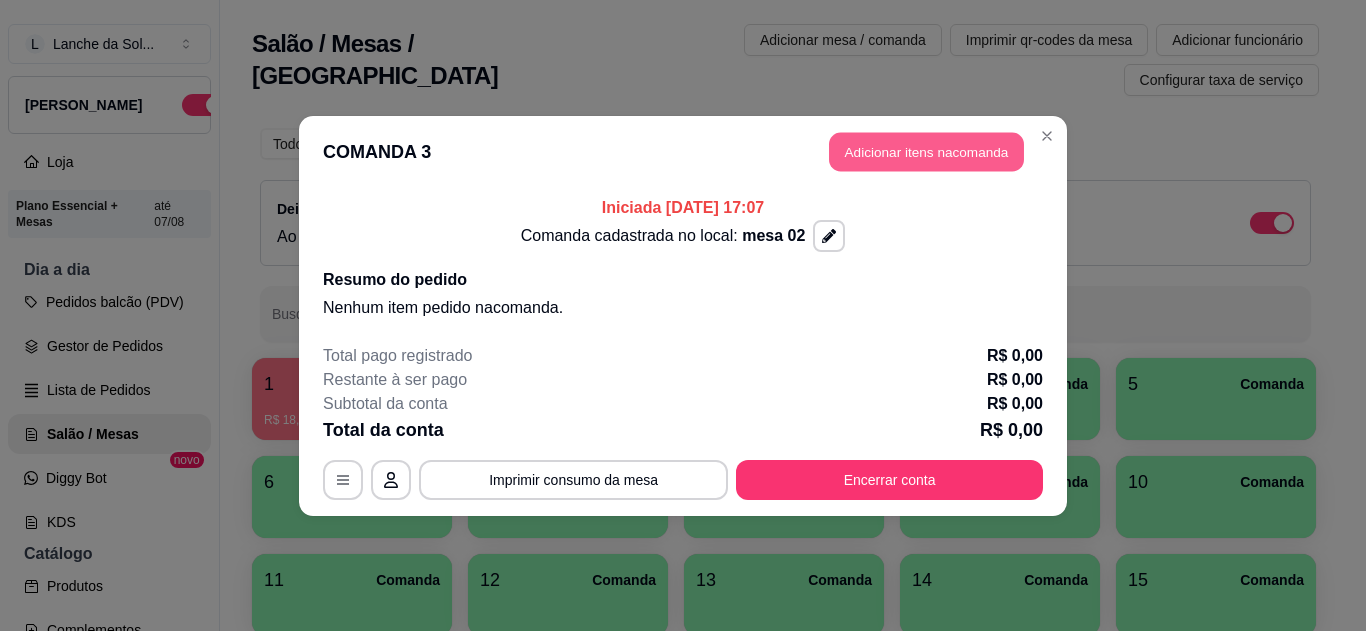 click on "Adicionar itens na  comanda" at bounding box center (926, 151) 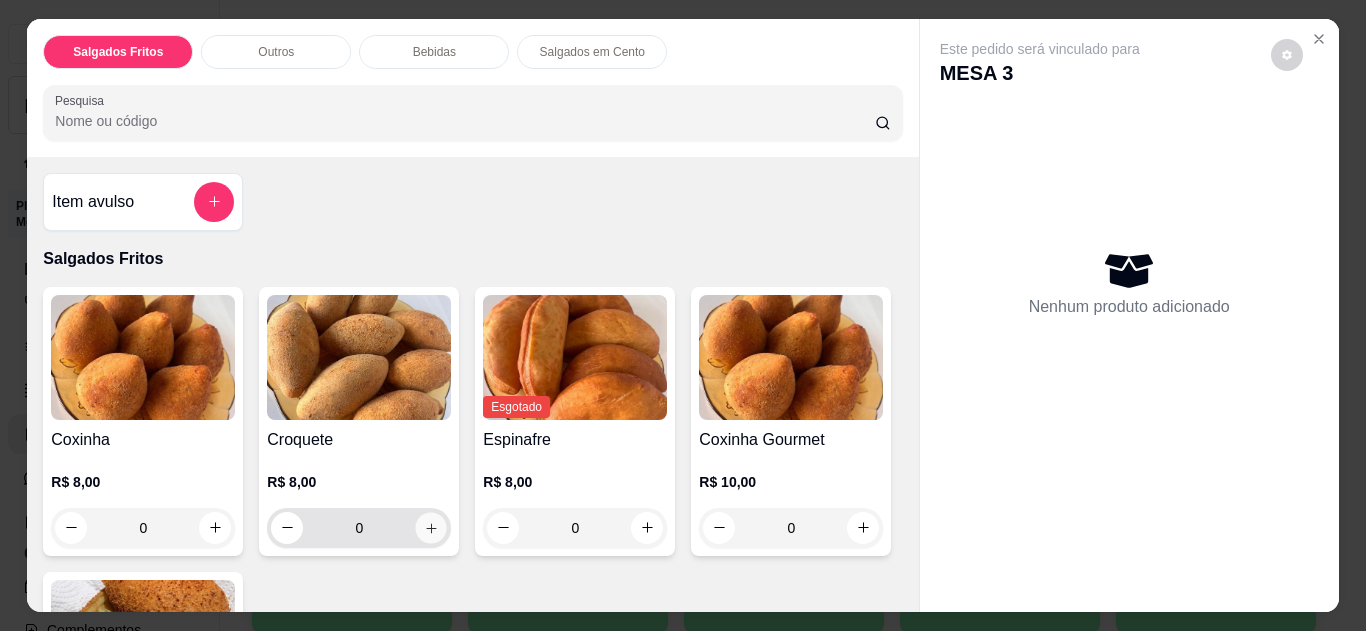 click 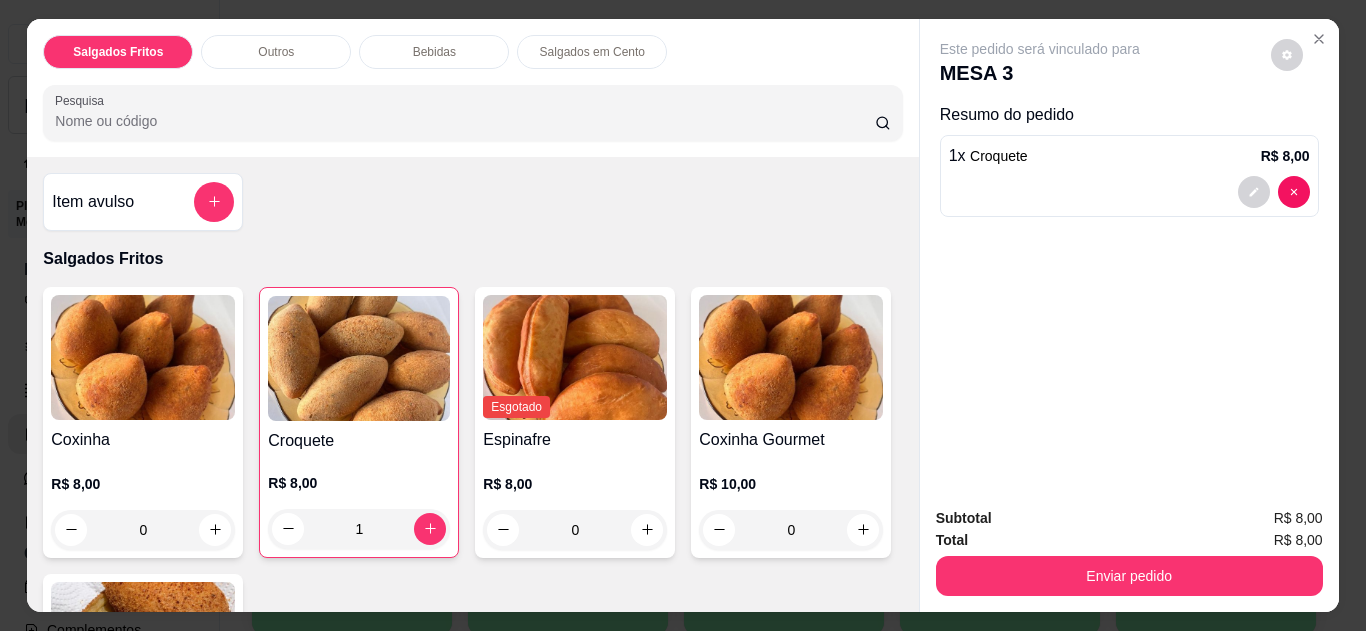 click on "Coxinha de costela   R$ 10,00 0" at bounding box center (143, 708) 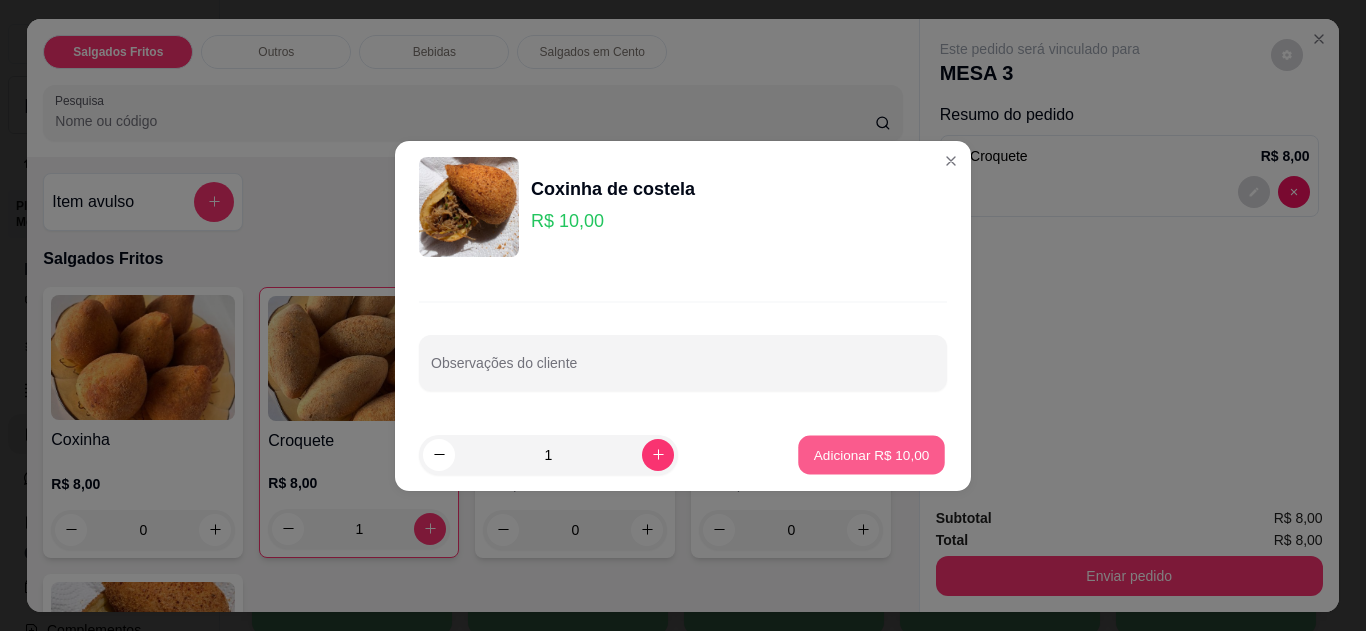 click on "Adicionar   R$ 10,00" at bounding box center [871, 454] 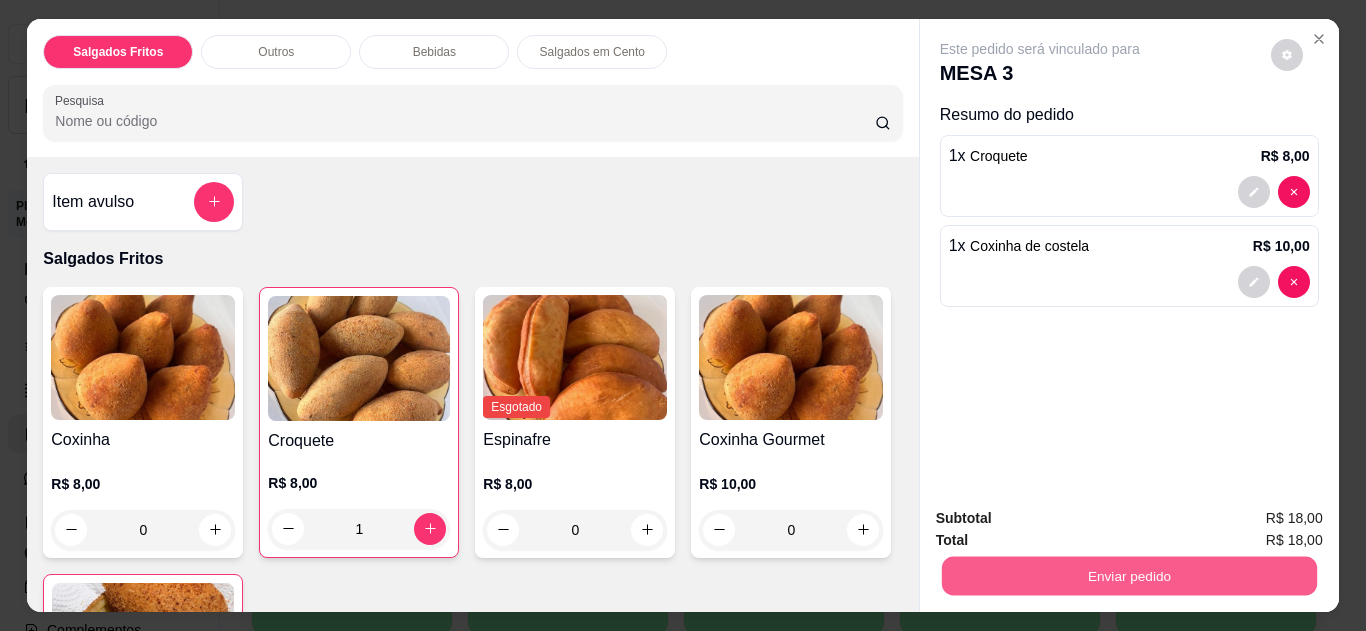 click on "Enviar pedido" at bounding box center (1128, 576) 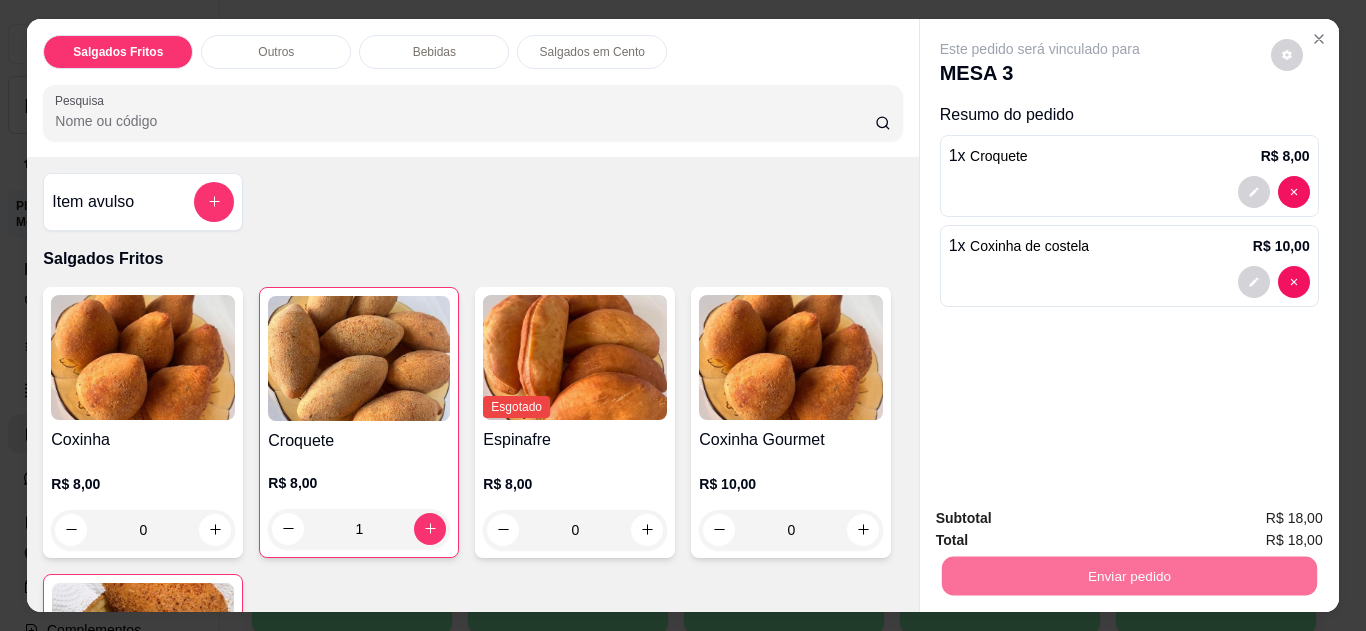 click on "Não registrar e enviar pedido" at bounding box center [1063, 519] 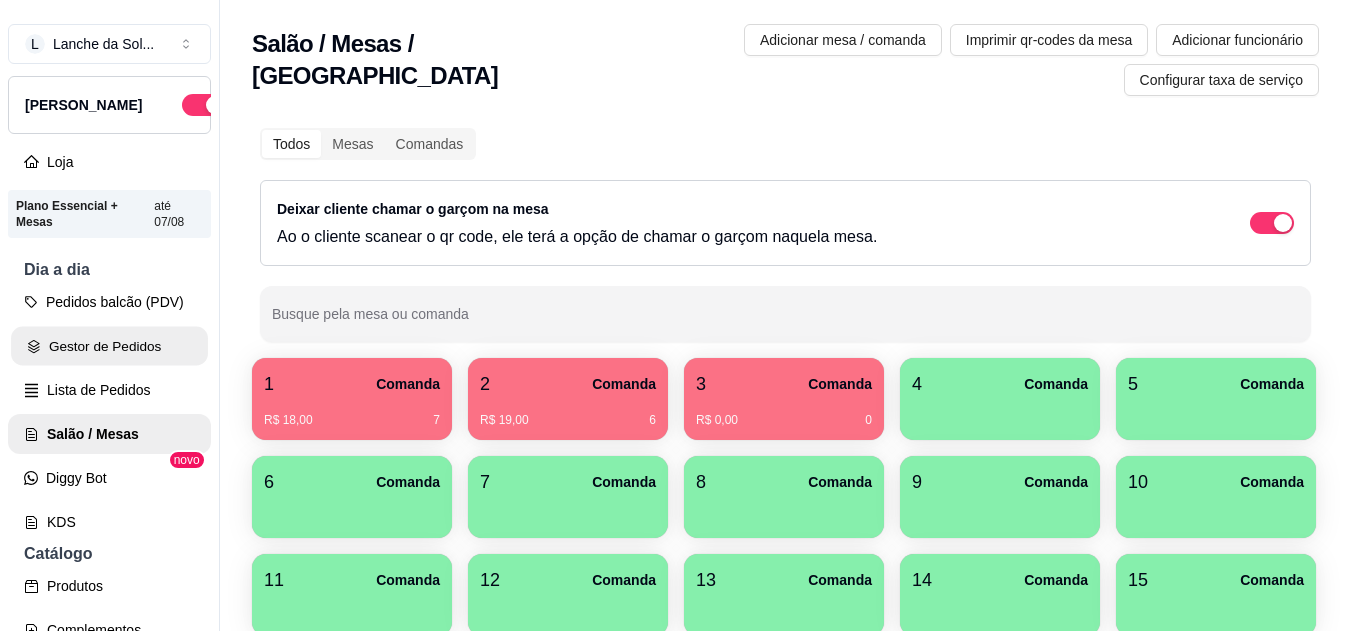click on "Gestor de Pedidos" at bounding box center [109, 346] 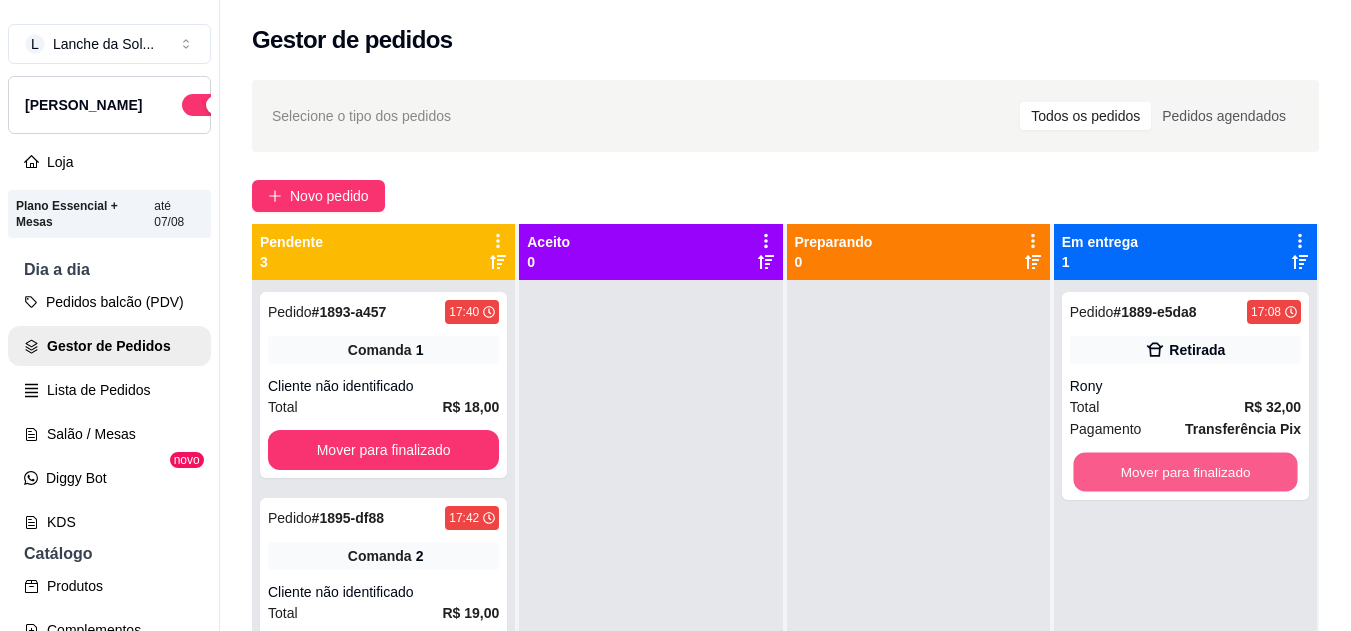 click on "Mover para finalizado" at bounding box center (1185, 472) 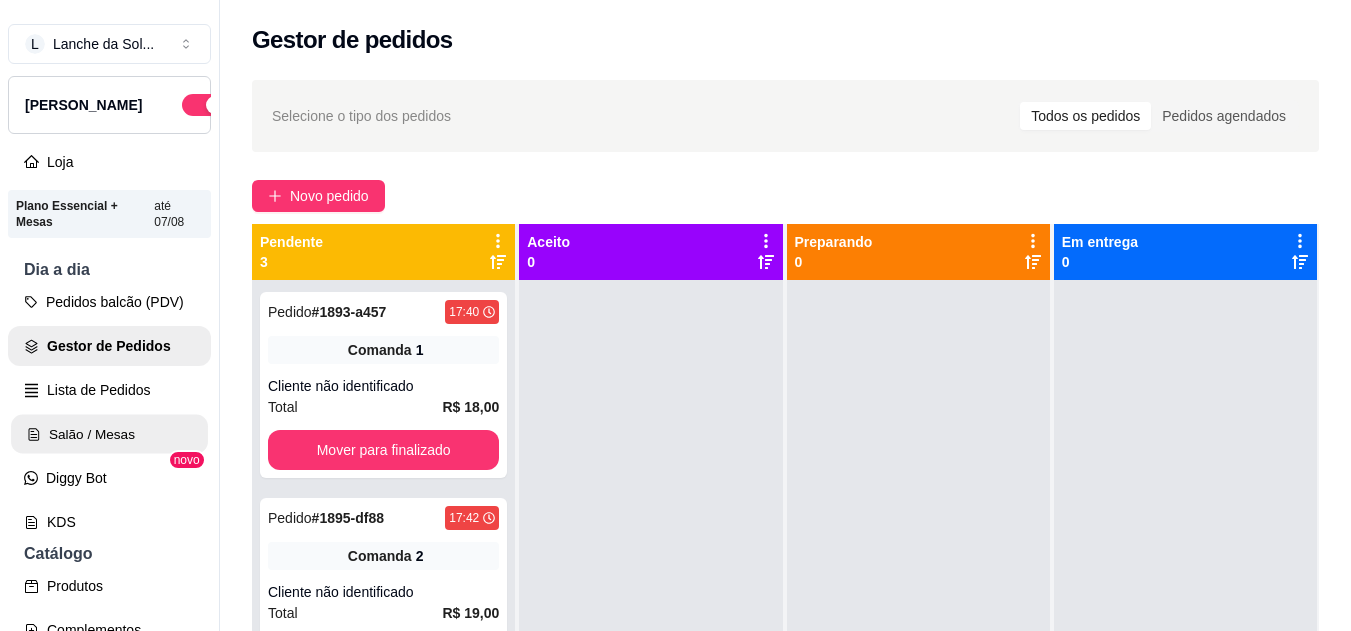 click on "Salão / Mesas" at bounding box center [109, 434] 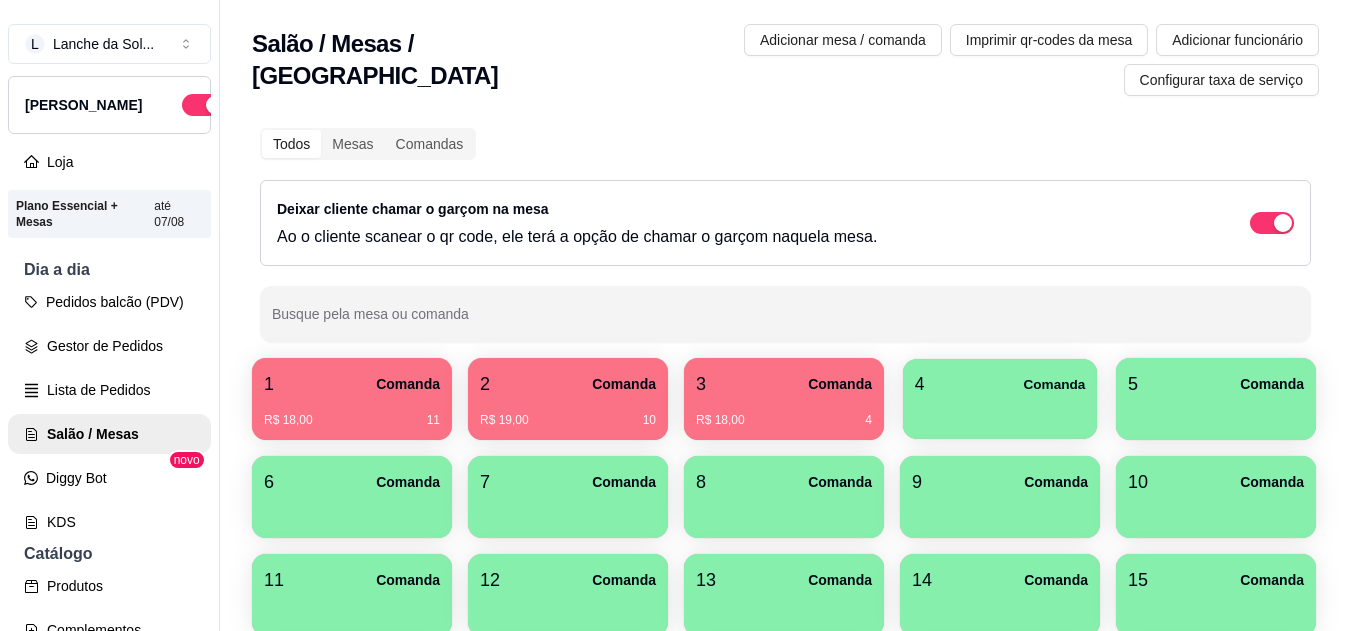 click at bounding box center (1000, 412) 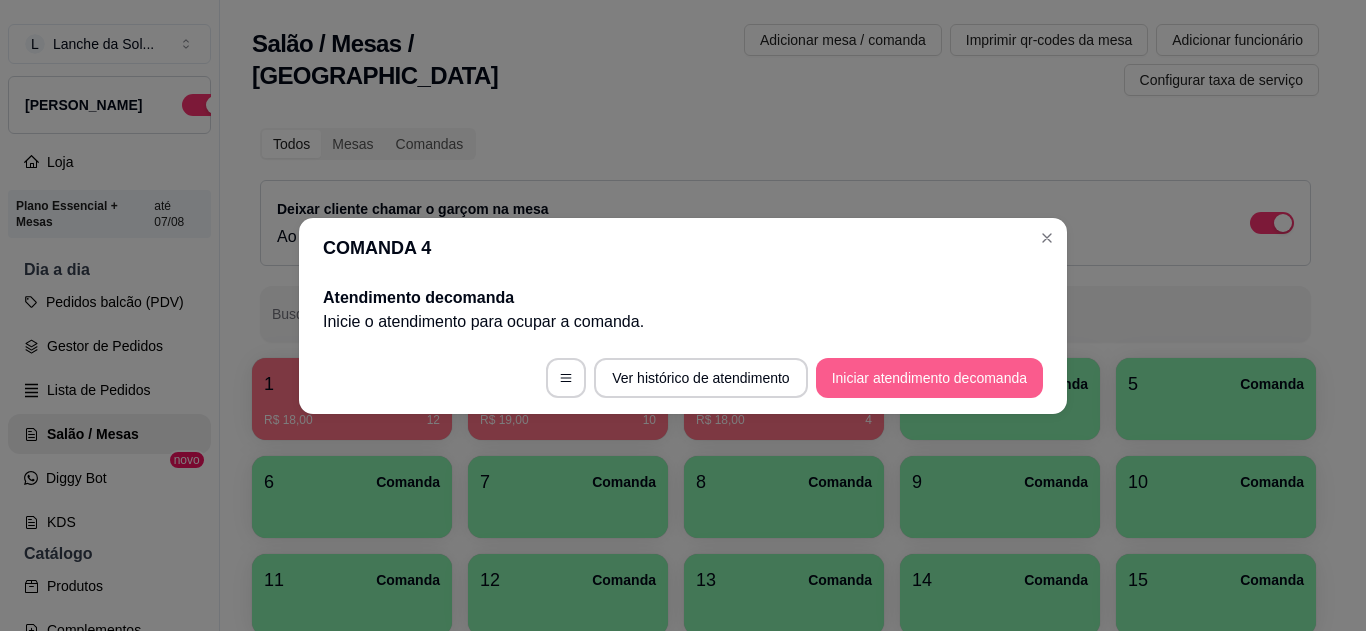 click on "Iniciar atendimento de  comanda" at bounding box center [929, 378] 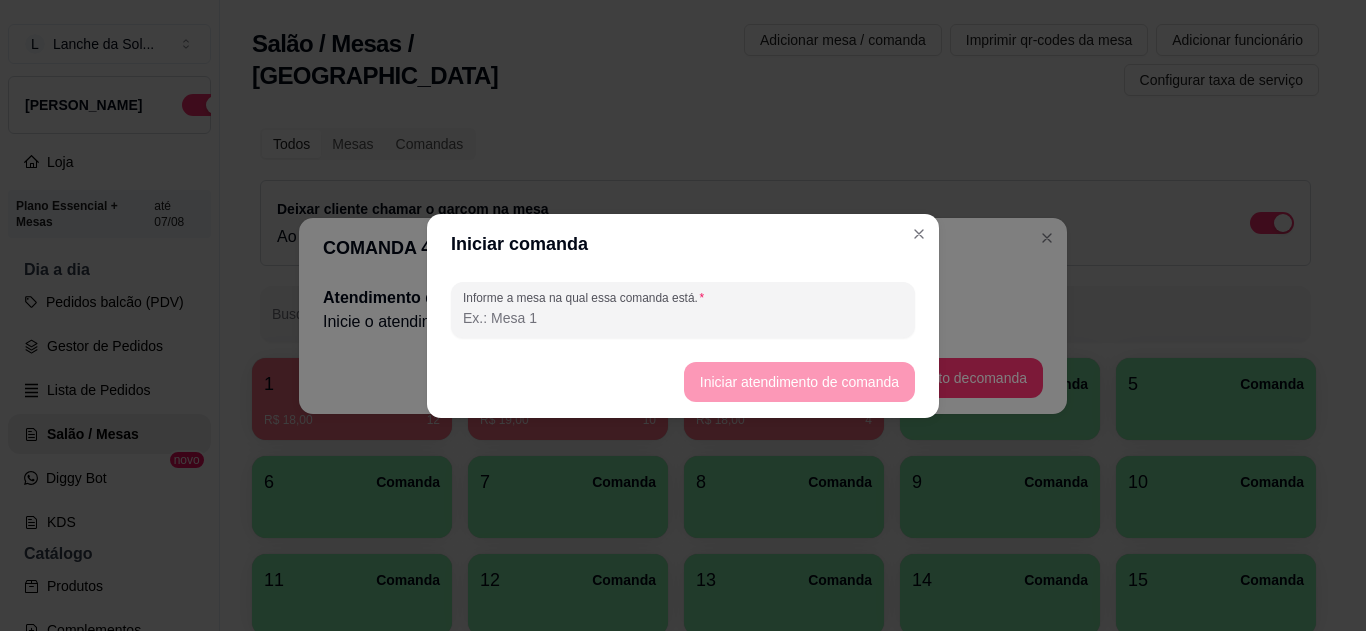 click on "Informe a mesa na qual essa comanda está." at bounding box center [683, 318] 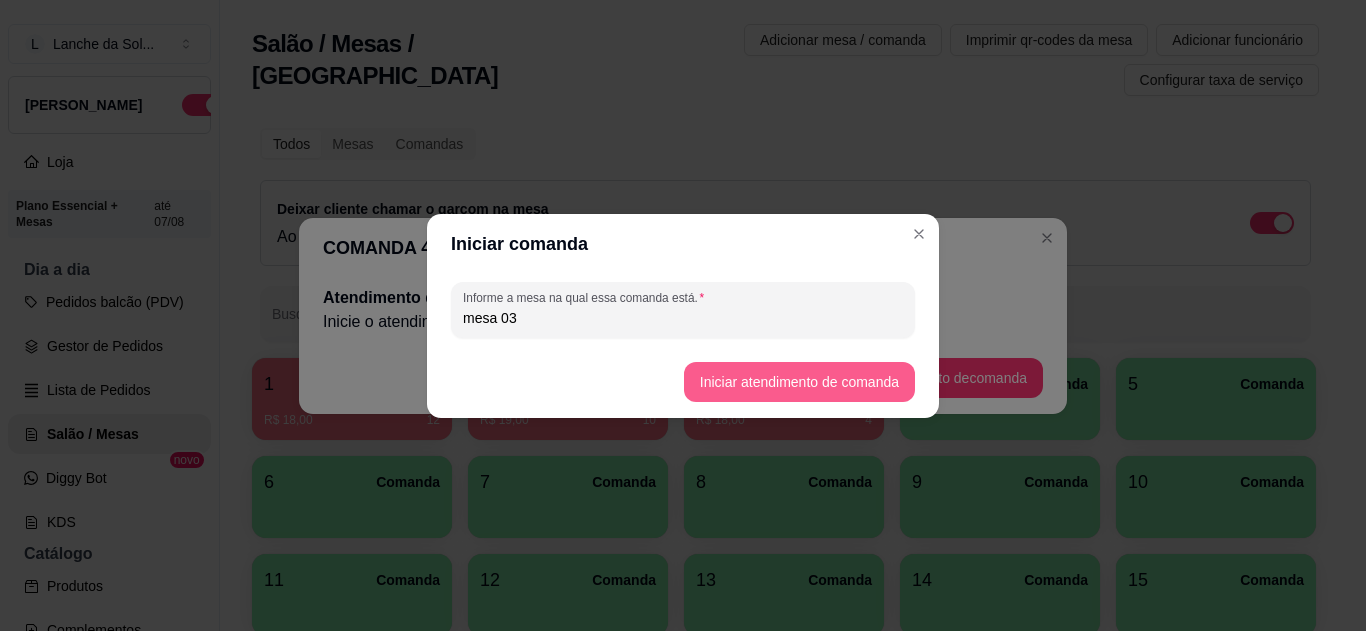 type on "mesa 03" 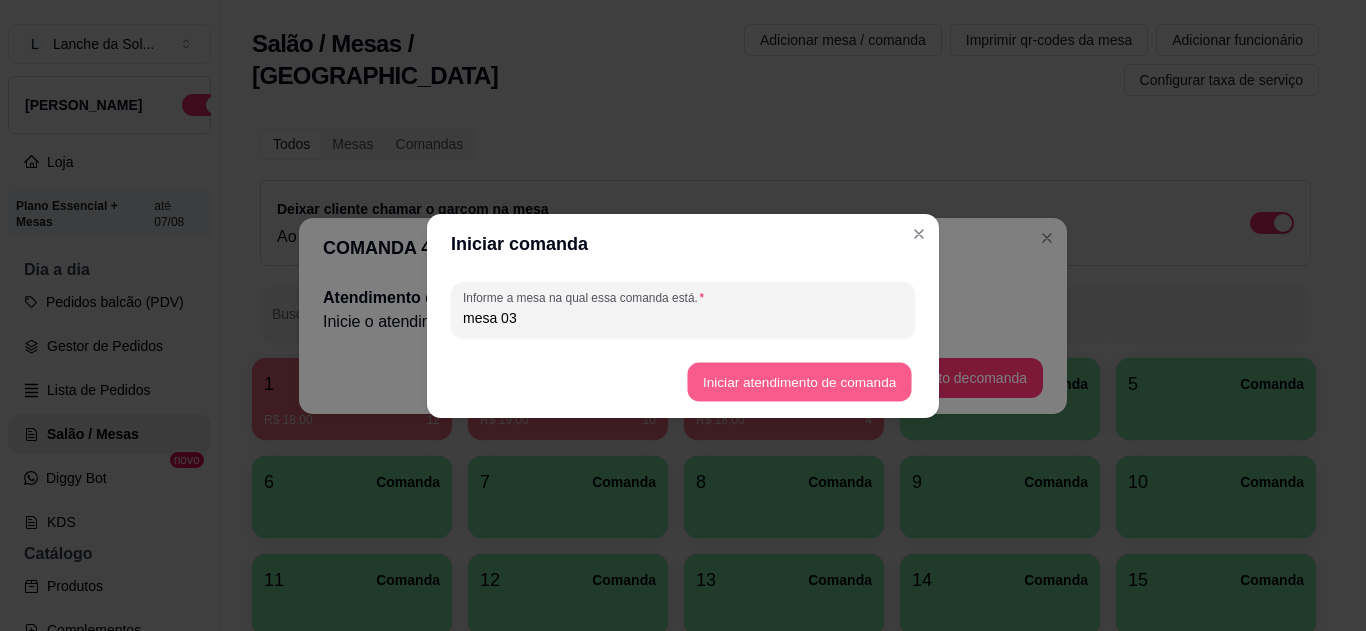 click on "Iniciar atendimento de comanda" at bounding box center [799, 381] 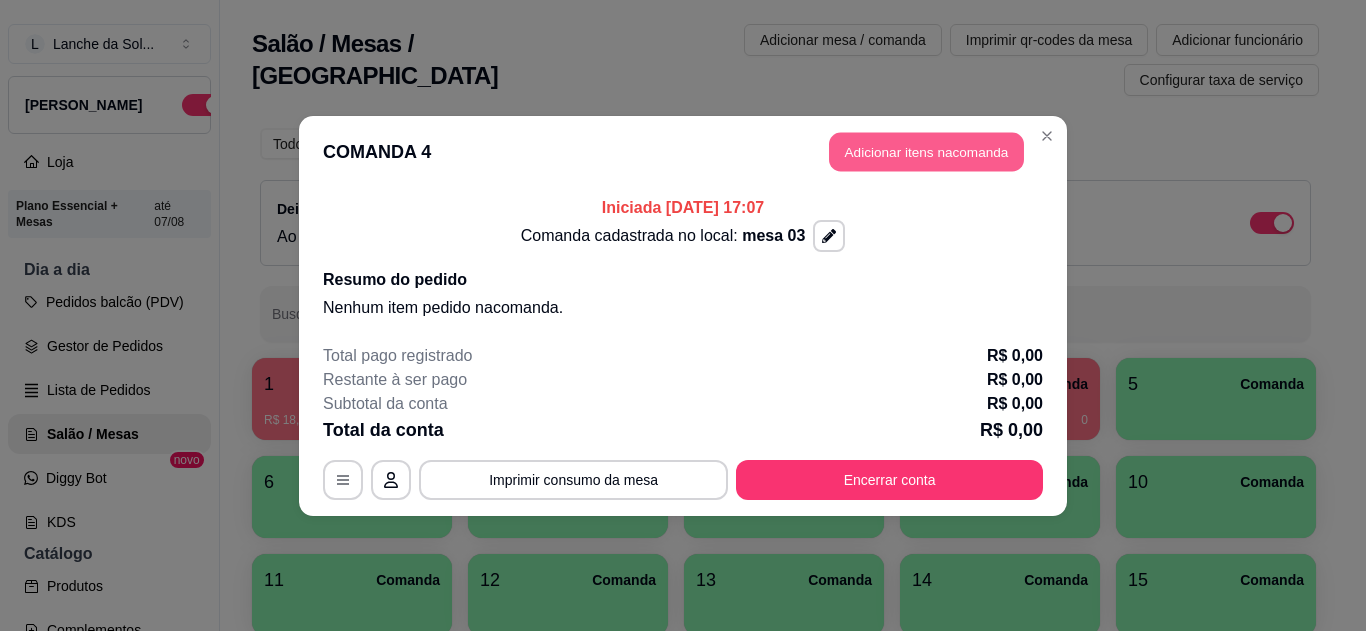 click on "Adicionar itens na  comanda" at bounding box center [926, 151] 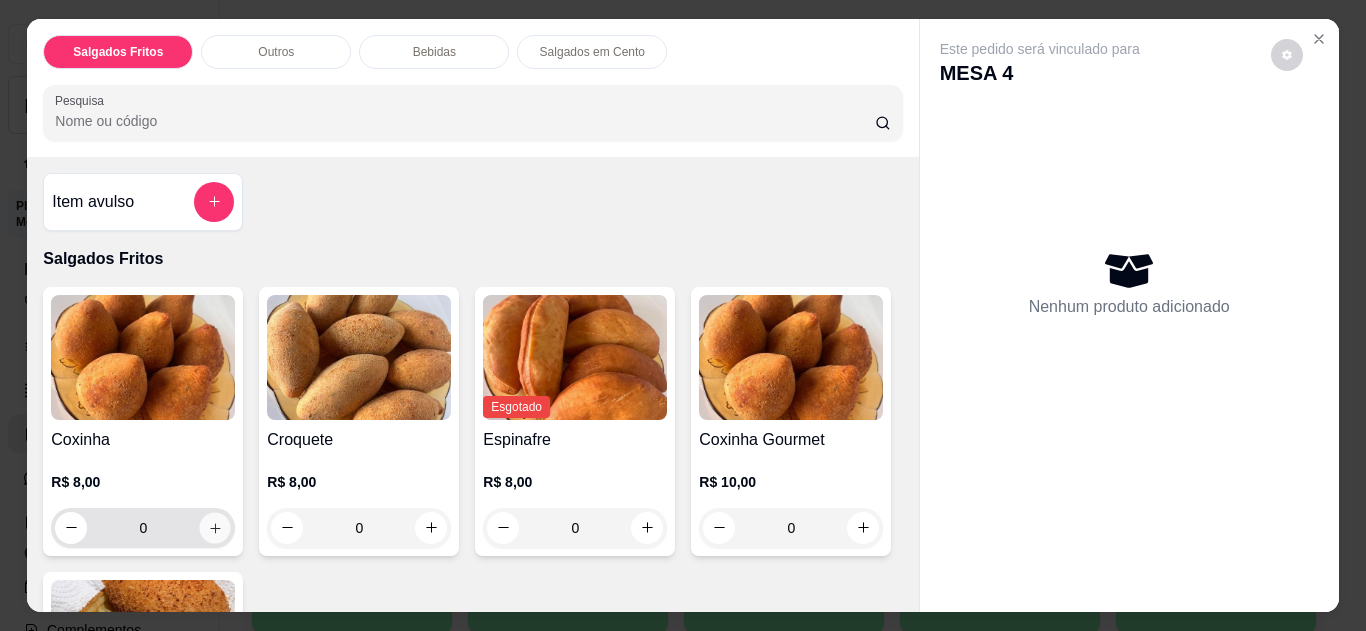 click 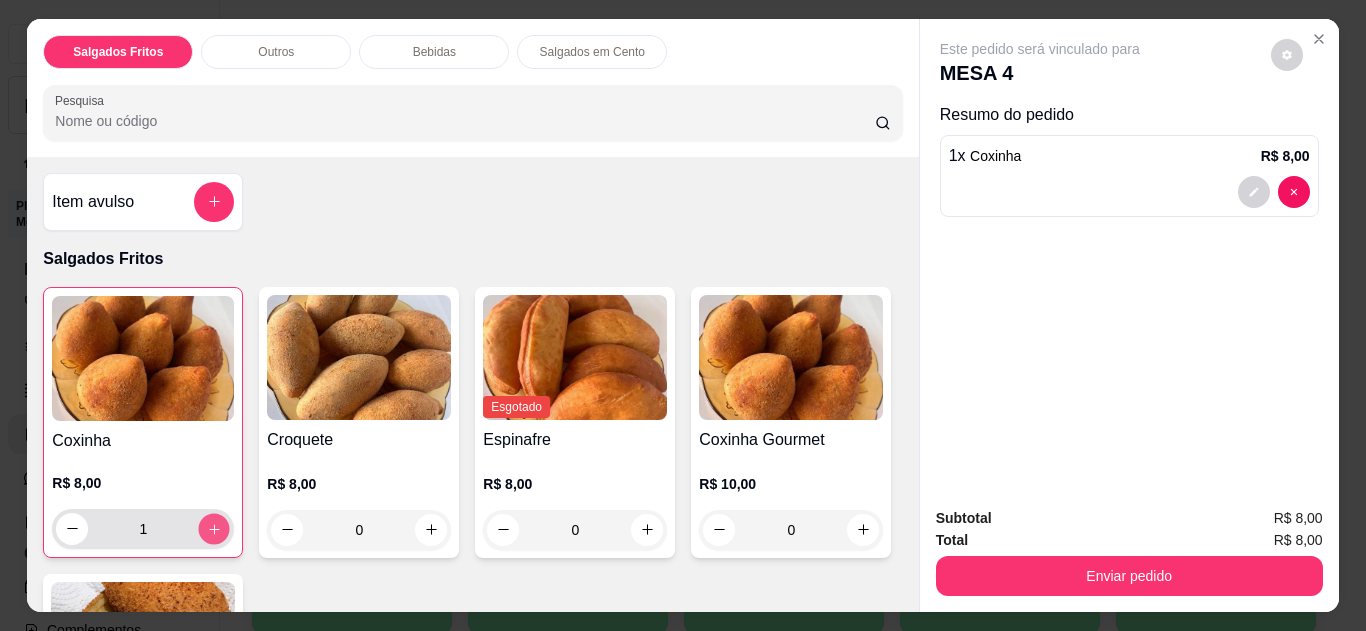 click 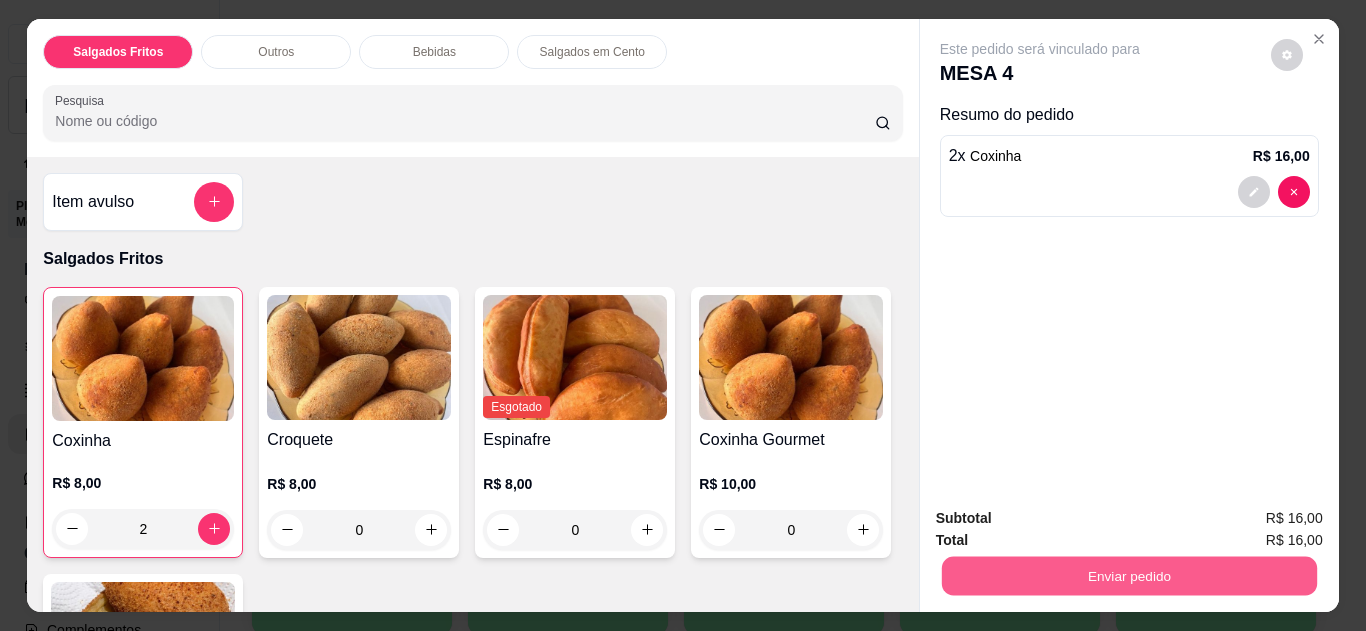 click on "Enviar pedido" at bounding box center (1128, 576) 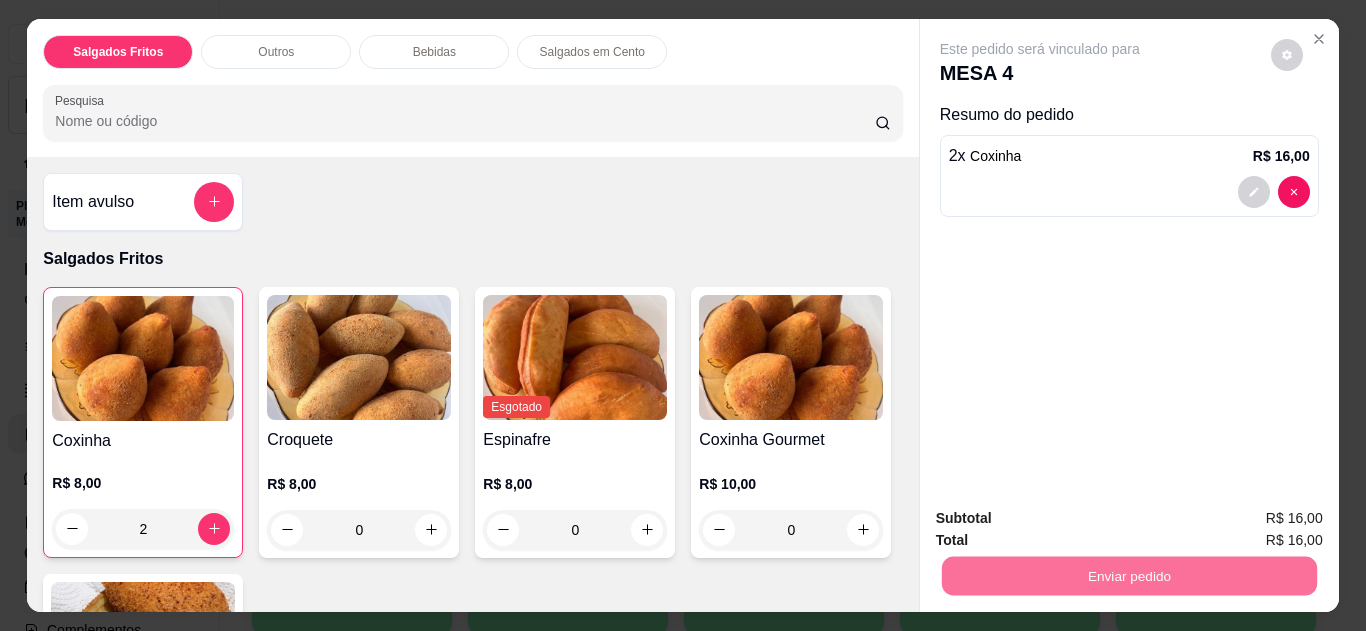 click on "Não registrar e enviar pedido" at bounding box center (1063, 519) 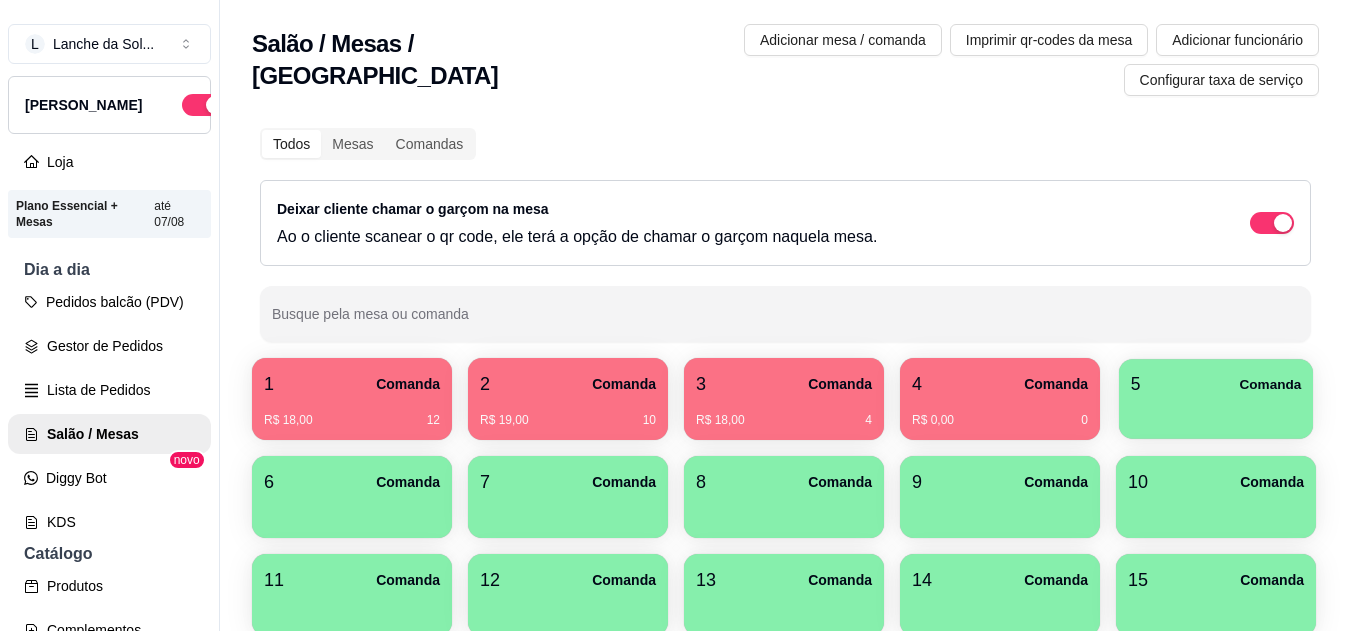 click at bounding box center [1216, 412] 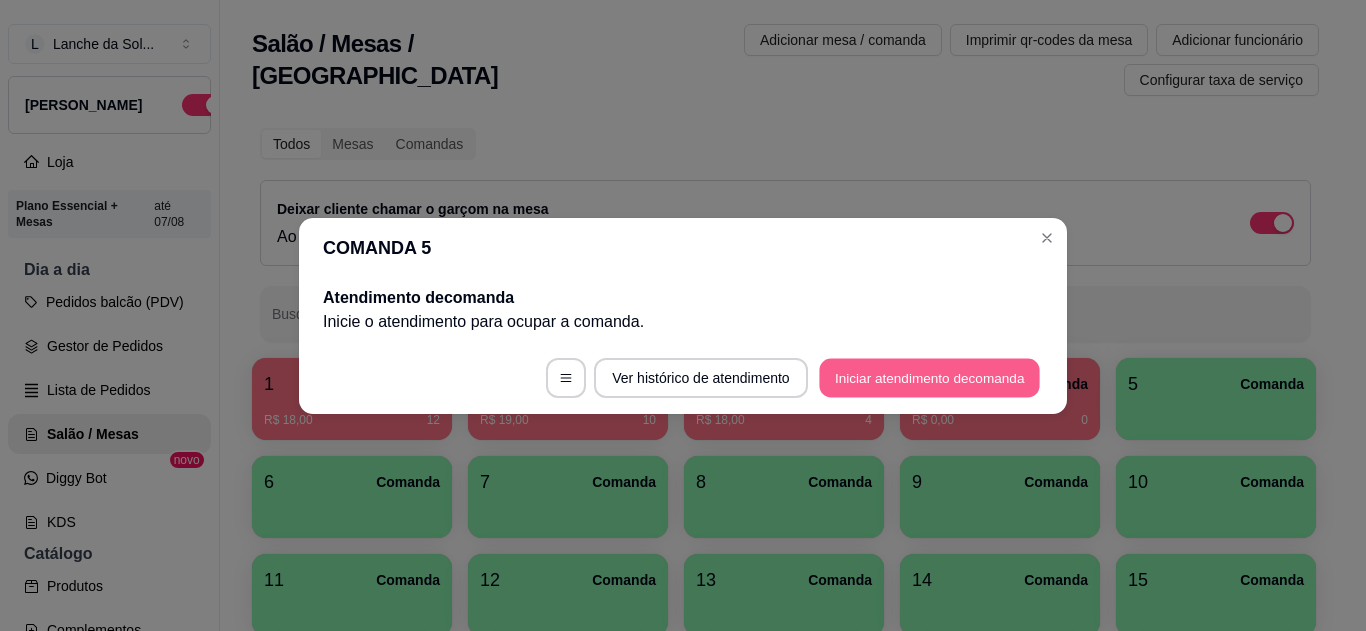 click on "Iniciar atendimento de  comanda" at bounding box center [929, 377] 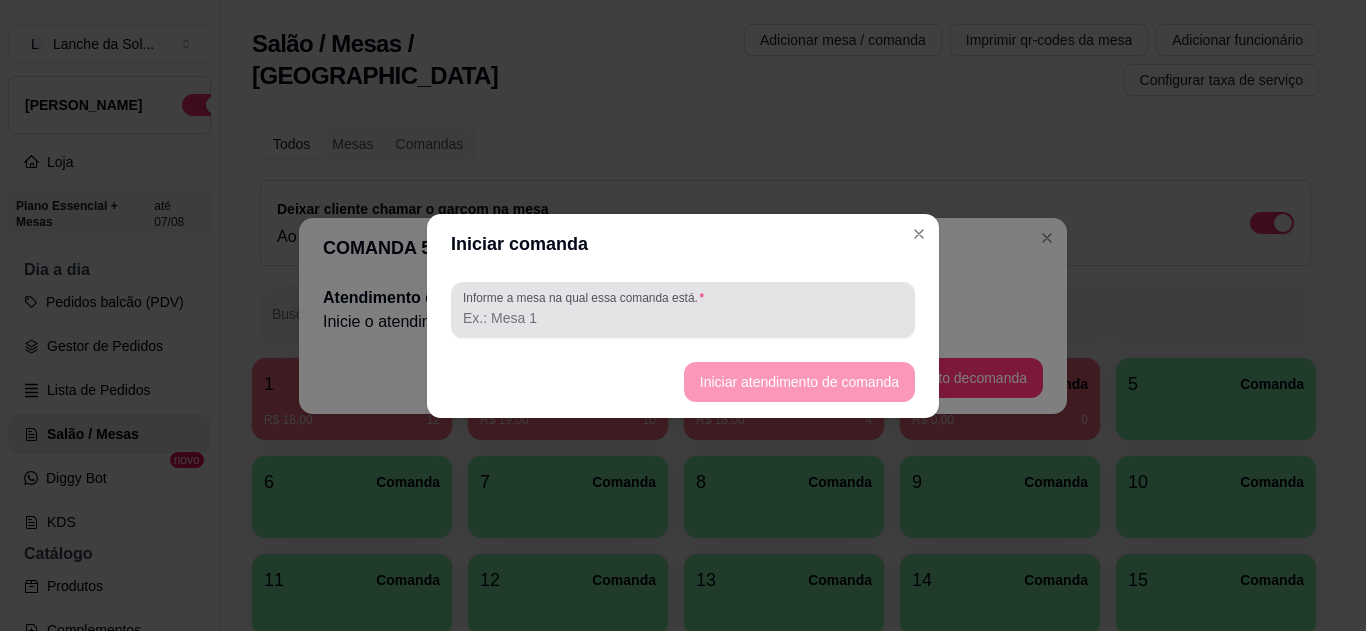 click at bounding box center [683, 310] 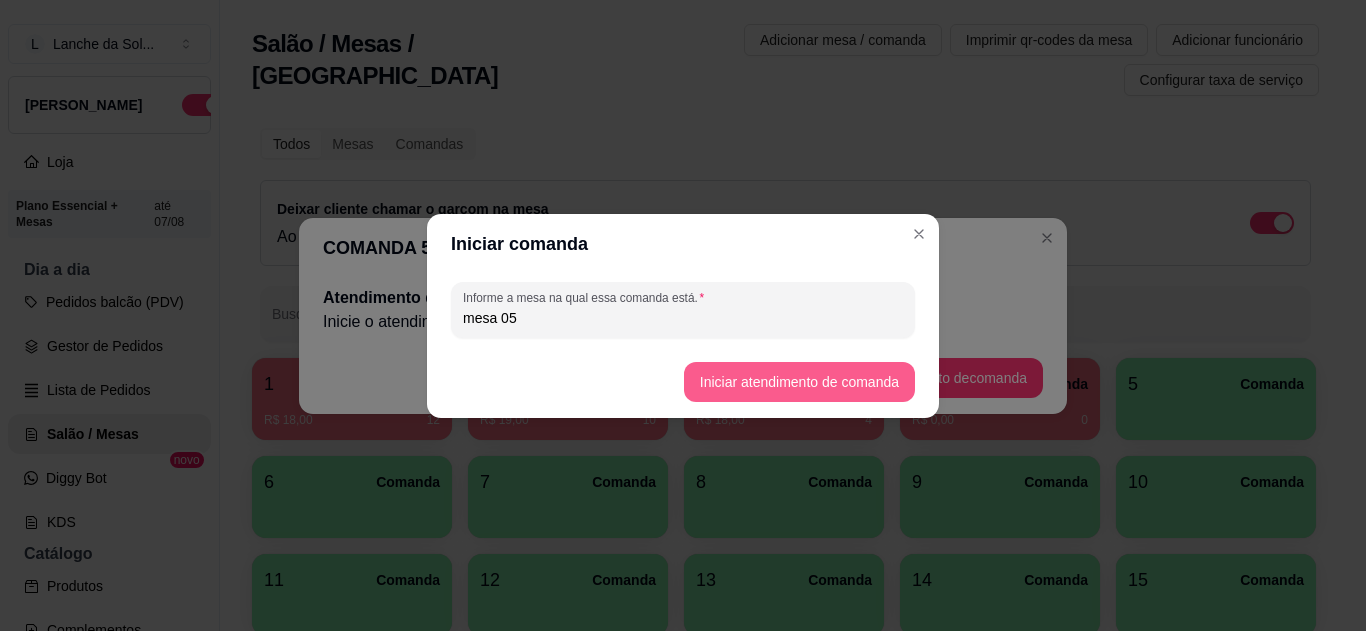 type on "mesa 05" 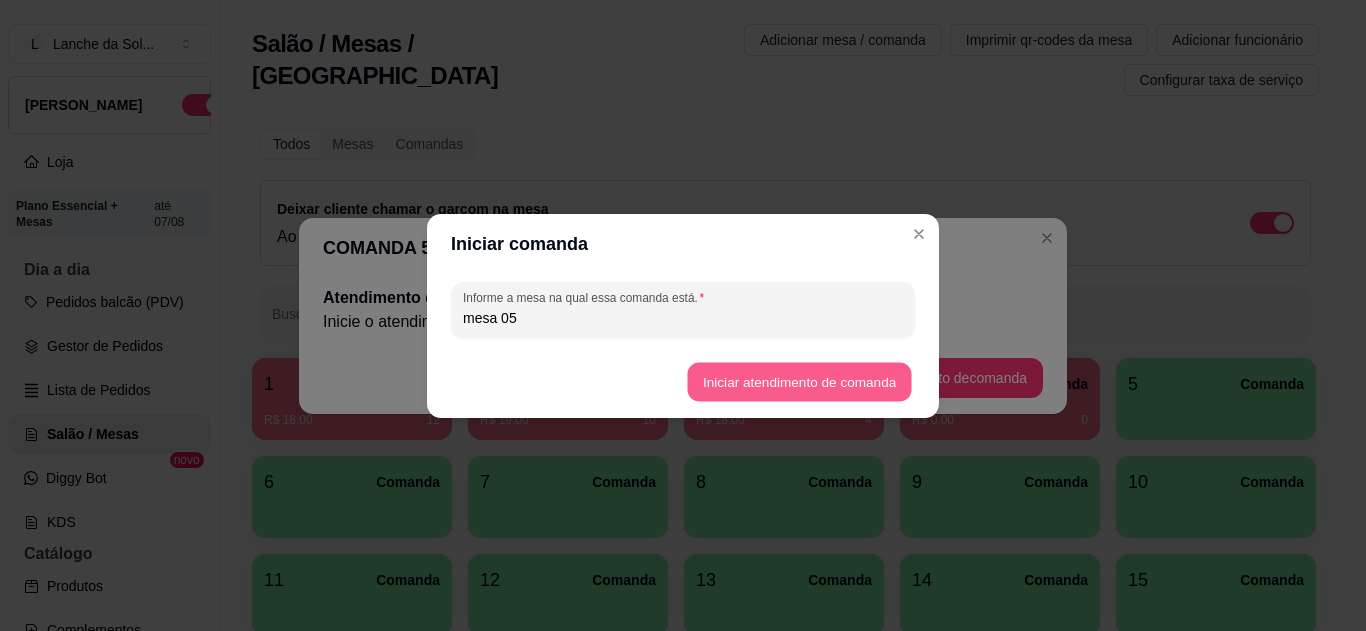click on "Iniciar atendimento de comanda" at bounding box center [799, 381] 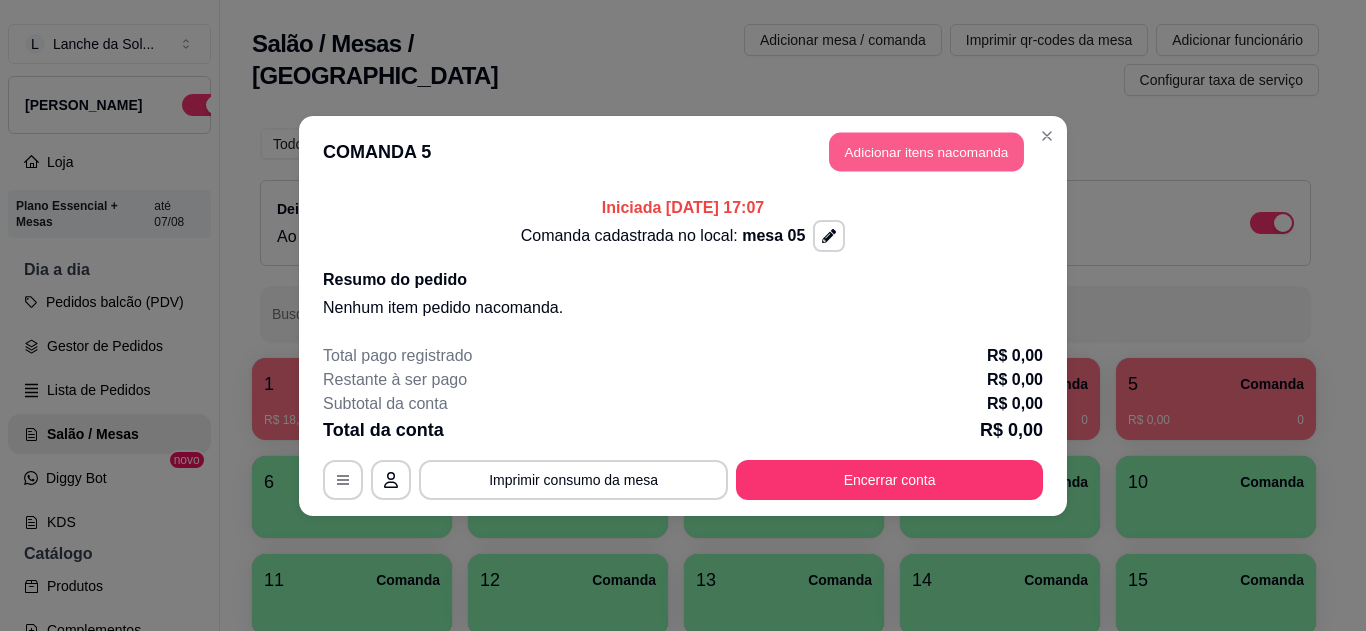 click on "Adicionar itens na  comanda" at bounding box center (926, 151) 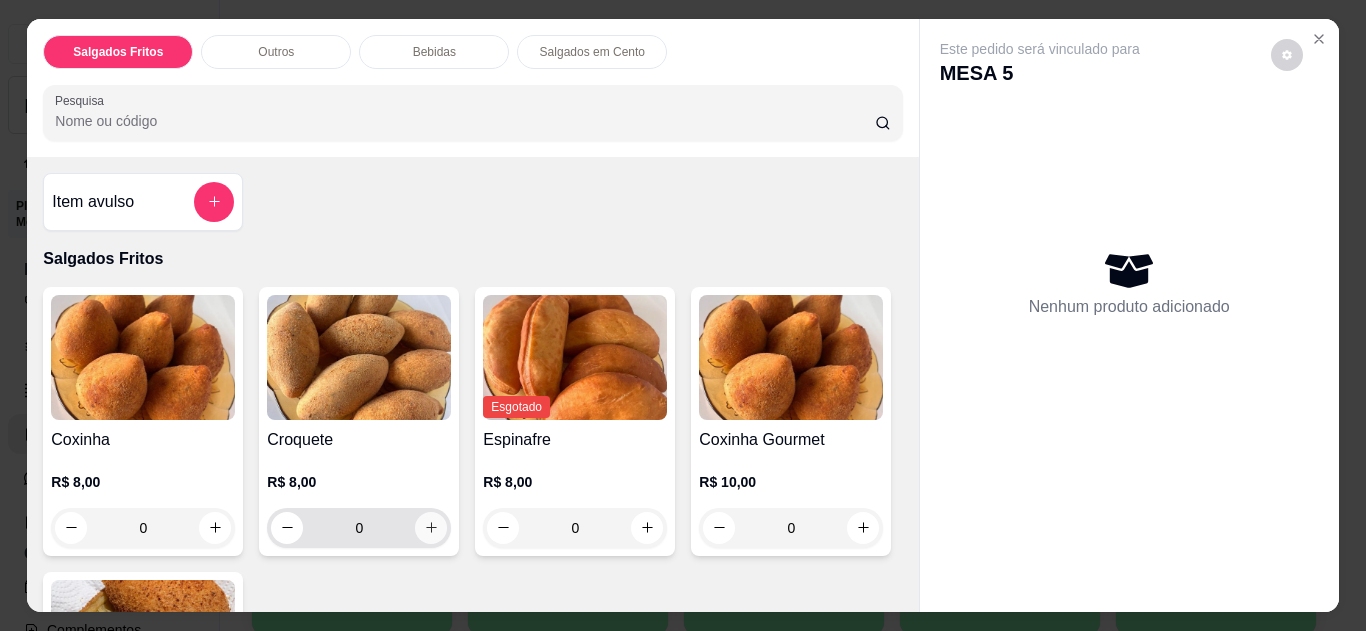 click at bounding box center (431, 528) 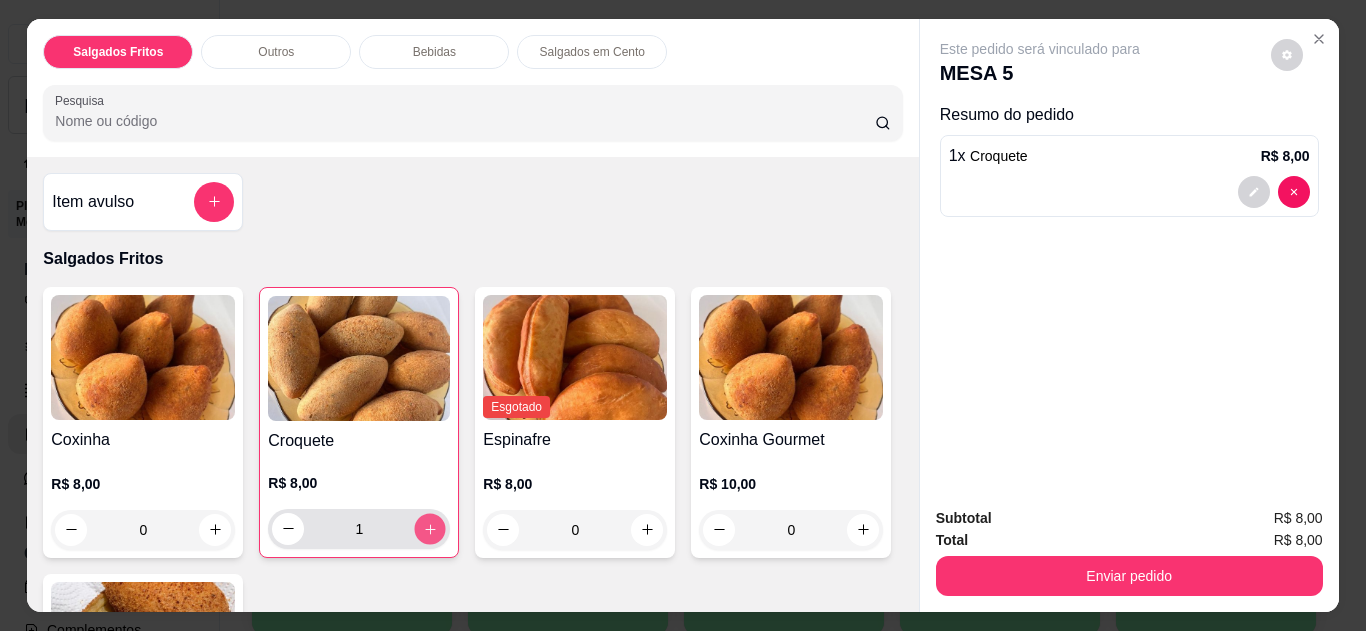 click at bounding box center (430, 528) 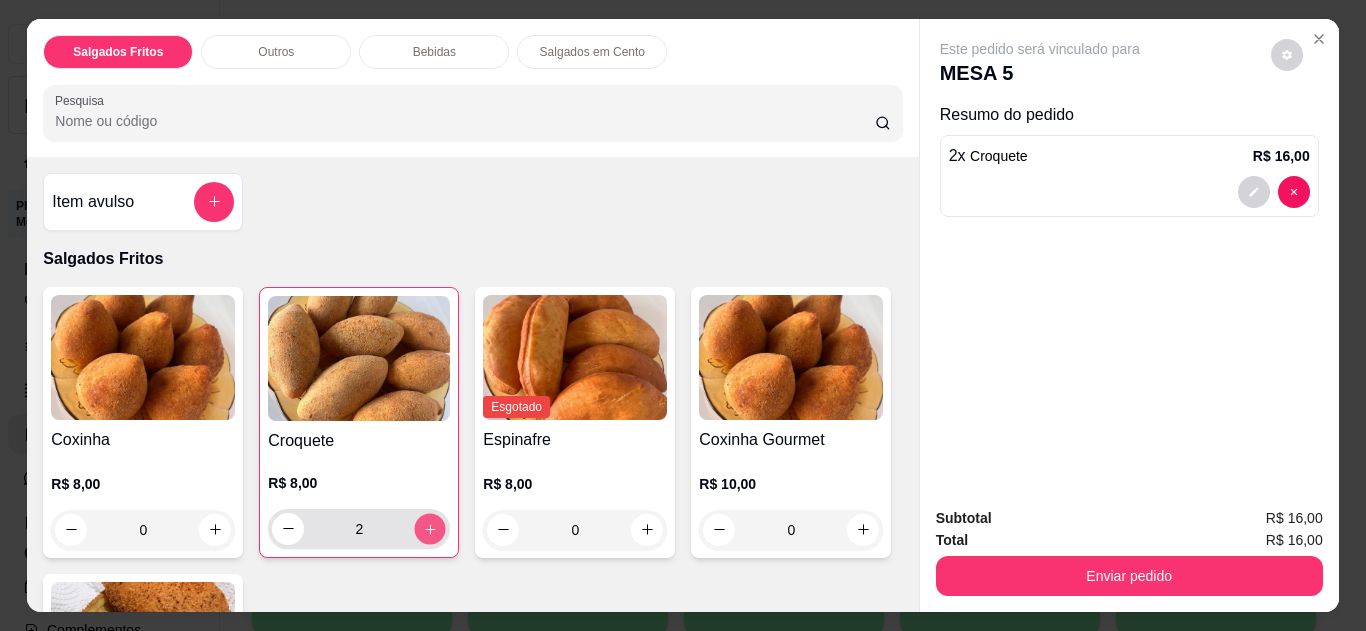click at bounding box center [430, 528] 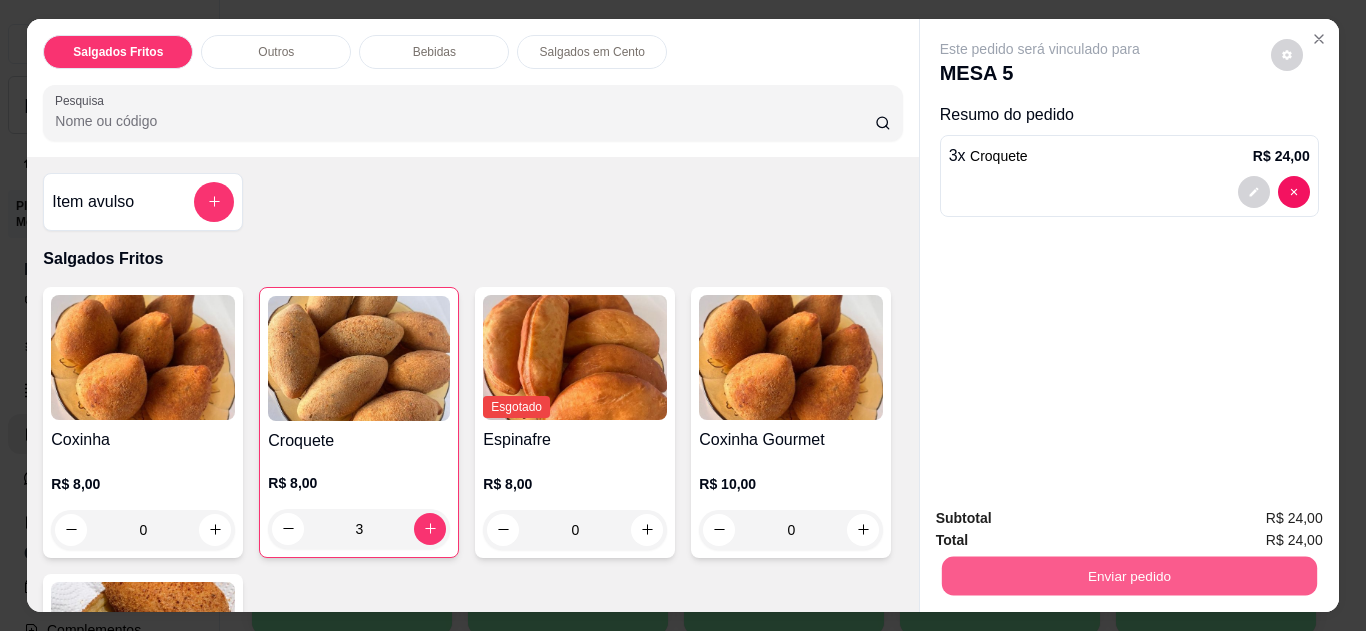 click on "Enviar pedido" at bounding box center [1128, 576] 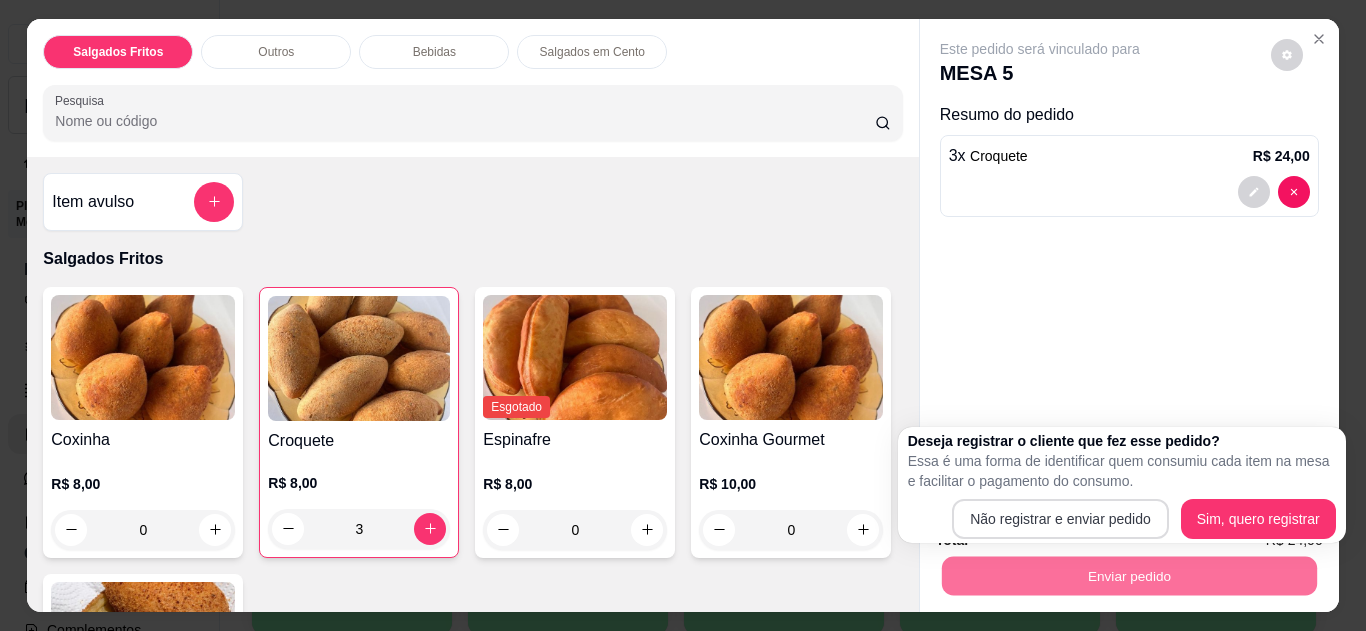 click on "L Lanche da Sol ... Loja Aberta Loja Plano Essencial + Mesas até 07/08   Dia a dia Pedidos balcão (PDV) Gestor de Pedidos Lista de Pedidos Salão / Mesas Diggy Bot novo KDS Catálogo Produtos Complementos Relatórios Relatórios de vendas Relatório de clientes Relatório de fidelidade novo Gerenciar Entregadores novo Nota Fiscal (NFC-e) Controle de caixa Controle de fiado Cupons Clientes Estoque Configurações Diggy Planos Precisa de ajuda? Sair Salão / Mesas / Comandas Adicionar mesa / comanda Imprimir qr-codes da mesa Adicionar funcionário Configurar taxa de serviço Todos Mesas Comandas Deixar cliente chamar o garçom na mesa Ao o cliente scanear o qr code, ele terá a opção de chamar o garçom naquela mesa. Busque pela mesa ou comanda
1 Comanda R$ 18,00 12 2 Comanda R$ 19,00 10 3 Comanda R$ 18,00 4 4 Comanda R$ 16,00 0 5 Comanda R$ 0,00 0 6 Comanda 7 Comanda 8 Comanda 9 Comanda 10 Comanda 11 Comanda 12 Comanda 13 Comanda 14 Comanda 15 Comanda 16 Comanda 17 Comanda 18 Comanda 19" at bounding box center [675, 315] 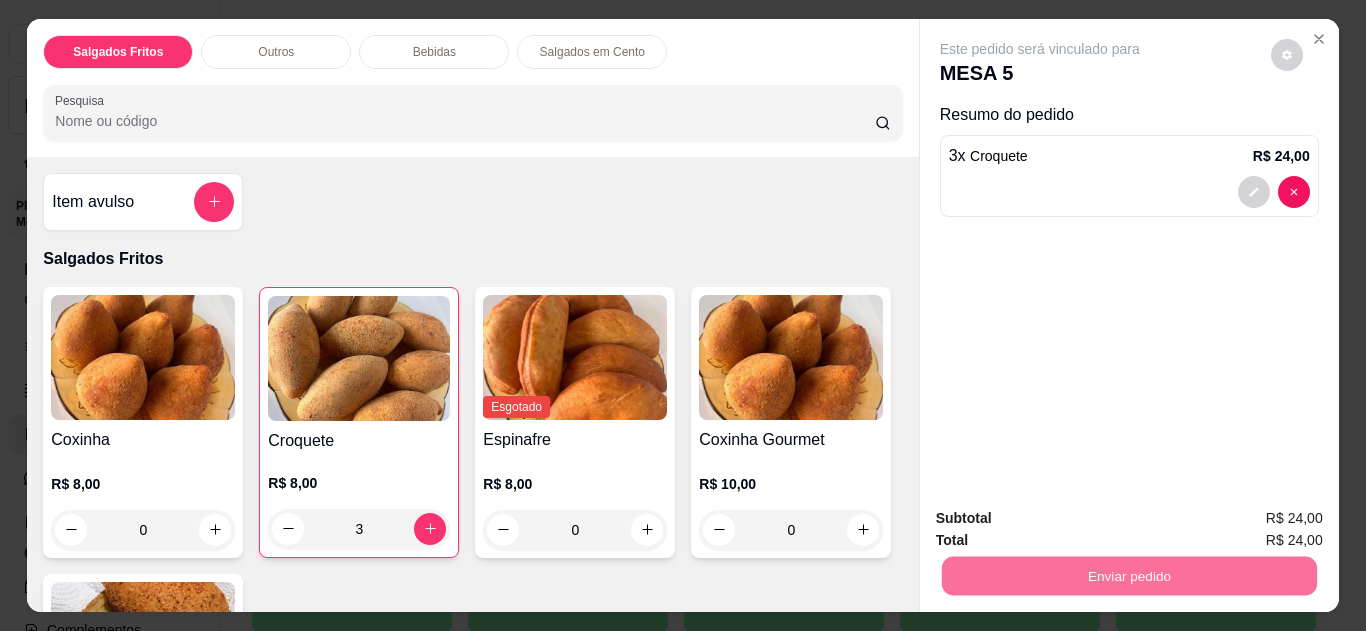 click on "Não registrar e enviar pedido" at bounding box center (1063, 519) 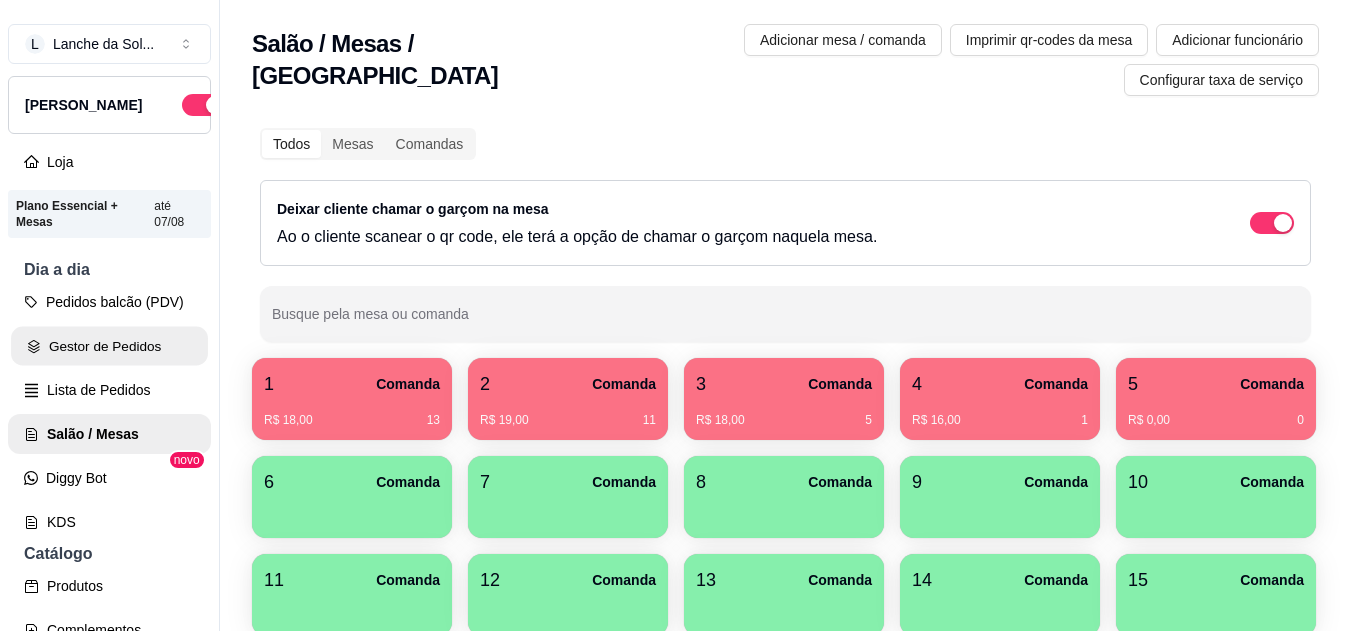 click on "Gestor de Pedidos" at bounding box center [109, 346] 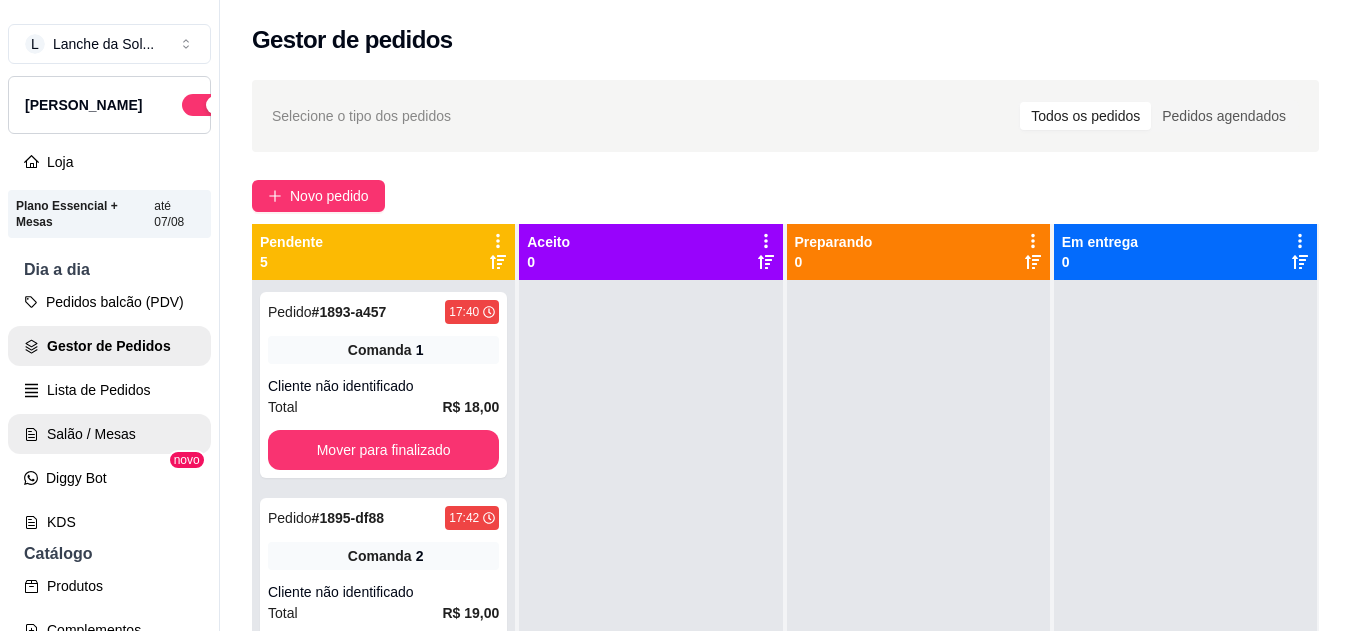 click on "Salão / Mesas" at bounding box center [109, 434] 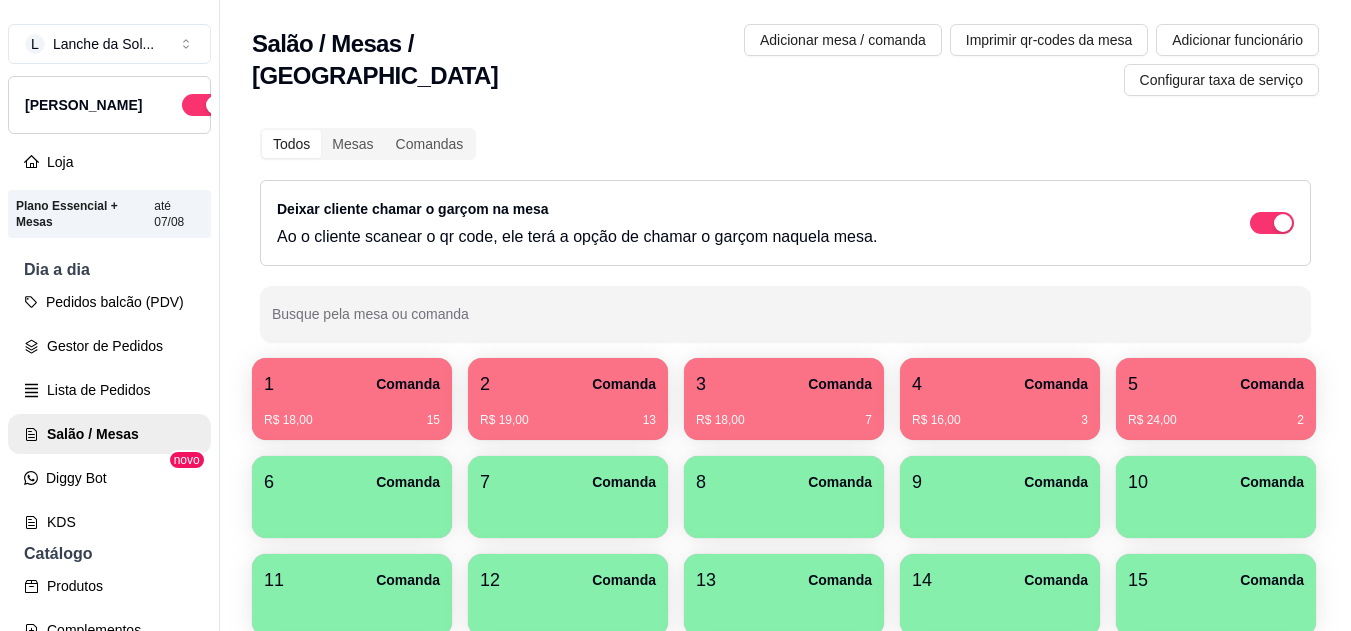 click on "R$ 18,00 15" at bounding box center [352, 413] 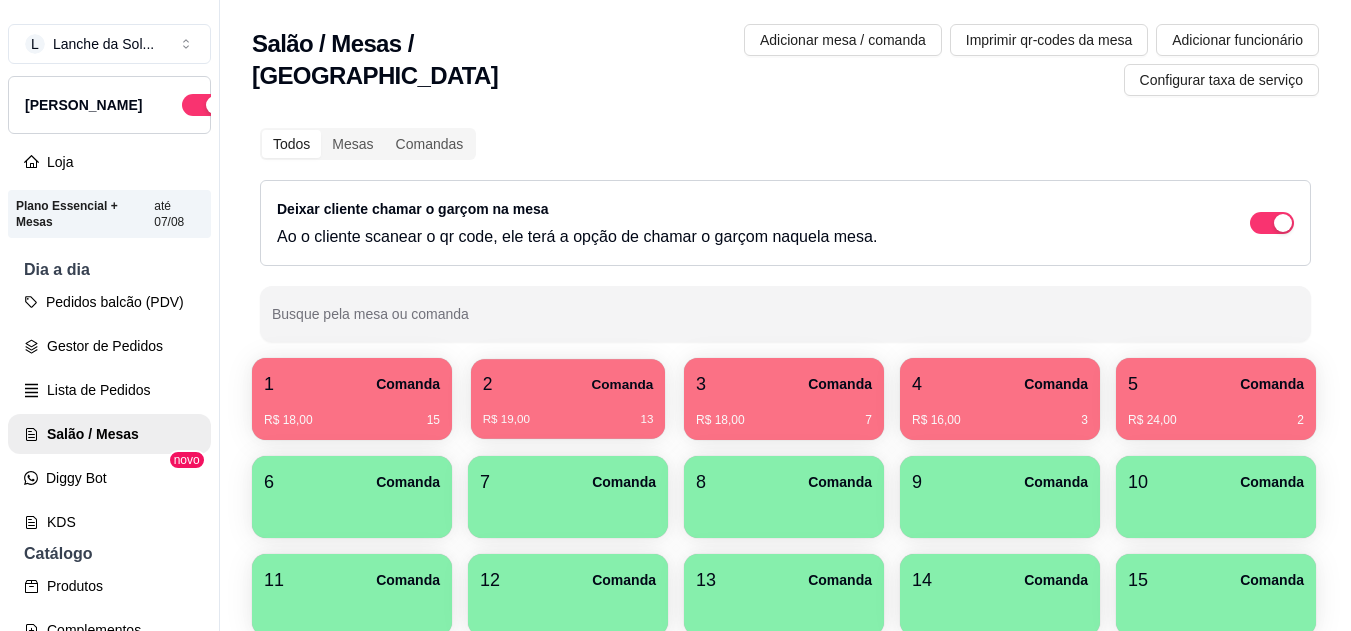 click on "2 Comanda" at bounding box center [568, 384] 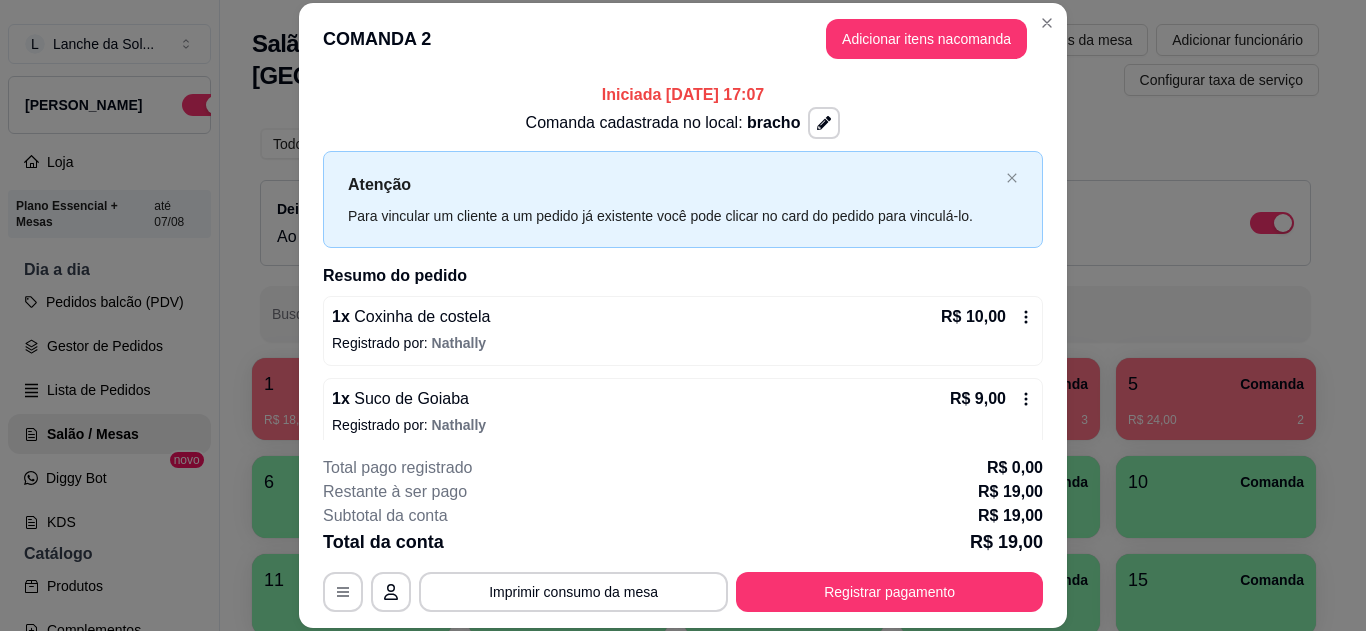 scroll, scrollTop: 16, scrollLeft: 0, axis: vertical 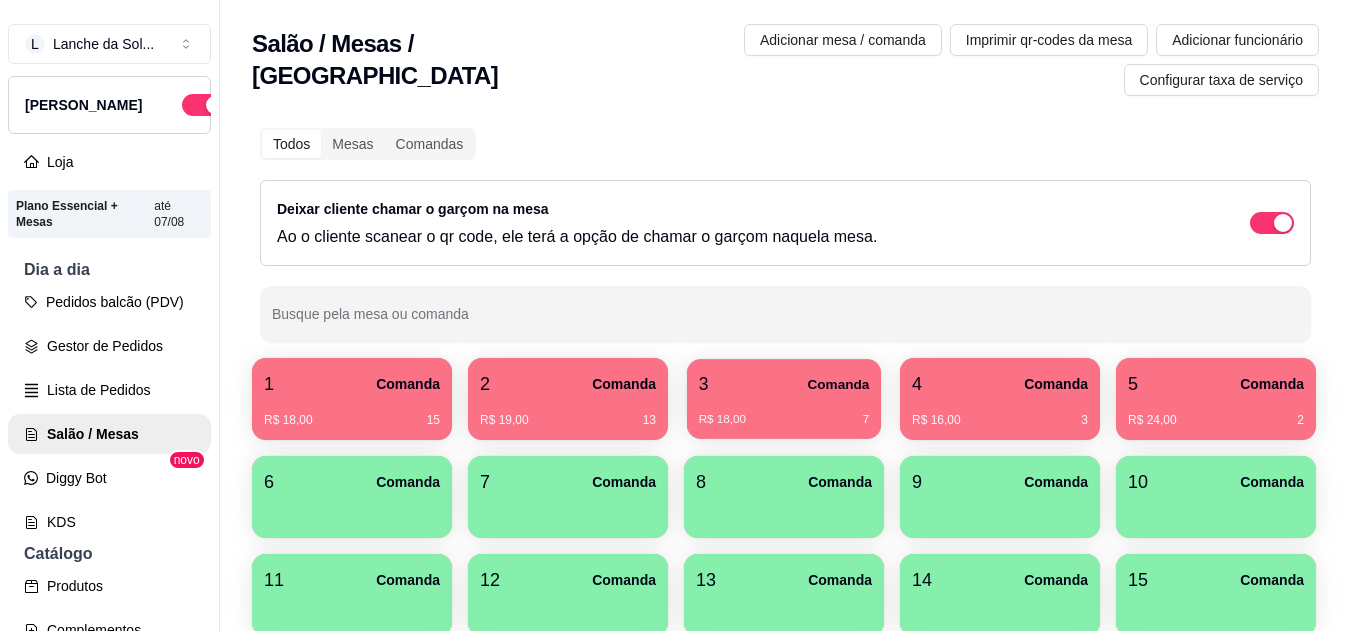 click on "3 Comanda" at bounding box center [784, 384] 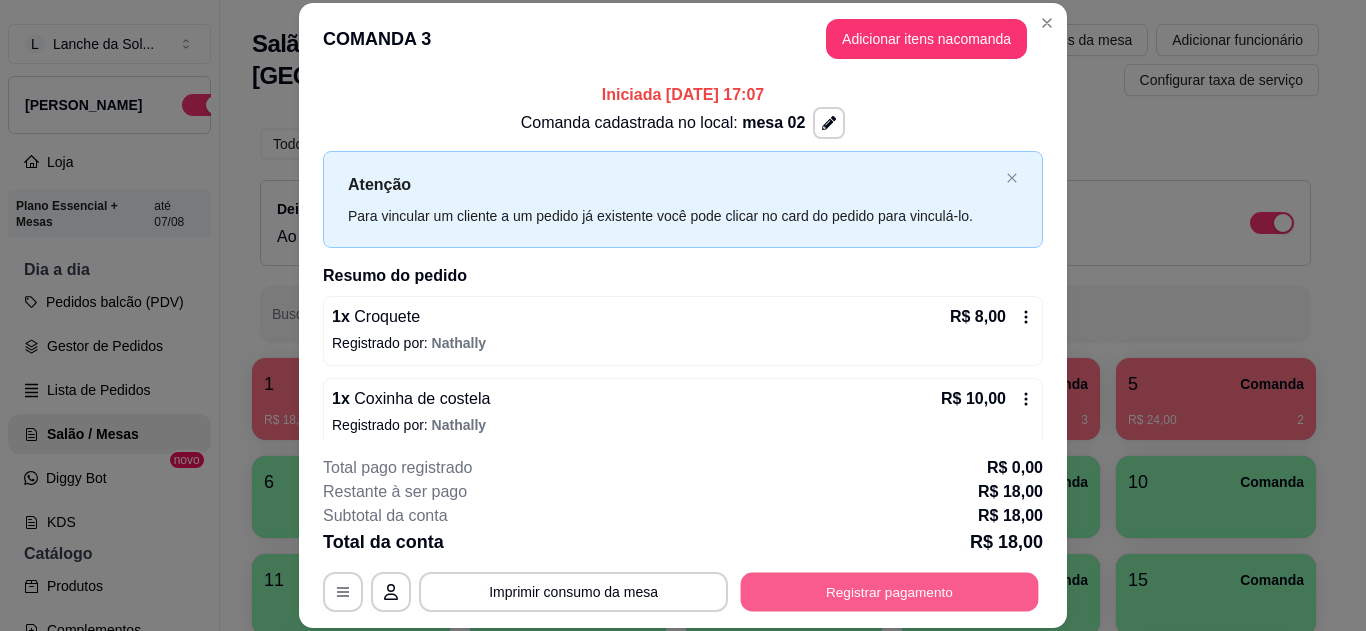 click on "Registrar pagamento" at bounding box center (890, 591) 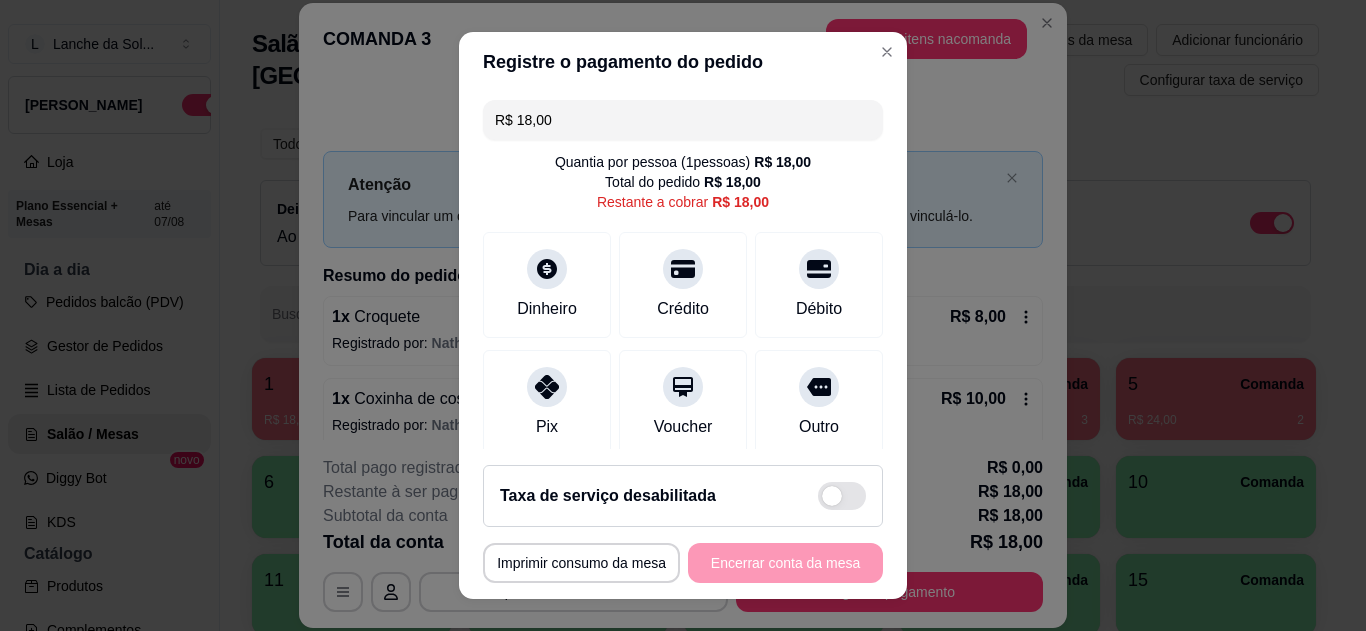 click at bounding box center (547, 269) 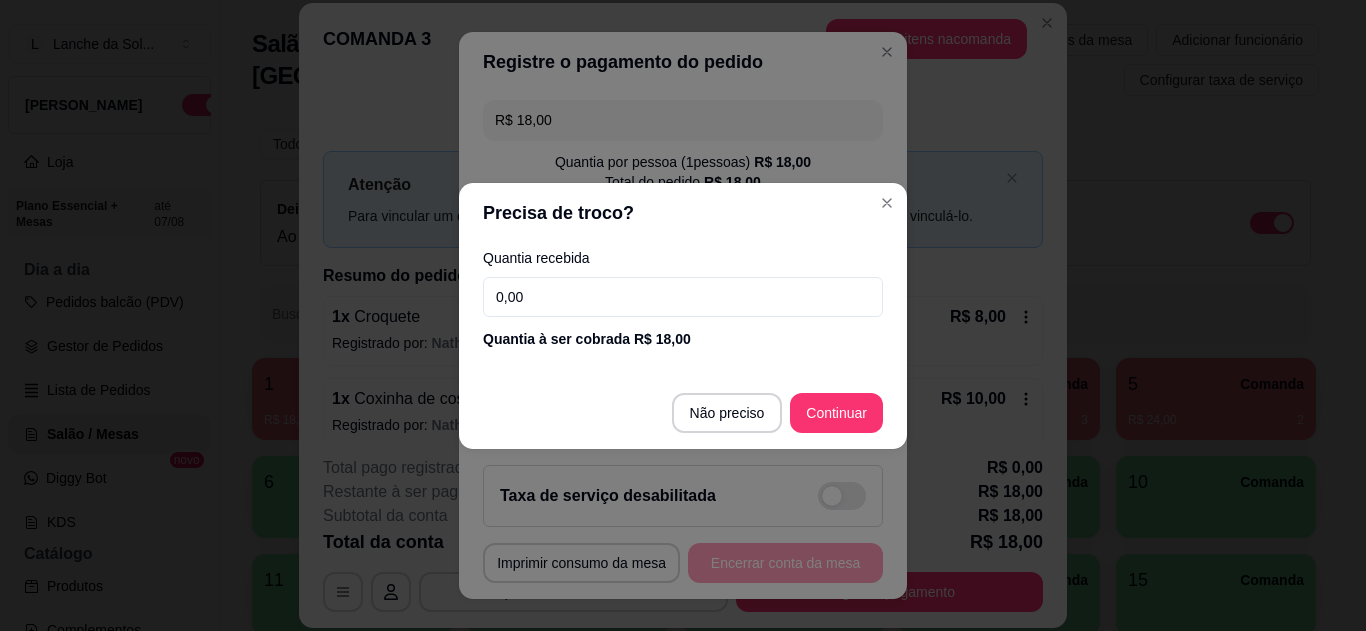 click on "0,00" at bounding box center (683, 297) 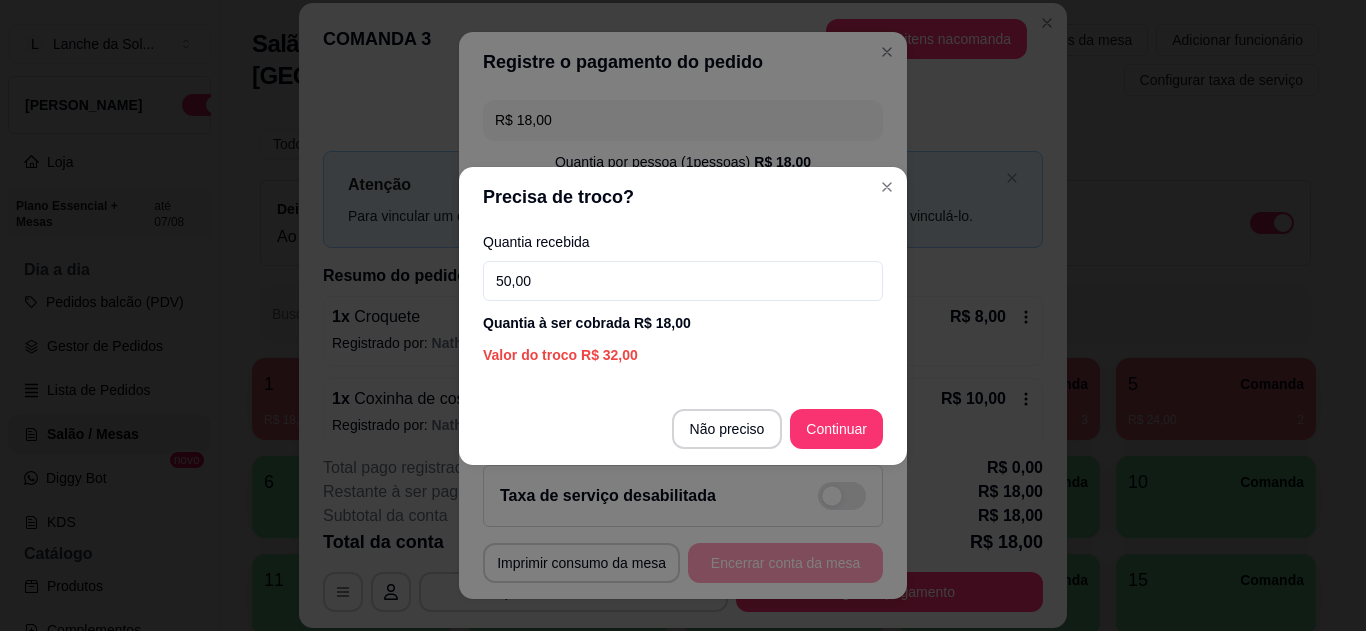 type on "50,00" 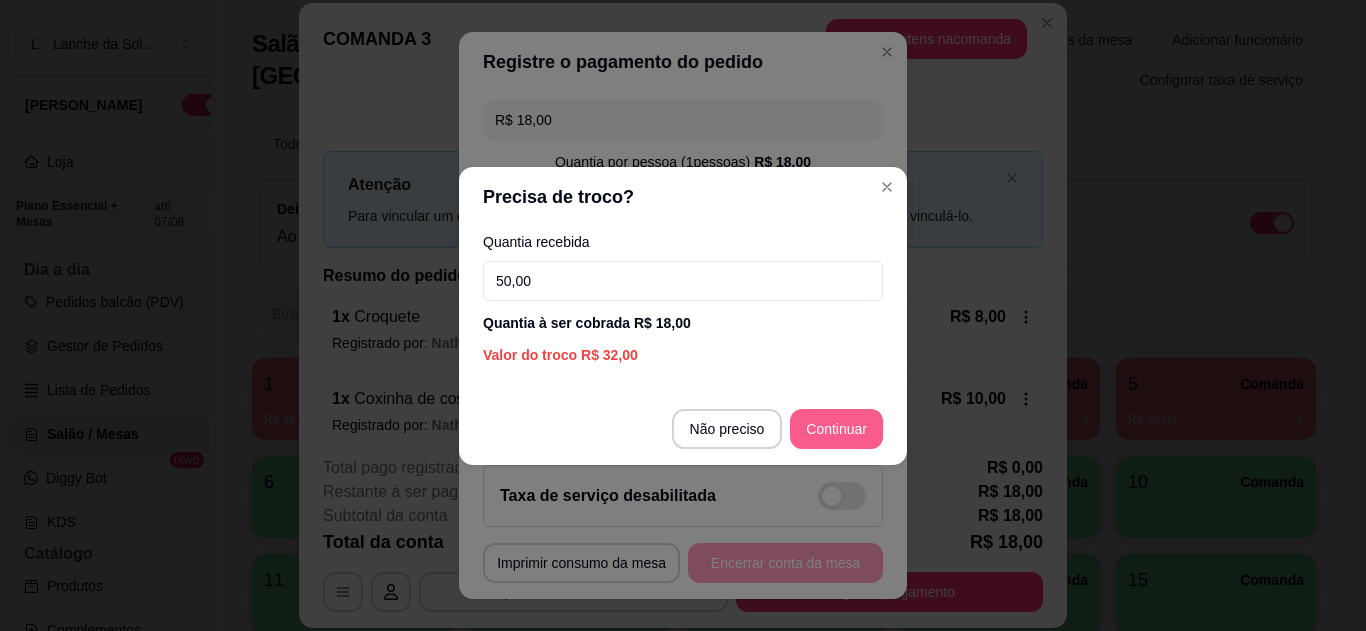 drag, startPoint x: 735, startPoint y: 345, endPoint x: 856, endPoint y: 438, distance: 152.61061 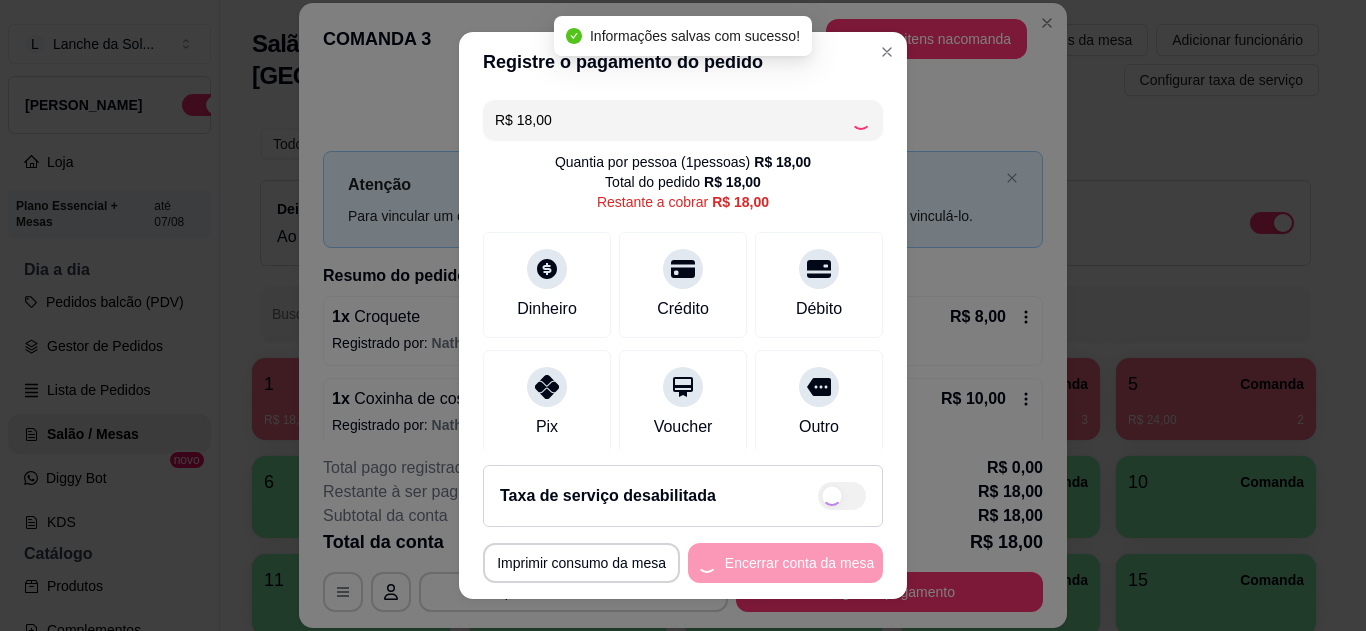 type on "R$ 0,00" 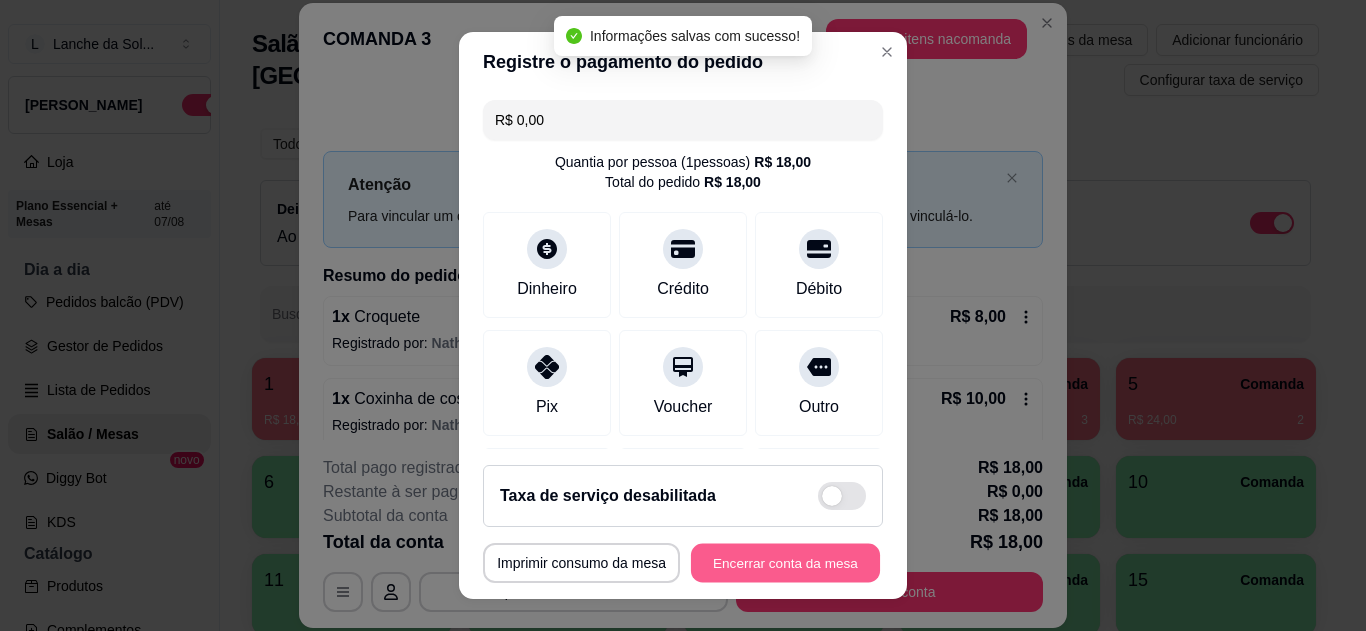 click on "Encerrar conta da mesa" at bounding box center [785, 563] 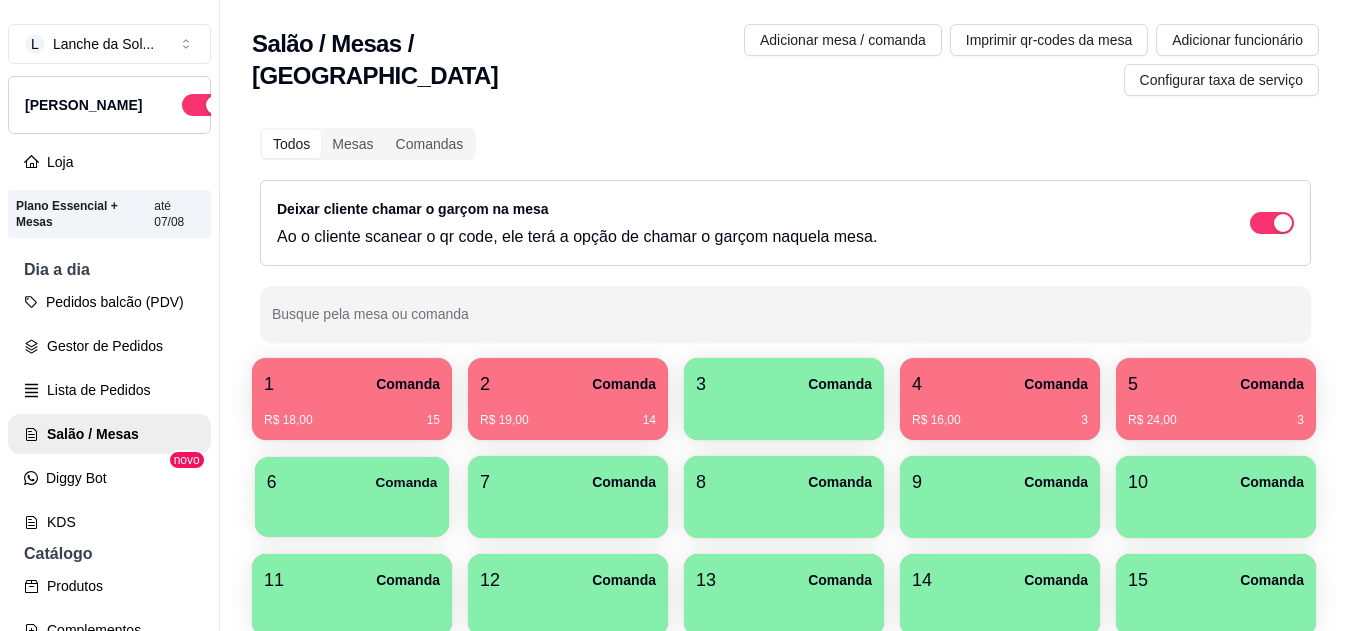 click on "Comanda" at bounding box center (406, 482) 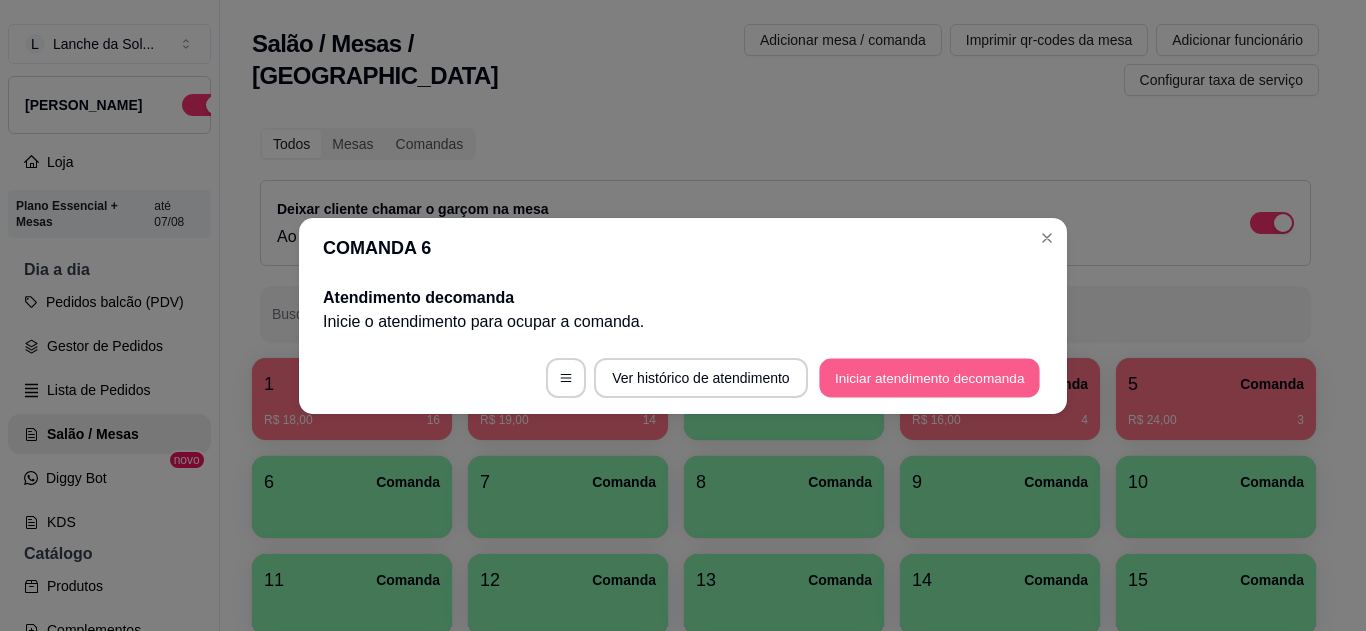click on "Iniciar atendimento de  comanda" at bounding box center (929, 377) 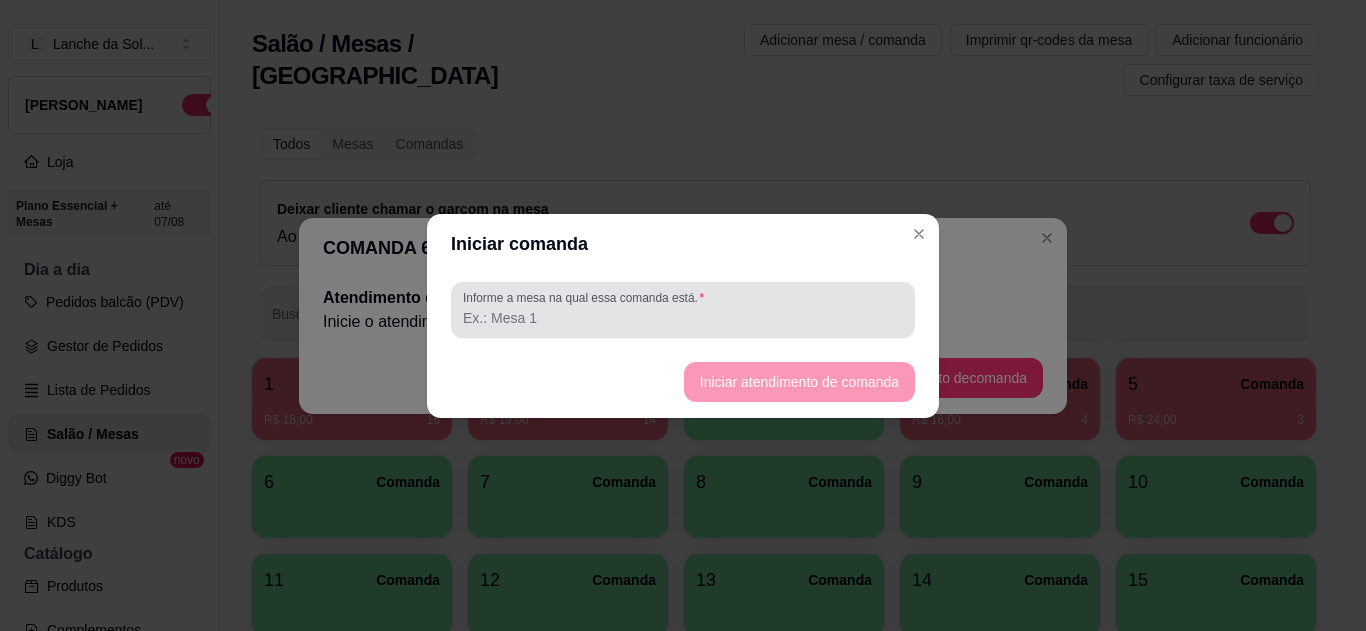 click on "Informe a mesa na qual essa comanda está." at bounding box center [683, 318] 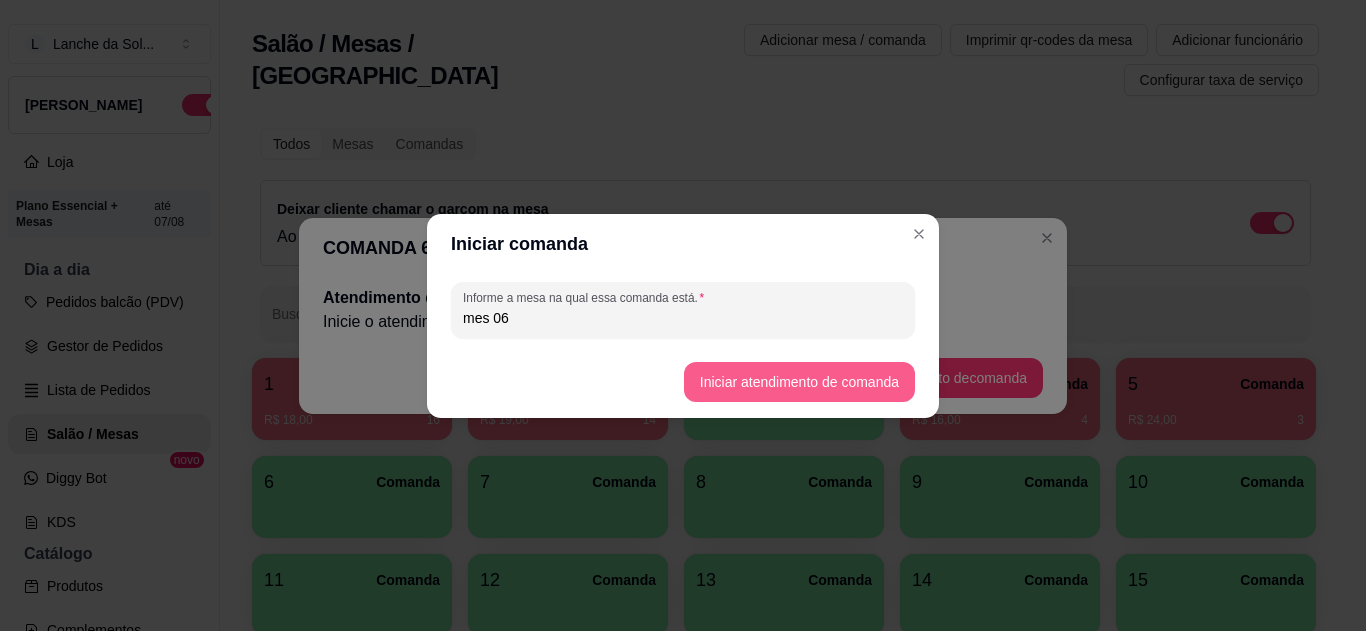type on "mes 06" 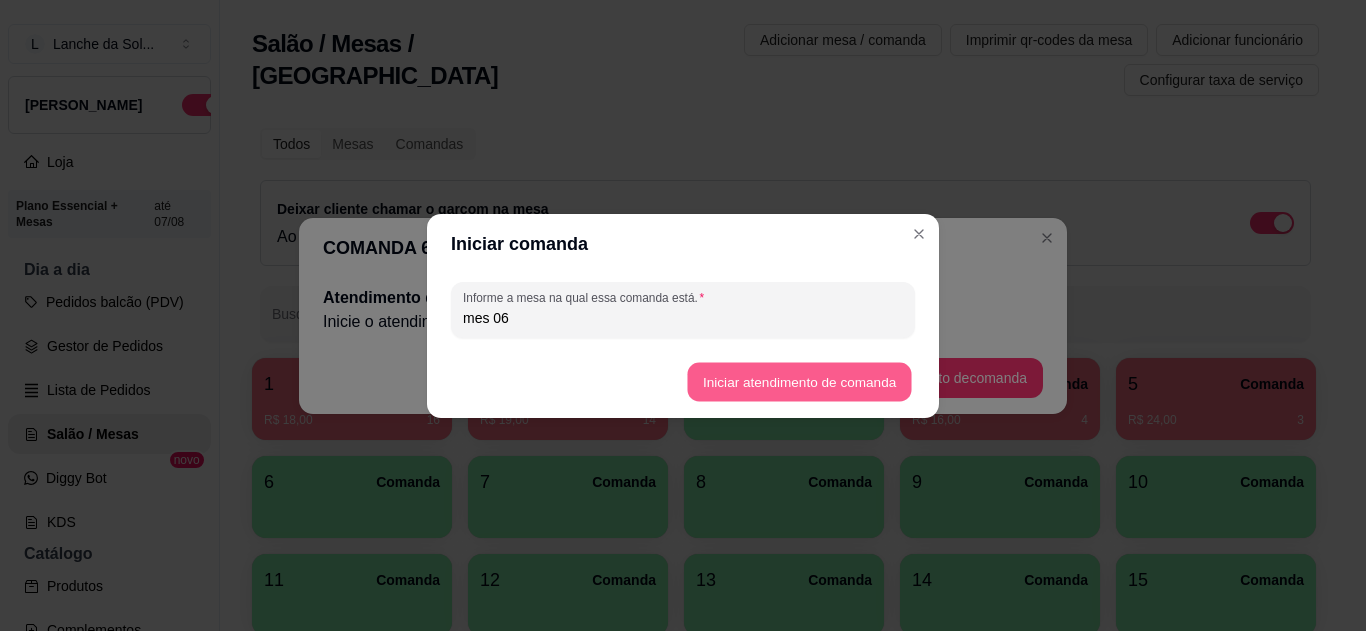 click on "Iniciar atendimento de comanda" at bounding box center (799, 381) 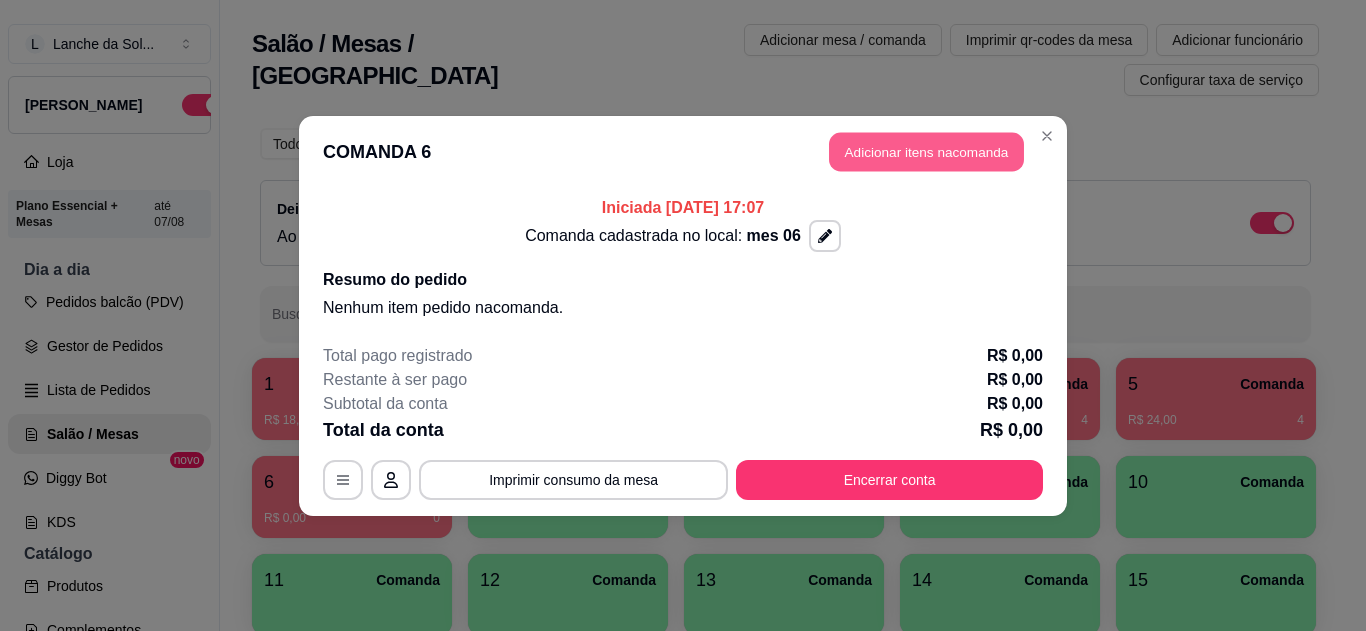 click on "Adicionar itens na  comanda" at bounding box center [926, 151] 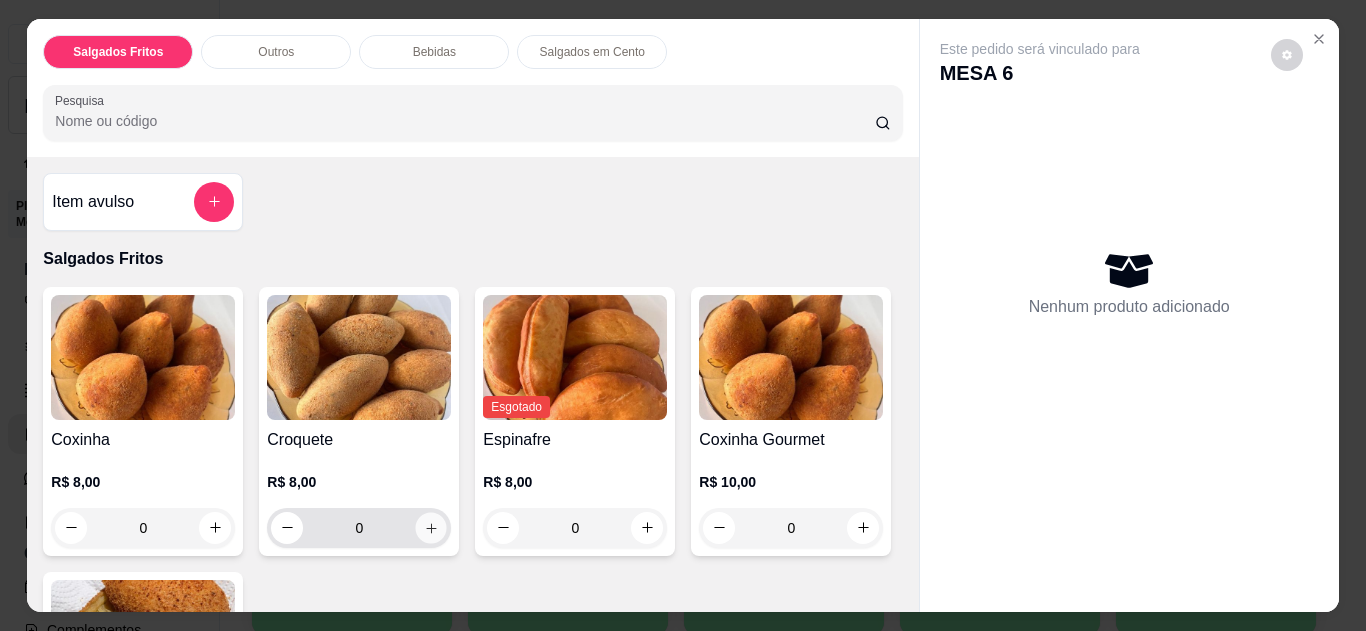 click at bounding box center [431, 527] 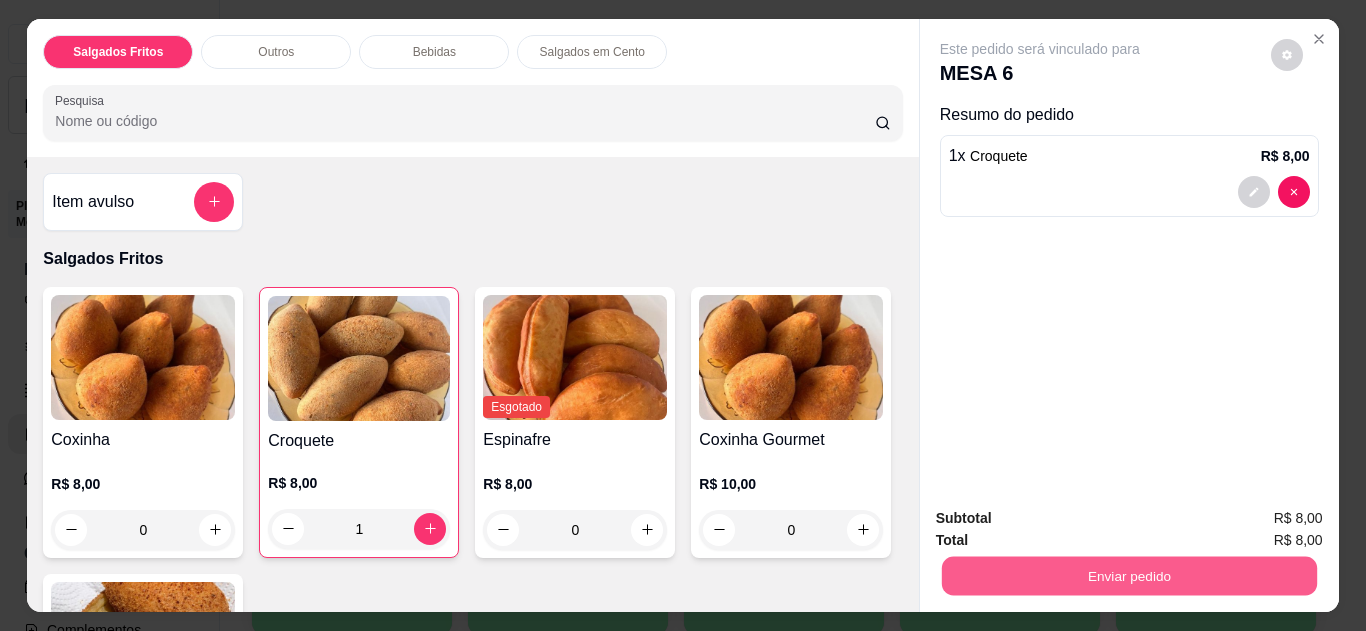 click on "Enviar pedido" at bounding box center [1128, 576] 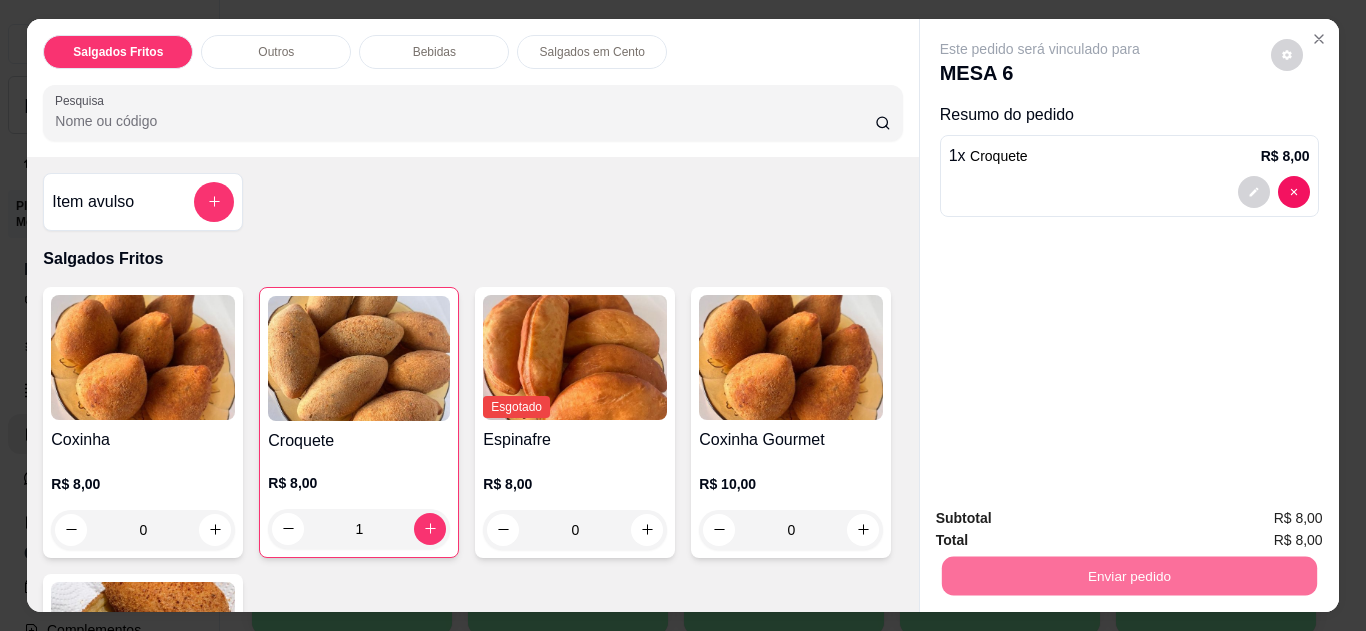 click on "Não registrar e enviar pedido" at bounding box center [1063, 519] 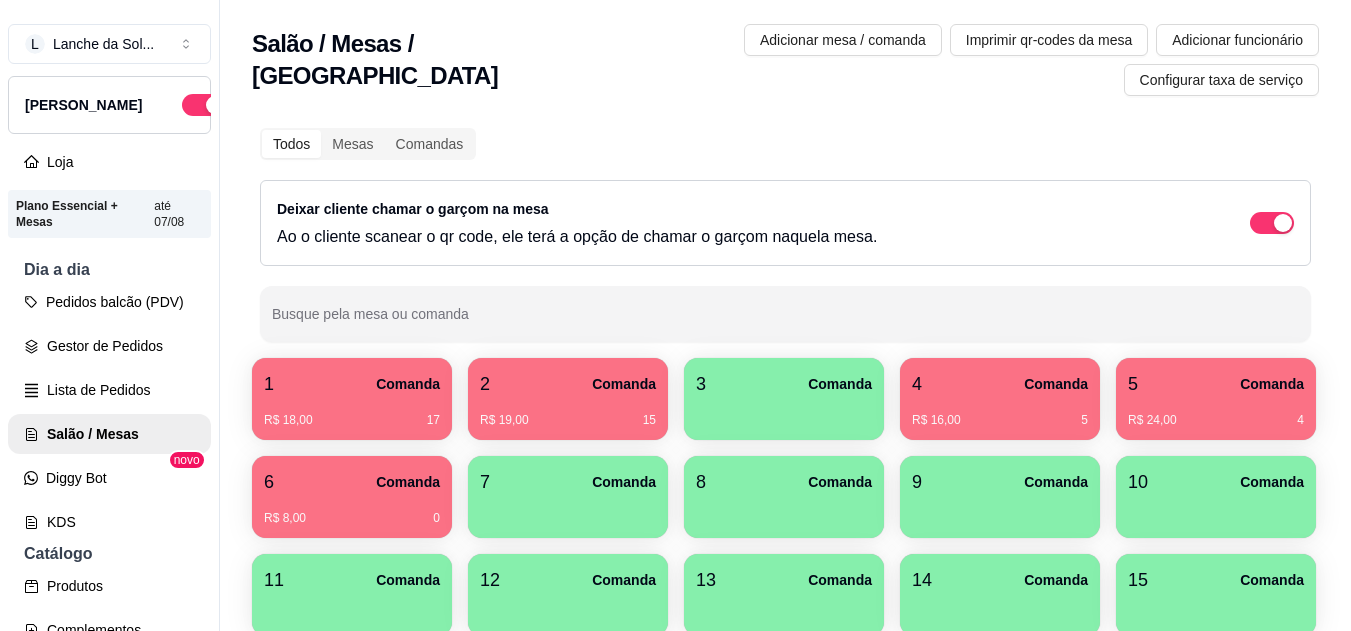 click on "4 Comanda" at bounding box center [1000, 384] 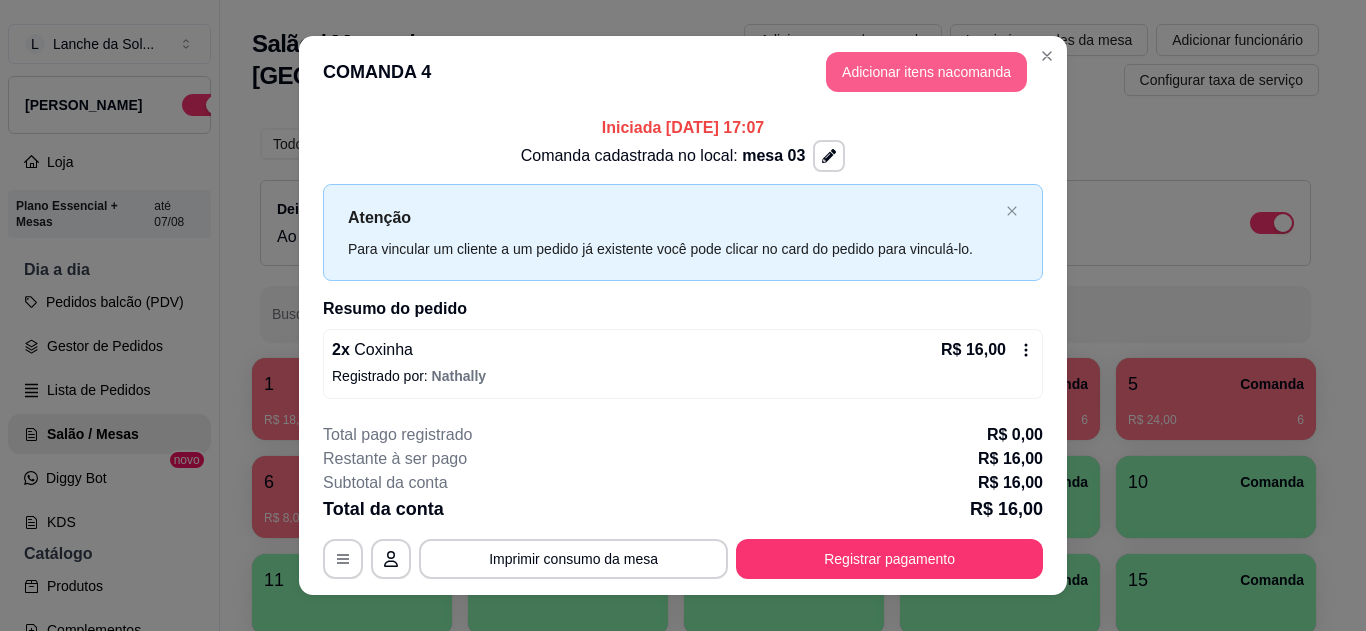 click on "Adicionar itens na  comanda" at bounding box center [926, 72] 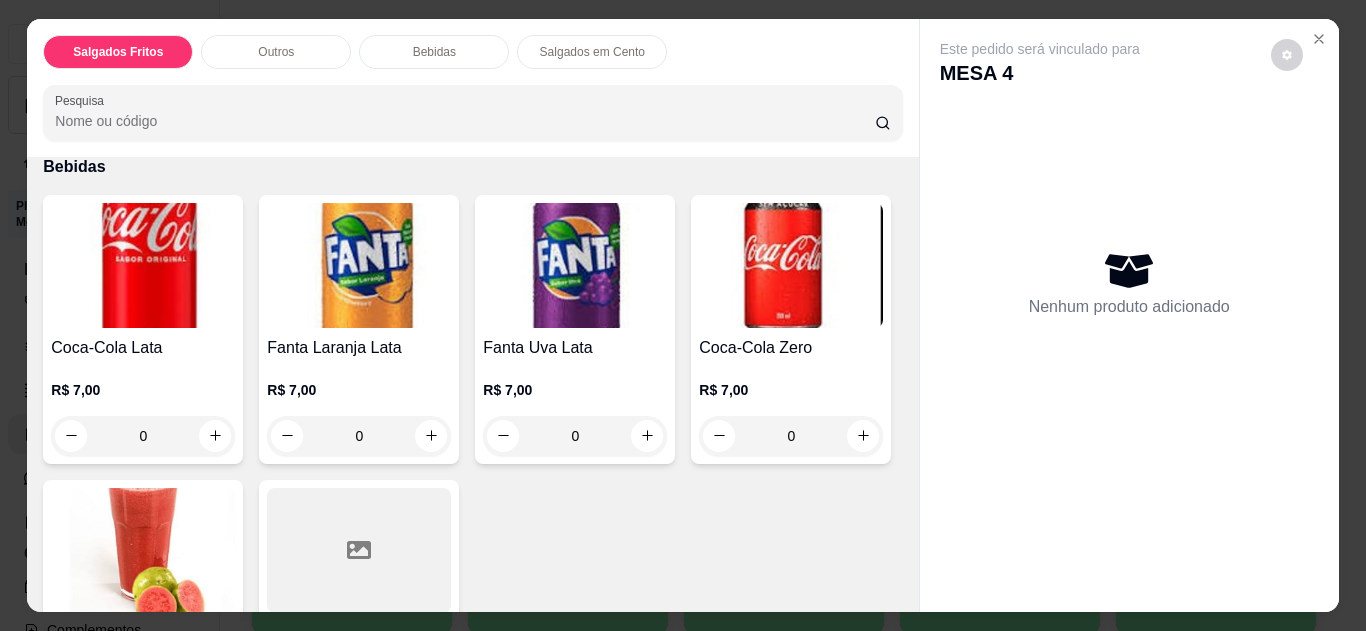 scroll, scrollTop: 1040, scrollLeft: 0, axis: vertical 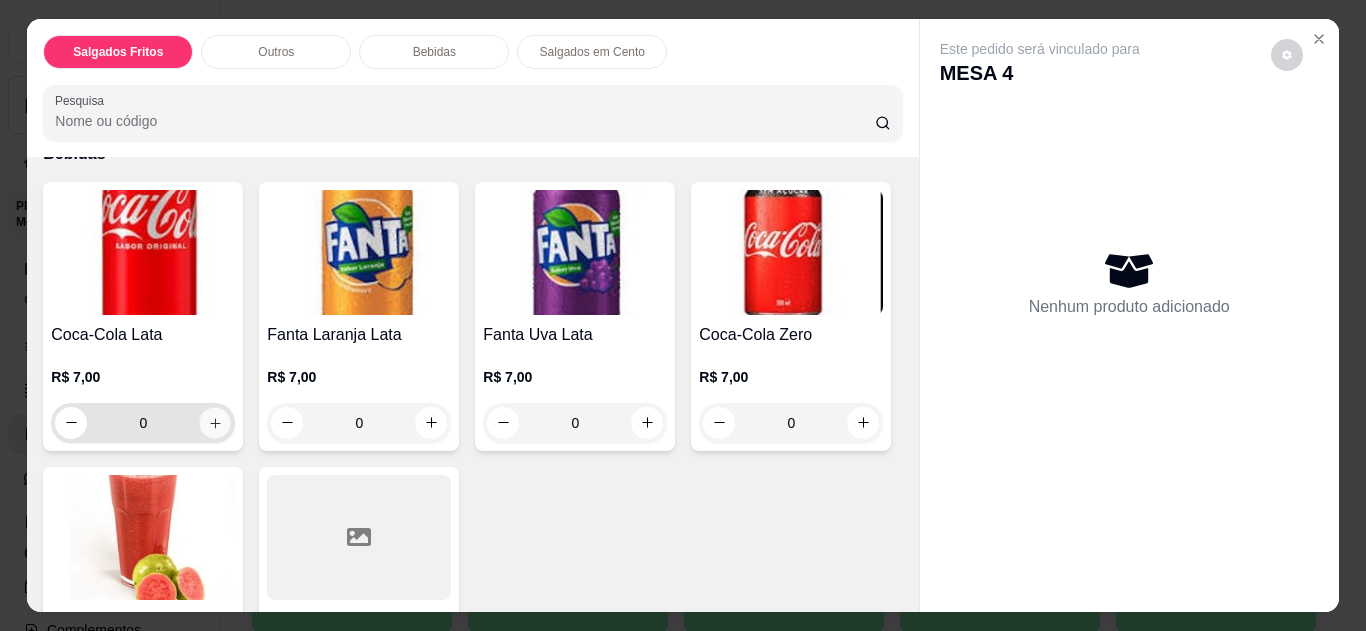 click 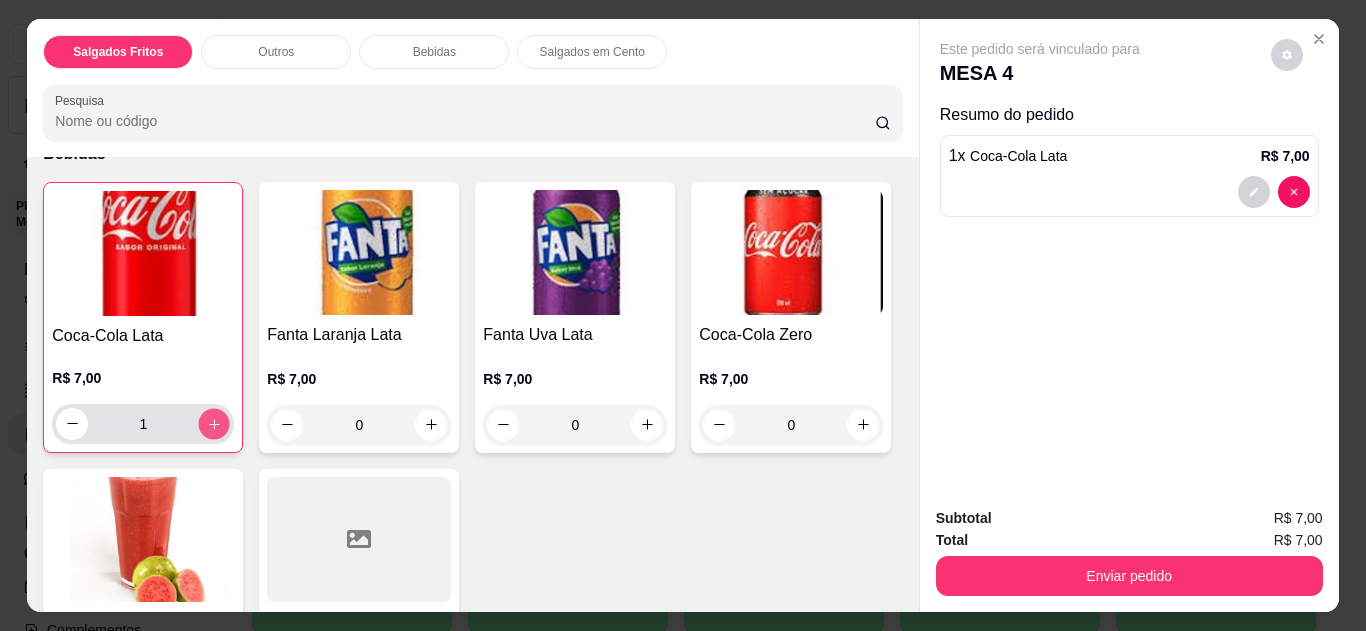 click 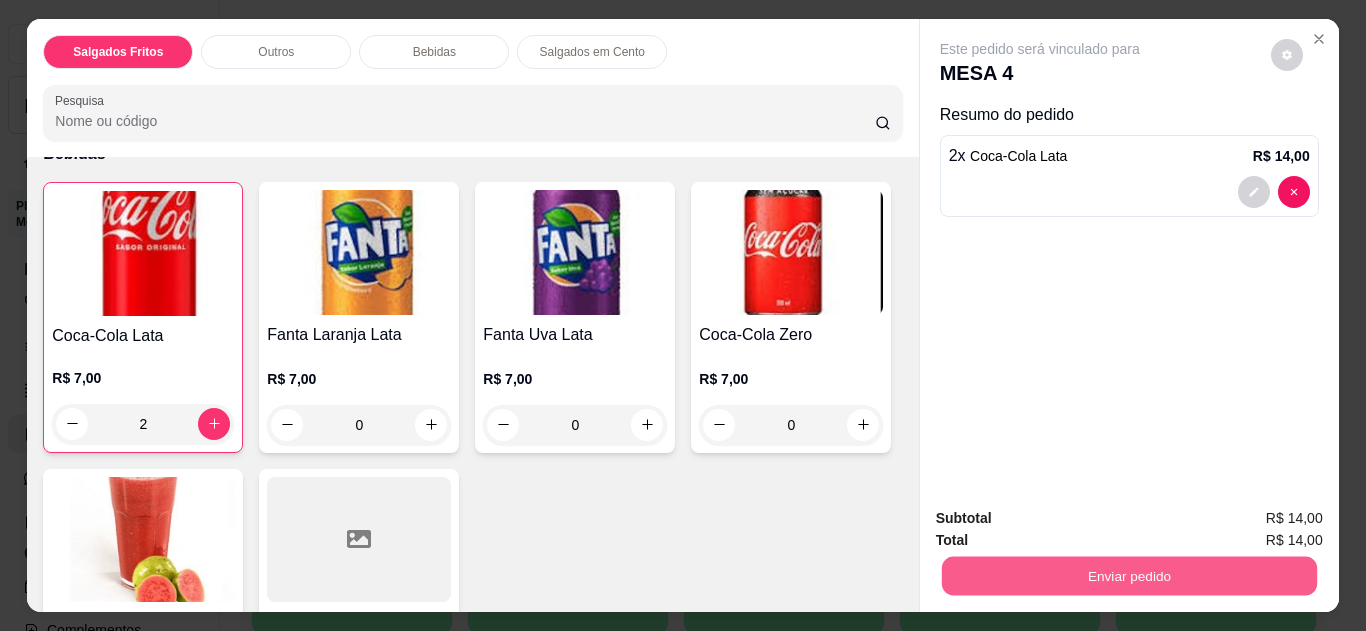click on "Enviar pedido" at bounding box center (1128, 576) 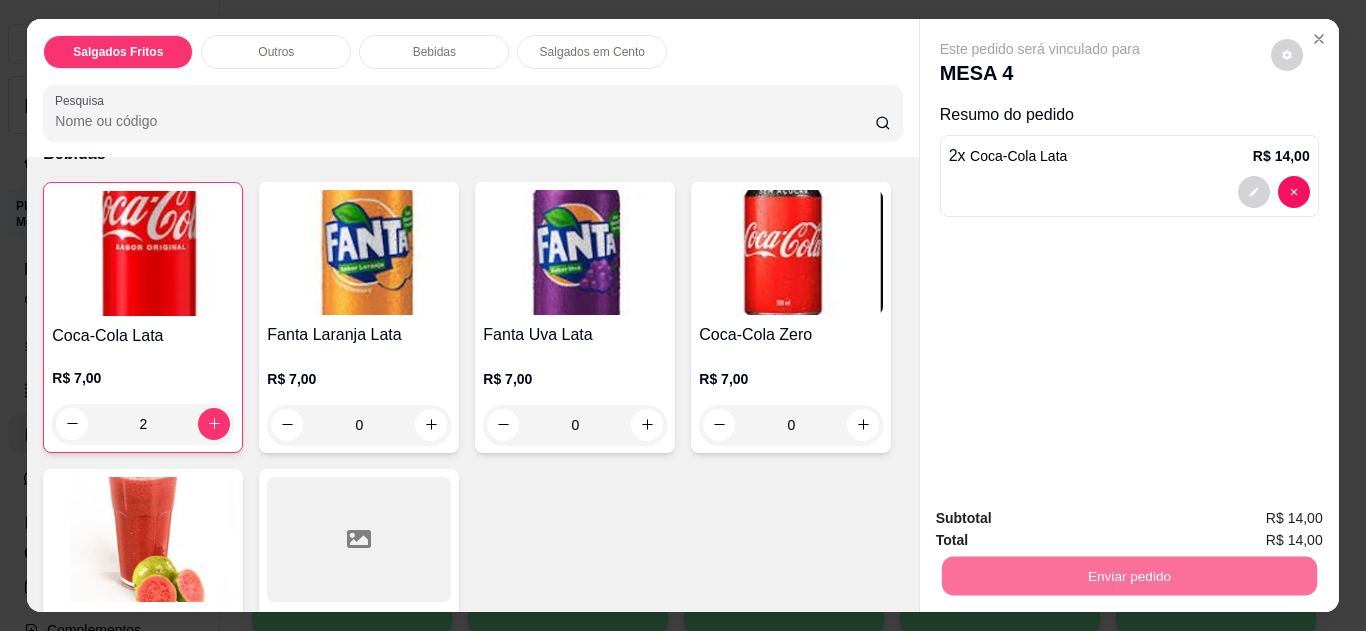 click on "Não registrar e enviar pedido" at bounding box center (1063, 519) 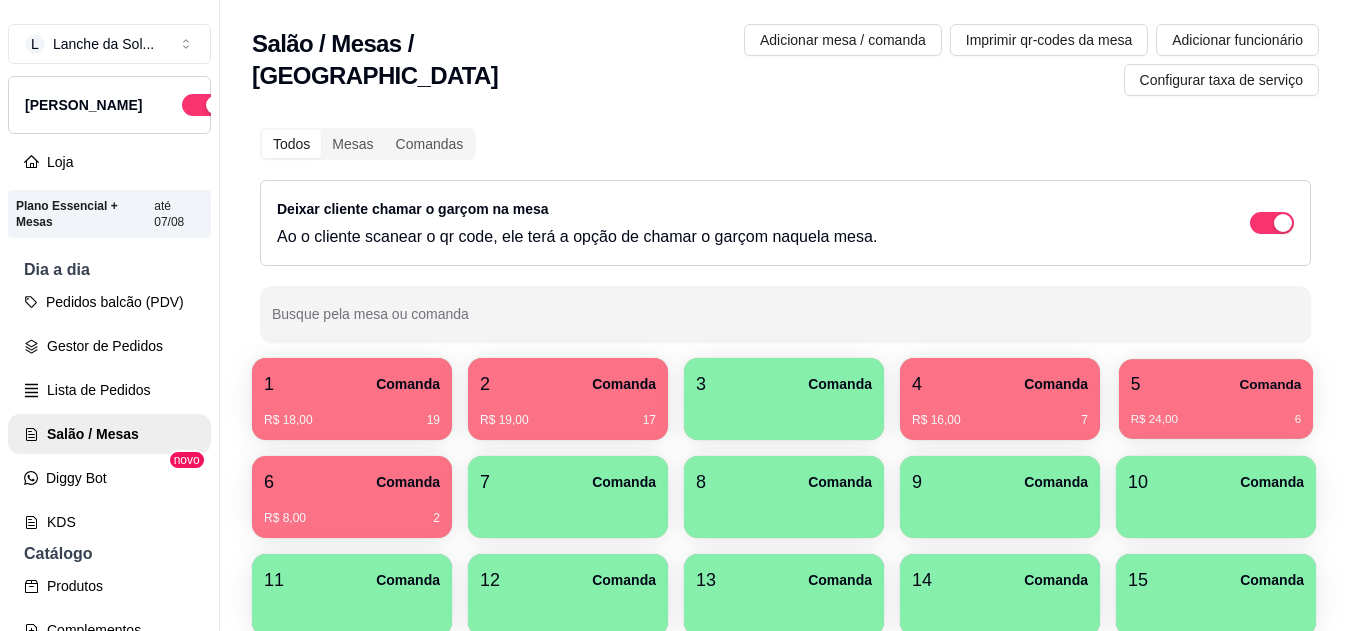 click on "5 Comanda" at bounding box center [1216, 384] 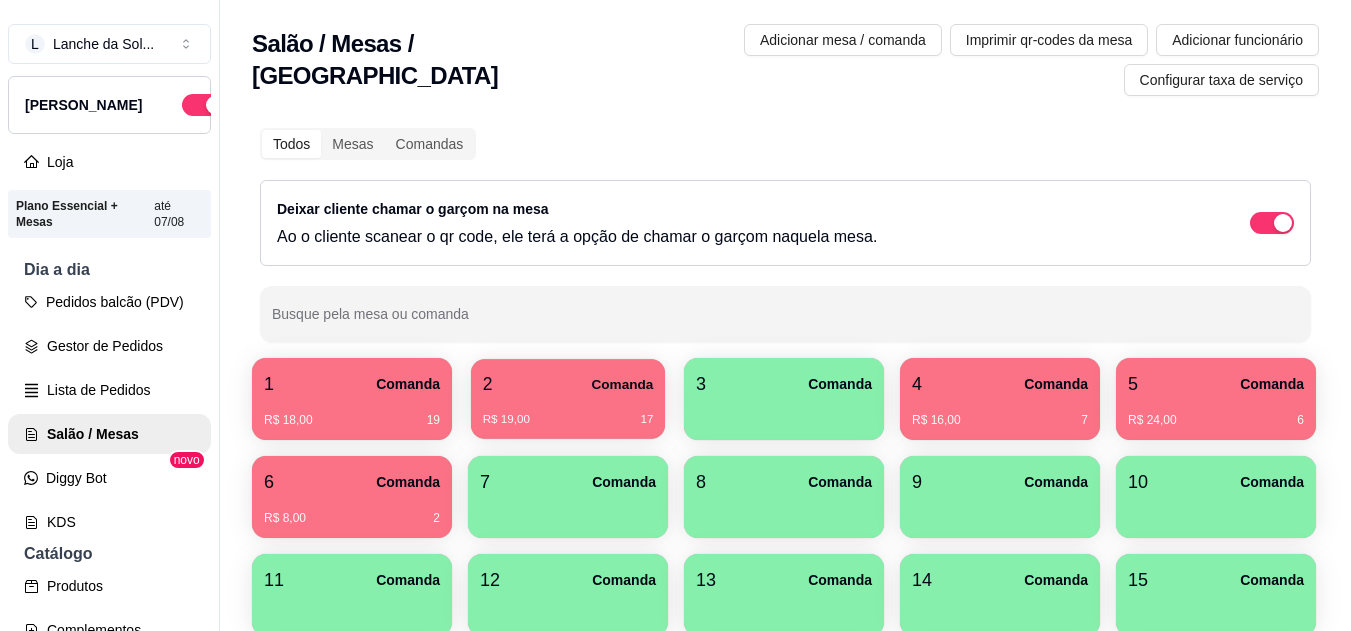 click on "2 Comanda" at bounding box center (568, 384) 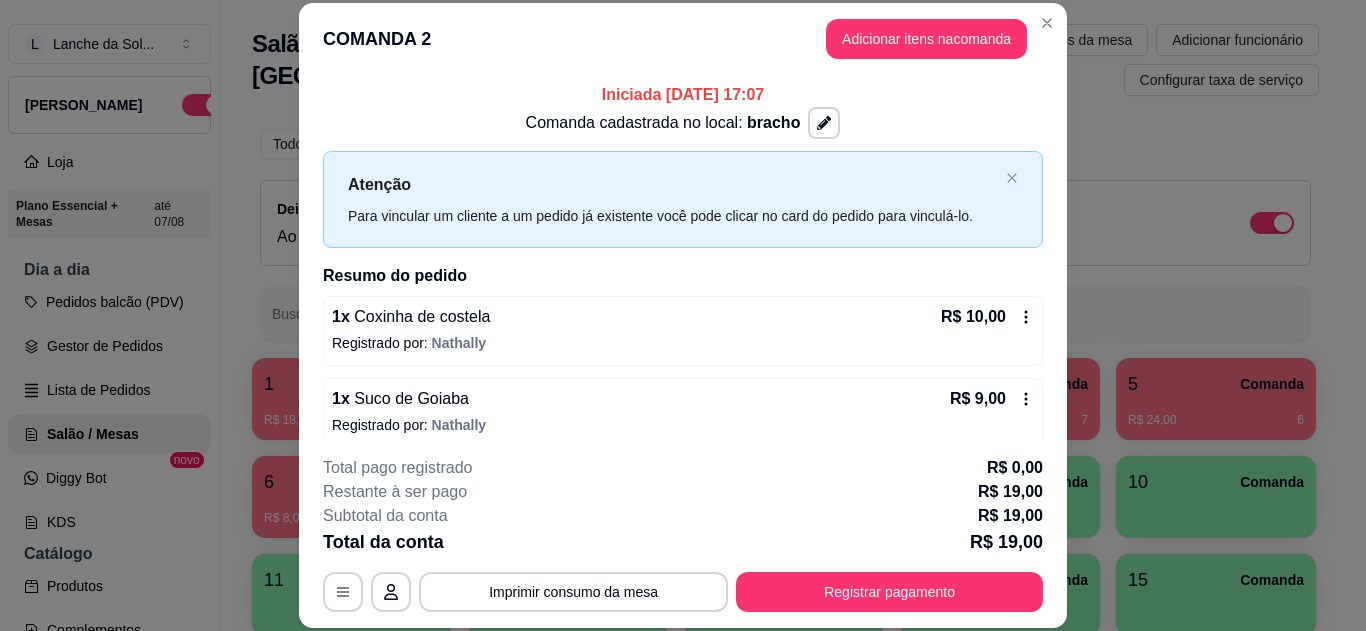 scroll, scrollTop: 16, scrollLeft: 0, axis: vertical 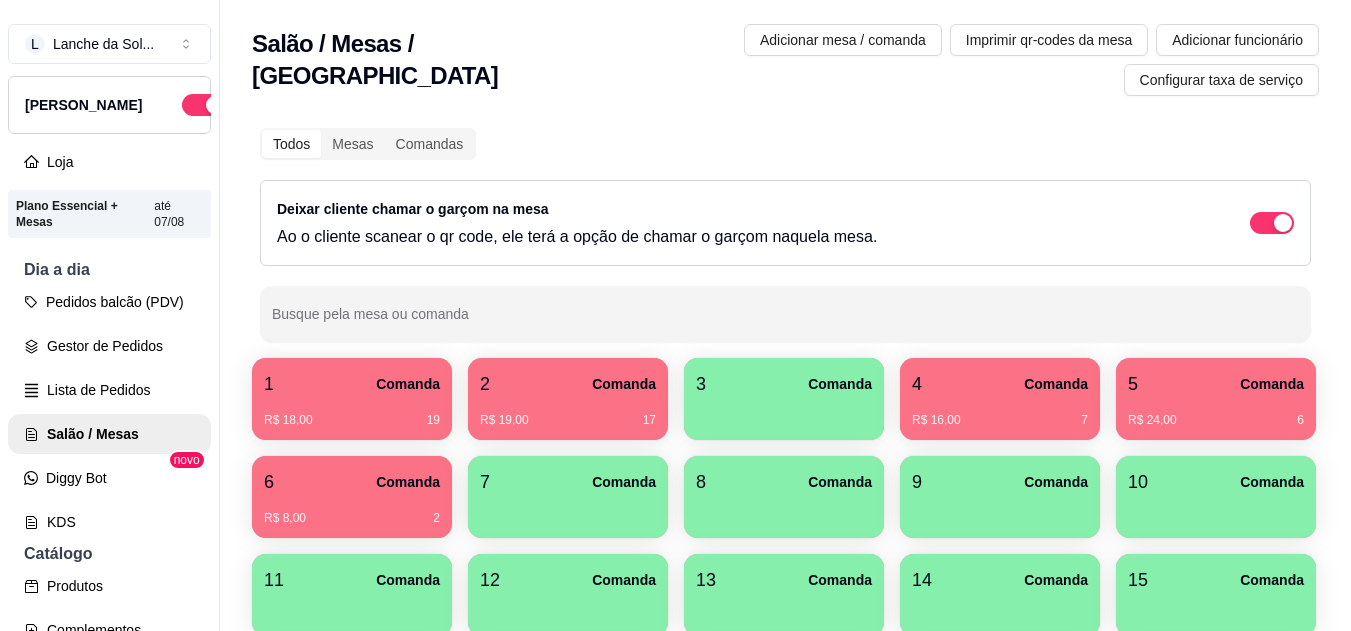 click on "R$ 16,00 7" at bounding box center (1000, 413) 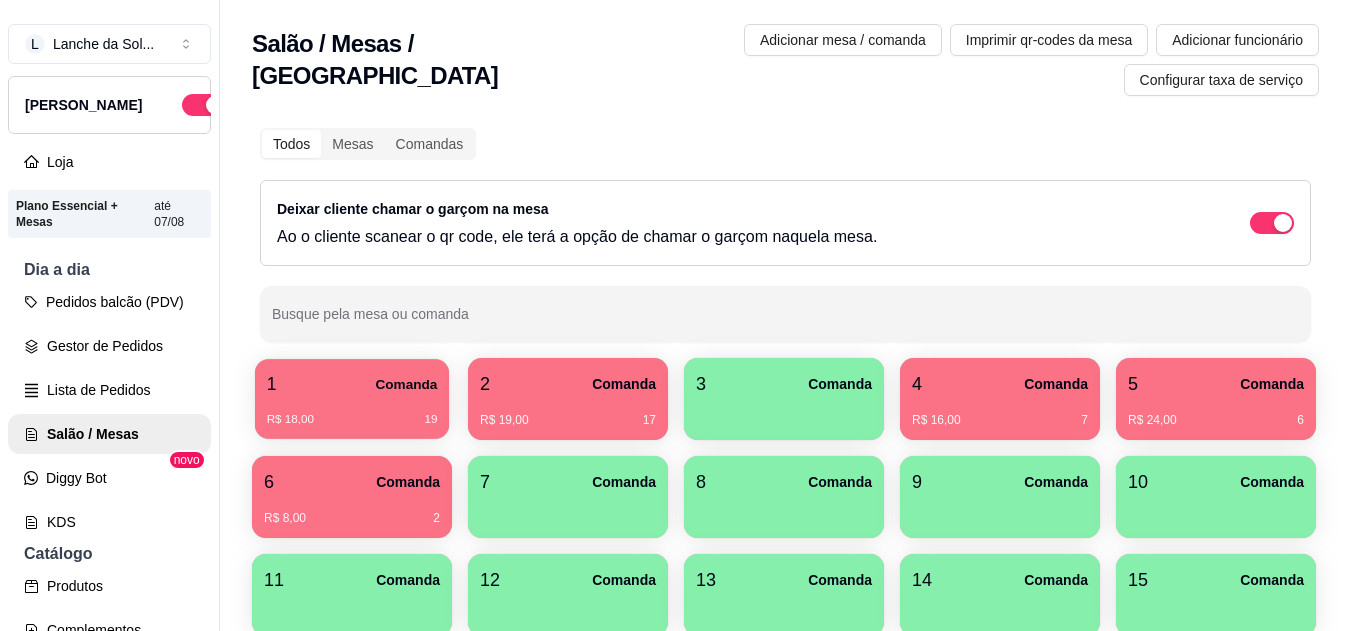 click on "R$ 18,00 19" at bounding box center (352, 412) 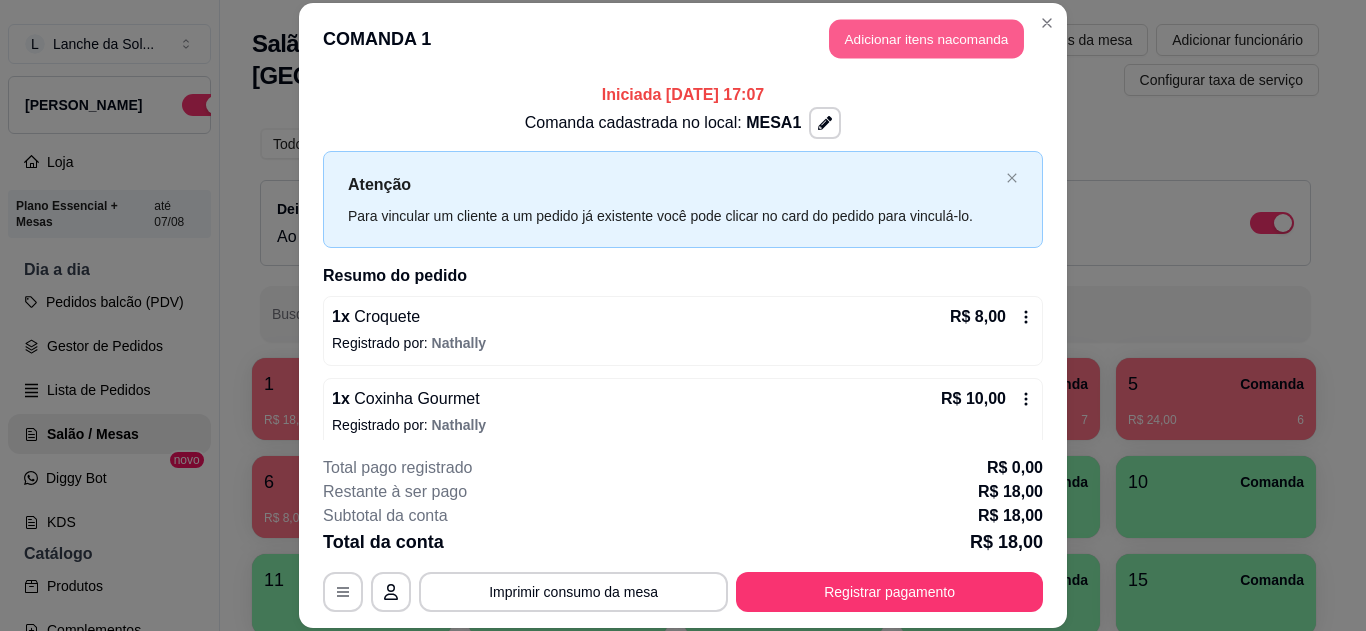 click on "Adicionar itens na  comanda" at bounding box center (926, 39) 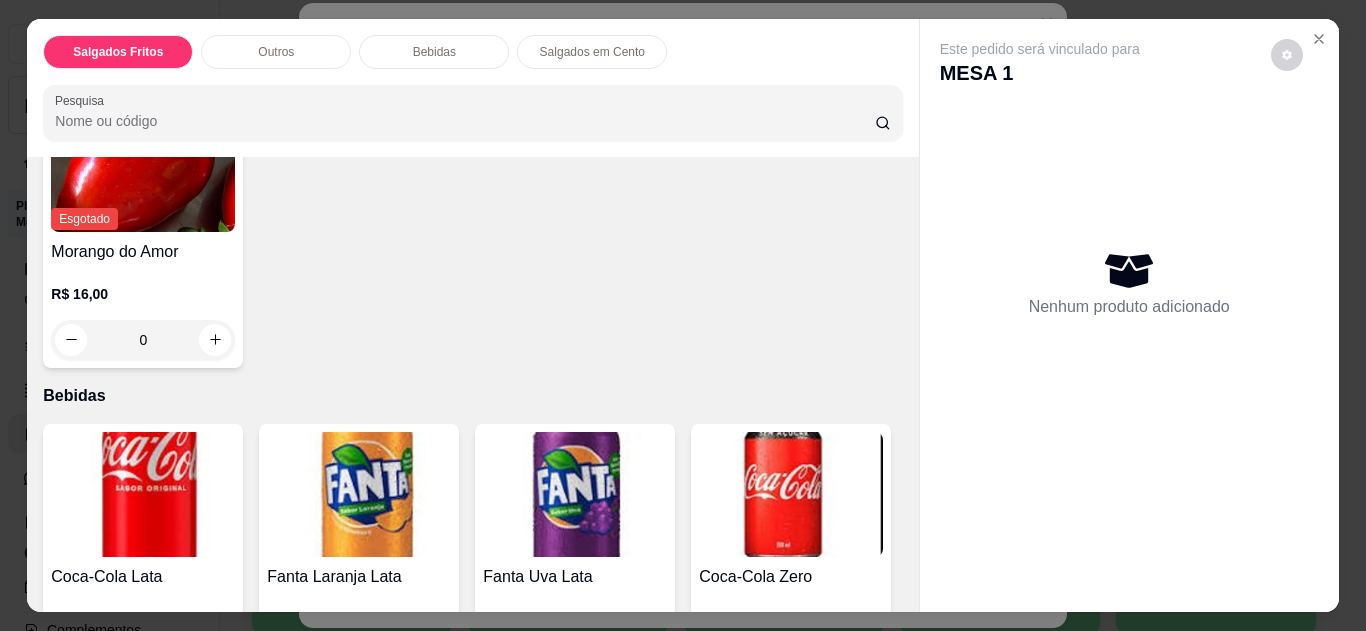 scroll, scrollTop: 1197, scrollLeft: 0, axis: vertical 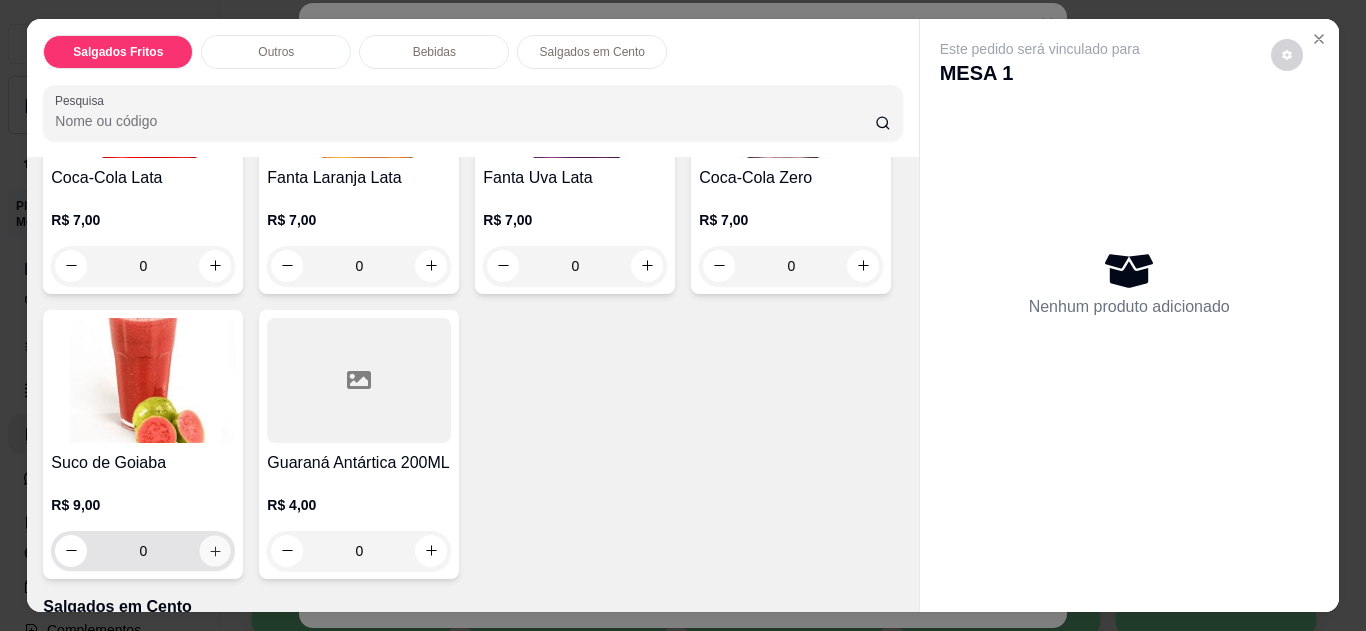 click 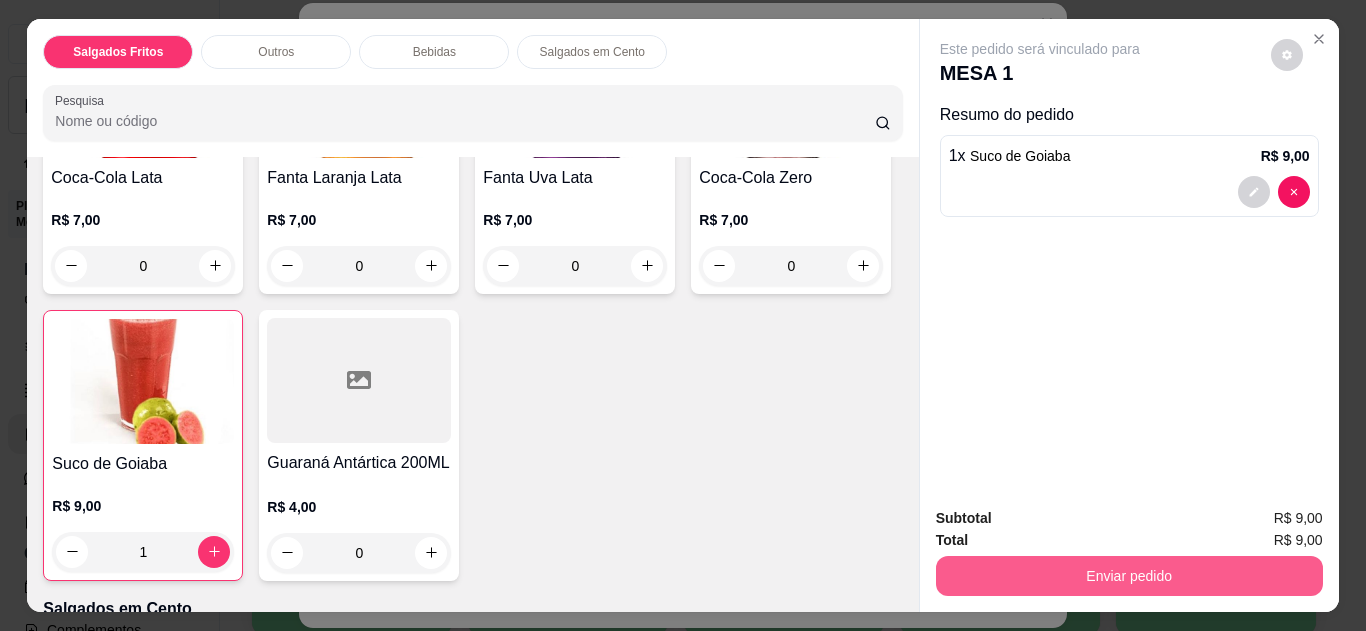 click on "Enviar pedido" at bounding box center (1129, 576) 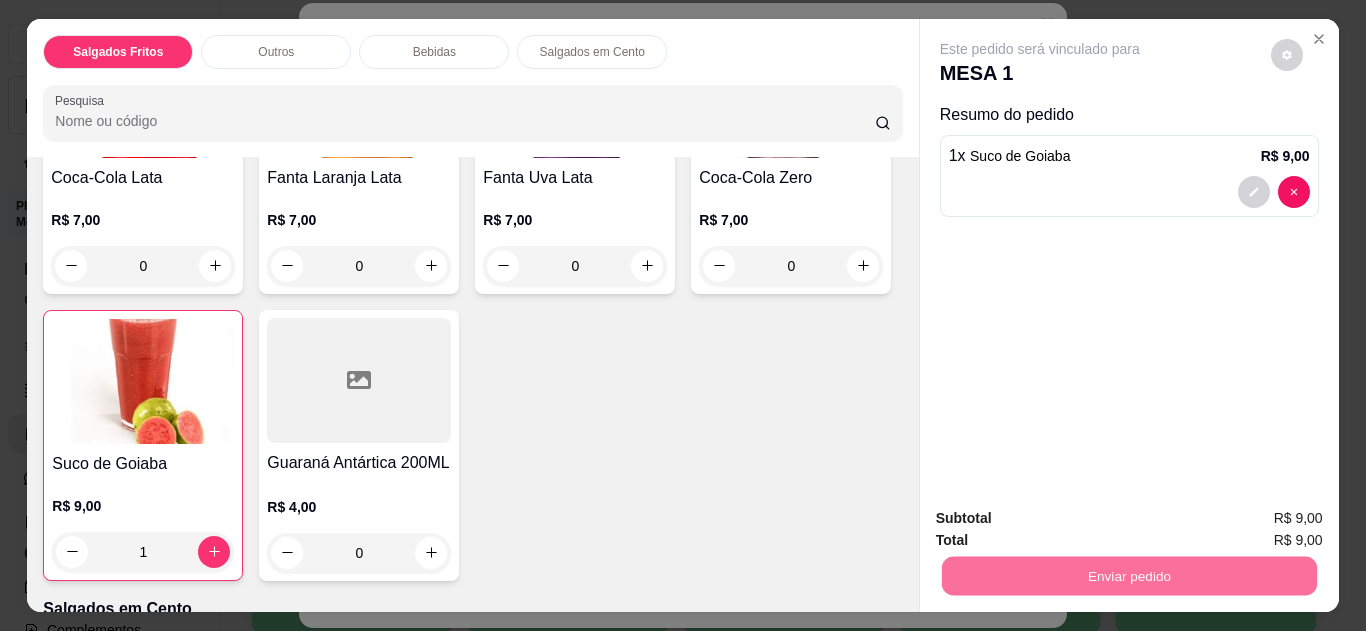 click on "Não registrar e enviar pedido" at bounding box center (1063, 519) 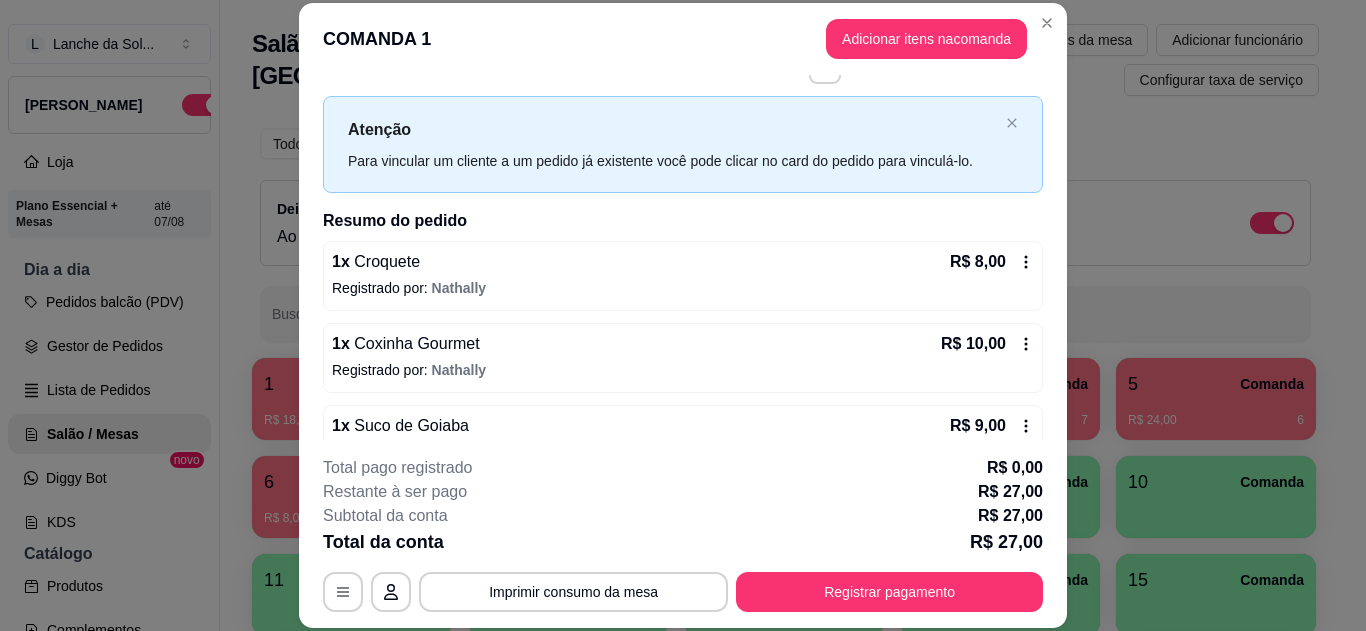 scroll, scrollTop: 98, scrollLeft: 0, axis: vertical 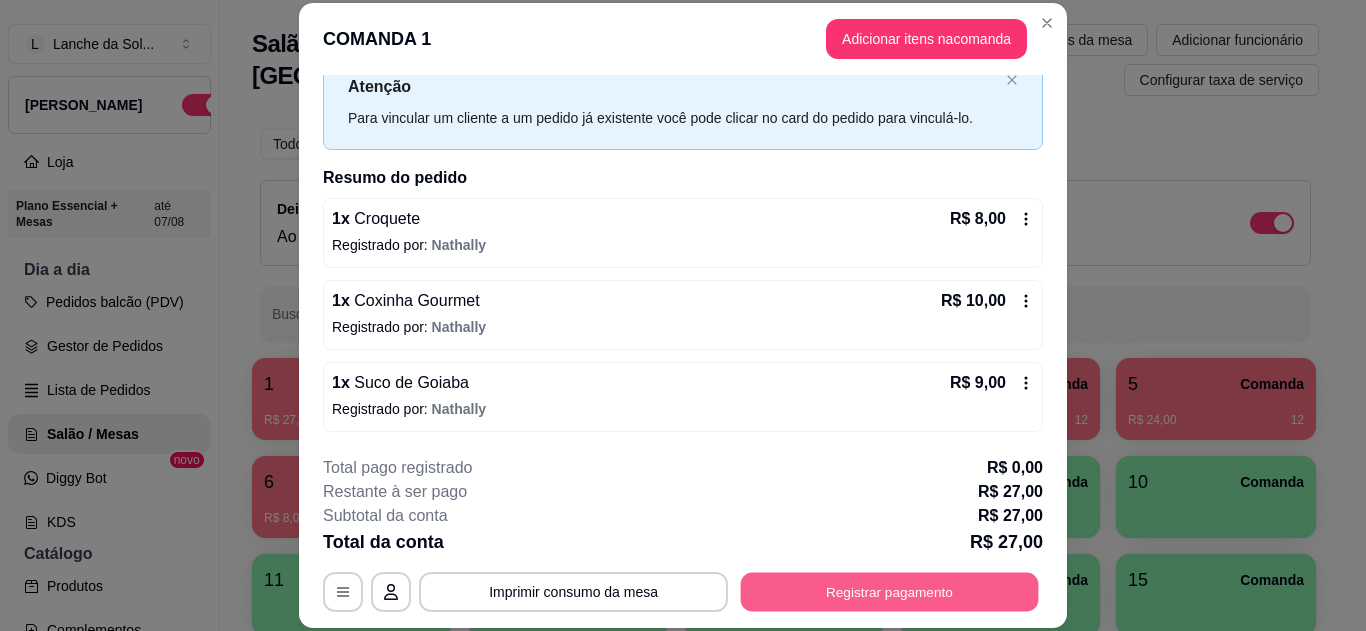 click on "Registrar pagamento" at bounding box center (890, 591) 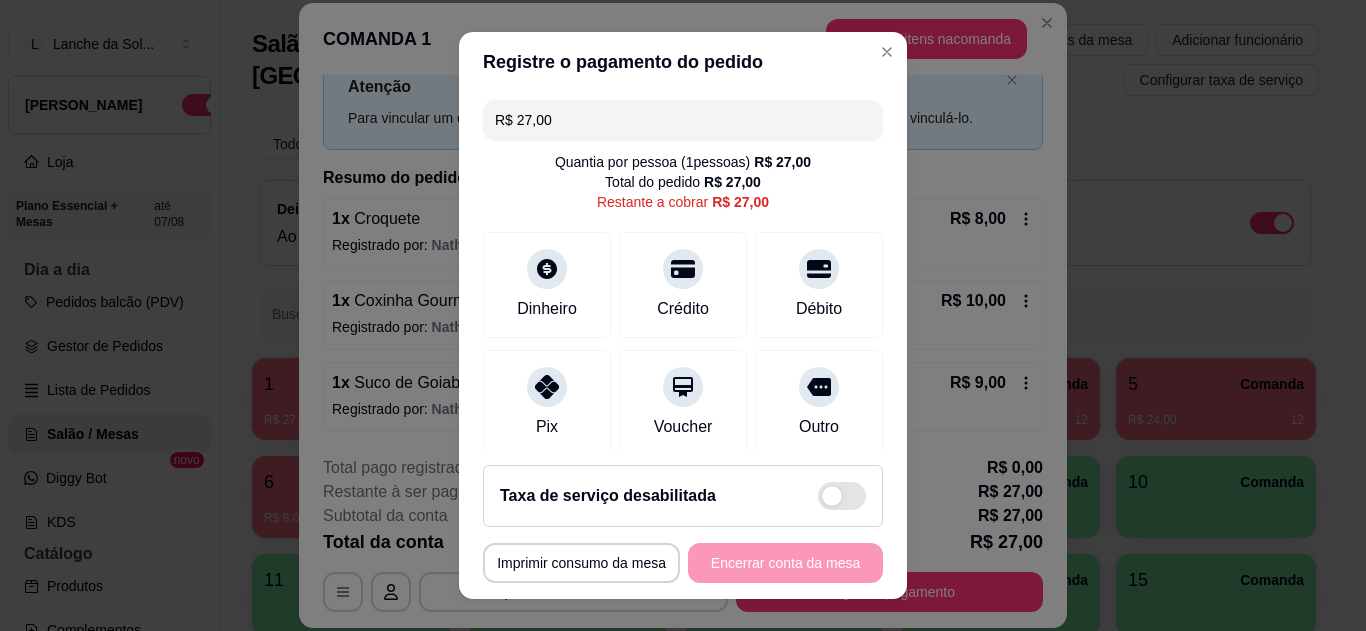 click at bounding box center (547, 387) 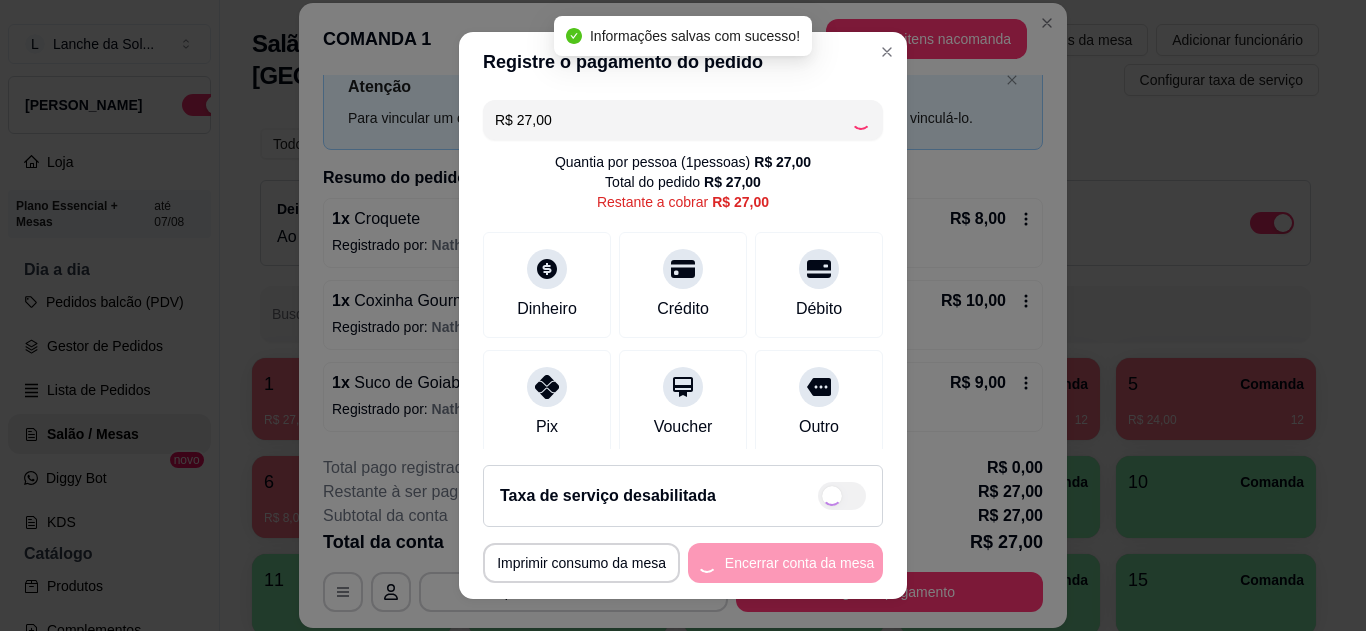 type on "R$ 0,00" 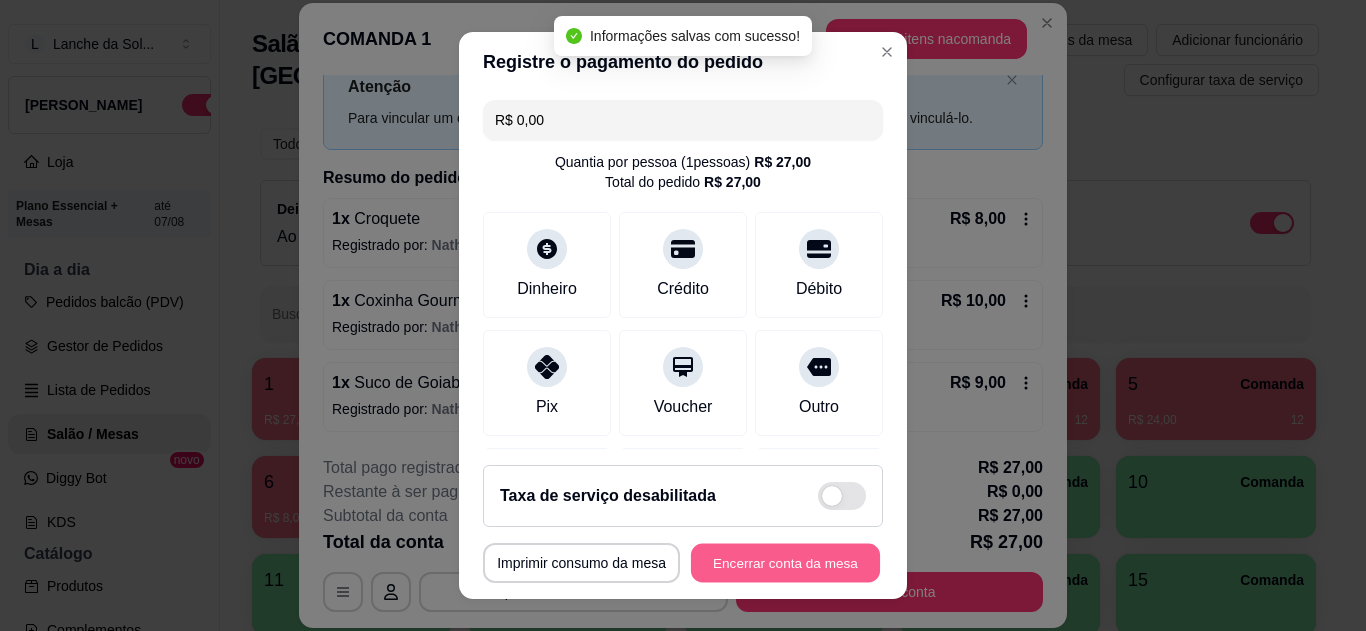 click on "Encerrar conta da mesa" at bounding box center [785, 563] 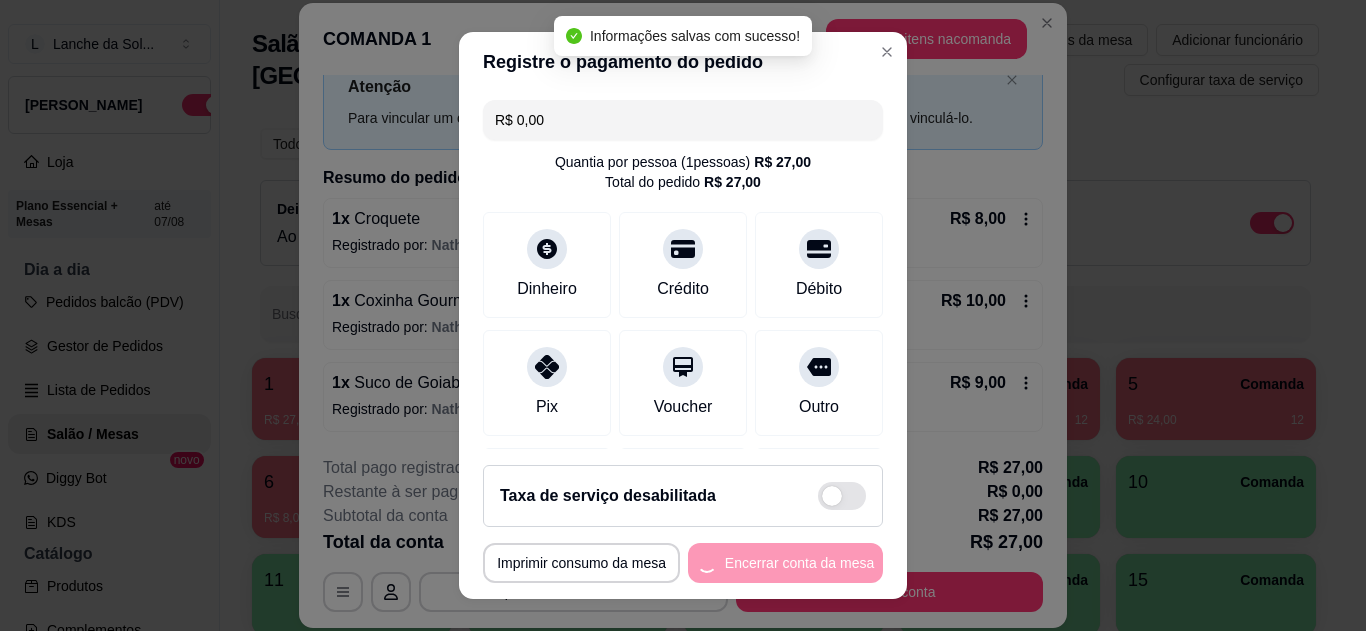 scroll, scrollTop: 0, scrollLeft: 0, axis: both 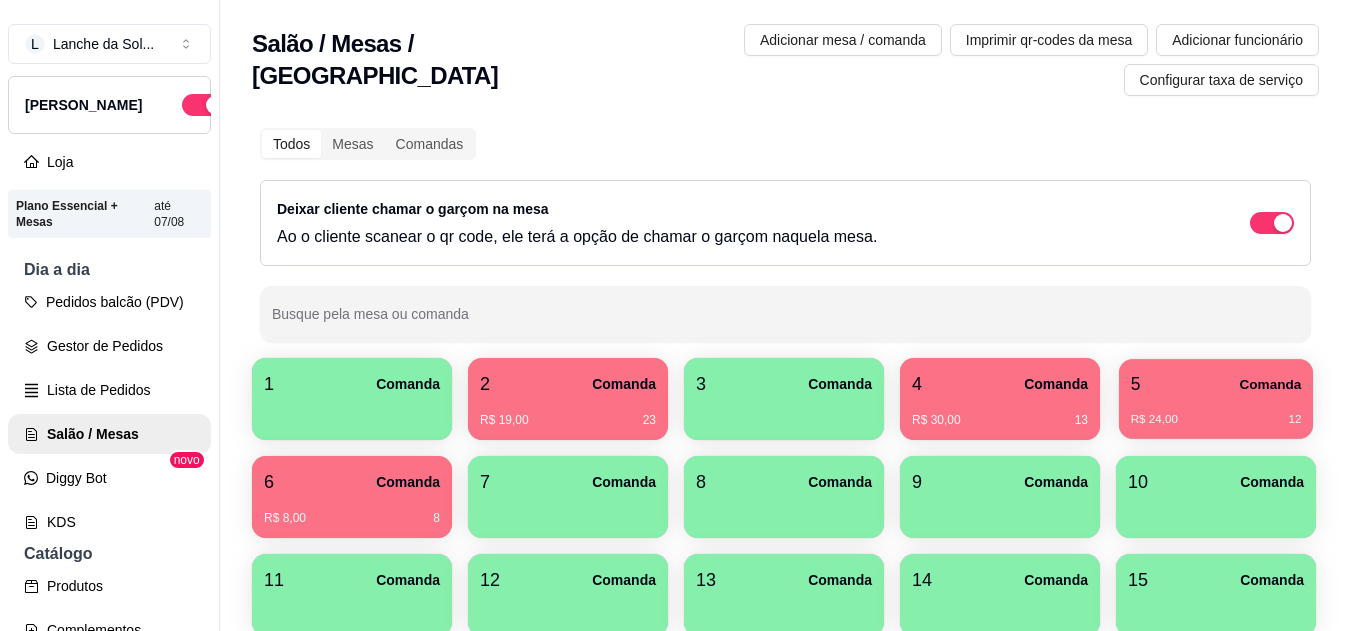 click on "Comanda" at bounding box center [1270, 384] 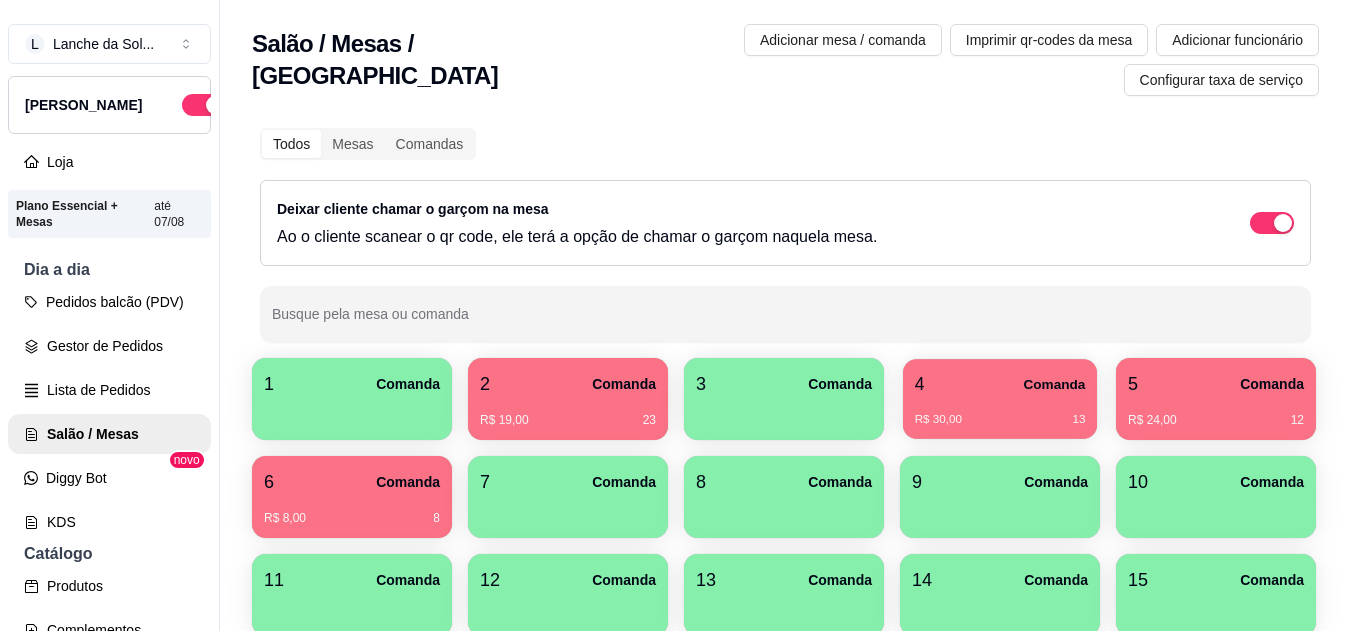 click on "R$ 30,00 13" at bounding box center (1000, 412) 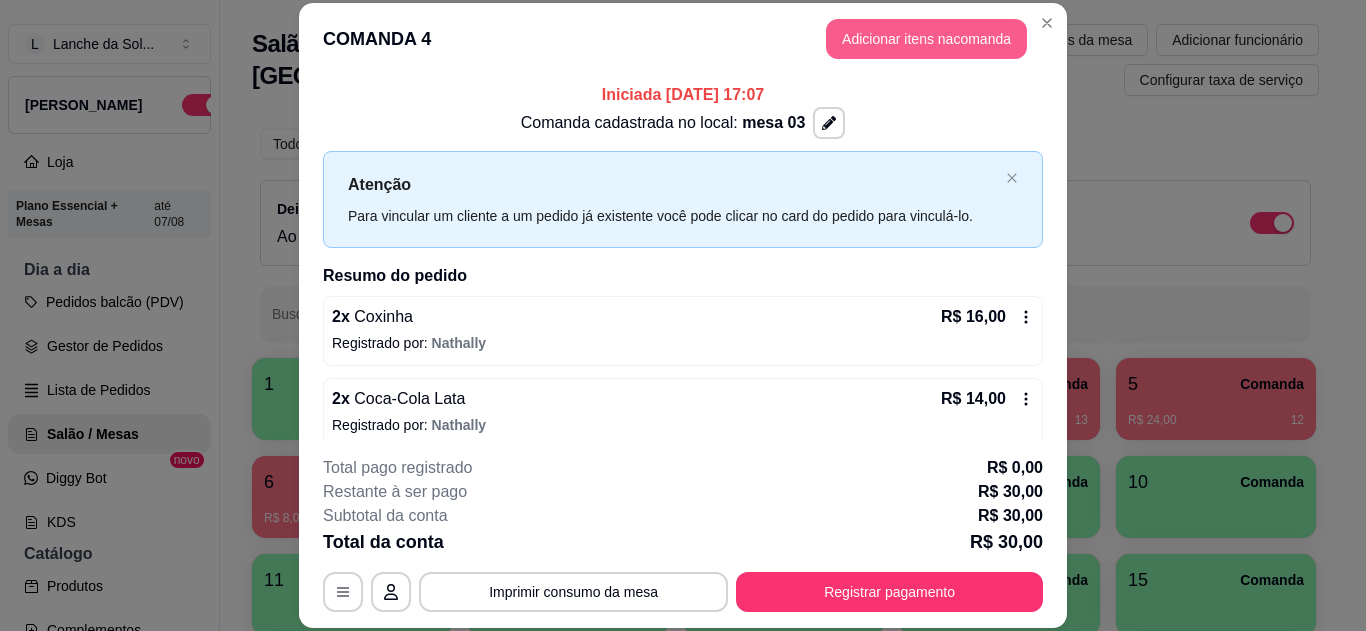 click on "Adicionar itens na  comanda" at bounding box center [926, 39] 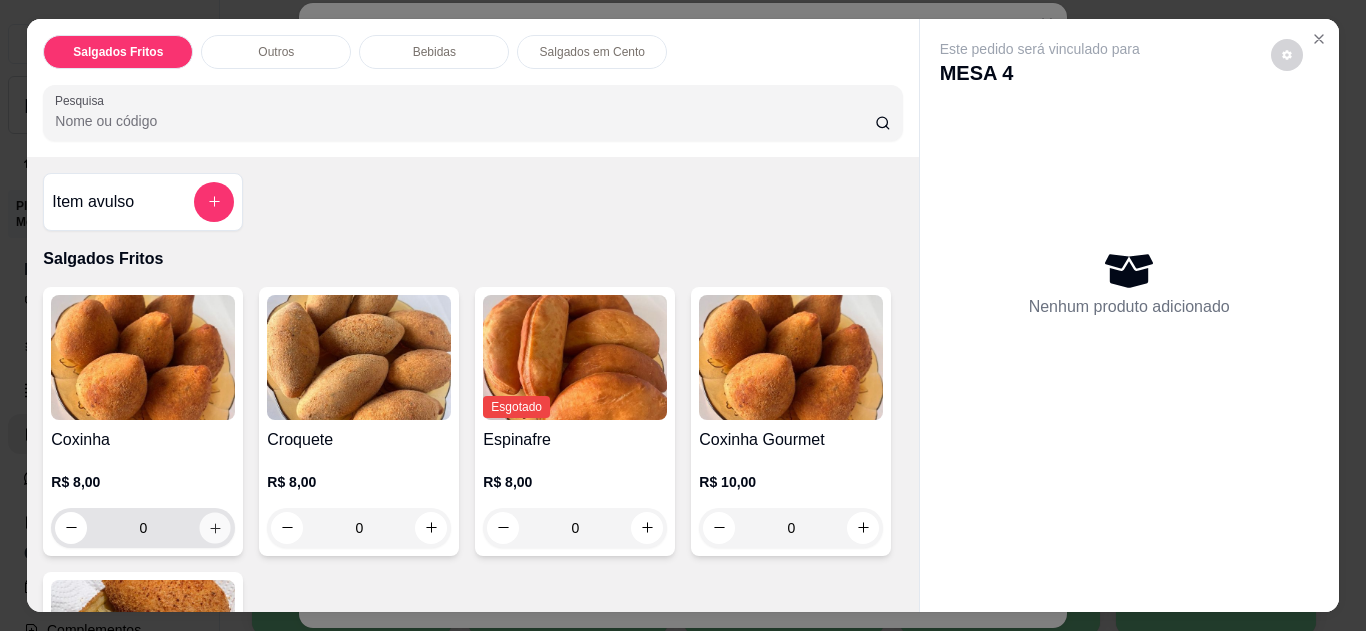 click 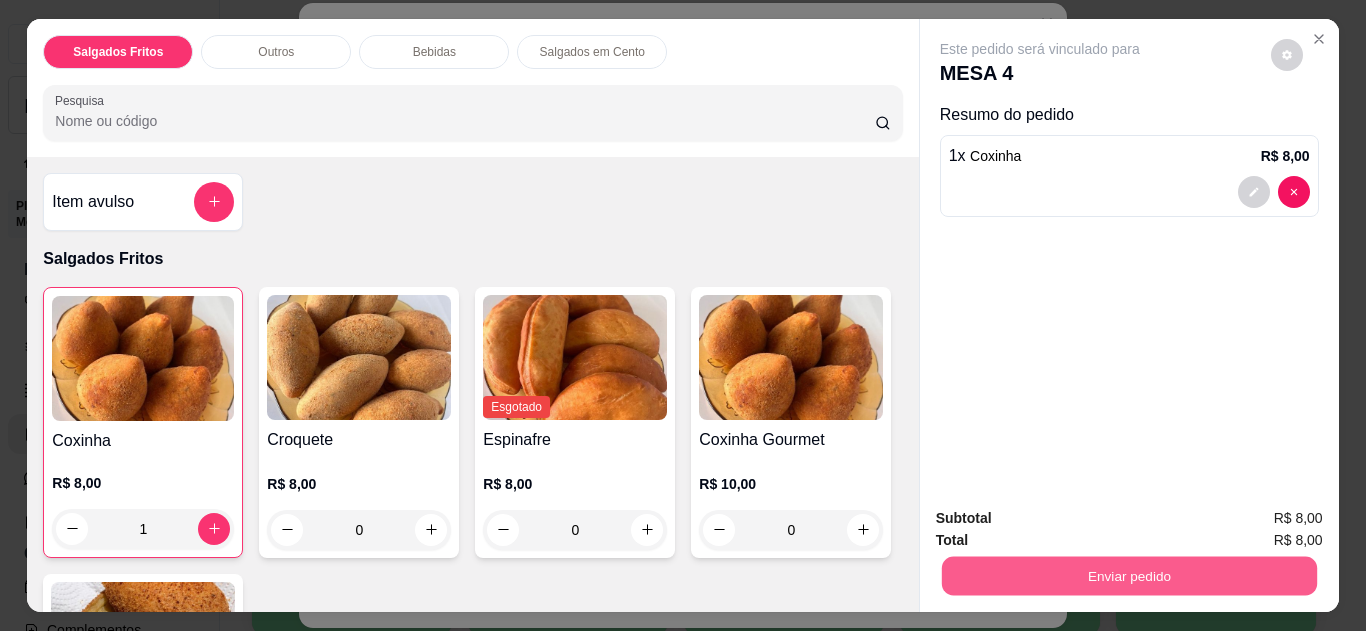click on "Enviar pedido" at bounding box center [1128, 576] 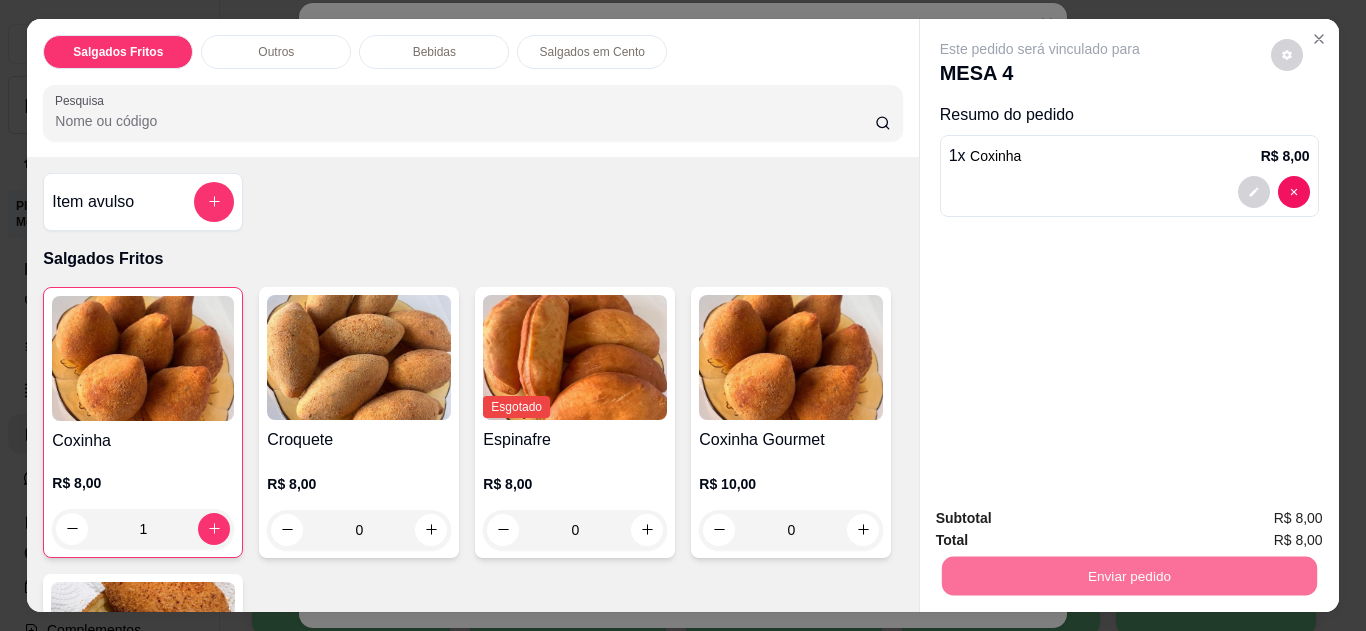 click on "Não registrar e enviar pedido" at bounding box center [1063, 519] 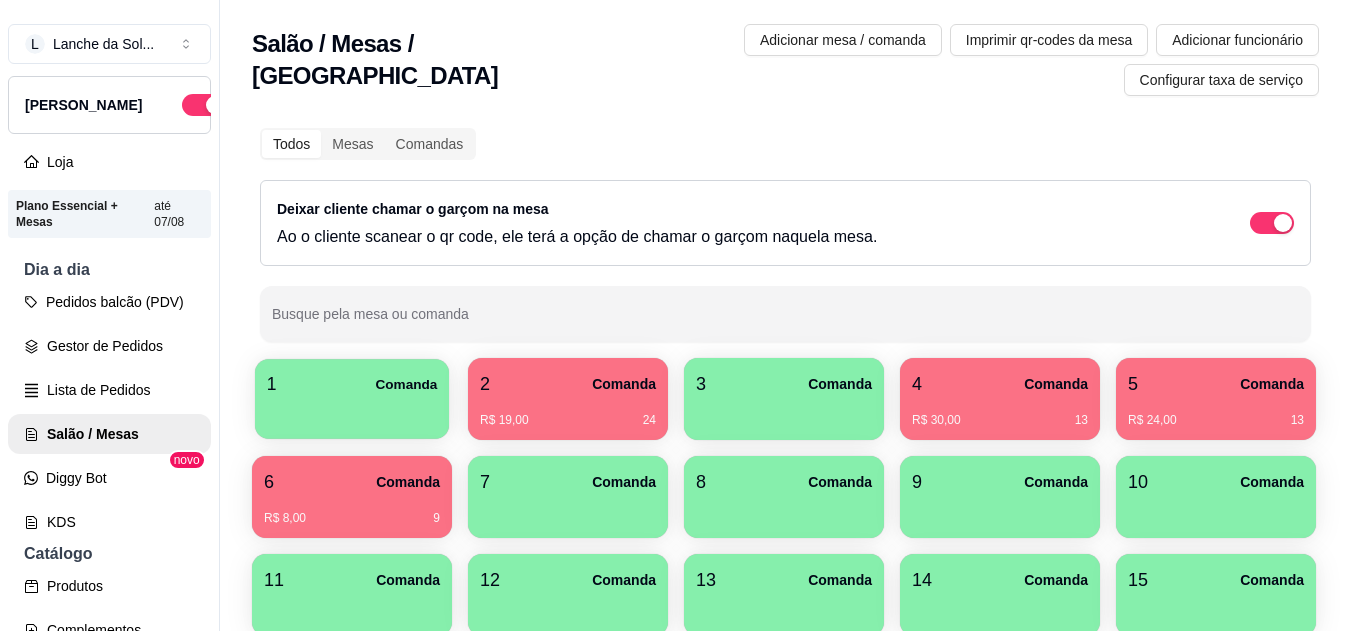 click at bounding box center (352, 412) 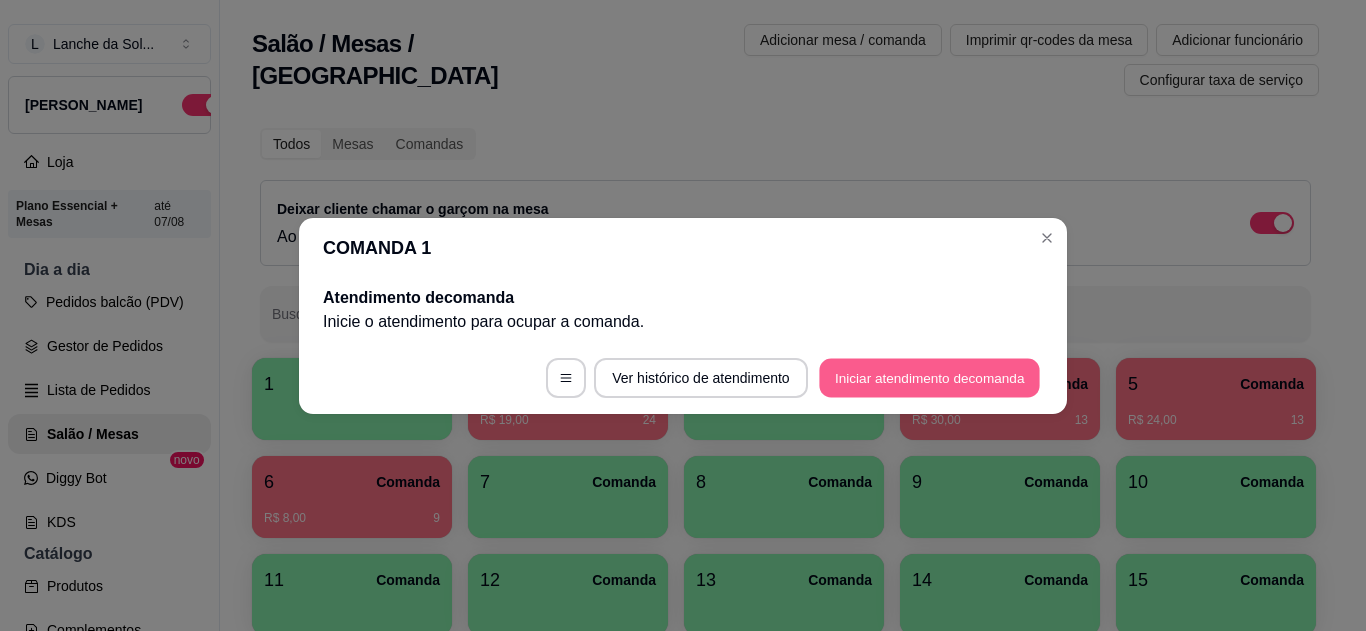 click on "Iniciar atendimento de  comanda" at bounding box center (929, 377) 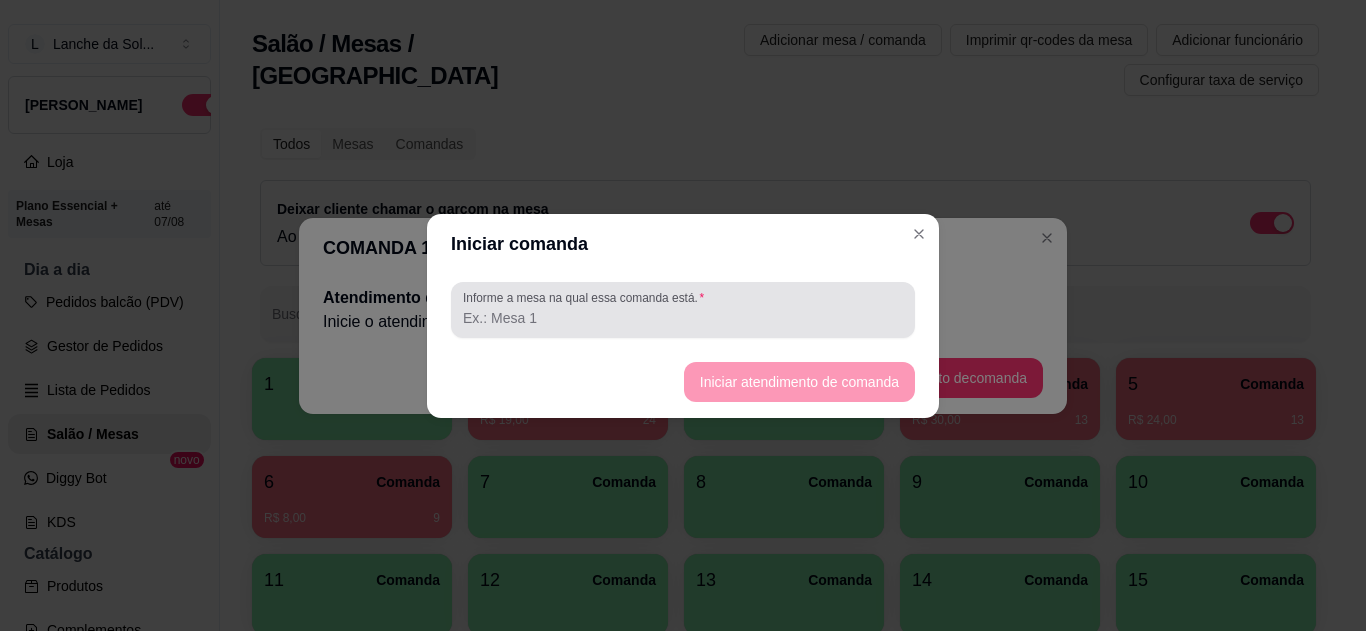 click at bounding box center [683, 310] 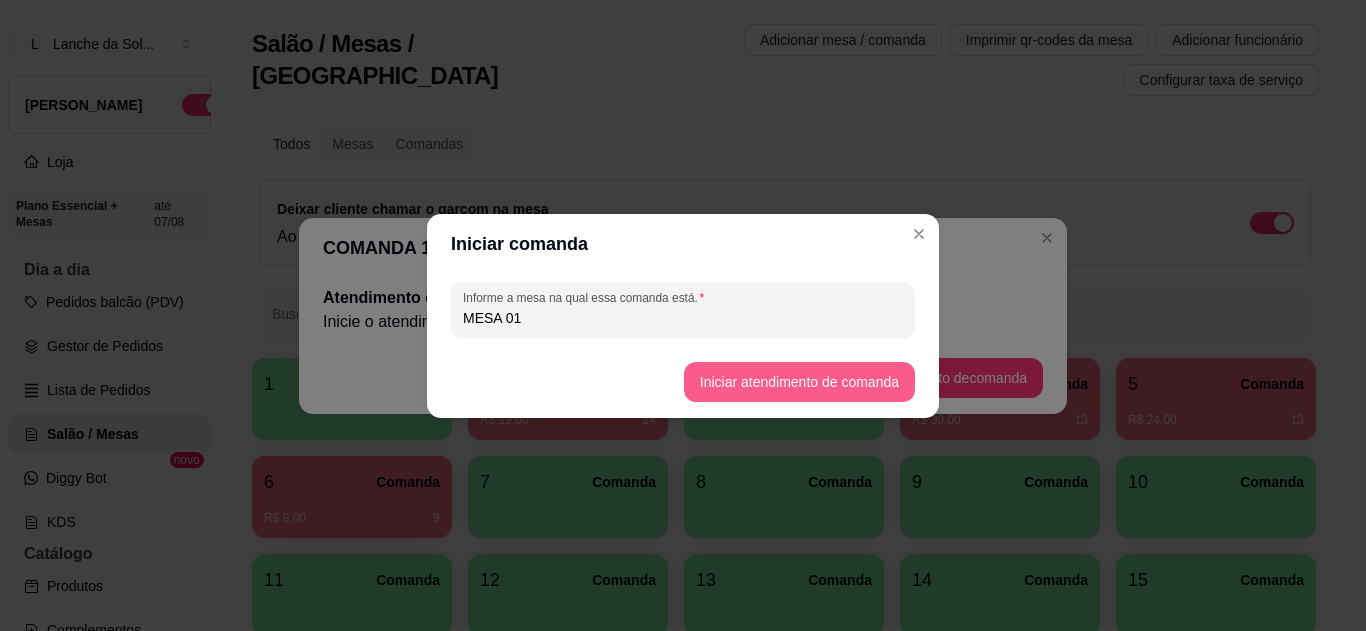 type on "MESA 01" 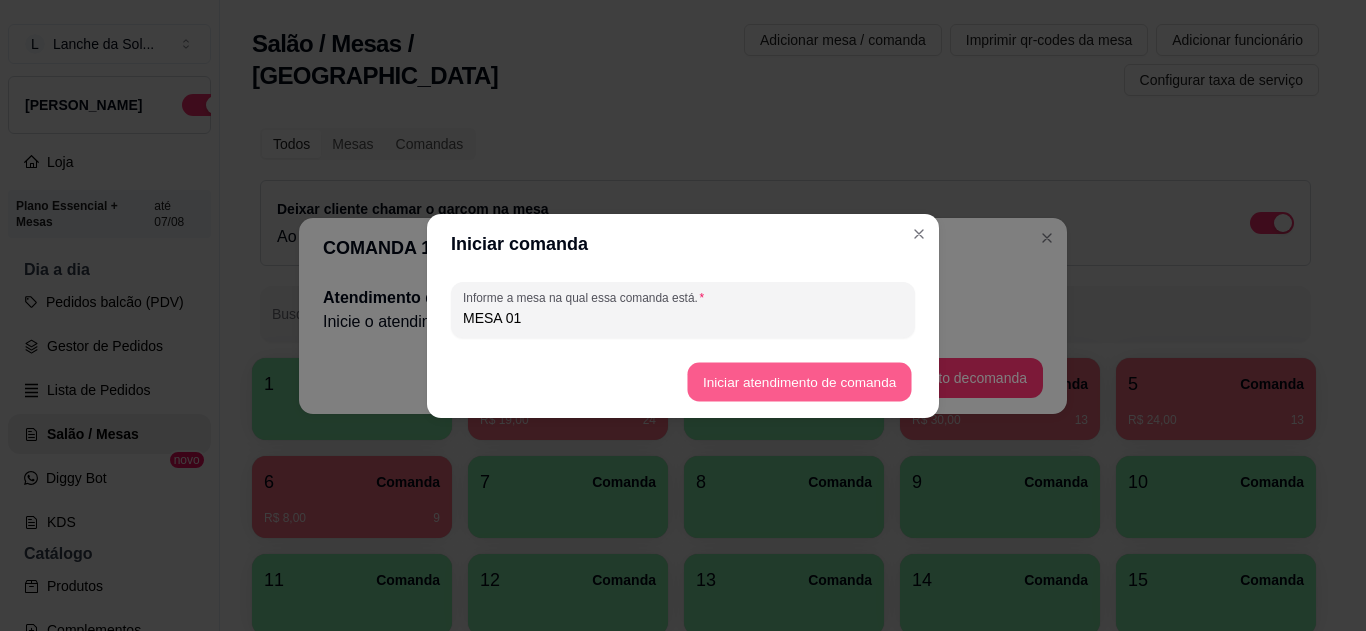 click on "Iniciar atendimento de comanda" at bounding box center [799, 381] 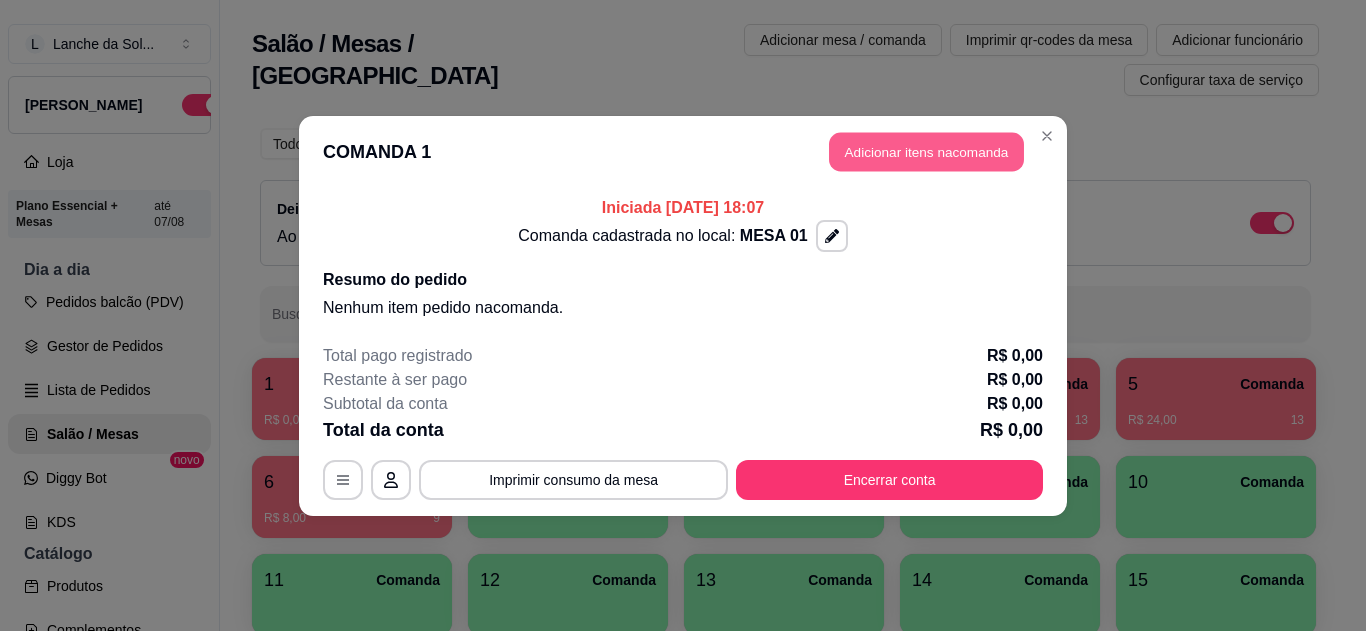click on "Adicionar itens na  comanda" at bounding box center [926, 151] 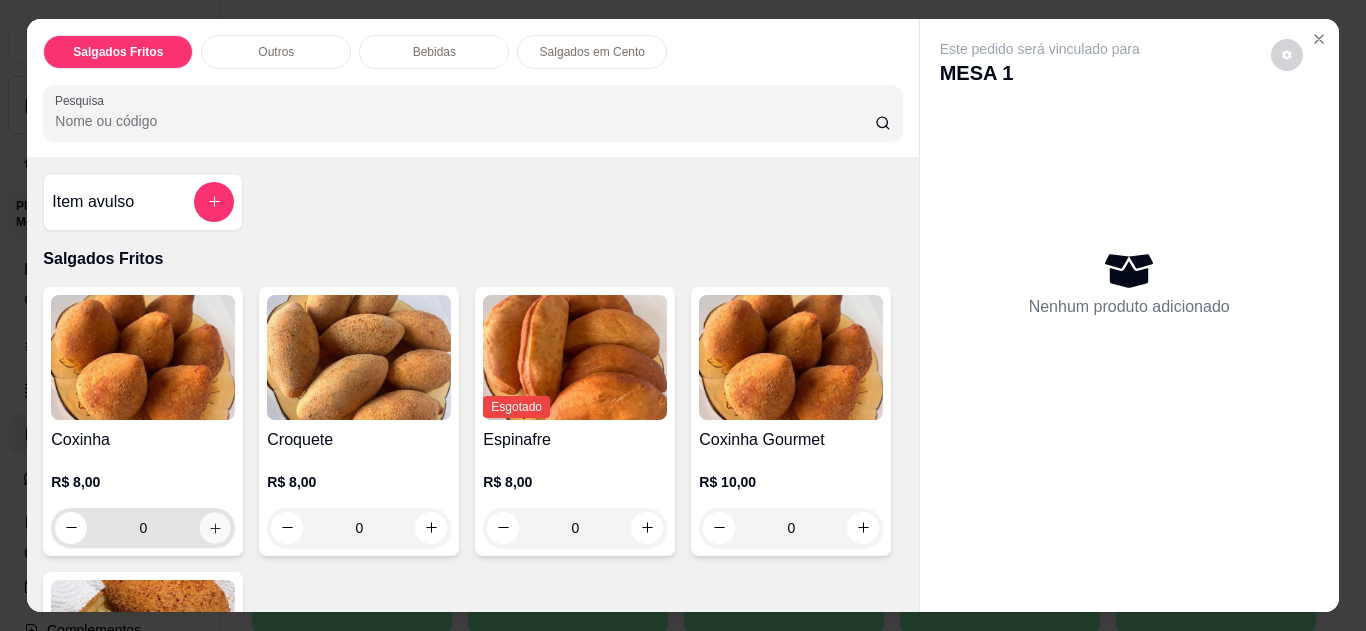 click at bounding box center [215, 527] 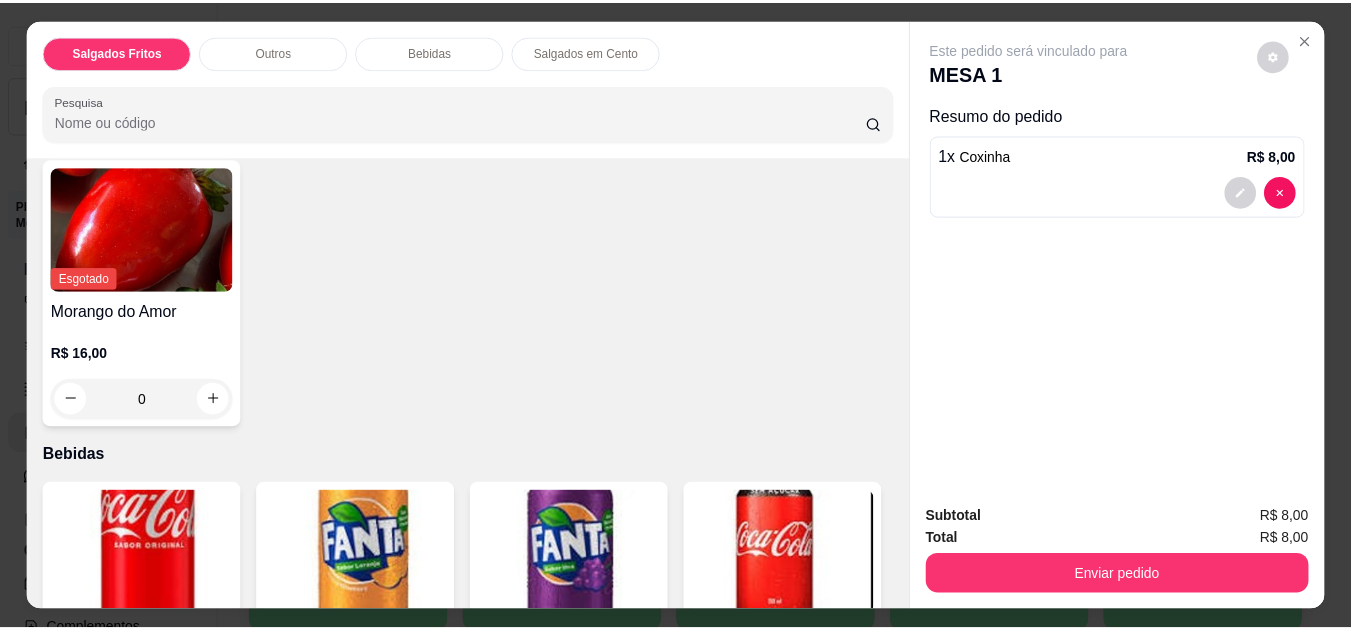 scroll, scrollTop: 760, scrollLeft: 0, axis: vertical 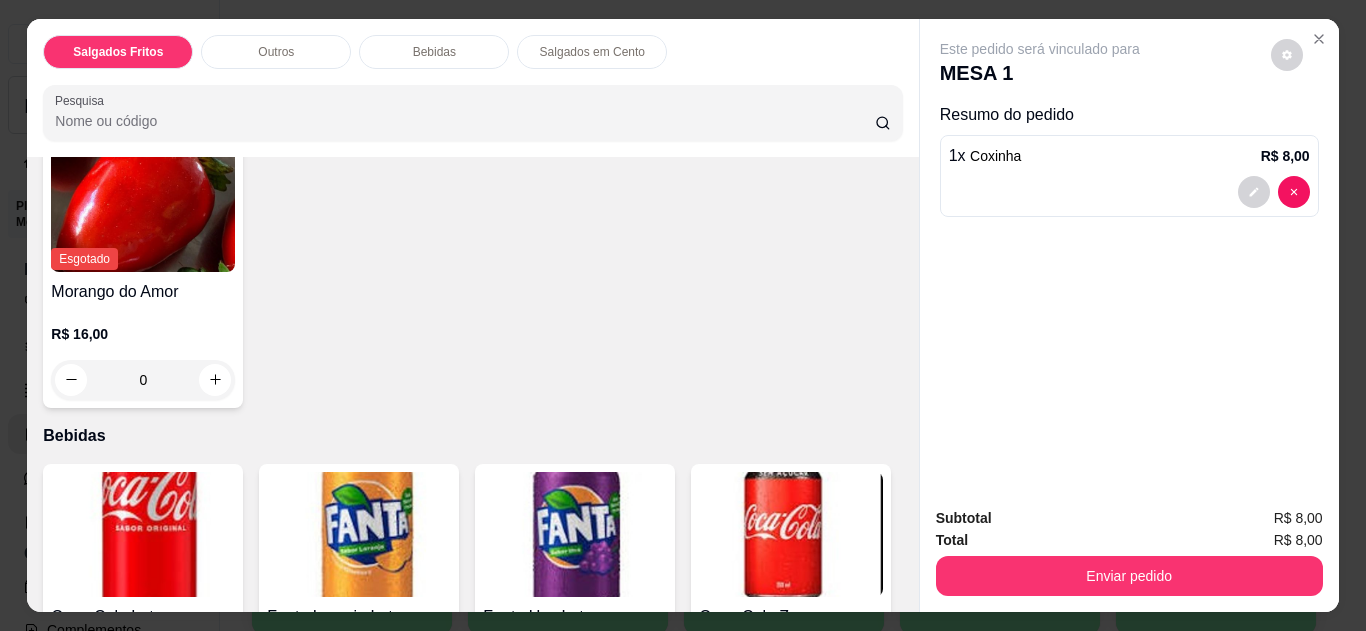click 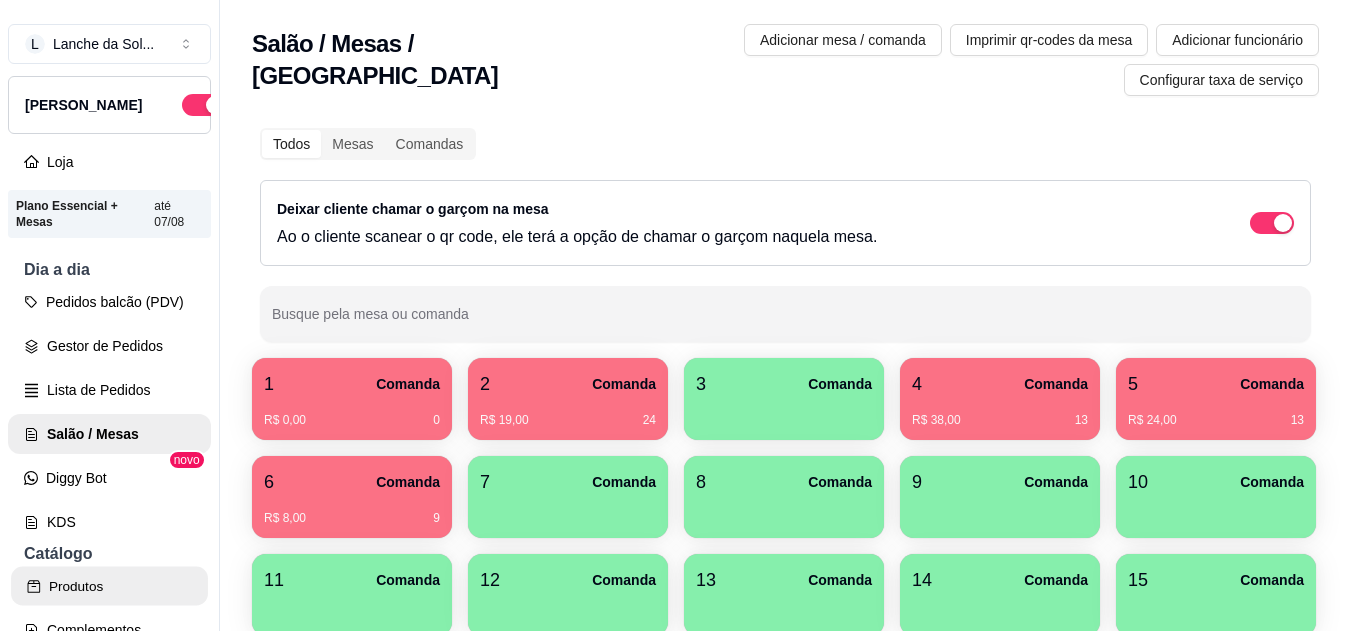 click on "Produtos" at bounding box center (109, 586) 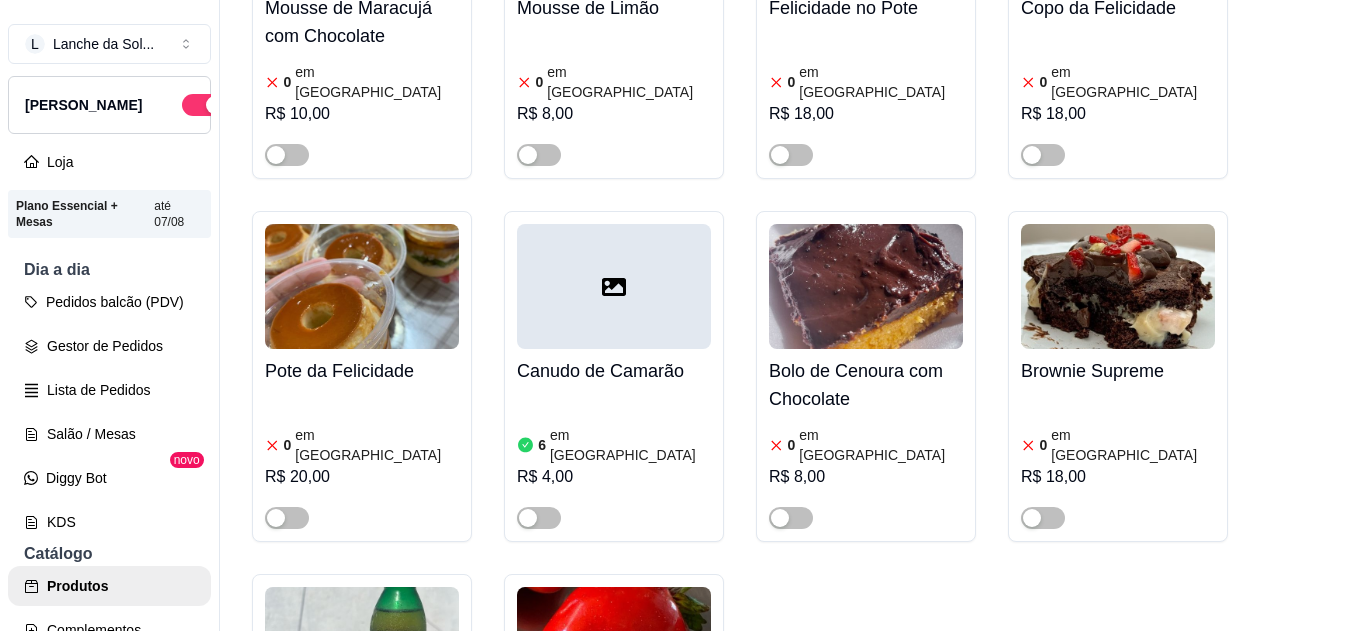 scroll, scrollTop: 3893, scrollLeft: 0, axis: vertical 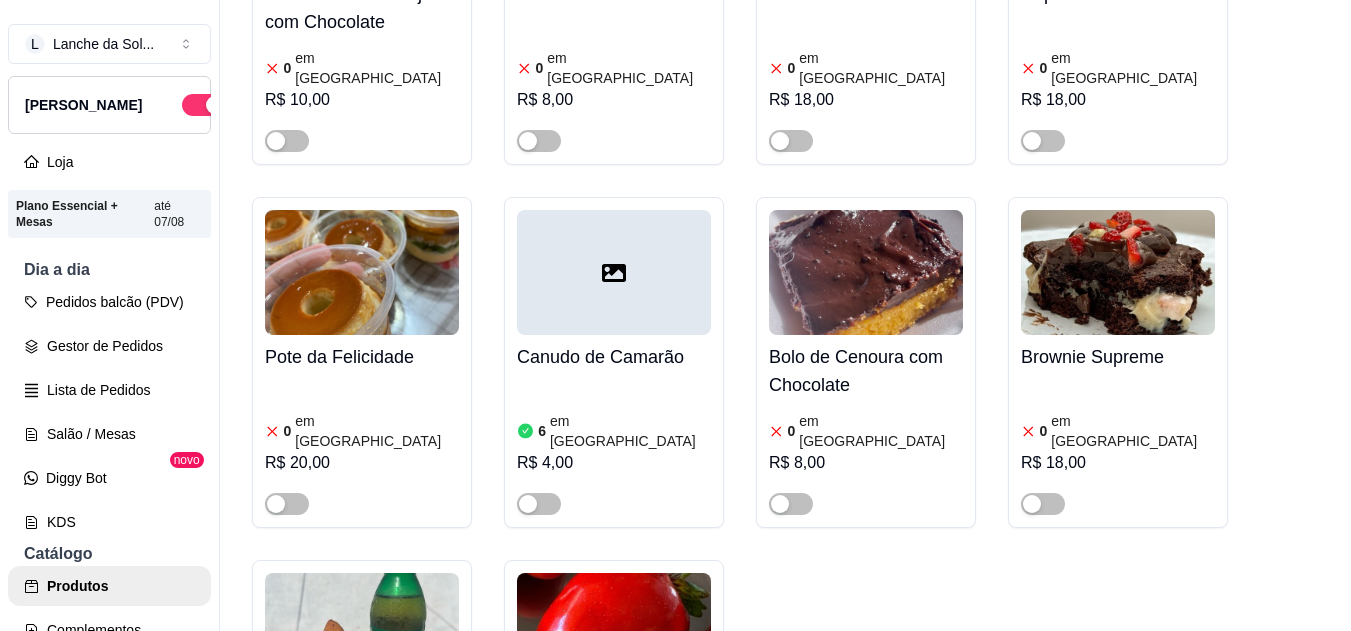 click at bounding box center [614, 635] 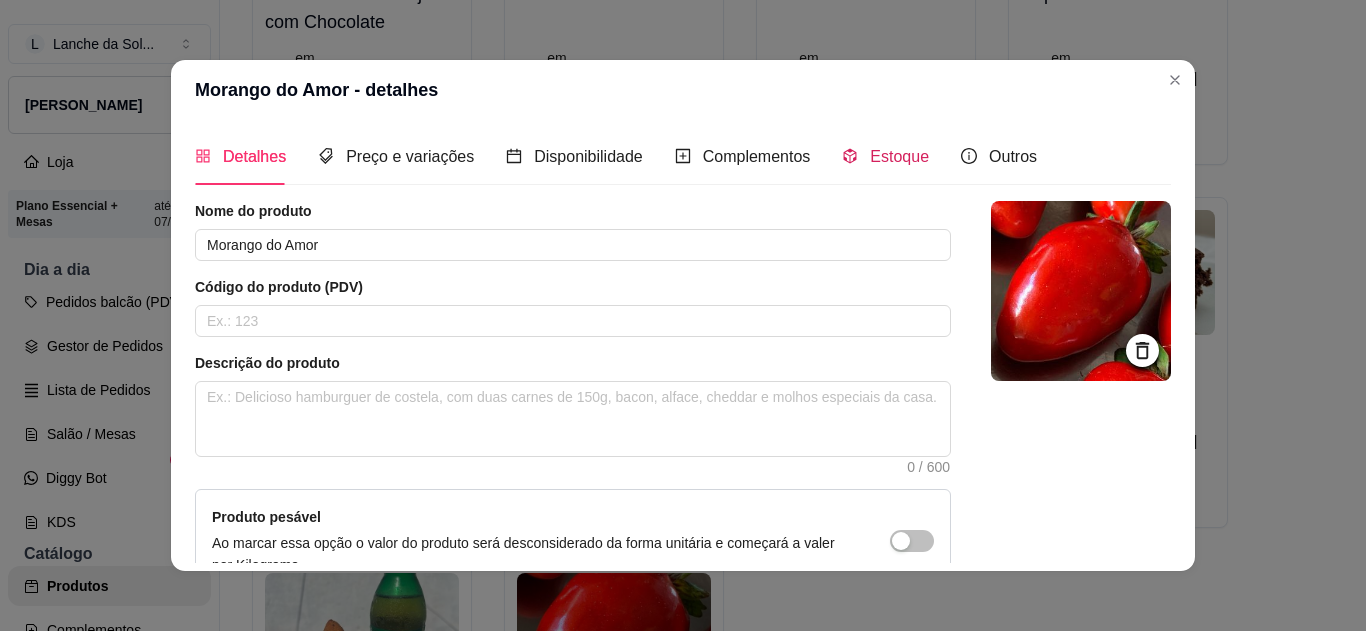 click on "Estoque" at bounding box center (899, 156) 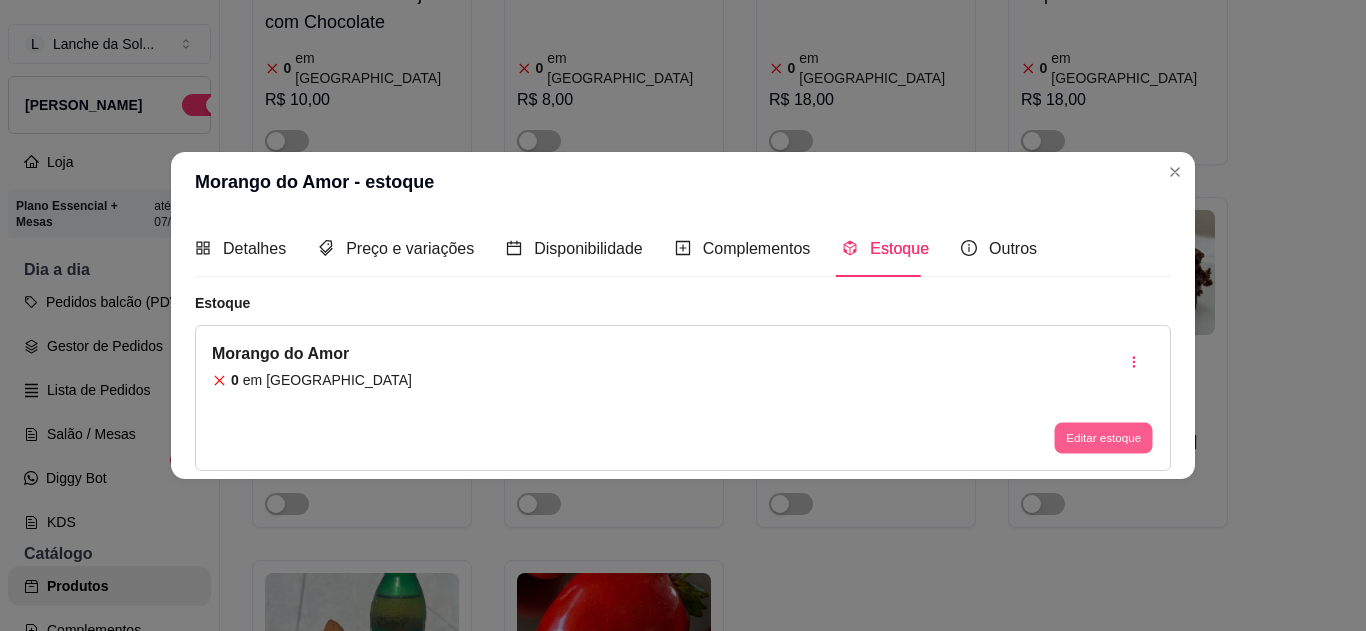 click on "Editar estoque" at bounding box center (1103, 438) 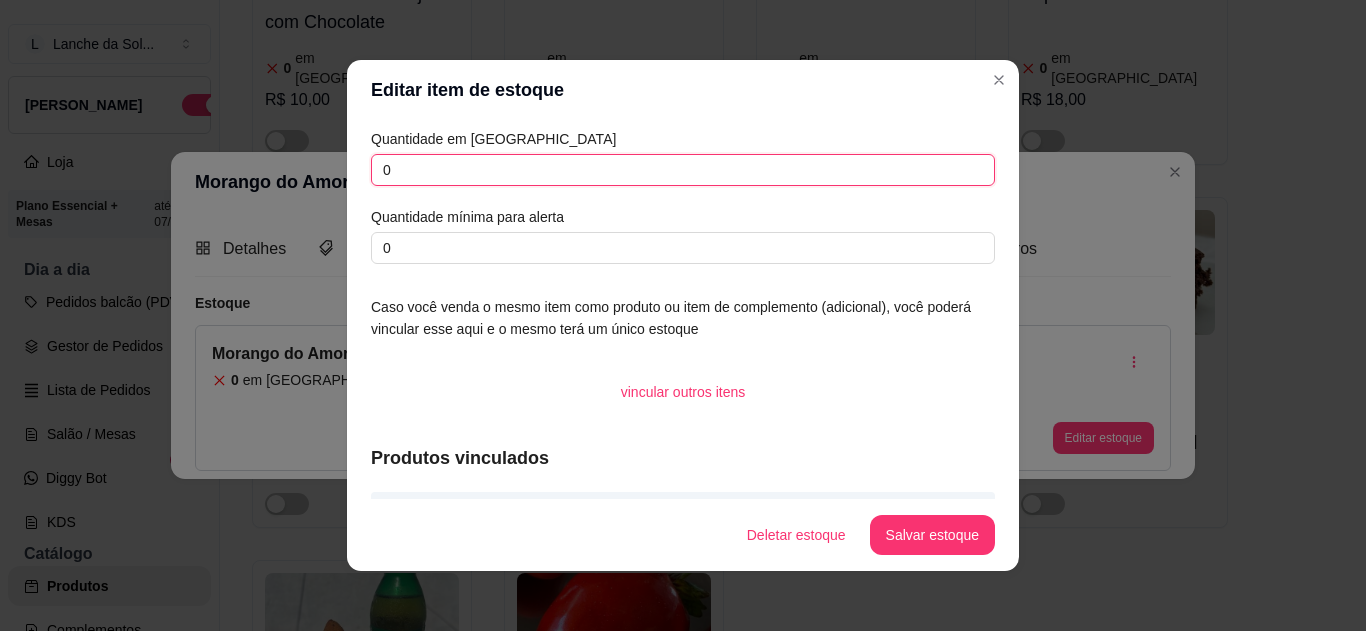 click on "0" at bounding box center [683, 170] 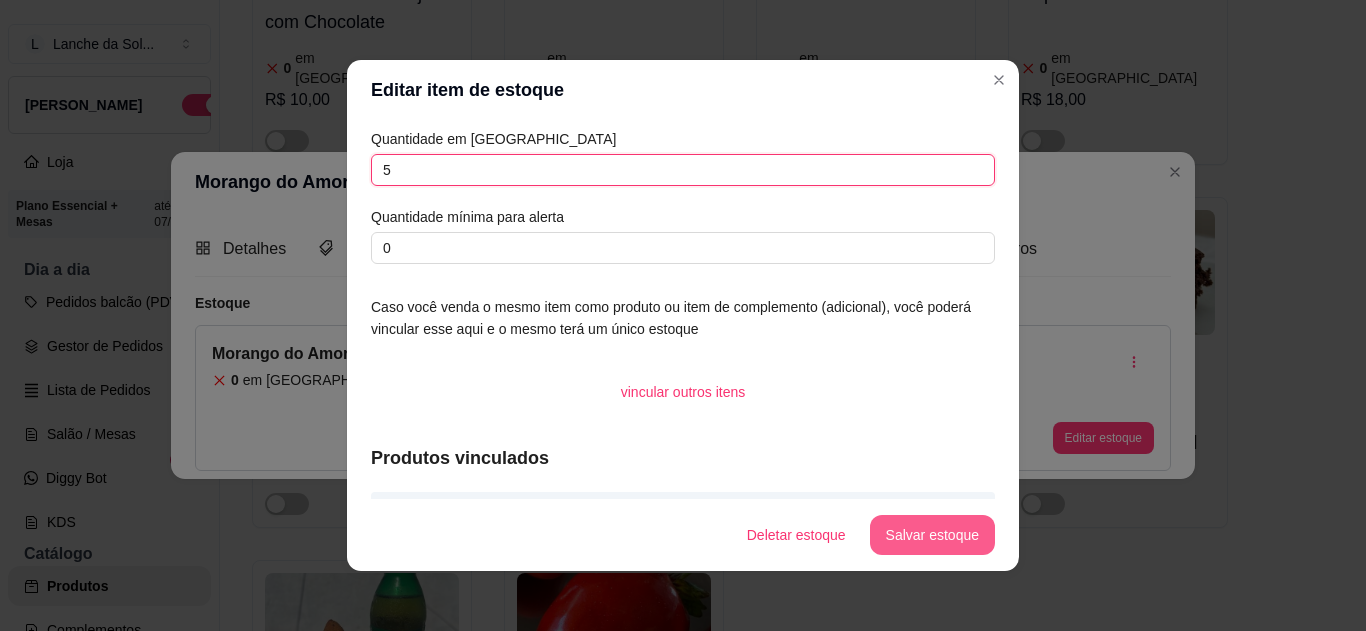 type on "5" 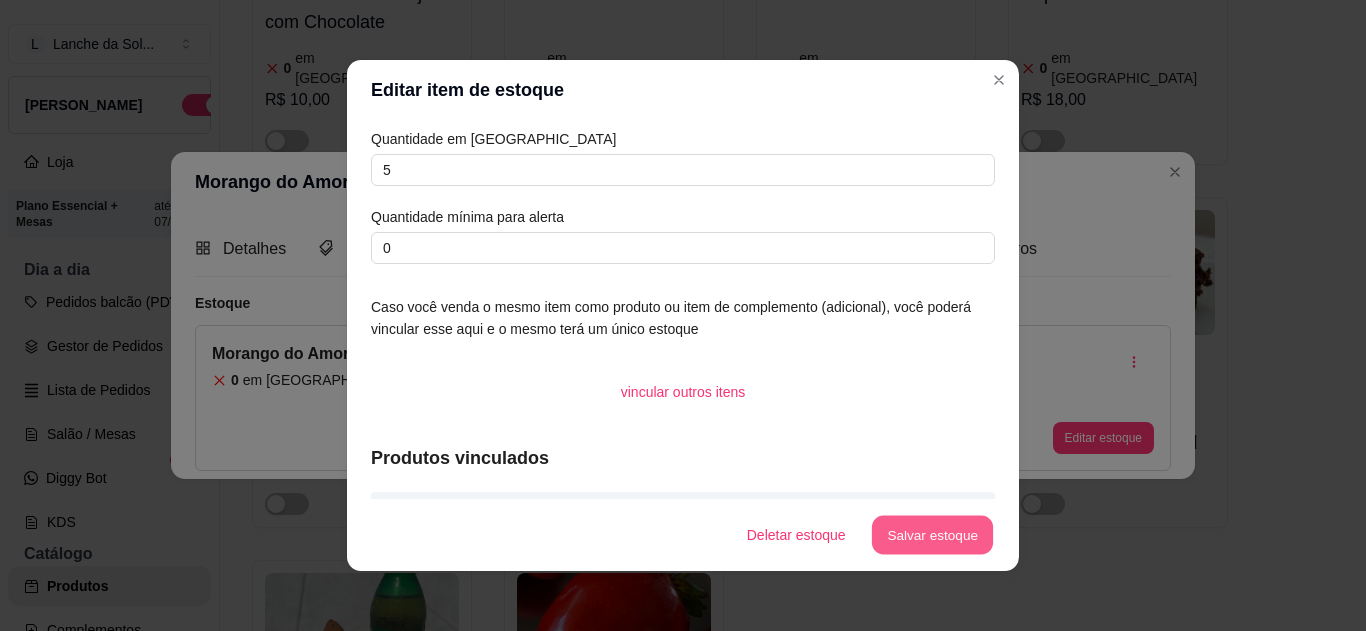 click on "Salvar estoque" at bounding box center (932, 535) 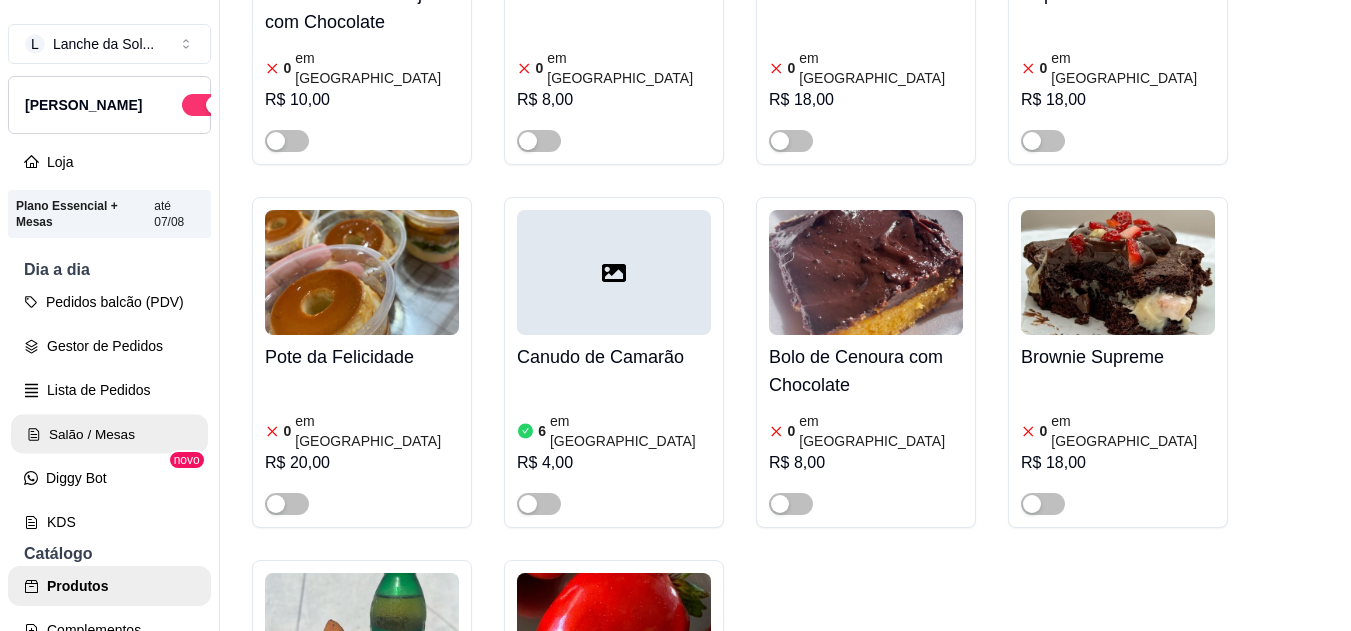 click on "Salão / Mesas" at bounding box center [109, 434] 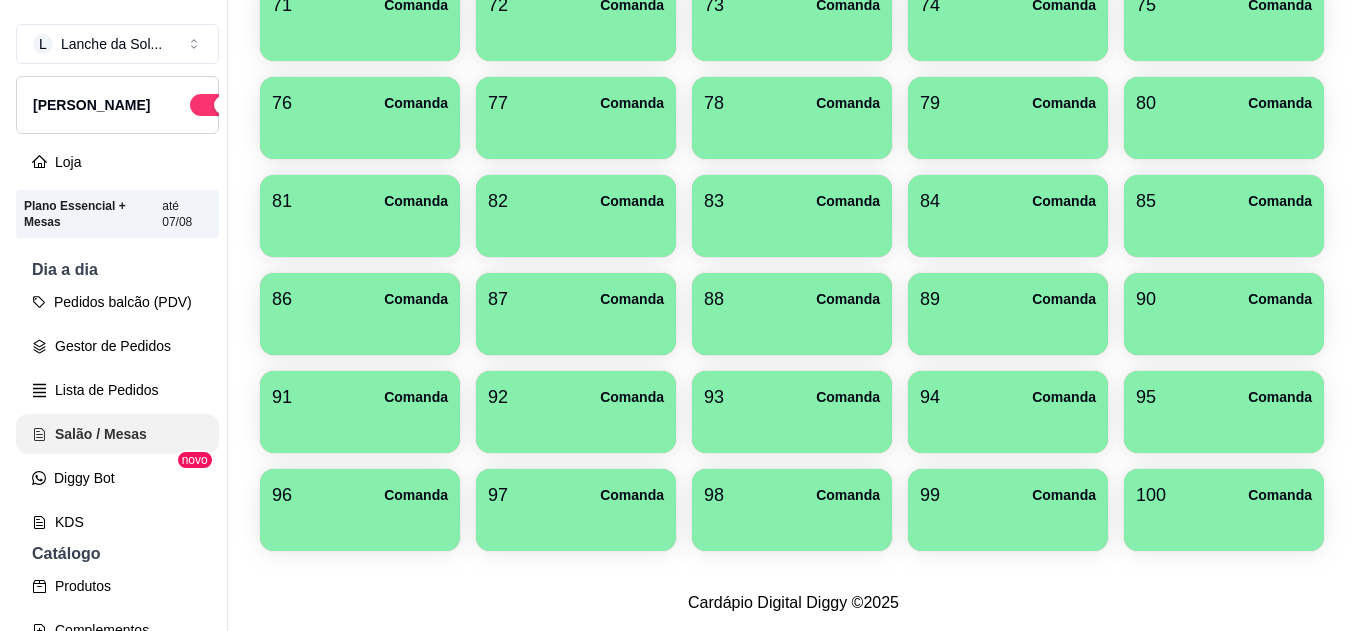 scroll, scrollTop: 0, scrollLeft: 0, axis: both 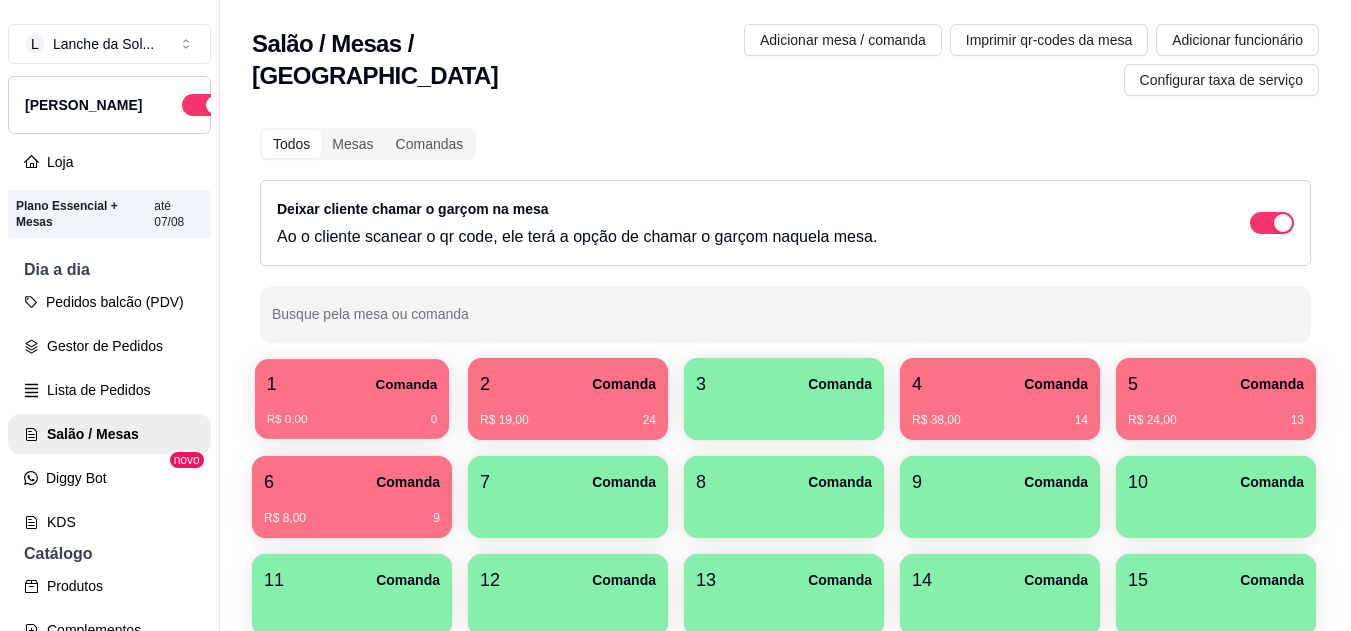 click on "R$ 0,00 0" at bounding box center (352, 412) 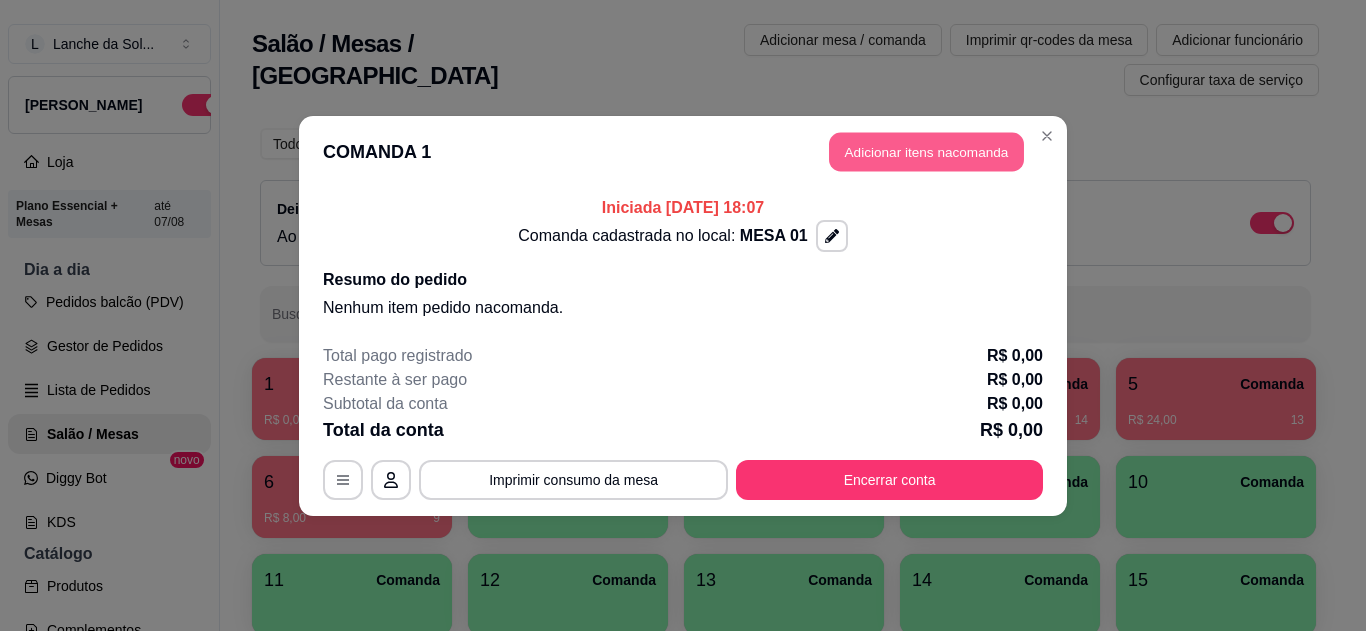 click on "Adicionar itens na  comanda" at bounding box center [926, 151] 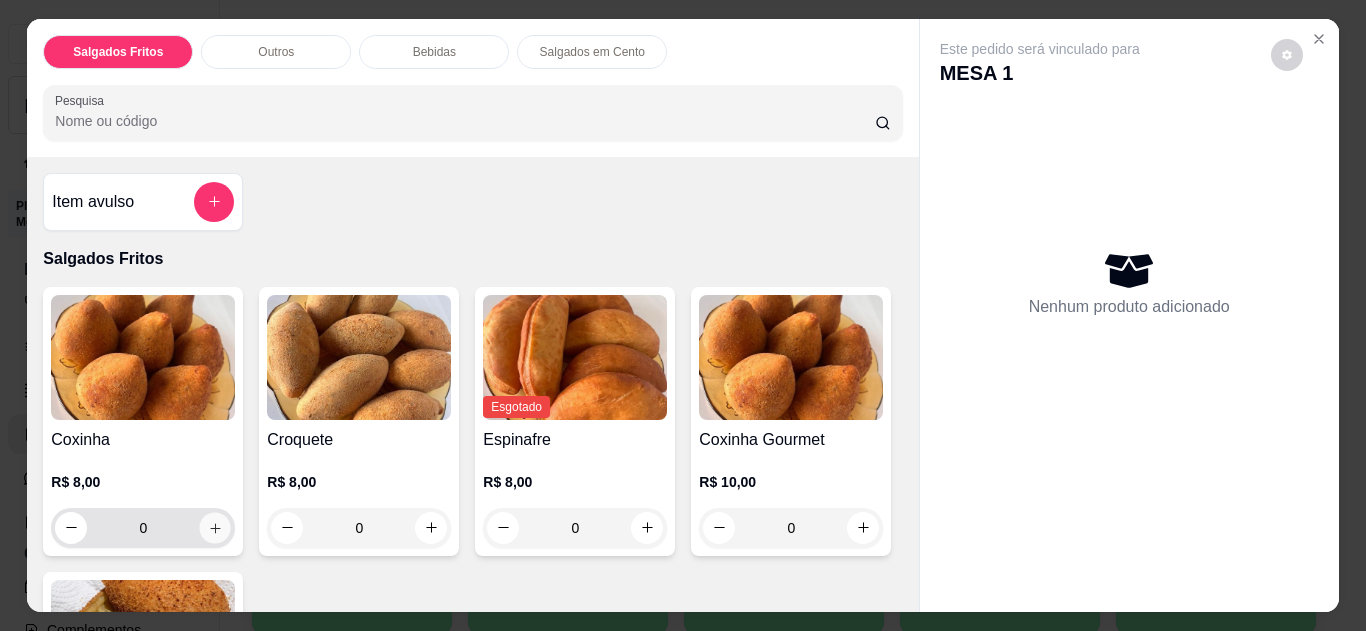 click at bounding box center (215, 527) 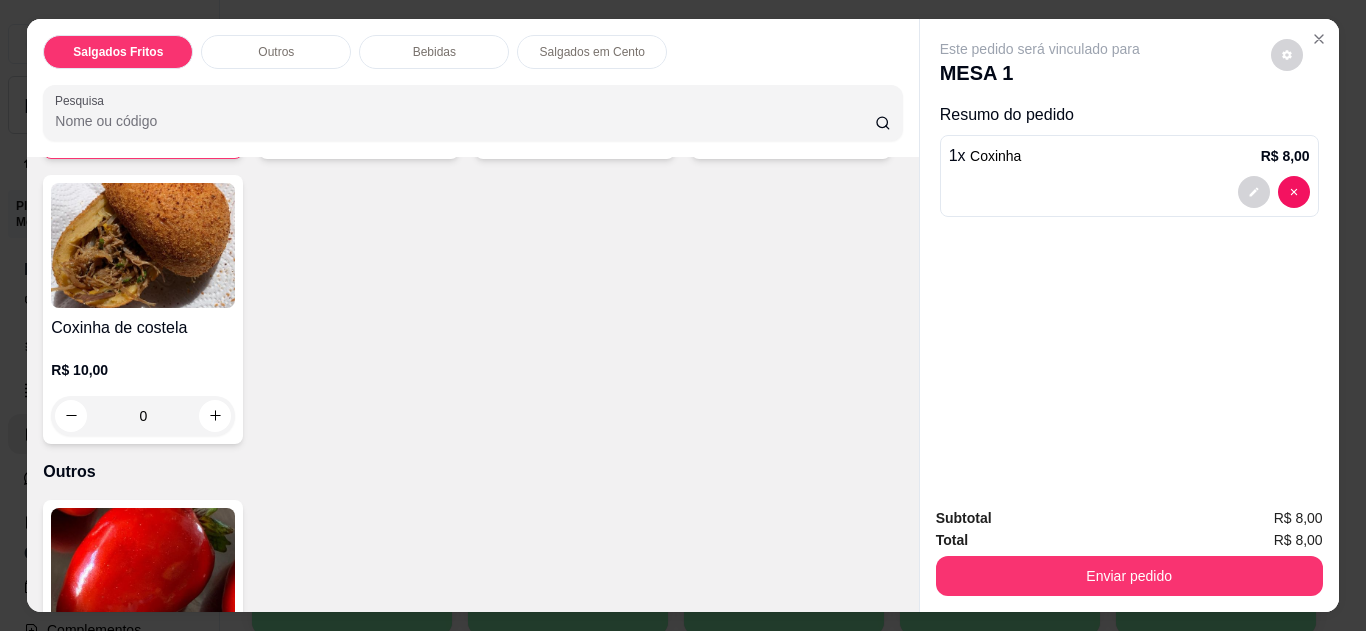 scroll, scrollTop: 798, scrollLeft: 0, axis: vertical 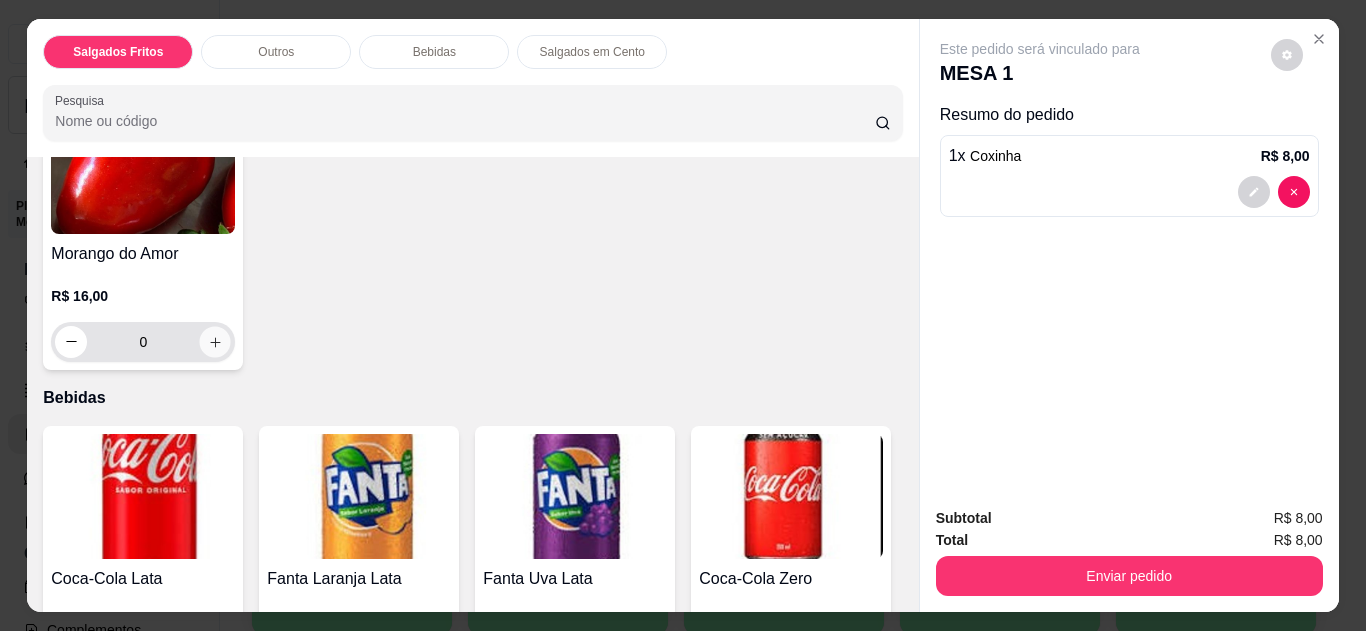click 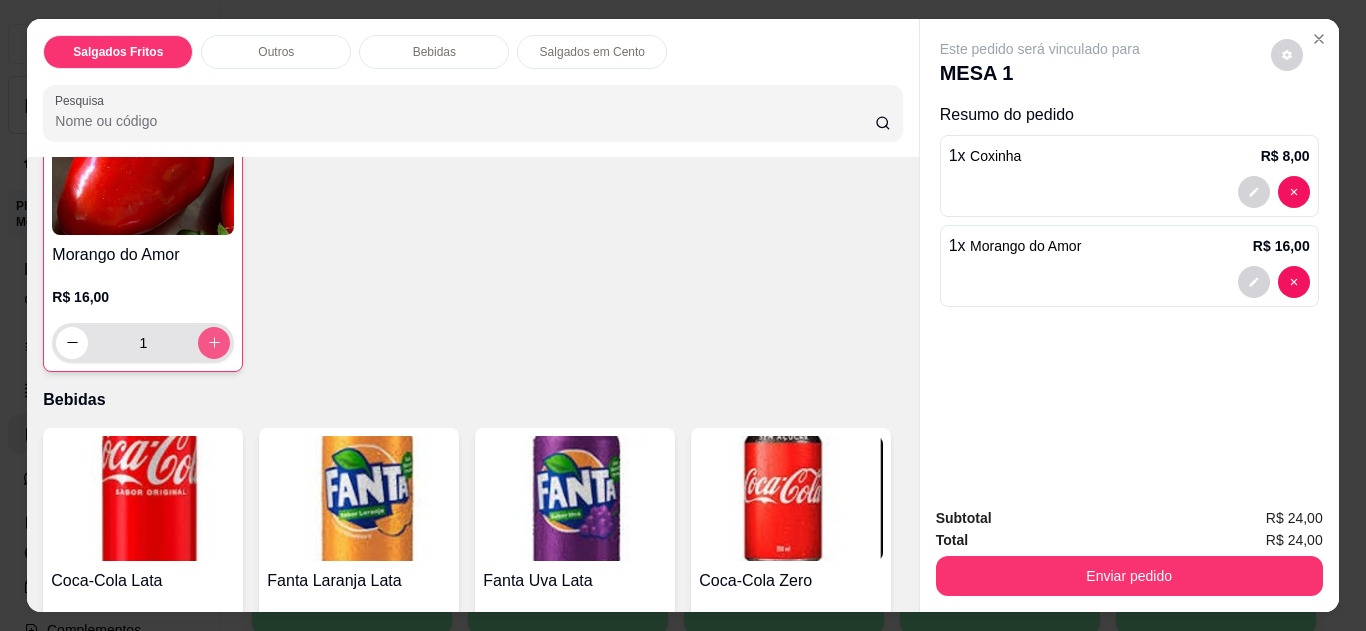scroll, scrollTop: 799, scrollLeft: 0, axis: vertical 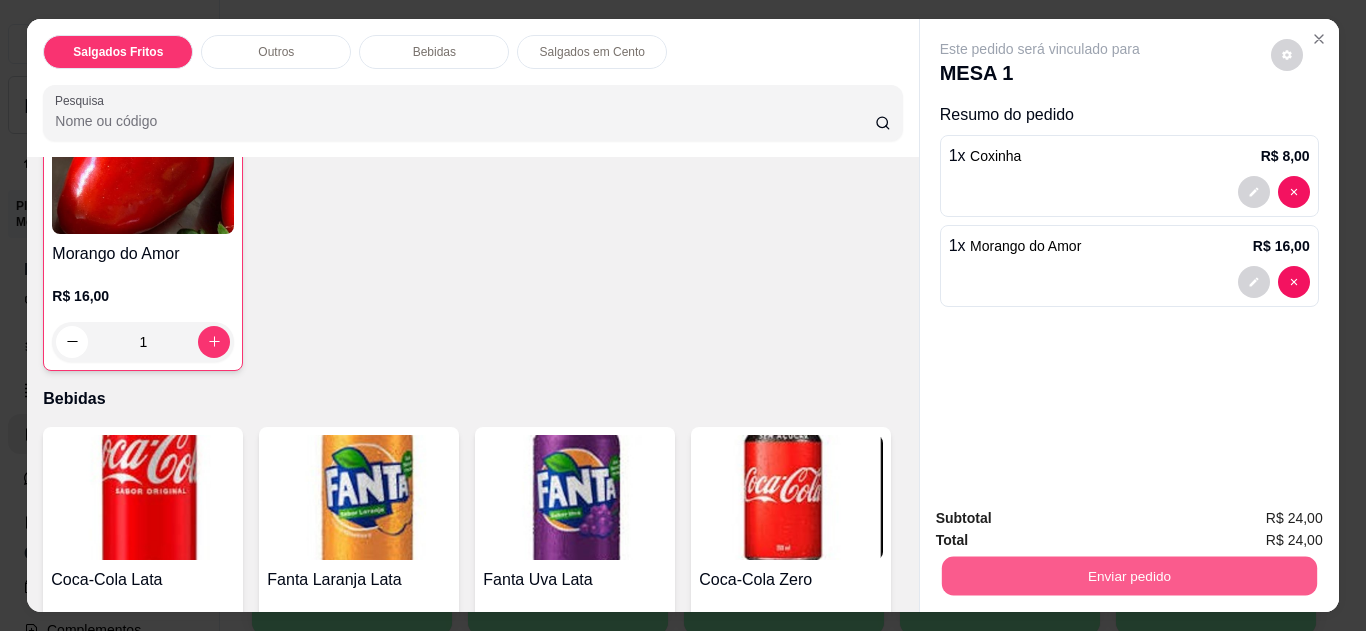 click on "Enviar pedido" at bounding box center (1128, 576) 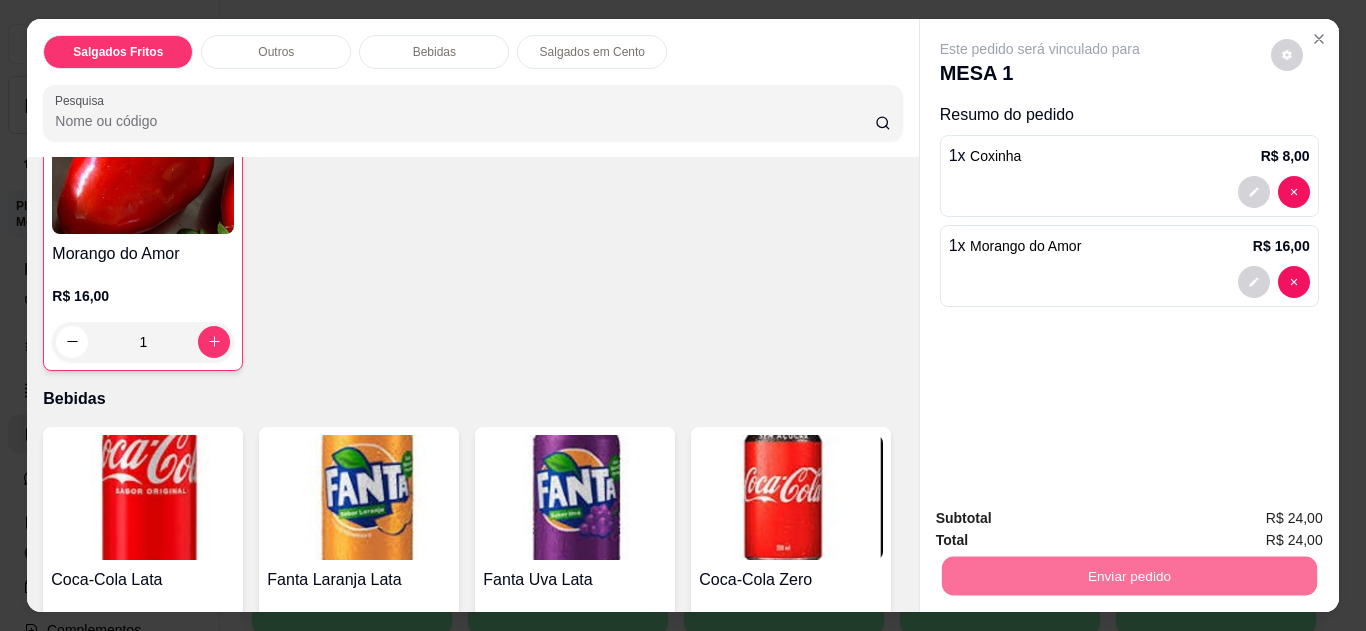 click on "Não registrar e enviar pedido" at bounding box center [1063, 519] 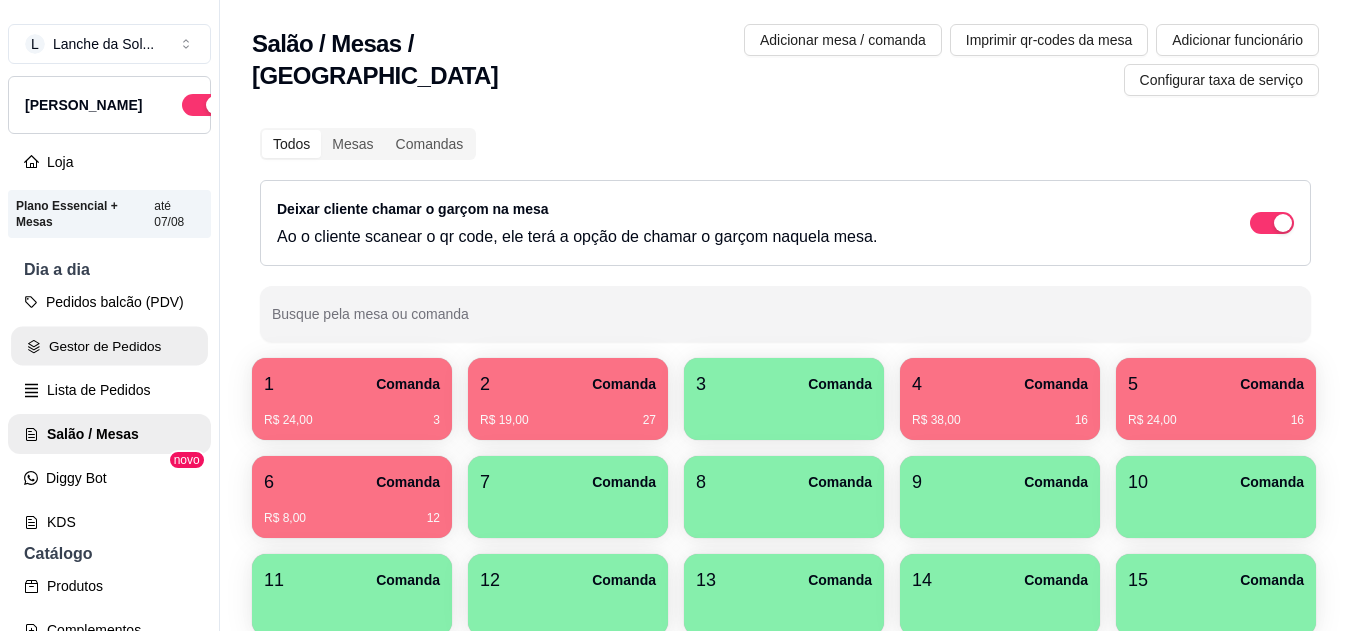 click on "Gestor de Pedidos" at bounding box center (109, 346) 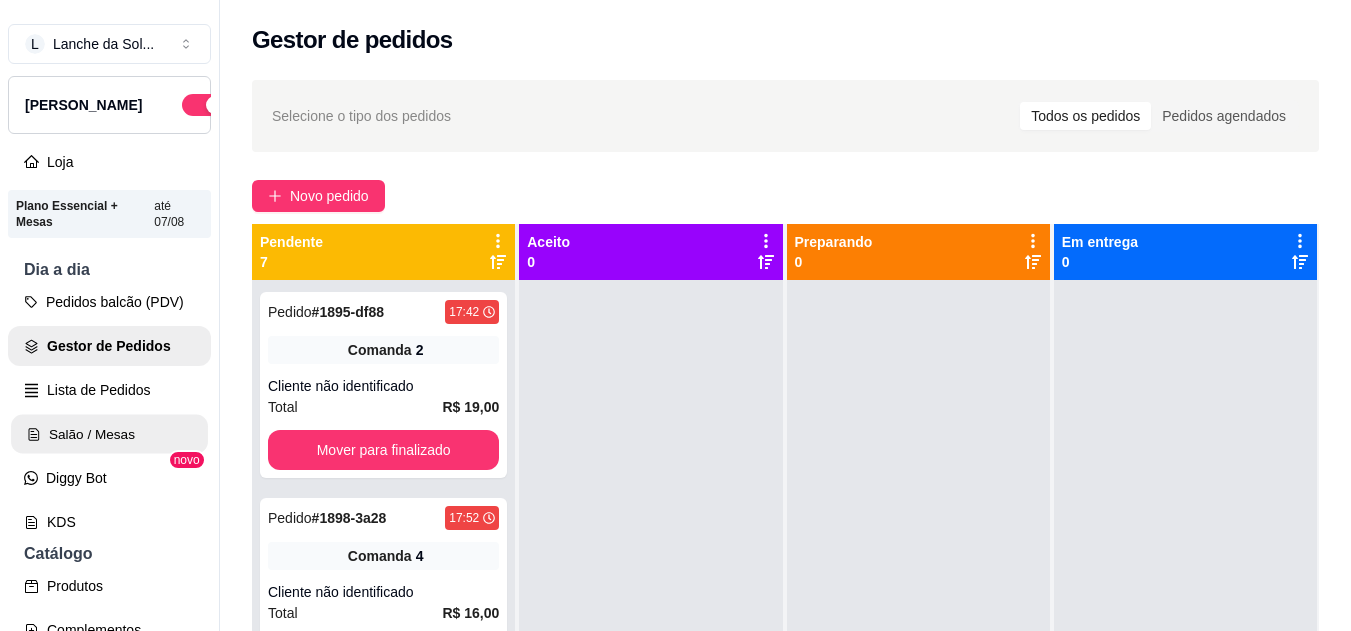 click on "Salão / Mesas" at bounding box center (109, 434) 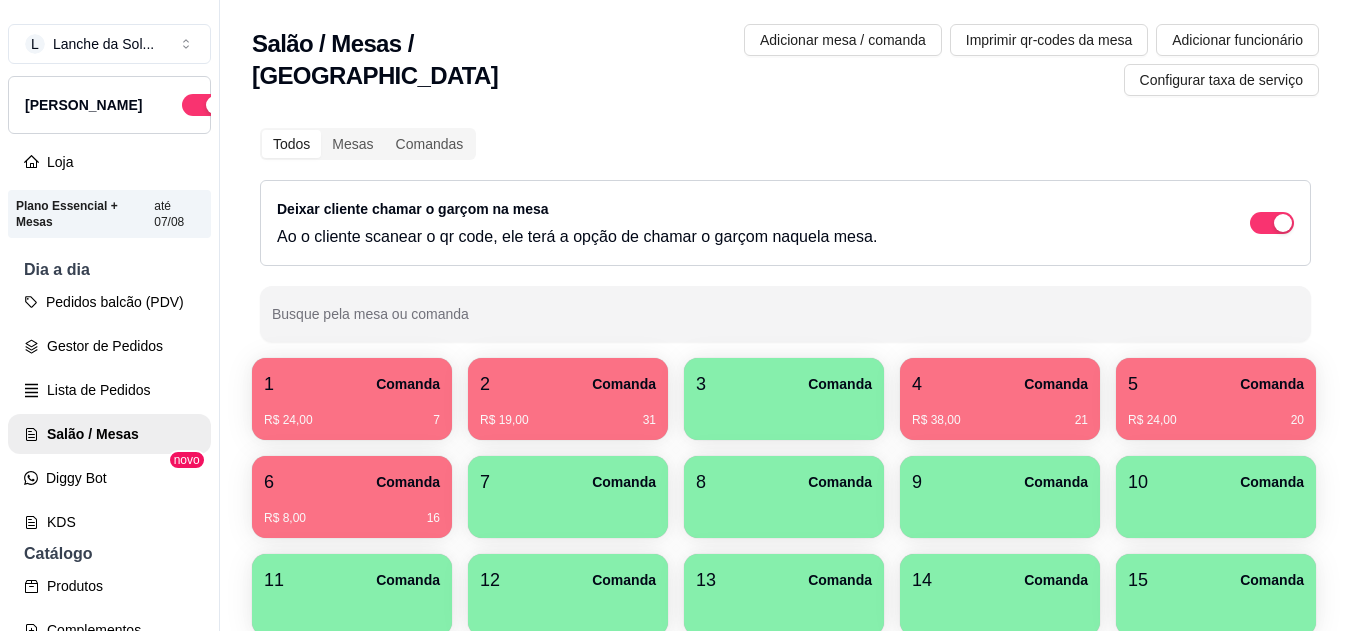 click on "Comanda" at bounding box center (1272, 384) 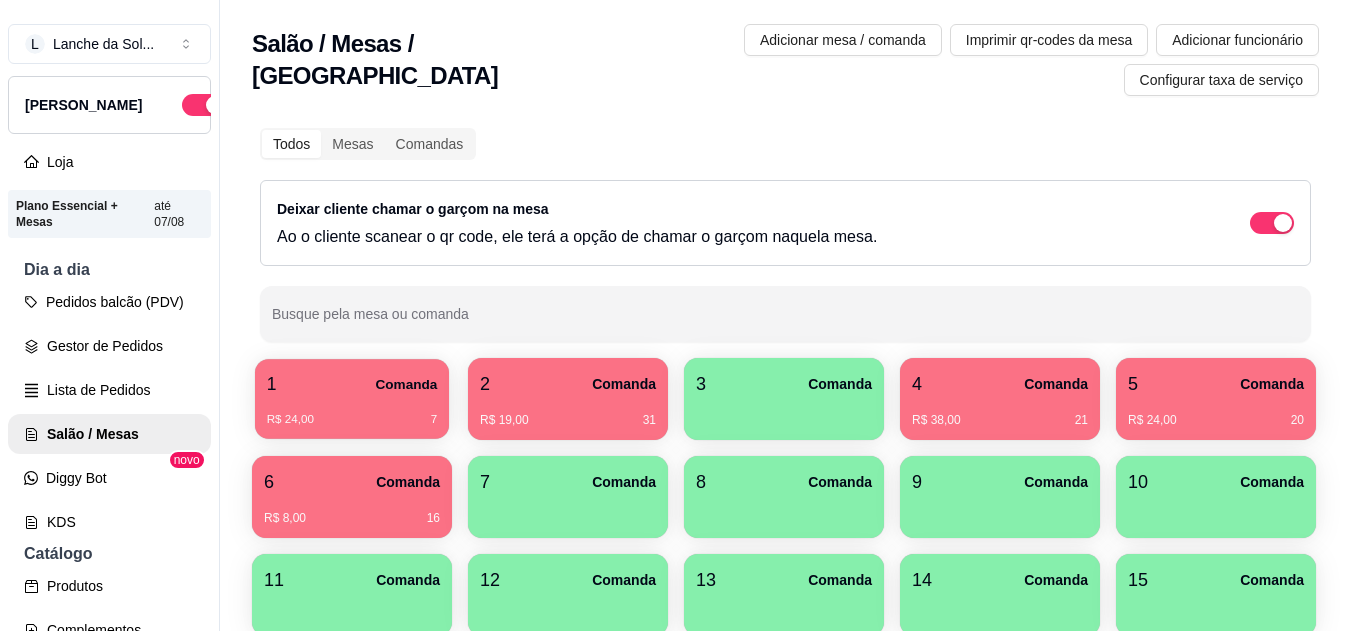 click on "R$ 24,00 7" at bounding box center [352, 412] 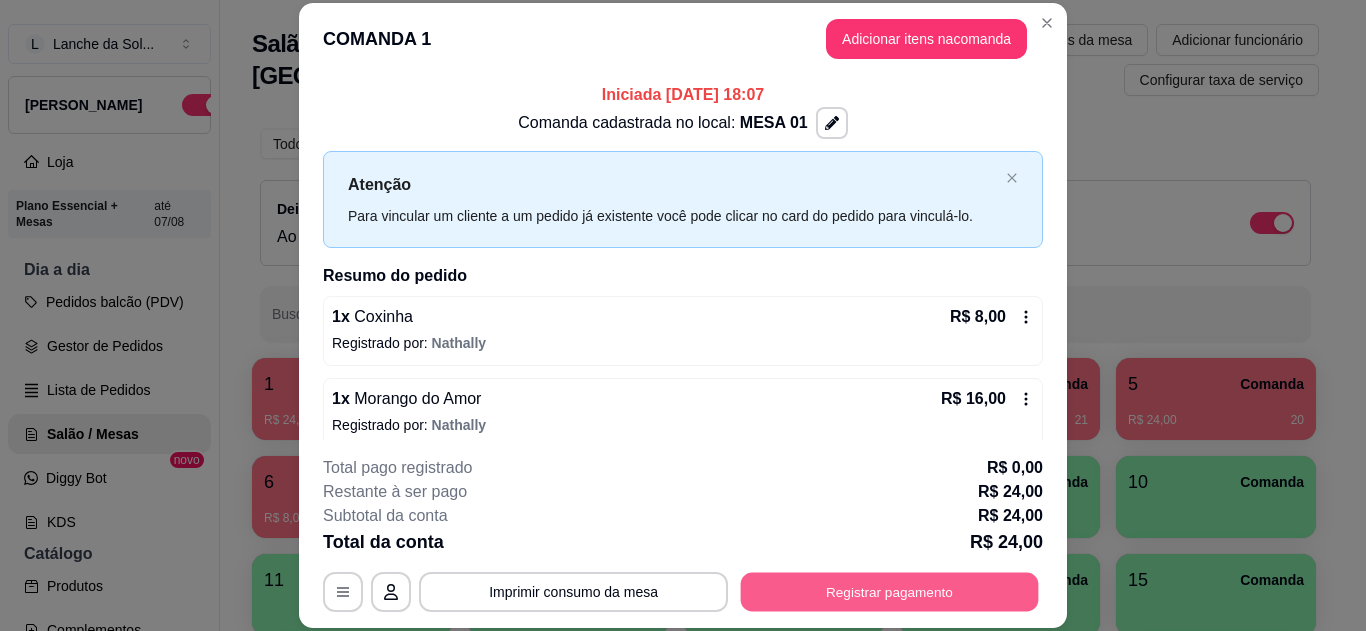 click on "Registrar pagamento" at bounding box center (890, 591) 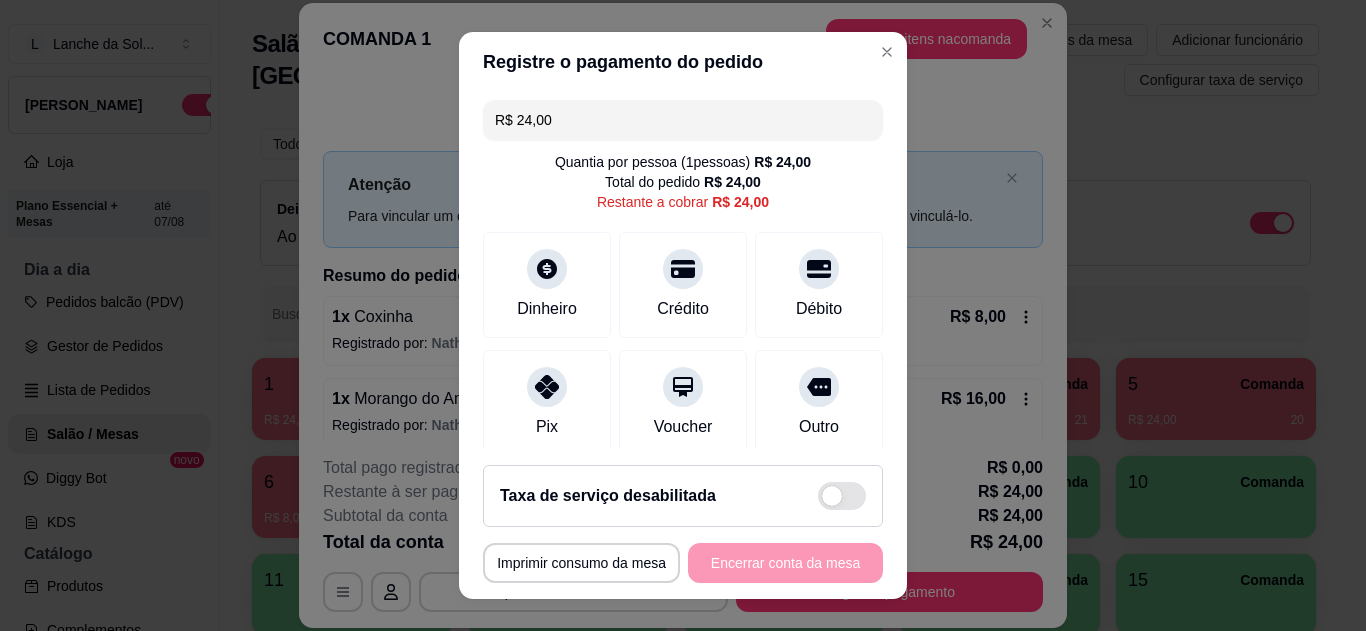 click 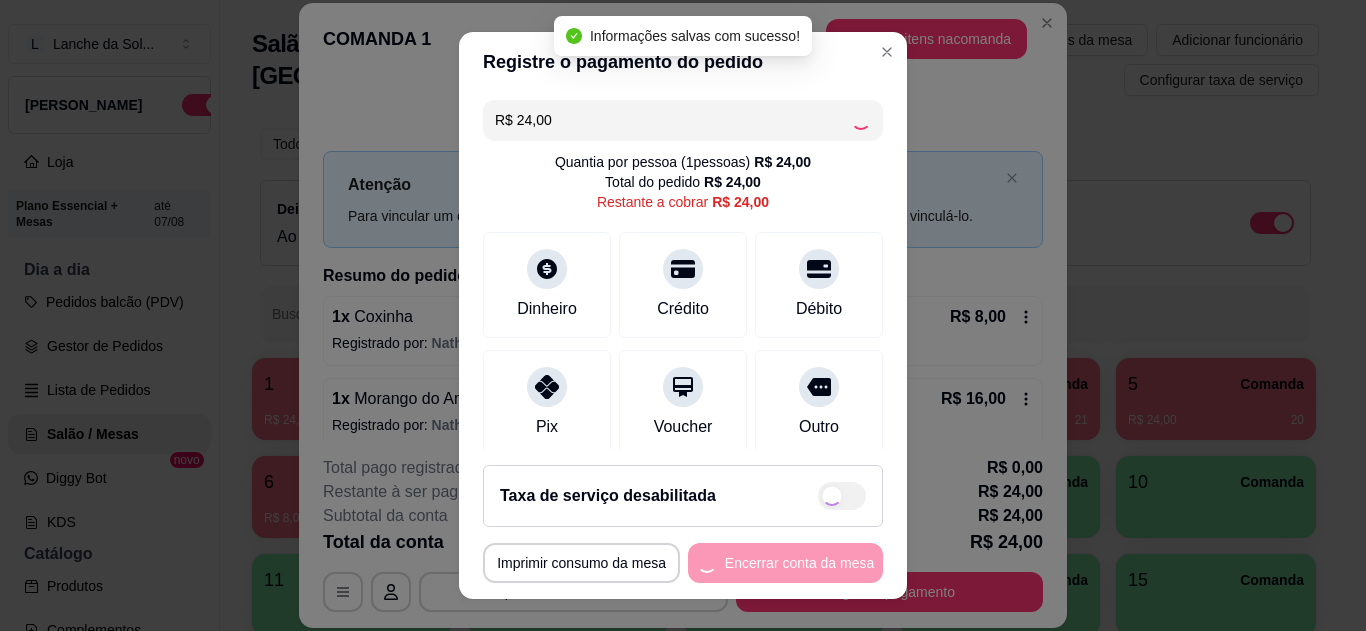 type on "R$ 0,00" 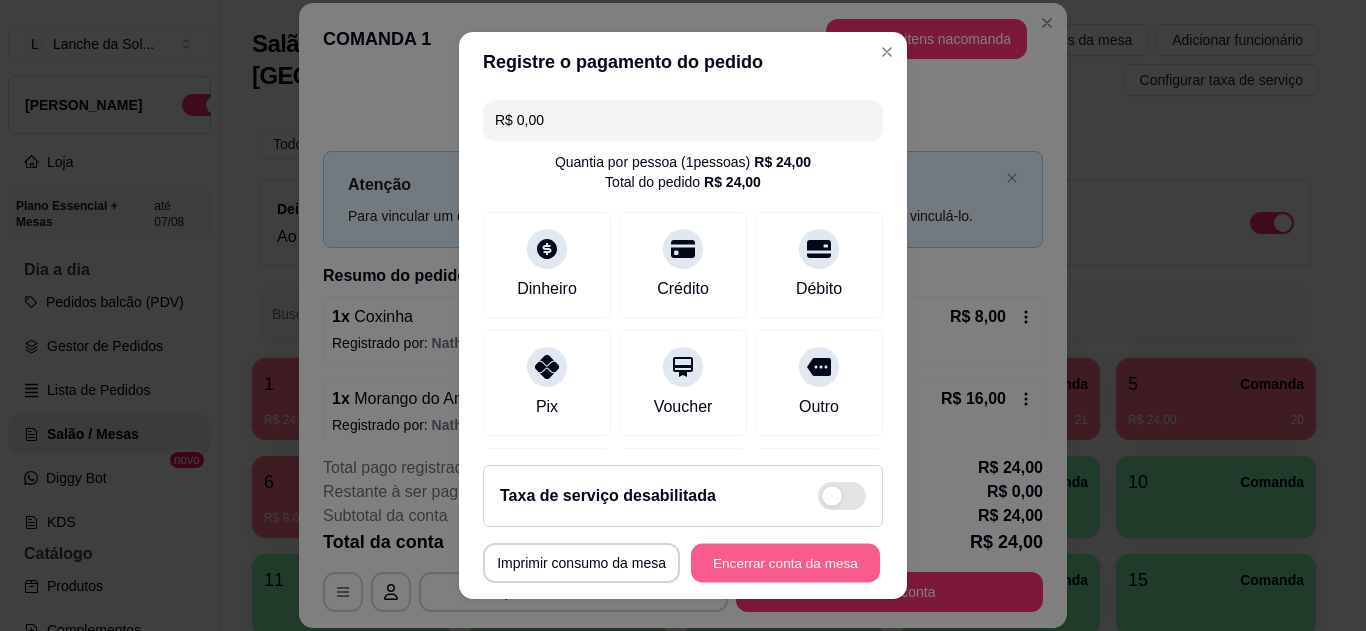 click on "Encerrar conta da mesa" at bounding box center [785, 563] 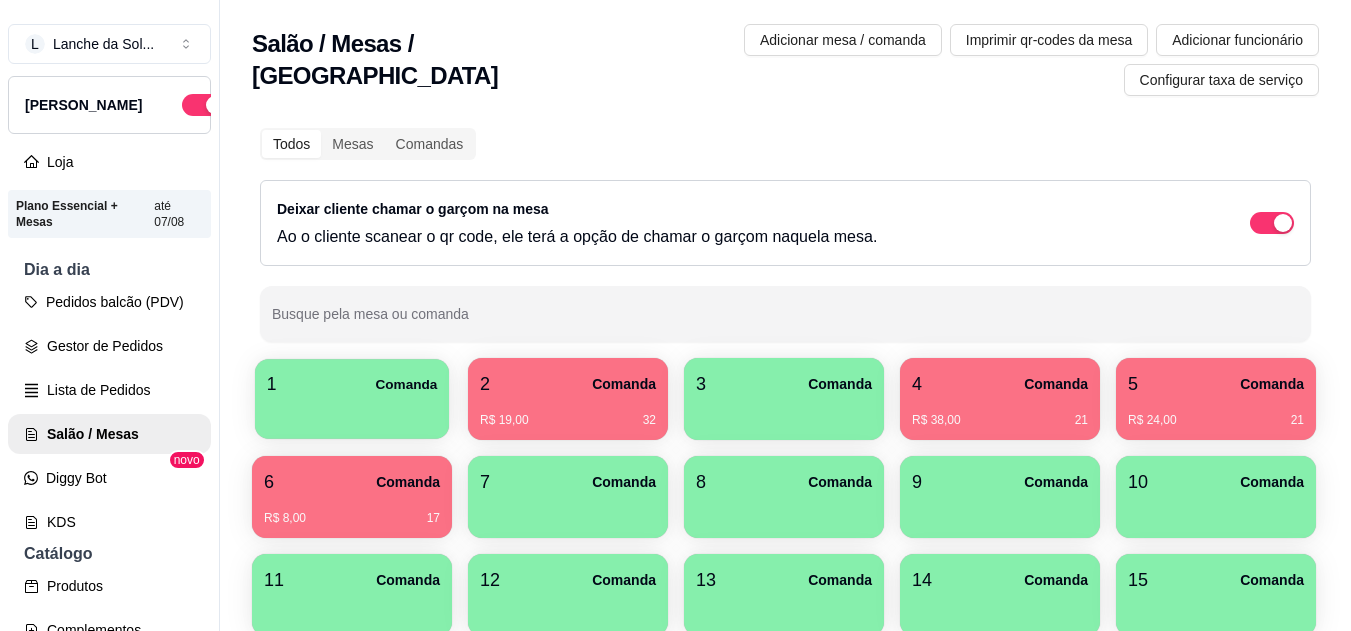 click at bounding box center [352, 412] 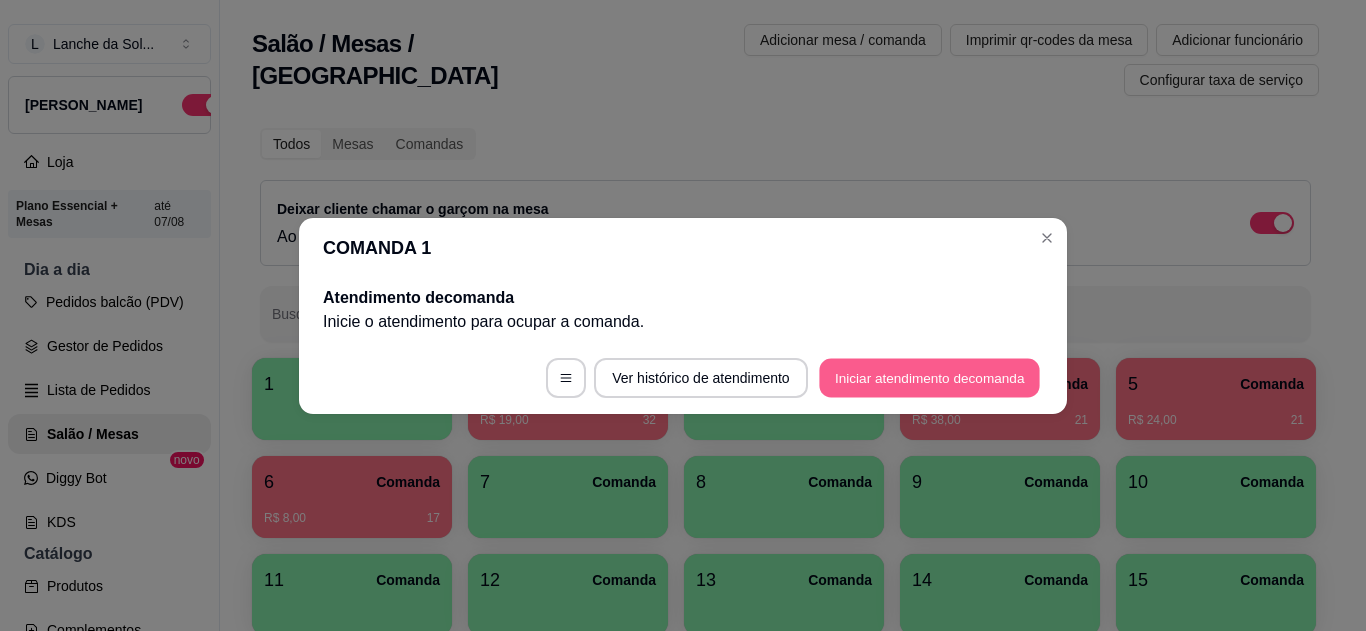 click on "Iniciar atendimento de  comanda" at bounding box center (929, 377) 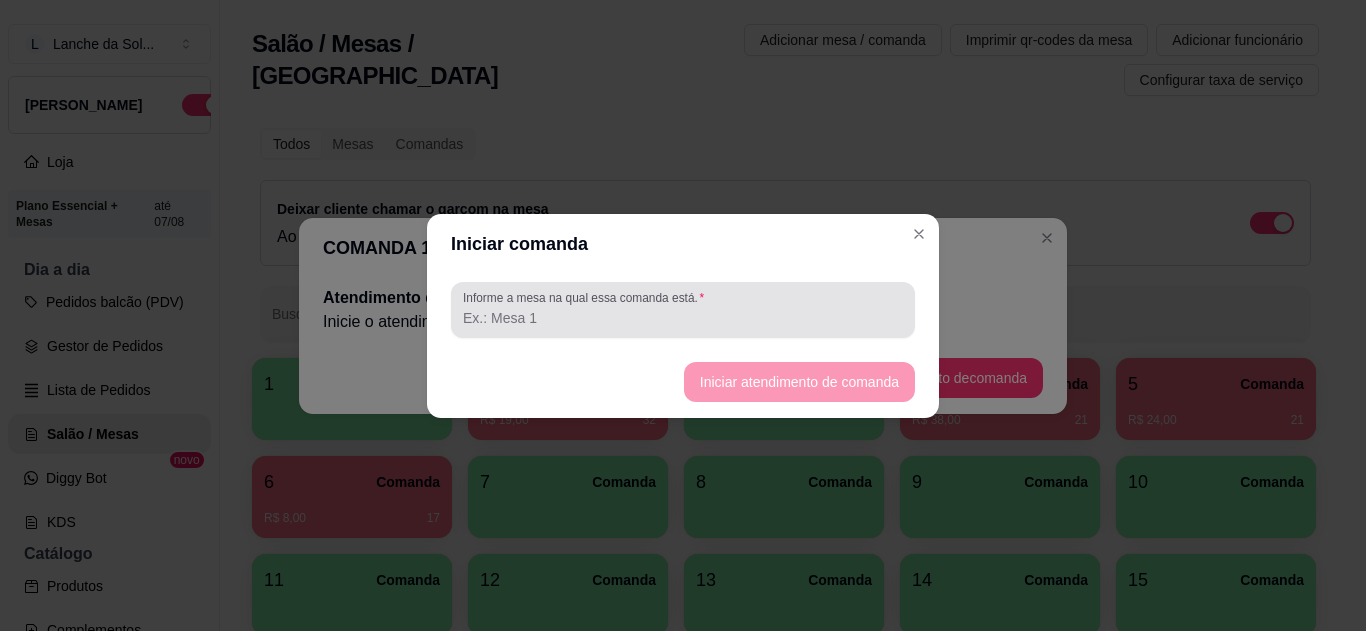 click on "Informe a mesa na qual essa comanda está." at bounding box center [683, 318] 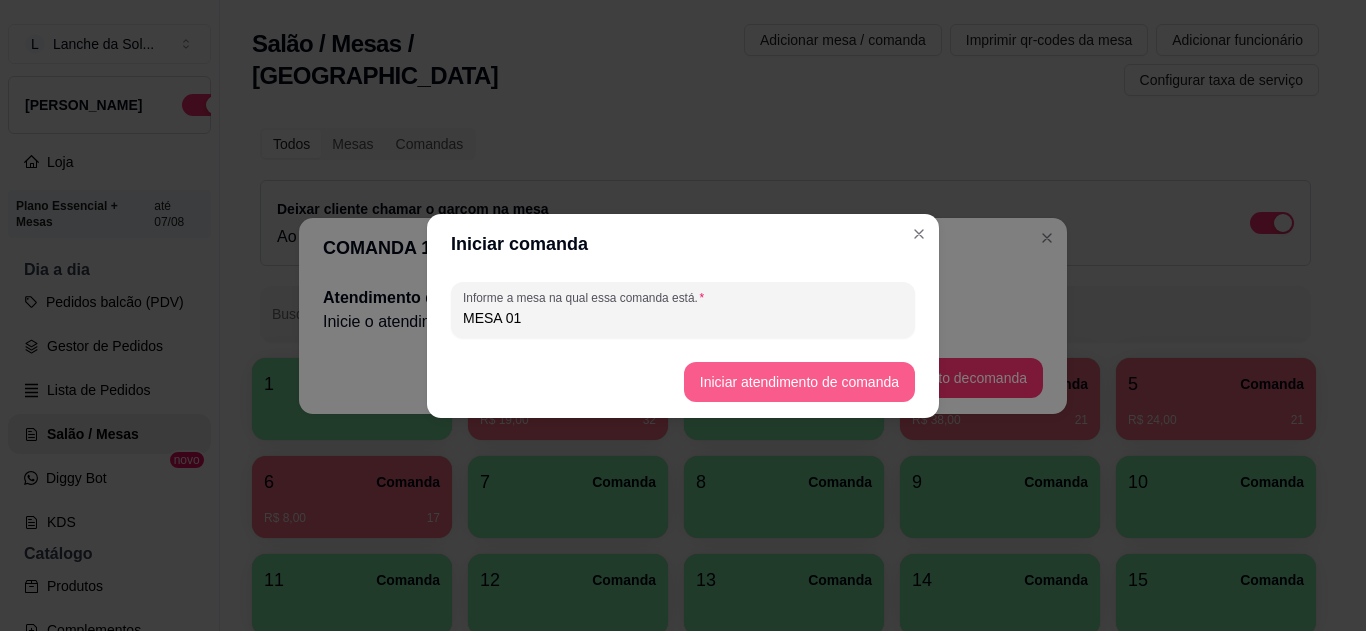 type on "MESA 01" 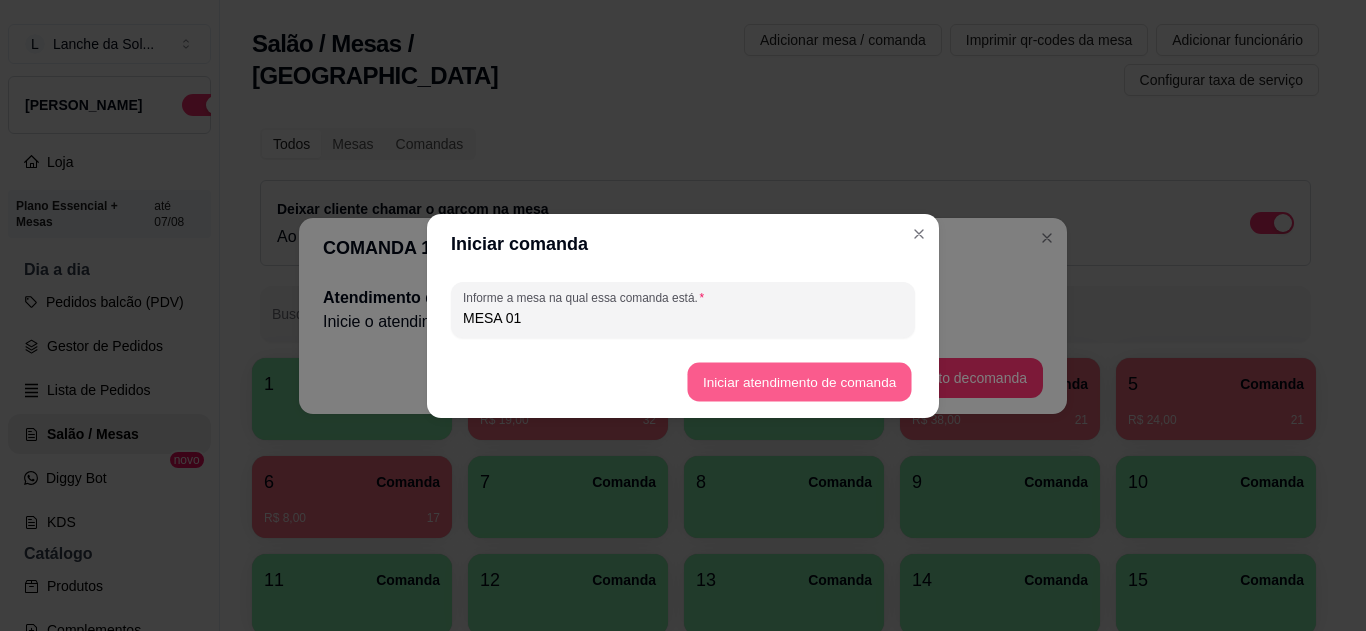 click on "Iniciar atendimento de comanda" at bounding box center [799, 381] 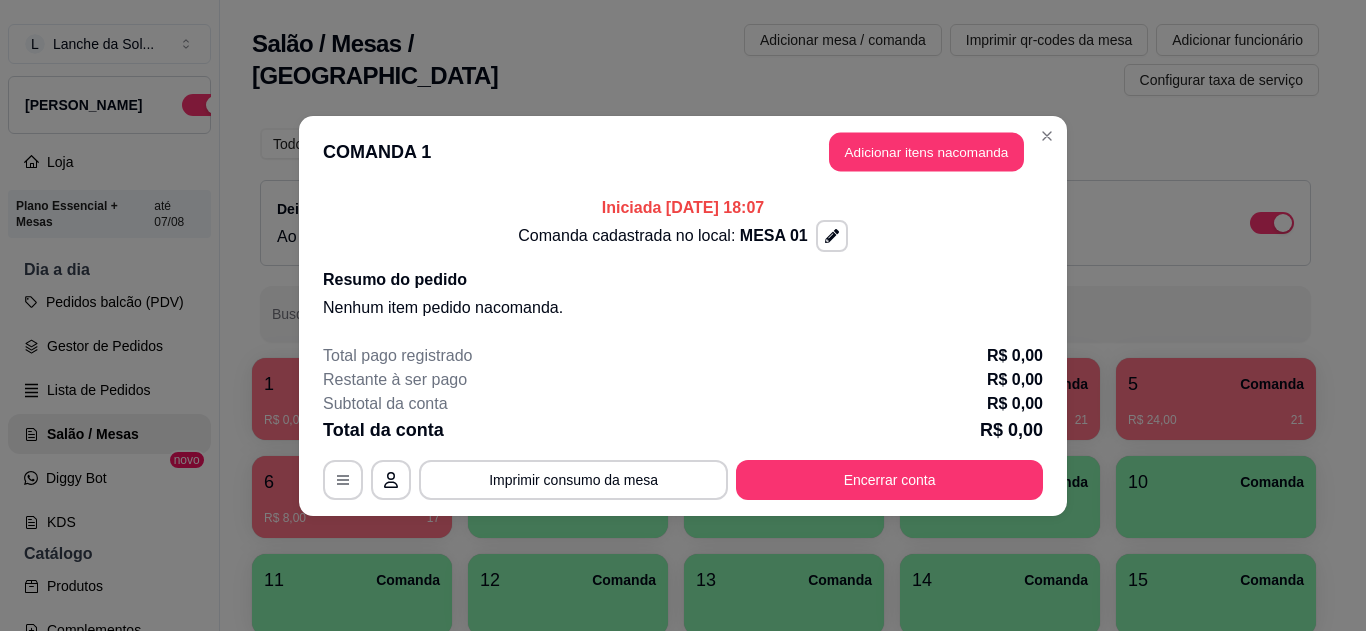 click on "Adicionar itens na  comanda" at bounding box center [926, 151] 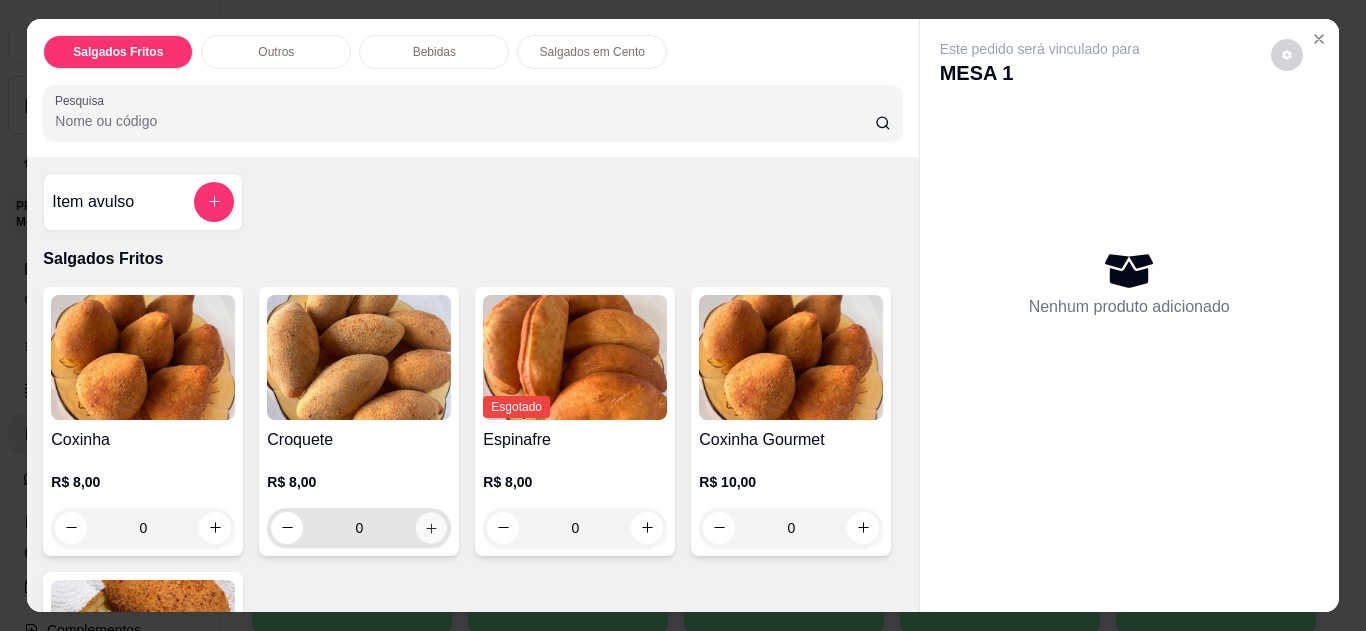 click 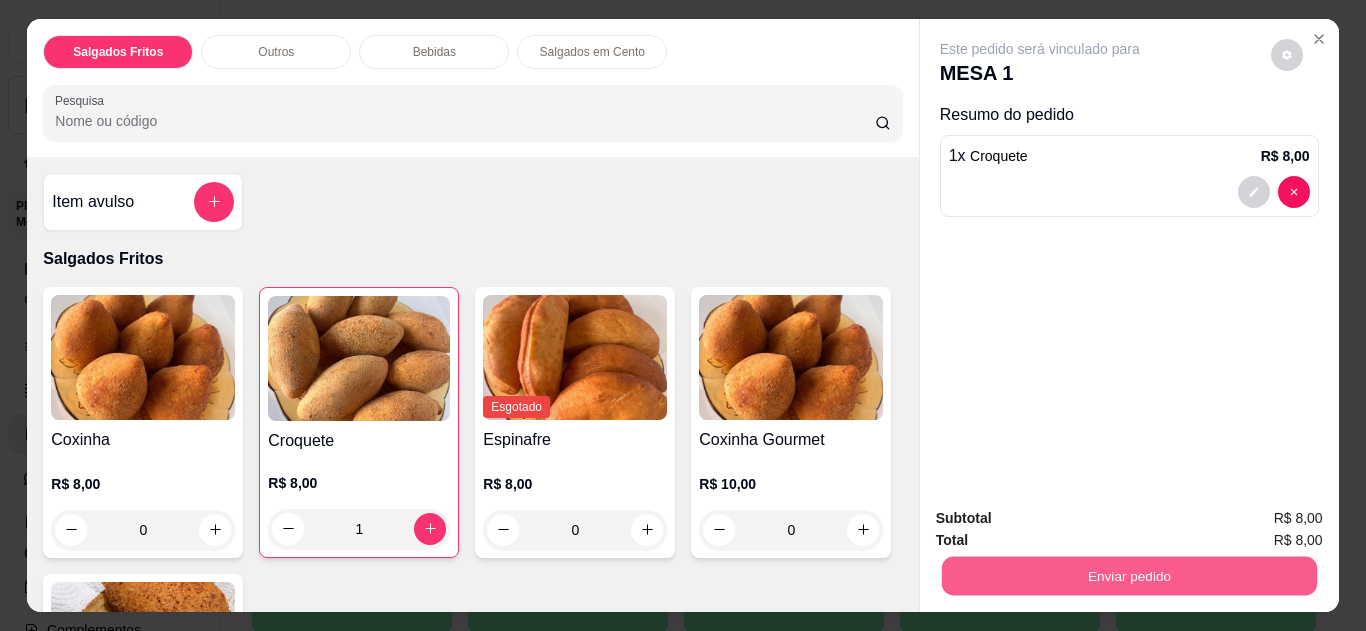 click on "Enviar pedido" at bounding box center (1128, 576) 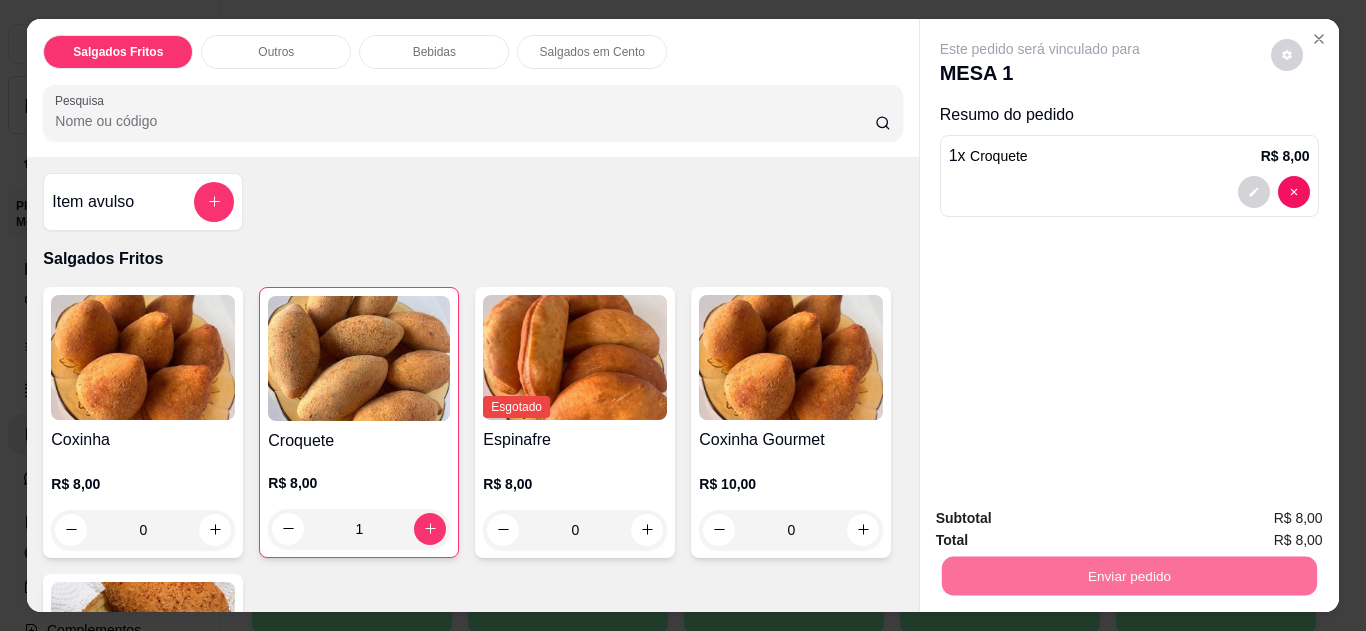 click on "Não registrar e enviar pedido" at bounding box center [1063, 520] 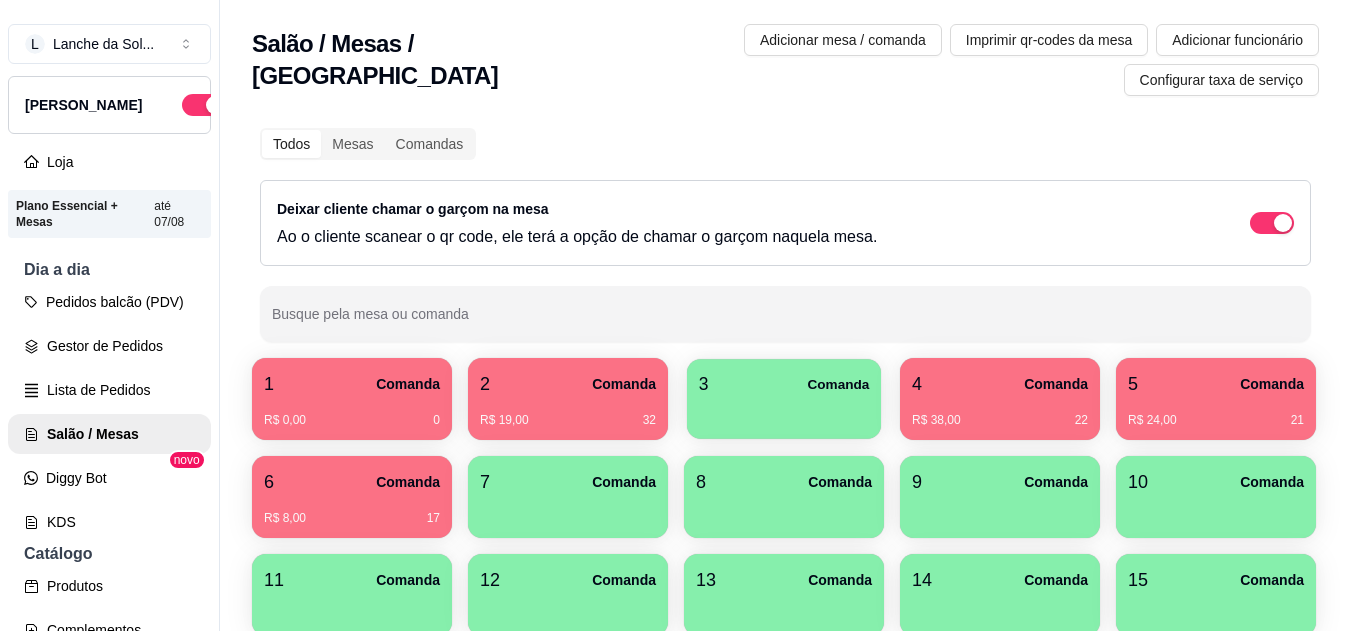 click at bounding box center (784, 412) 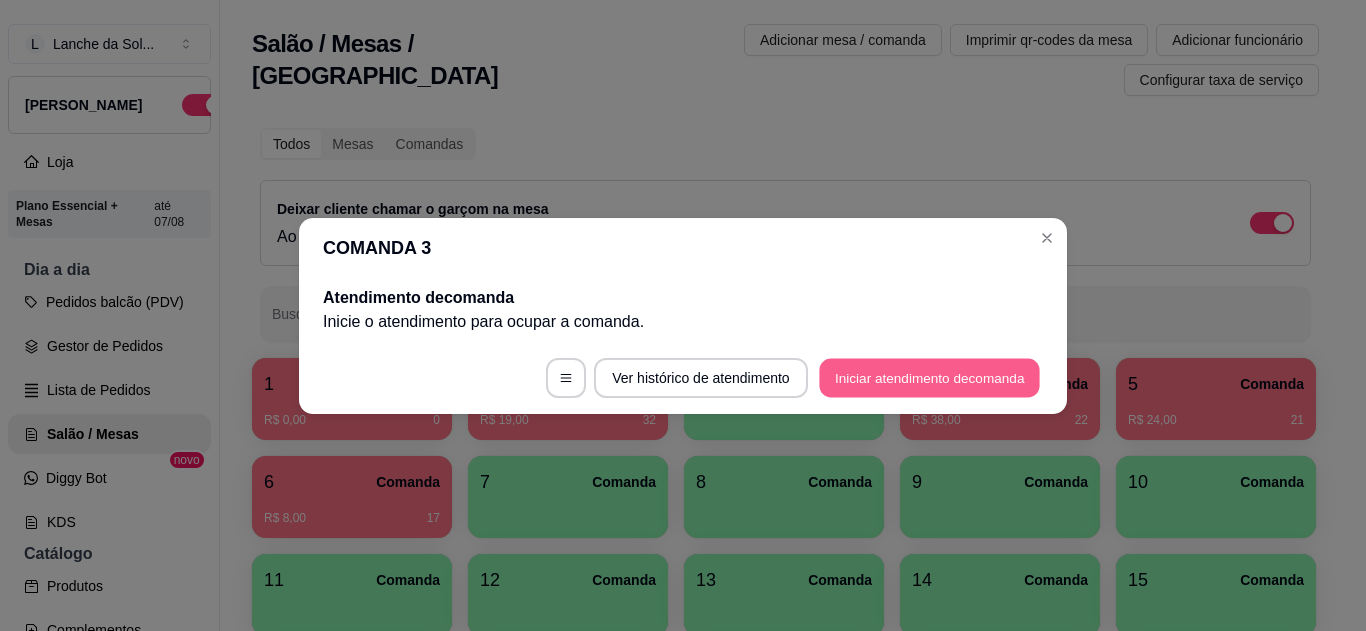 click on "Iniciar atendimento de  comanda" at bounding box center [929, 377] 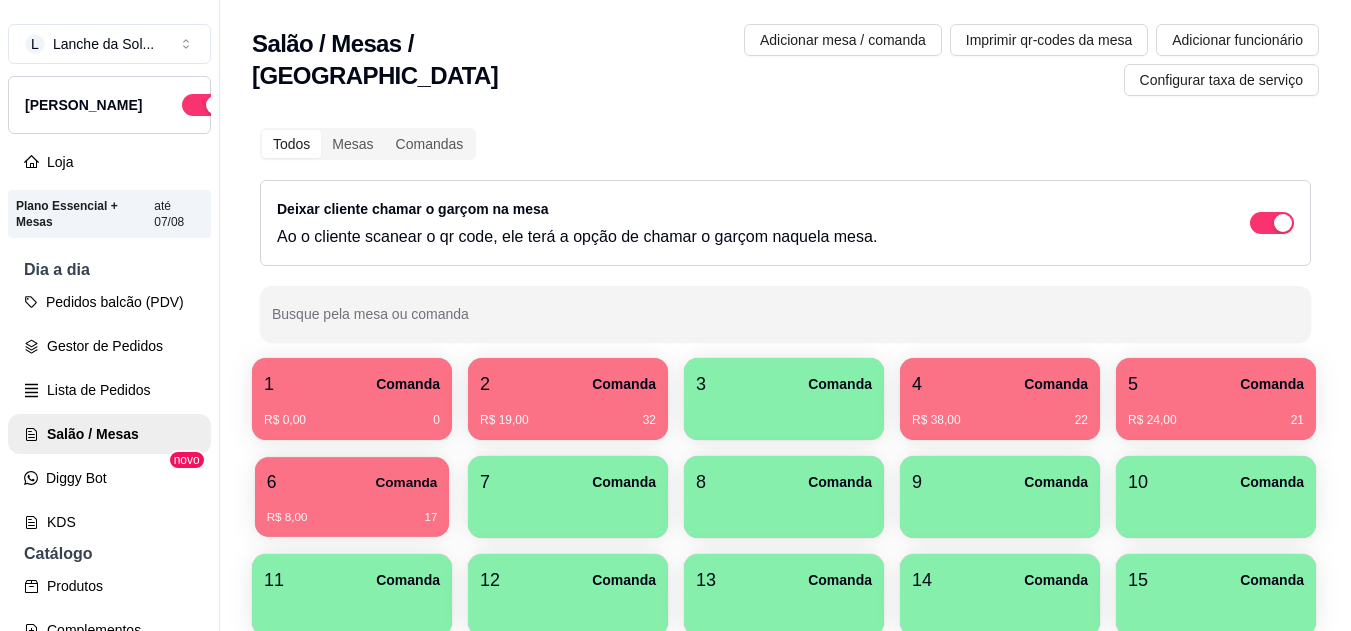 click on "6 Comanda" at bounding box center [352, 482] 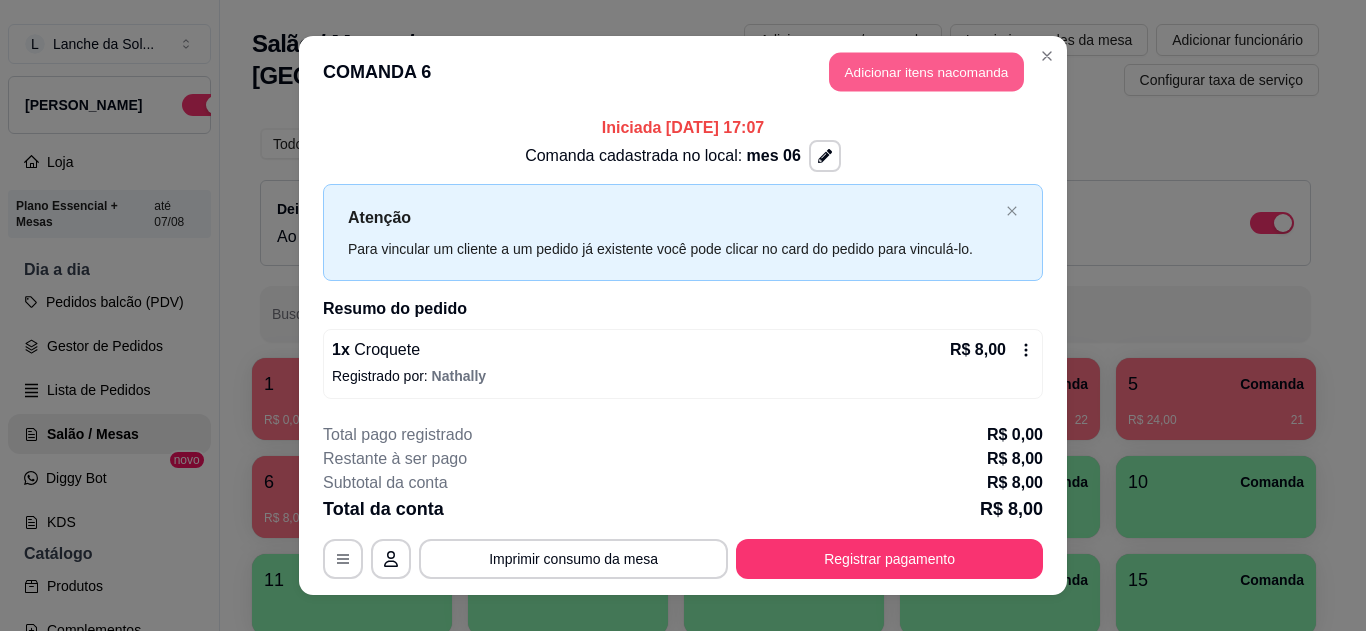 click on "Adicionar itens na  comanda" at bounding box center [926, 72] 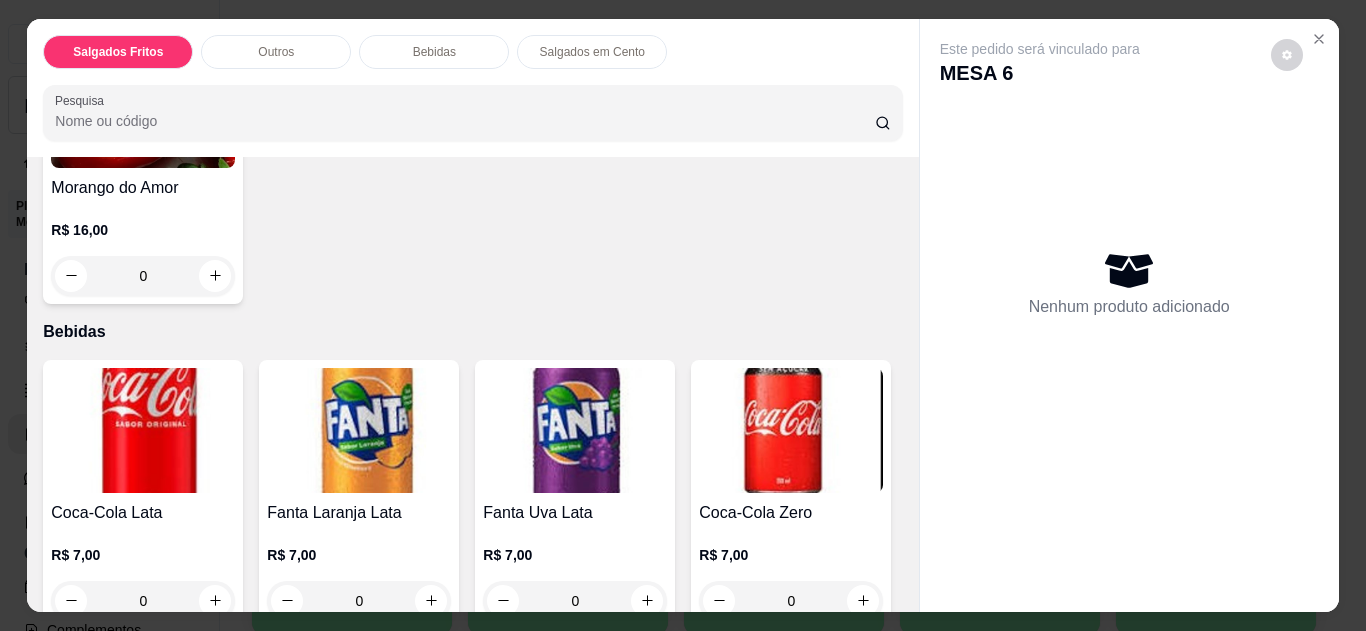 scroll, scrollTop: 1197, scrollLeft: 0, axis: vertical 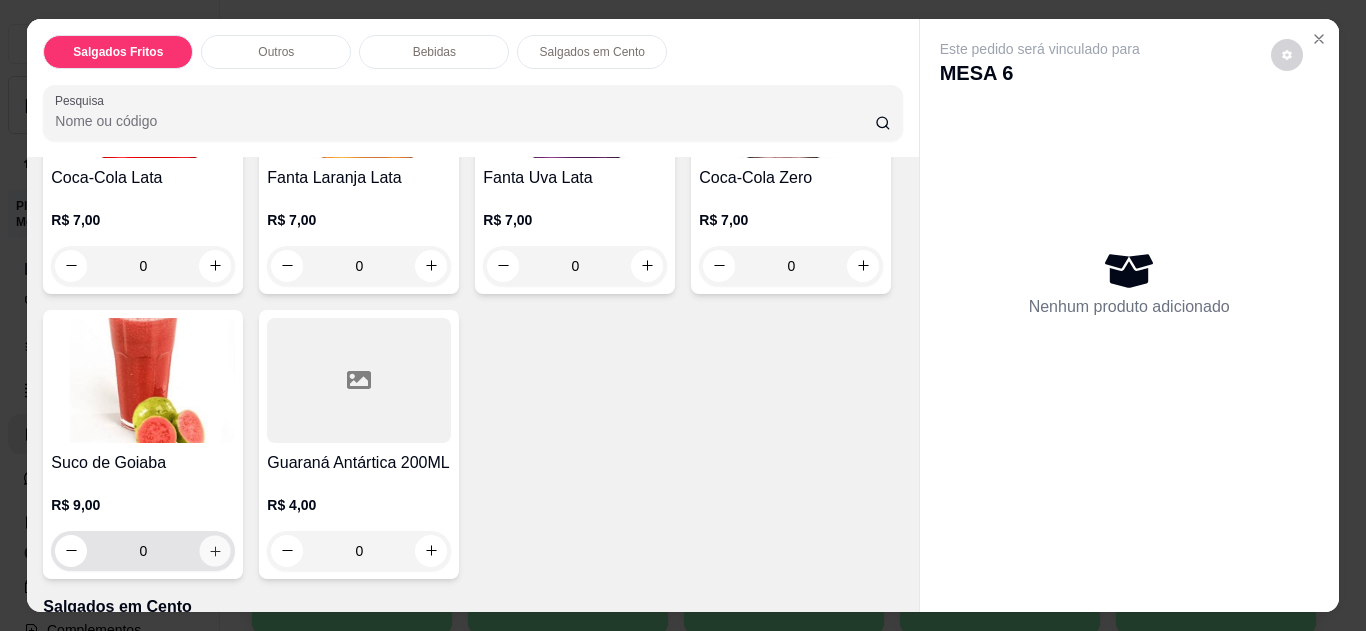 click at bounding box center (215, 550) 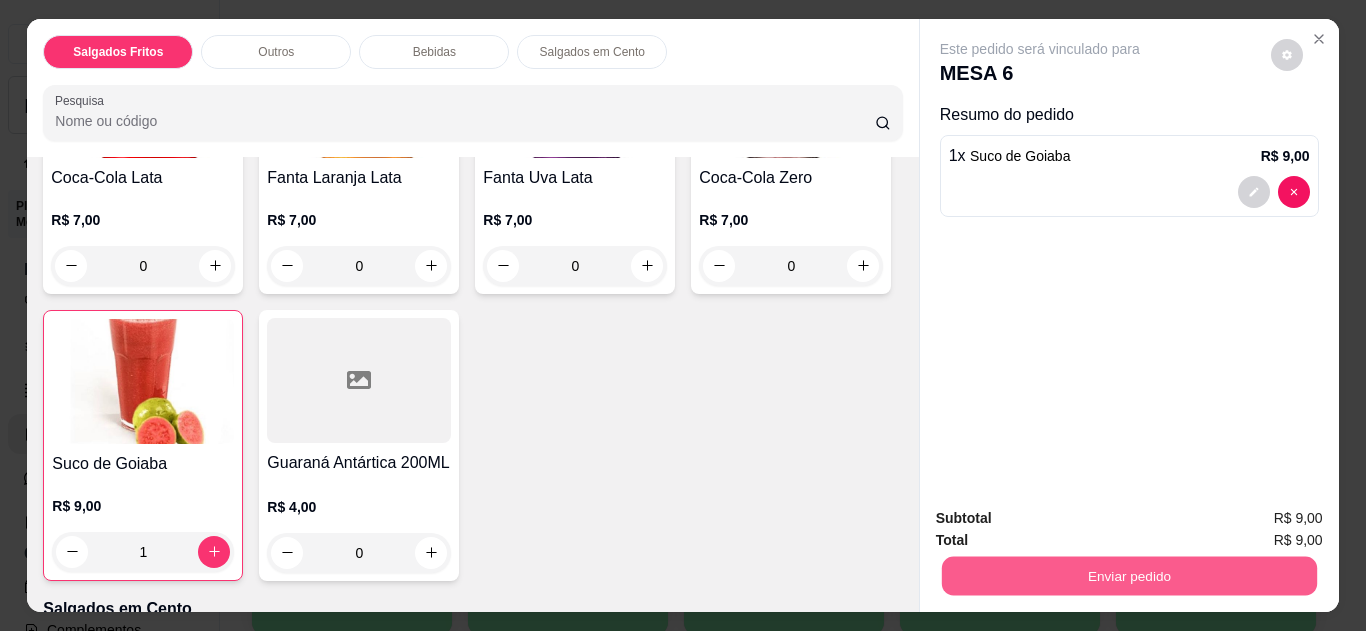 click on "Enviar pedido" at bounding box center (1128, 576) 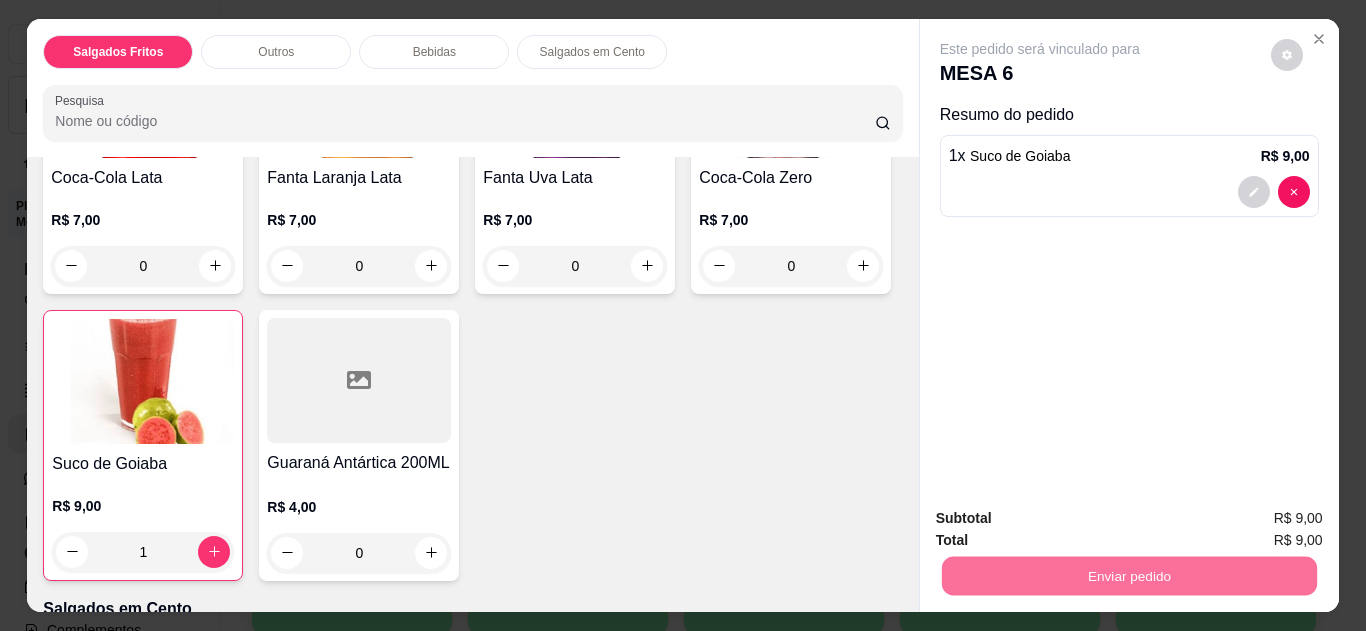 click on "Não registrar e enviar pedido" at bounding box center (1063, 519) 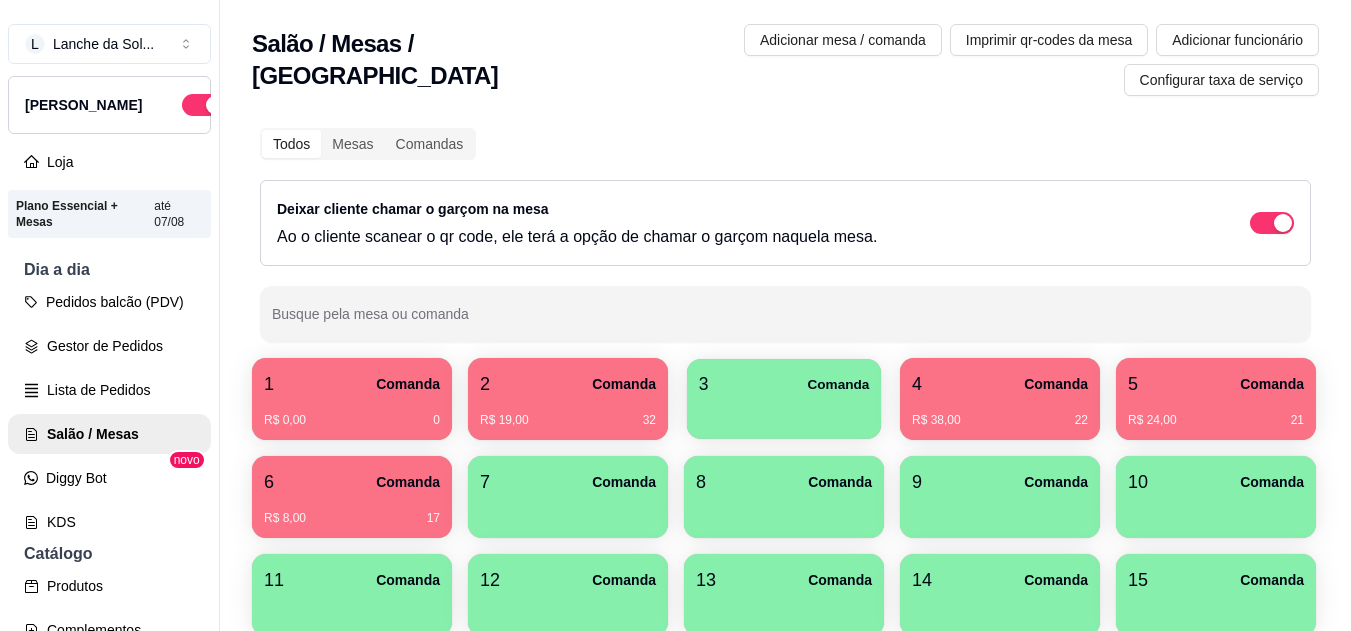 click at bounding box center [784, 412] 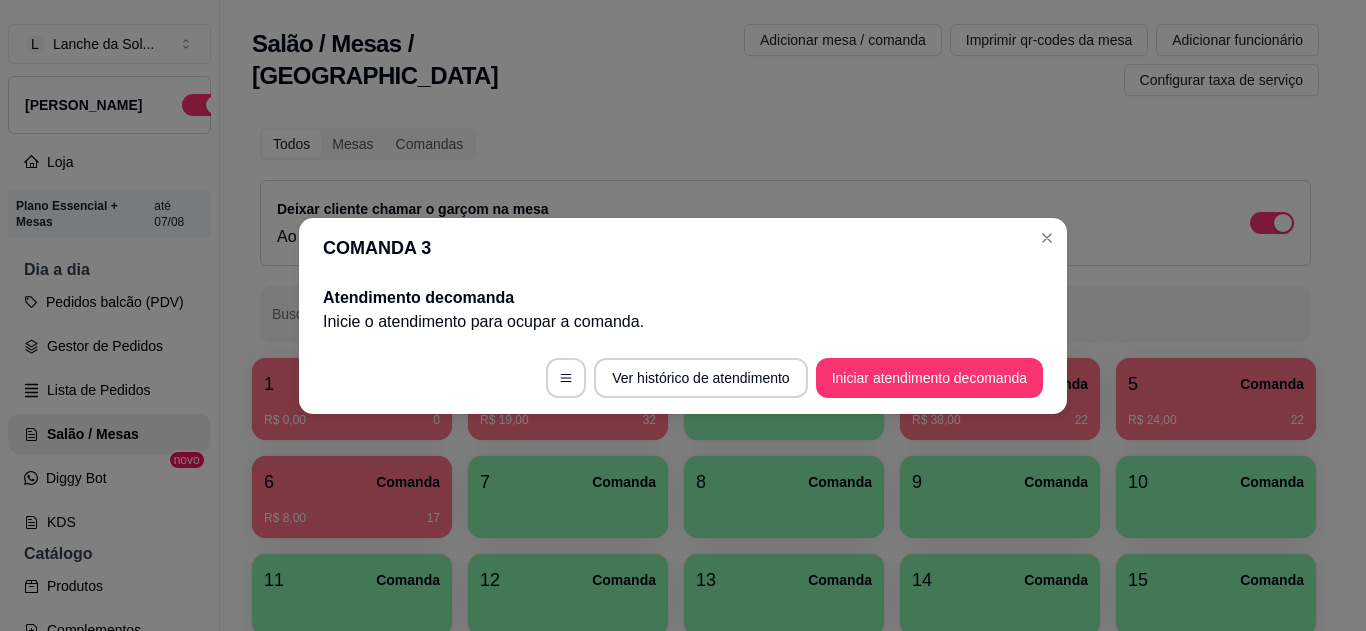 click on "Ver histórico de atendimento Iniciar atendimento de  comanda" at bounding box center [683, 378] 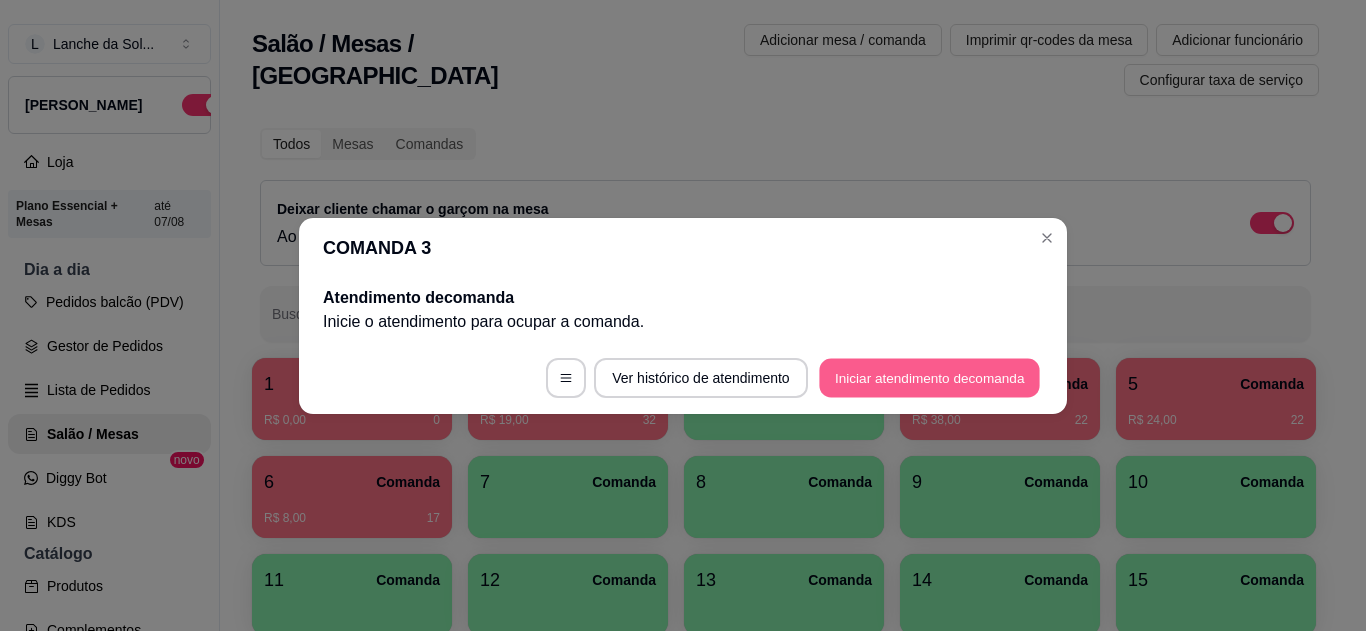 click on "Iniciar atendimento de  comanda" at bounding box center (929, 377) 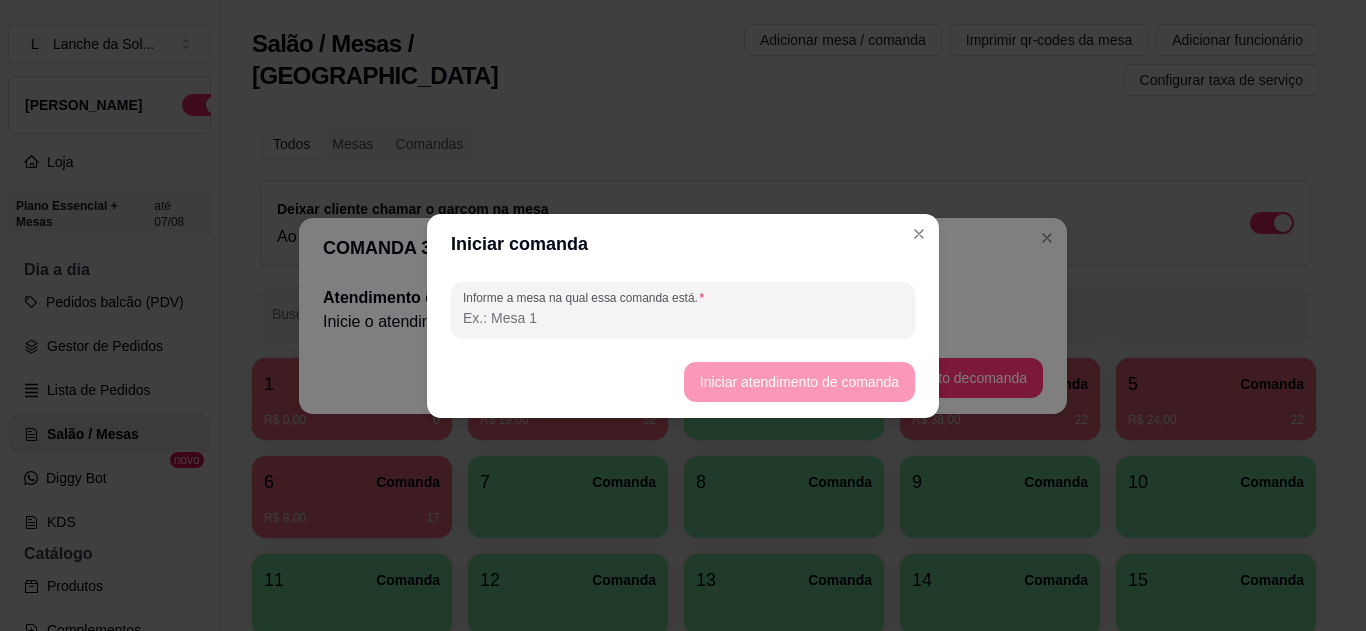 click on "Informe a mesa na qual essa comanda está." at bounding box center (683, 318) 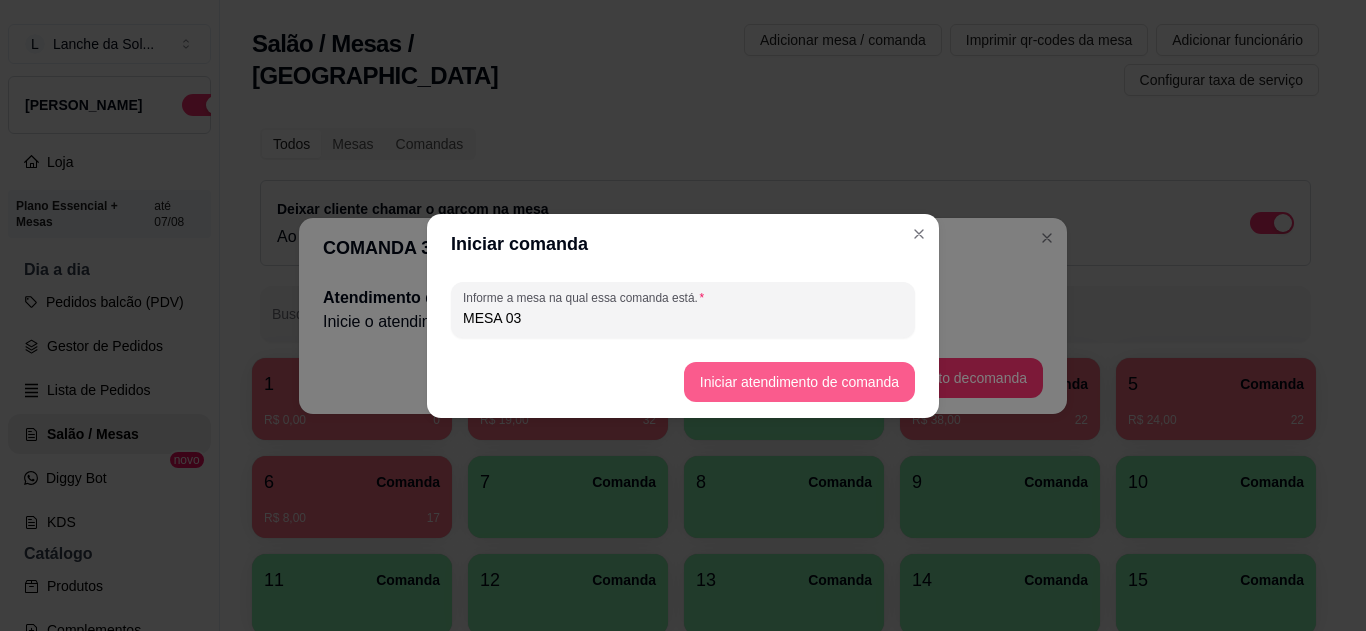 type on "MESA 03" 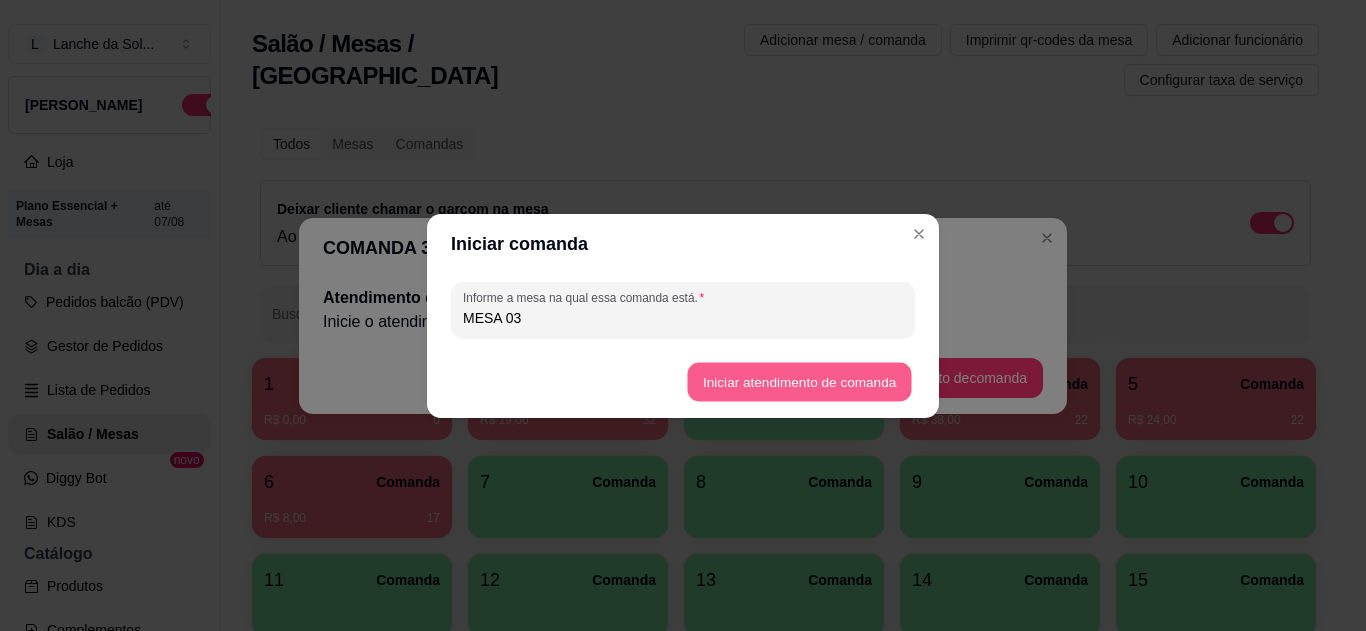 click on "Iniciar atendimento de comanda" at bounding box center [799, 381] 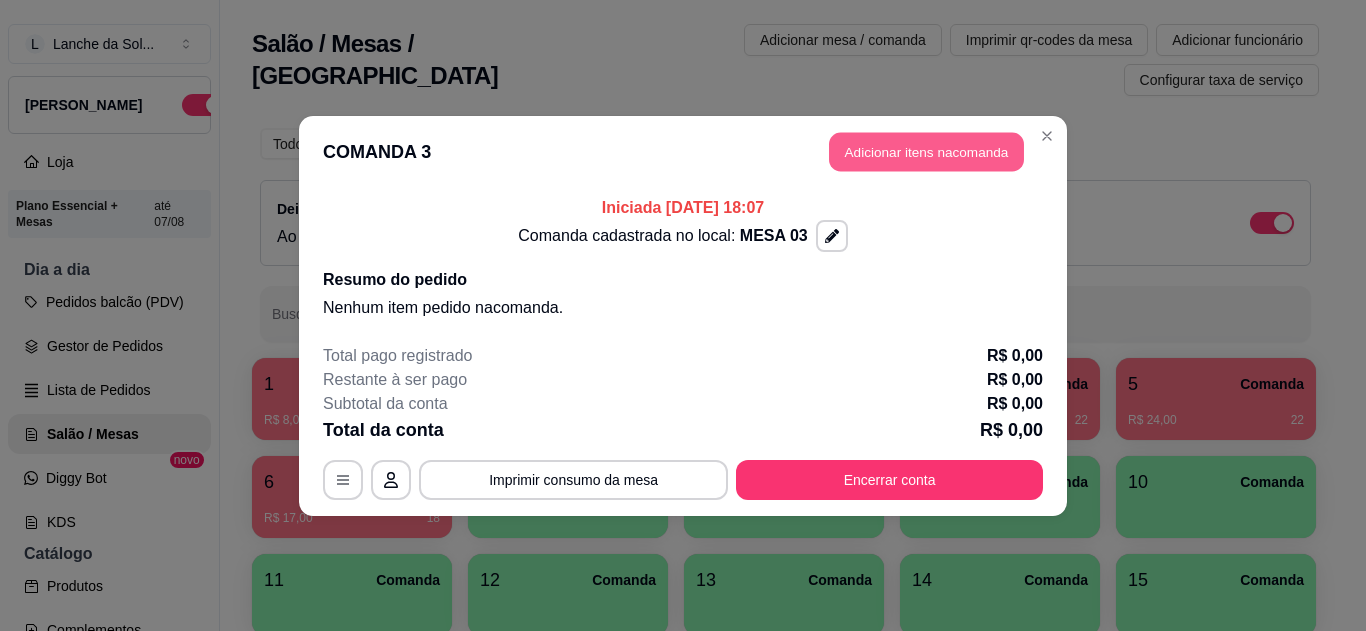 click on "Adicionar itens na  comanda" at bounding box center (926, 151) 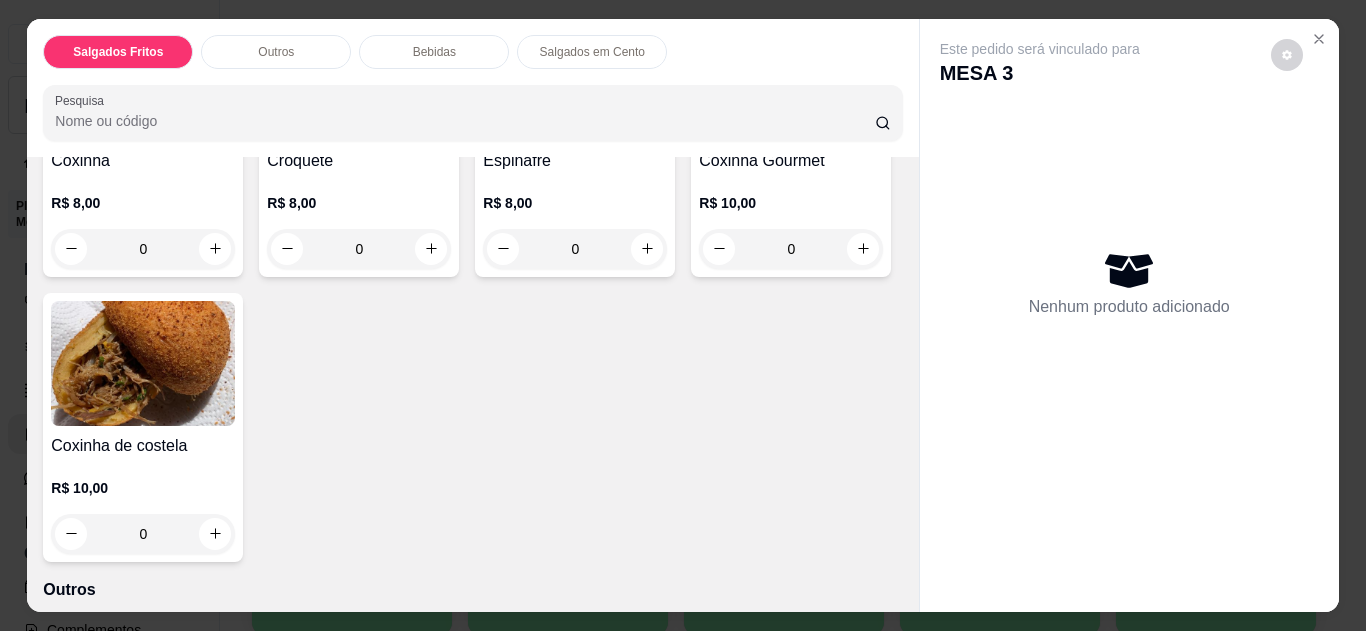 scroll, scrollTop: 280, scrollLeft: 0, axis: vertical 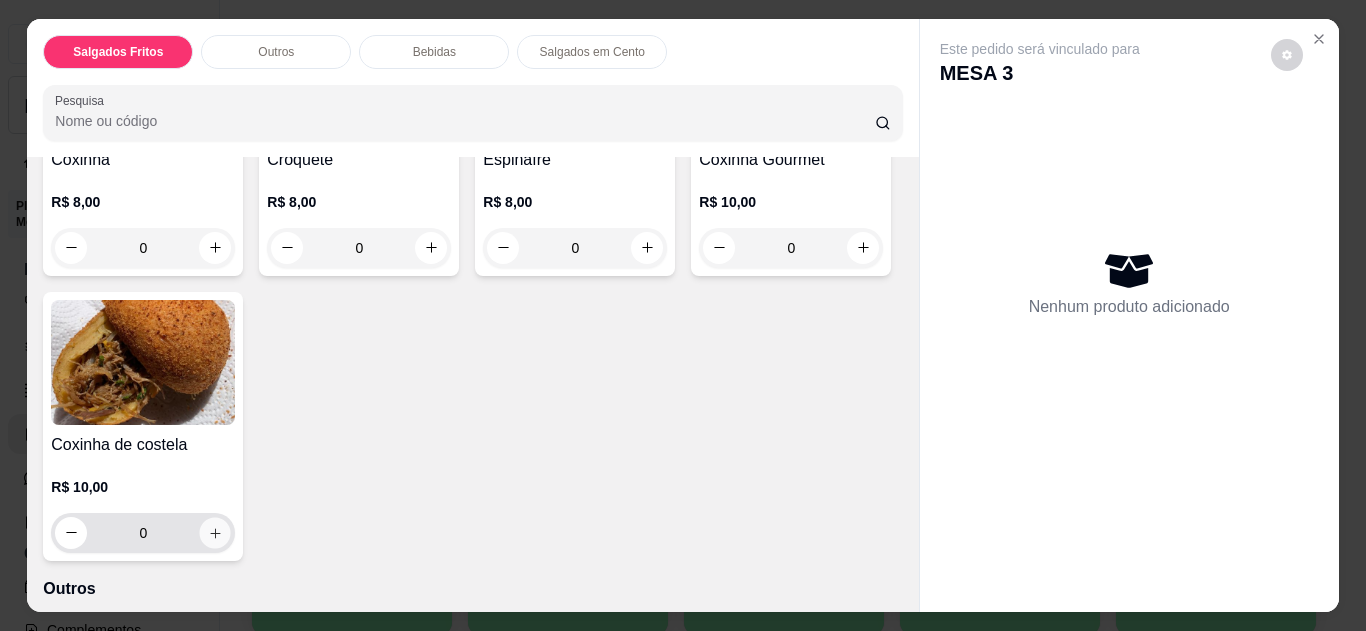 click 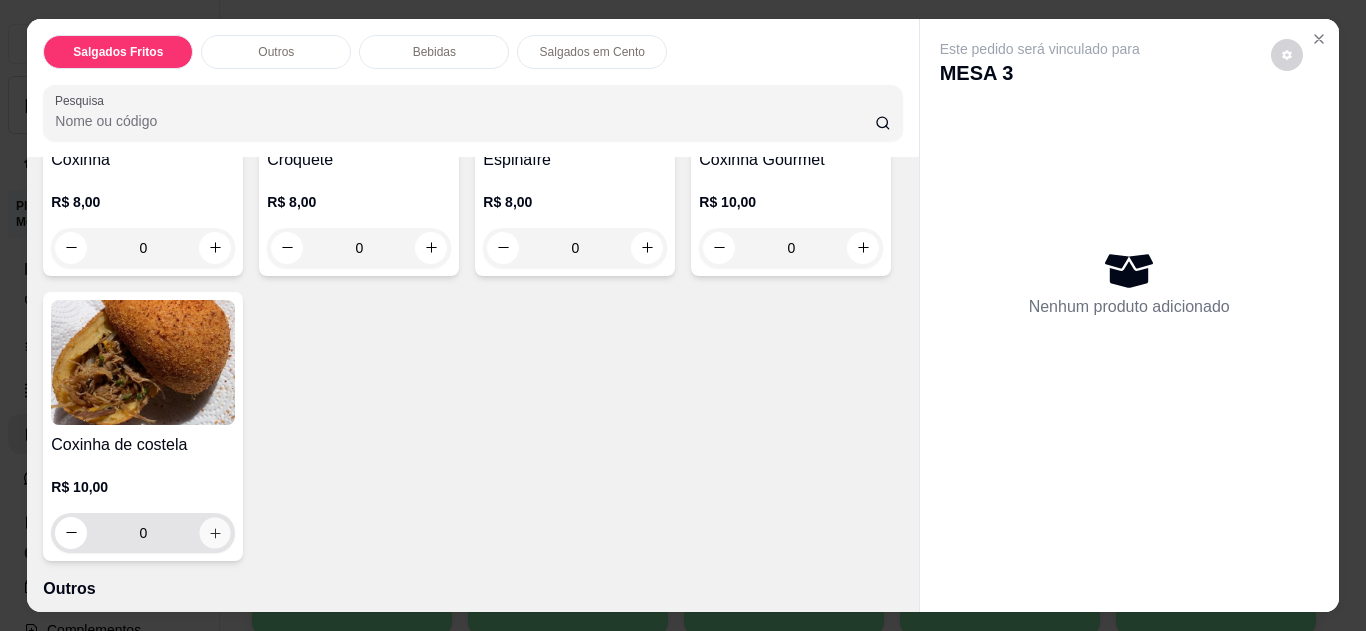 type on "1" 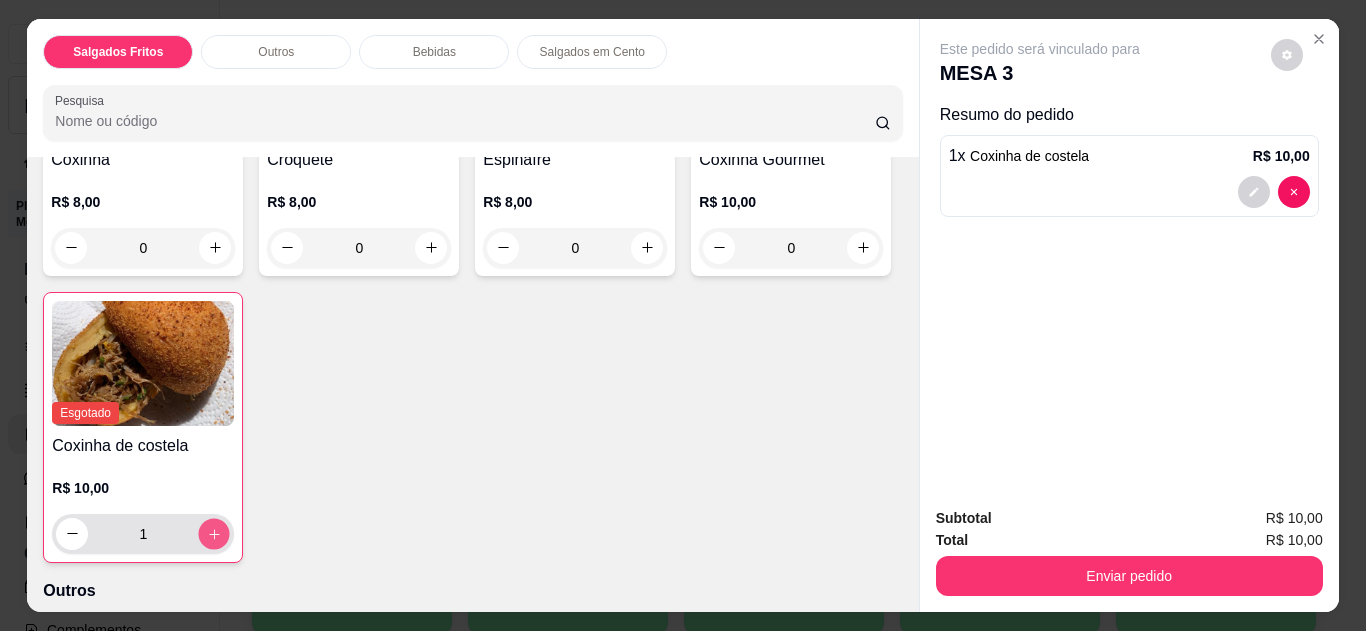 click 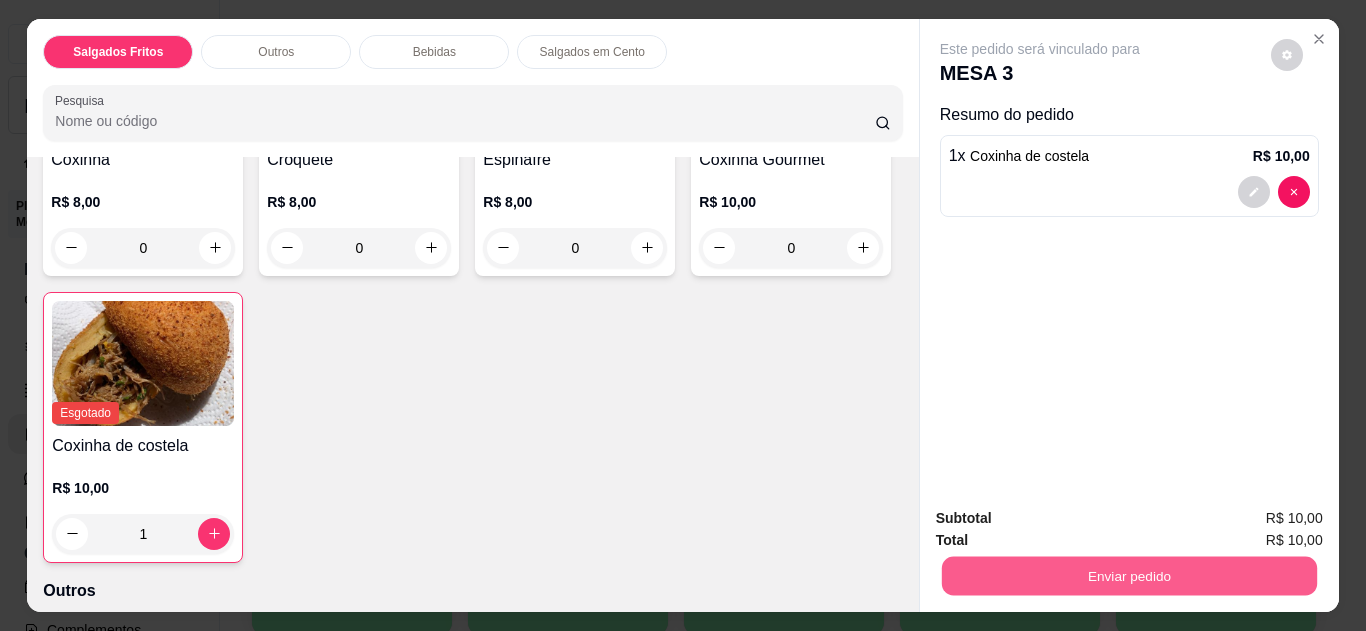 click on "Enviar pedido" at bounding box center [1128, 576] 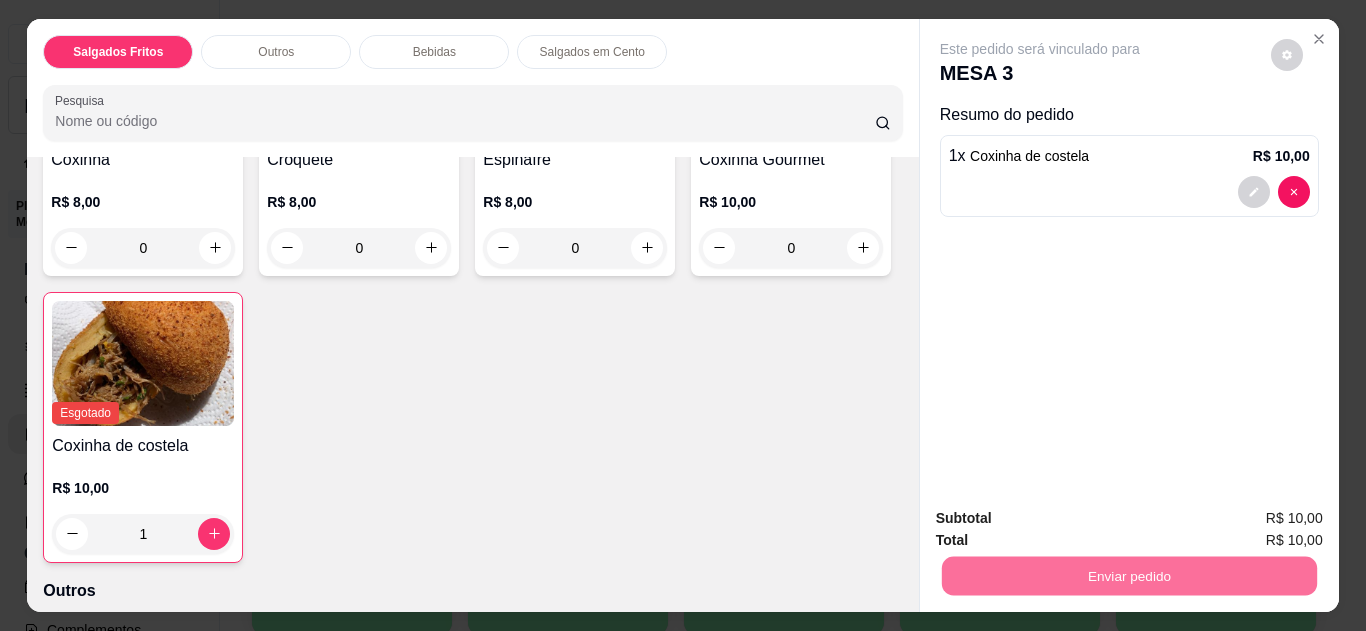click on "Não registrar e enviar pedido" at bounding box center (1063, 519) 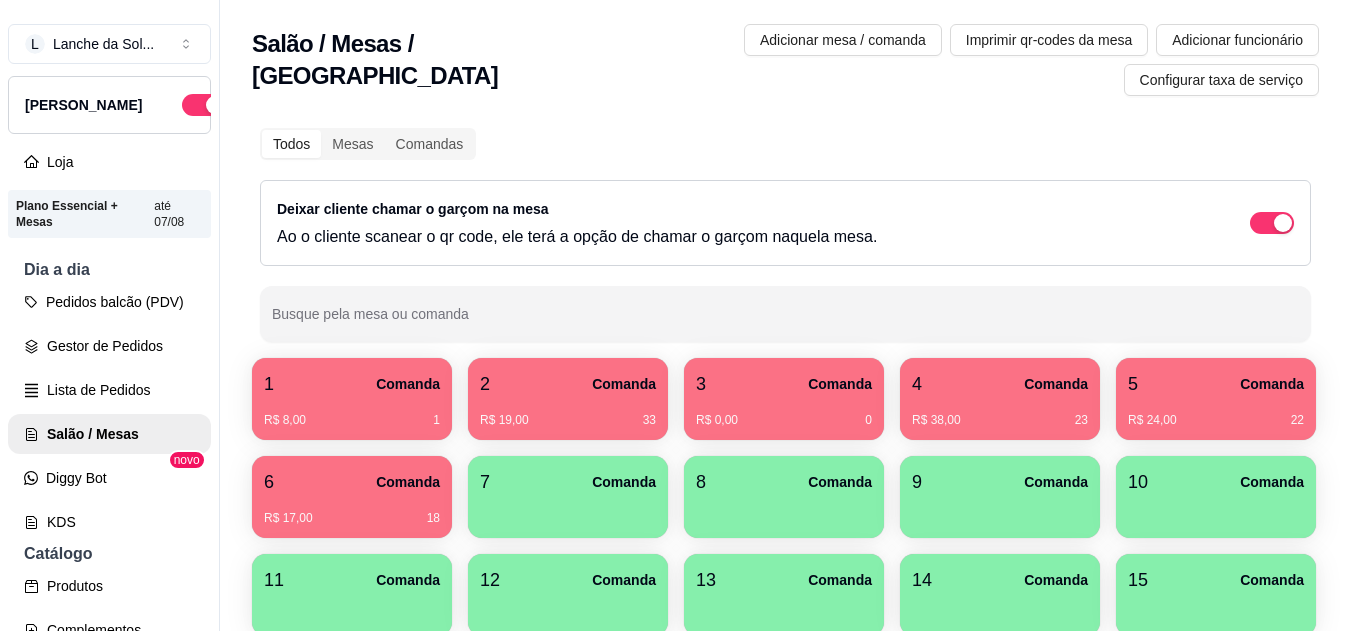 click on "Produtos Complementos" at bounding box center (109, 608) 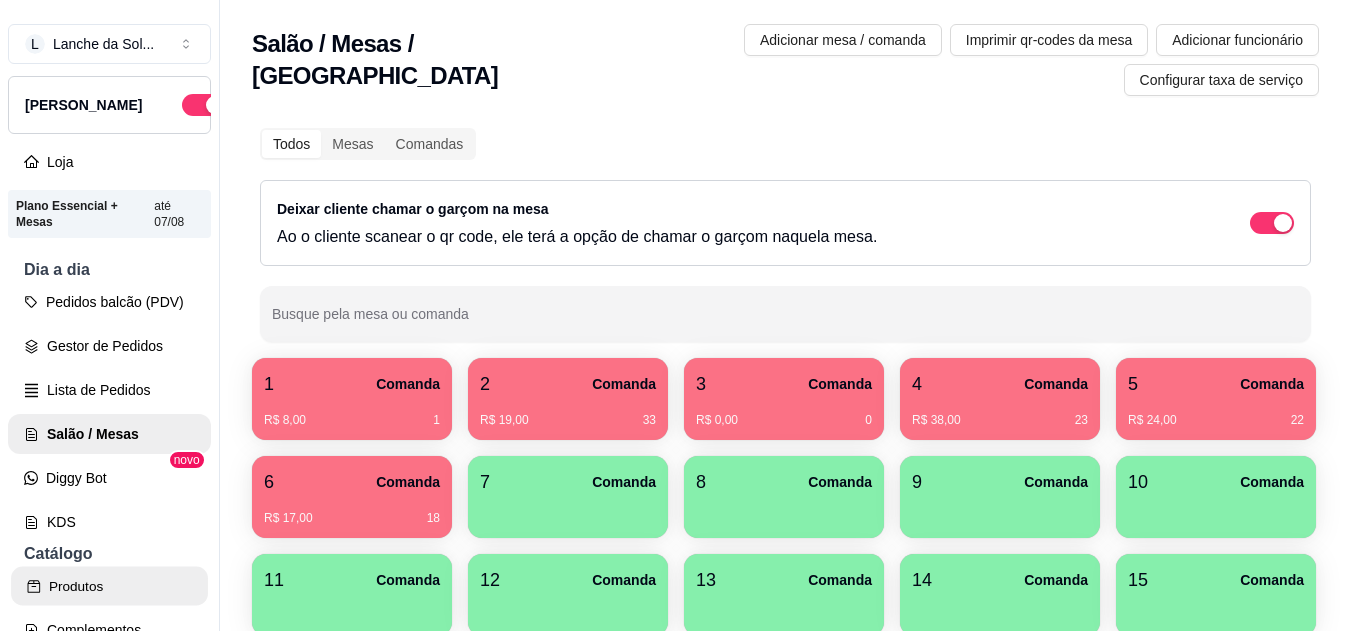click on "Produtos" at bounding box center (109, 586) 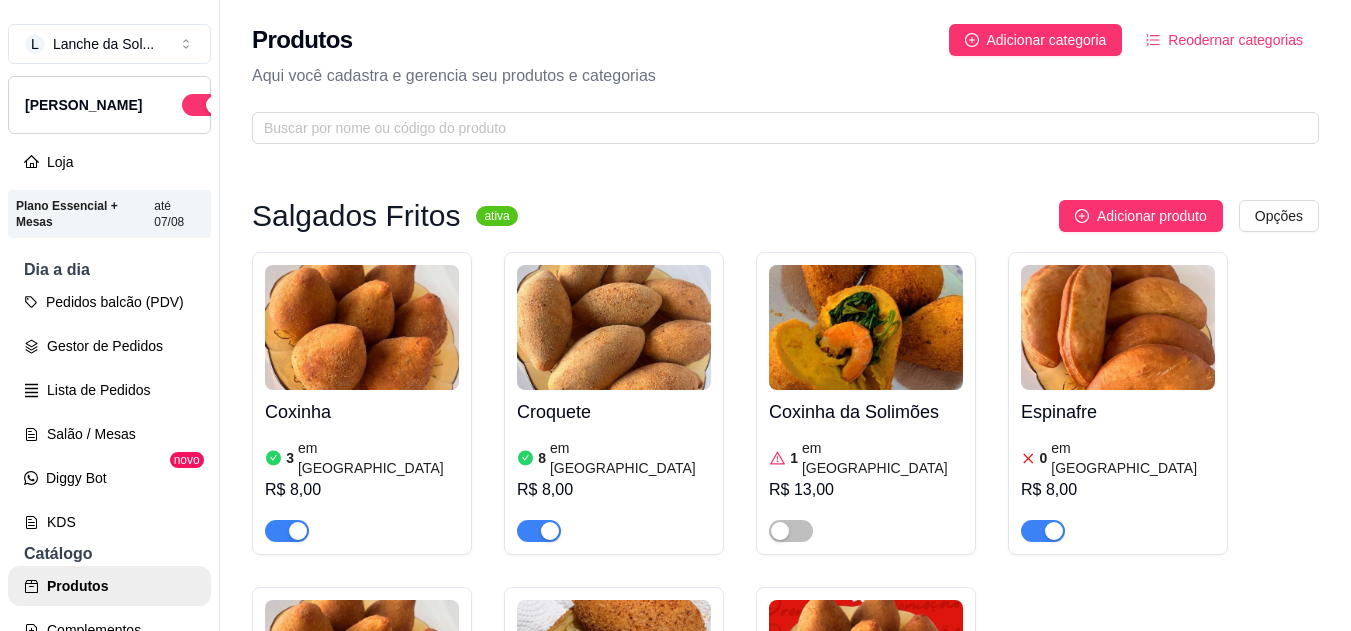 click at bounding box center [614, 662] 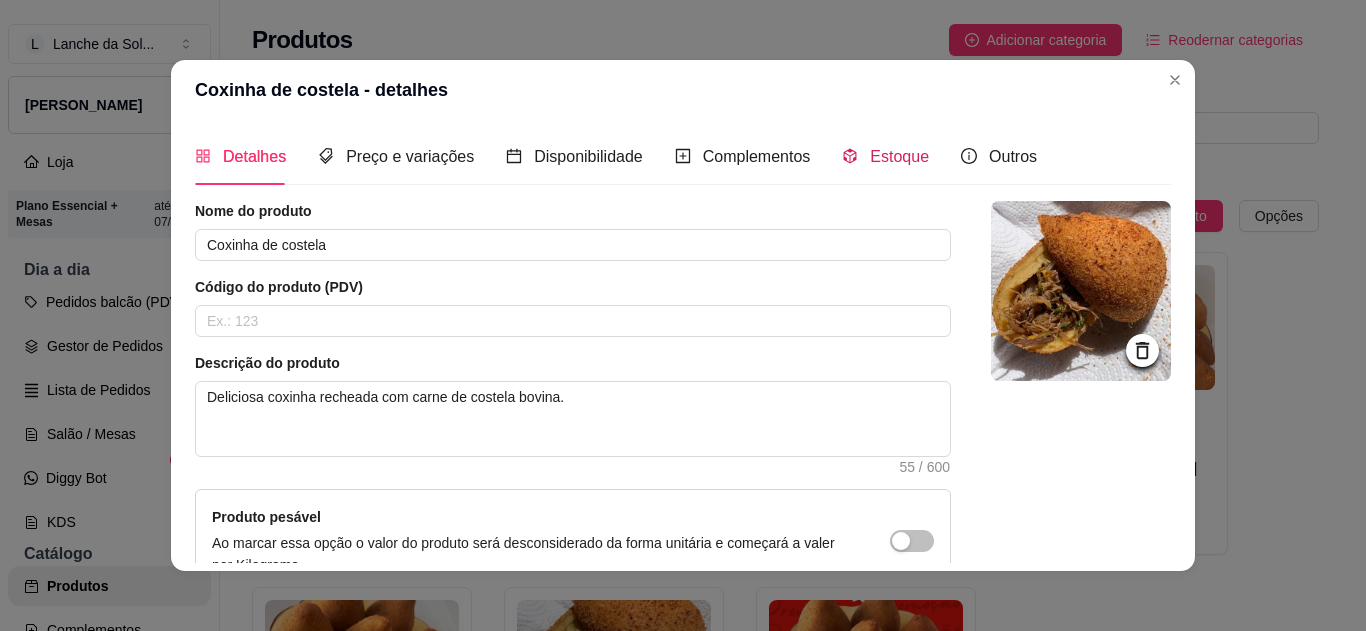 click on "Estoque" at bounding box center (899, 156) 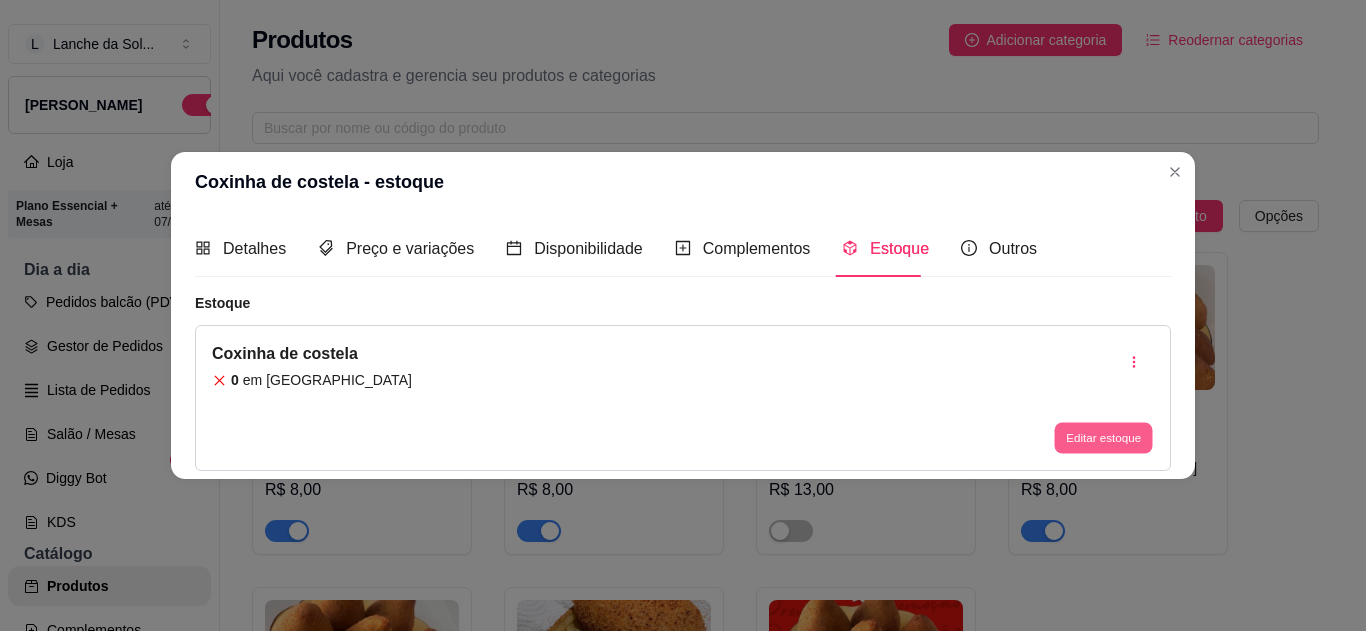 click on "Editar estoque" at bounding box center (1103, 438) 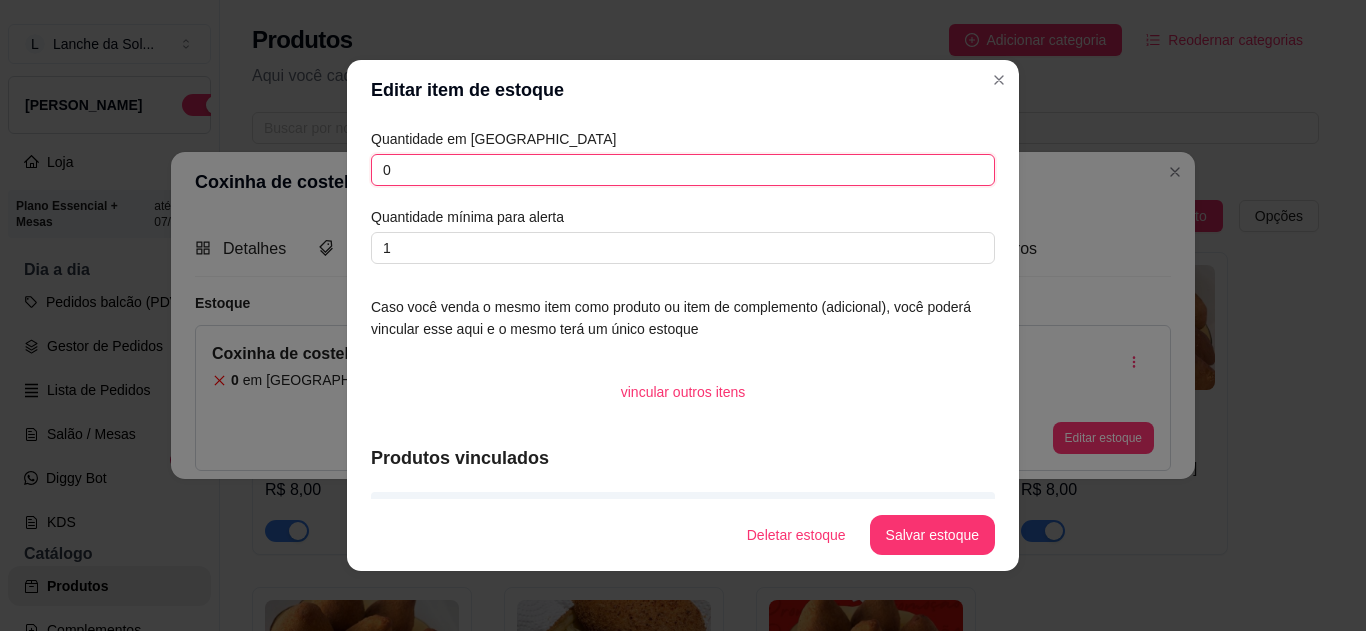 click on "0" at bounding box center (683, 170) 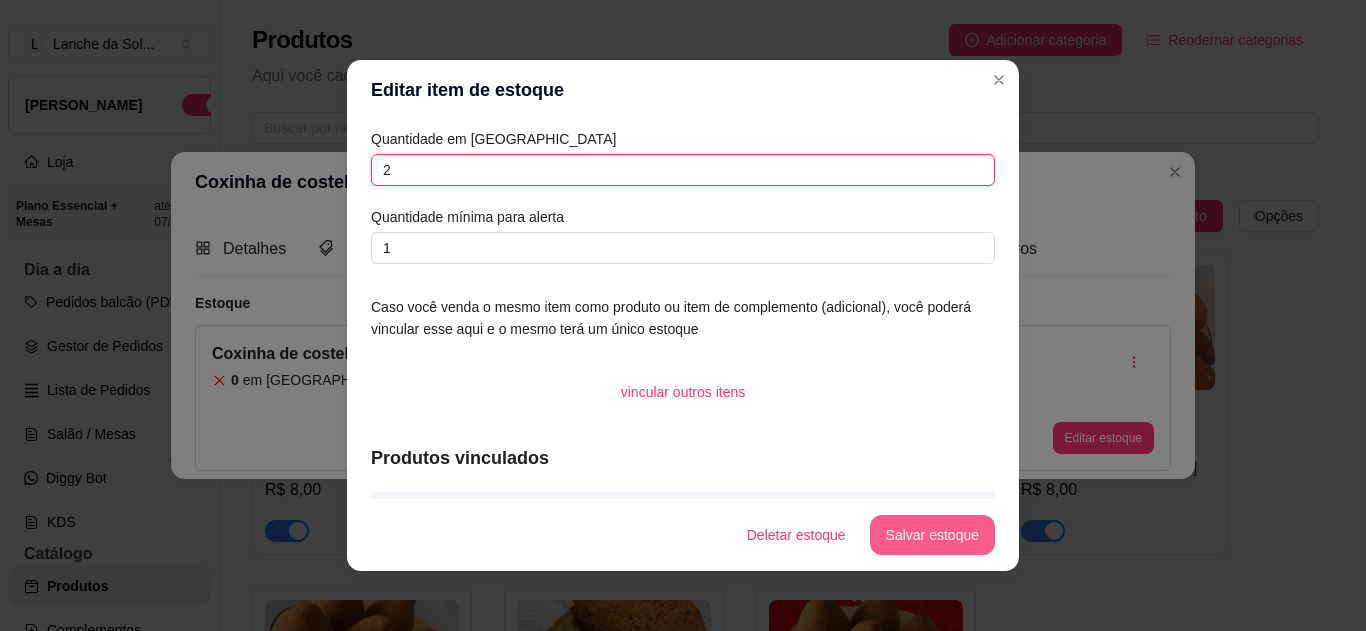 type on "2" 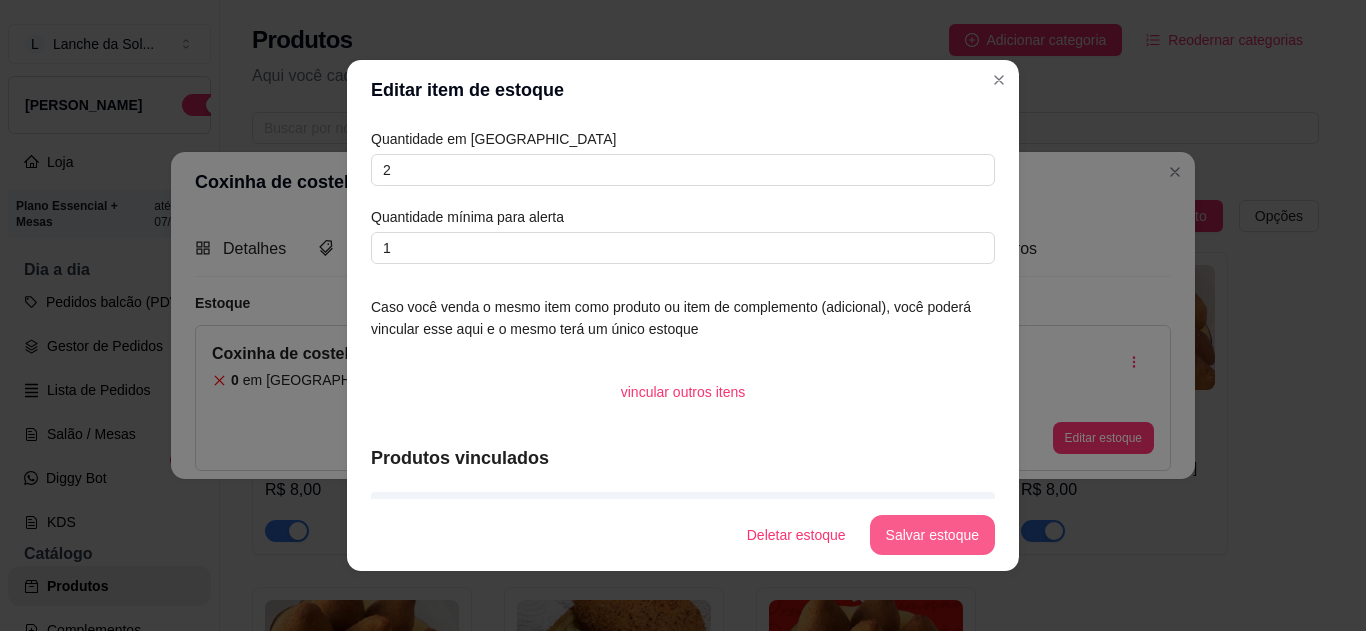 click on "Salvar estoque" at bounding box center [932, 535] 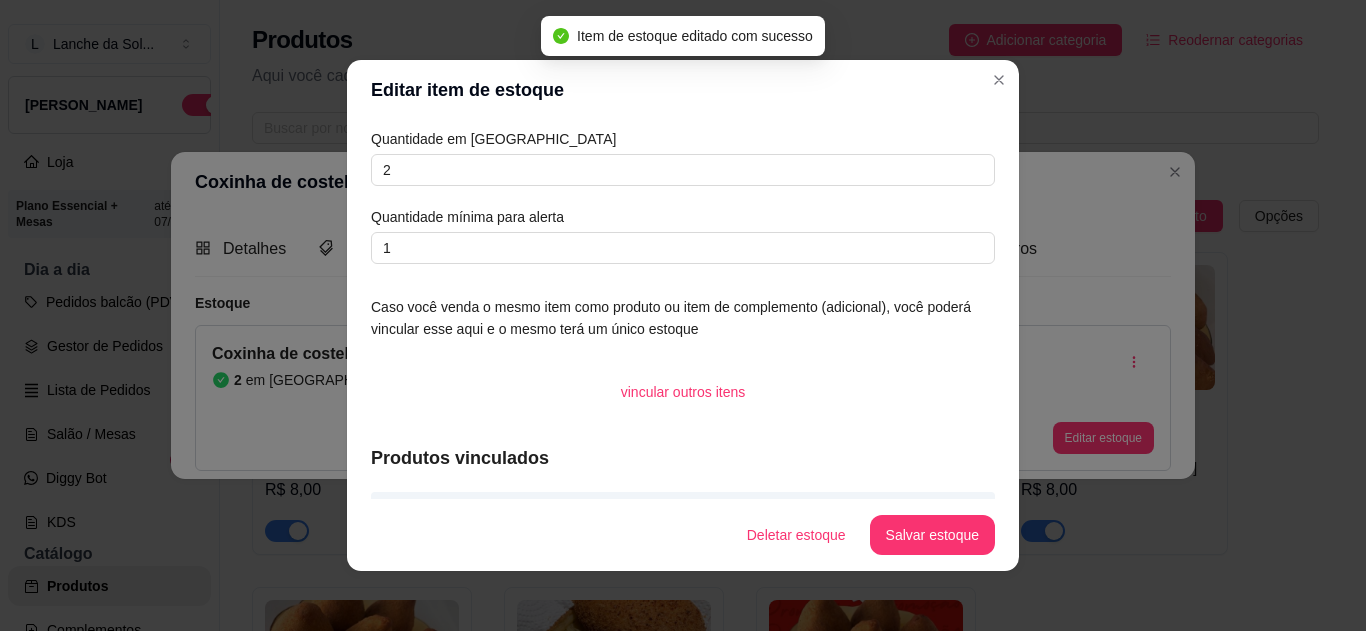 click on "Editar item de estoque" at bounding box center [683, 90] 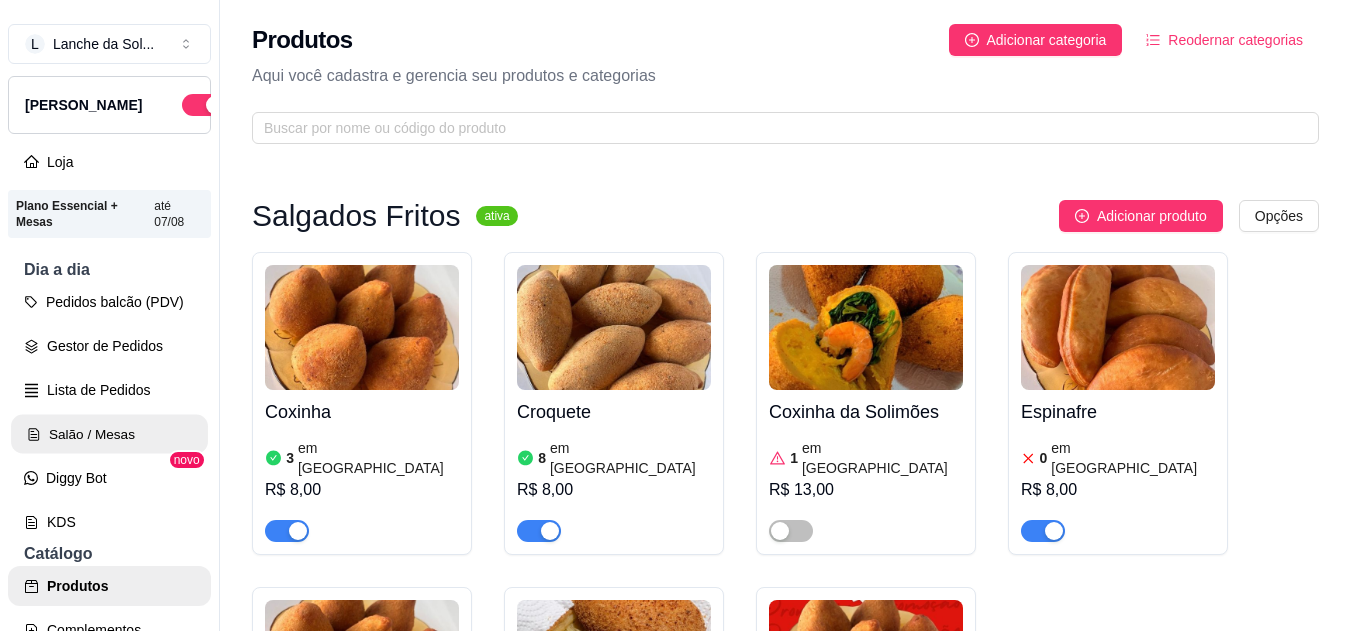 click on "Salão / Mesas" at bounding box center (109, 434) 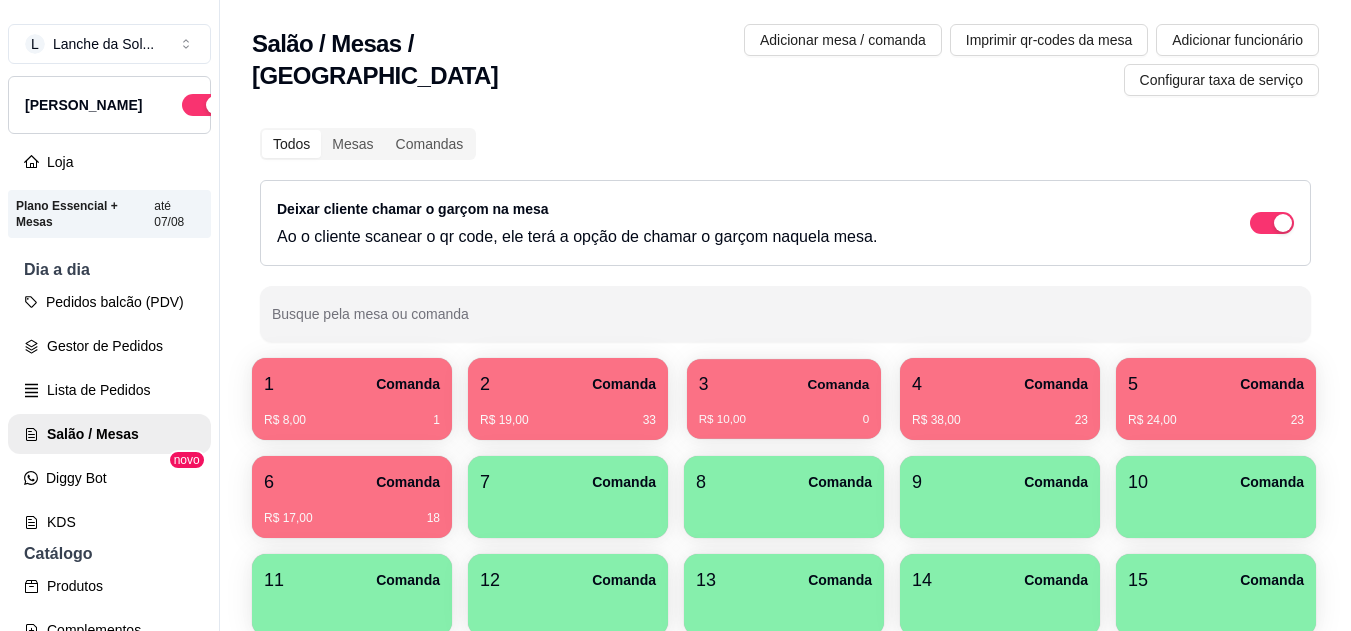 click on "R$ 10,00 0" at bounding box center (784, 412) 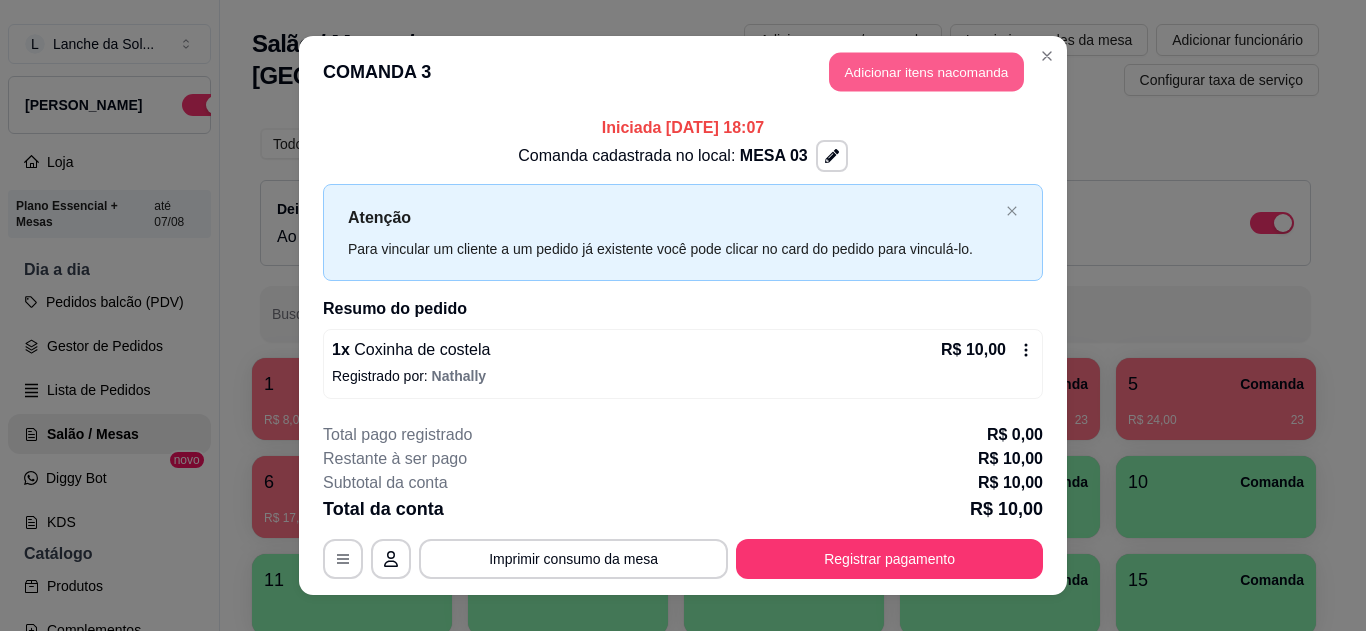 click on "Adicionar itens na  comanda" at bounding box center (926, 72) 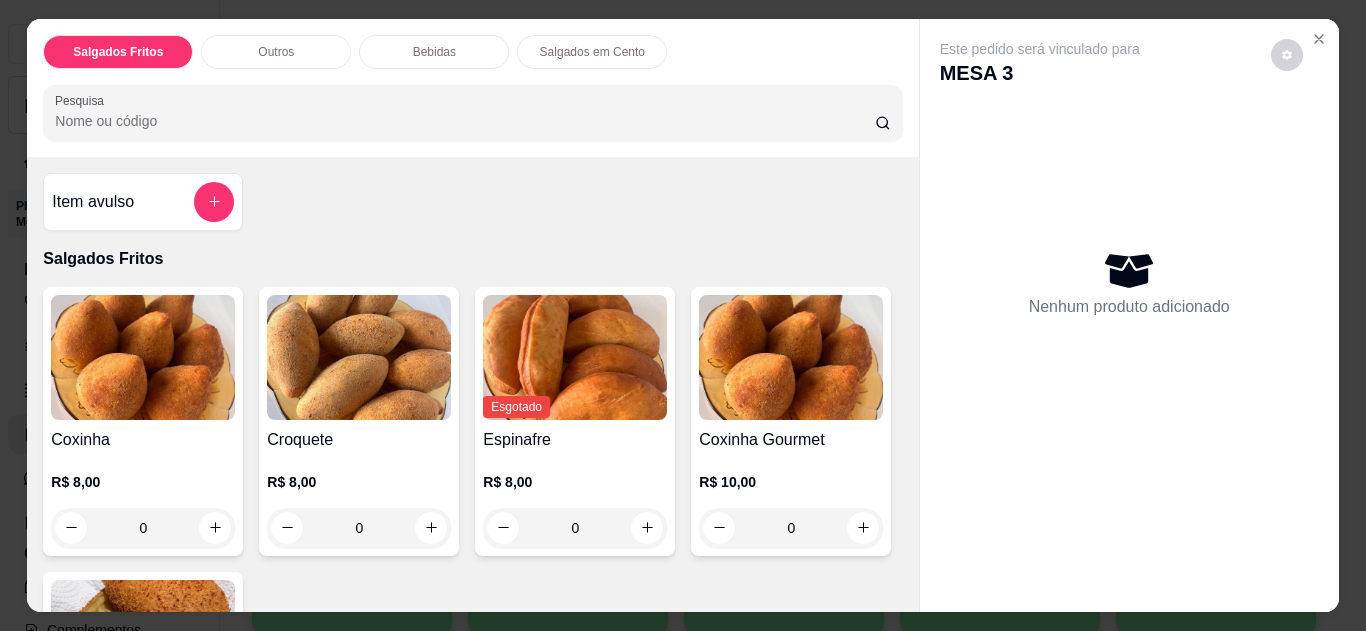 click at bounding box center [143, 642] 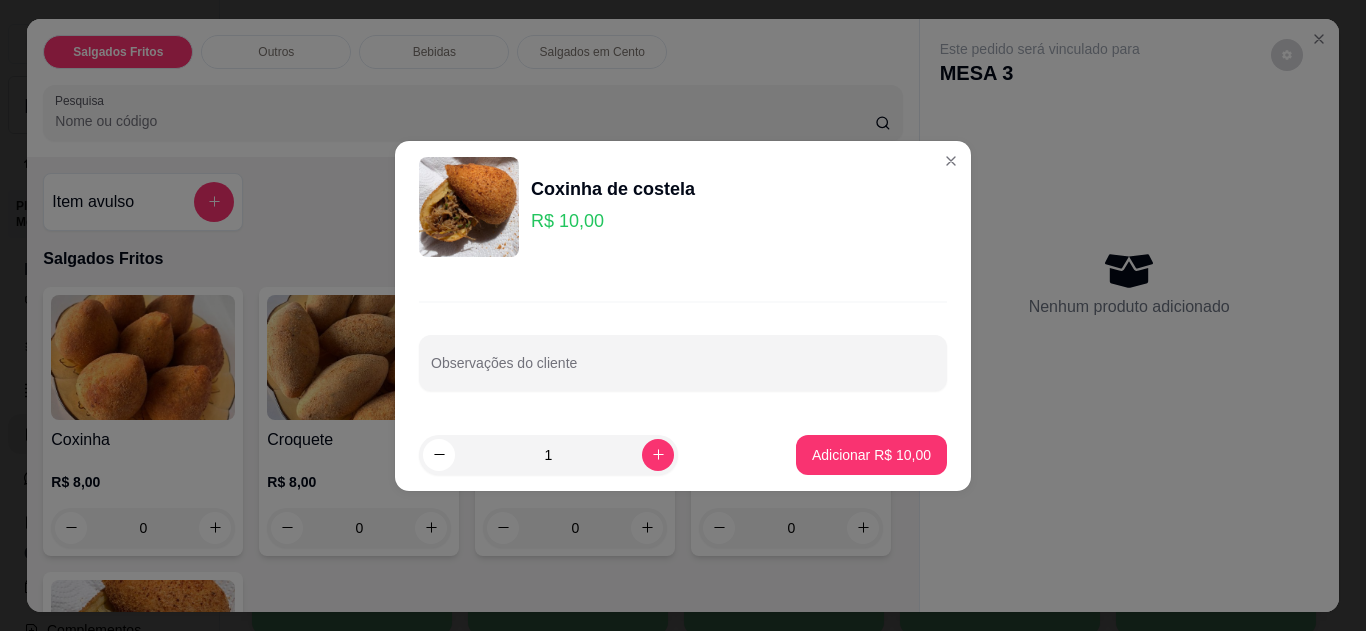 click on "1 Adicionar   R$ 10,00" at bounding box center [683, 455] 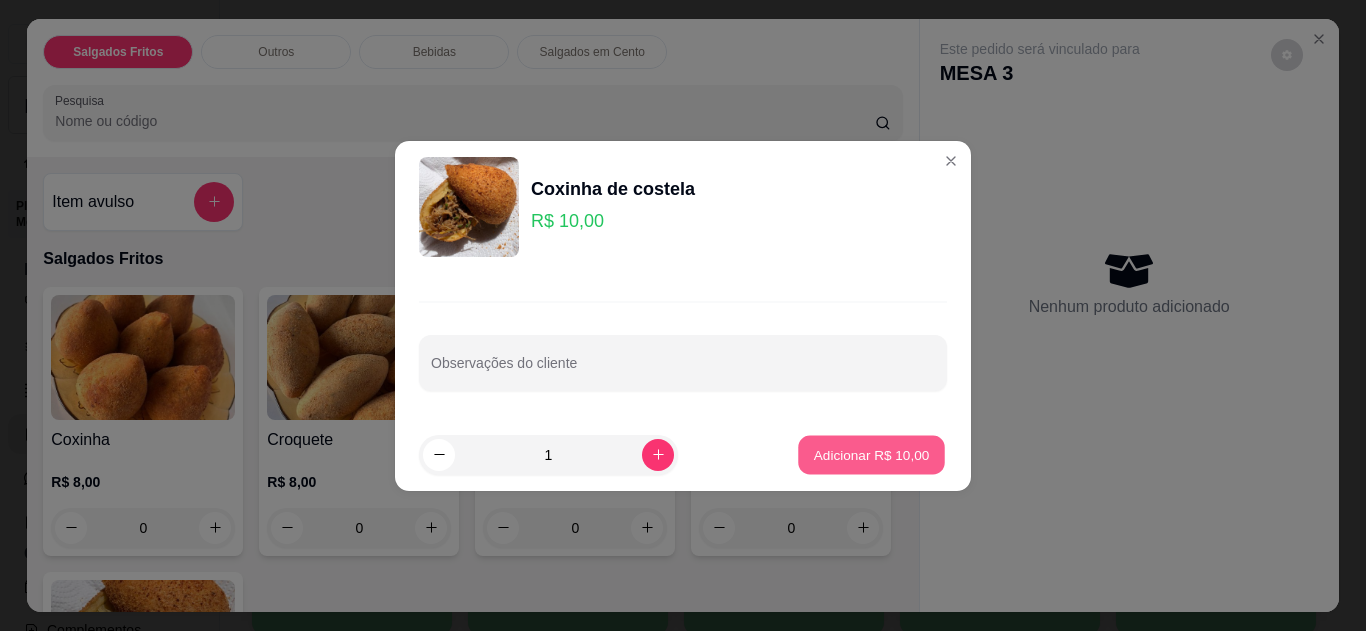 click on "Adicionar   R$ 10,00" at bounding box center (871, 454) 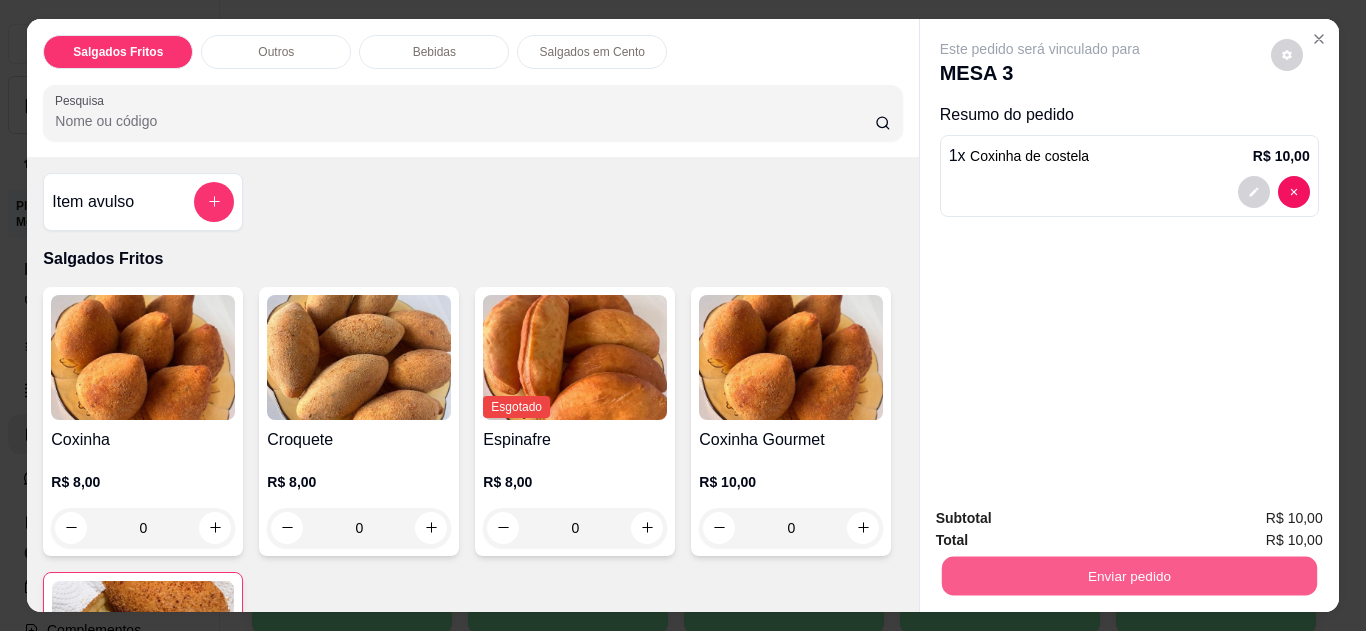 click on "Enviar pedido" at bounding box center (1128, 576) 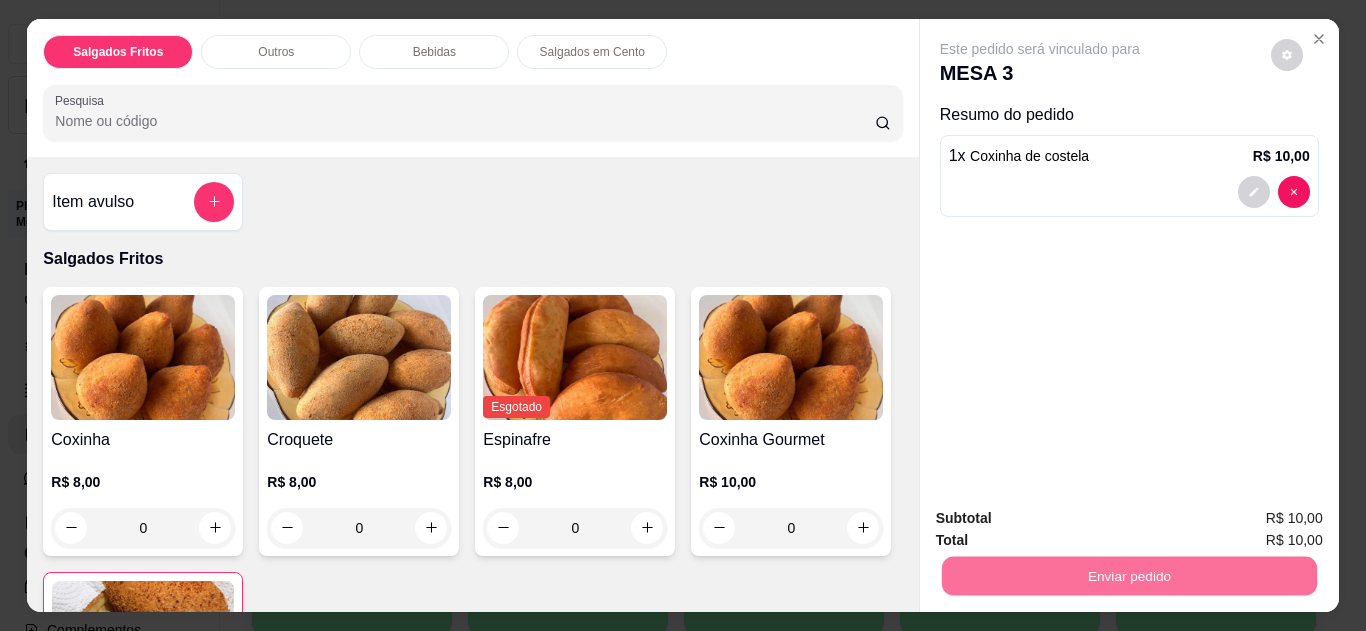 click on "Não registrar e enviar pedido" at bounding box center (1063, 519) 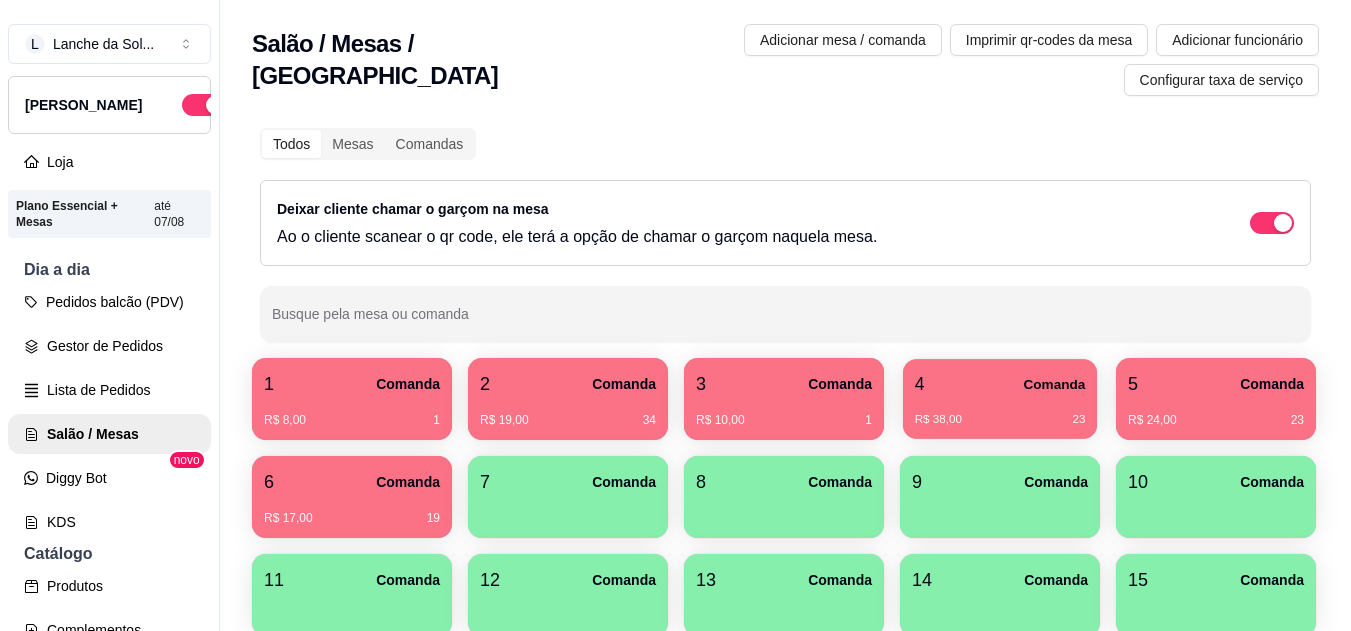 click on "R$ 38,00 23" at bounding box center [1000, 420] 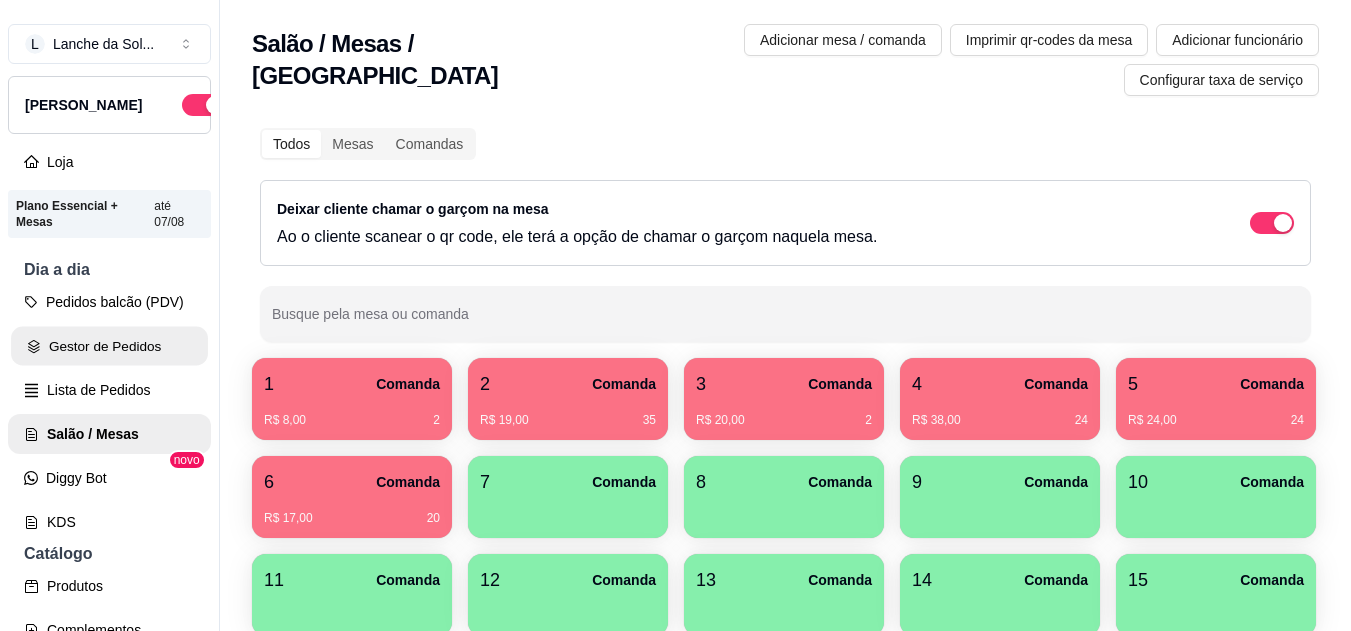 click on "Gestor de Pedidos" at bounding box center (109, 346) 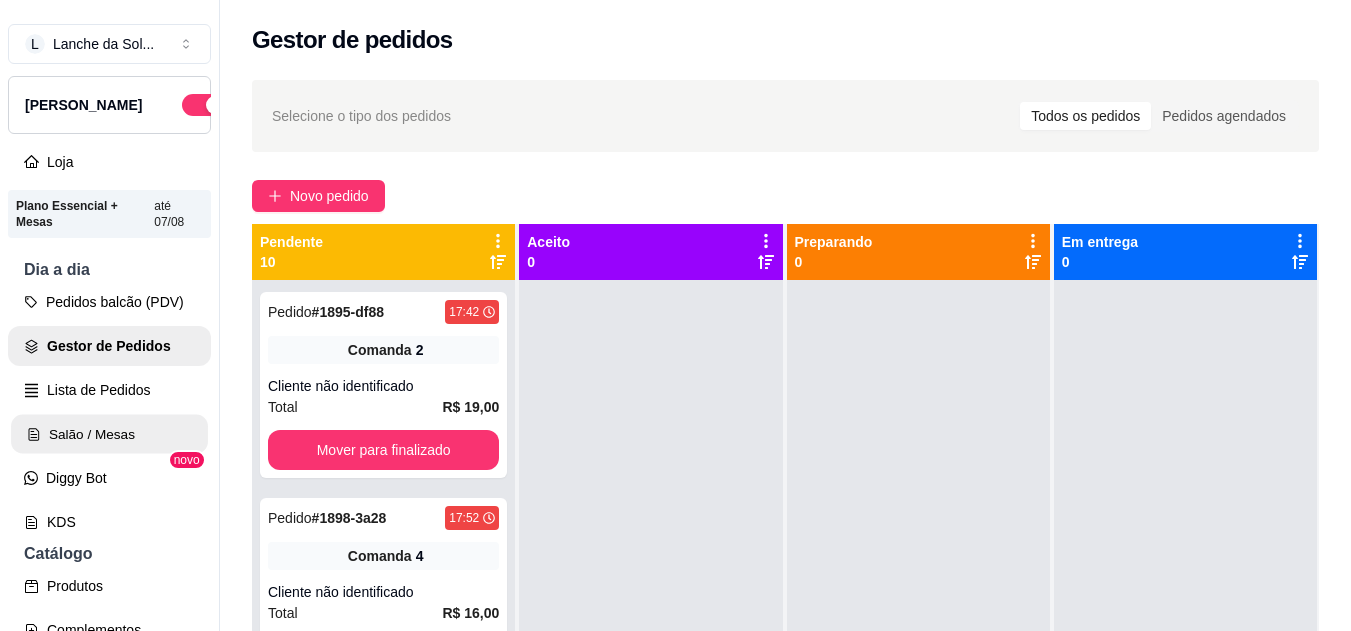 click on "Salão / Mesas" at bounding box center [109, 434] 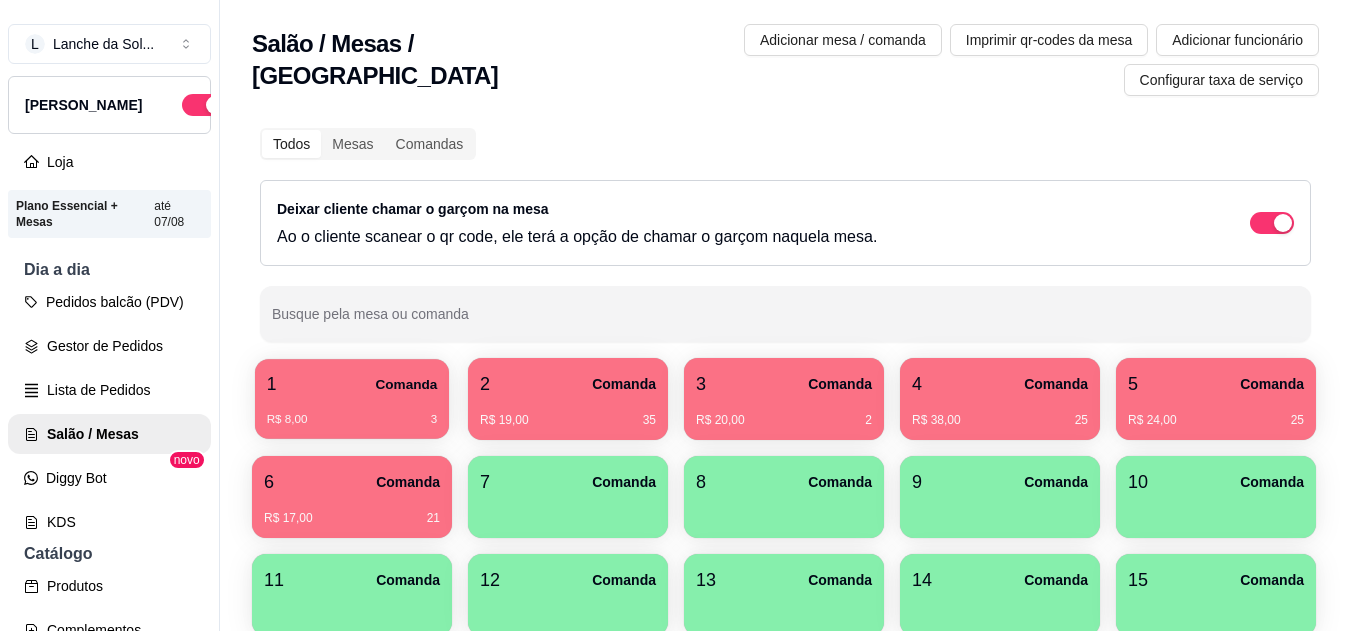 click on "Comanda" at bounding box center [406, 384] 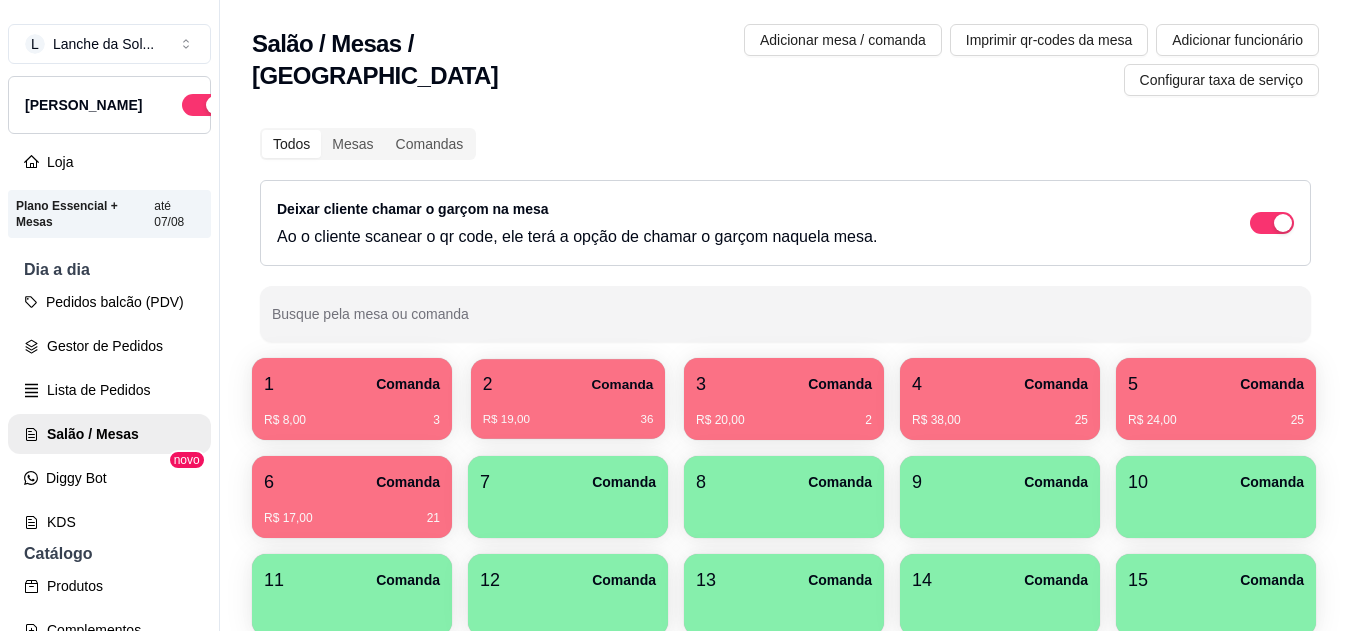 click on "R$ 19,00 36" at bounding box center [568, 420] 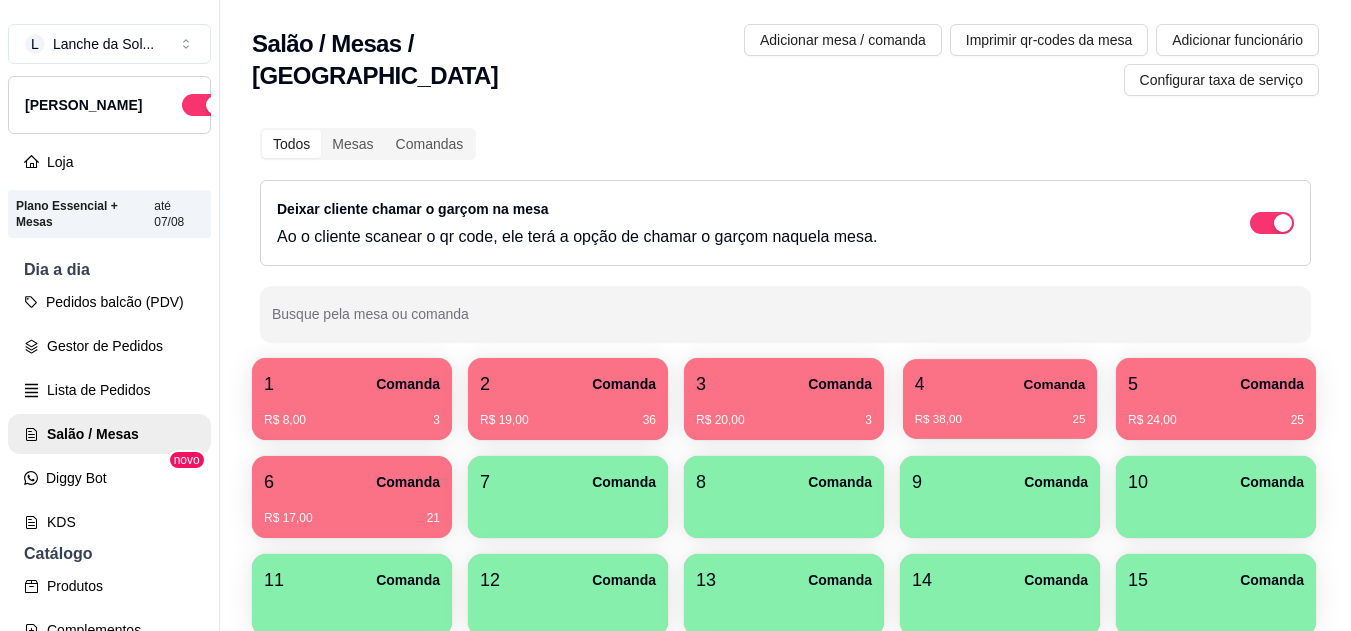 click on "4 Comanda" at bounding box center [1000, 384] 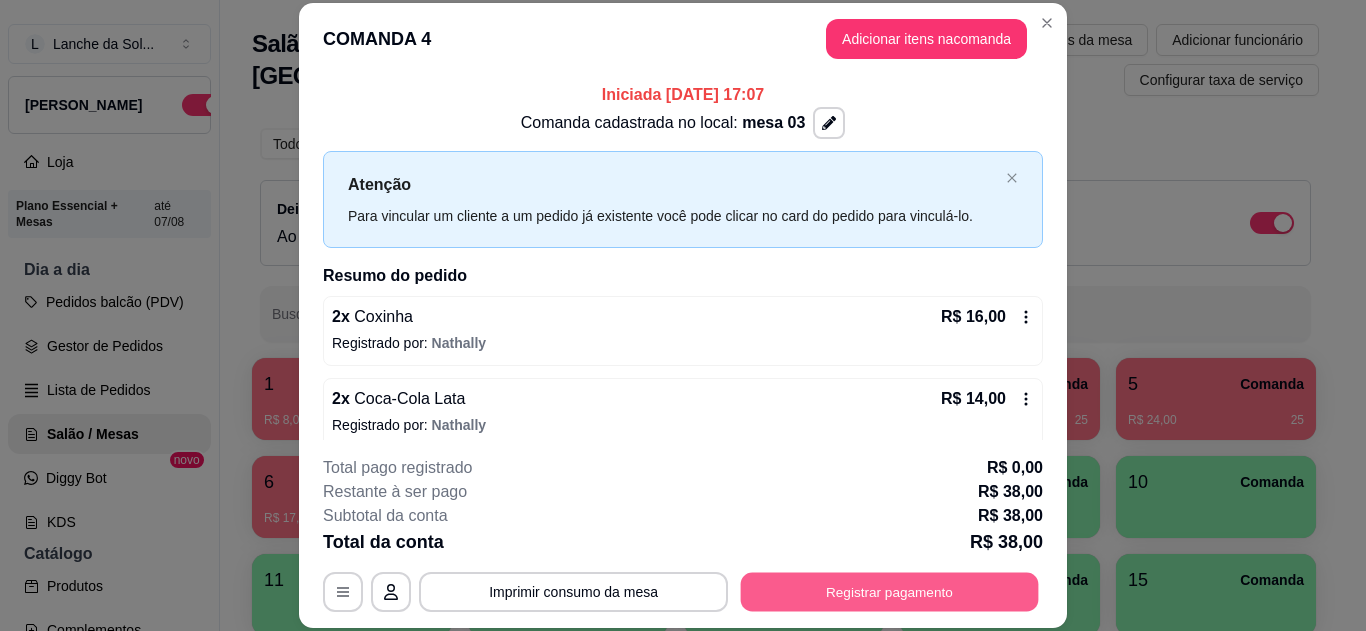 click on "Registrar pagamento" at bounding box center (890, 591) 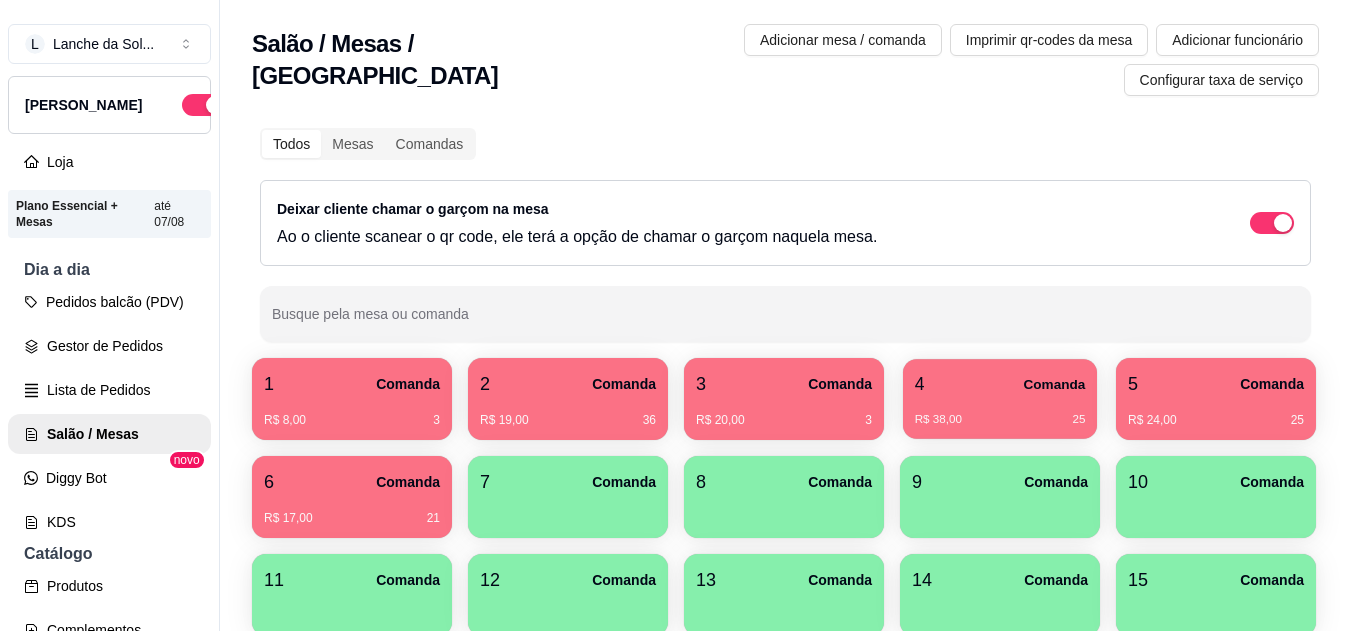 click on "R$ 38,00 25" at bounding box center [1000, 420] 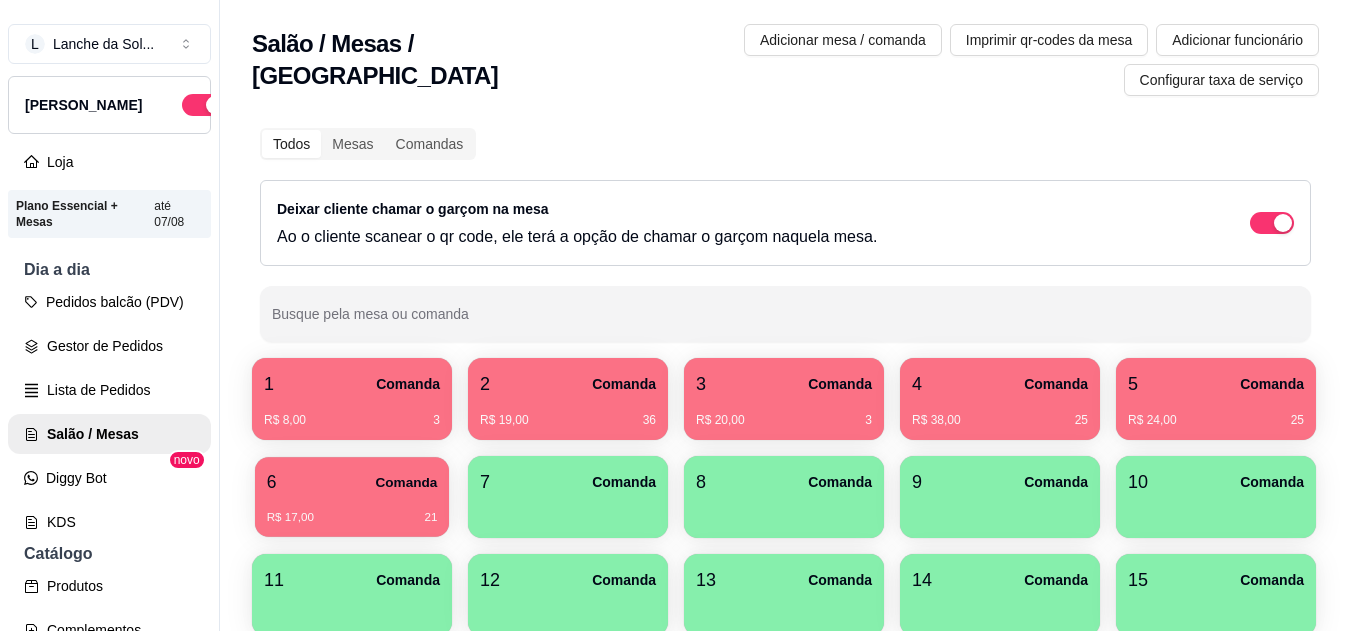 click on "R$ 17,00 21" at bounding box center (352, 518) 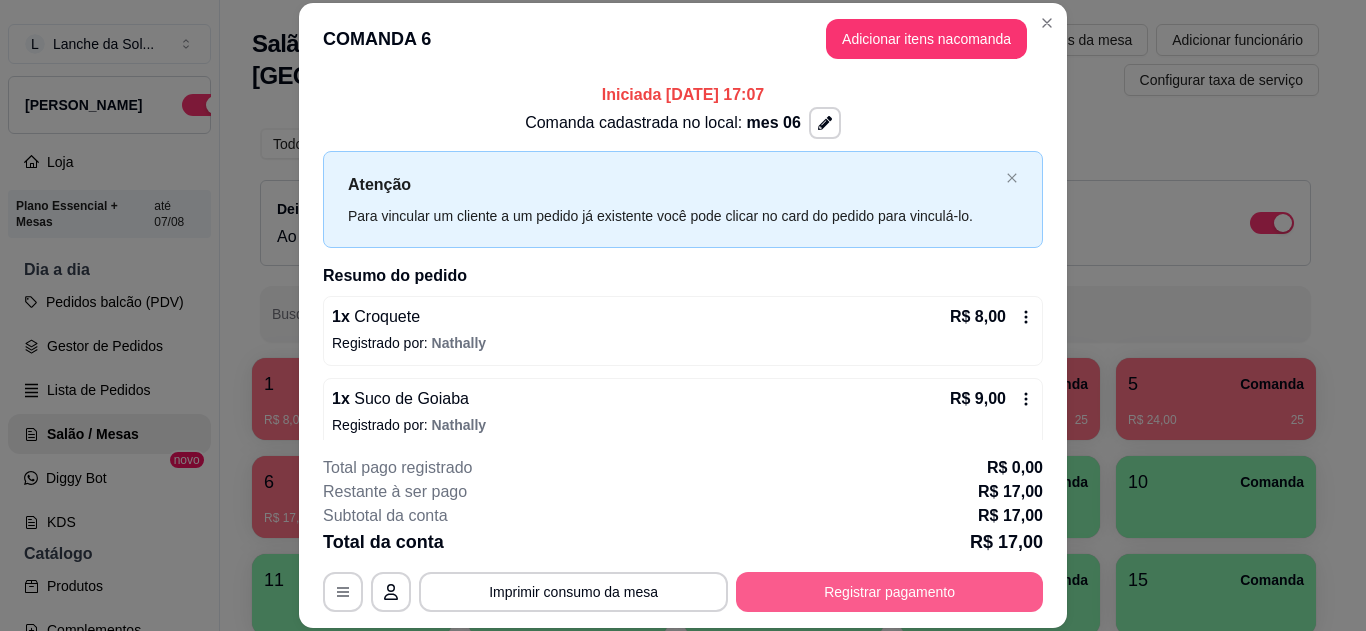 click on "Registrar pagamento" at bounding box center [889, 592] 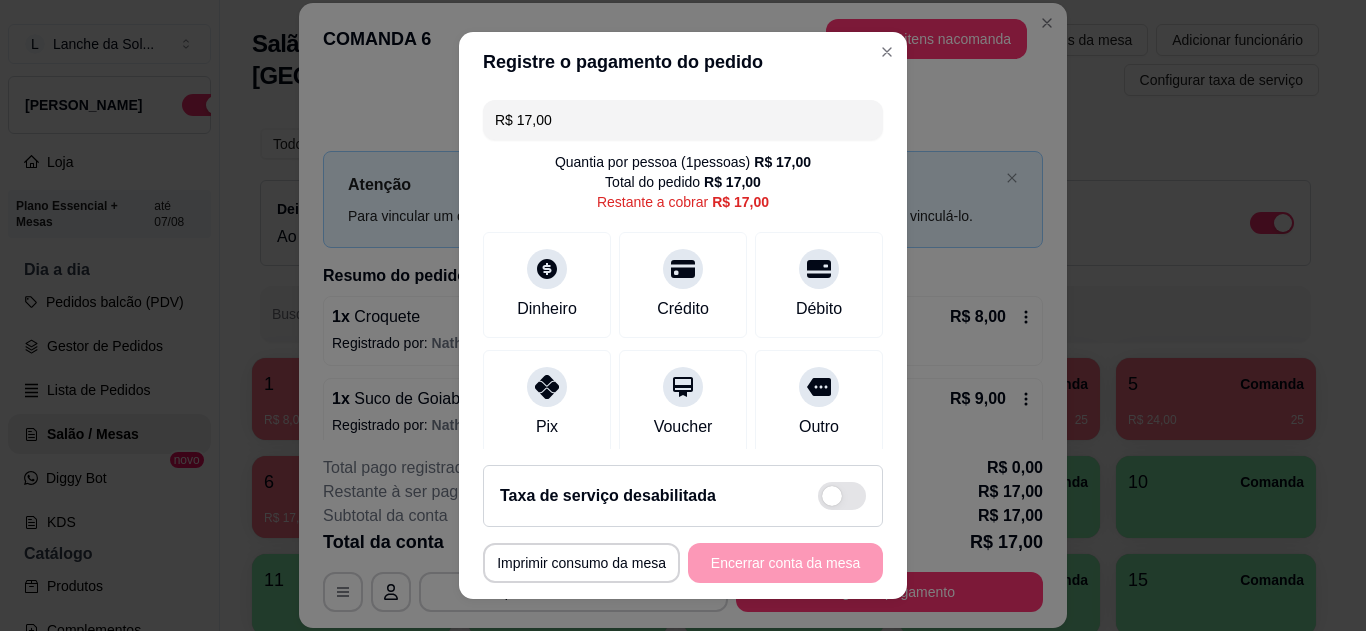 click on "Pix" at bounding box center [547, 403] 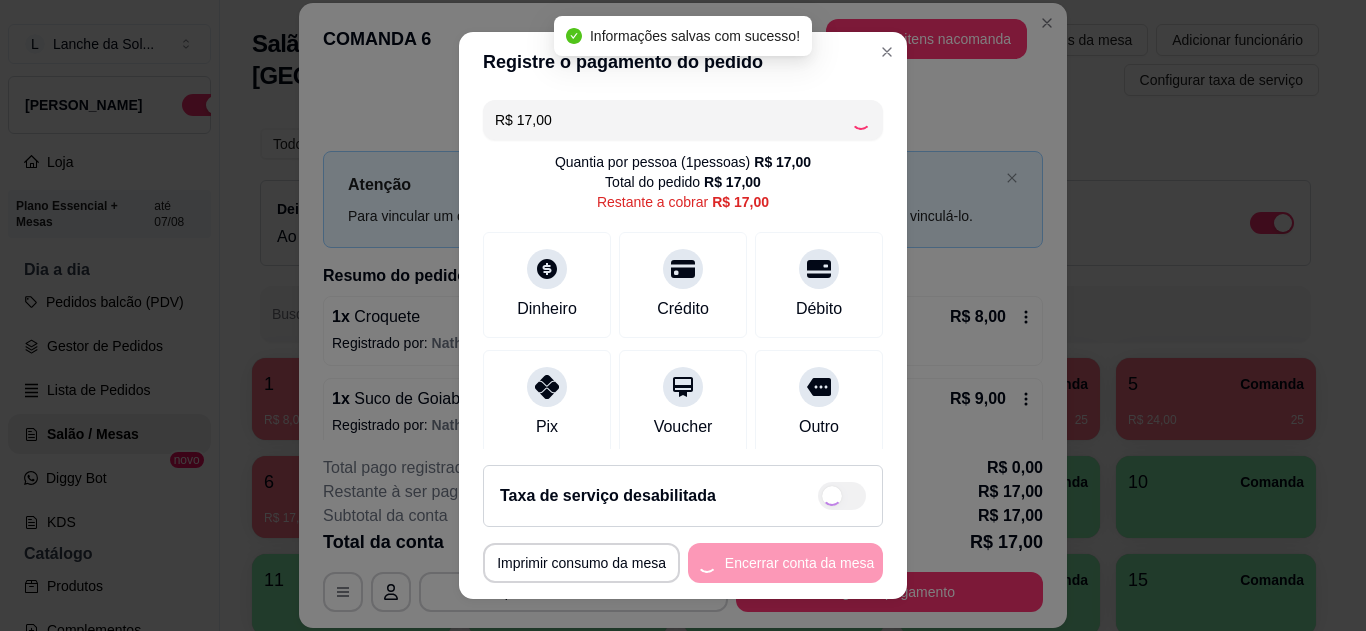 type on "R$ 0,00" 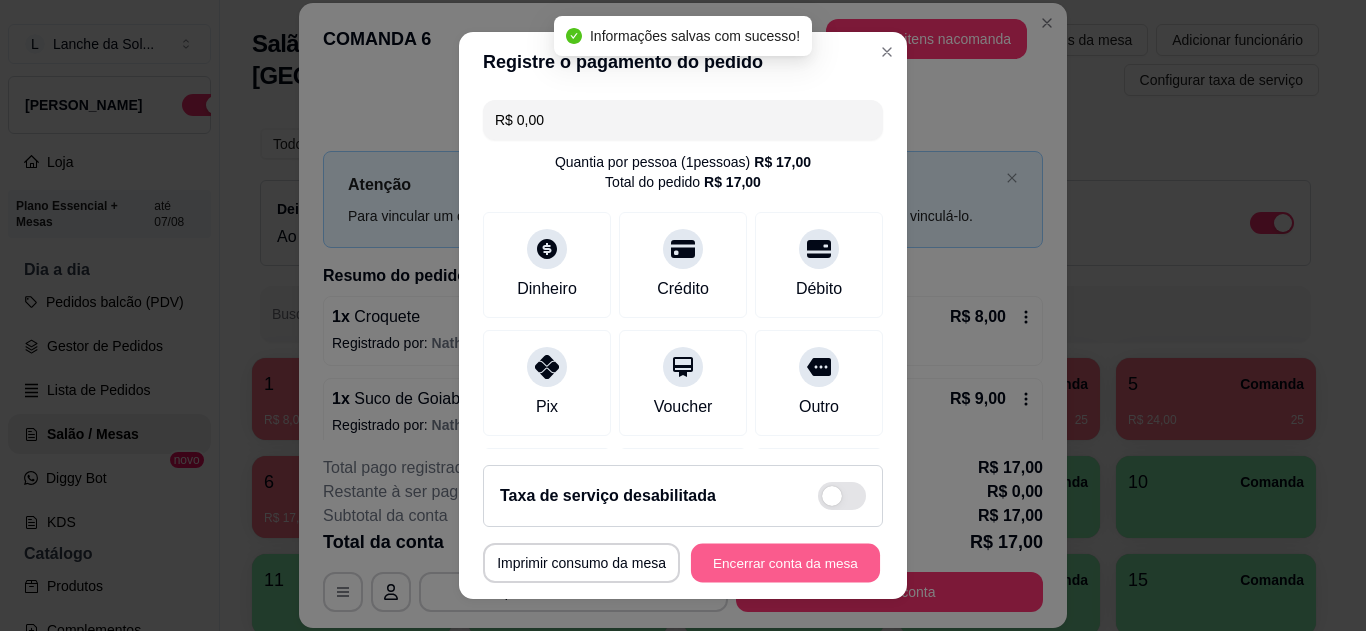 click on "Encerrar conta da mesa" at bounding box center [785, 563] 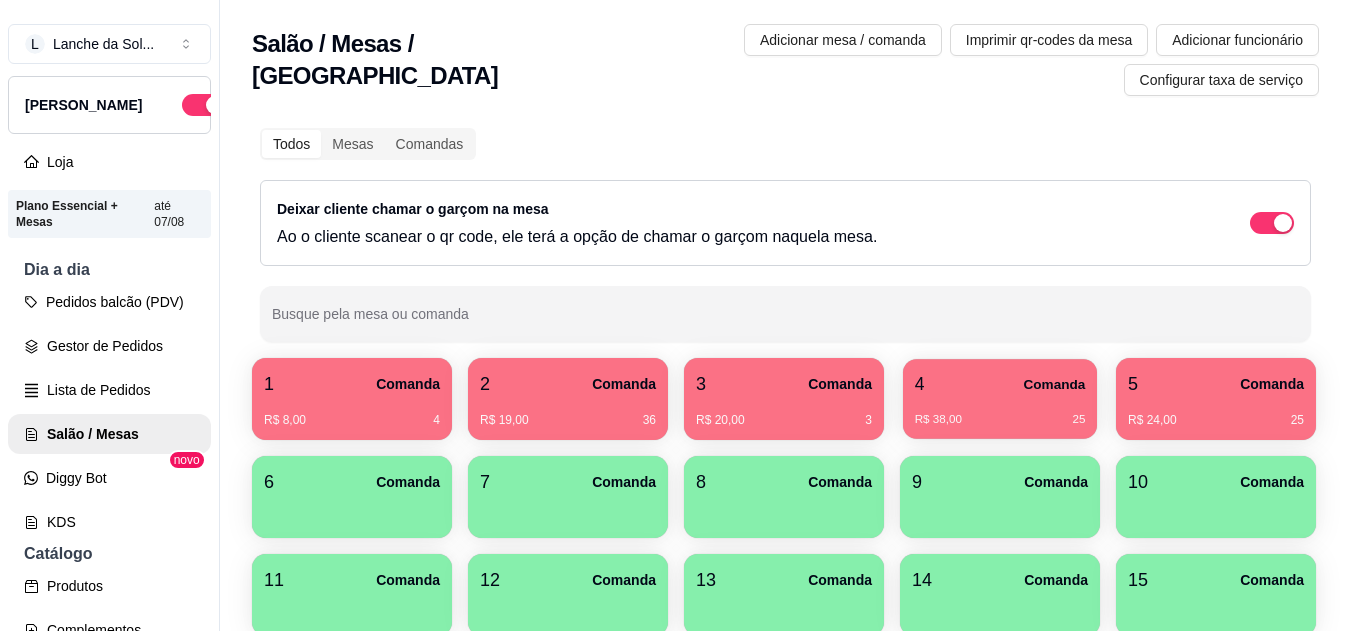 click on "R$ 38,00 25" at bounding box center [1000, 420] 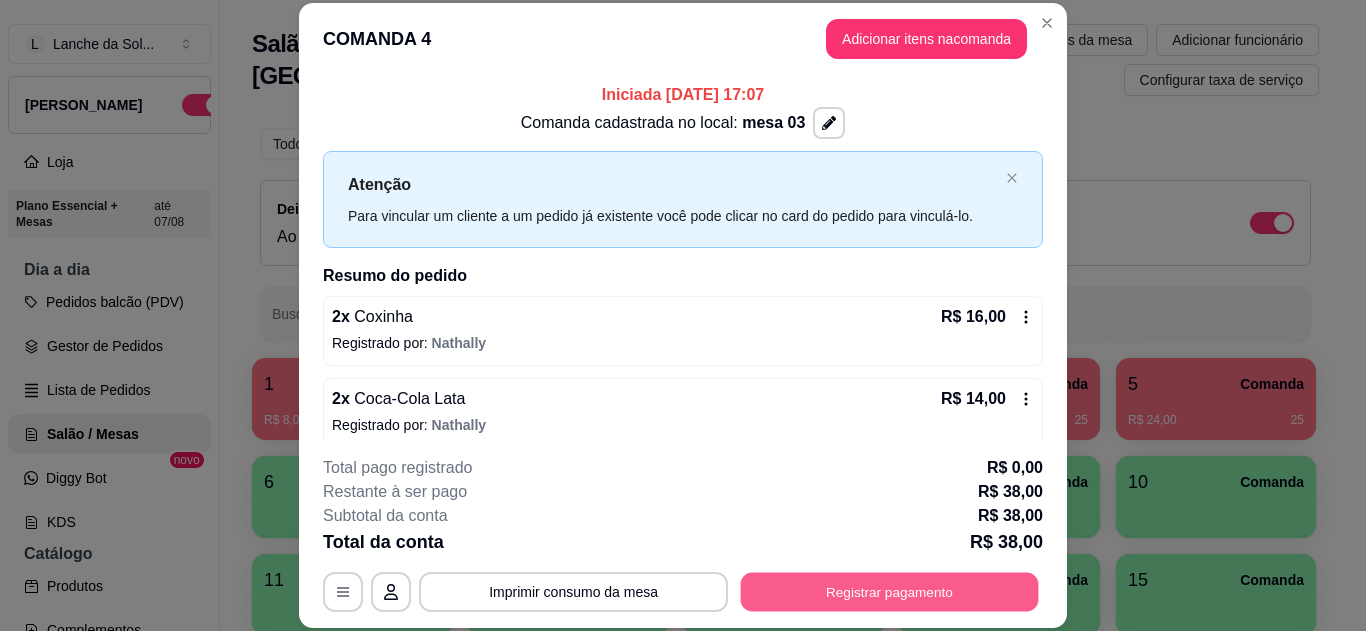 click on "Registrar pagamento" at bounding box center [890, 591] 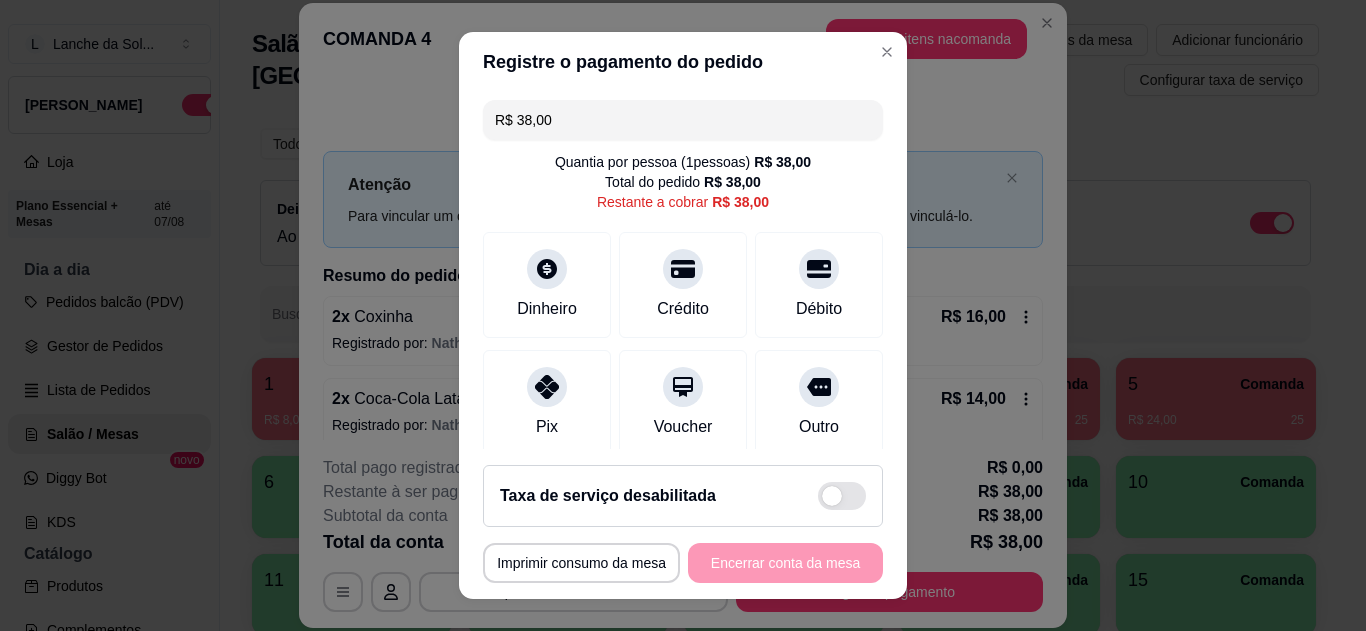 click on "Dinheiro" at bounding box center [547, 285] 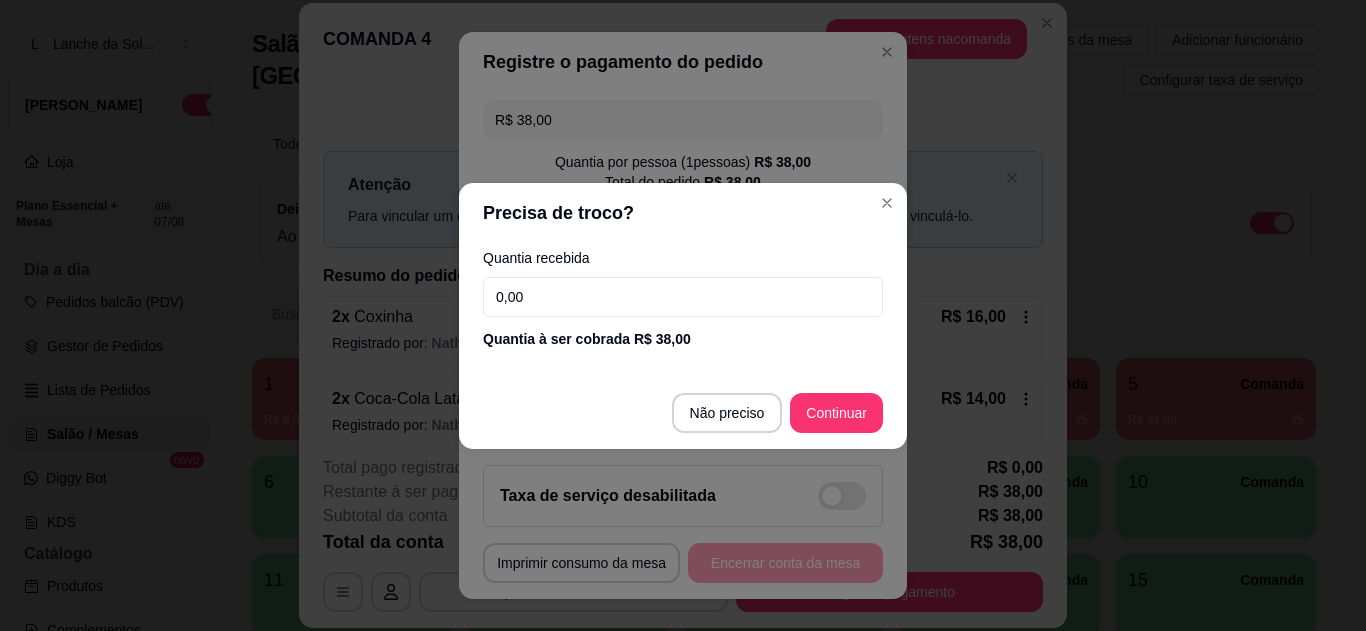 click on "0,00" at bounding box center [683, 297] 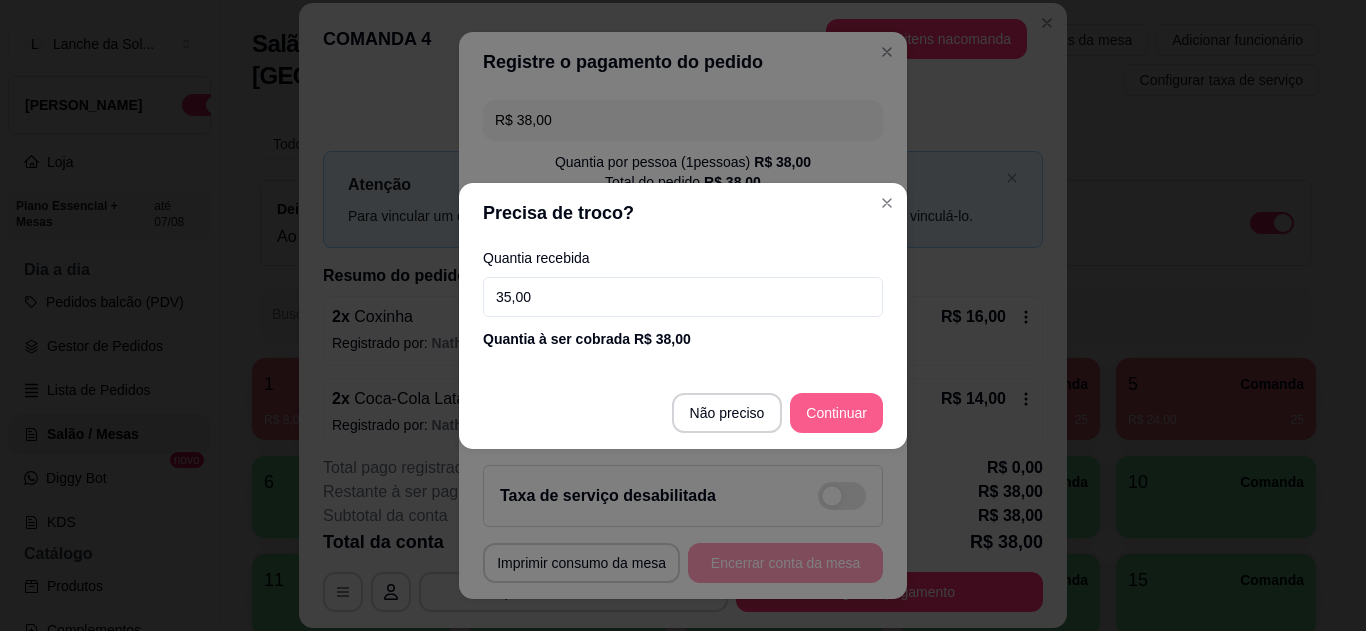 type on "35,00" 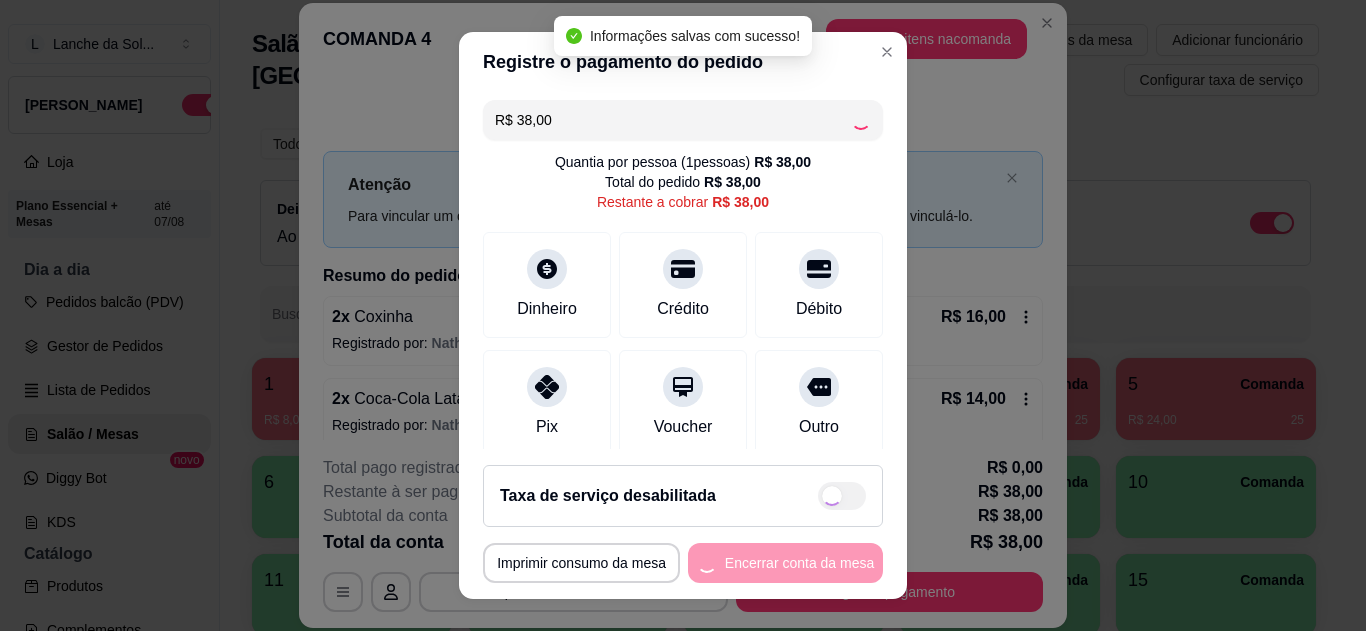 type on "R$ 0,00" 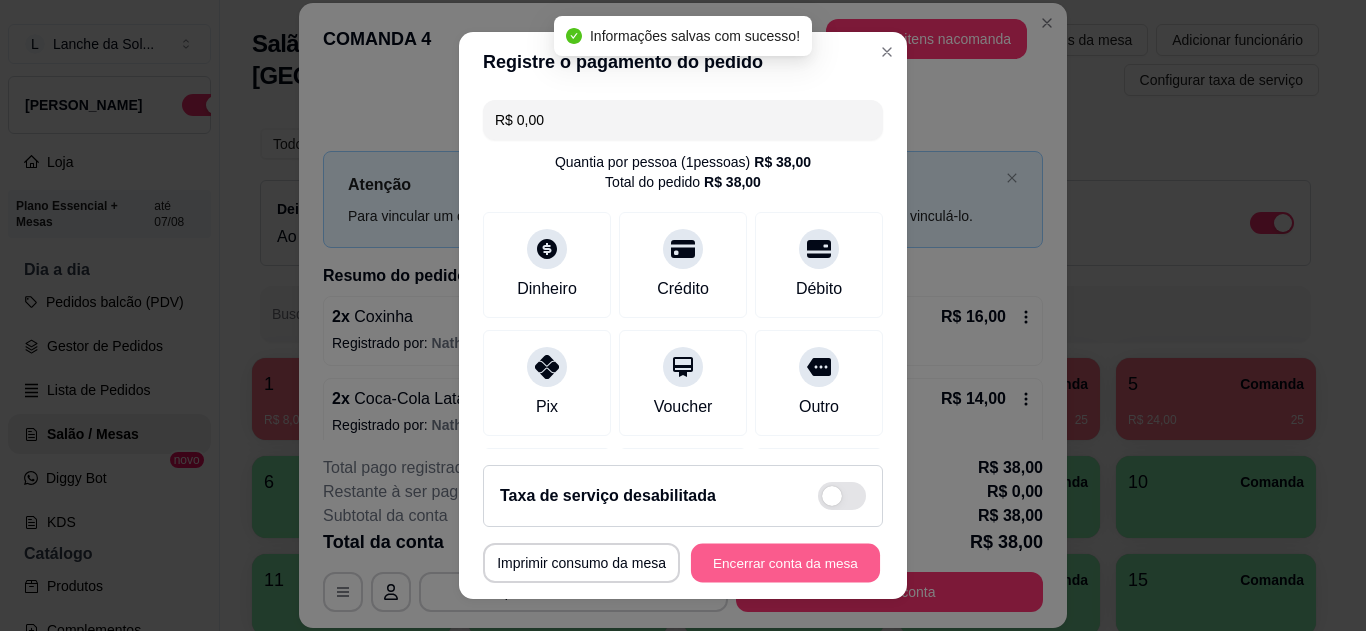 click on "Encerrar conta da mesa" at bounding box center [785, 563] 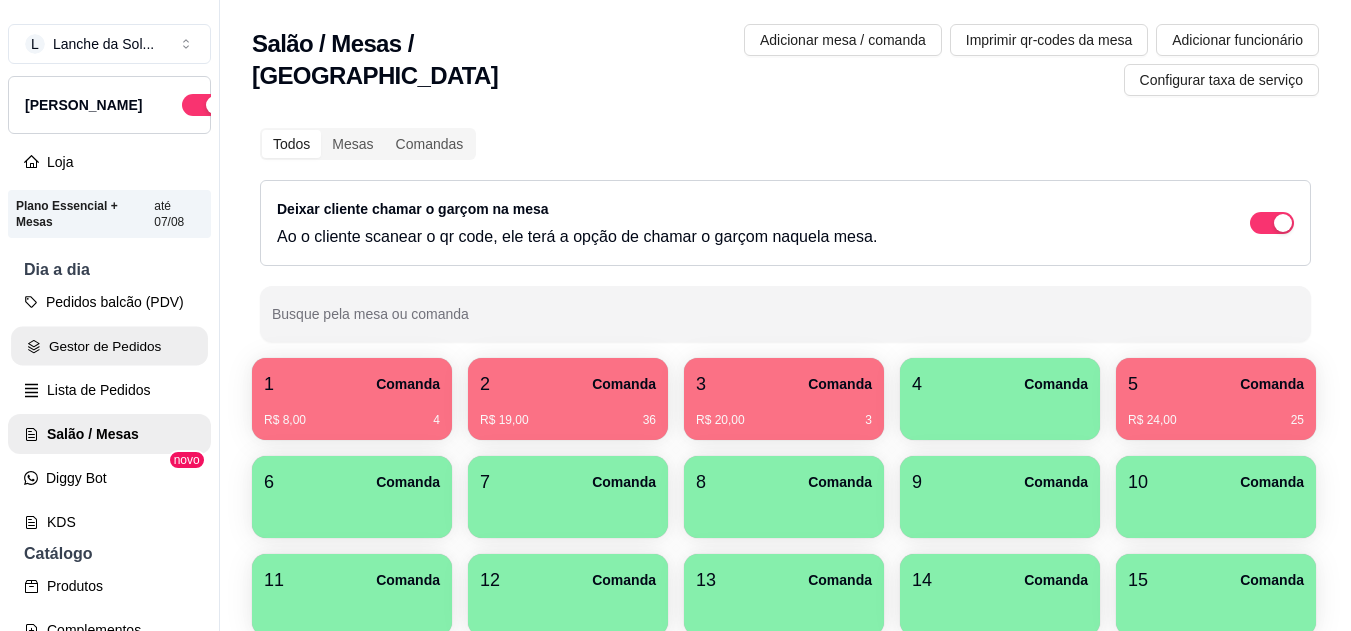 click on "Gestor de Pedidos" at bounding box center [109, 346] 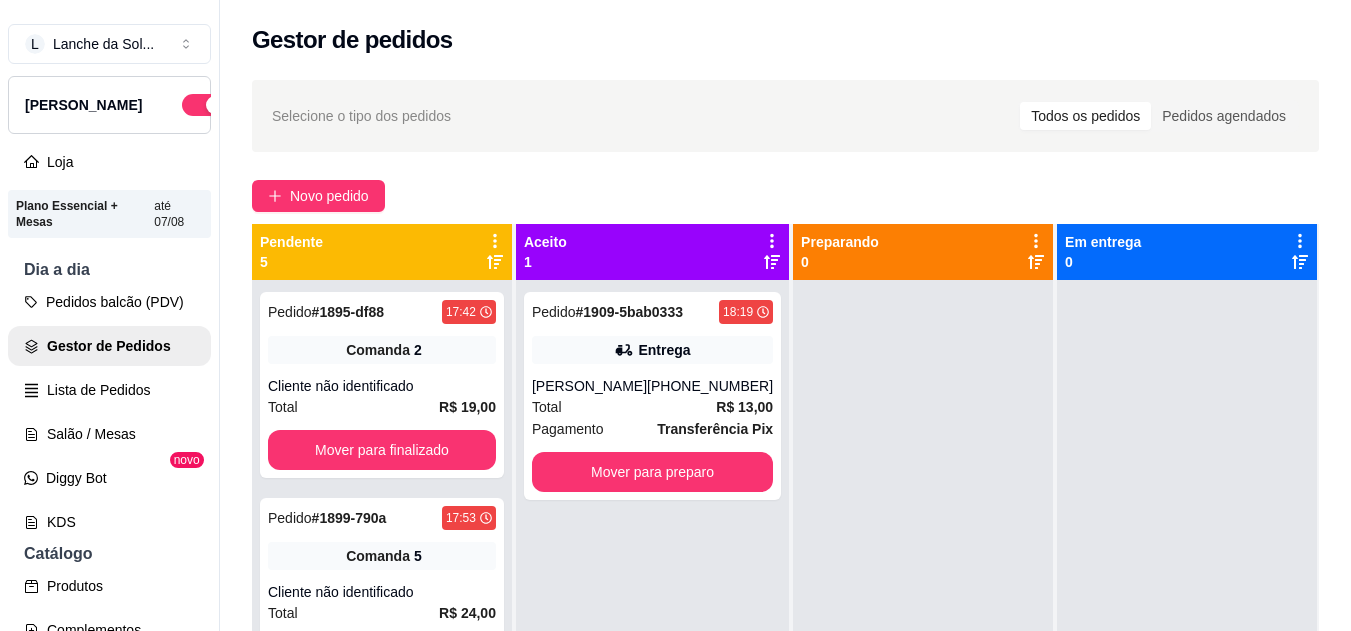 click on "Total R$ 13,00" at bounding box center [652, 407] 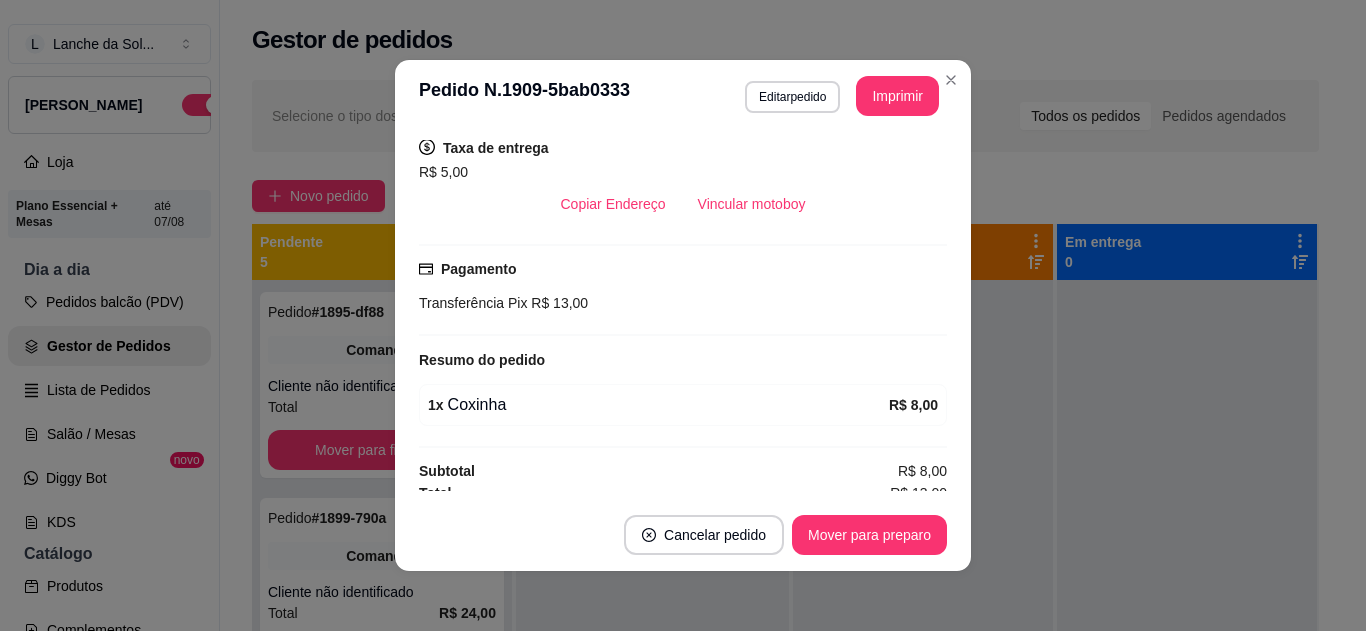 scroll, scrollTop: 426, scrollLeft: 0, axis: vertical 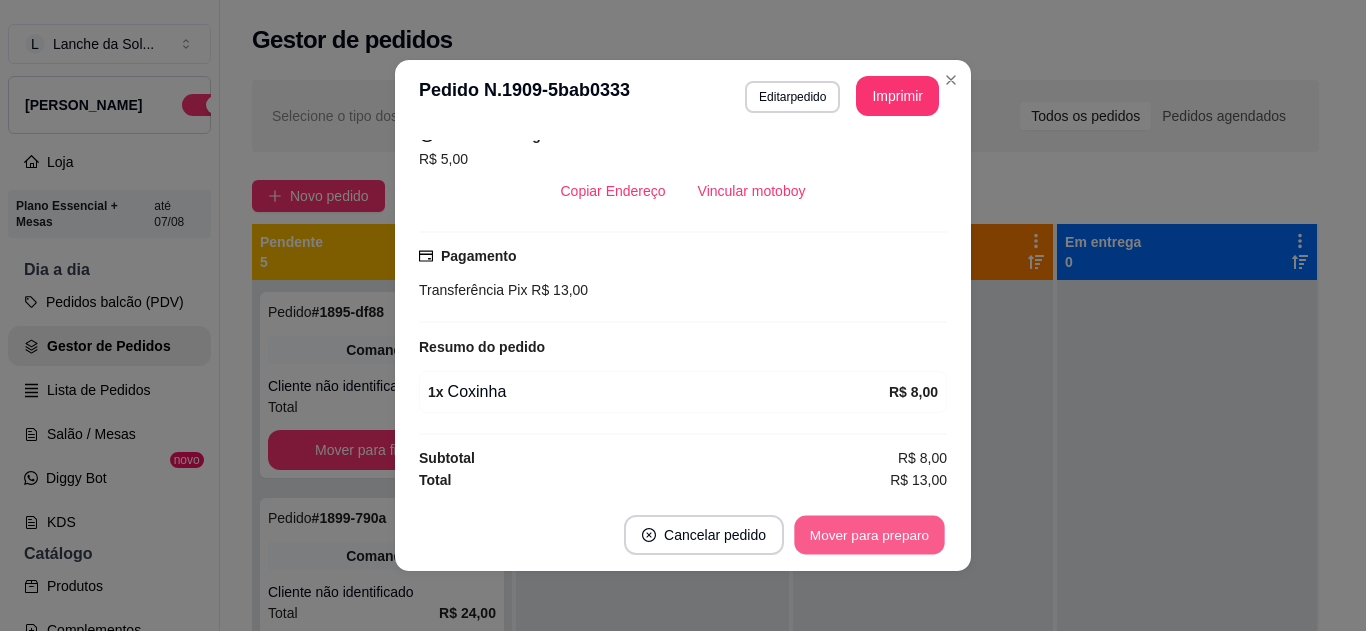 click on "Mover para preparo" at bounding box center [869, 535] 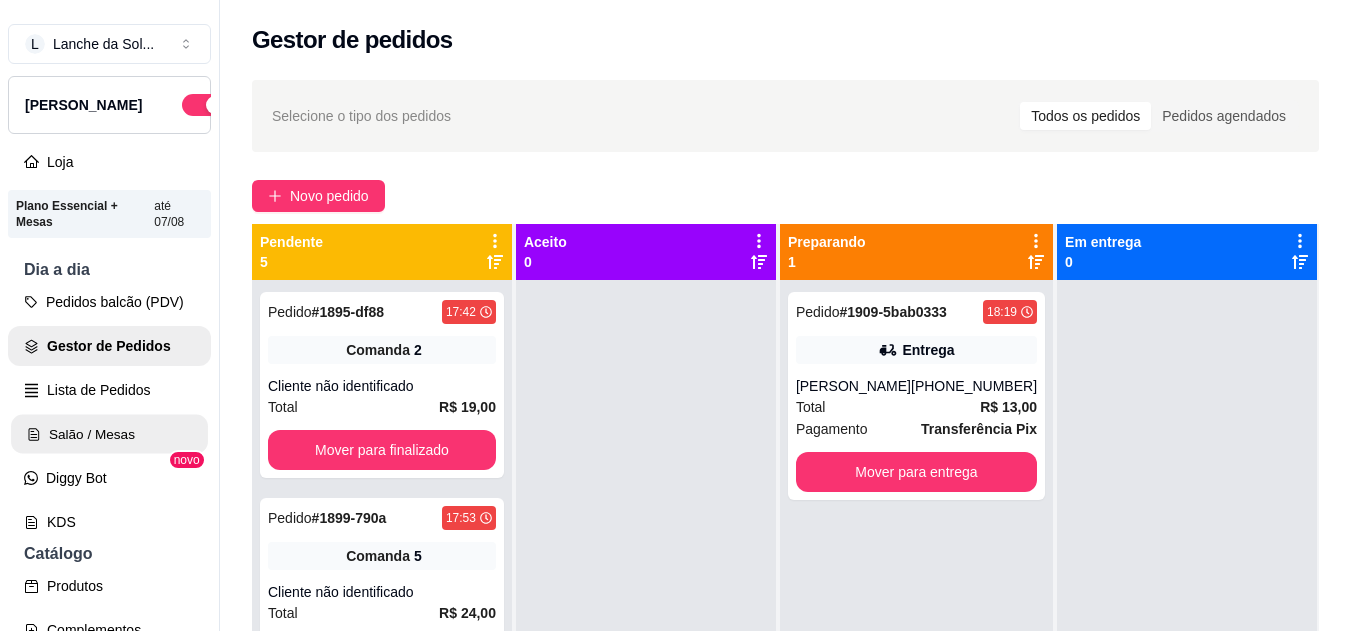click on "Salão / Mesas" at bounding box center [109, 434] 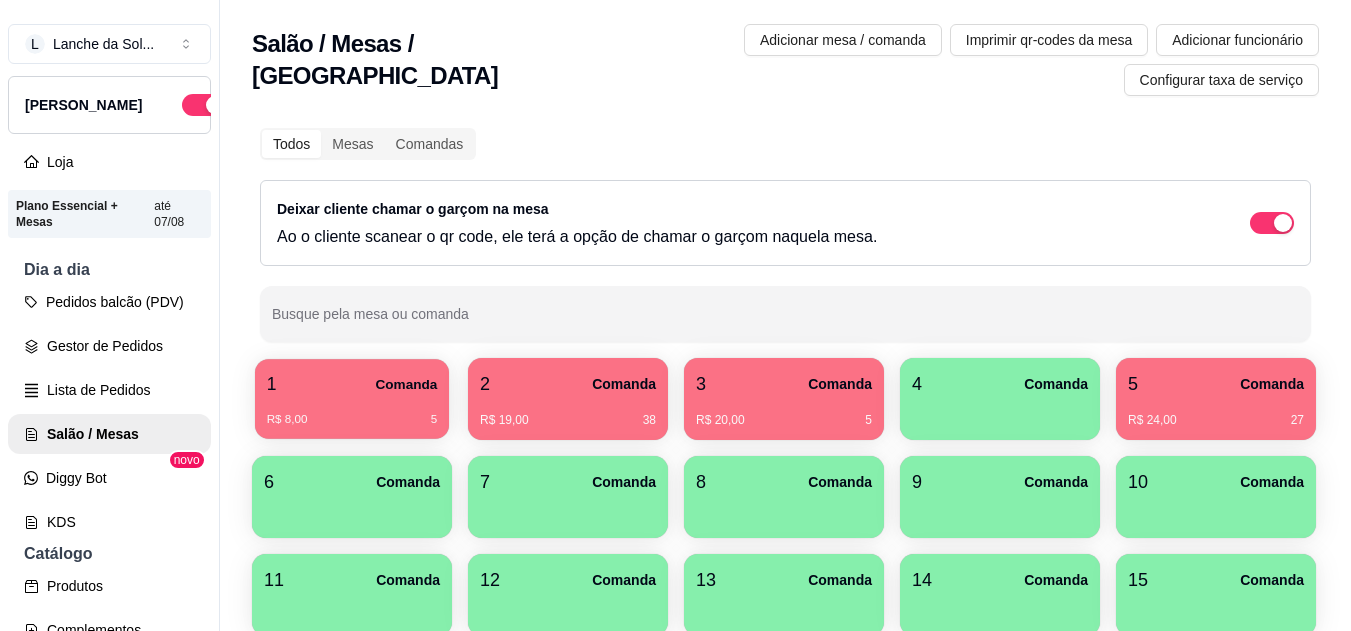 click on "R$ 8,00 5" at bounding box center (352, 420) 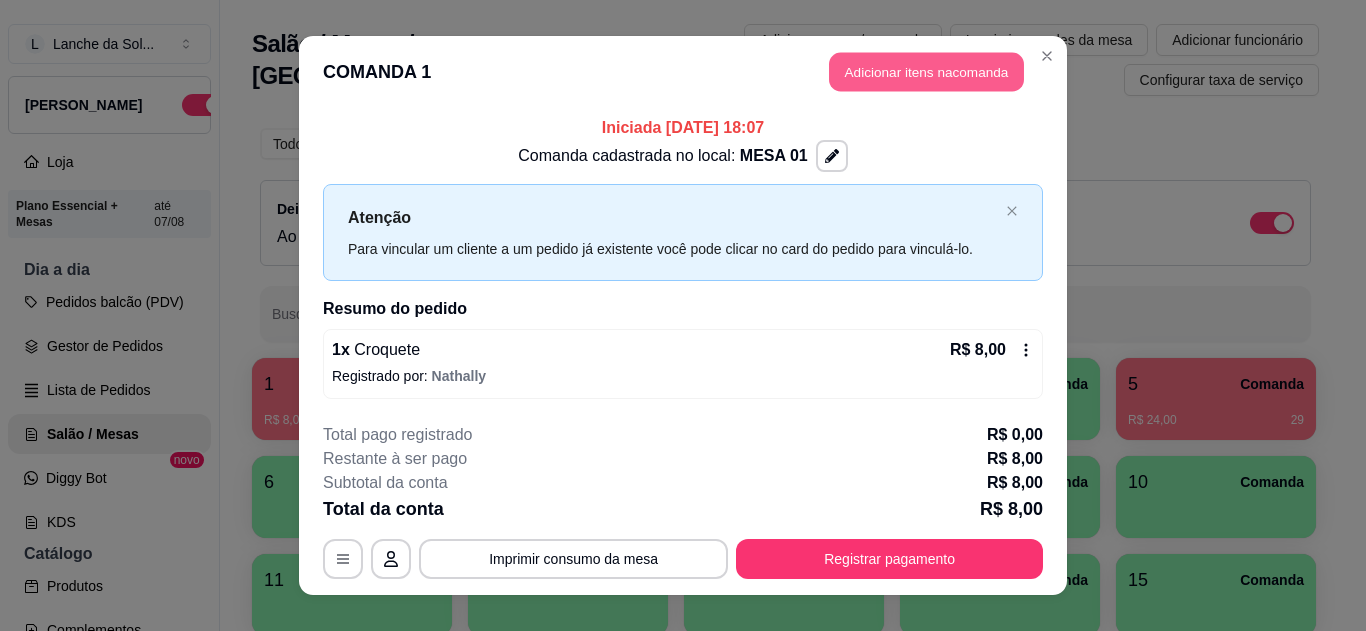 click on "Adicionar itens na  comanda" at bounding box center [926, 72] 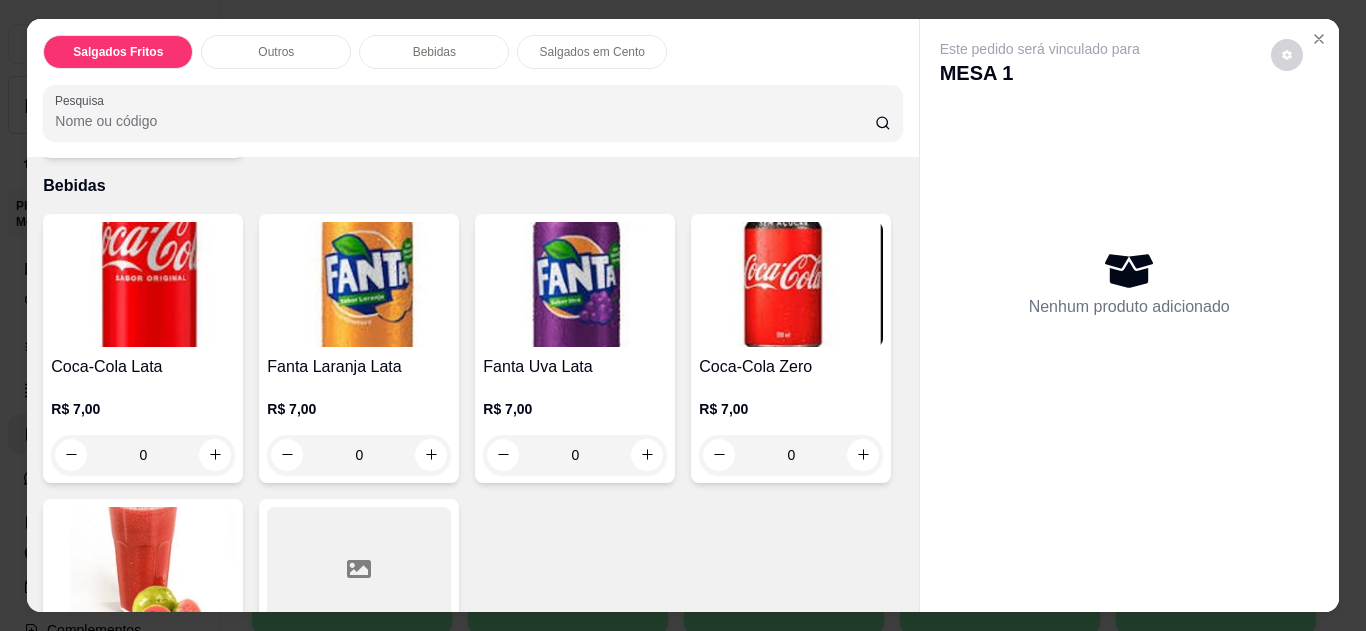 scroll, scrollTop: 1040, scrollLeft: 0, axis: vertical 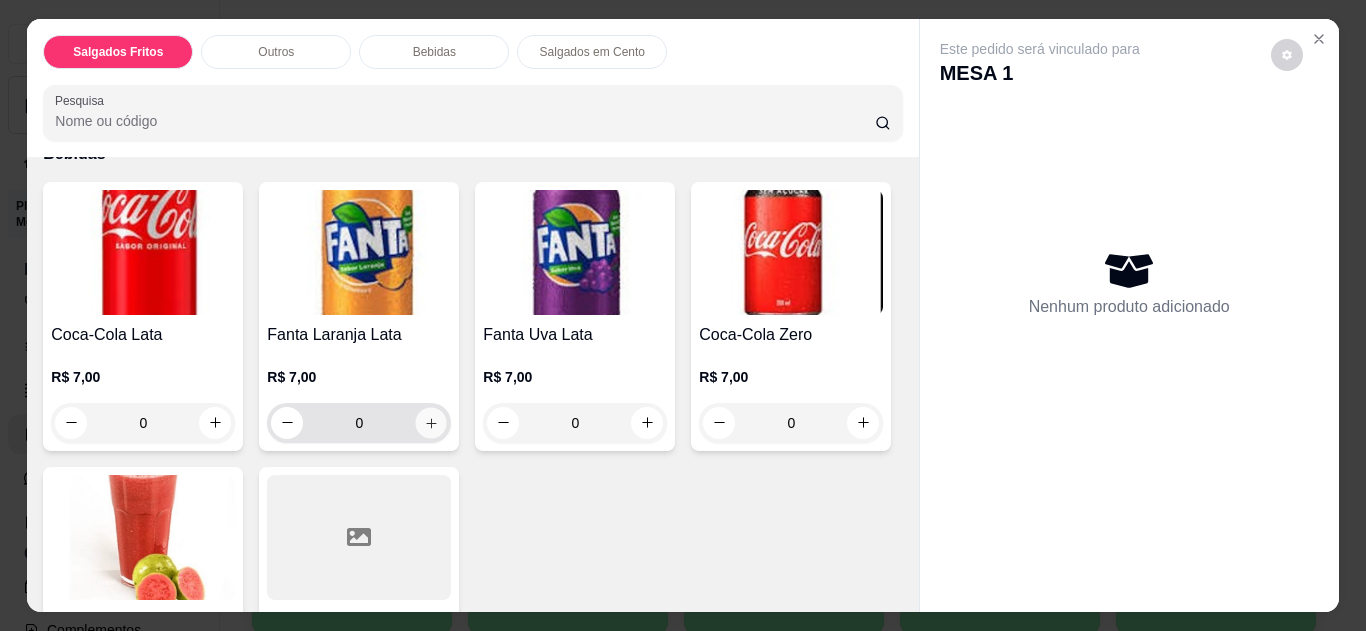 click 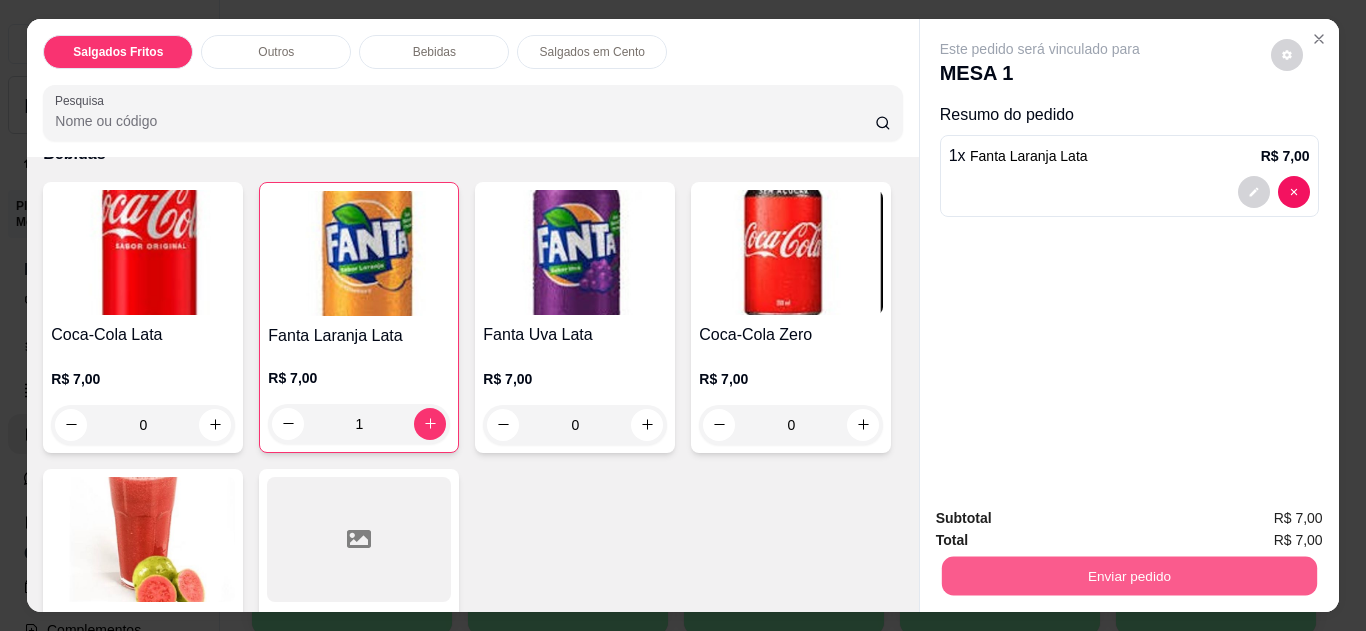 click on "Enviar pedido" at bounding box center [1128, 576] 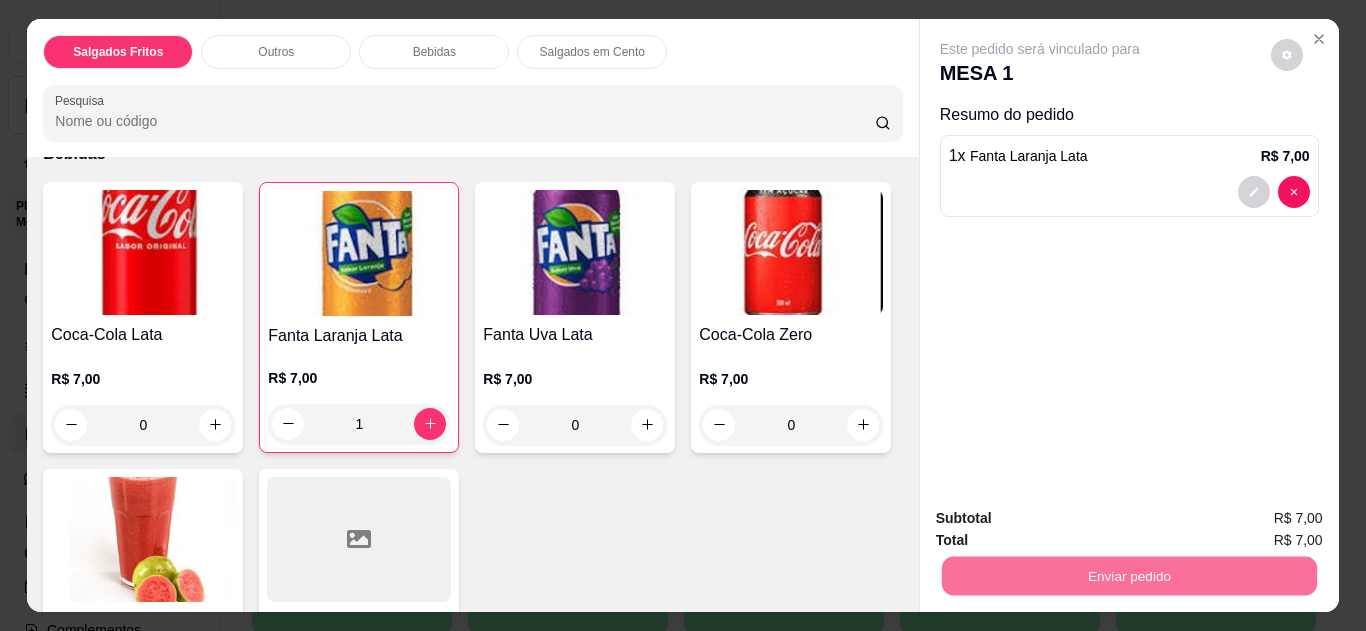 click on "Não registrar e enviar pedido" at bounding box center (1063, 519) 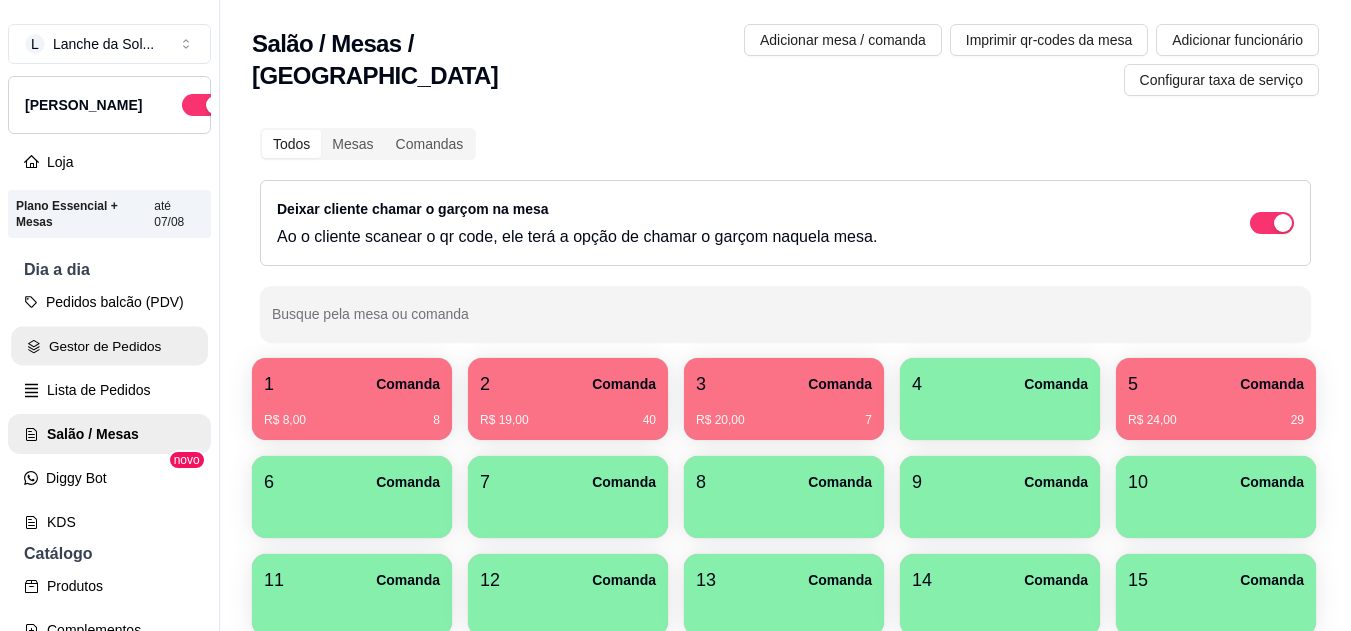 click on "Gestor de Pedidos" at bounding box center [109, 346] 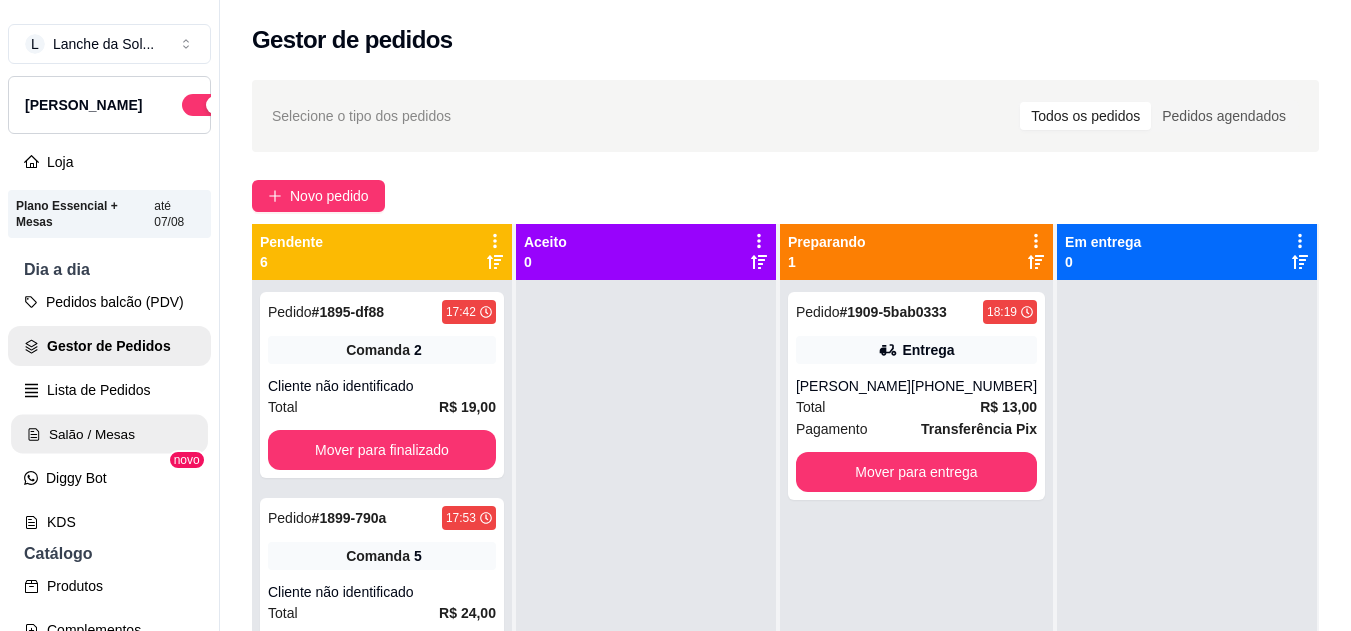 click on "Salão / Mesas" at bounding box center (109, 434) 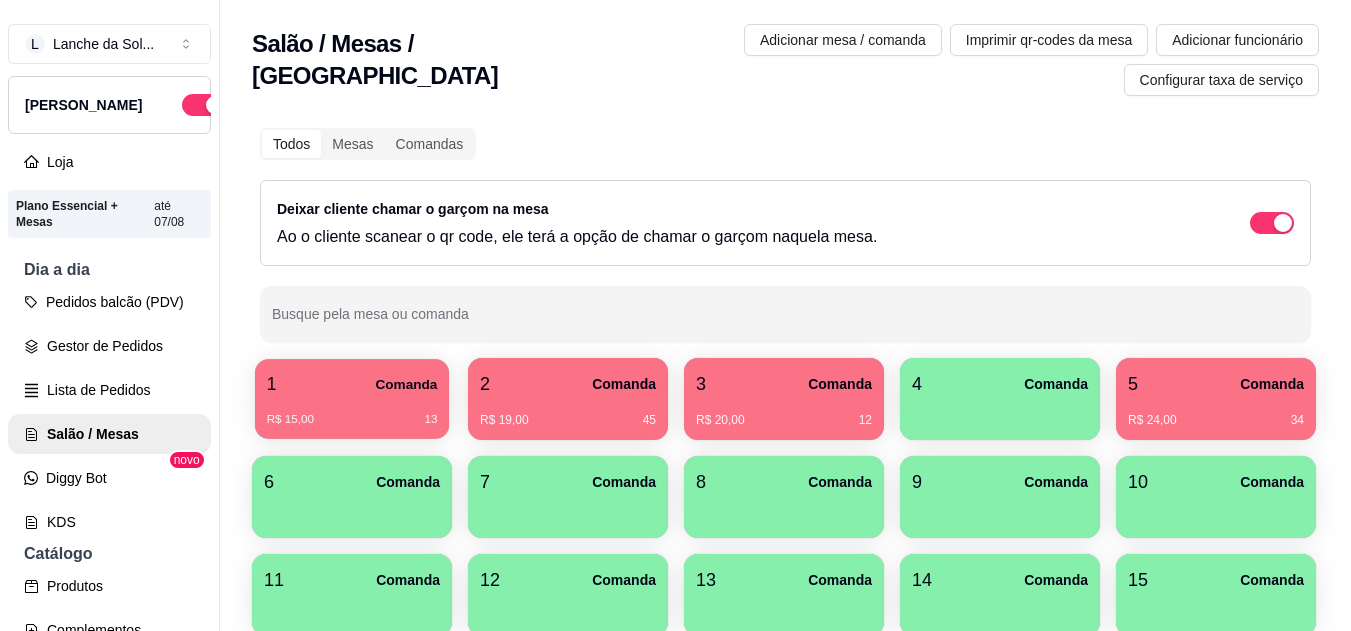 click on "Comanda" at bounding box center [406, 384] 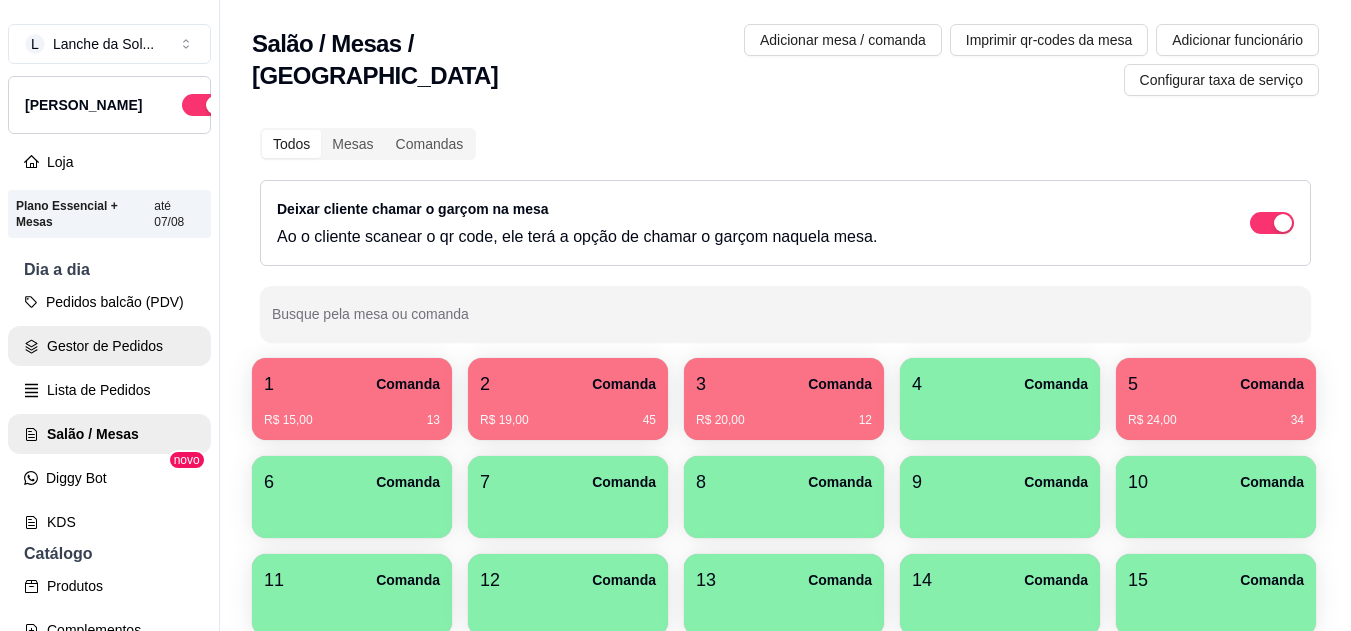 click on "Gestor de Pedidos" at bounding box center [109, 346] 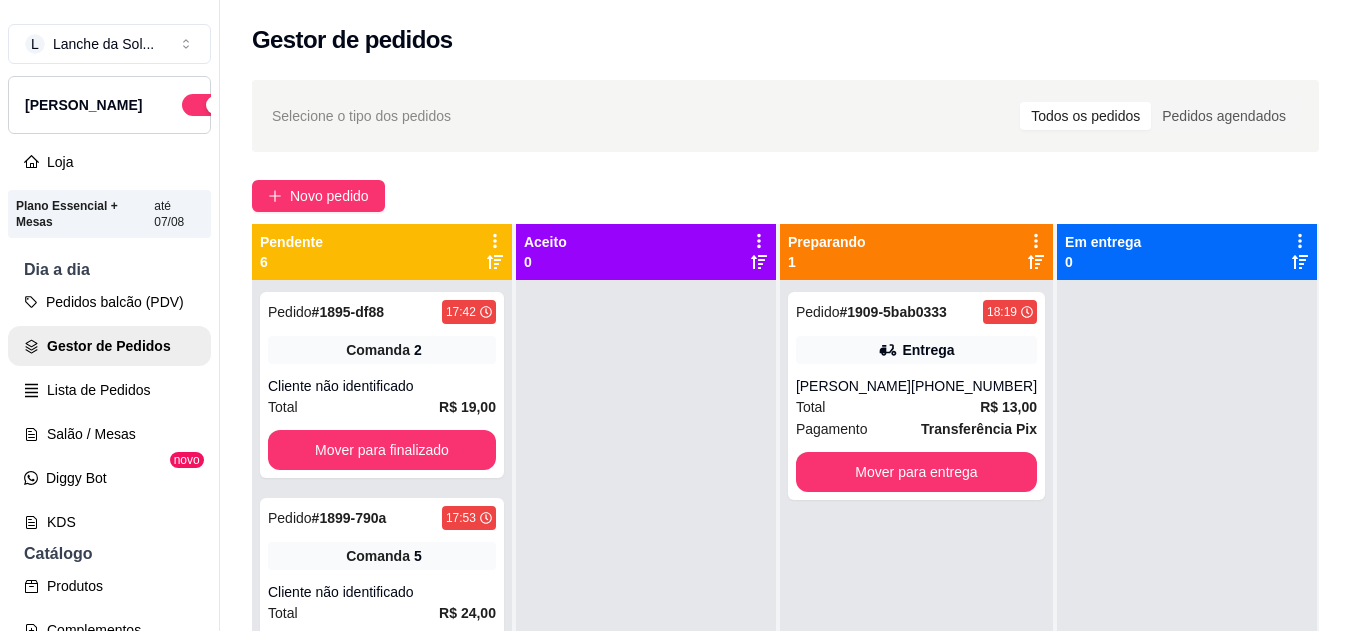 click on "Total R$ 13,00" at bounding box center (916, 407) 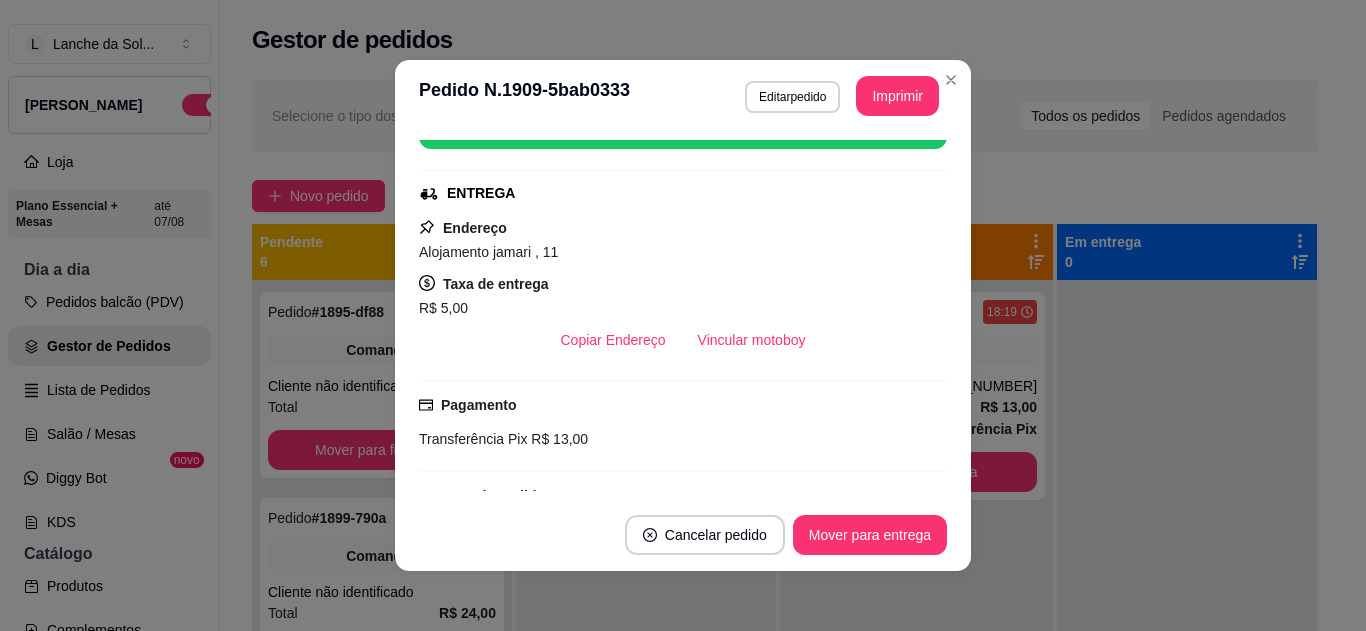 scroll, scrollTop: 280, scrollLeft: 0, axis: vertical 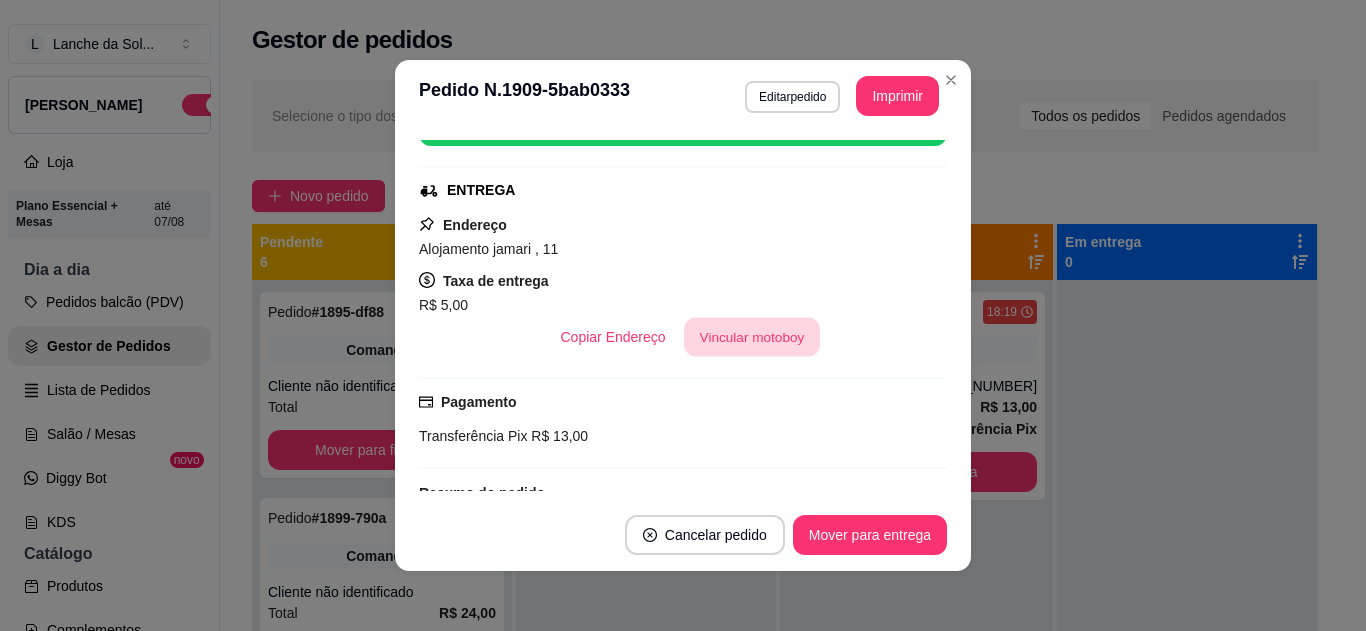 click on "Vincular motoboy" at bounding box center (752, 337) 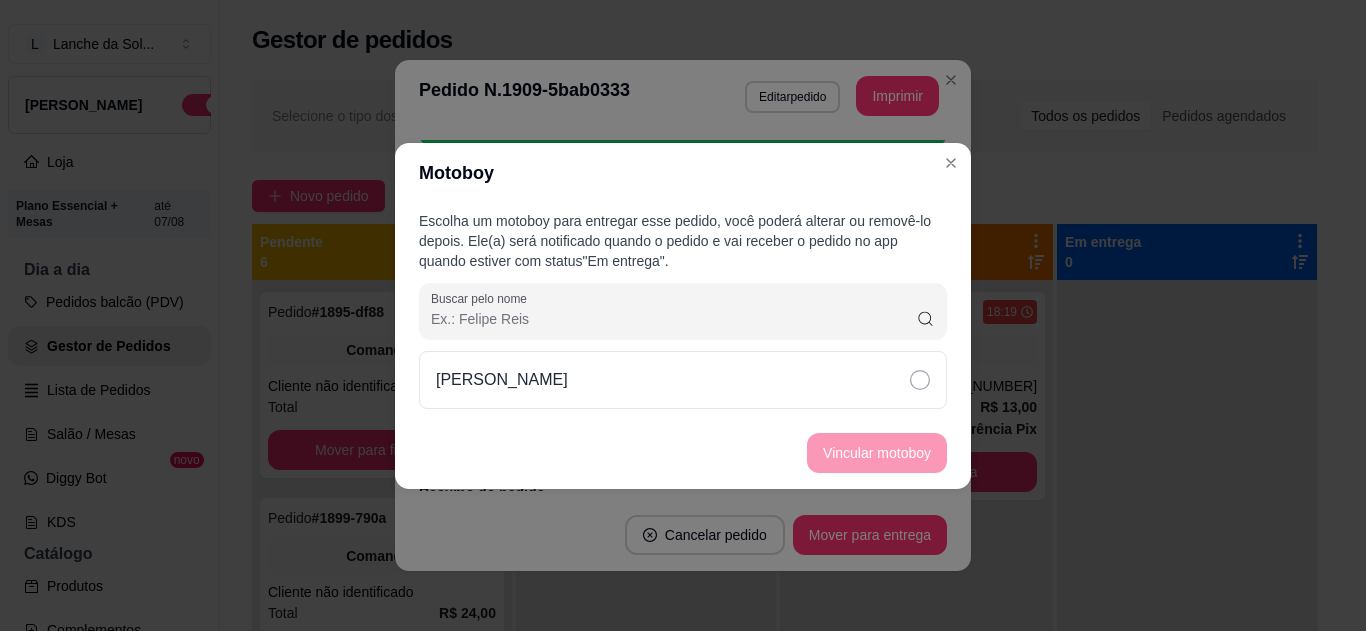 click on "[PERSON_NAME]" at bounding box center [683, 380] 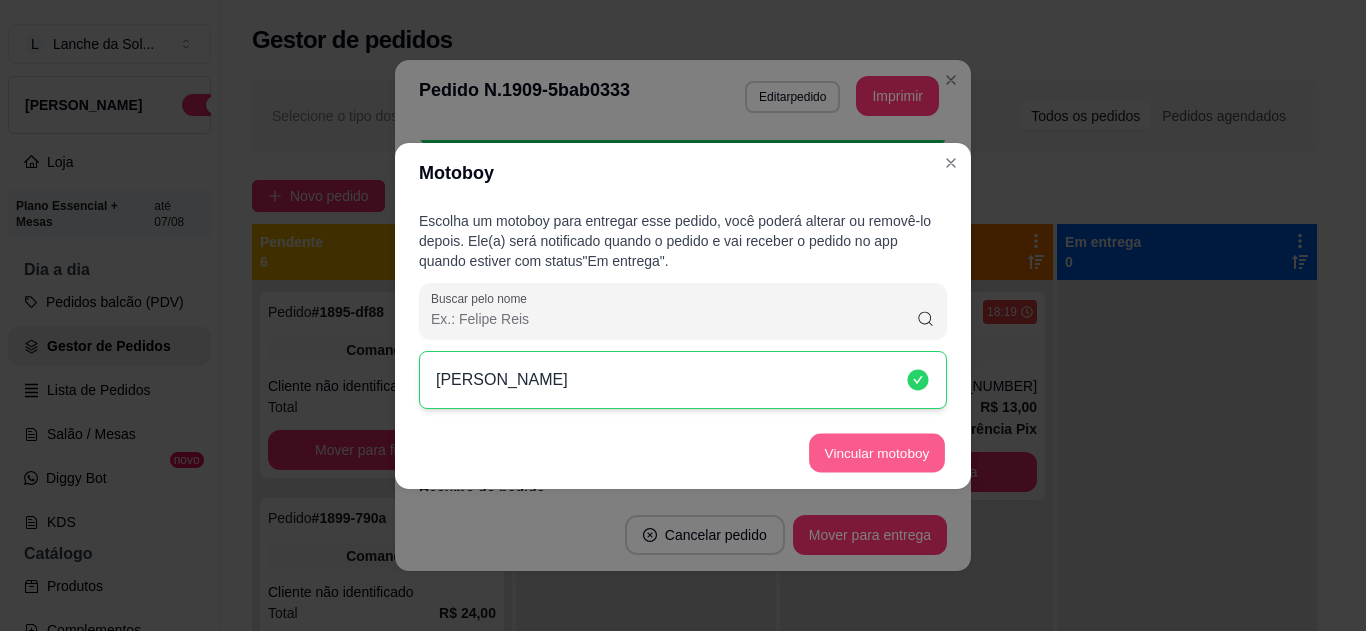 click on "Vincular motoboy" at bounding box center (877, 452) 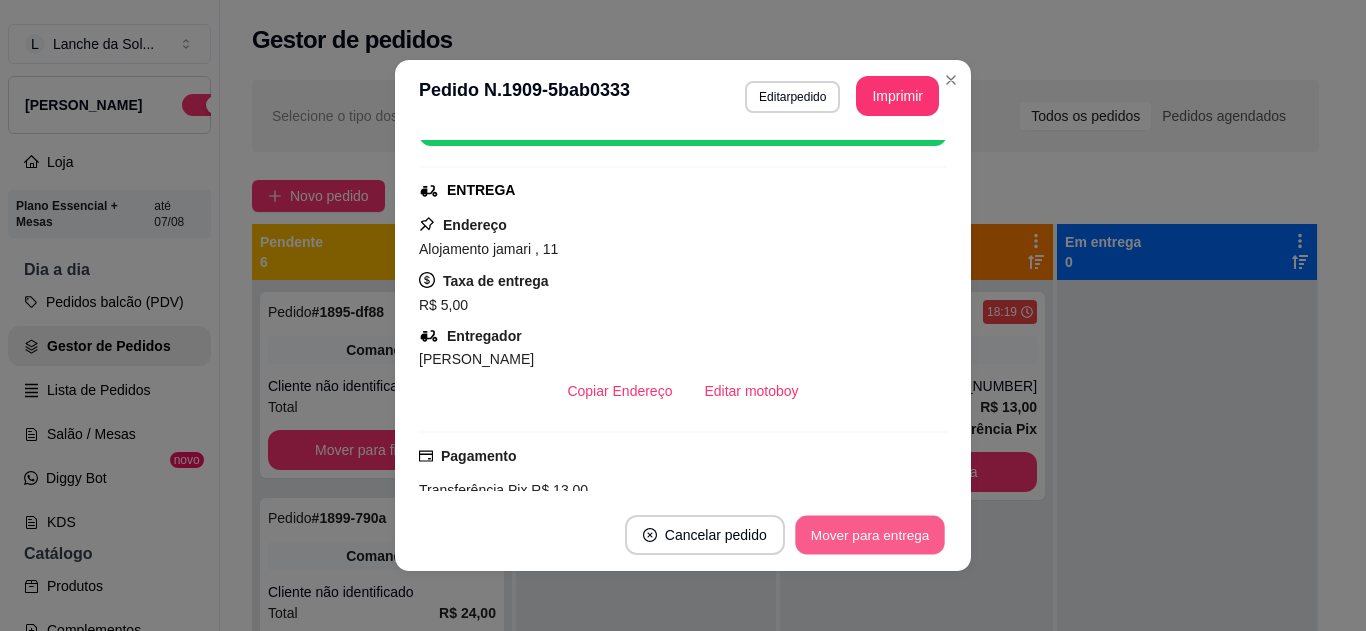 click on "Mover para entrega" at bounding box center [870, 535] 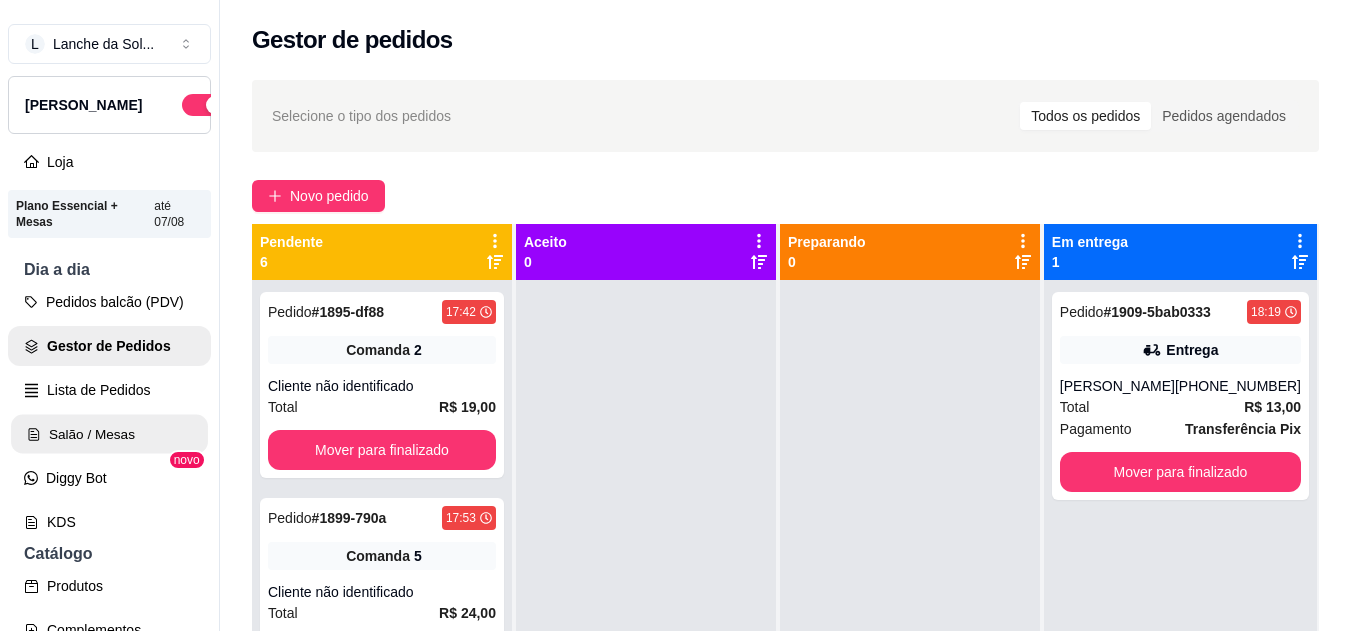 click on "Salão / Mesas" at bounding box center (109, 434) 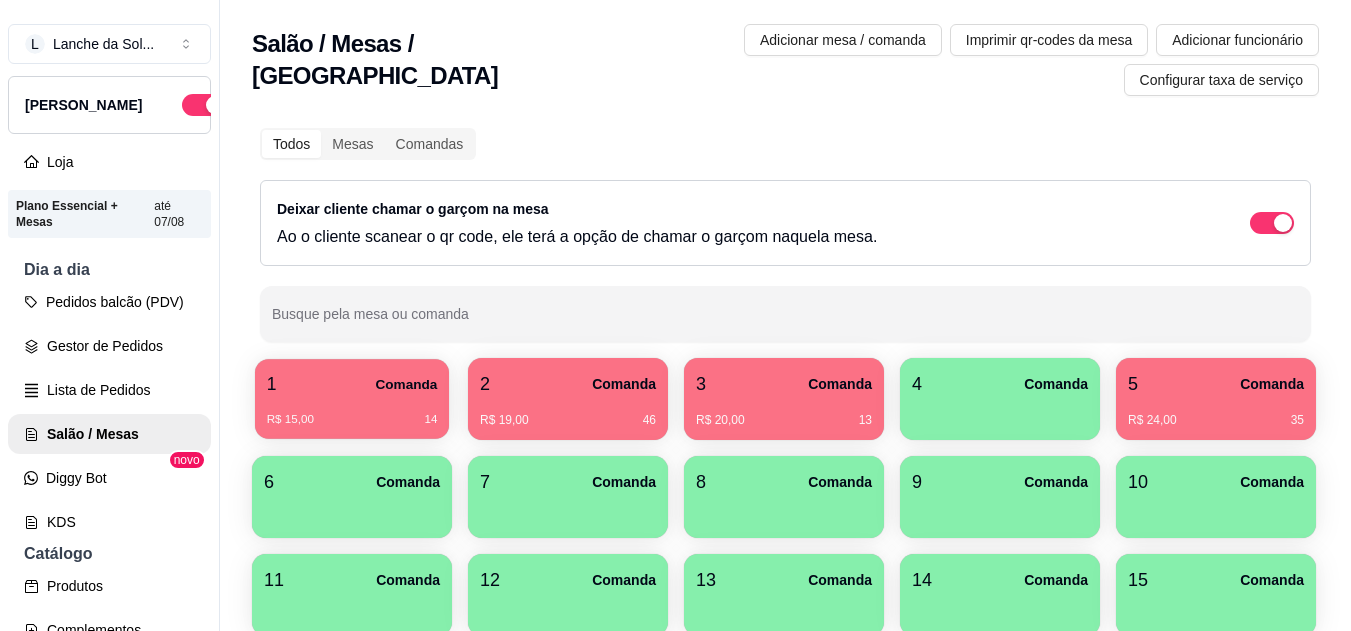 click on "R$ 15,00 14" at bounding box center [352, 412] 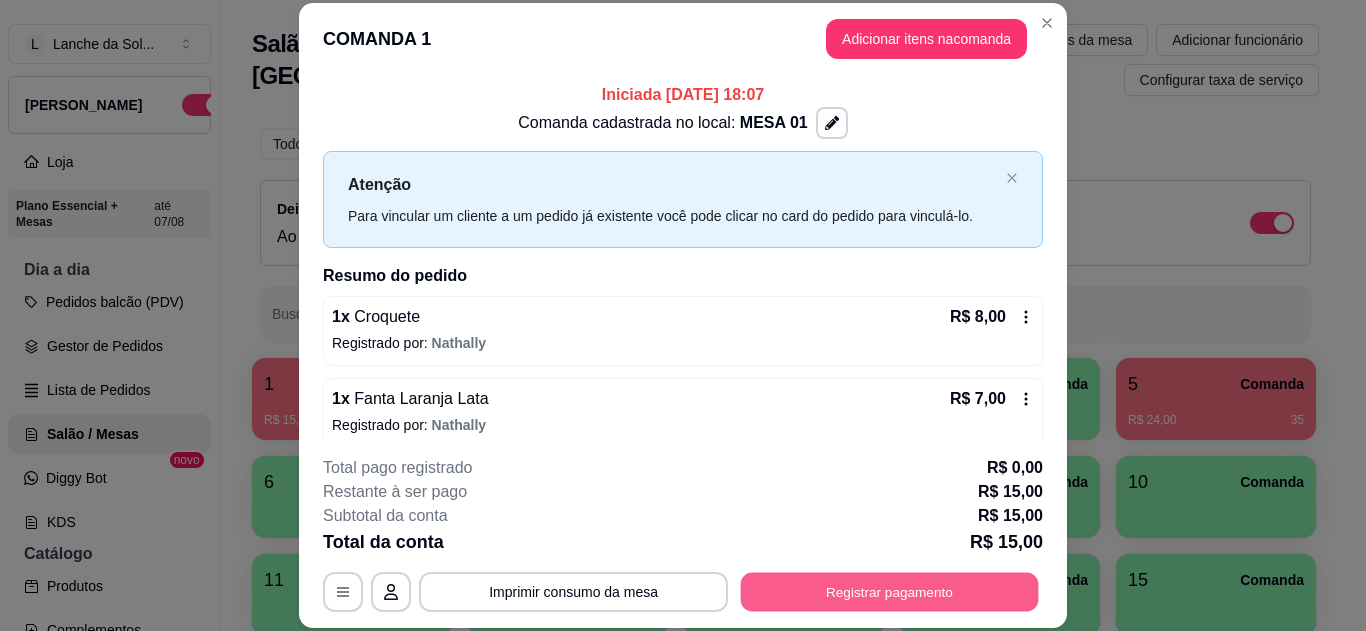 click on "Registrar pagamento" at bounding box center [890, 591] 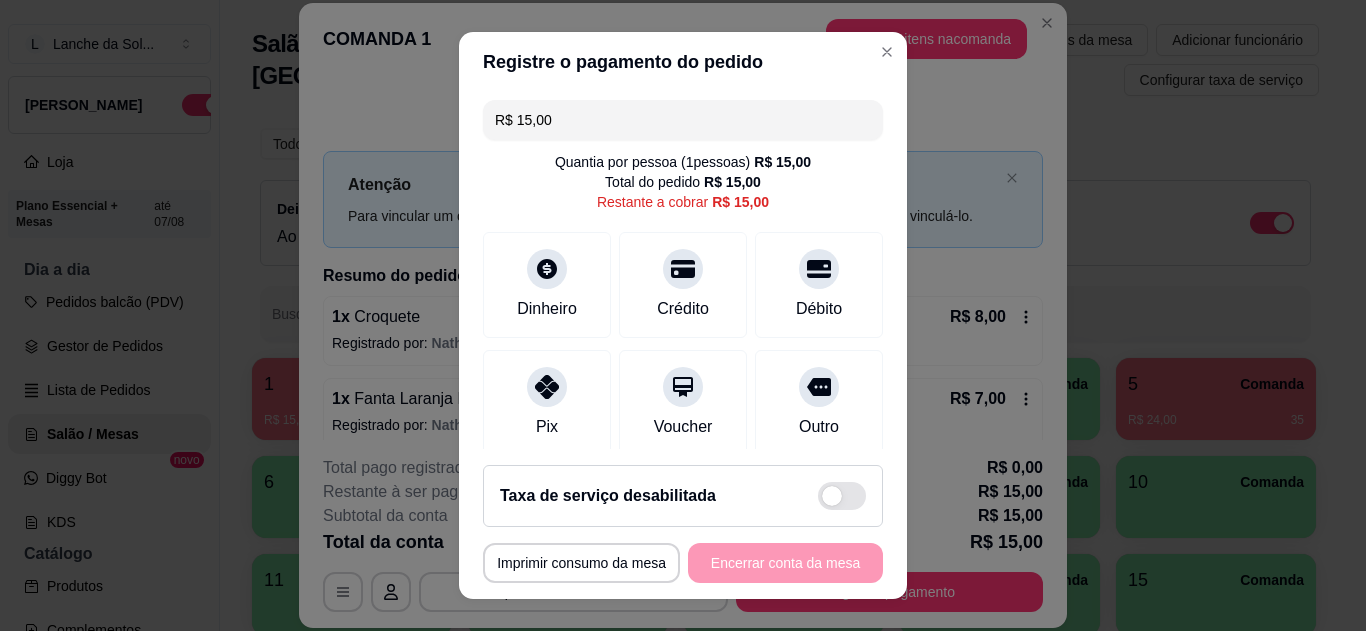 click 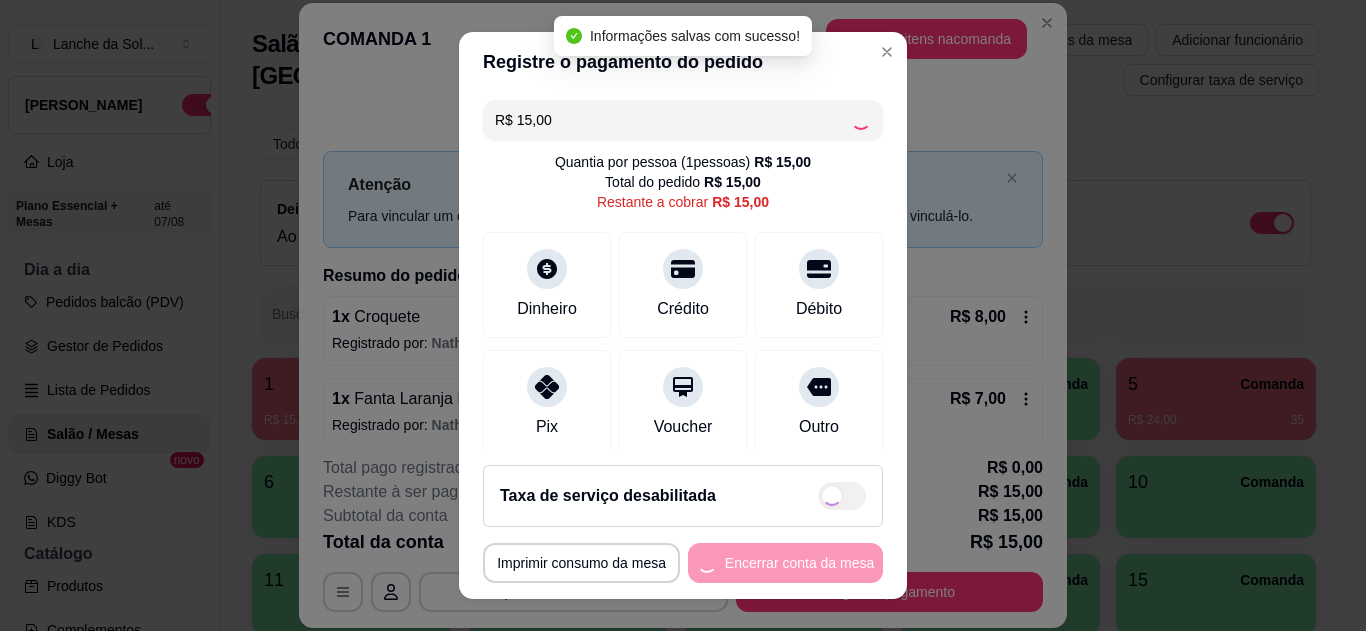 type on "R$ 0,00" 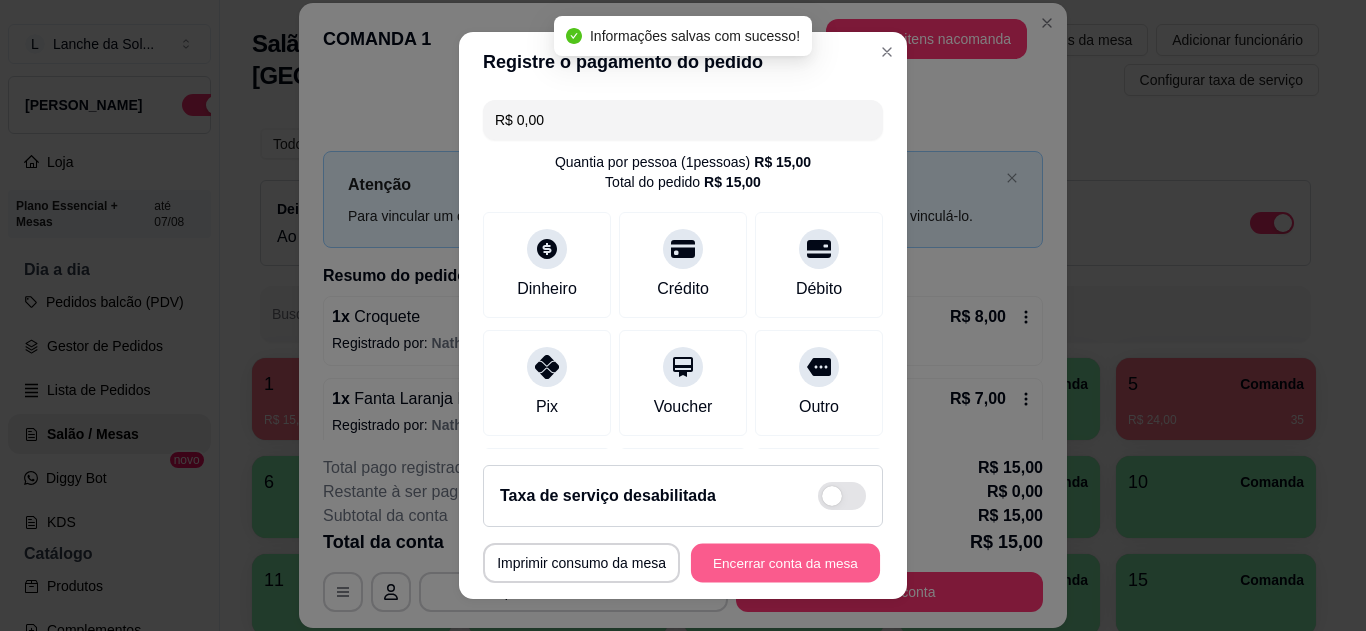 click on "Encerrar conta da mesa" at bounding box center (785, 563) 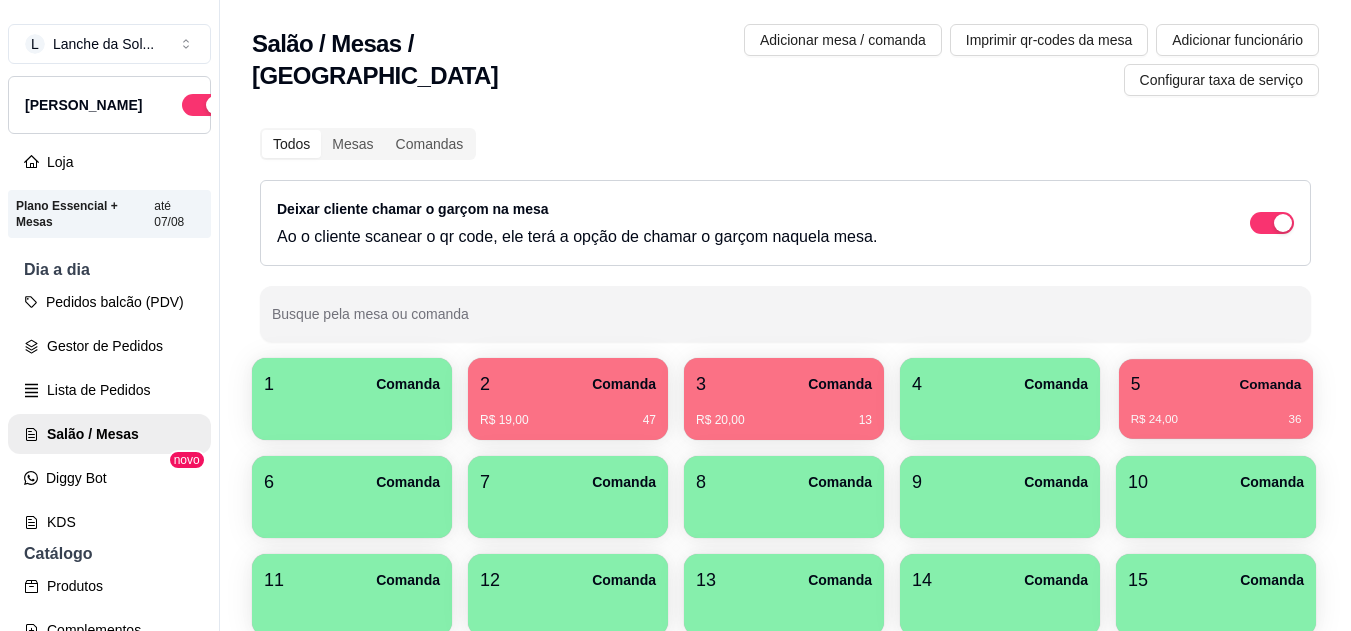 click on "R$ 24,00 36" at bounding box center (1216, 412) 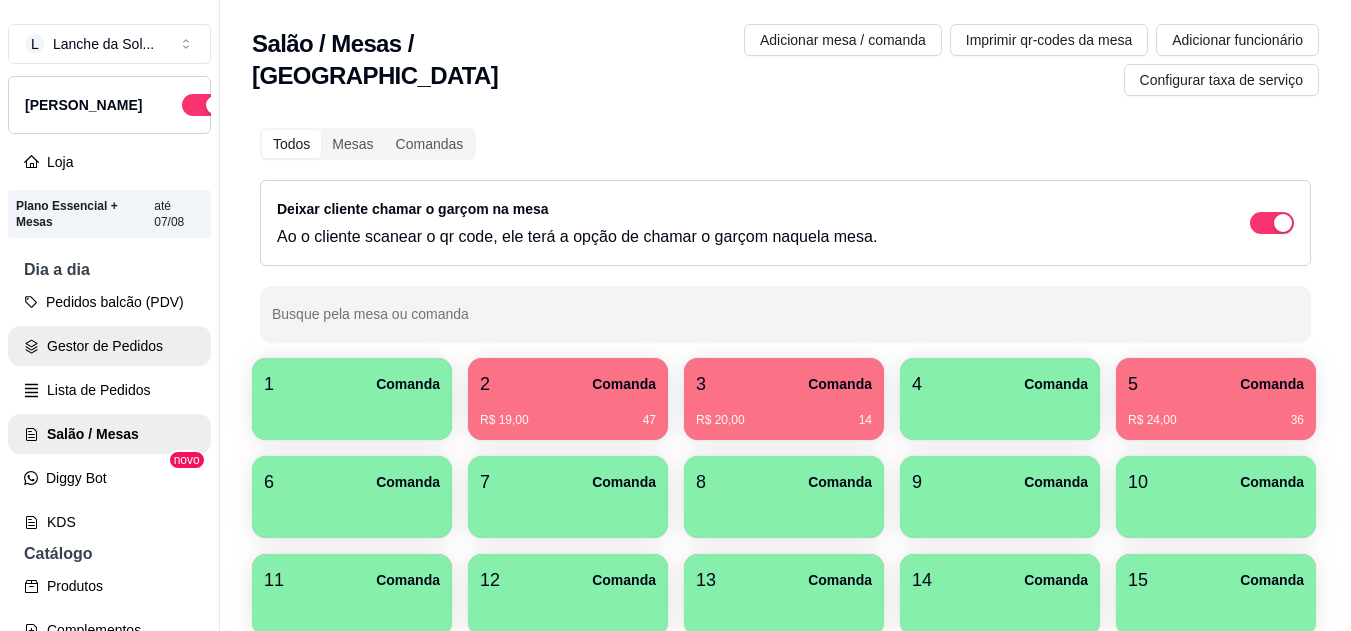 click on "Gestor de Pedidos" at bounding box center [109, 346] 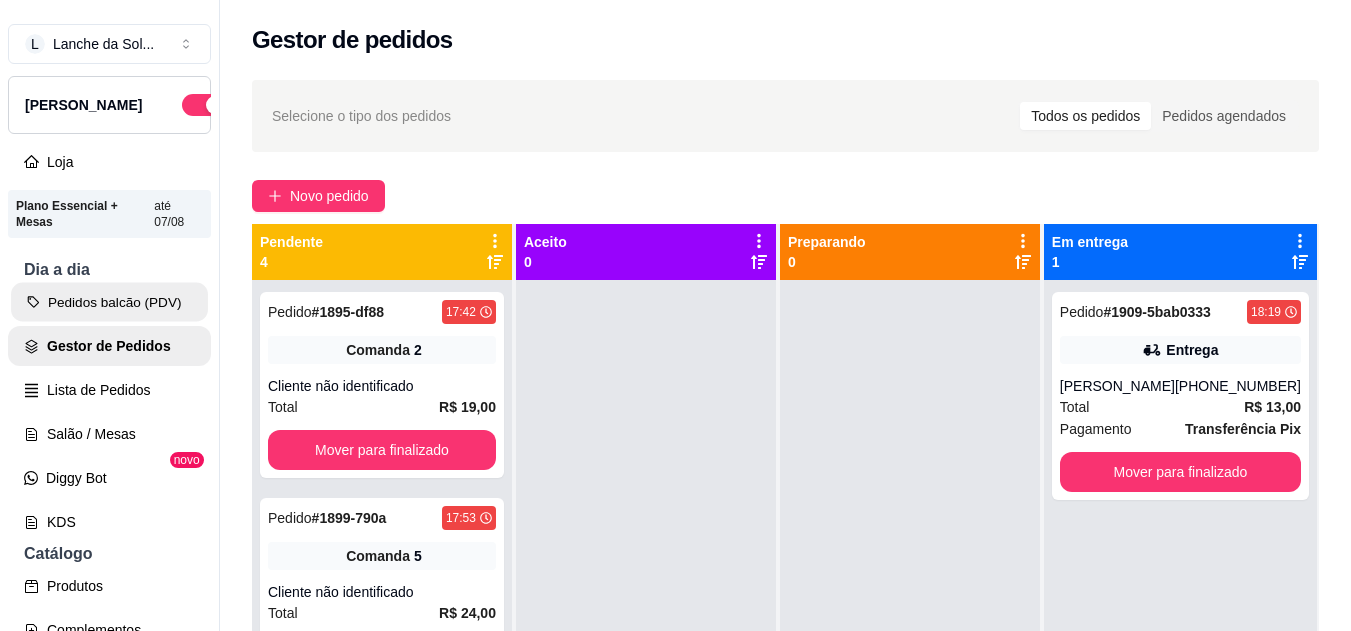 click on "Pedidos balcão (PDV)" at bounding box center (109, 302) 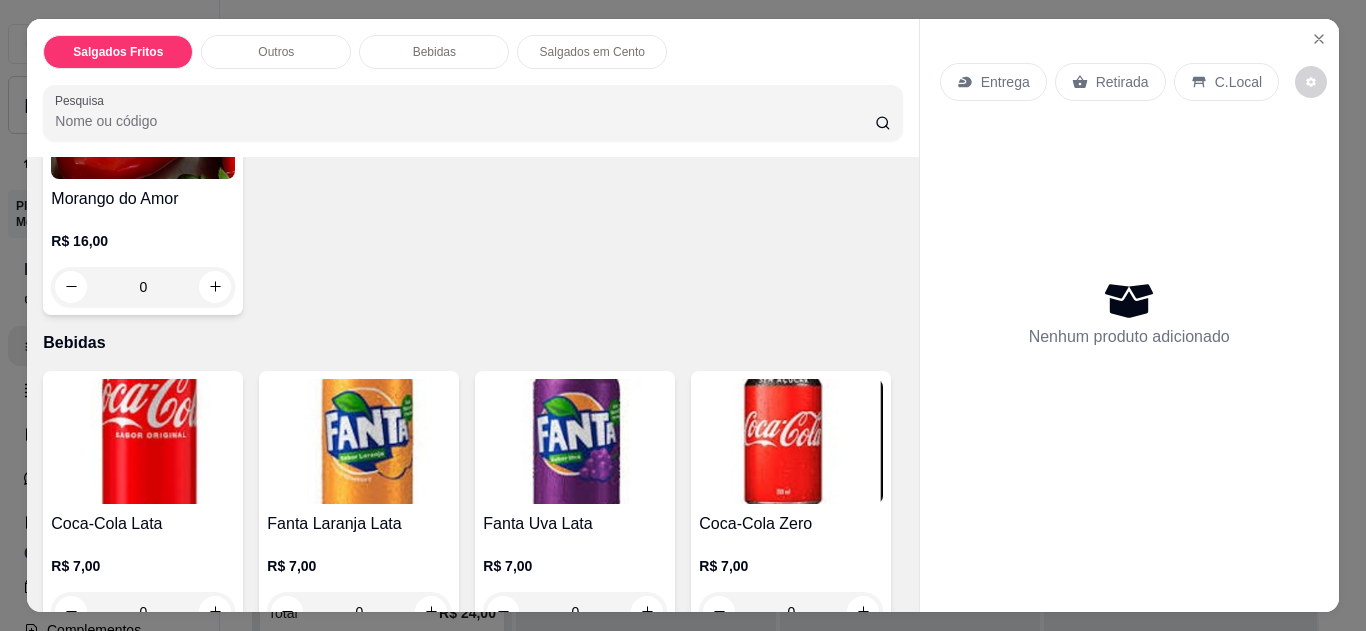 scroll, scrollTop: 880, scrollLeft: 0, axis: vertical 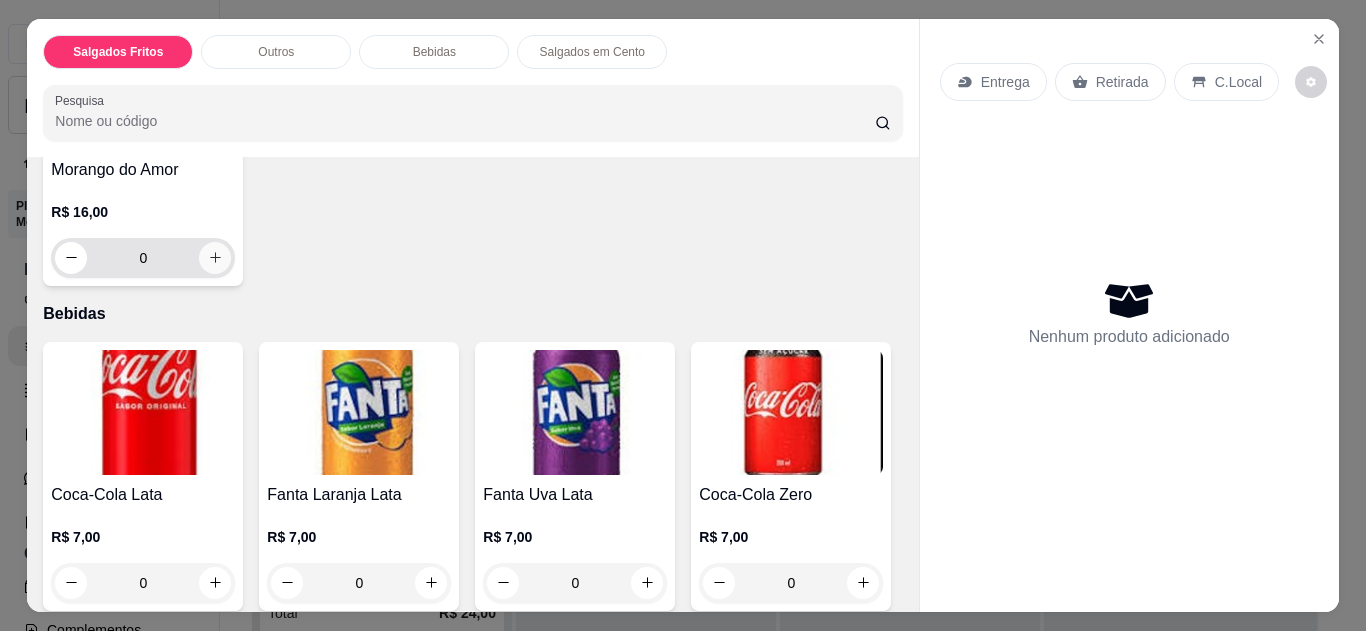 click 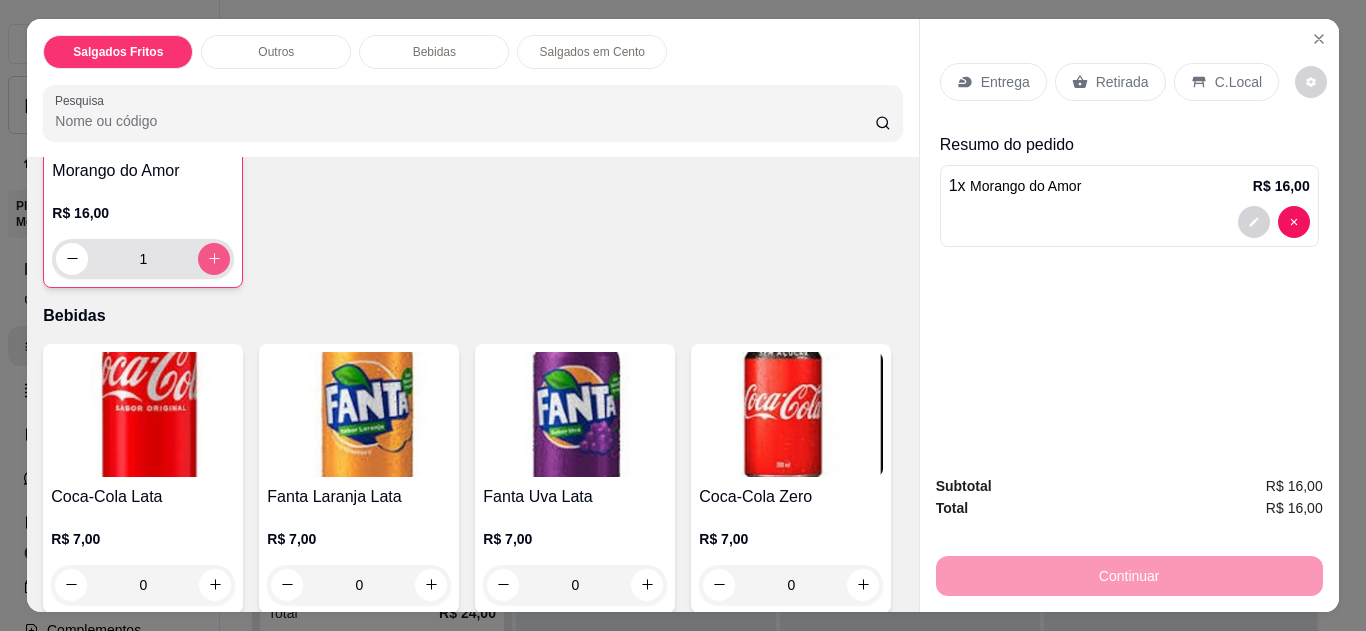 scroll, scrollTop: 881, scrollLeft: 0, axis: vertical 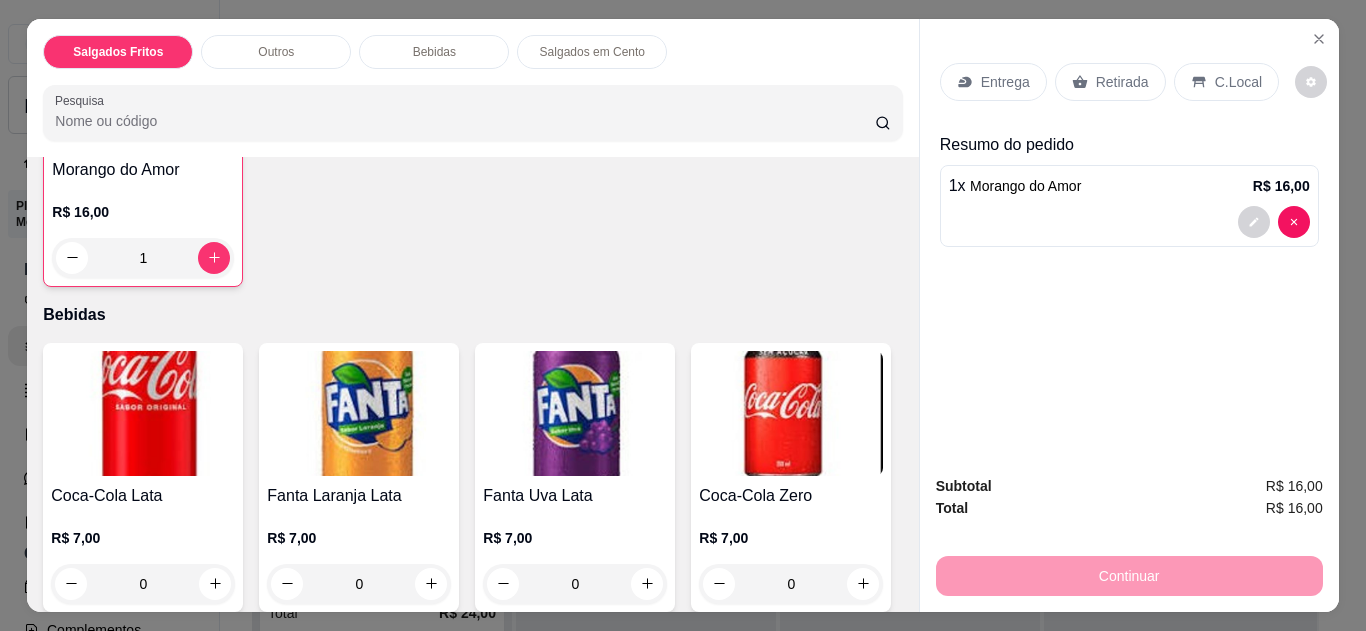 click on "C.Local" at bounding box center [1226, 82] 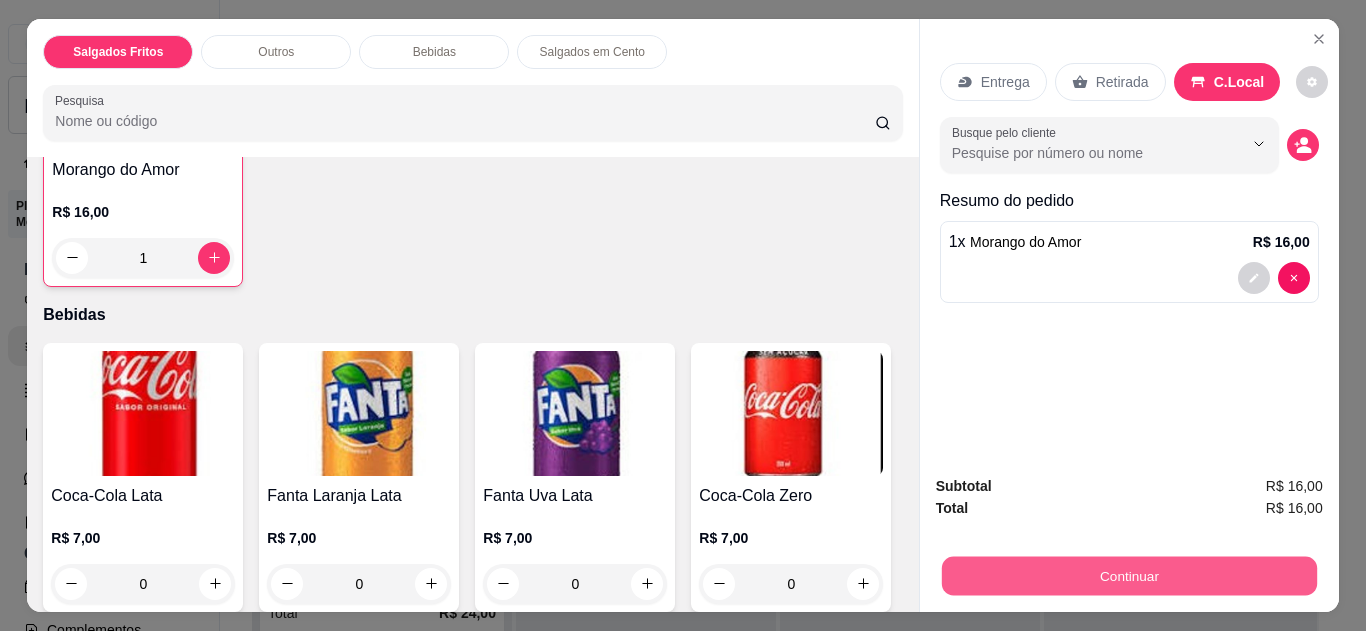 click on "Continuar" at bounding box center [1128, 576] 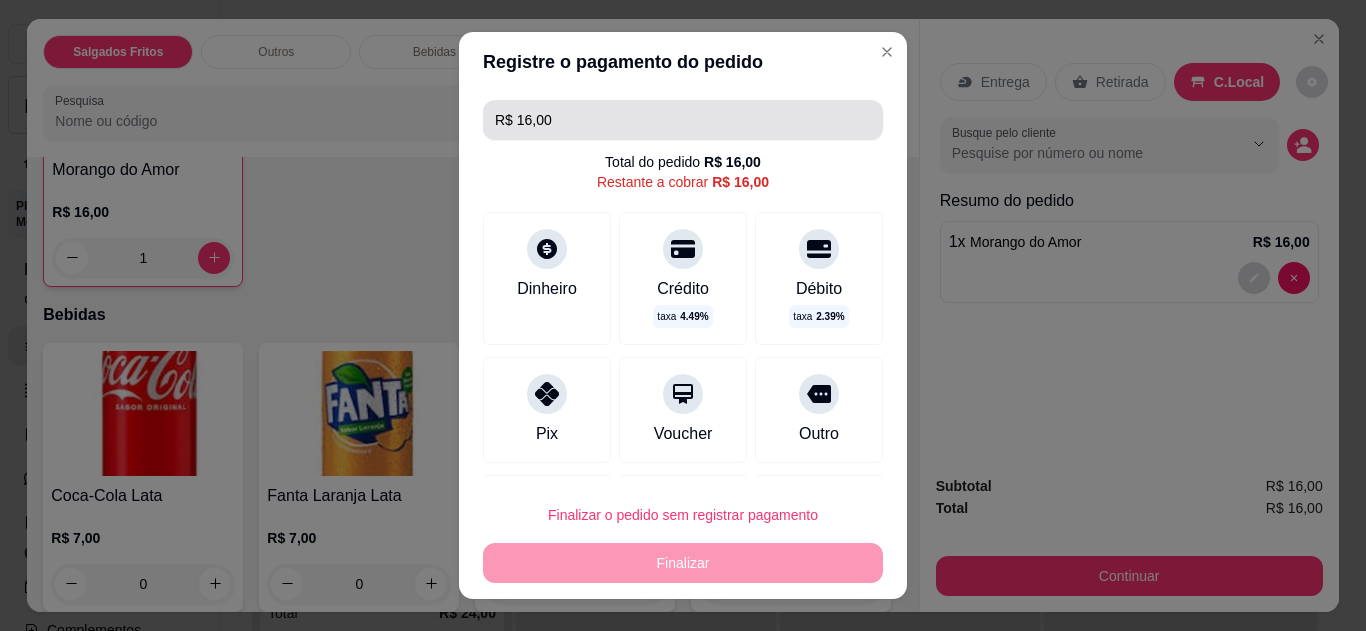 click on "R$ 16,00" at bounding box center [683, 120] 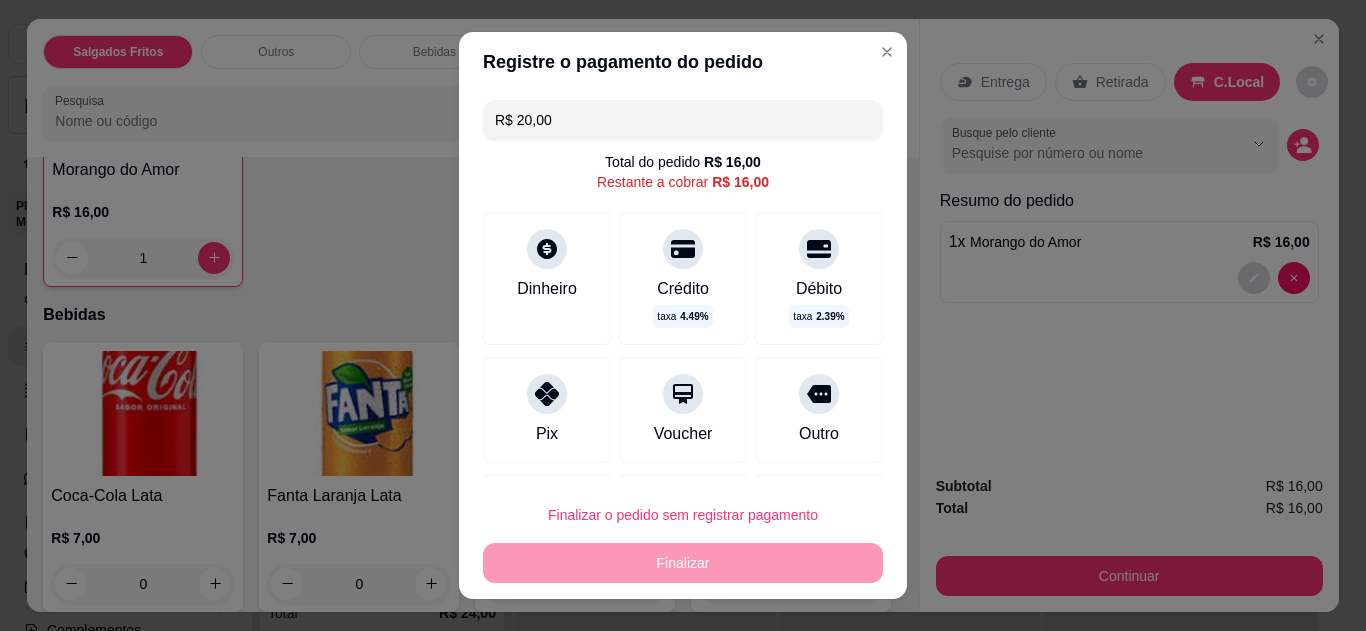 click on "Pix" at bounding box center [547, 410] 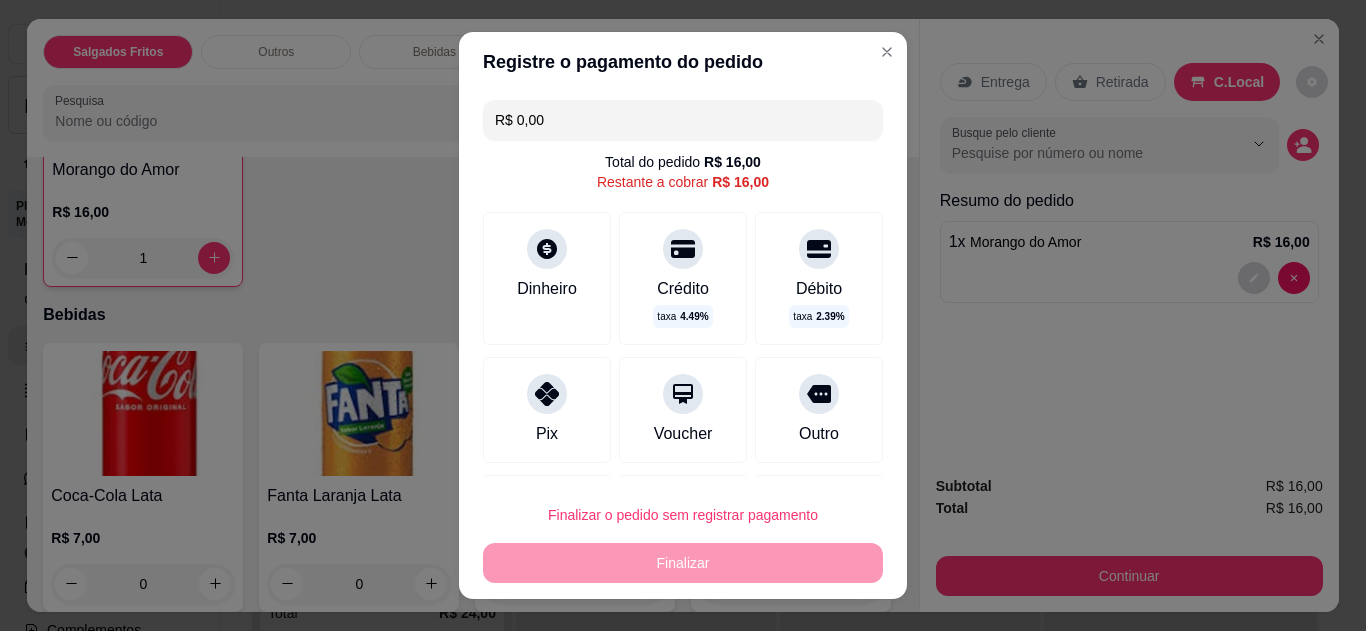 click on "Pix" at bounding box center [547, 434] 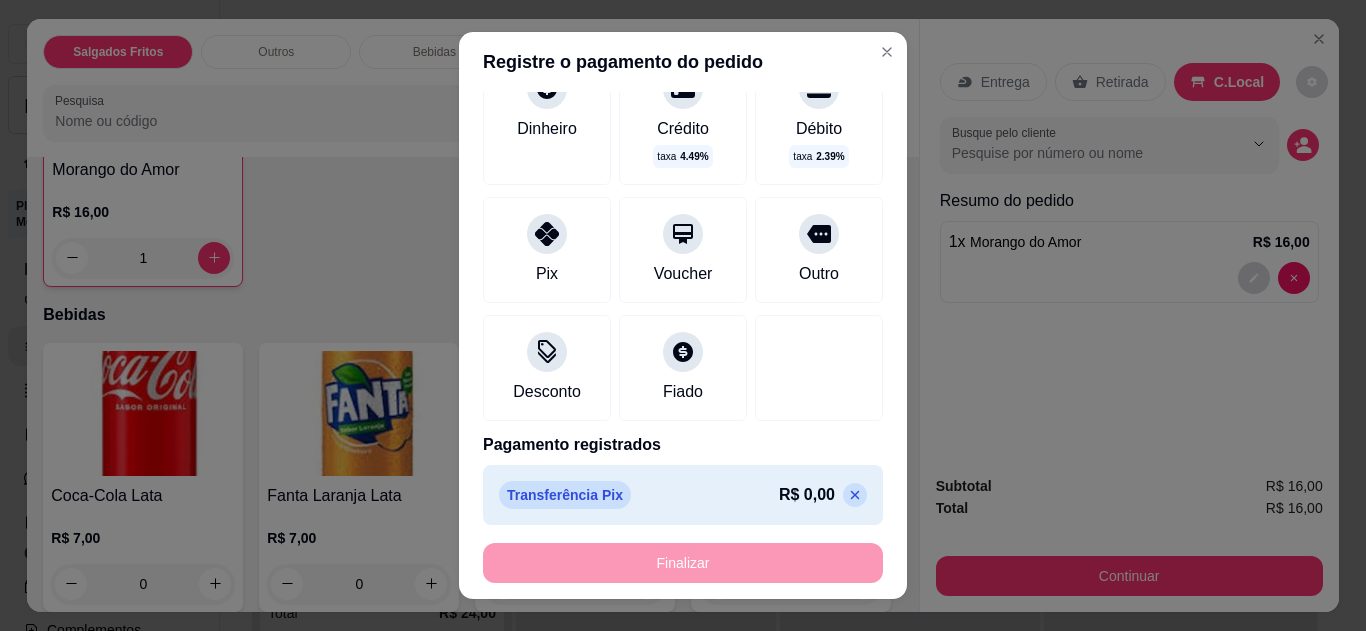 scroll, scrollTop: 165, scrollLeft: 0, axis: vertical 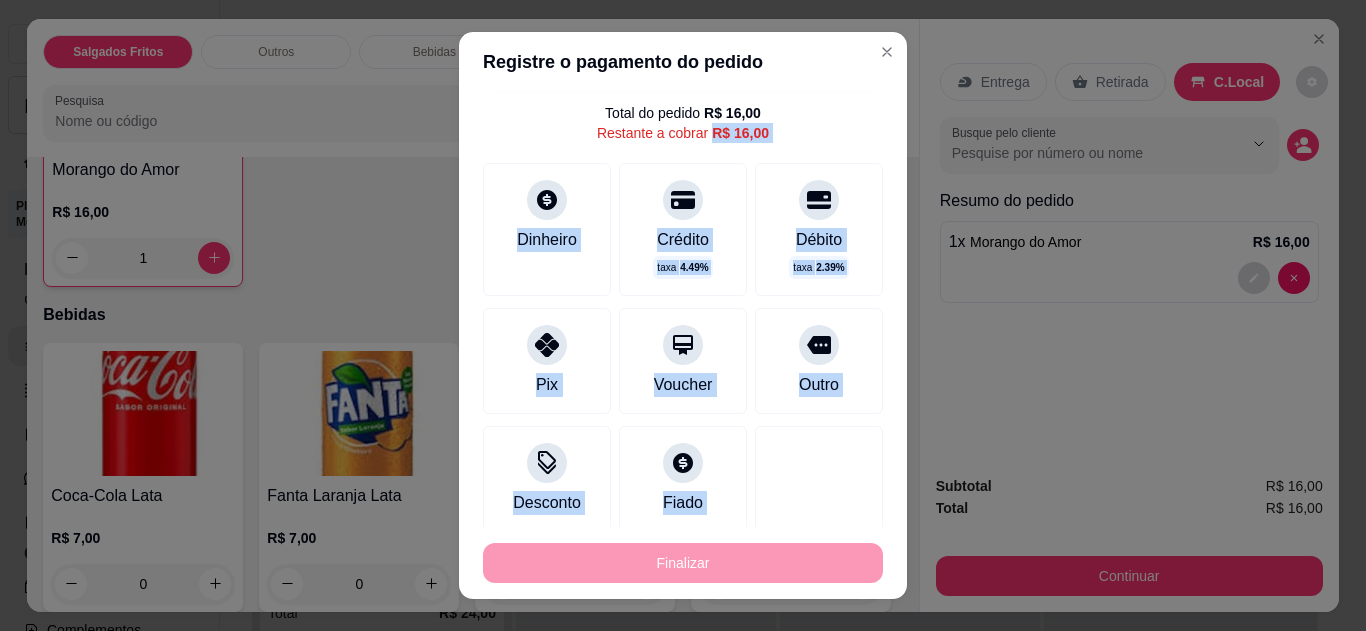 drag, startPoint x: 782, startPoint y: 549, endPoint x: 879, endPoint y: 101, distance: 458.38086 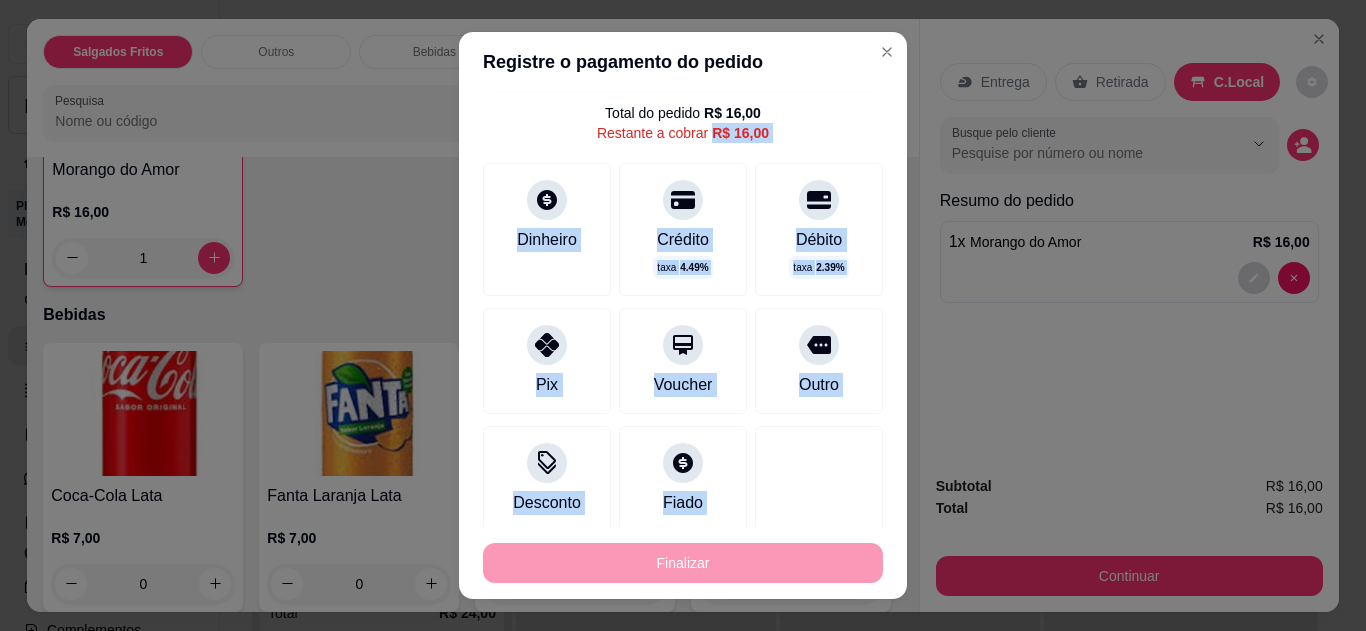 click on "Registre o pagamento do pedido R$ 0,00 Total do pedido   R$ 16,00 Restante a cobrar   R$ 16,00 Dinheiro Crédito taxa   4.49 % Débito taxa   2.39 % Pix Voucher Outro Desconto Fiado Pagamento registrados Transferência Pix R$ 0,00 Finalizar" at bounding box center [683, 316] 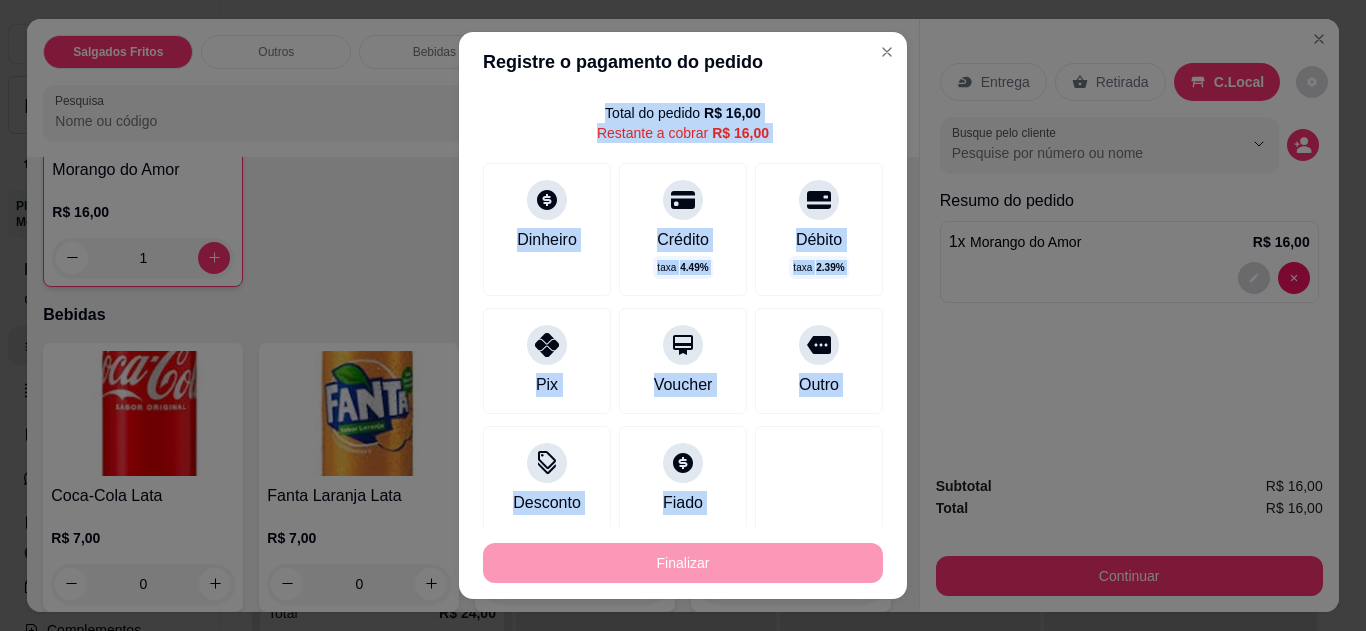 scroll, scrollTop: 5, scrollLeft: 0, axis: vertical 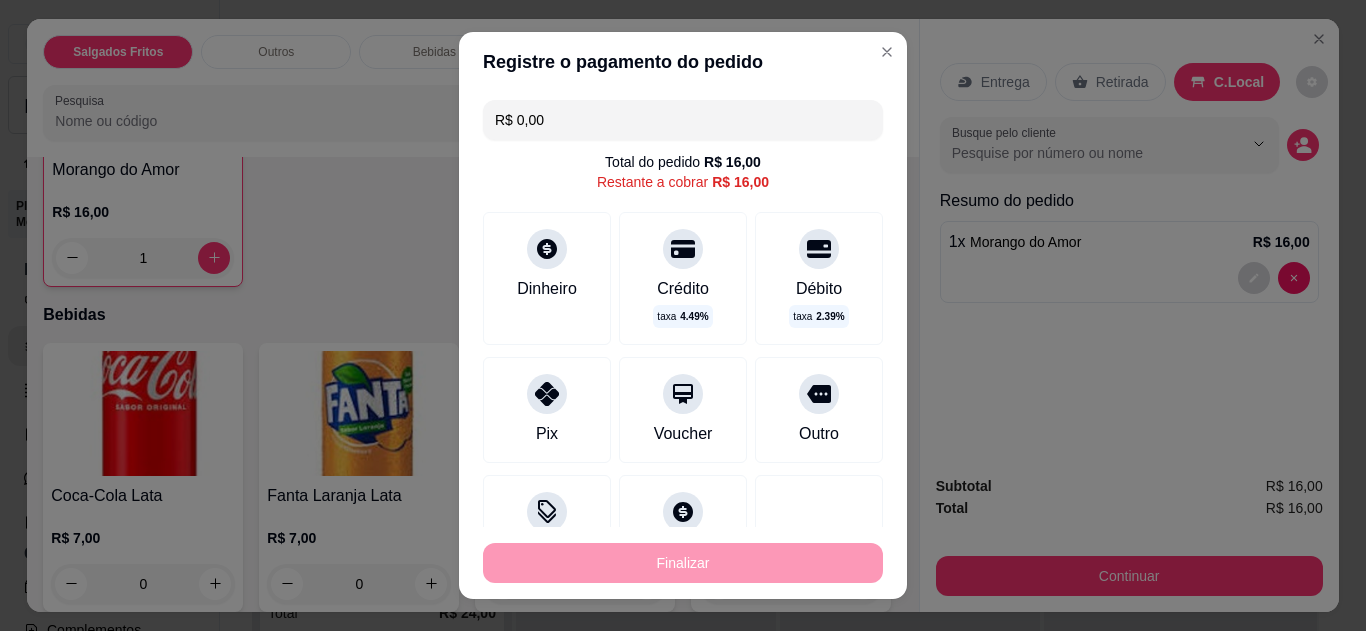 click on "R$ 0,00" at bounding box center [683, 120] 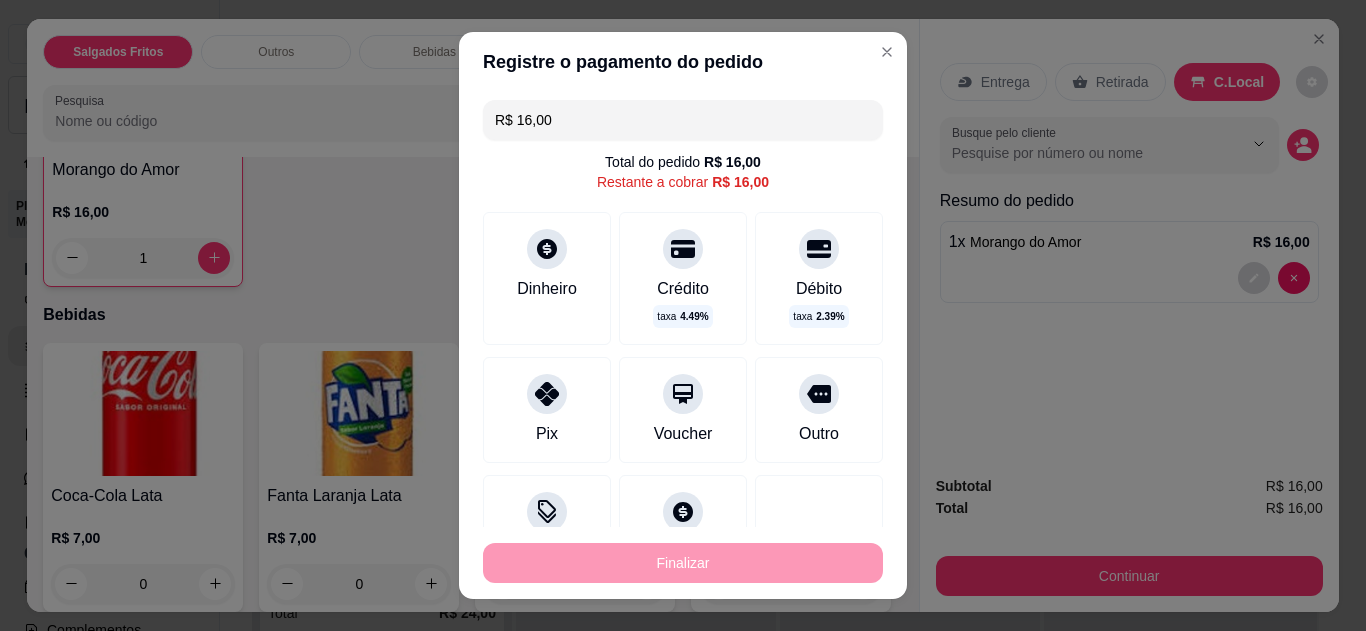 click on "Pix" at bounding box center (547, 434) 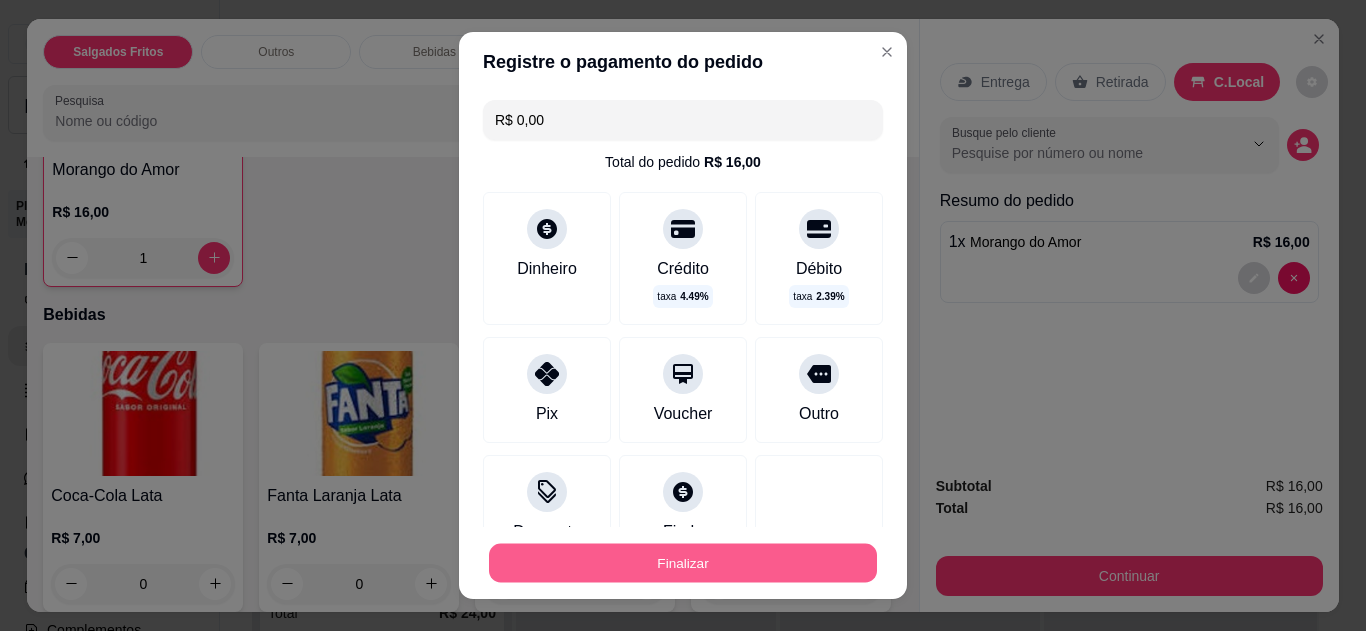 click on "Finalizar" at bounding box center [683, 563] 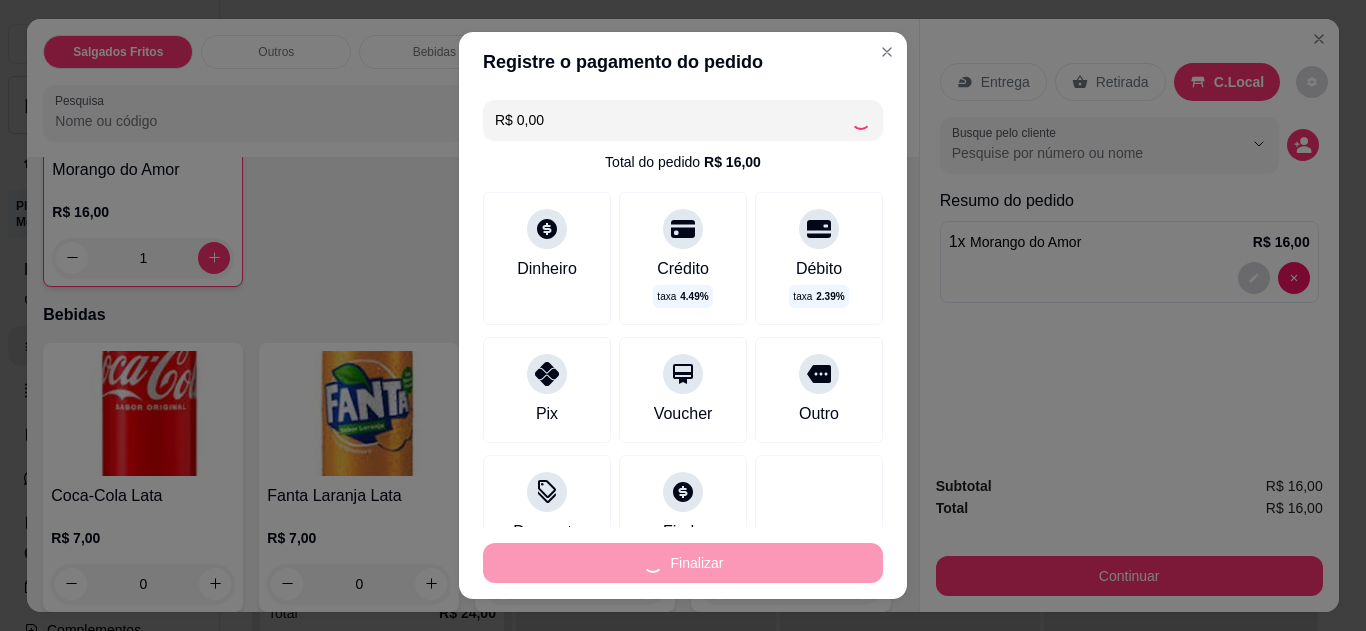 type on "0" 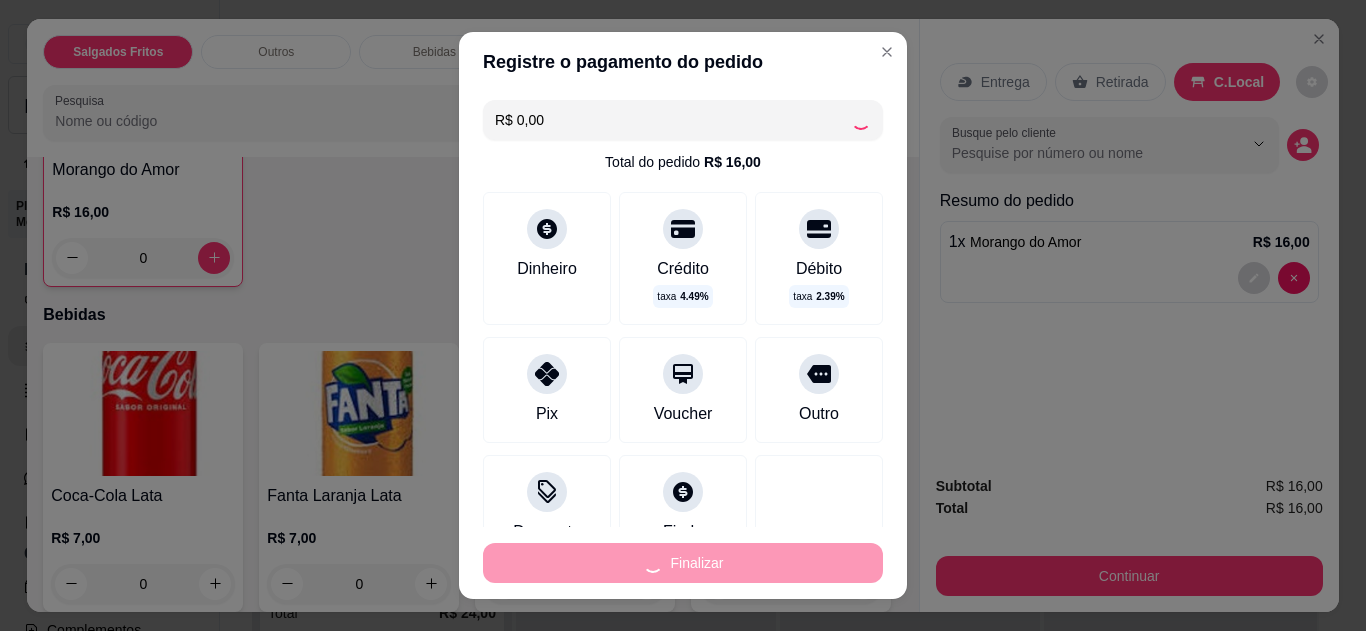 type on "-R$ 16,00" 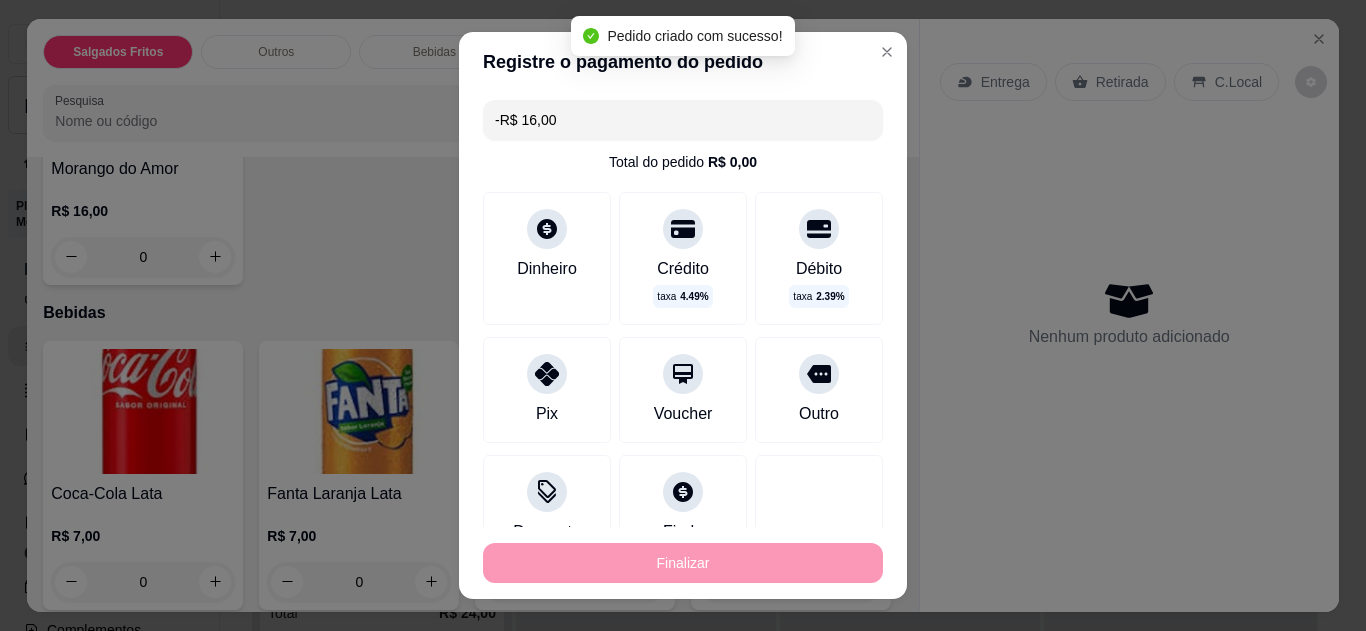 scroll, scrollTop: 880, scrollLeft: 0, axis: vertical 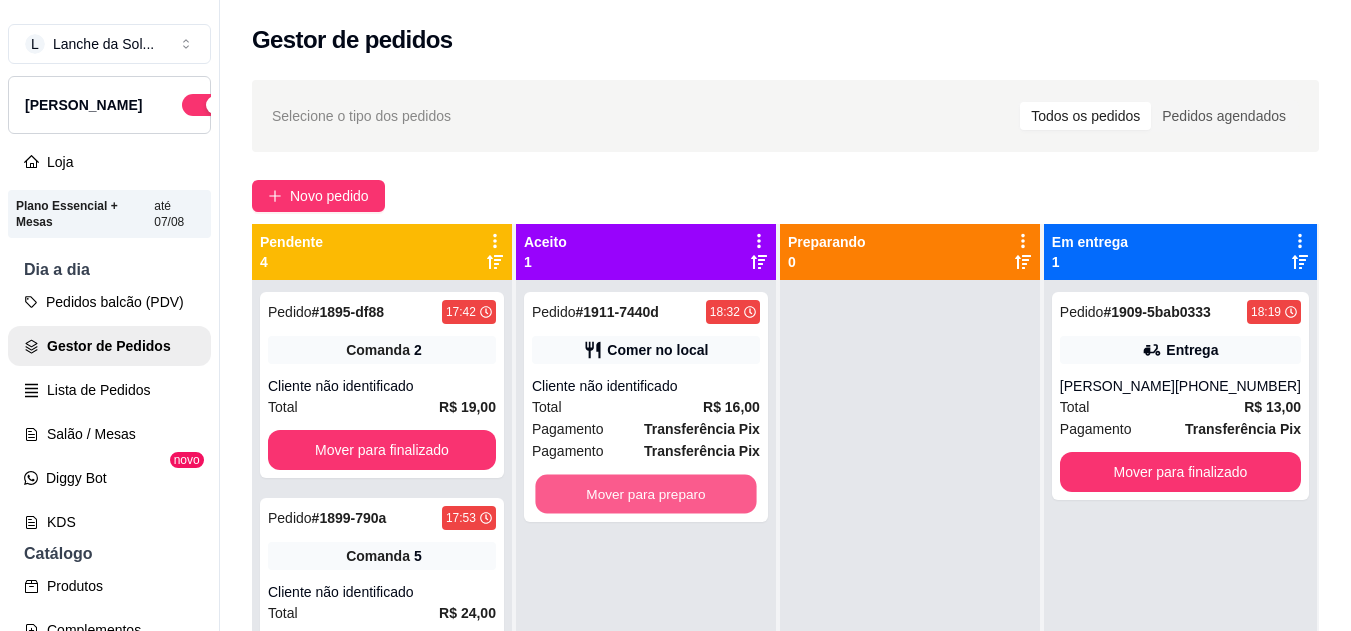 click on "Mover para preparo" at bounding box center [645, 494] 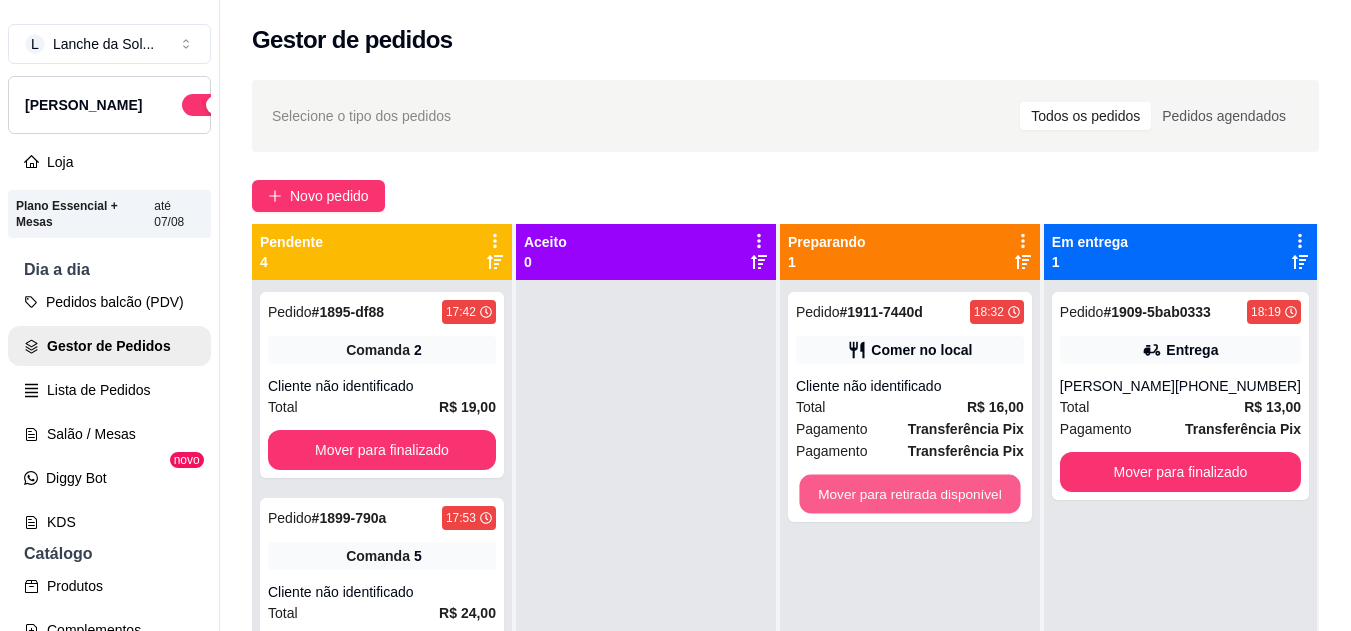 click on "Mover para retirada disponível" at bounding box center (909, 494) 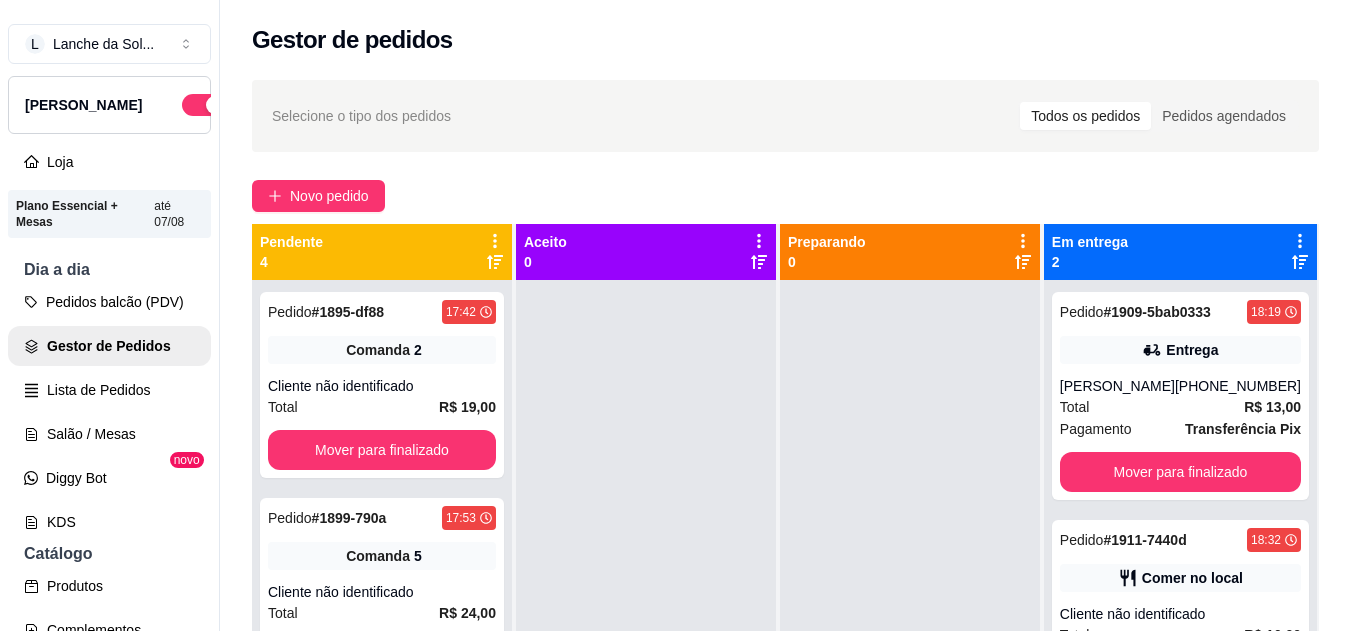 click on "Comer no local" at bounding box center [1180, 578] 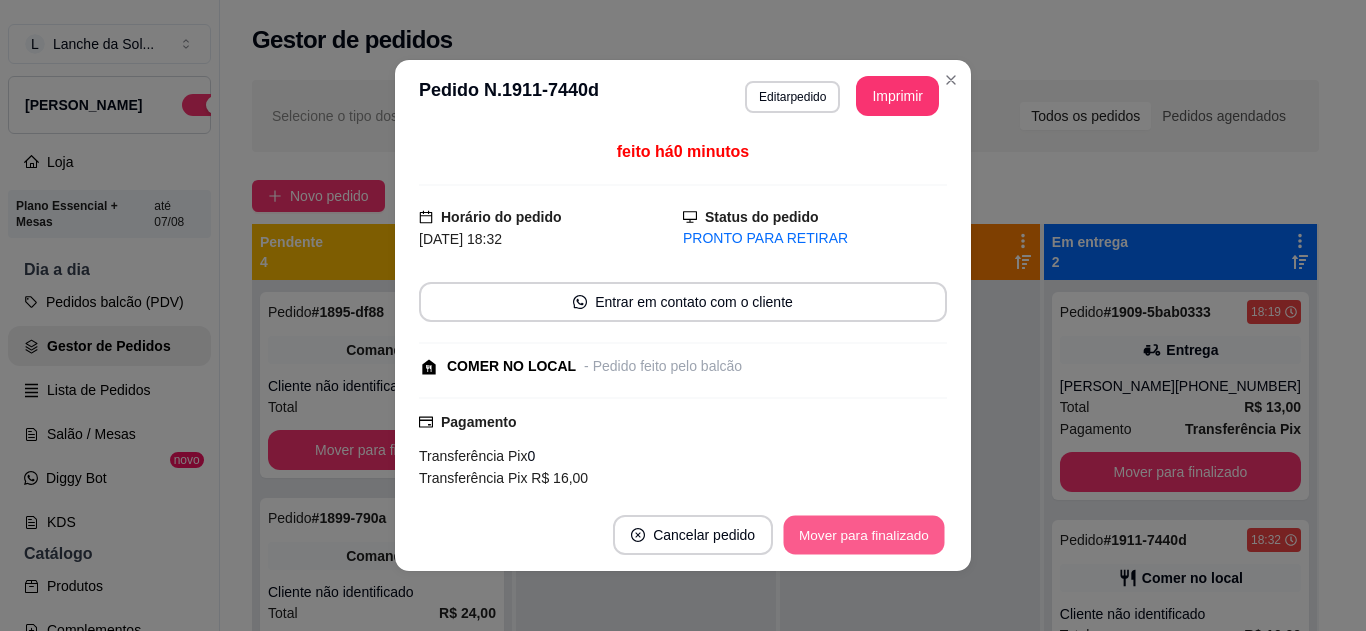 click on "Mover para finalizado" at bounding box center (864, 535) 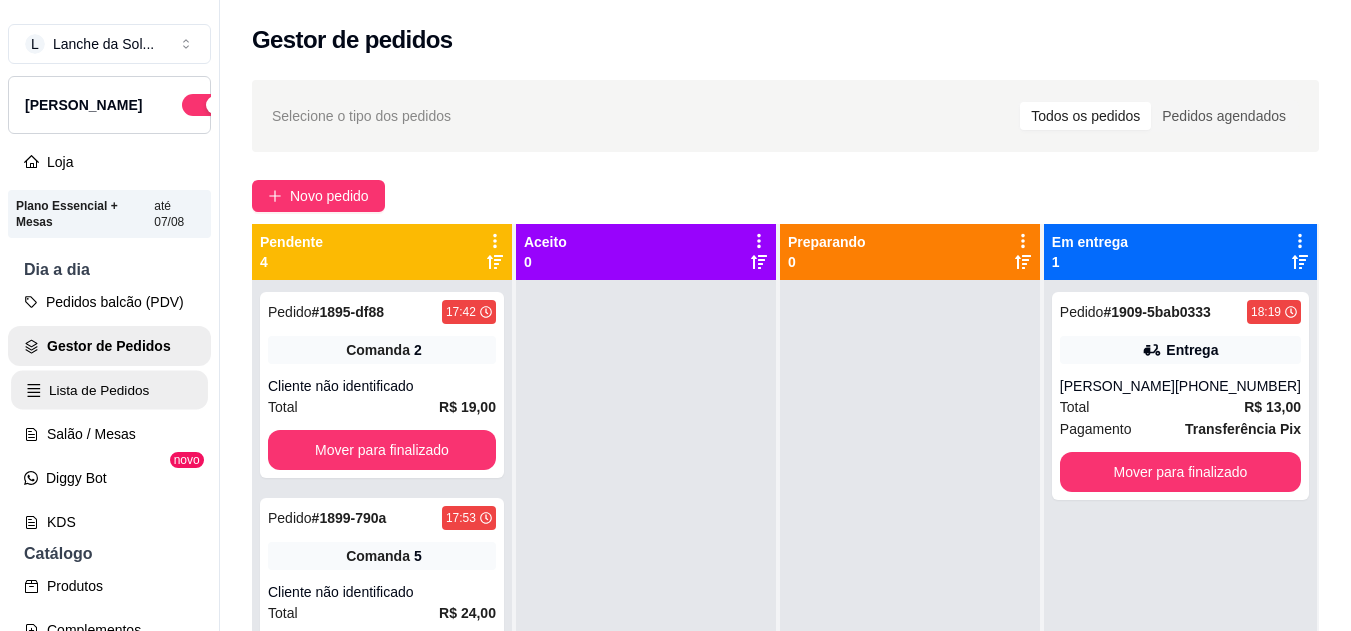 click on "Lista de Pedidos" at bounding box center (109, 390) 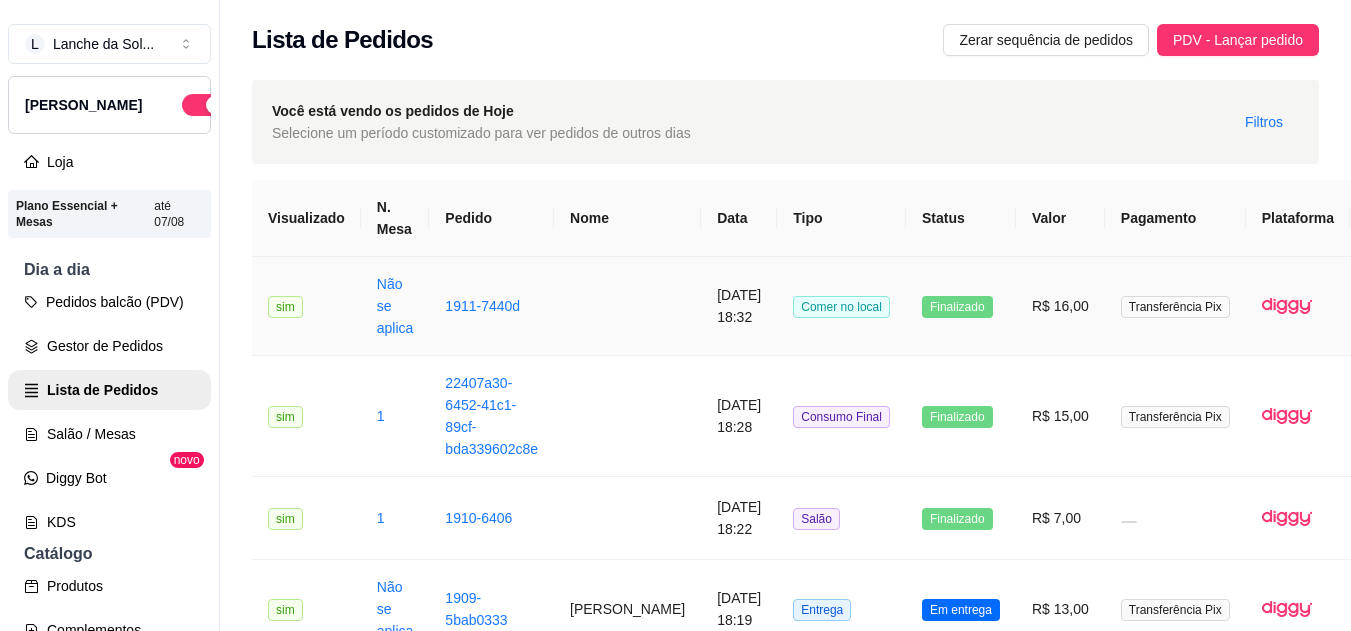 click on "Comer no local" at bounding box center [841, 306] 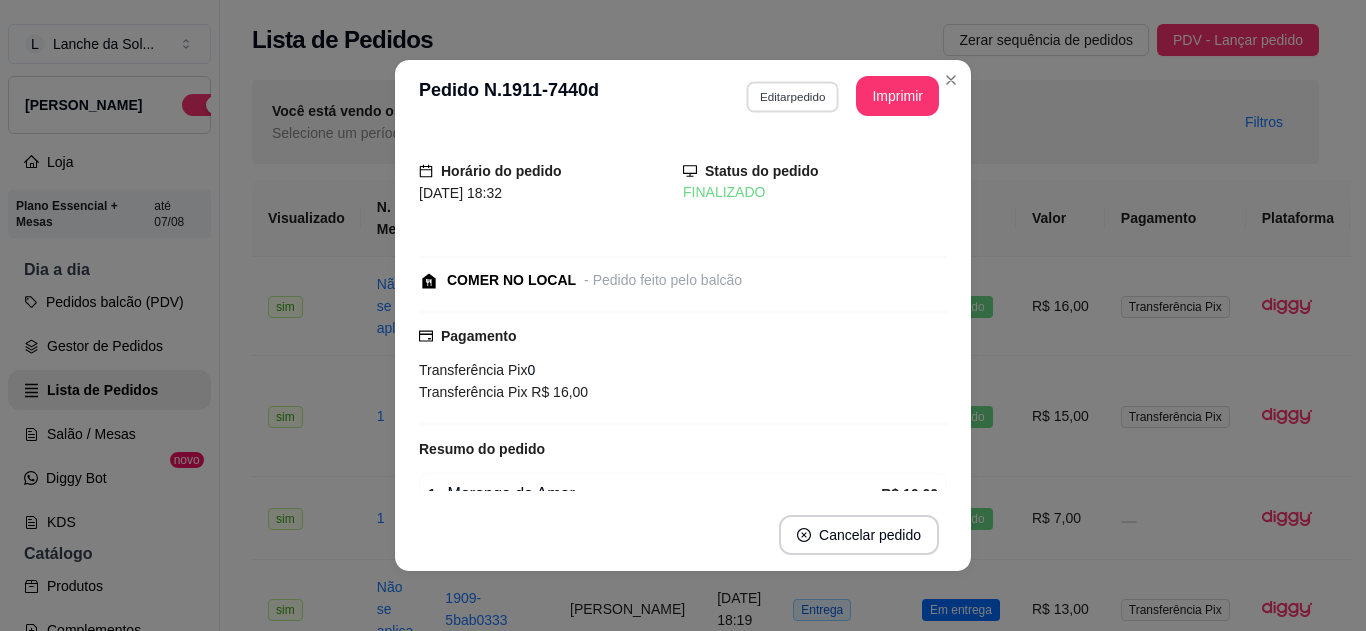 click on "Editar  pedido" at bounding box center (792, 96) 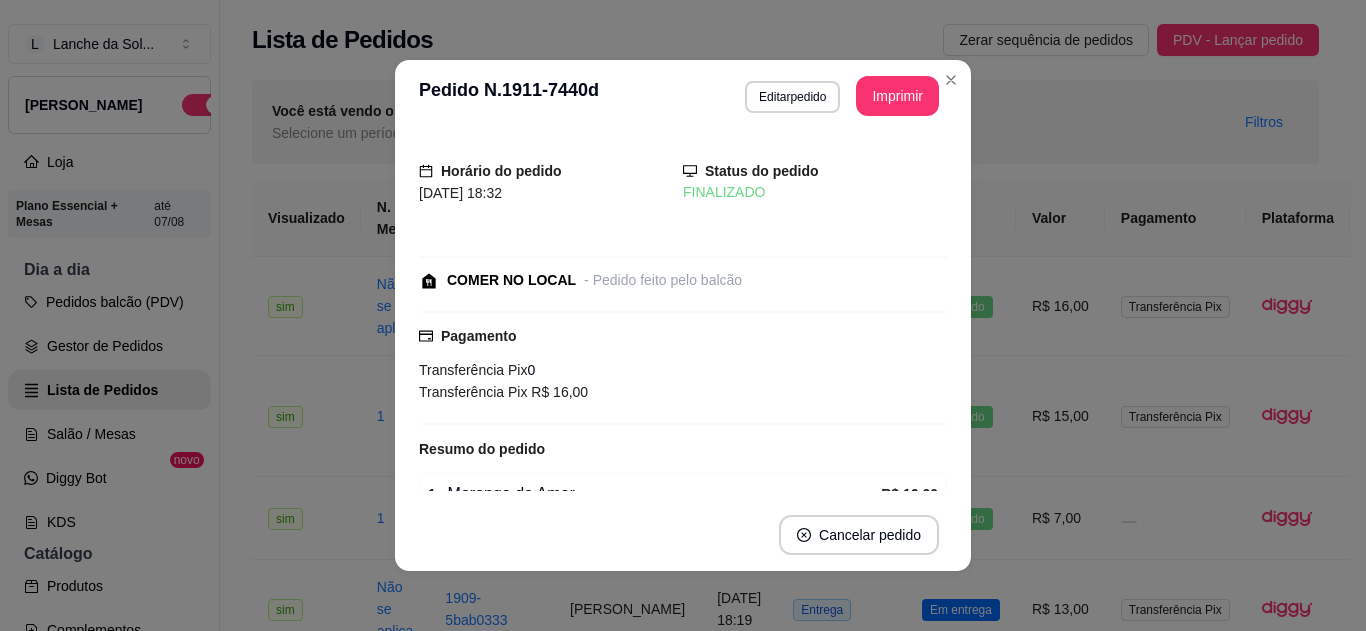 click at bounding box center (473, 113) 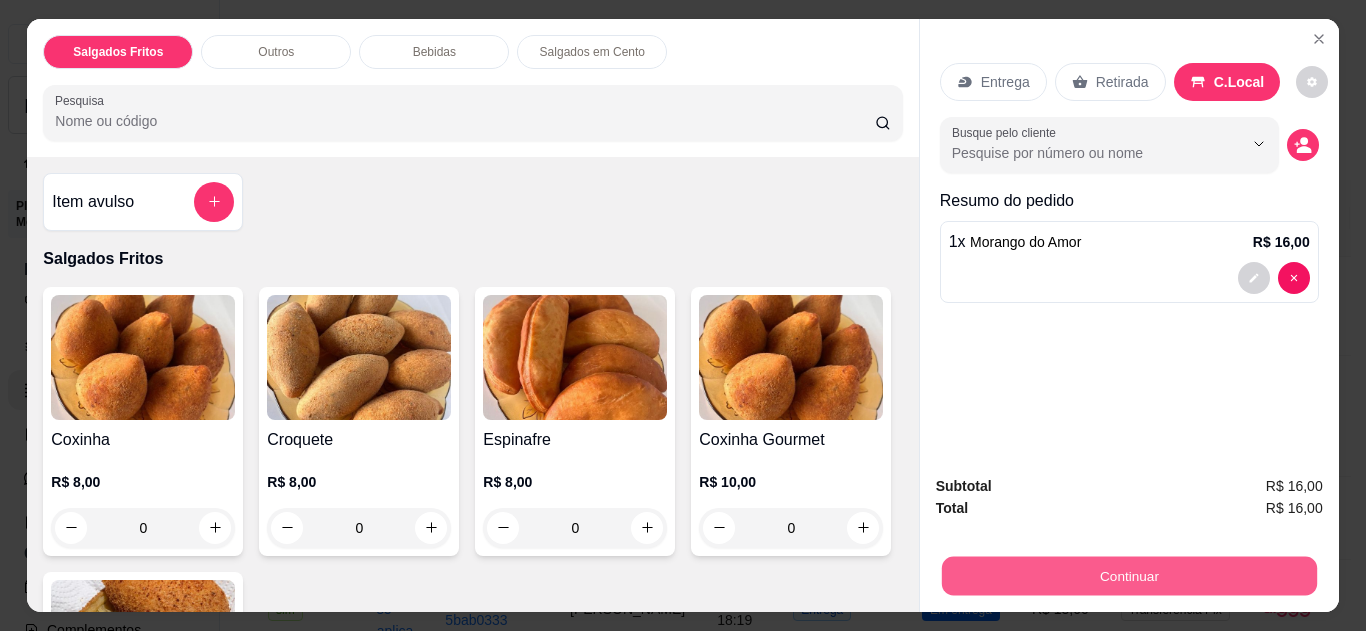 click on "Continuar" at bounding box center (1128, 576) 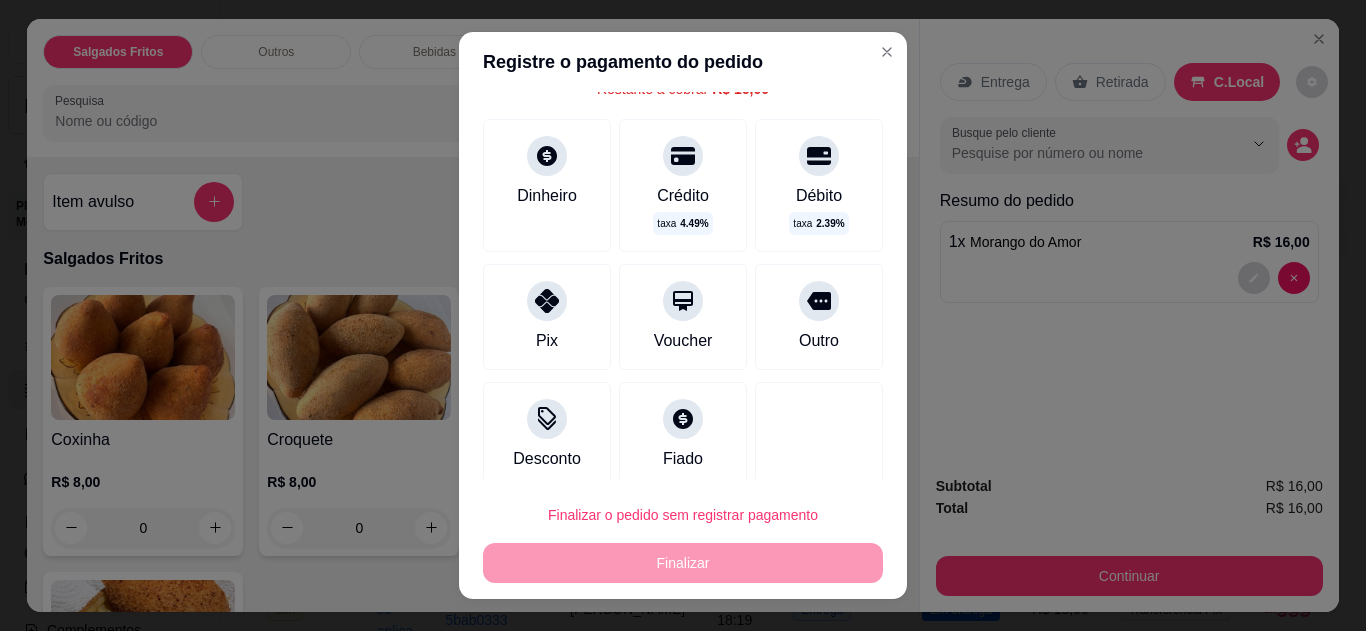 scroll, scrollTop: 109, scrollLeft: 0, axis: vertical 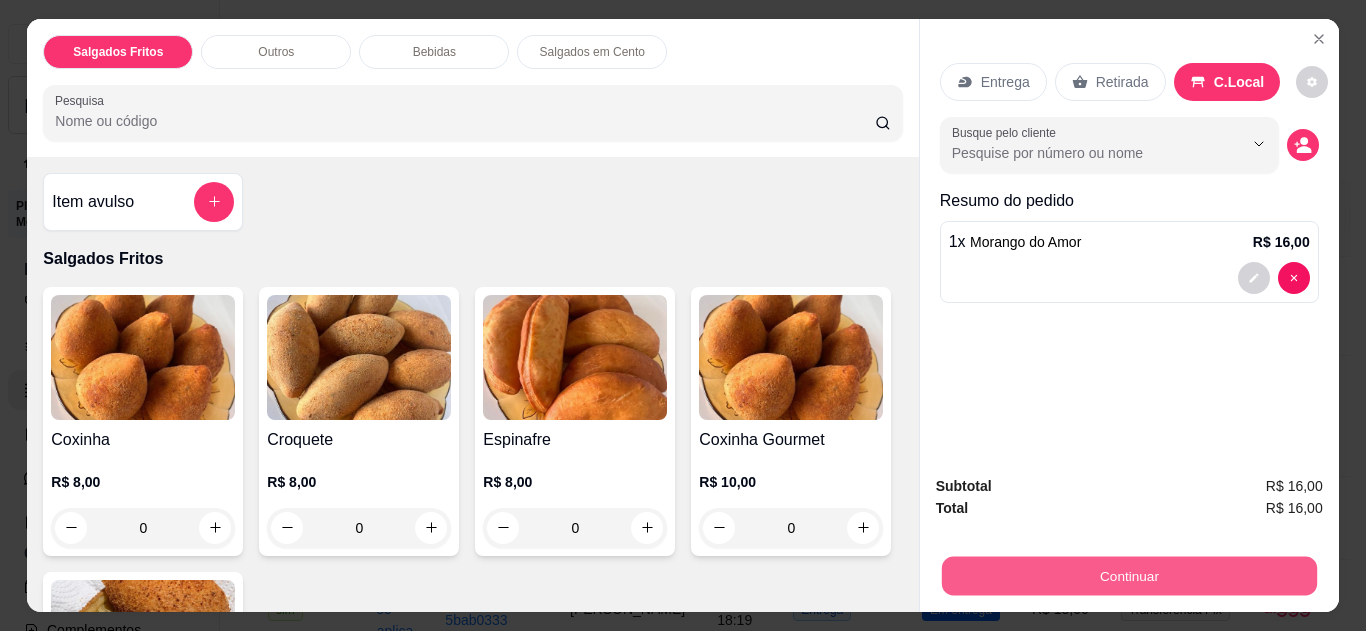 click on "Continuar" at bounding box center (1128, 576) 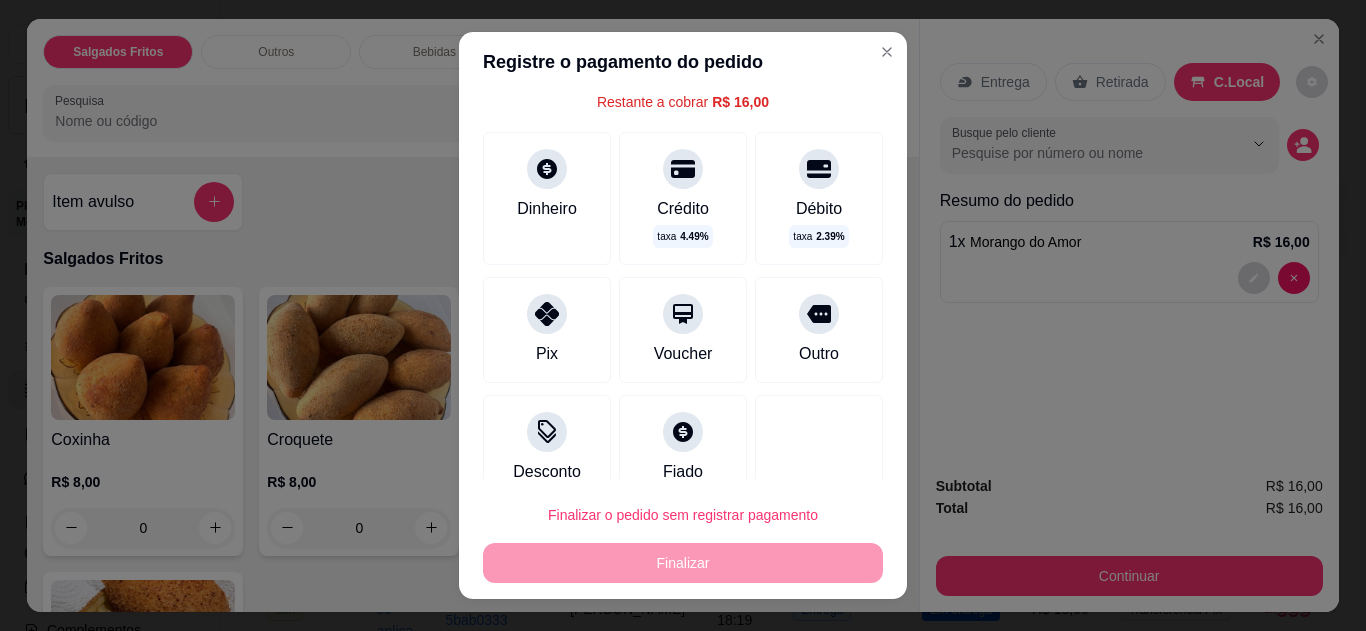 scroll, scrollTop: 109, scrollLeft: 0, axis: vertical 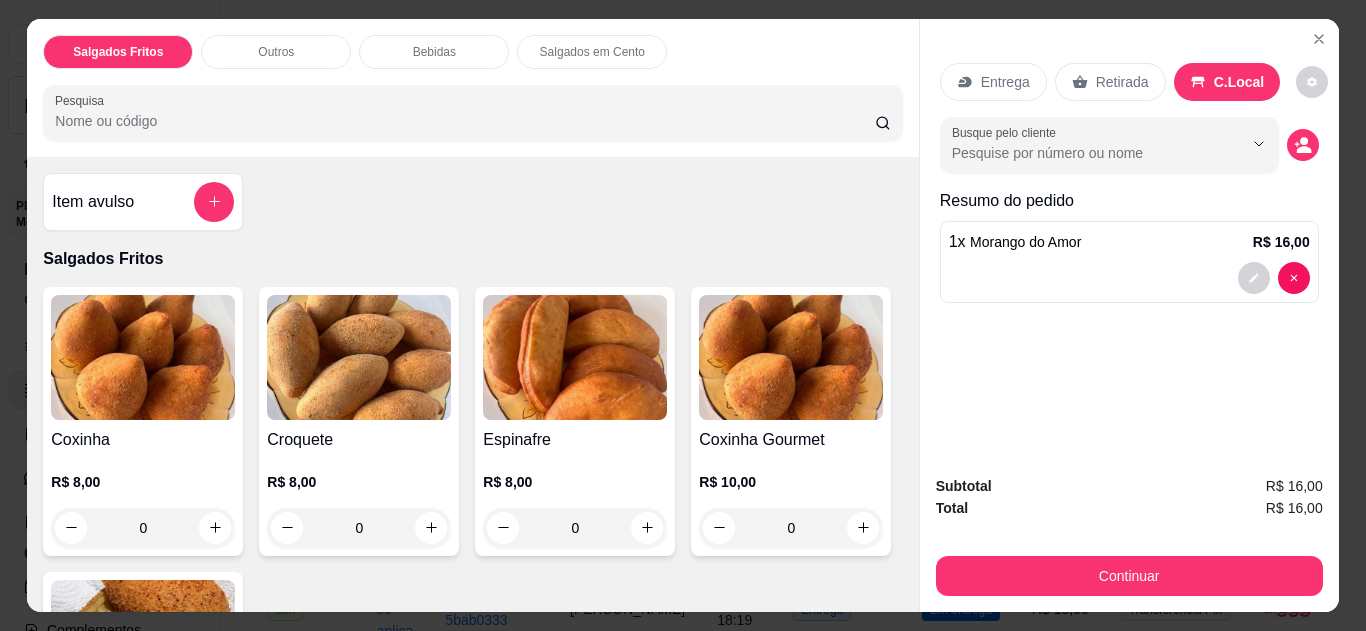 click 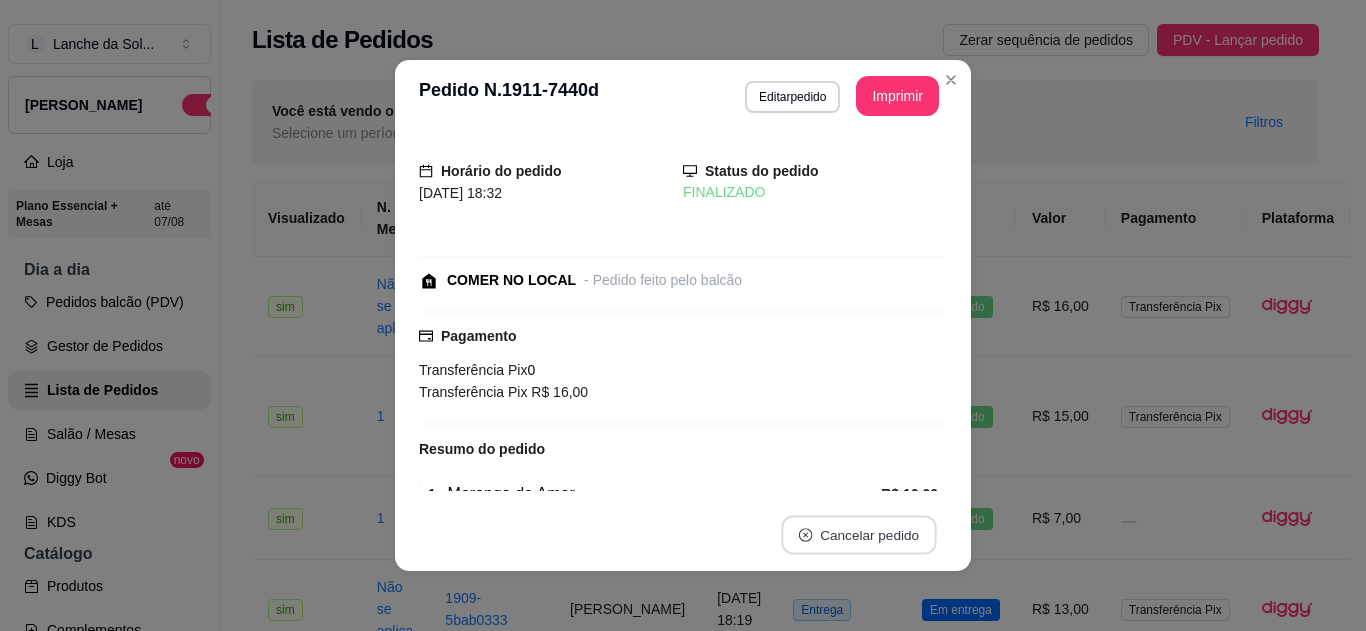 click on "Cancelar pedido" at bounding box center (858, 535) 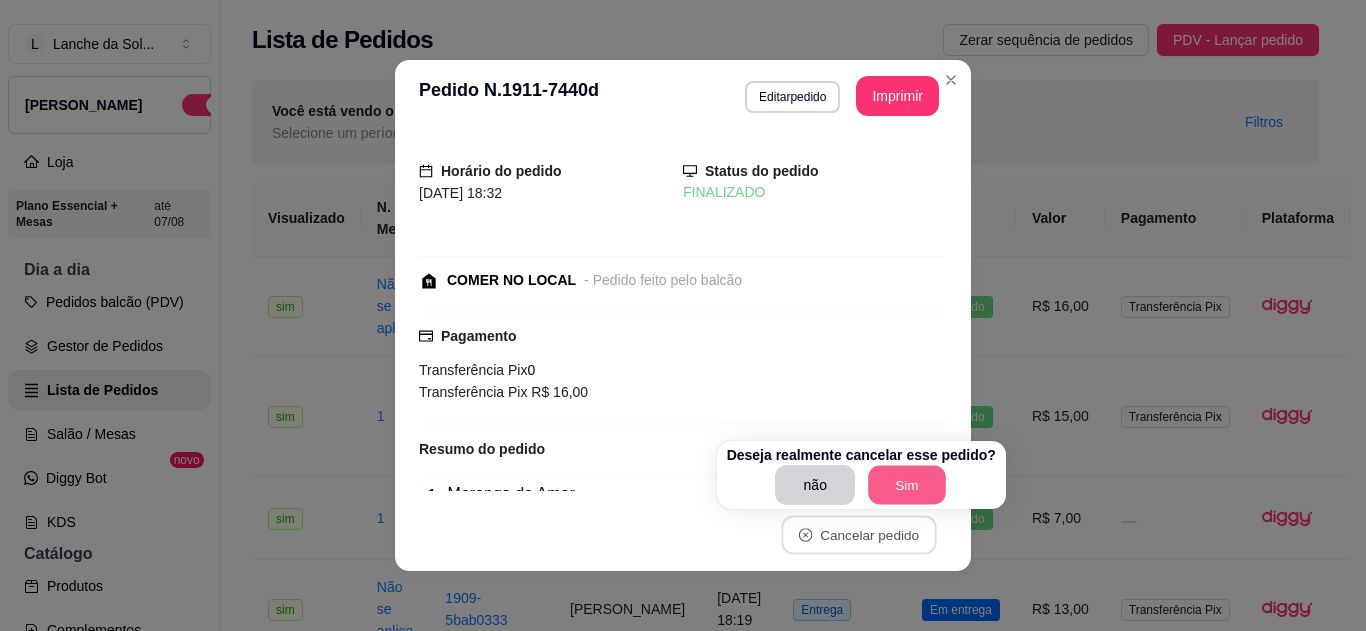 click on "Sim" at bounding box center [907, 485] 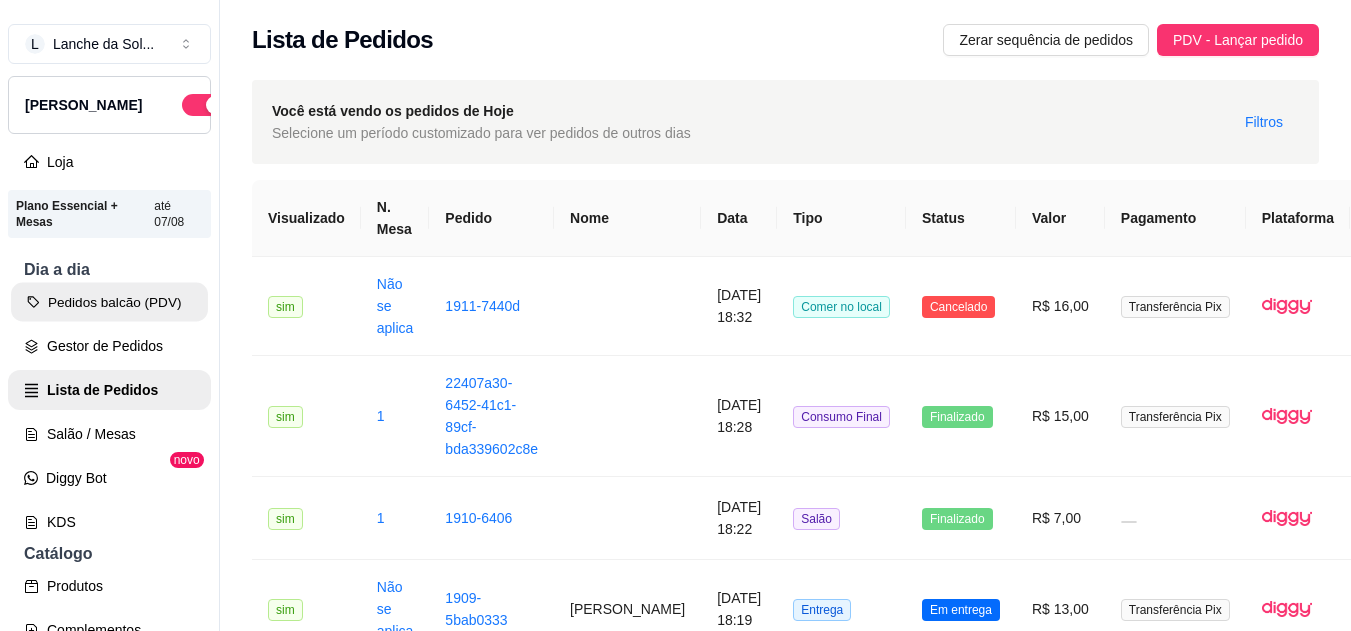 click on "Pedidos balcão (PDV)" at bounding box center [109, 302] 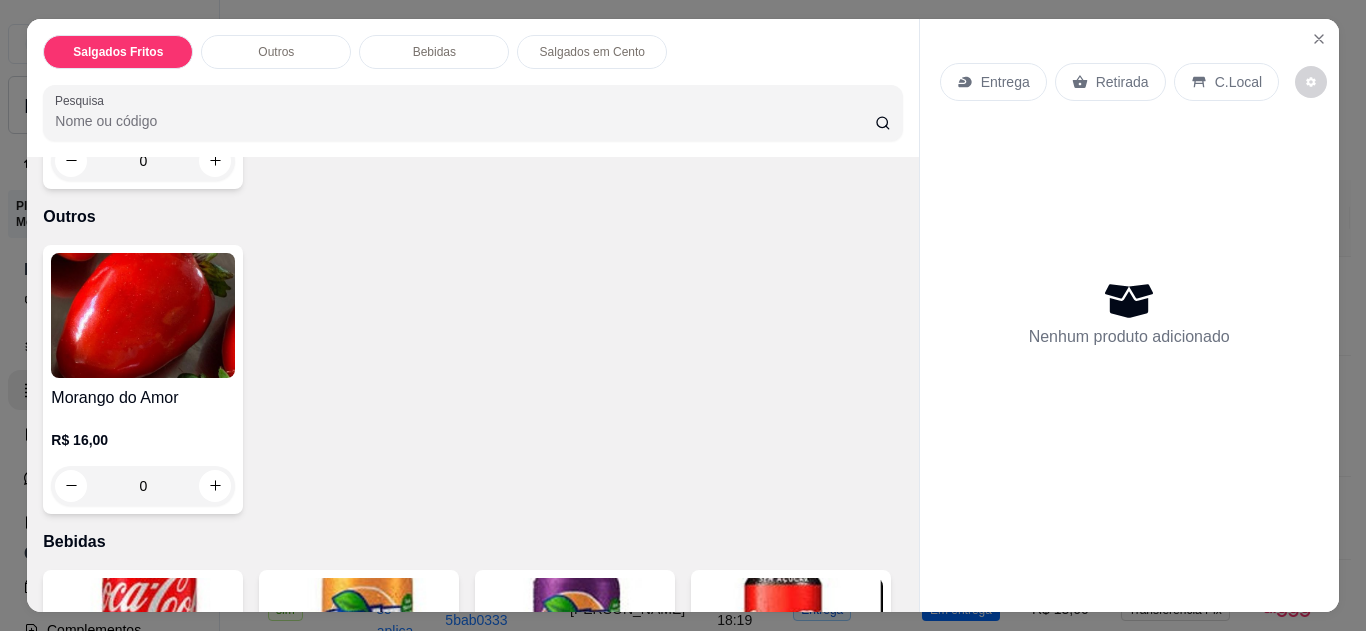 scroll, scrollTop: 680, scrollLeft: 0, axis: vertical 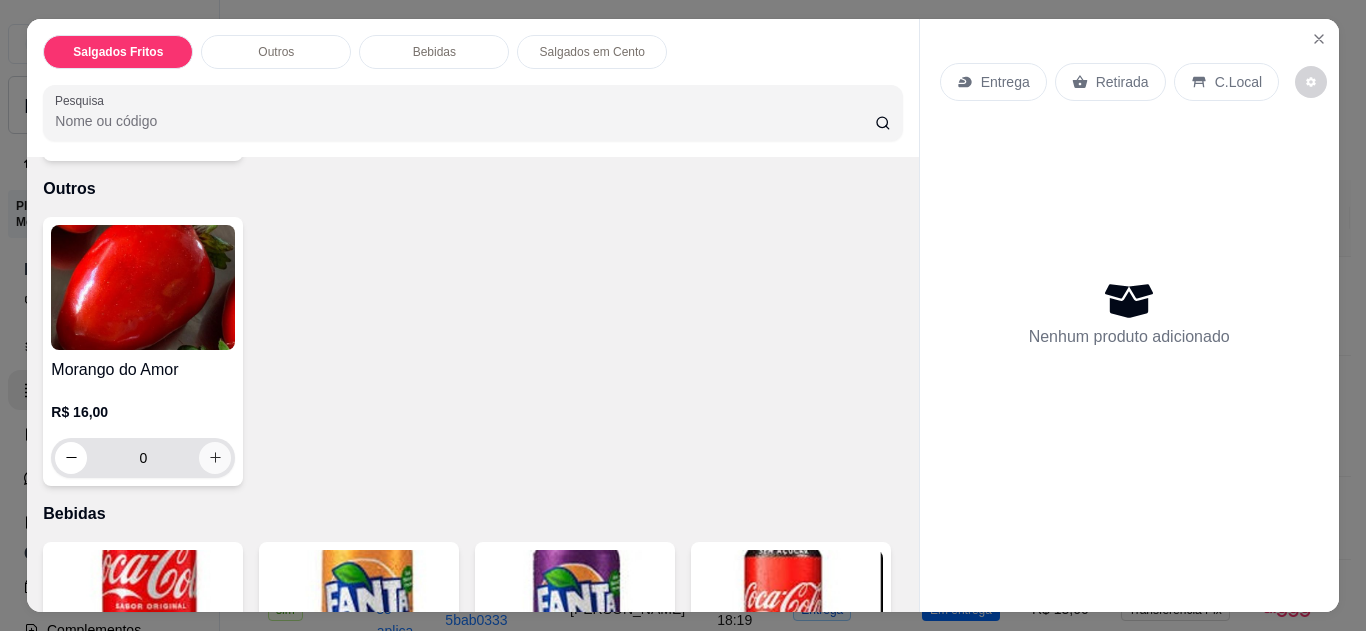 click at bounding box center [215, 458] 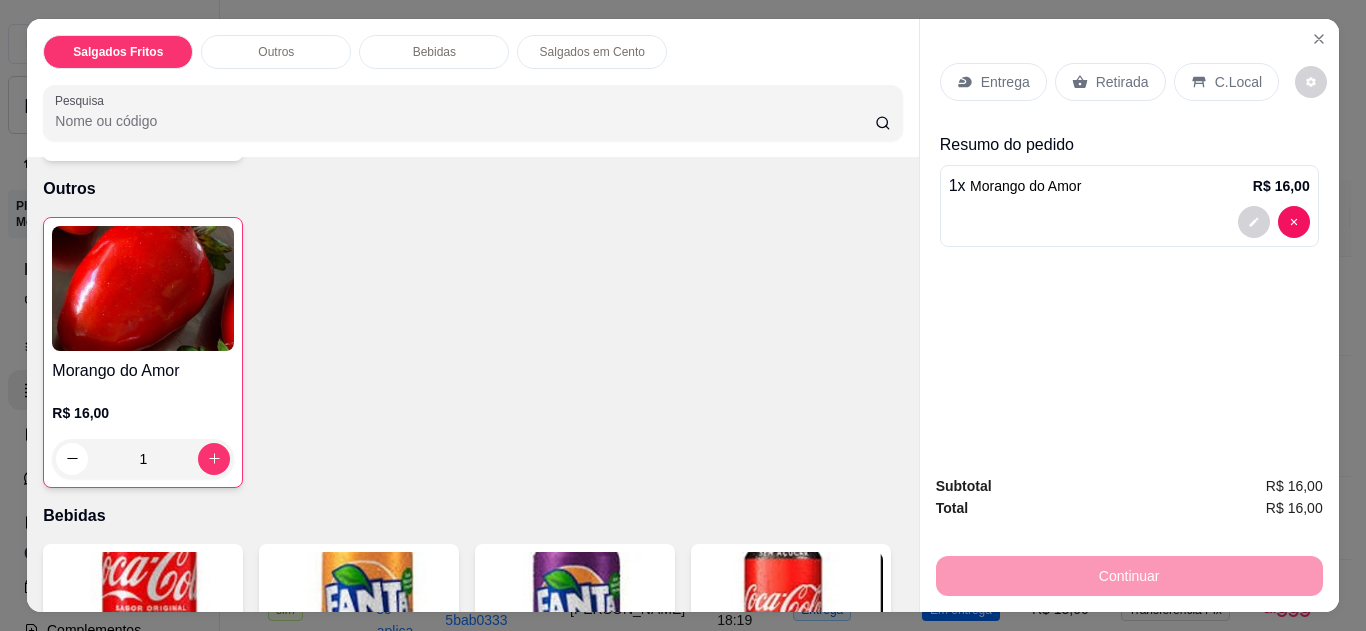 click on "C.Local" at bounding box center [1238, 82] 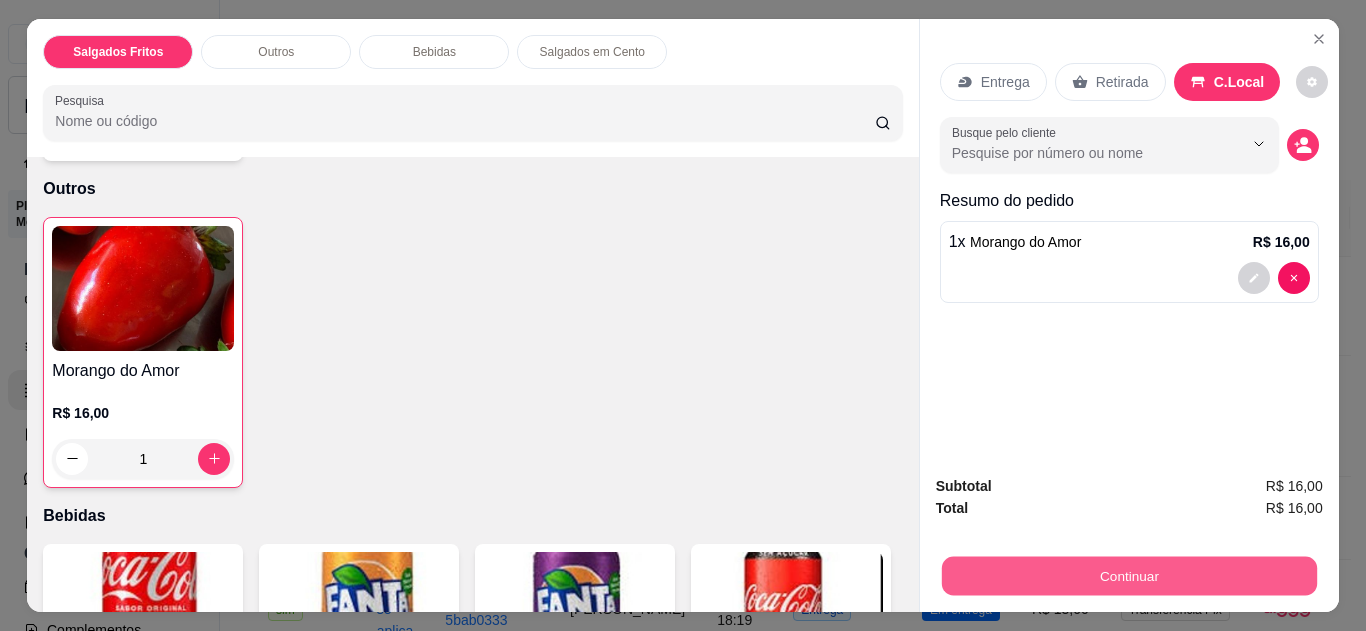 click on "Continuar" at bounding box center (1128, 576) 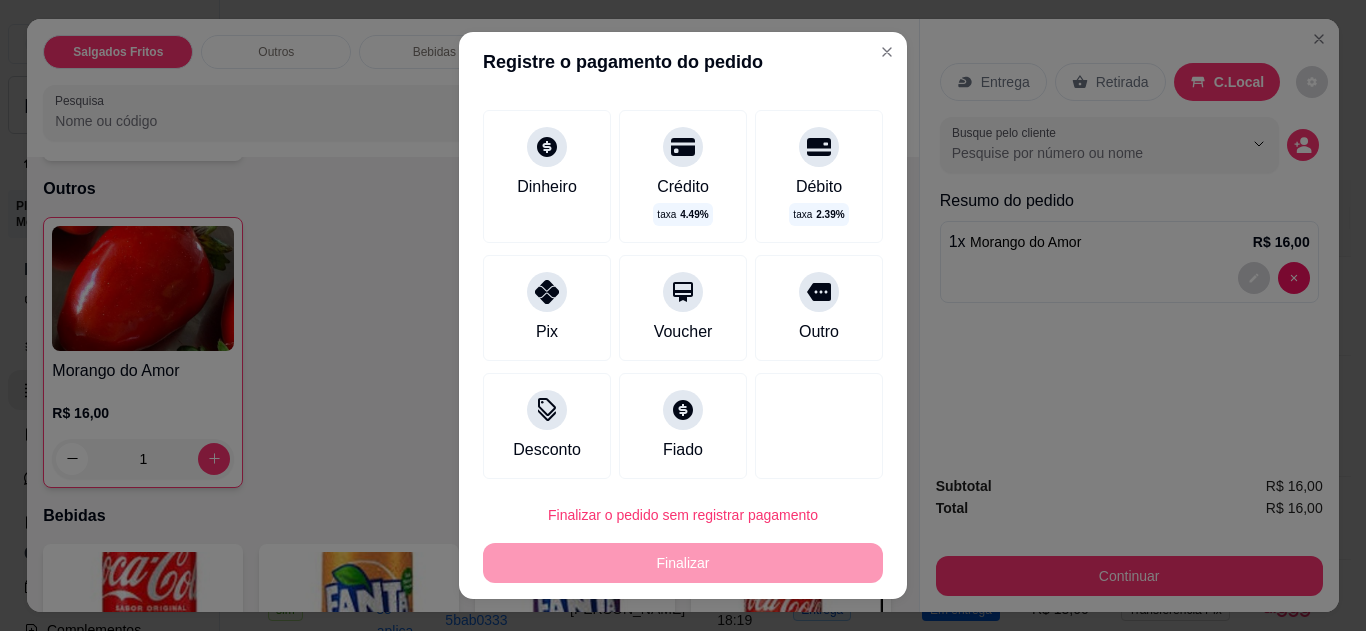 scroll, scrollTop: 109, scrollLeft: 0, axis: vertical 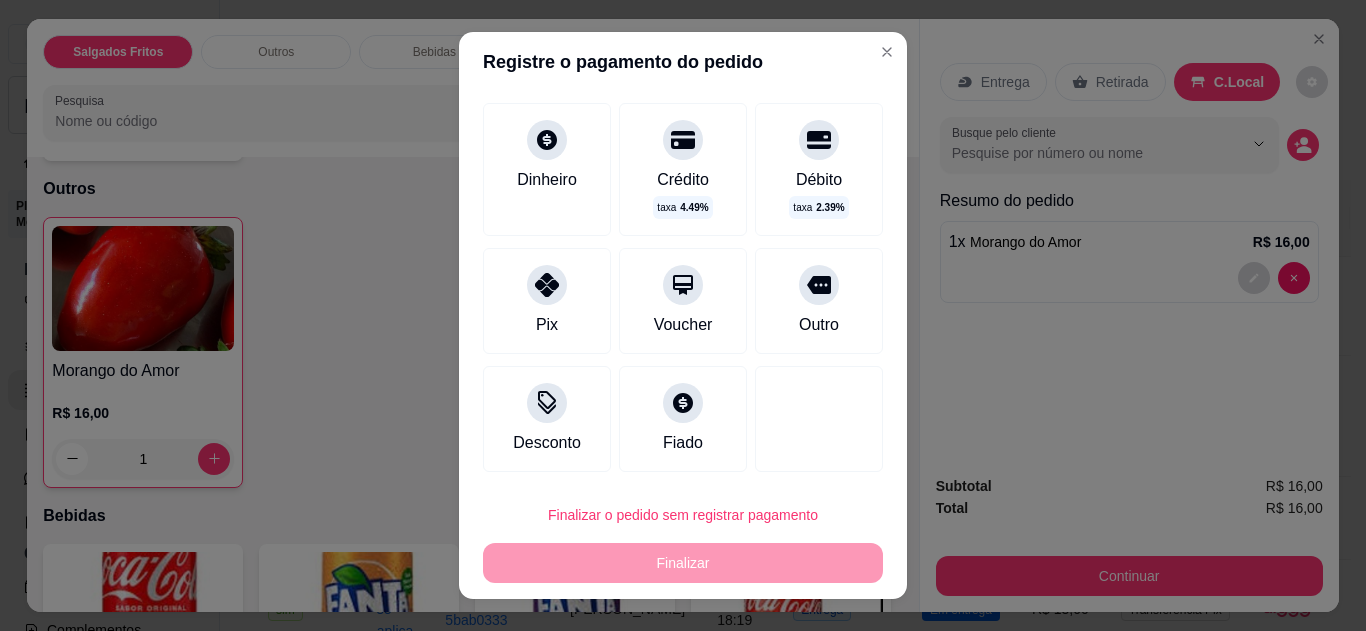 click on "Outro" at bounding box center (819, 301) 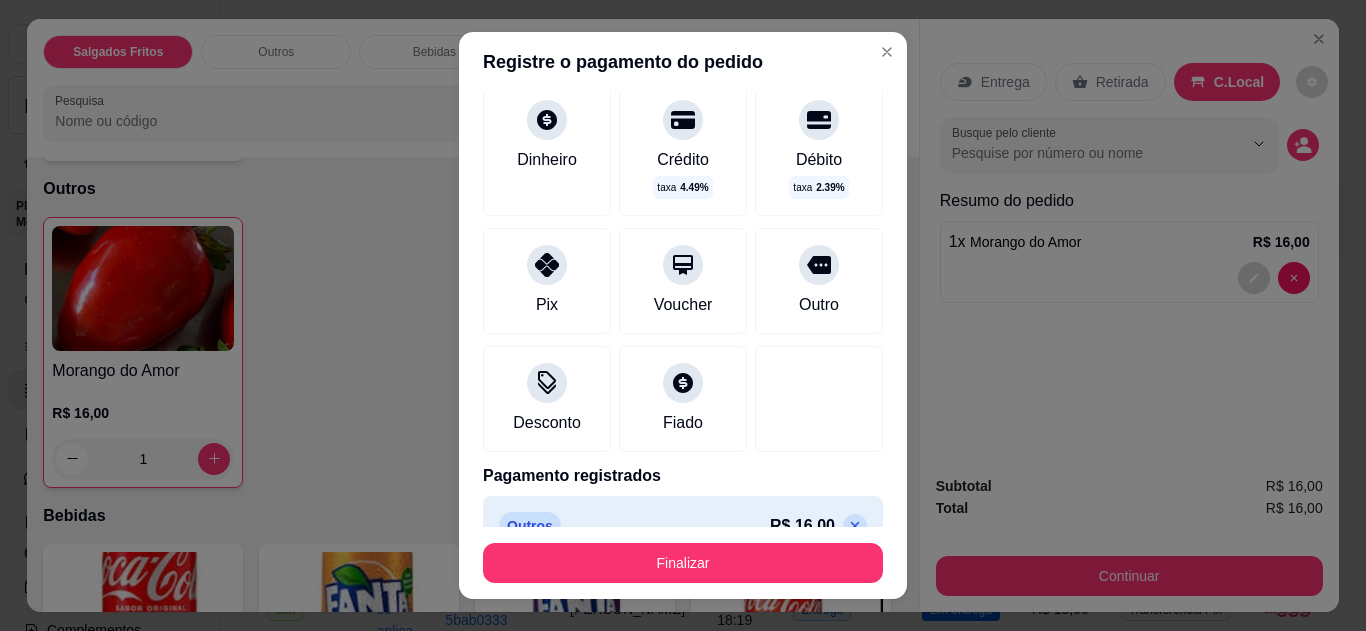 type on "R$ 0,00" 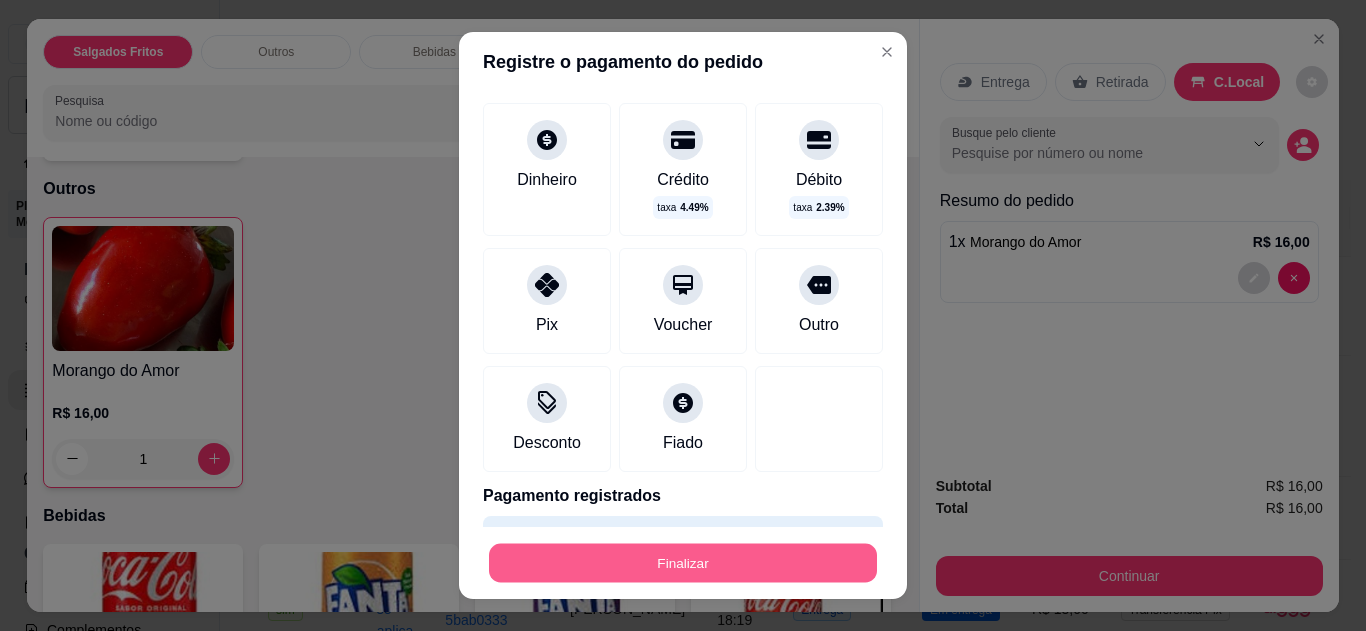 click on "Finalizar" at bounding box center [683, 563] 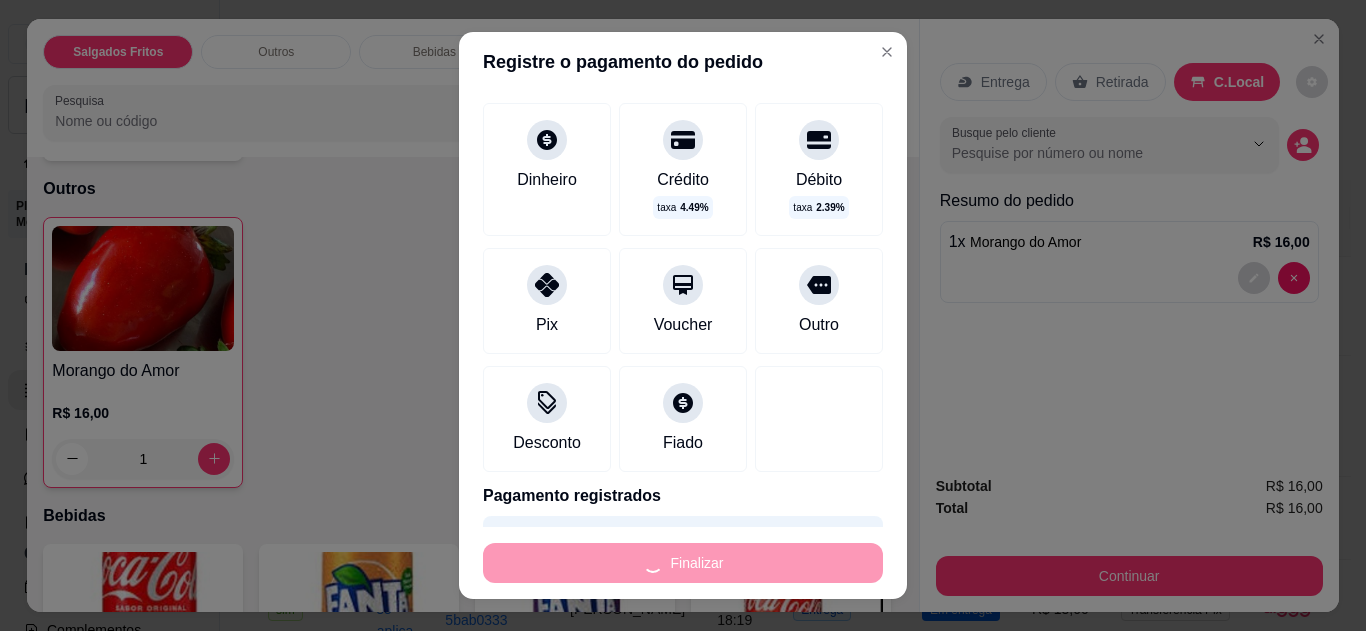 type on "0" 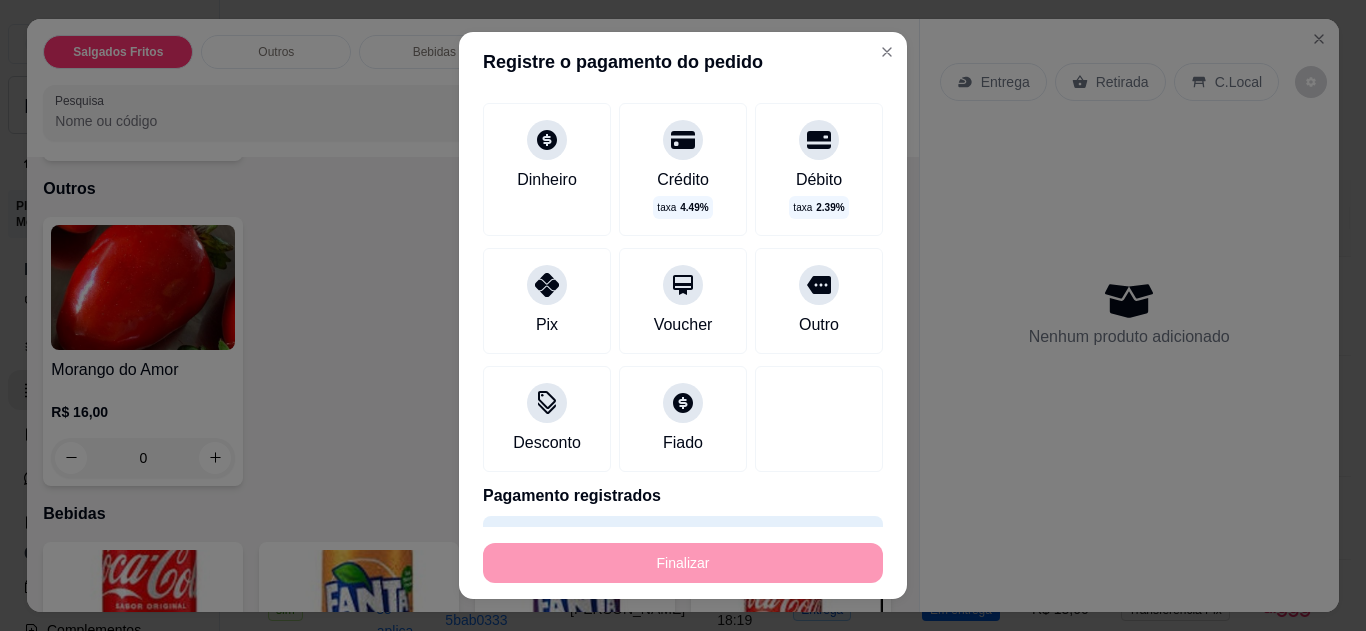 type on "-R$ 16,00" 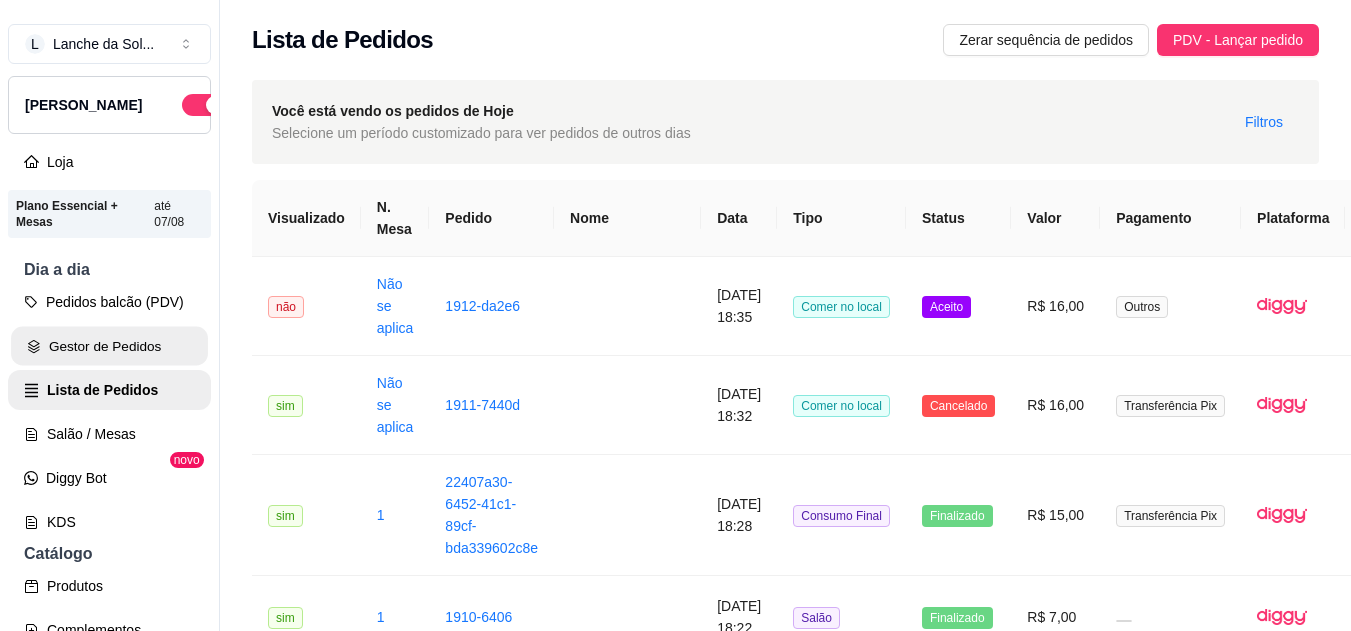 click on "Gestor de Pedidos" at bounding box center [109, 346] 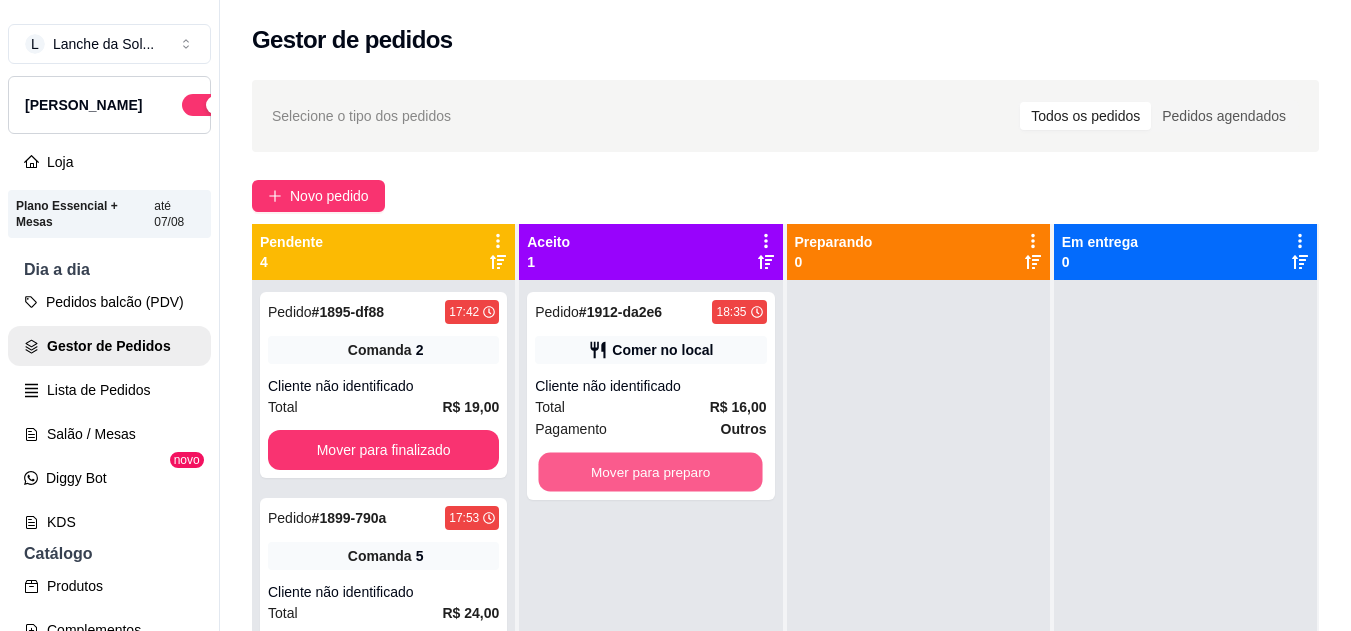 click on "Mover para preparo" at bounding box center [651, 472] 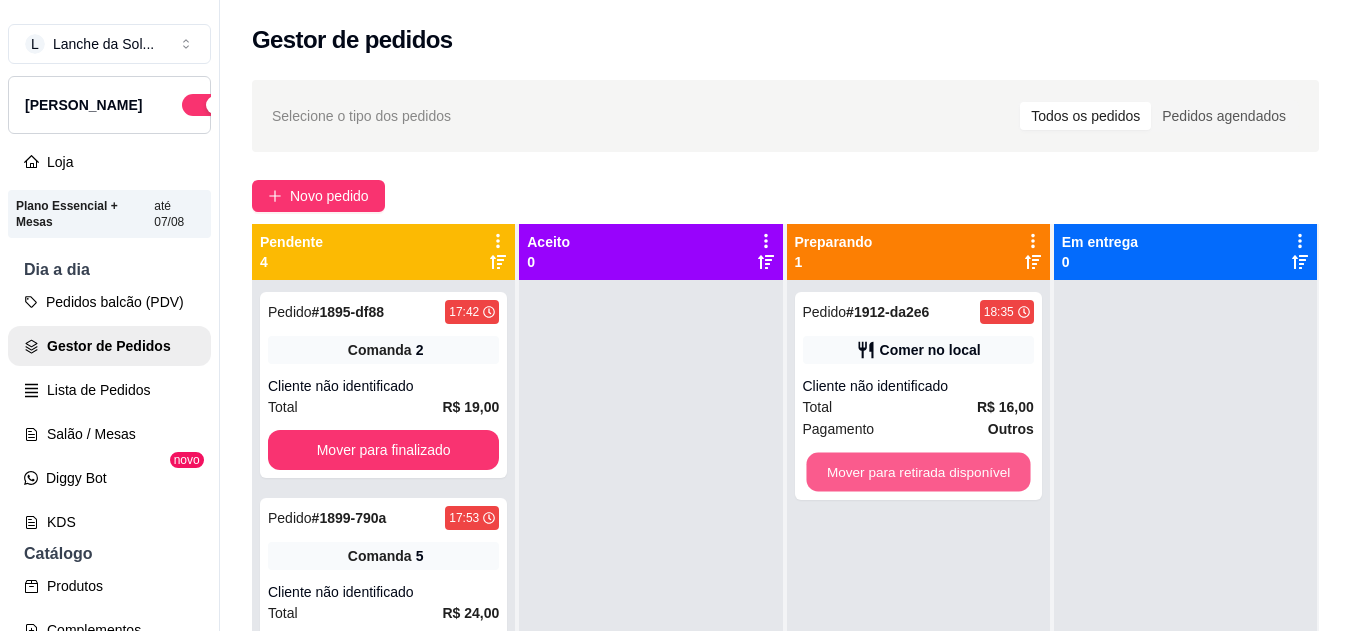 click on "Mover para retirada disponível" at bounding box center [918, 472] 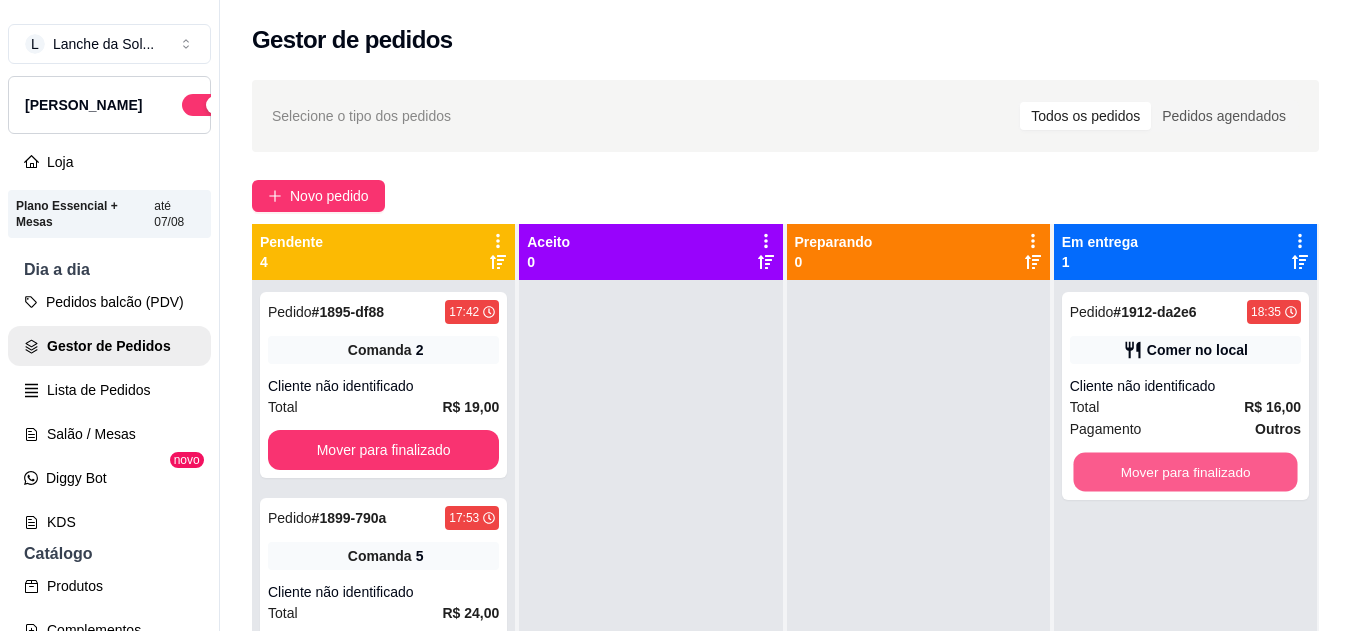 click on "Mover para finalizado" at bounding box center [1185, 472] 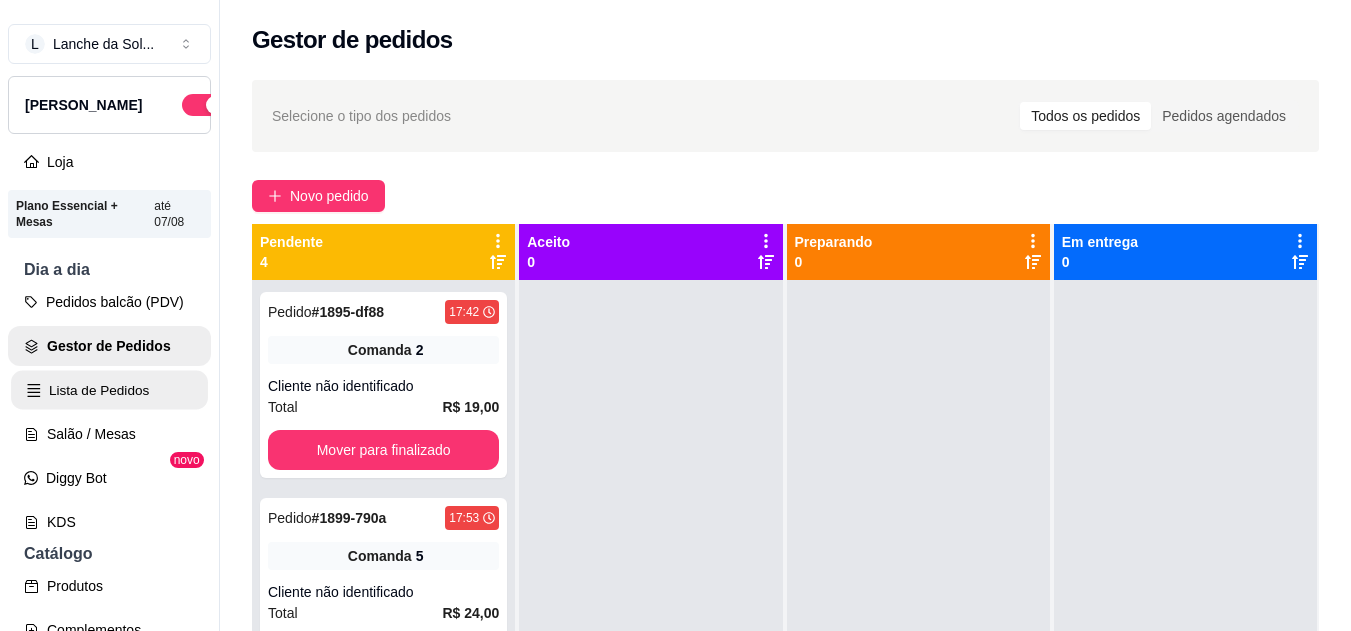 click on "Lista de Pedidos" at bounding box center (109, 390) 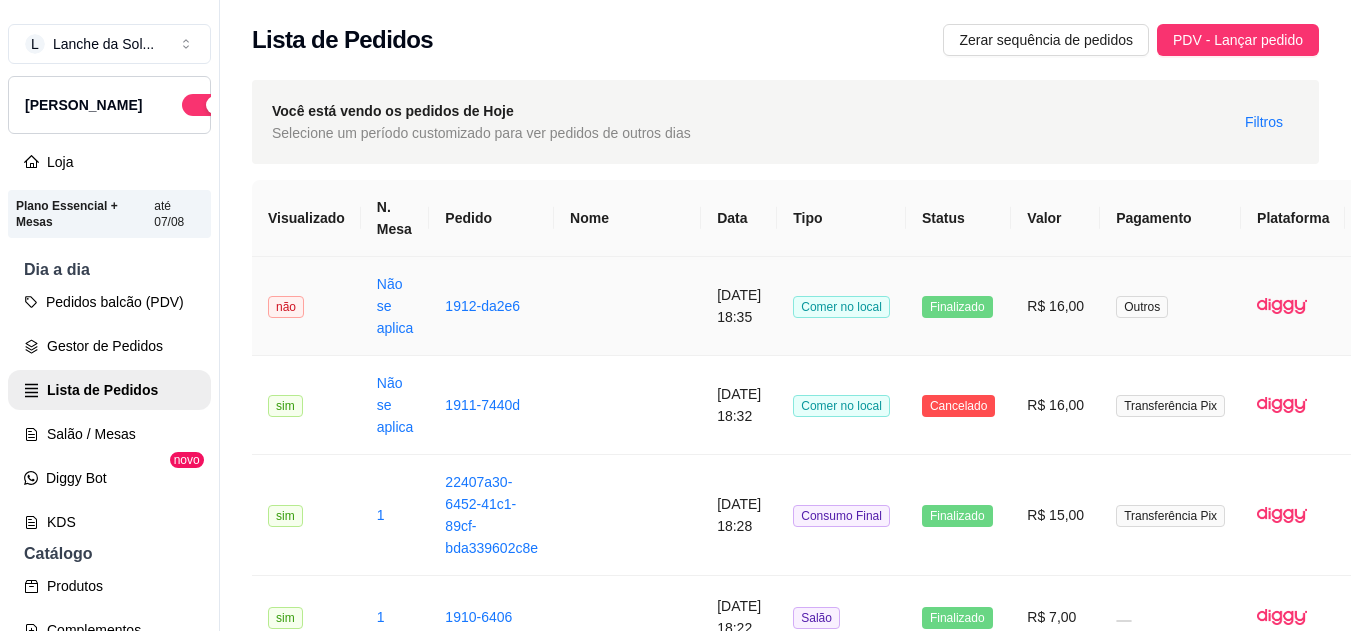 click on "Finalizado" at bounding box center (958, 306) 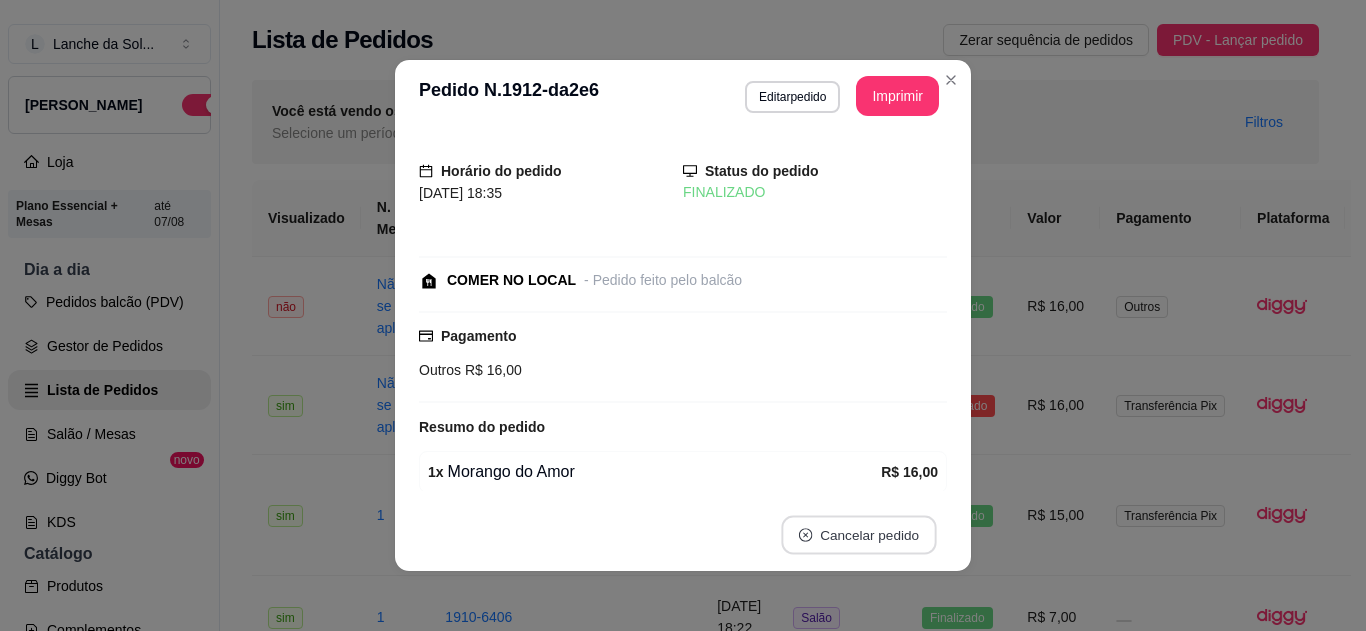 click on "Cancelar pedido" at bounding box center (858, 535) 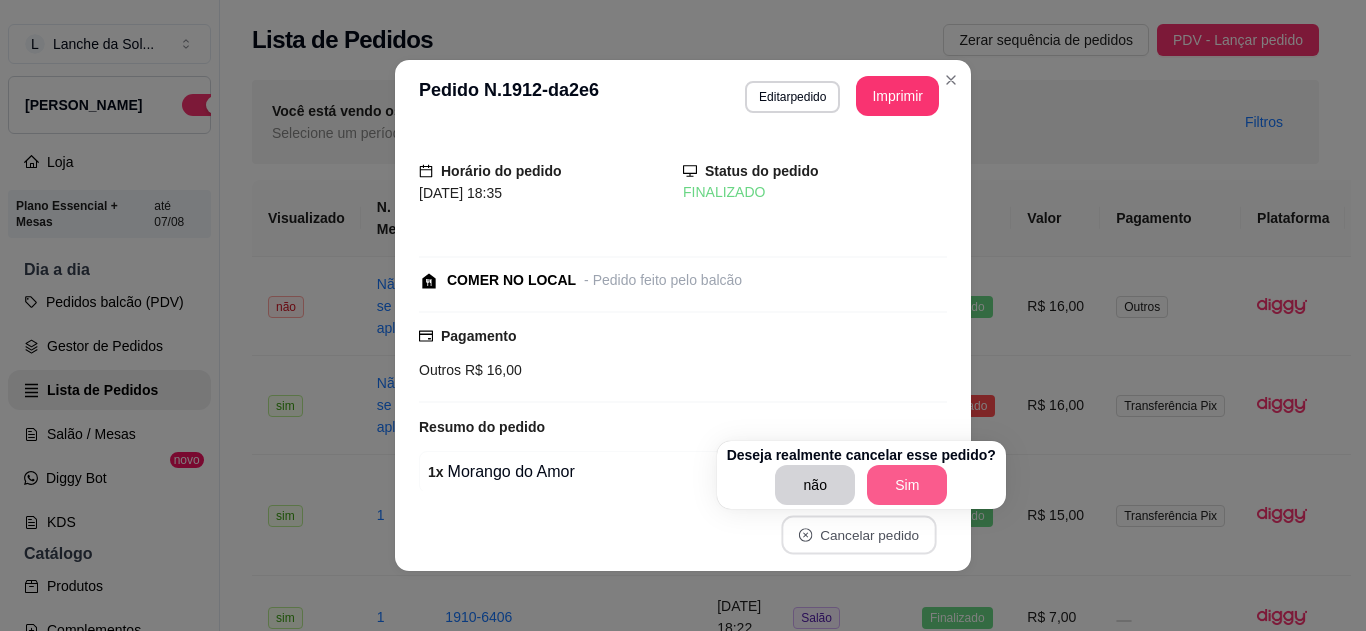 click on "Sim" at bounding box center [907, 485] 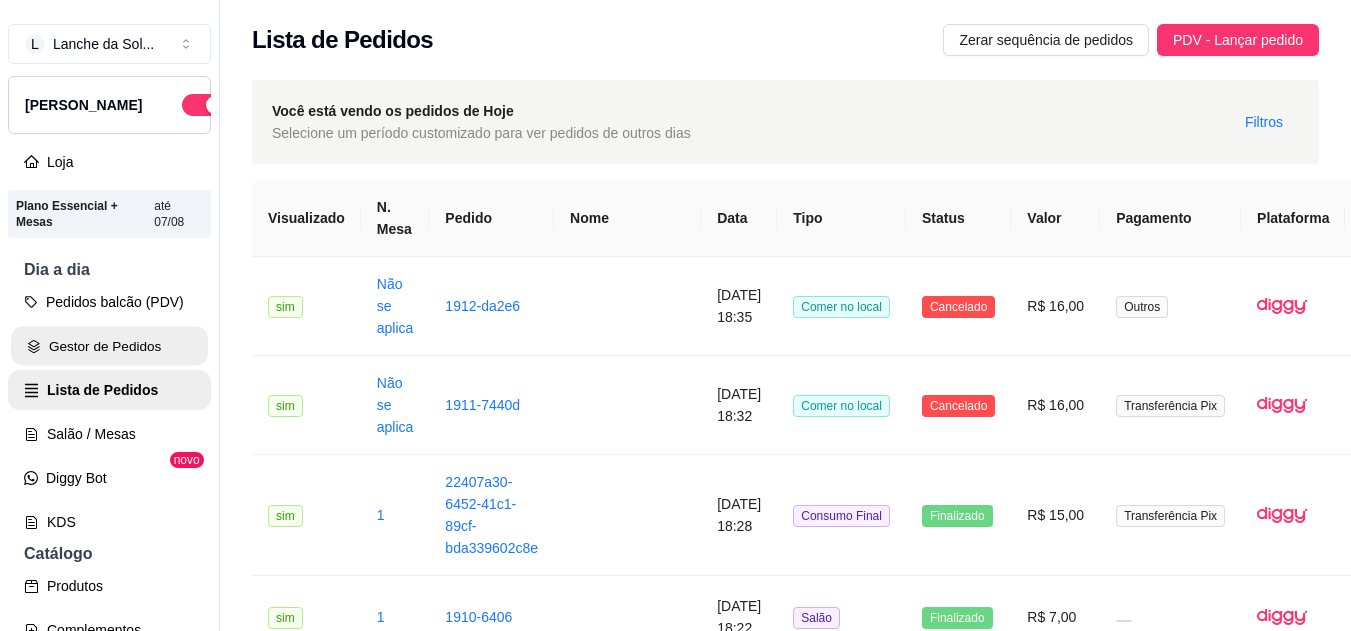click on "Gestor de Pedidos" at bounding box center [109, 346] 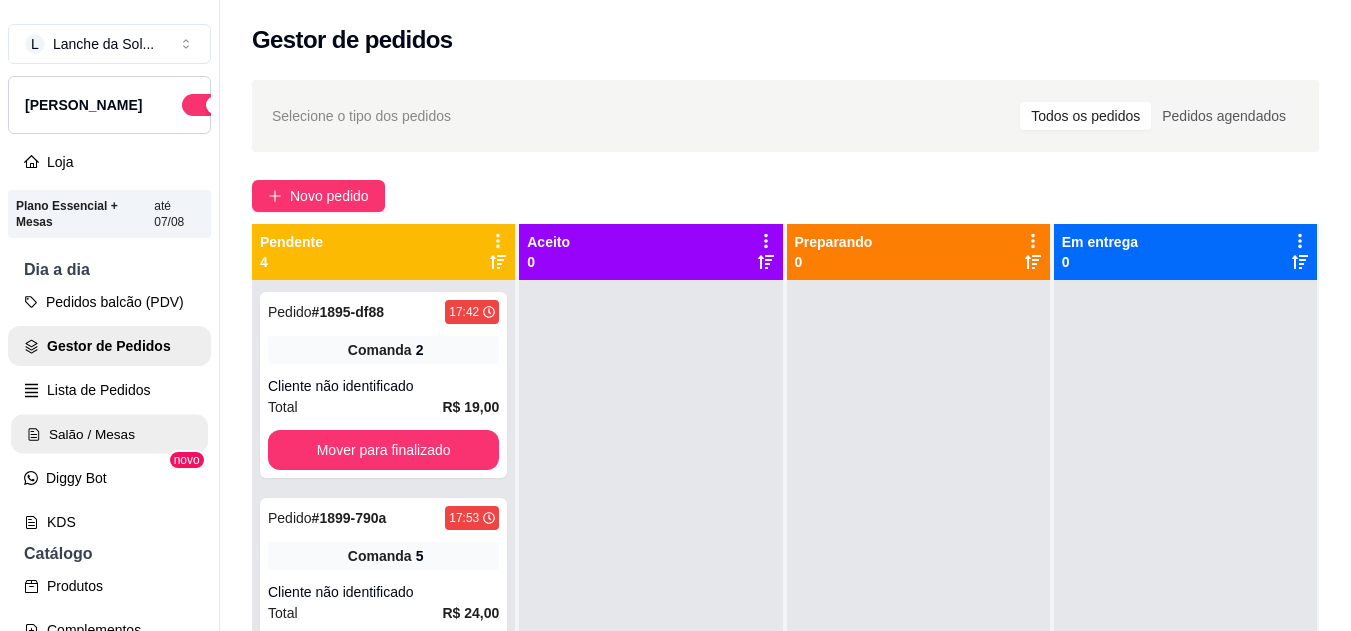 click on "Salão / Mesas" at bounding box center [109, 434] 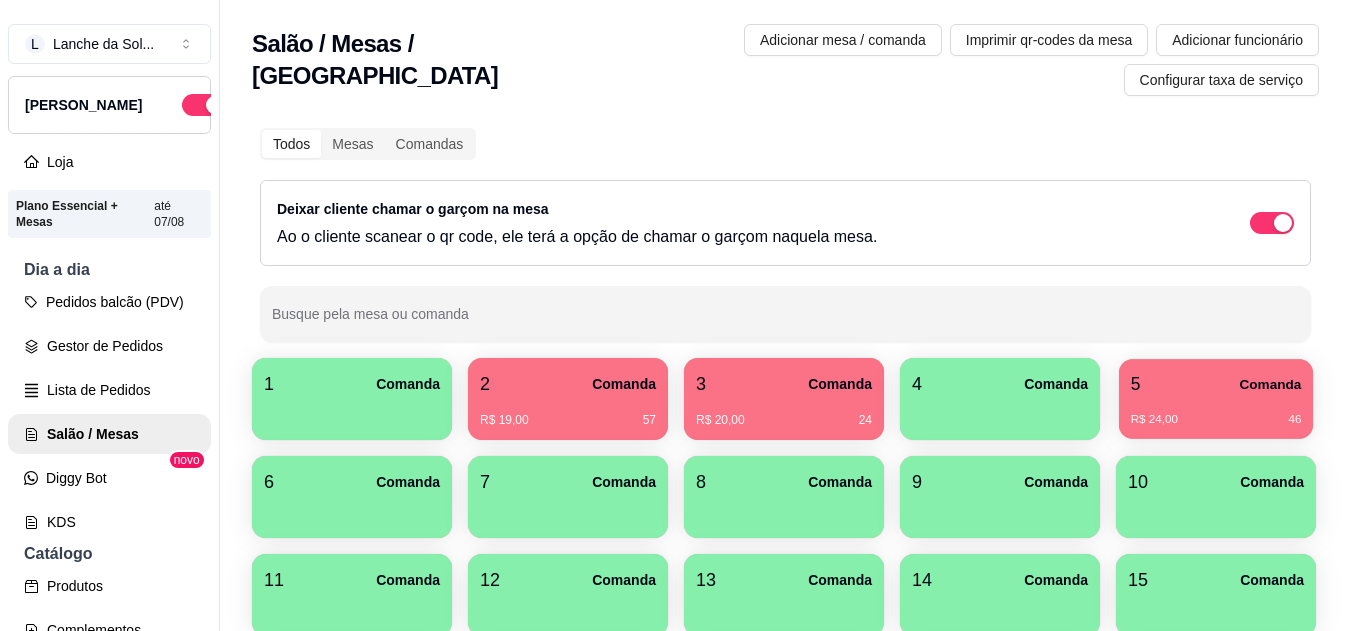 click on "R$ 24,00 46" at bounding box center (1216, 420) 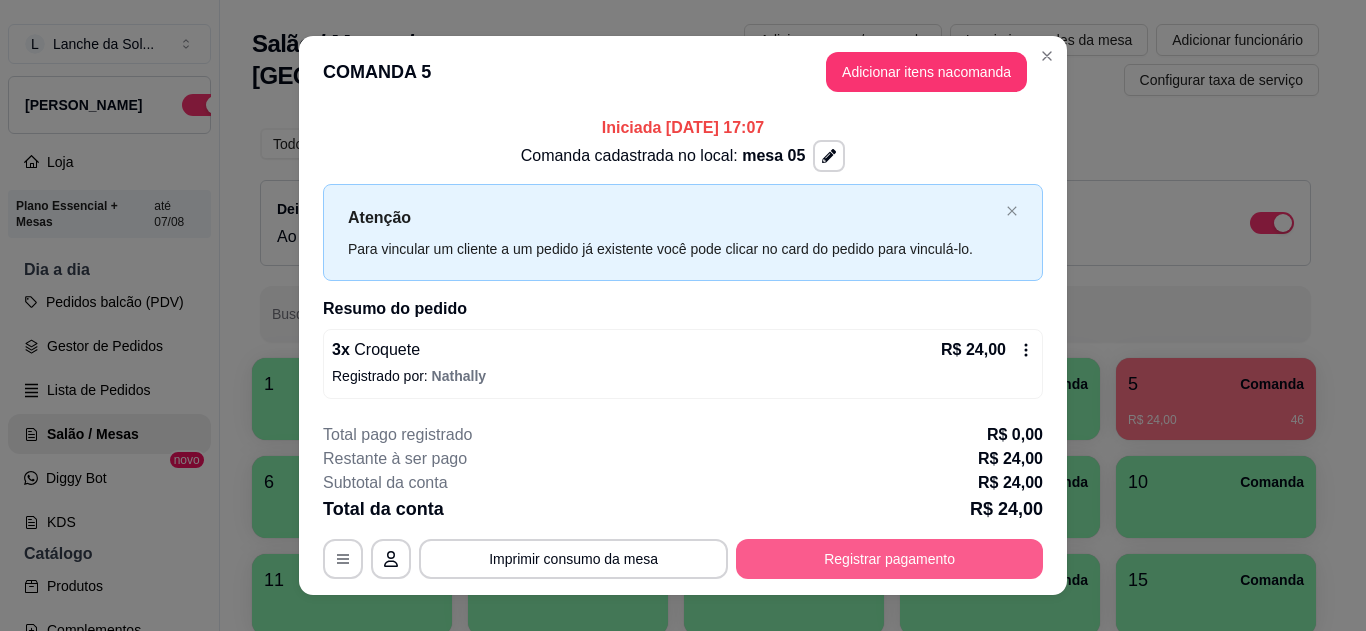 click on "Registrar pagamento" at bounding box center [889, 559] 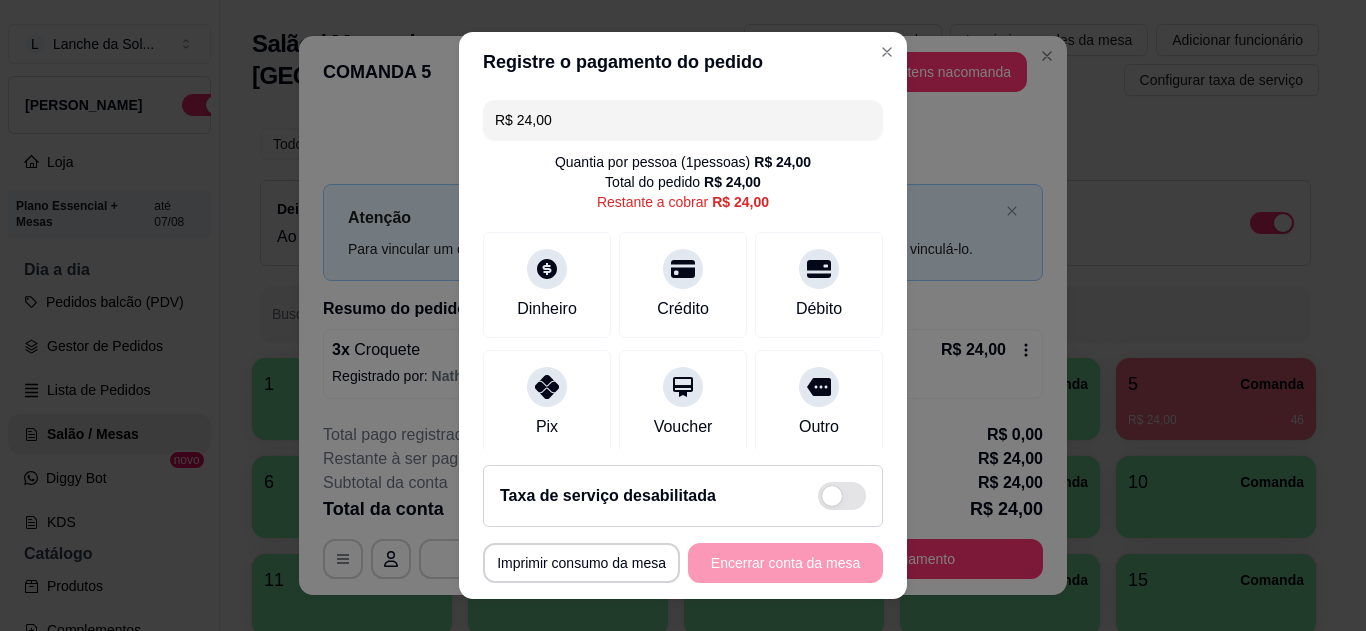 click 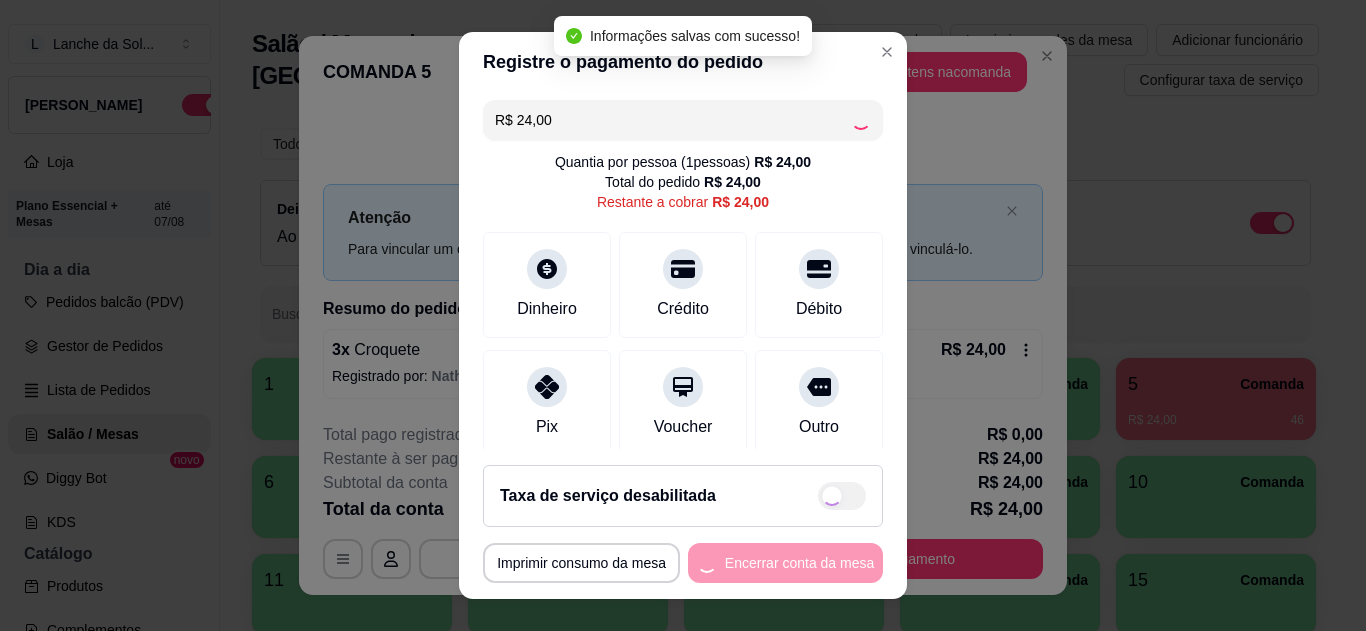 type on "R$ 0,00" 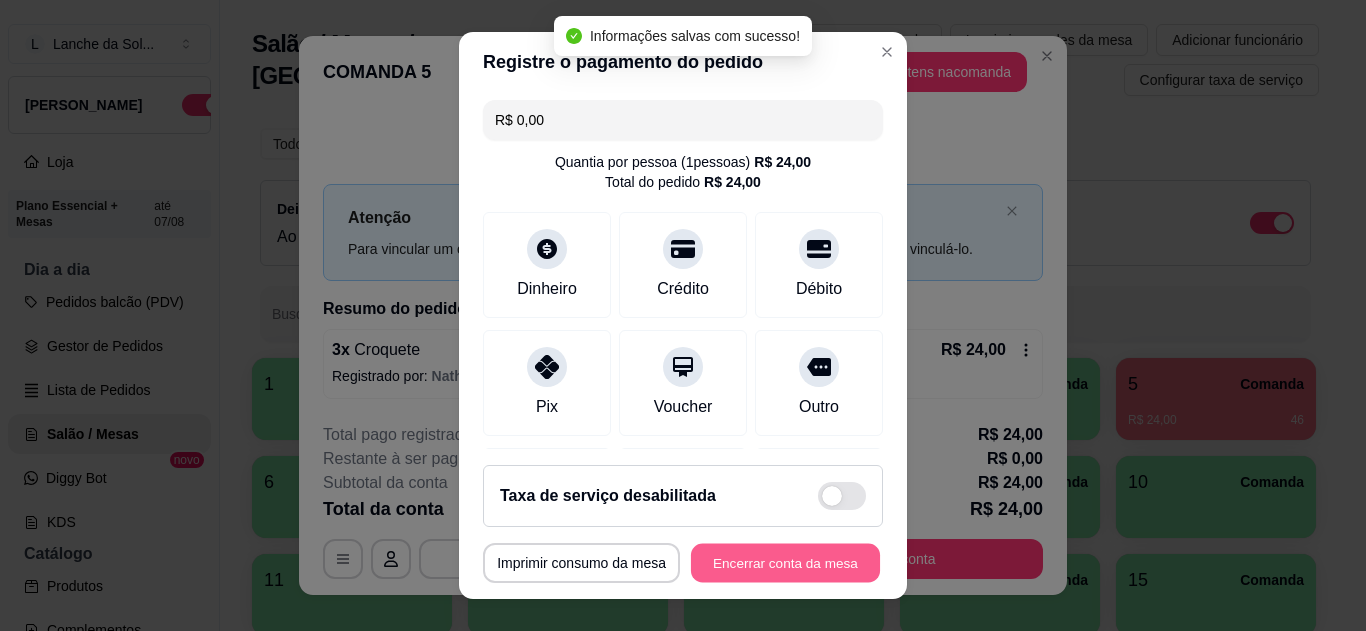 click on "Encerrar conta da mesa" at bounding box center [785, 563] 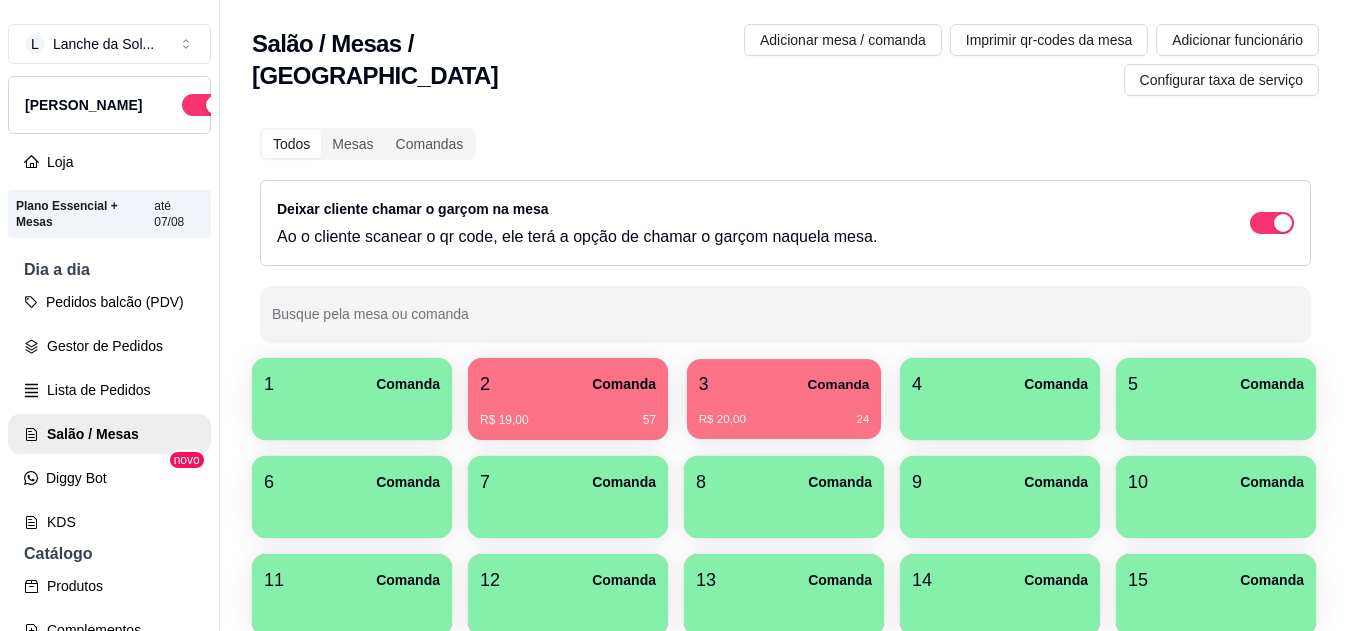 click on "3 Comanda" at bounding box center [784, 384] 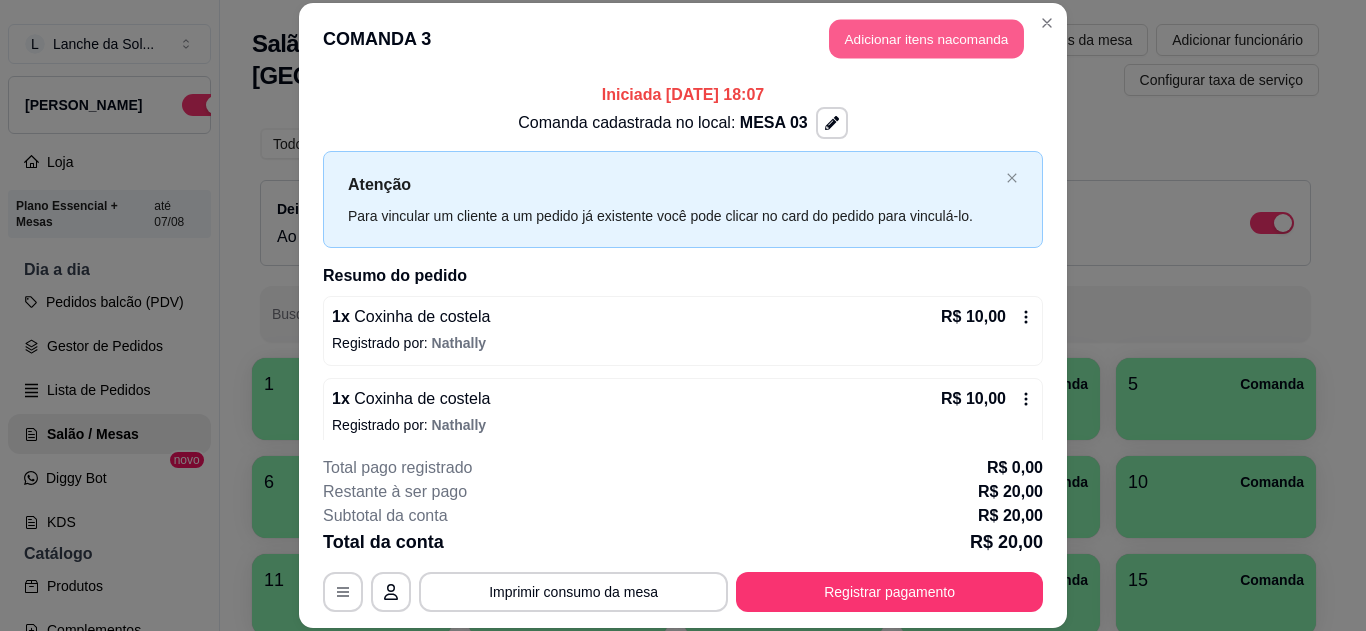 click on "Adicionar itens na  comanda" at bounding box center (926, 39) 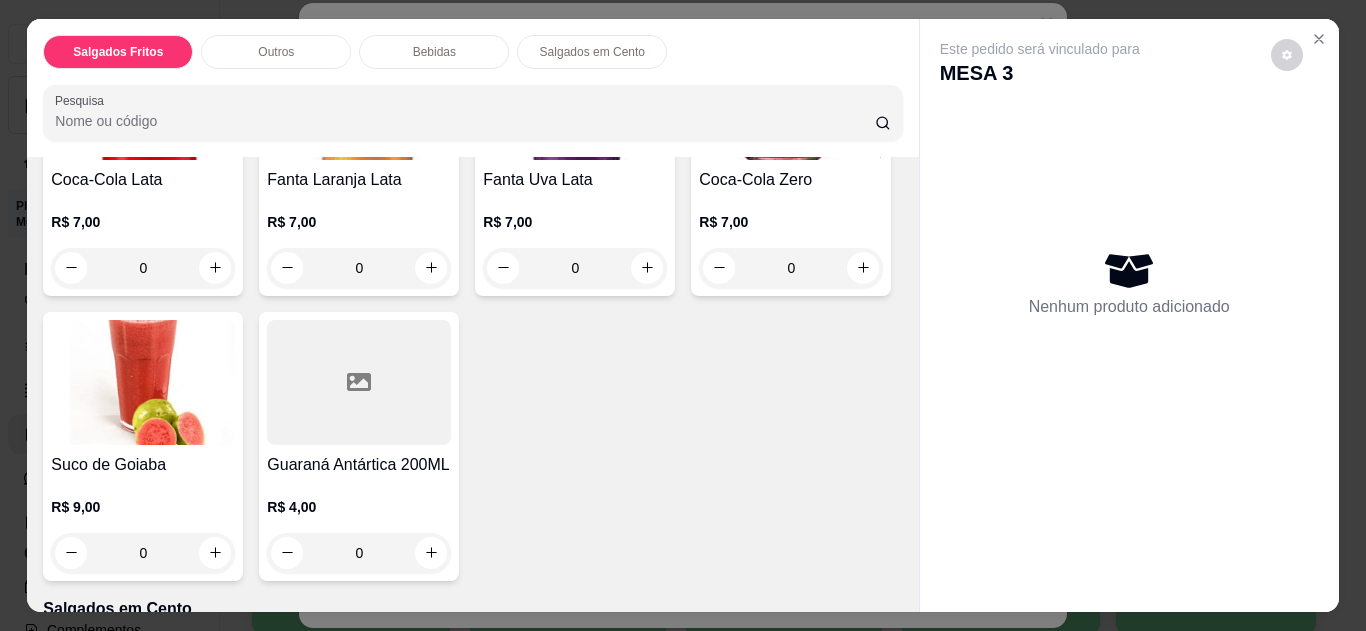 scroll, scrollTop: 1197, scrollLeft: 0, axis: vertical 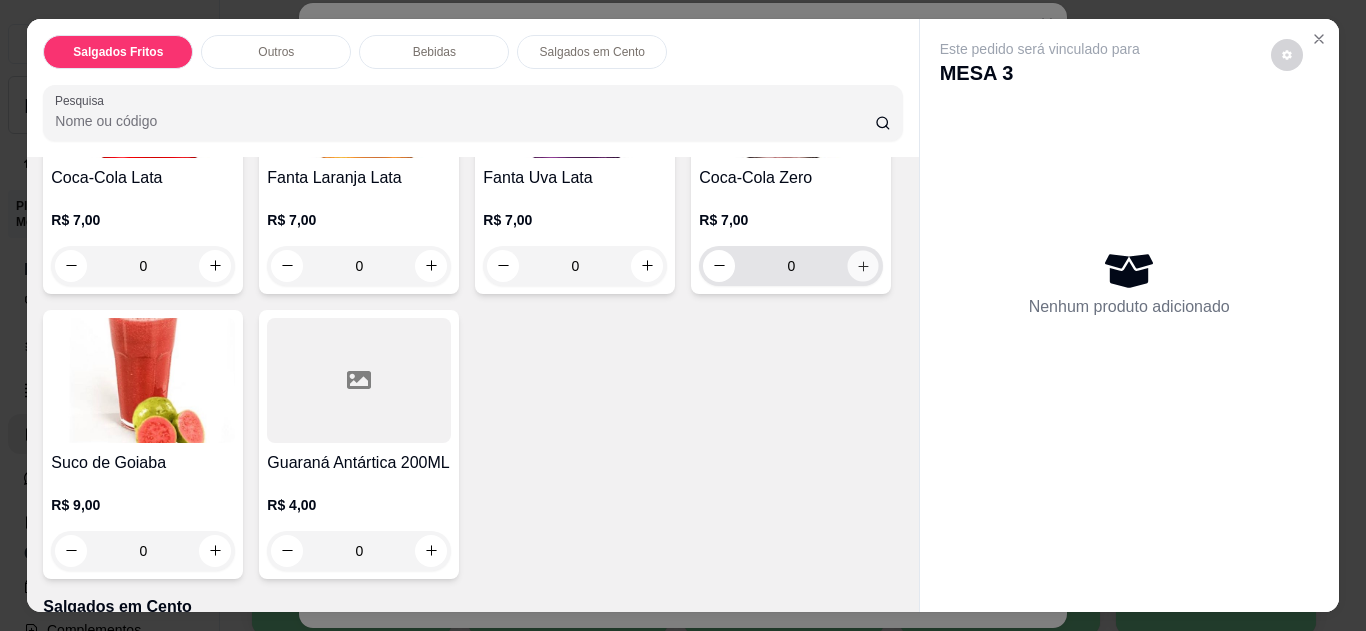 click at bounding box center [863, 265] 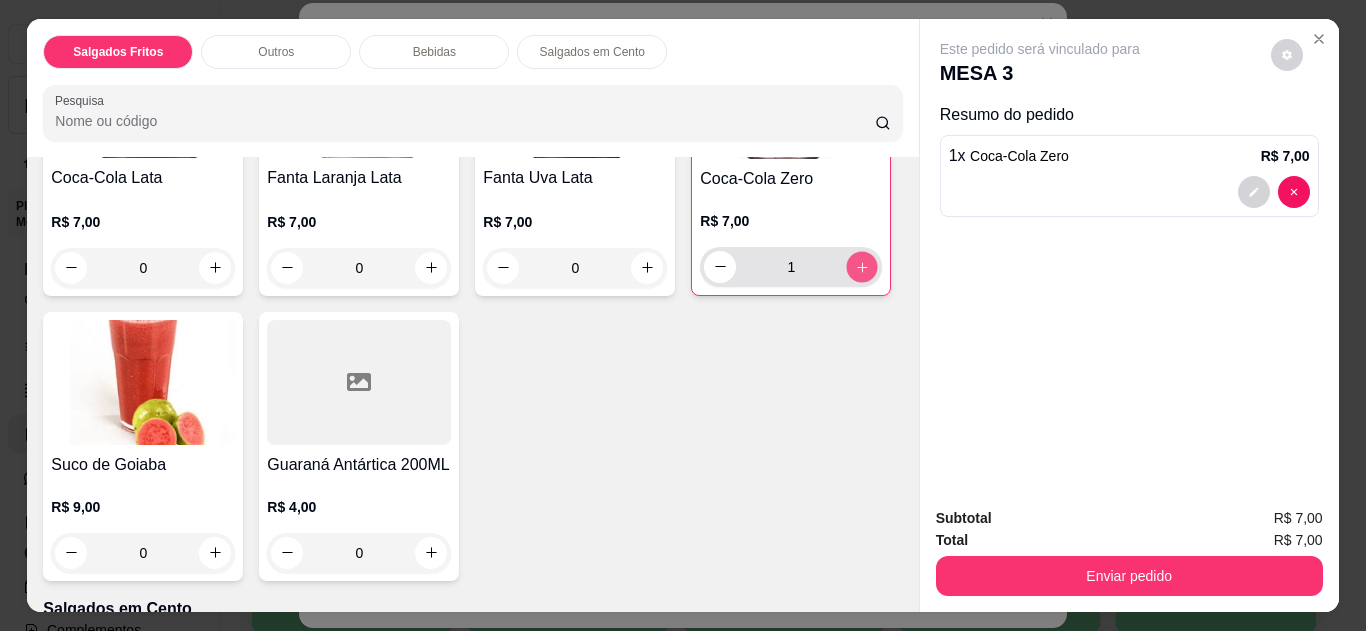 click at bounding box center [862, 266] 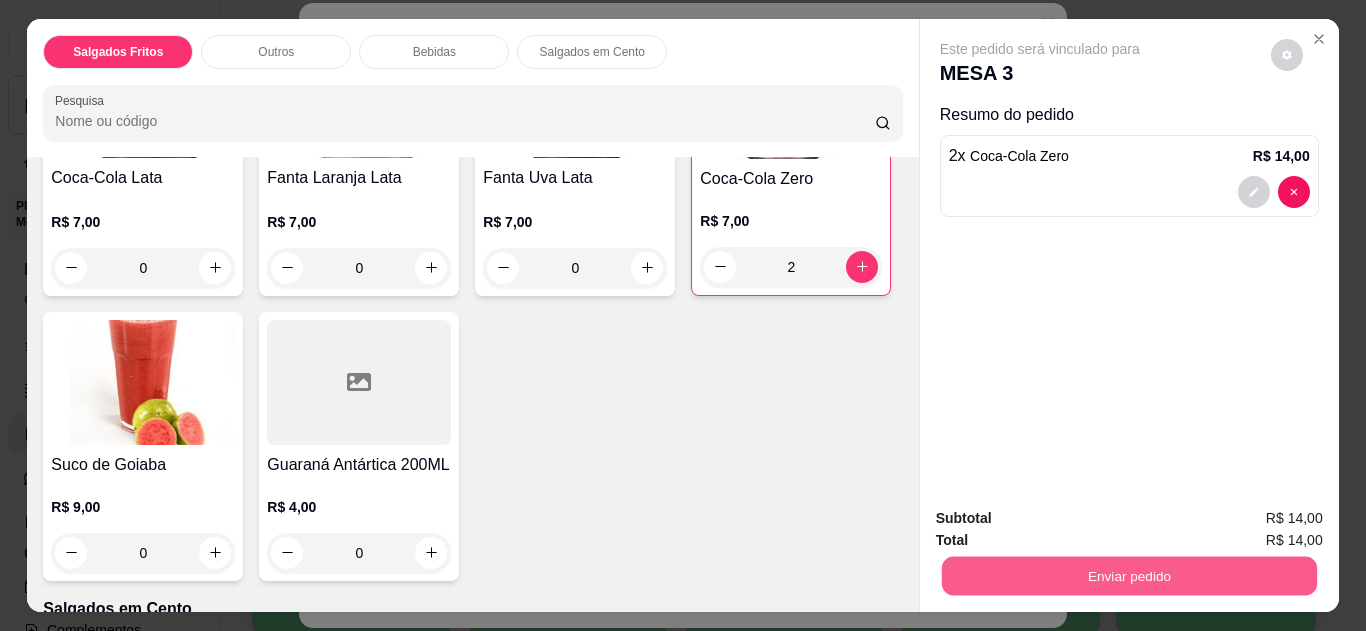 click on "Enviar pedido" at bounding box center [1128, 576] 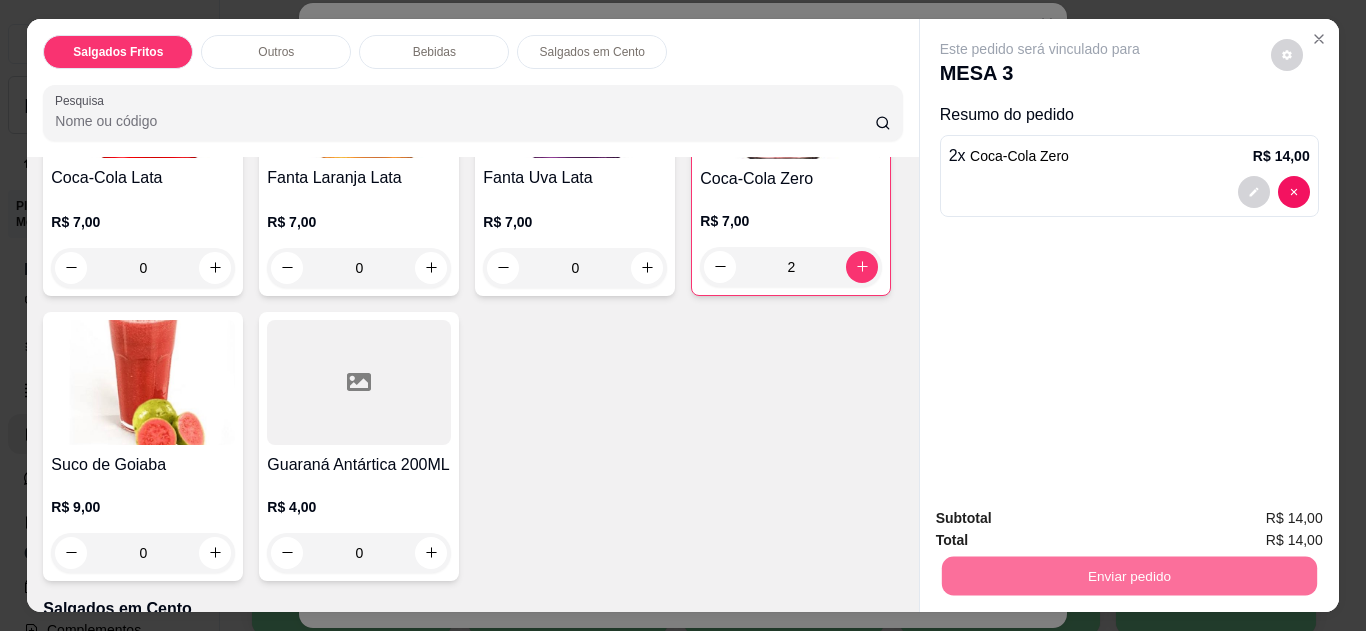 click on "Não registrar e enviar pedido" at bounding box center [1063, 519] 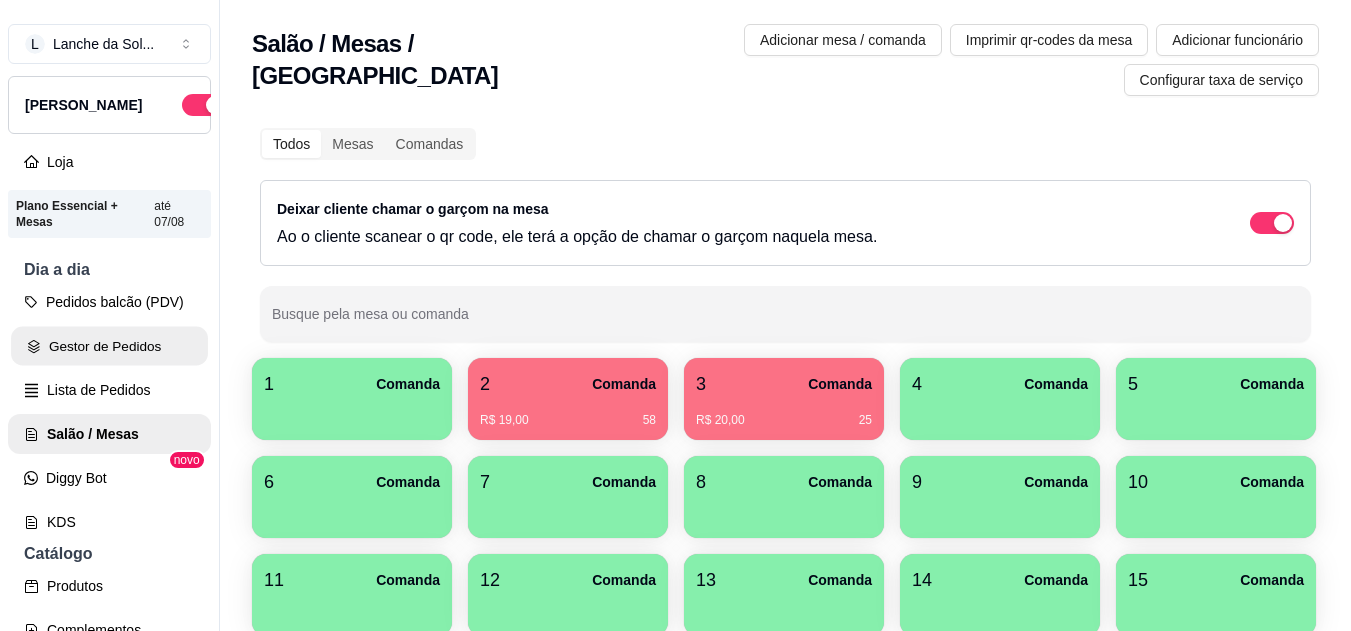 click on "Gestor de Pedidos" at bounding box center [109, 346] 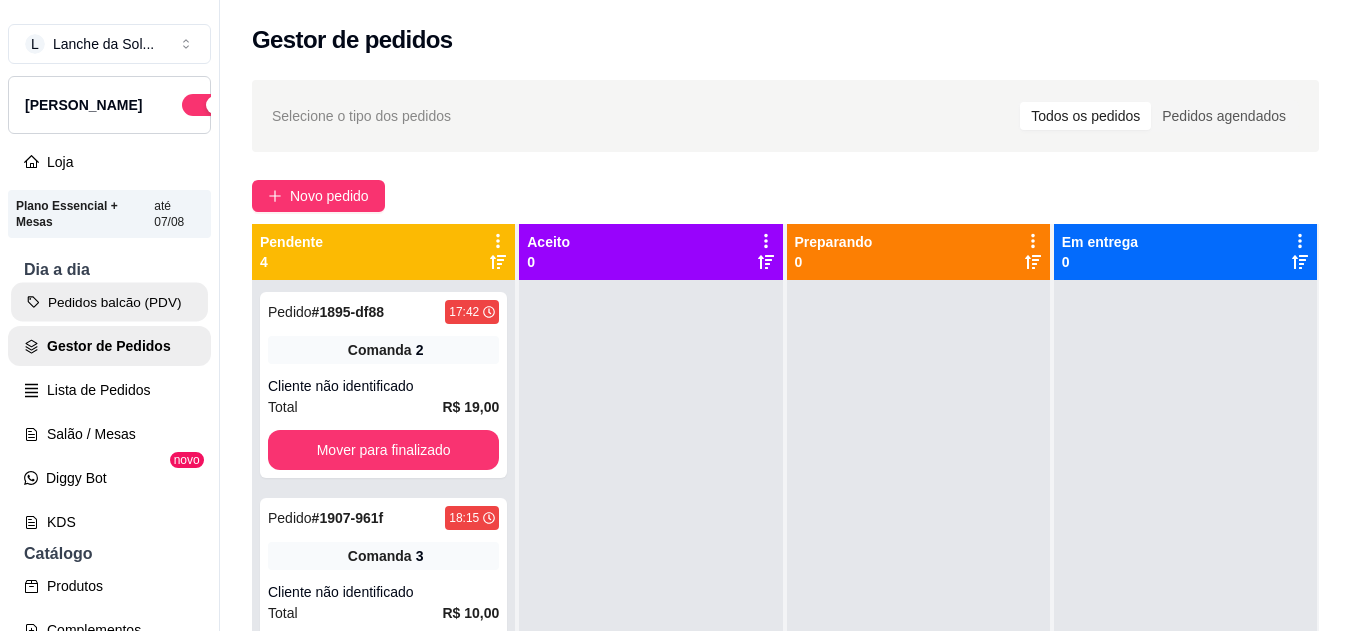 click on "Pedidos balcão (PDV)" at bounding box center [109, 302] 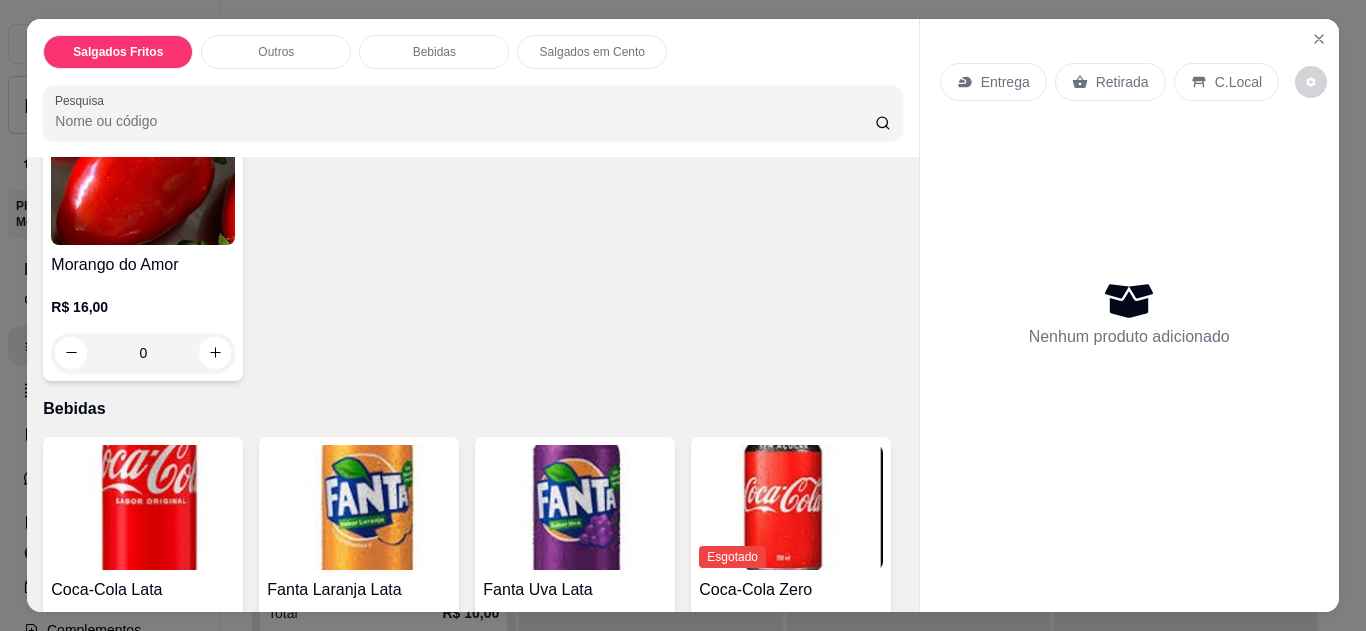scroll, scrollTop: 800, scrollLeft: 0, axis: vertical 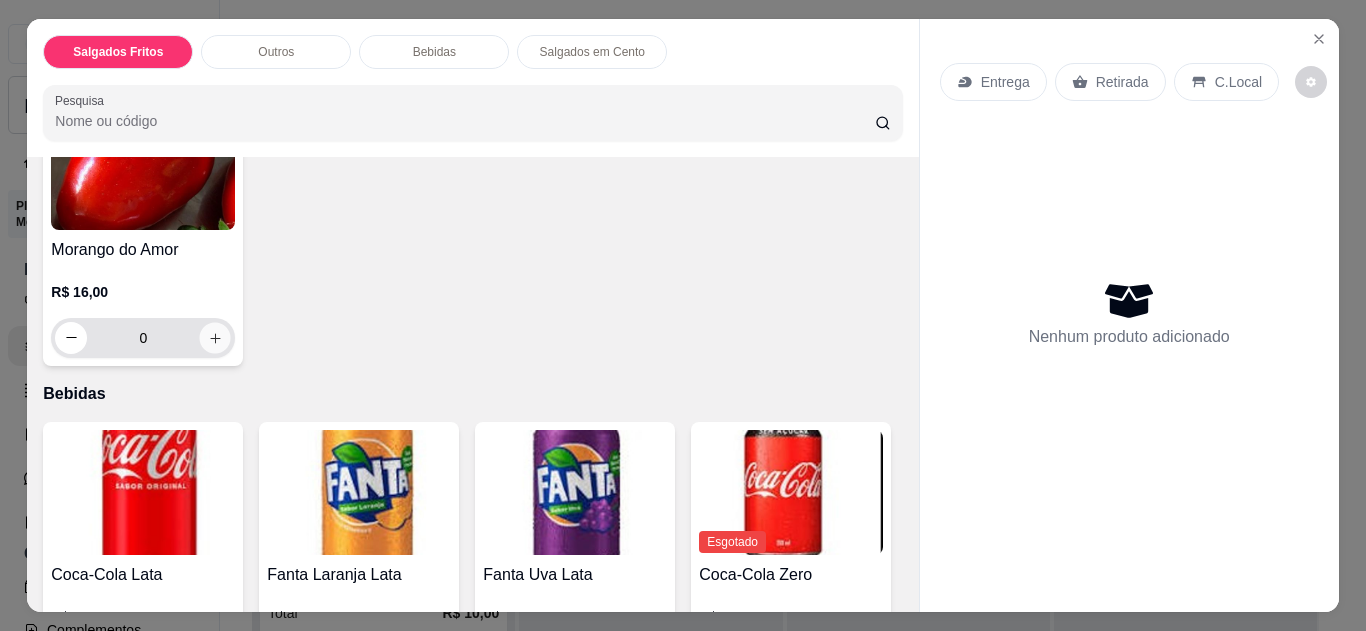 click 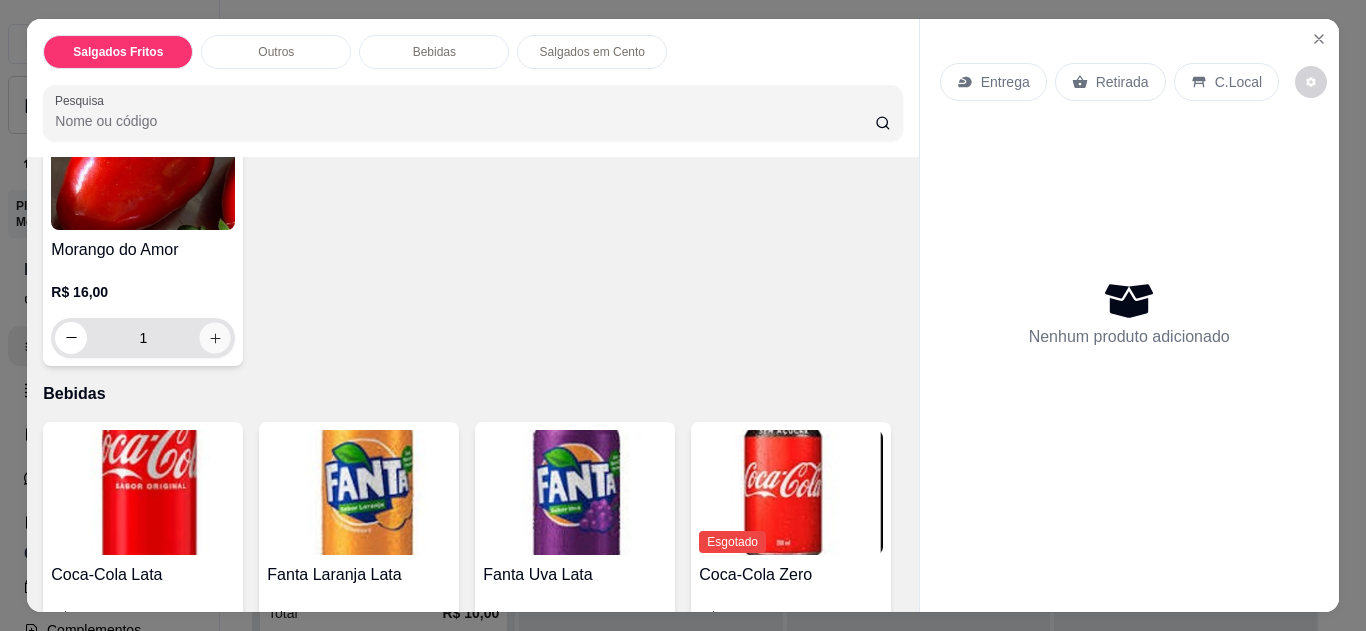 scroll, scrollTop: 801, scrollLeft: 0, axis: vertical 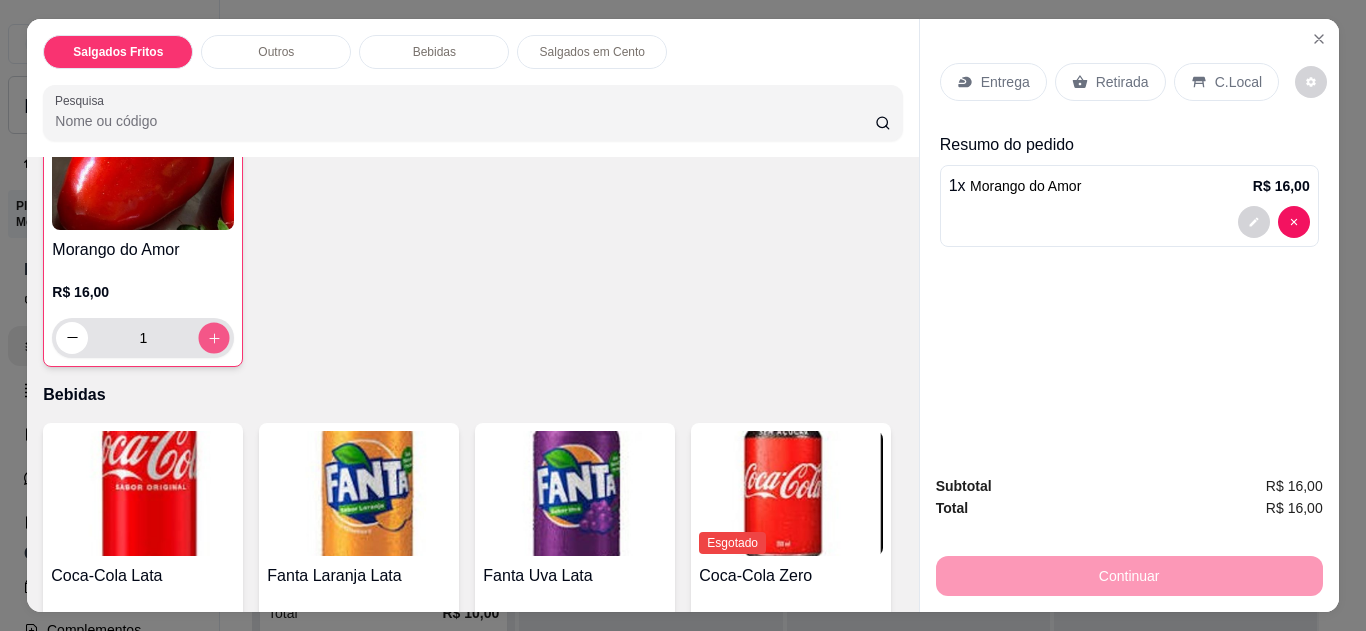 click 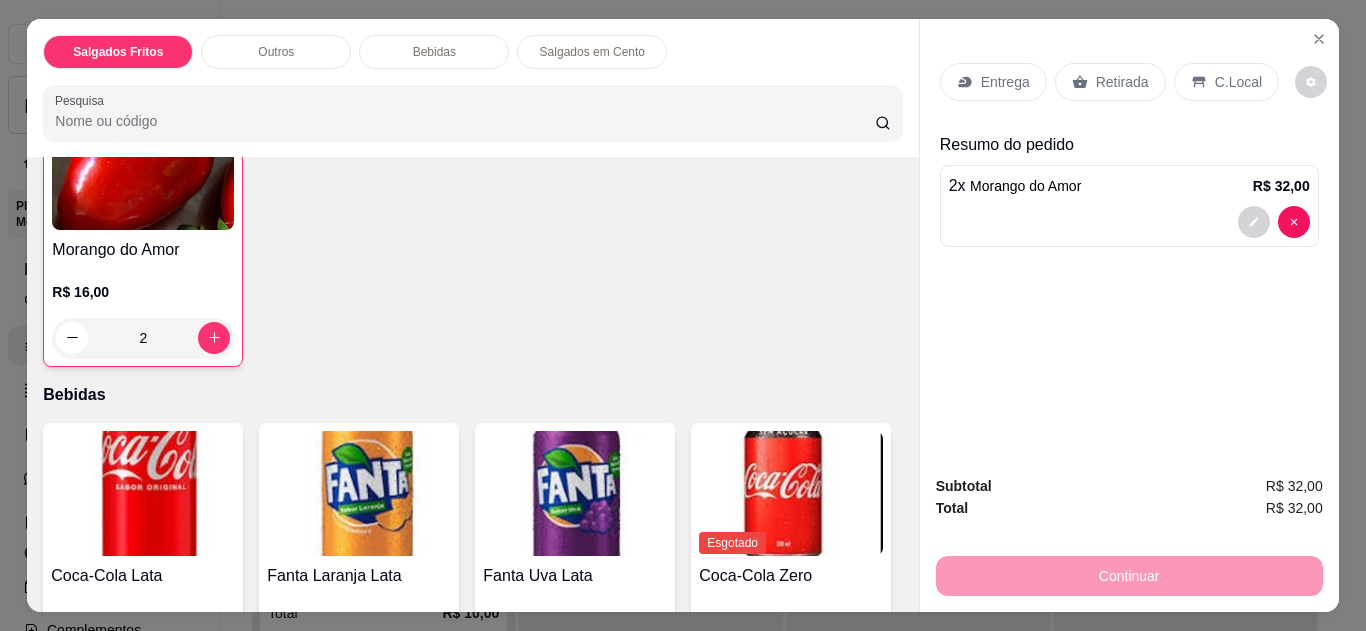 click on "C.Local" at bounding box center (1226, 82) 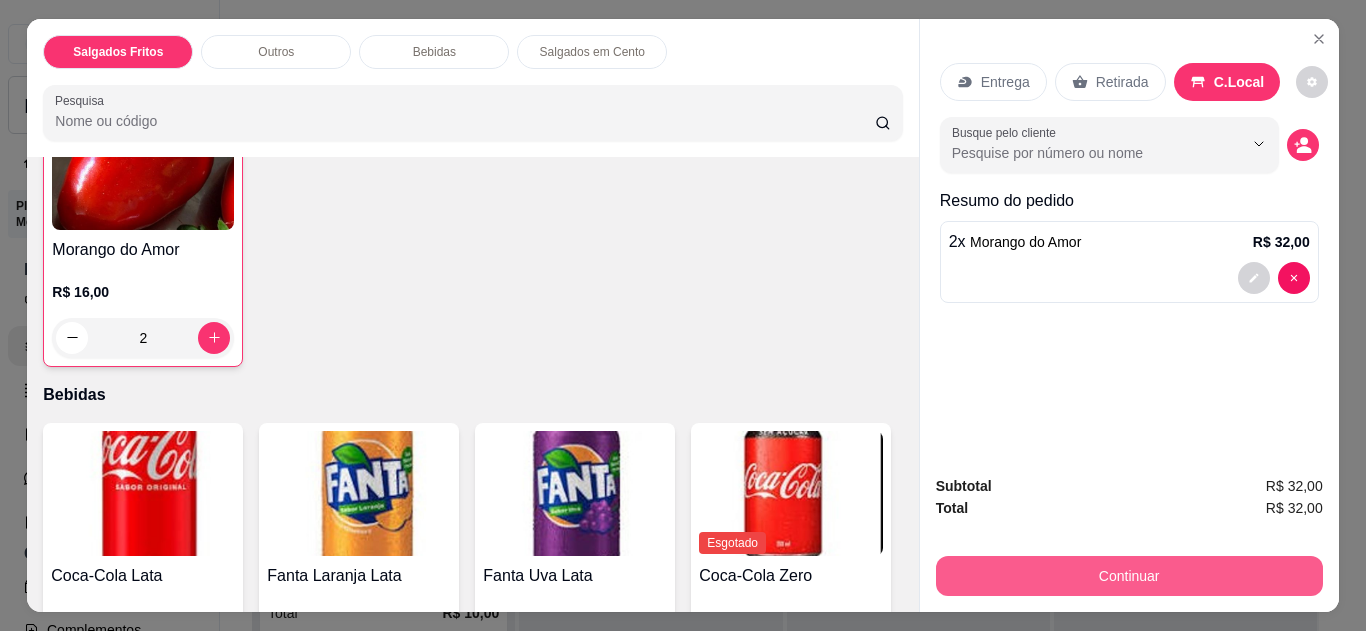 click on "Continuar" at bounding box center [1129, 576] 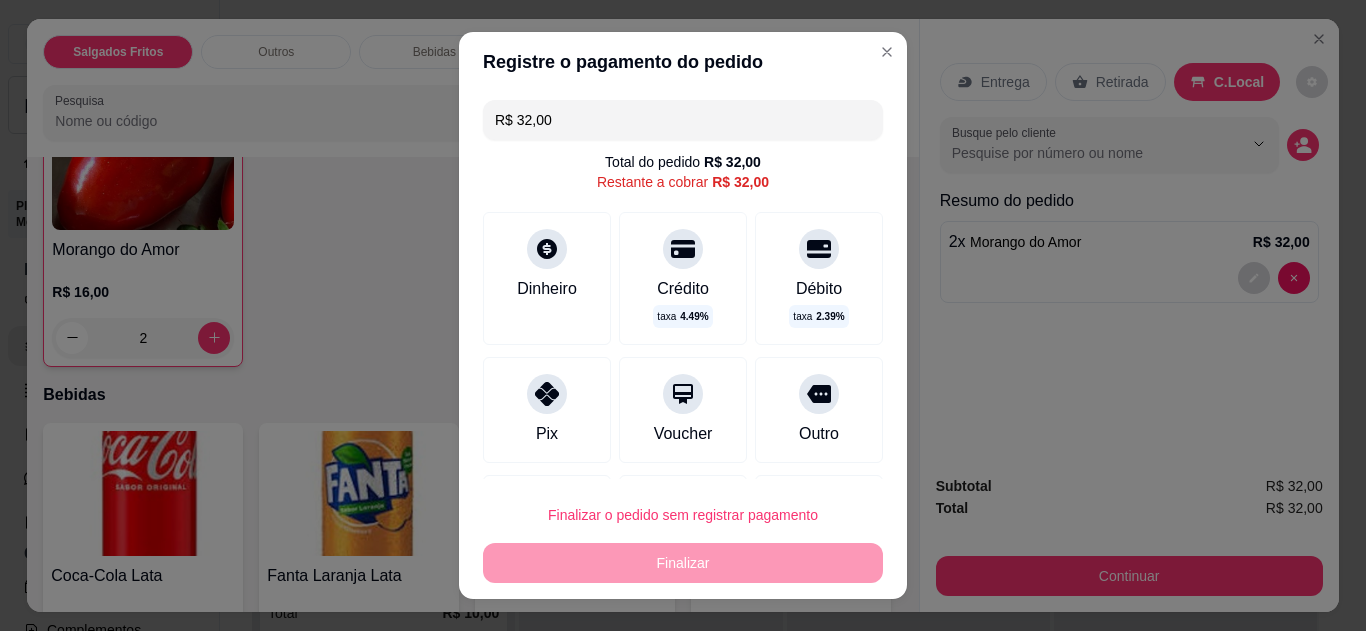 click on "Pix" at bounding box center [547, 434] 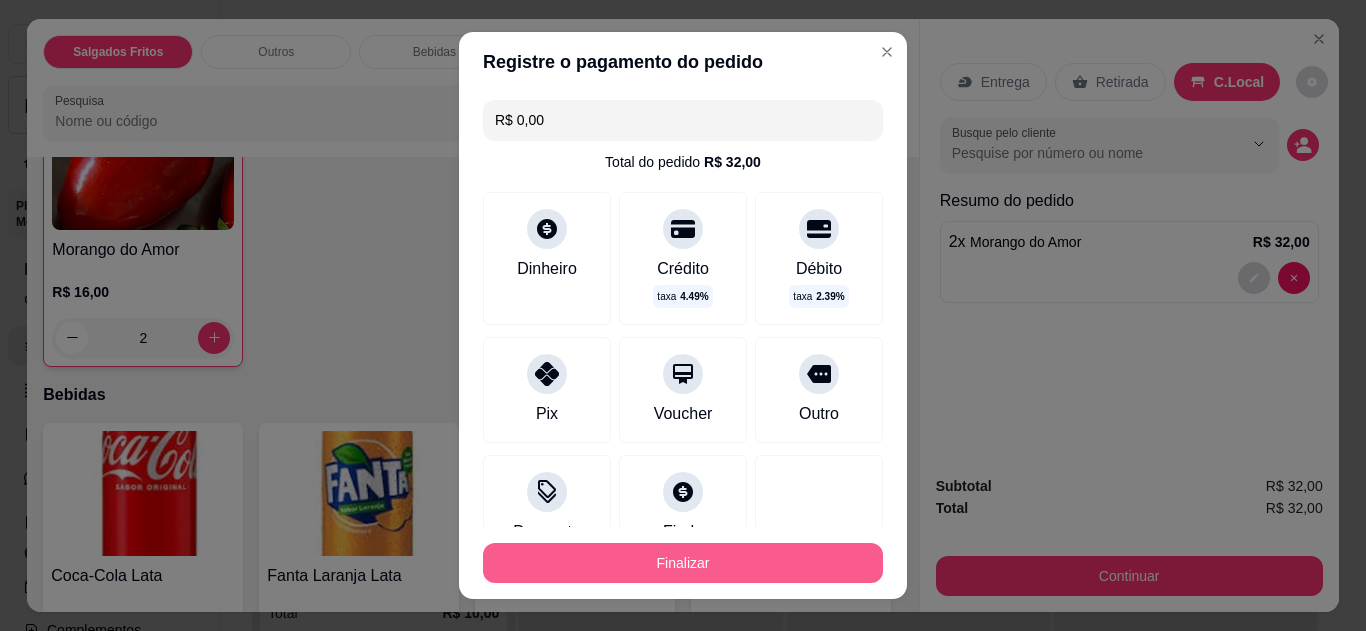 click on "Finalizar" at bounding box center (683, 563) 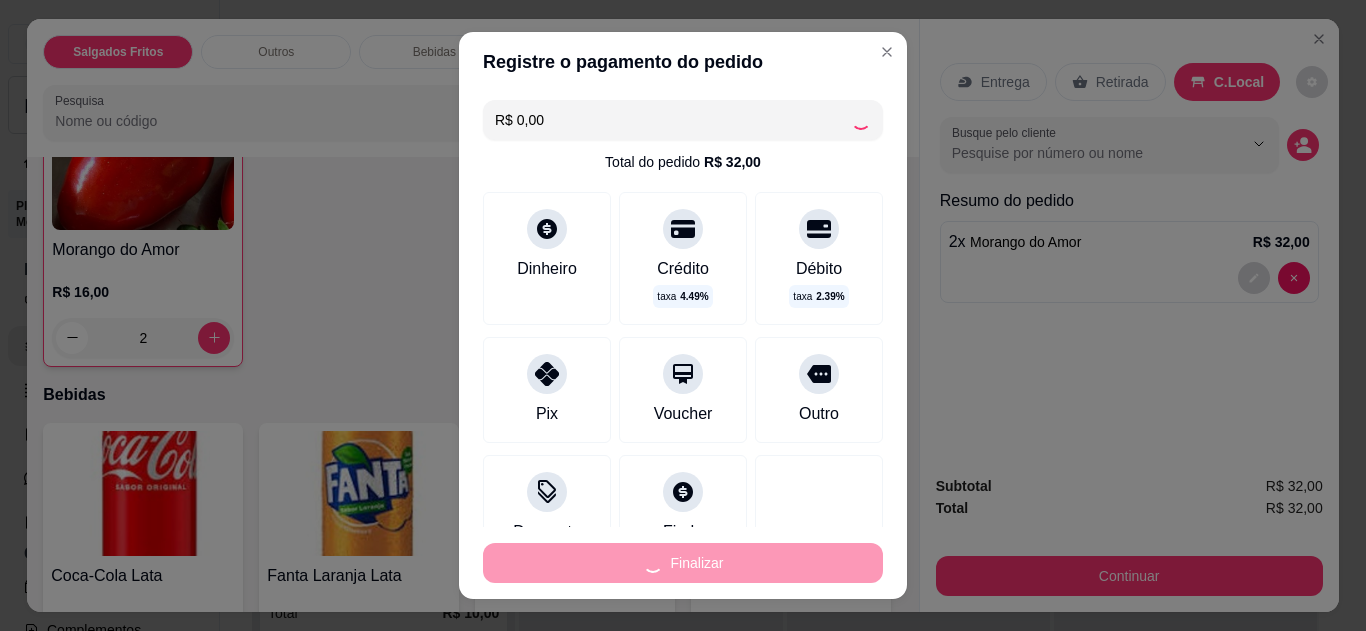 type on "0" 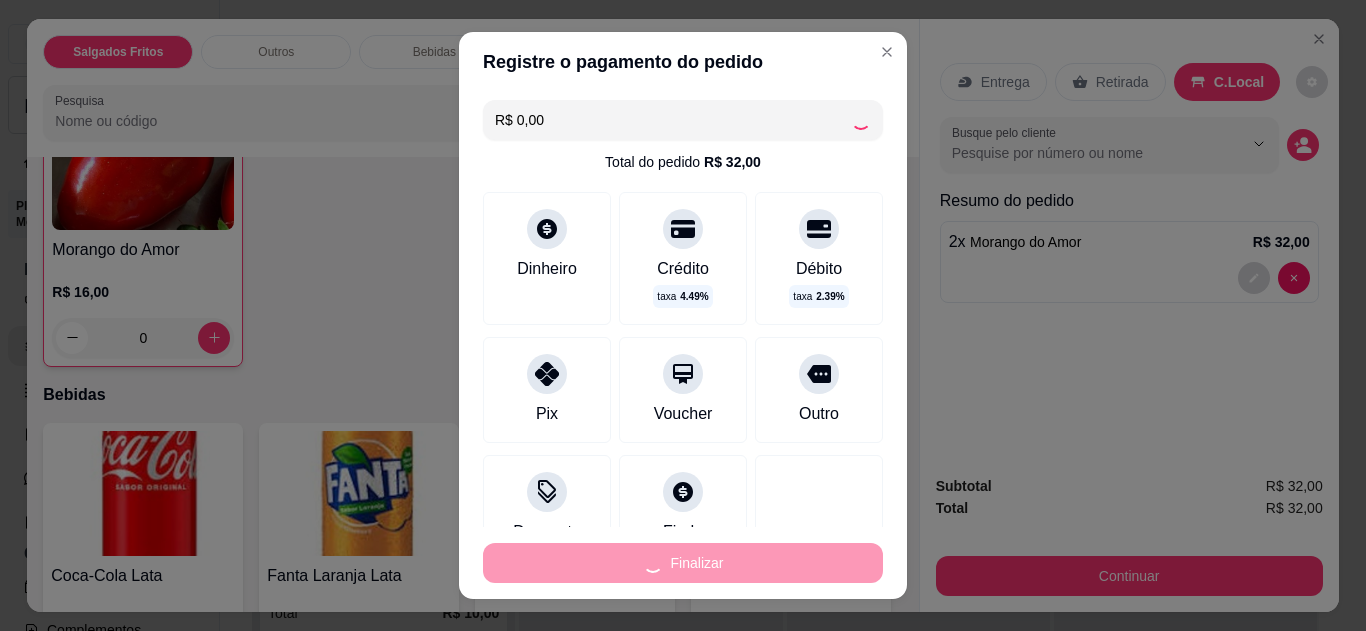 type on "-R$ 32,00" 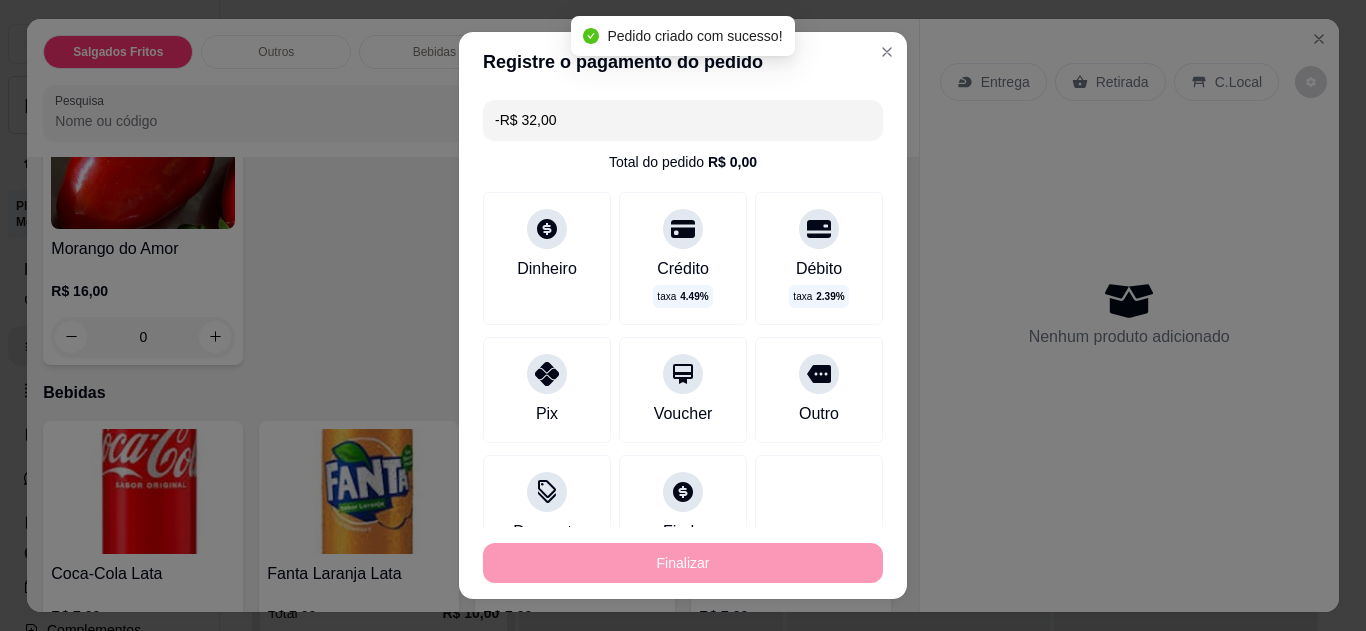 scroll, scrollTop: 800, scrollLeft: 0, axis: vertical 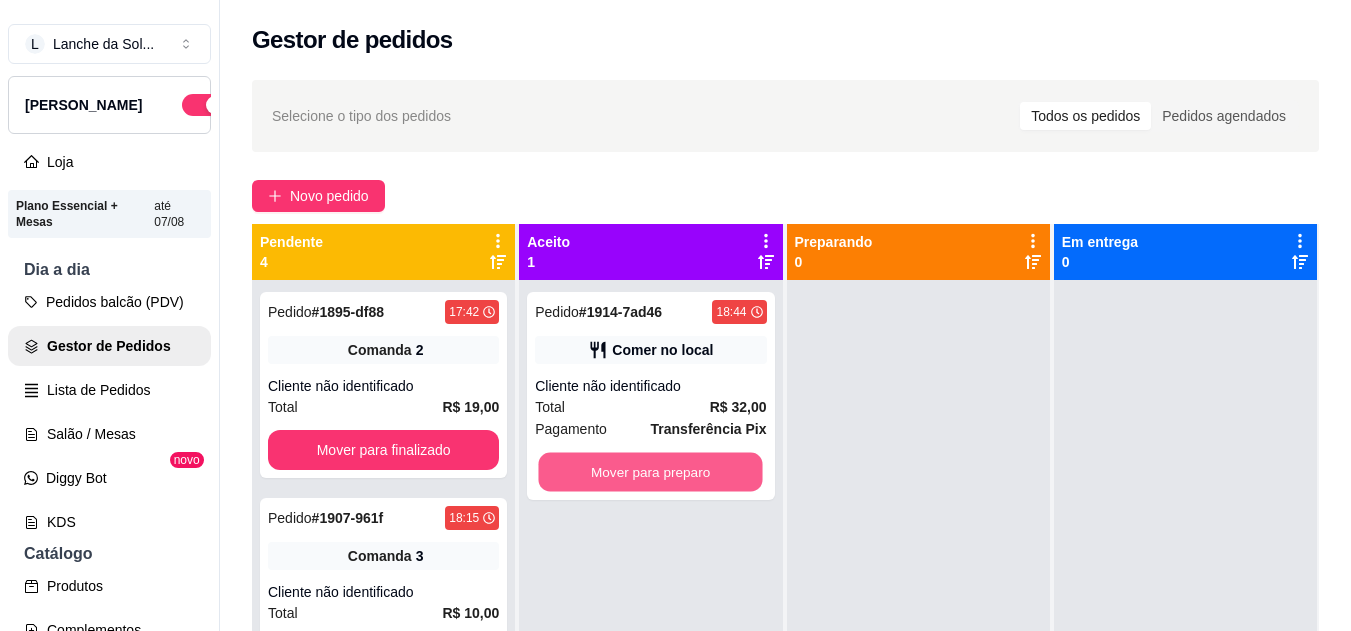 click on "Mover para preparo" at bounding box center (651, 472) 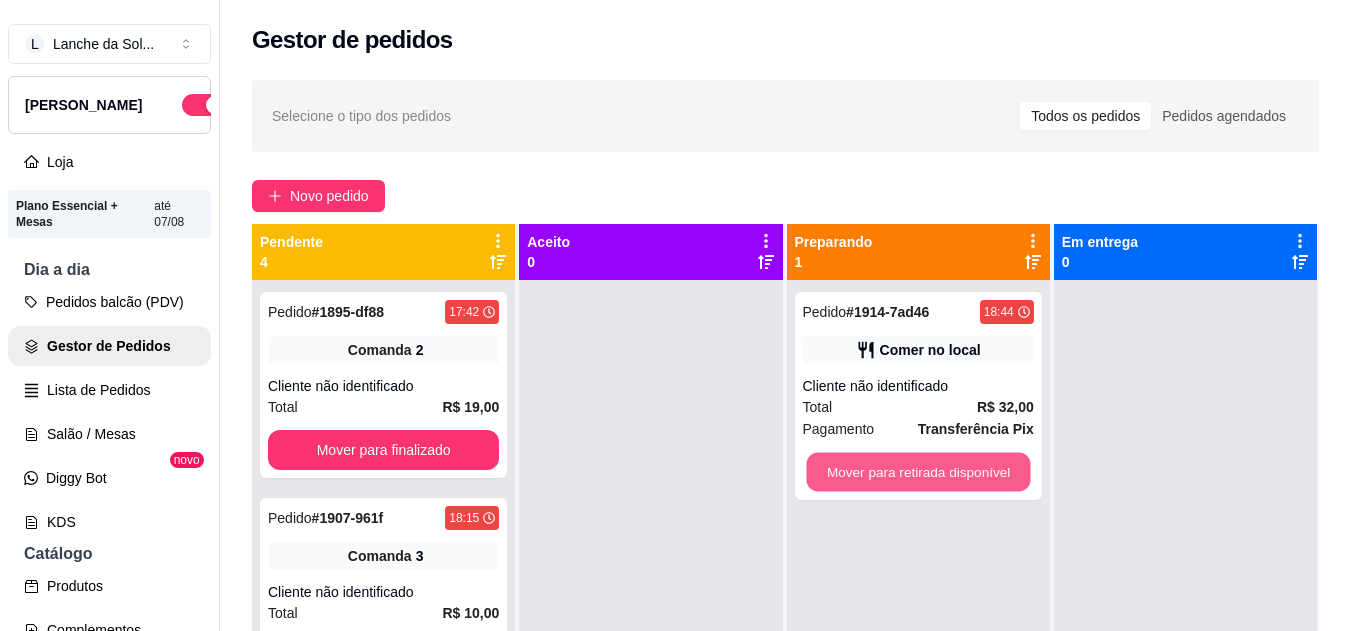 click on "Mover para retirada disponível" at bounding box center [918, 472] 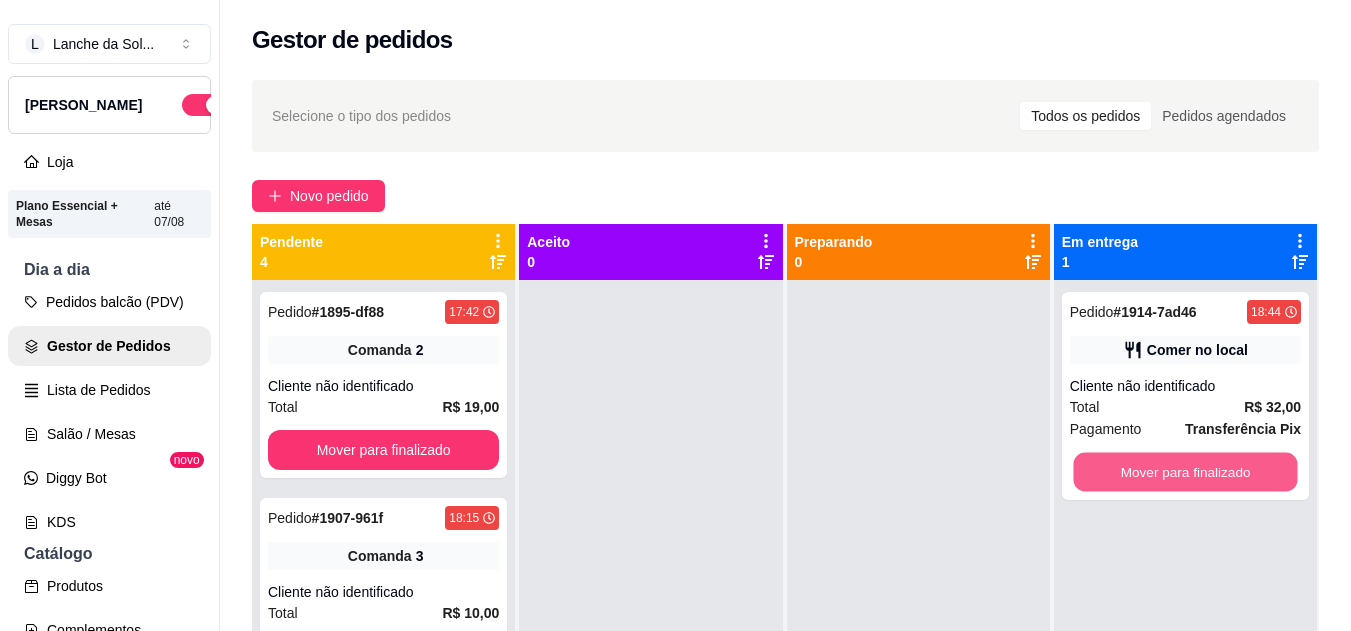 click on "Mover para finalizado" at bounding box center [1185, 472] 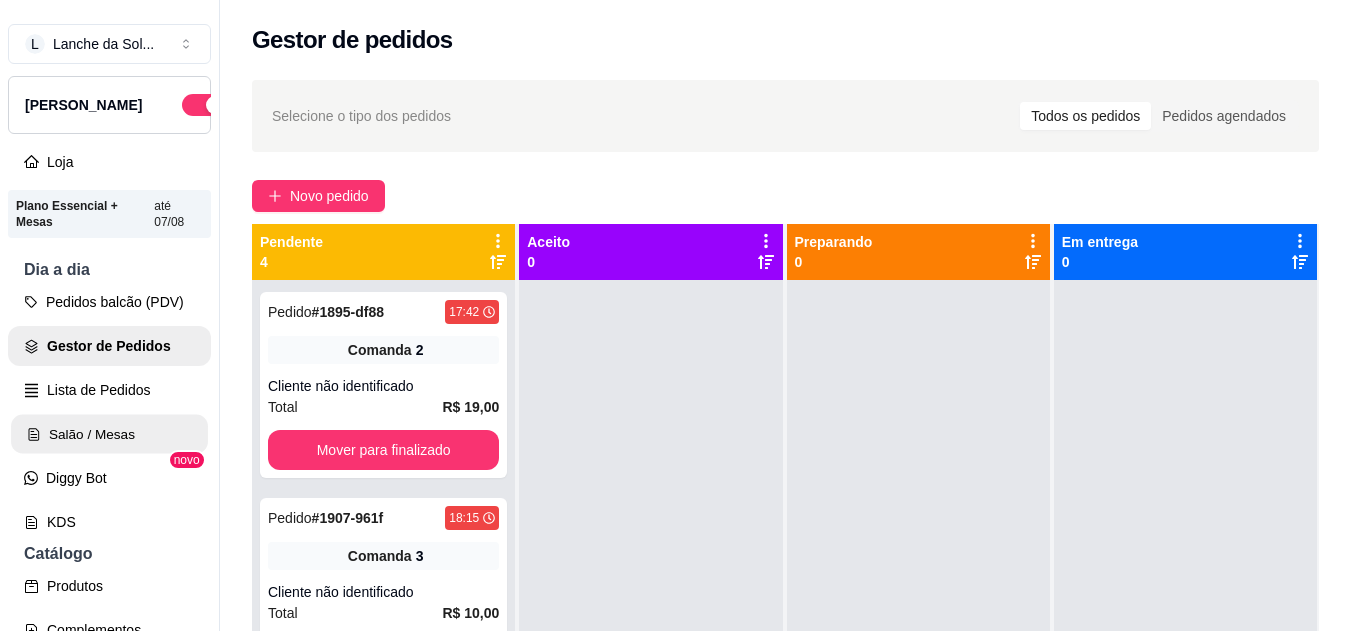 click on "Salão / Mesas" at bounding box center (109, 434) 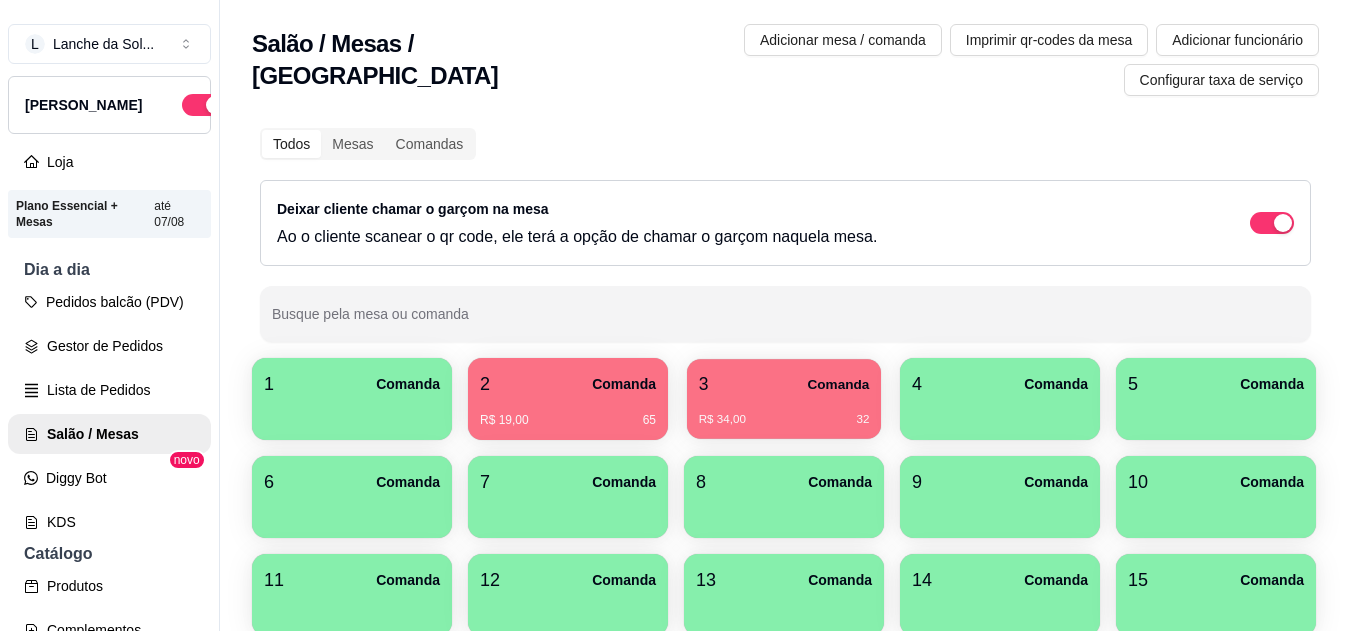 click on "R$ 34,00 32" at bounding box center [784, 412] 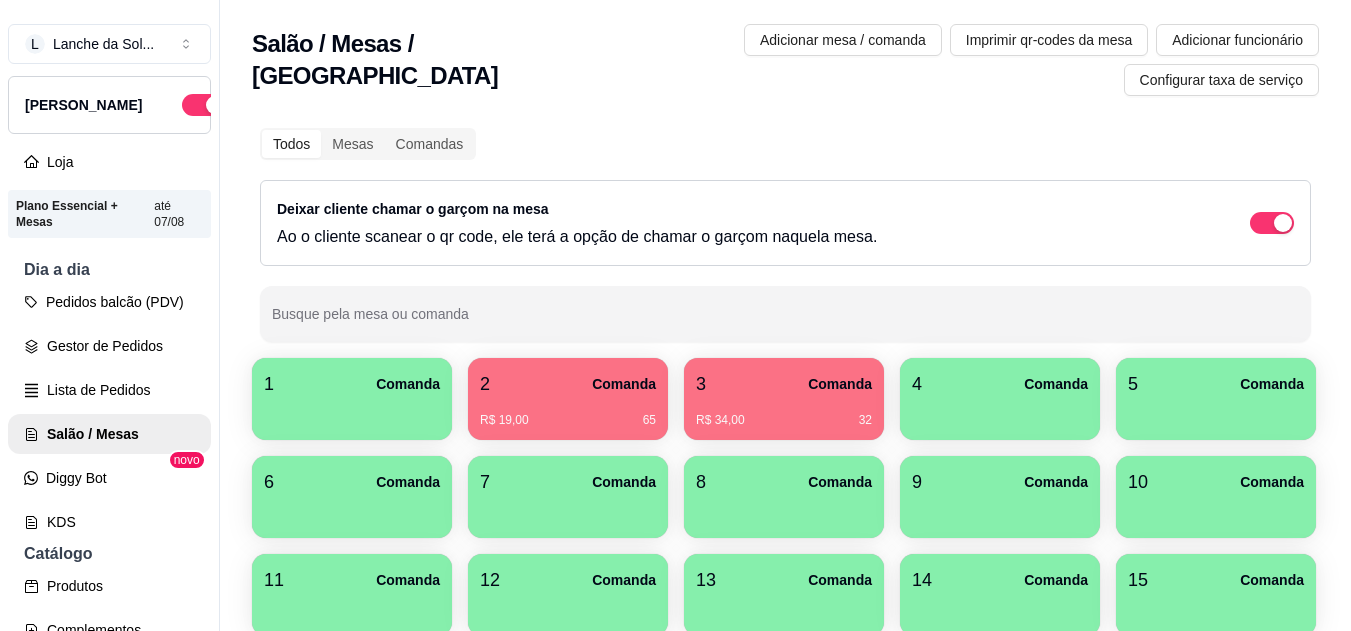 click on "1 Comanda" at bounding box center [352, 384] 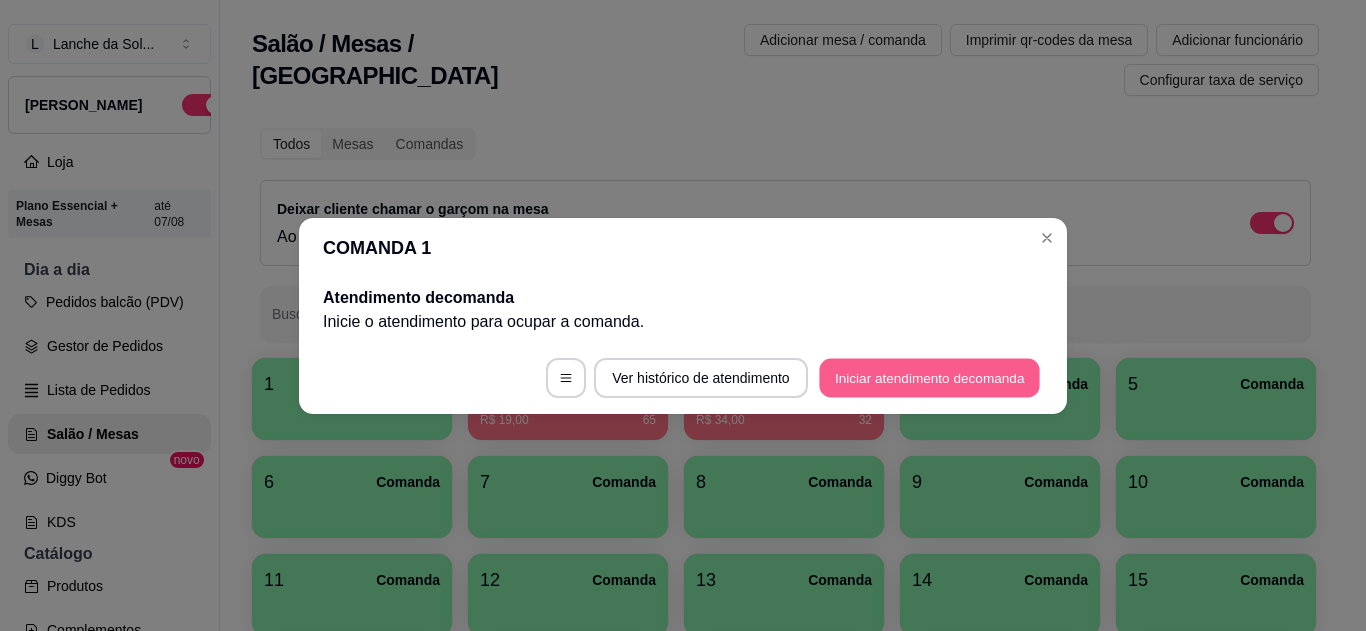 click on "Iniciar atendimento de  comanda" at bounding box center [929, 377] 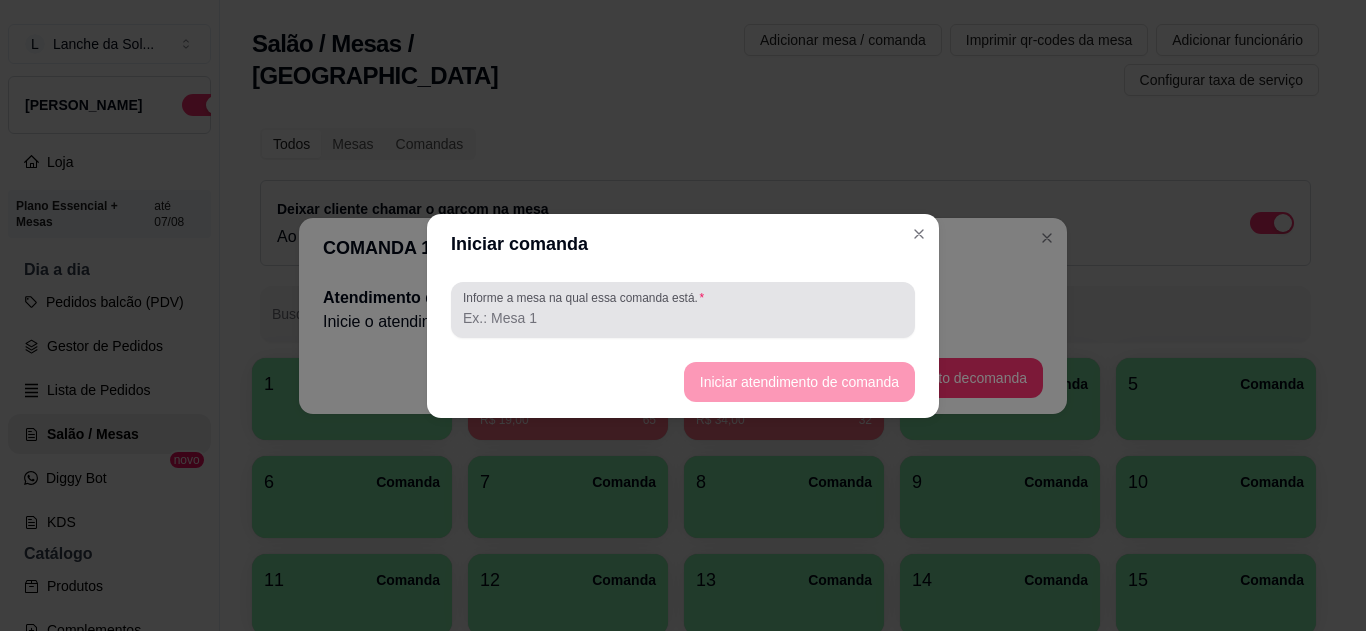 click on "Informe a mesa na qual essa comanda está." at bounding box center (683, 318) 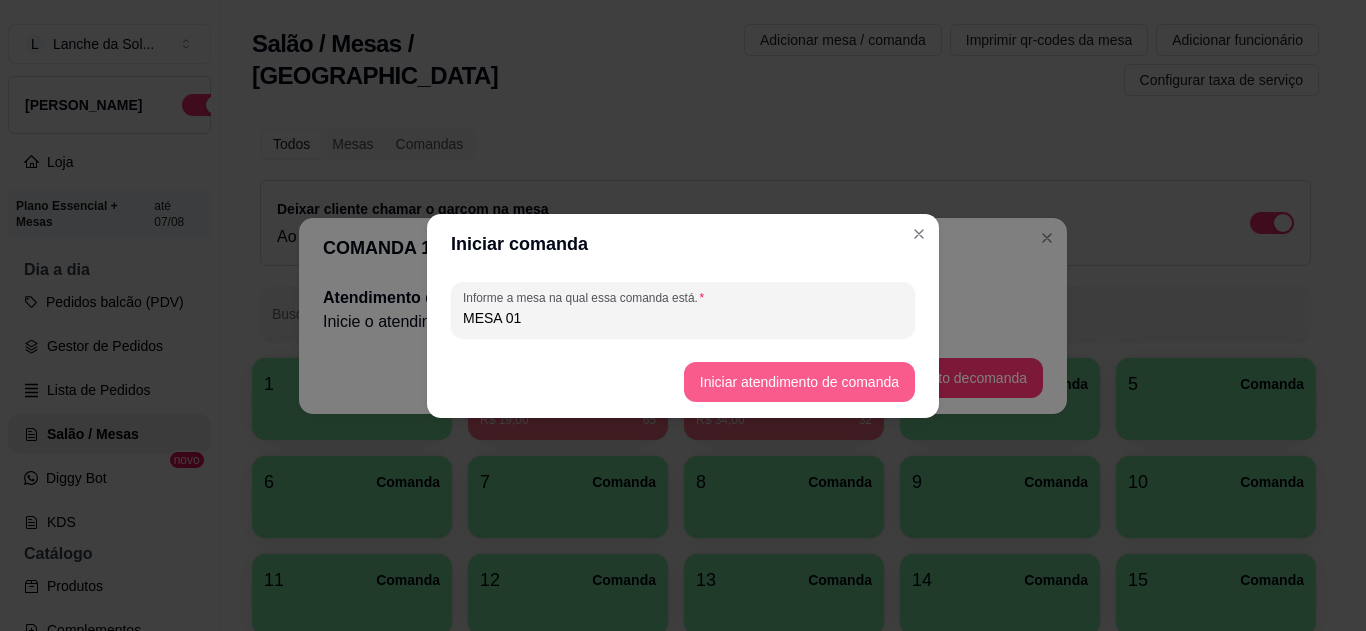 type on "MESA 01" 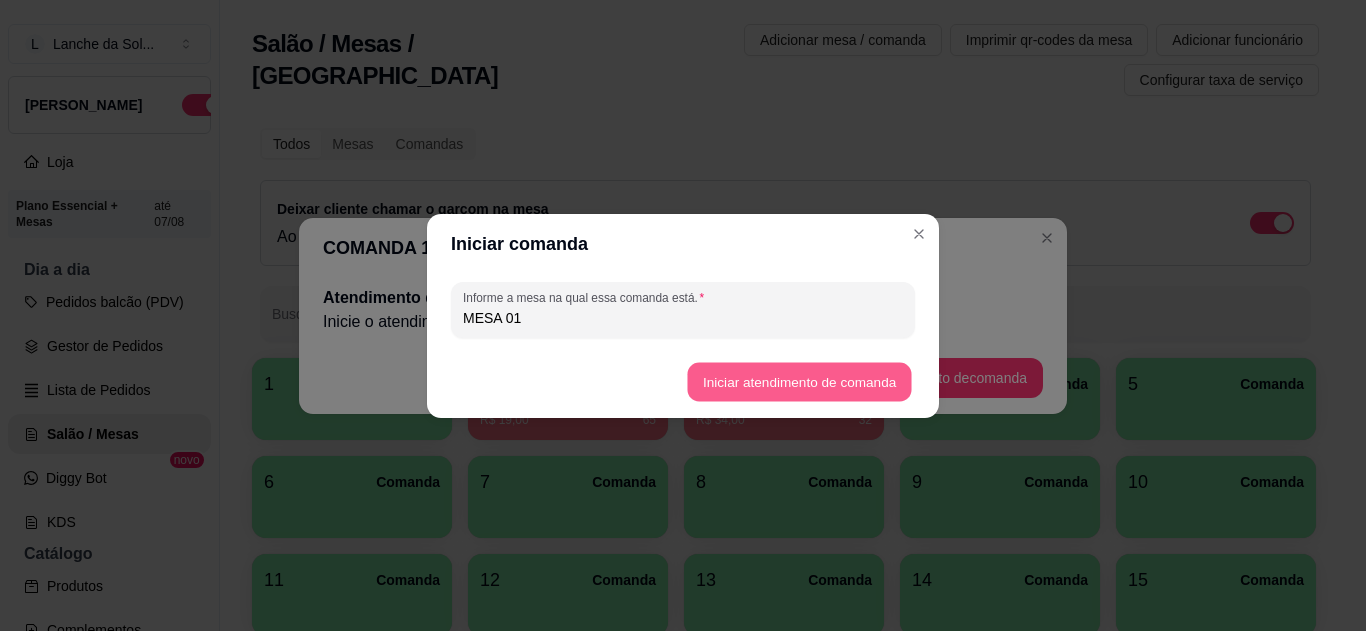 click on "Iniciar atendimento de comanda" at bounding box center [799, 381] 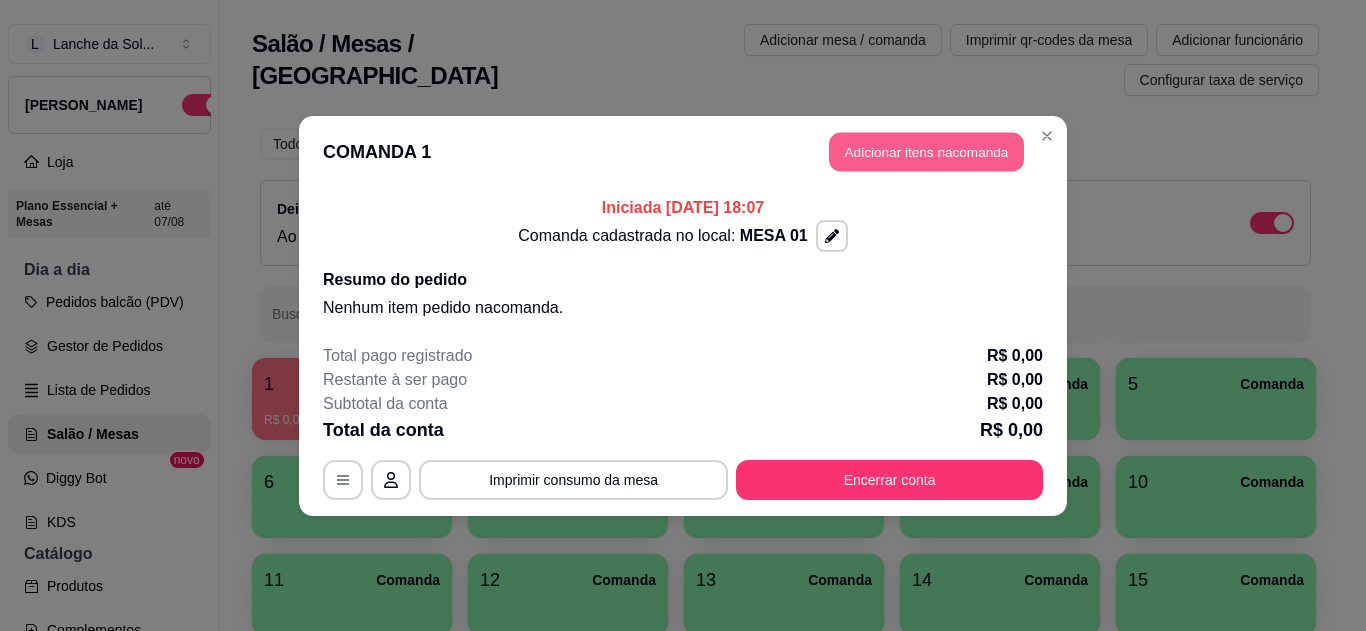 click on "Adicionar itens na  comanda" at bounding box center [926, 151] 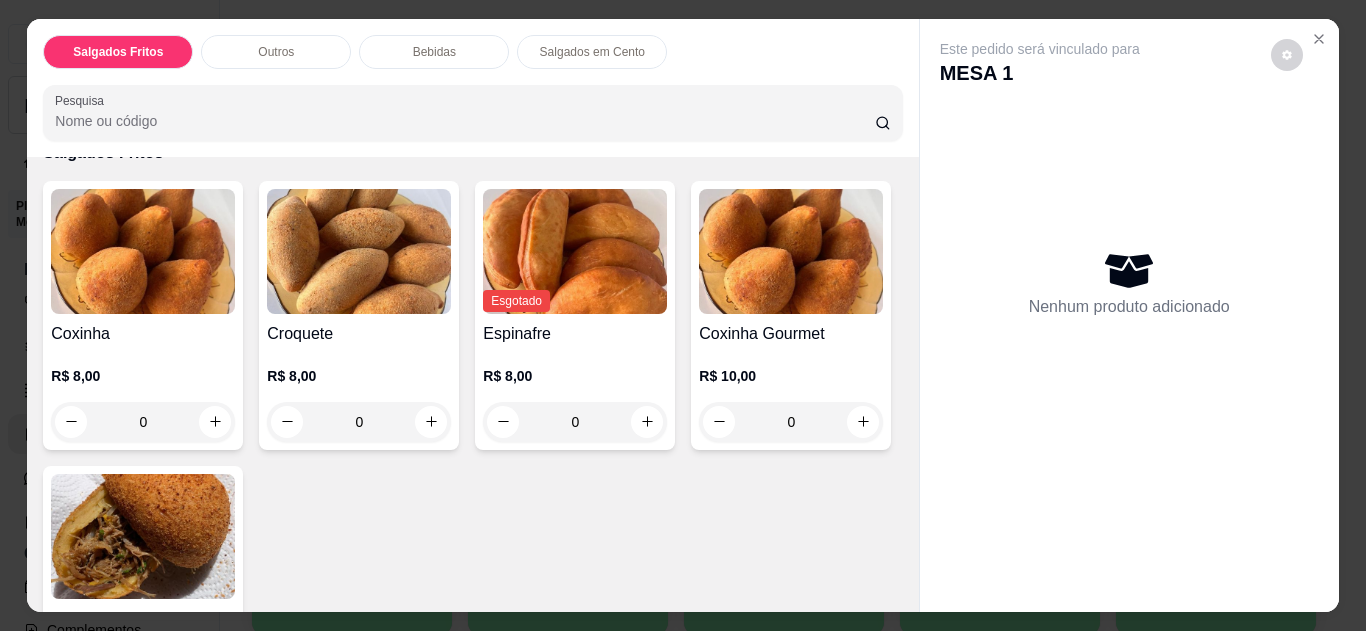 scroll, scrollTop: 120, scrollLeft: 0, axis: vertical 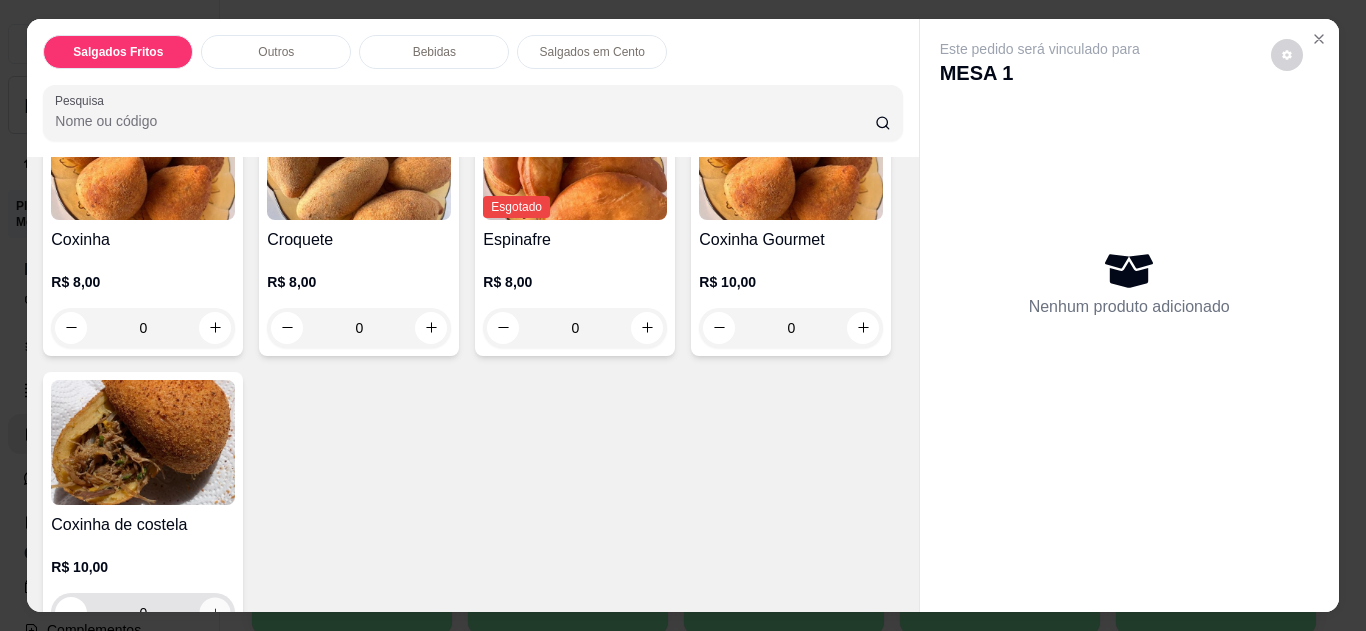 click at bounding box center (215, 612) 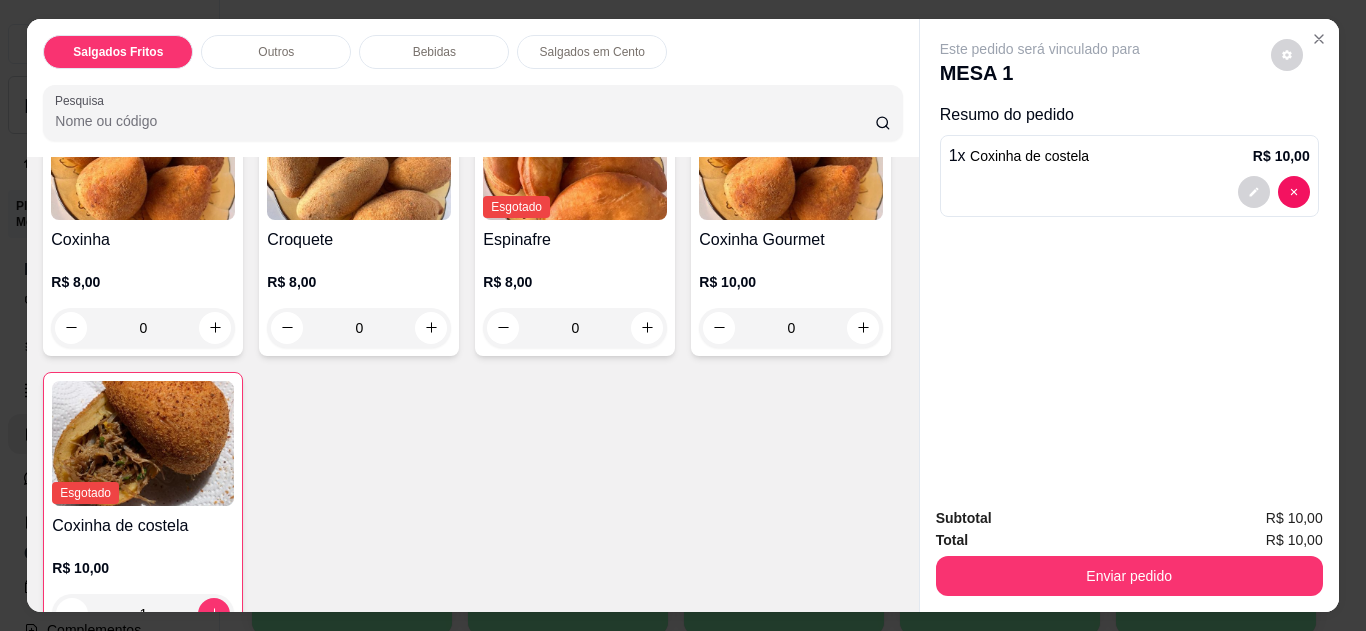 click 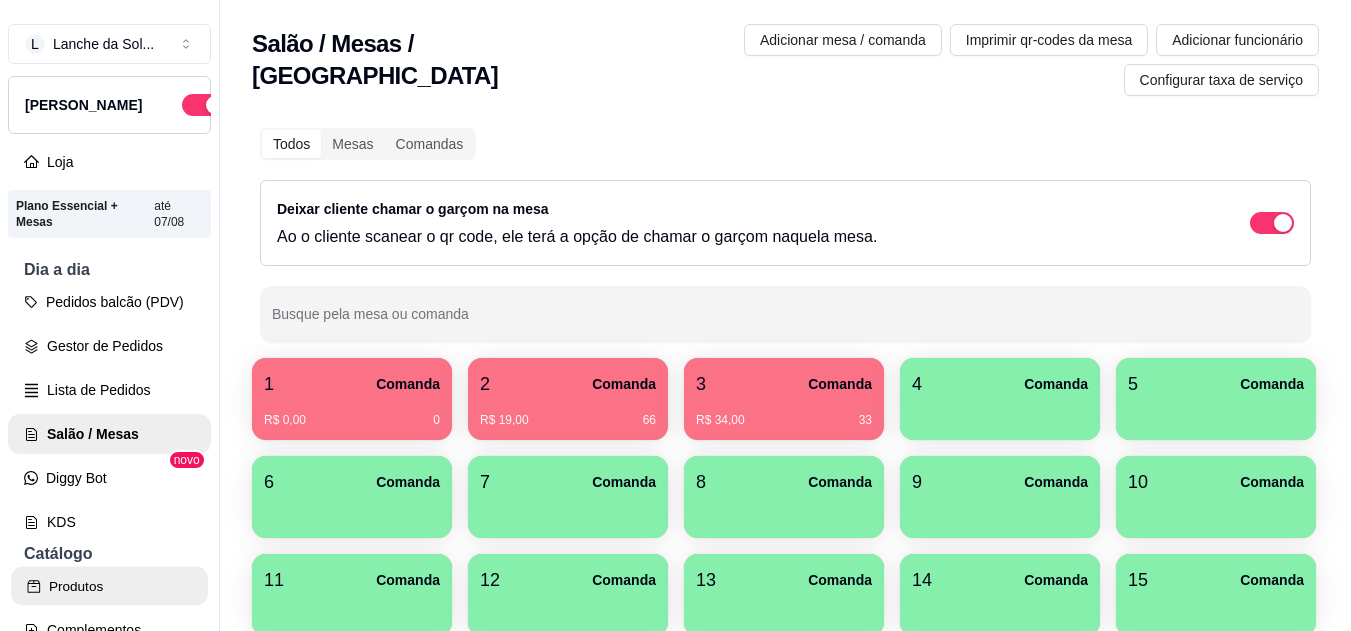 click on "Produtos" at bounding box center [109, 586] 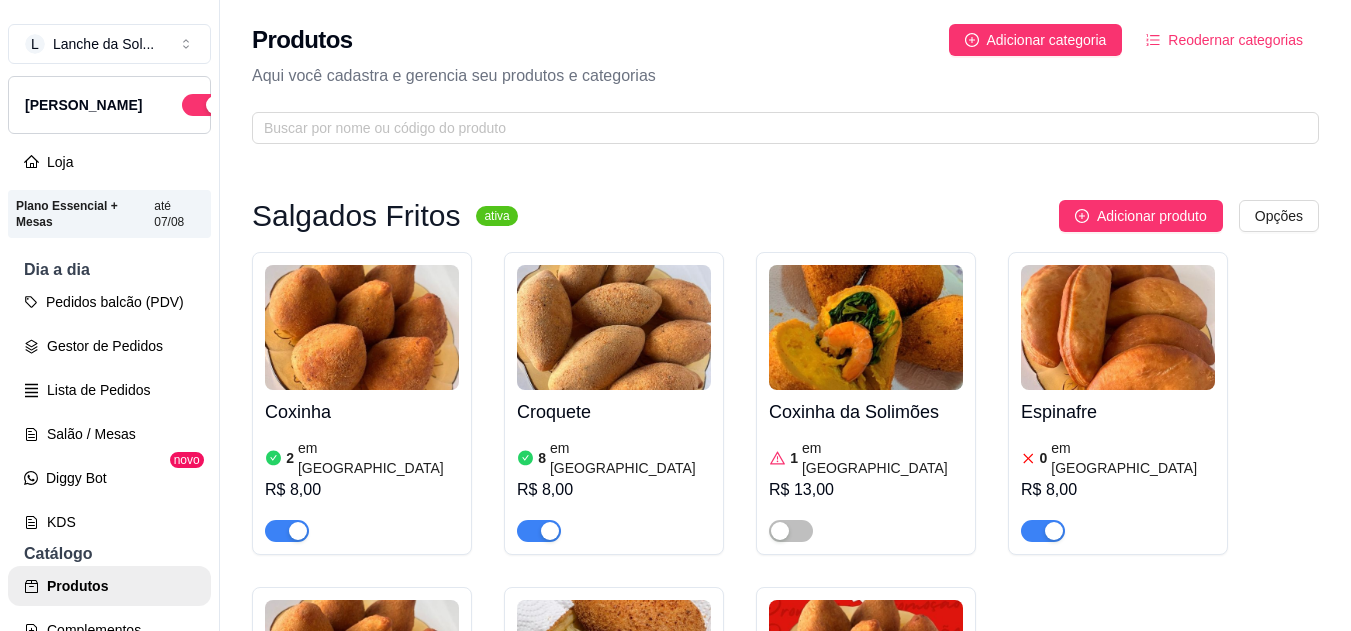 click at bounding box center (614, 662) 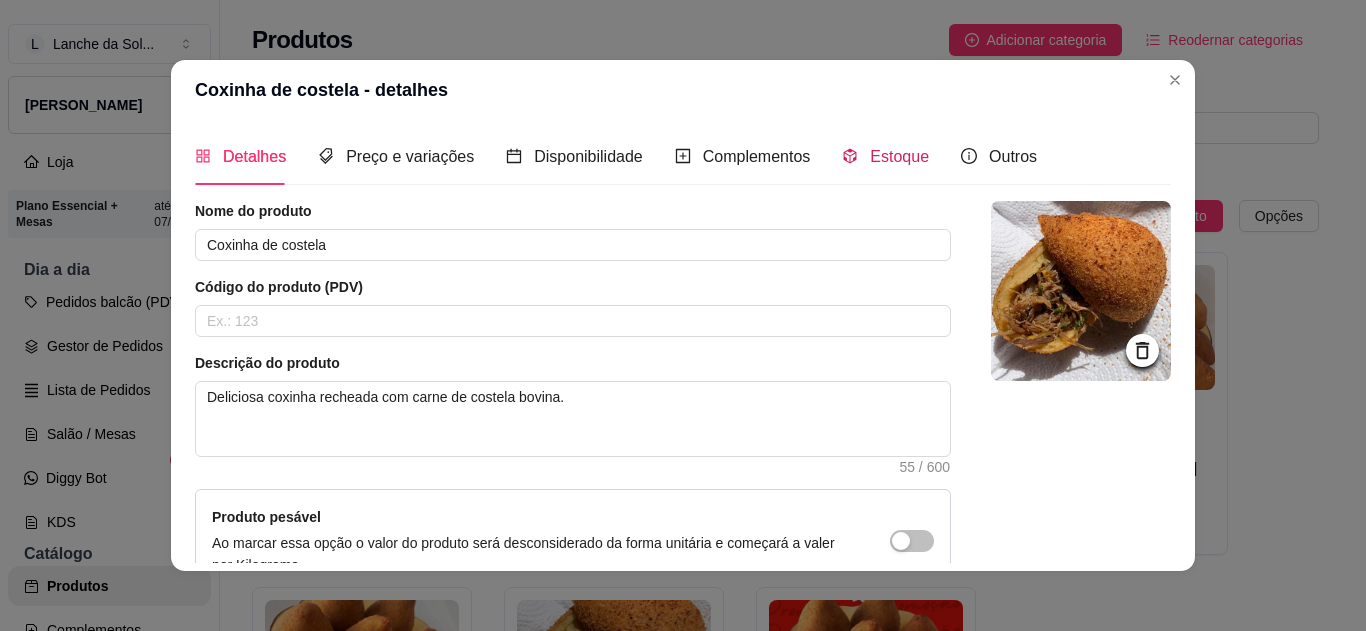 click on "Estoque" at bounding box center (899, 156) 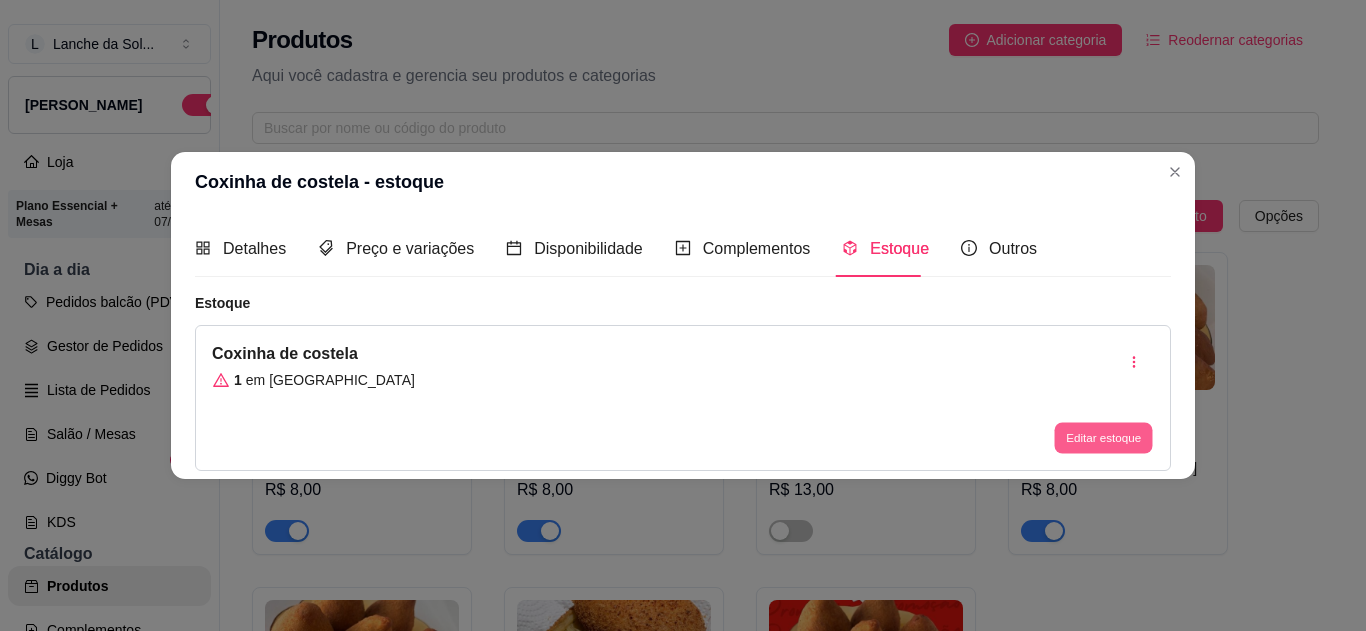 click on "Editar estoque" at bounding box center (1103, 438) 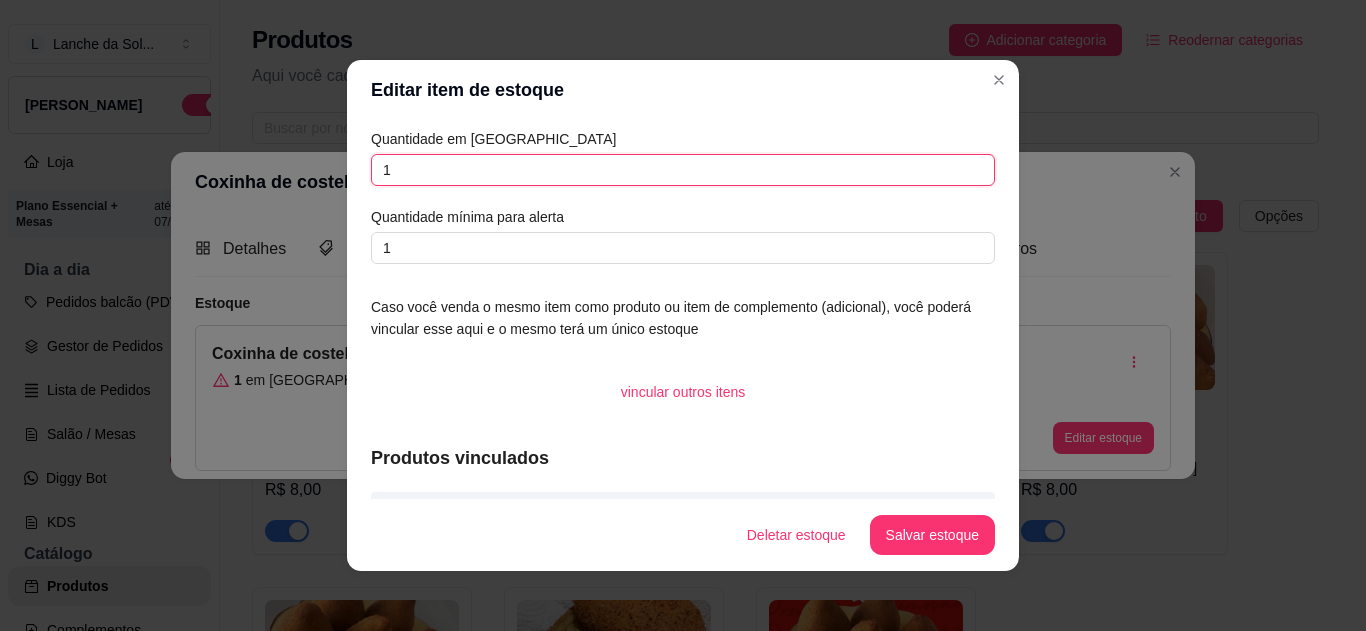 click on "1" at bounding box center [683, 170] 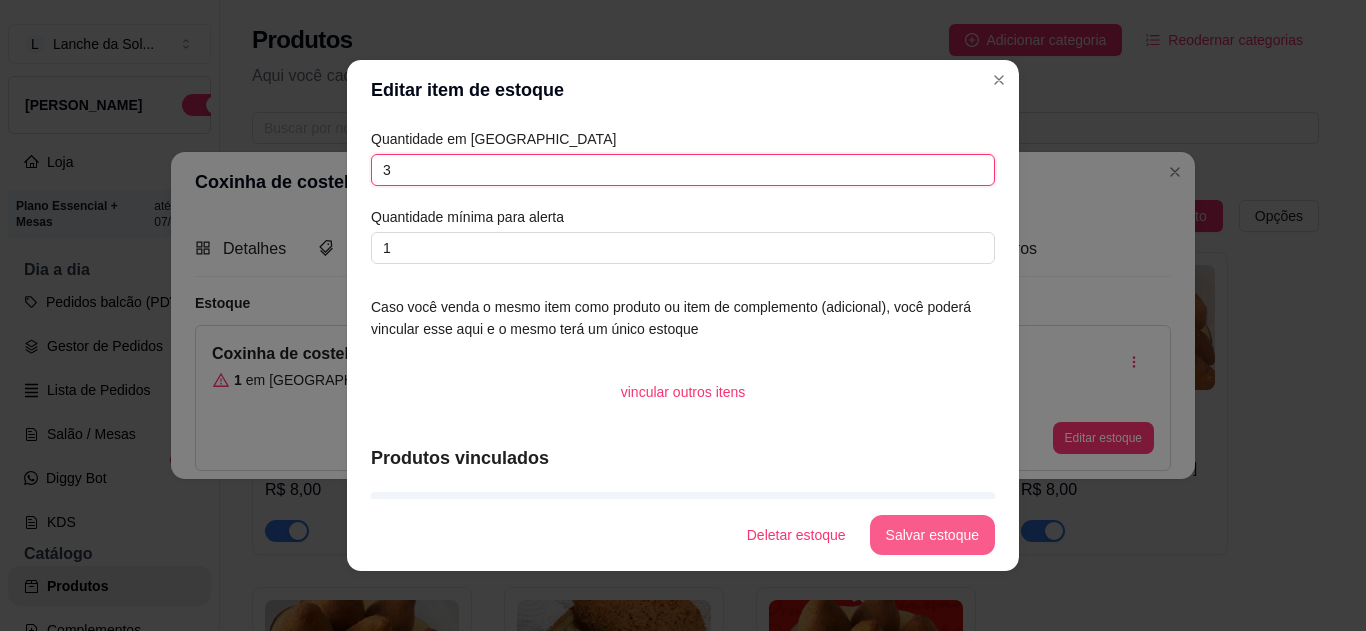 type on "3" 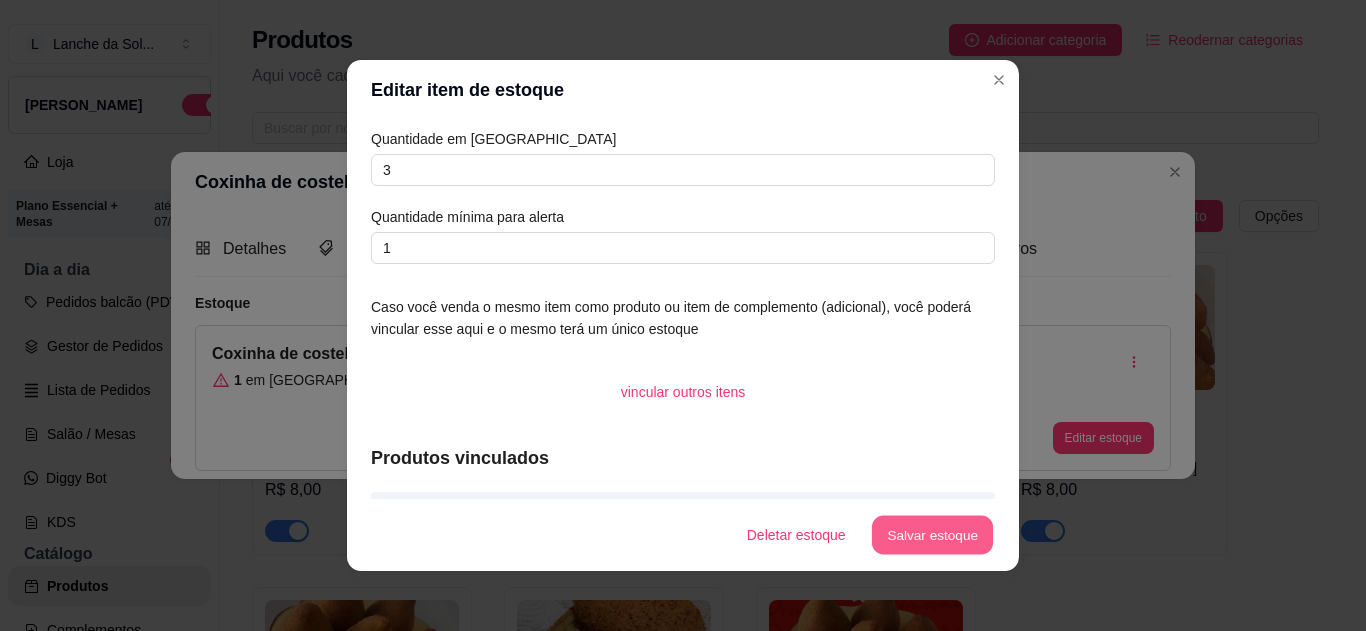 click on "Salvar estoque" at bounding box center (932, 535) 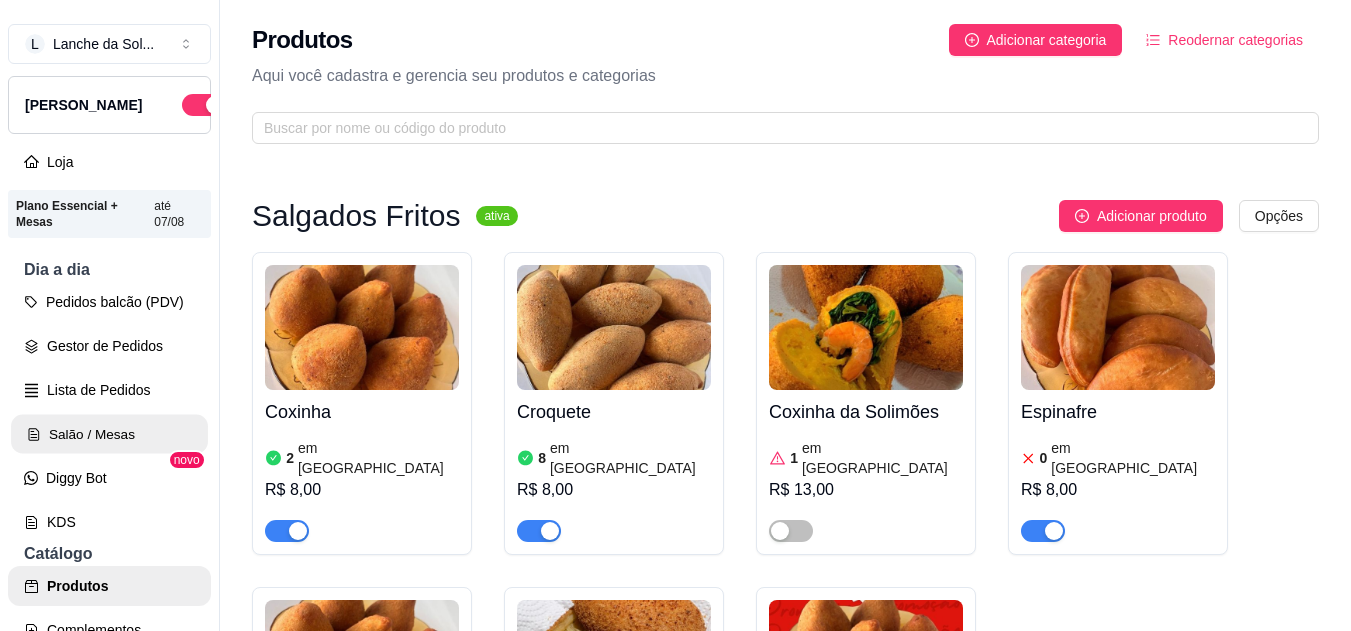 click on "Salão / Mesas" at bounding box center (109, 434) 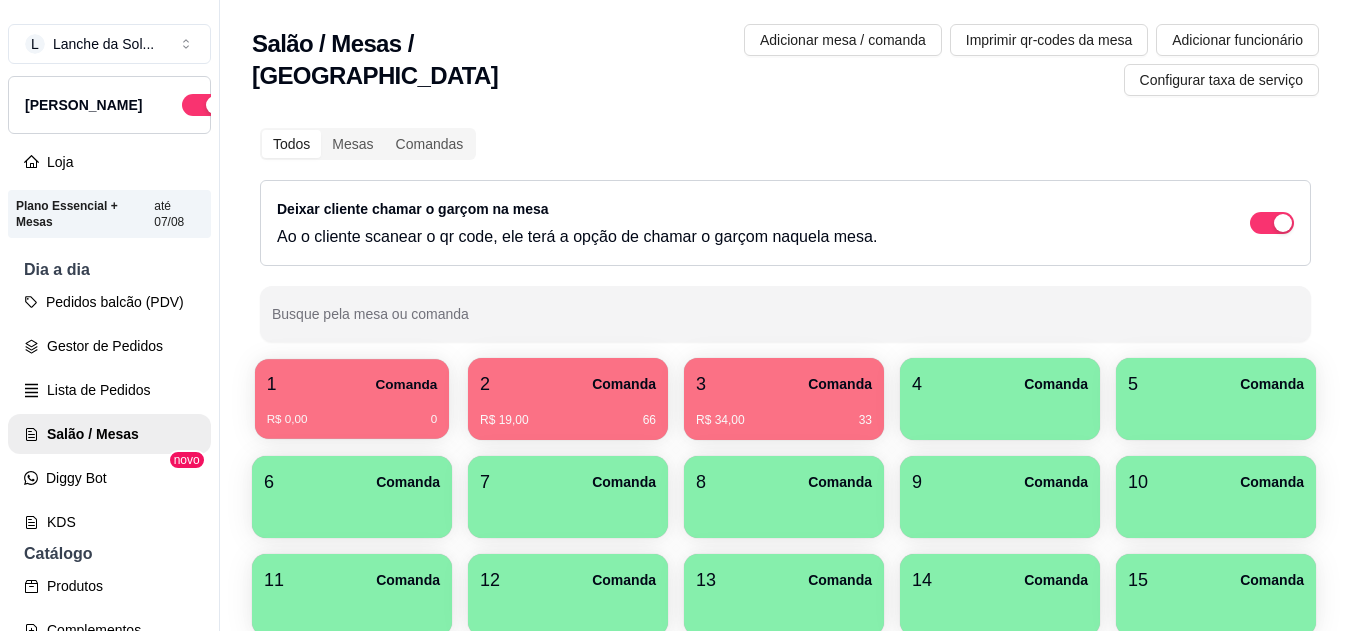 click on "R$ 0,00 0" at bounding box center (352, 412) 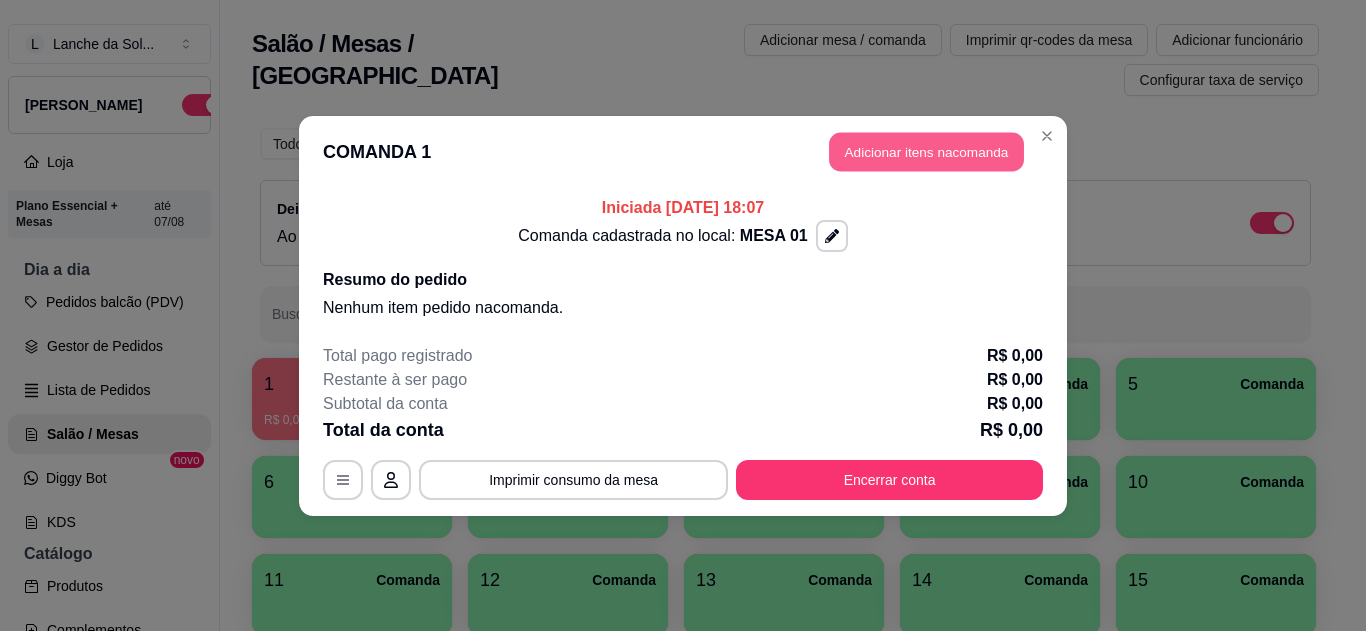 click on "Adicionar itens na  comanda" at bounding box center (926, 151) 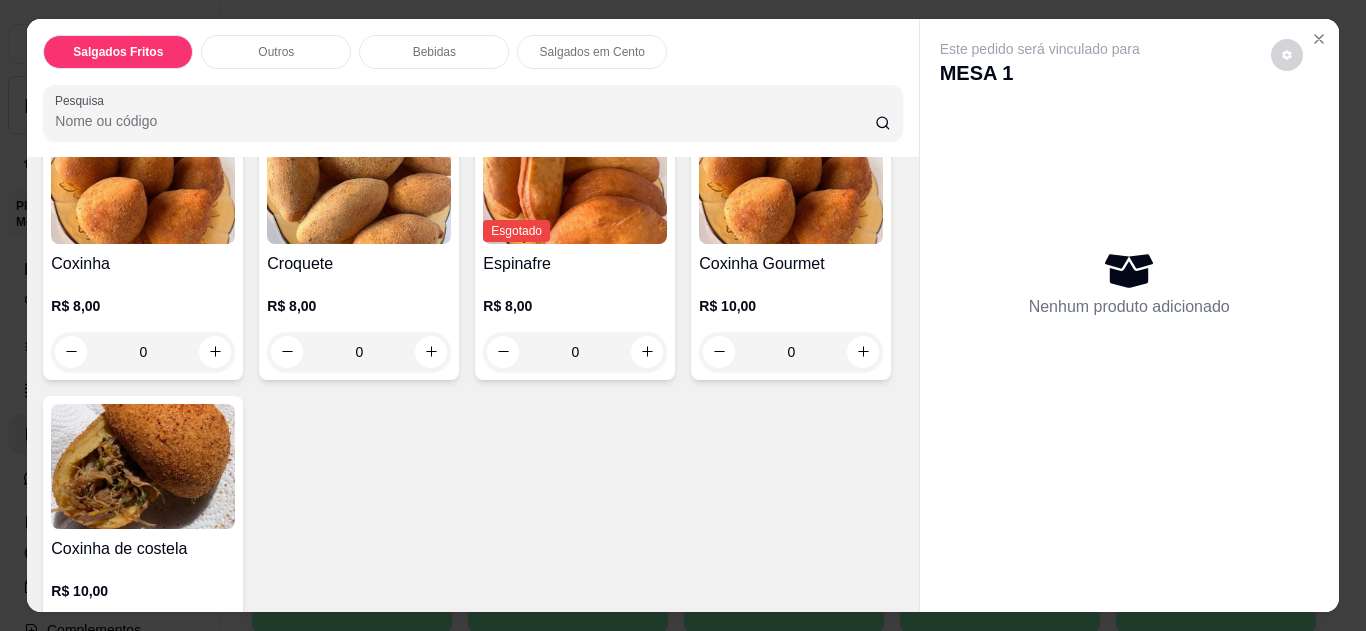 scroll, scrollTop: 240, scrollLeft: 0, axis: vertical 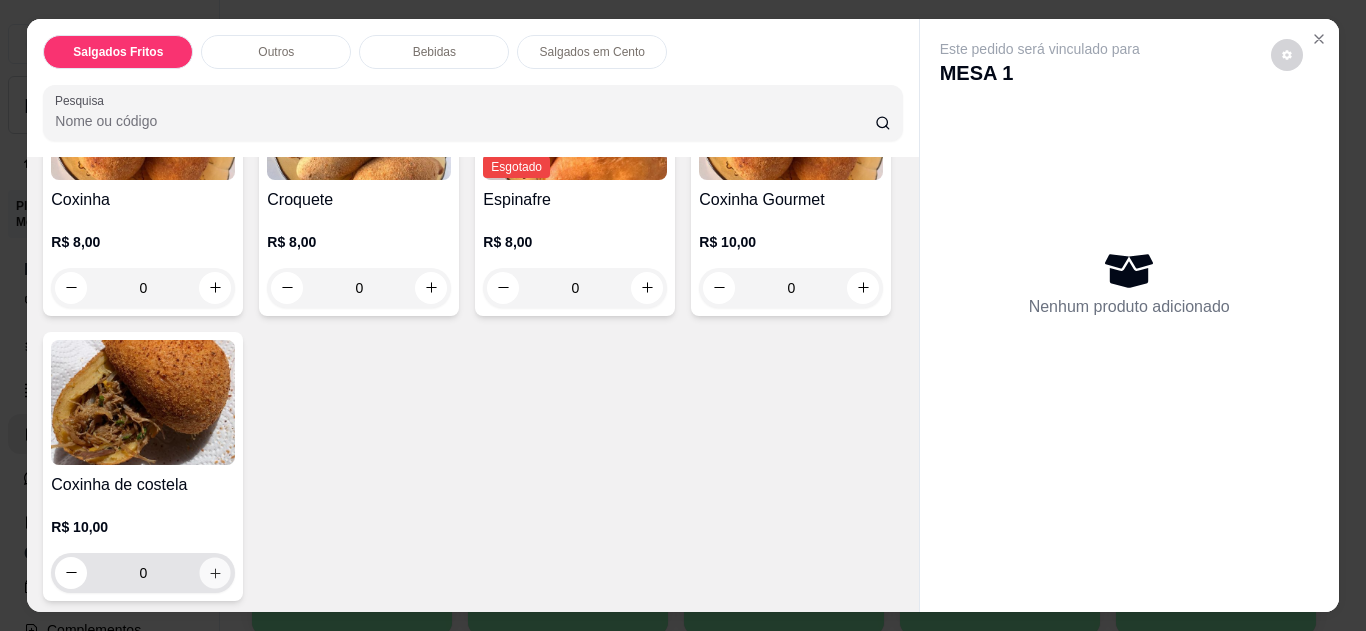 click 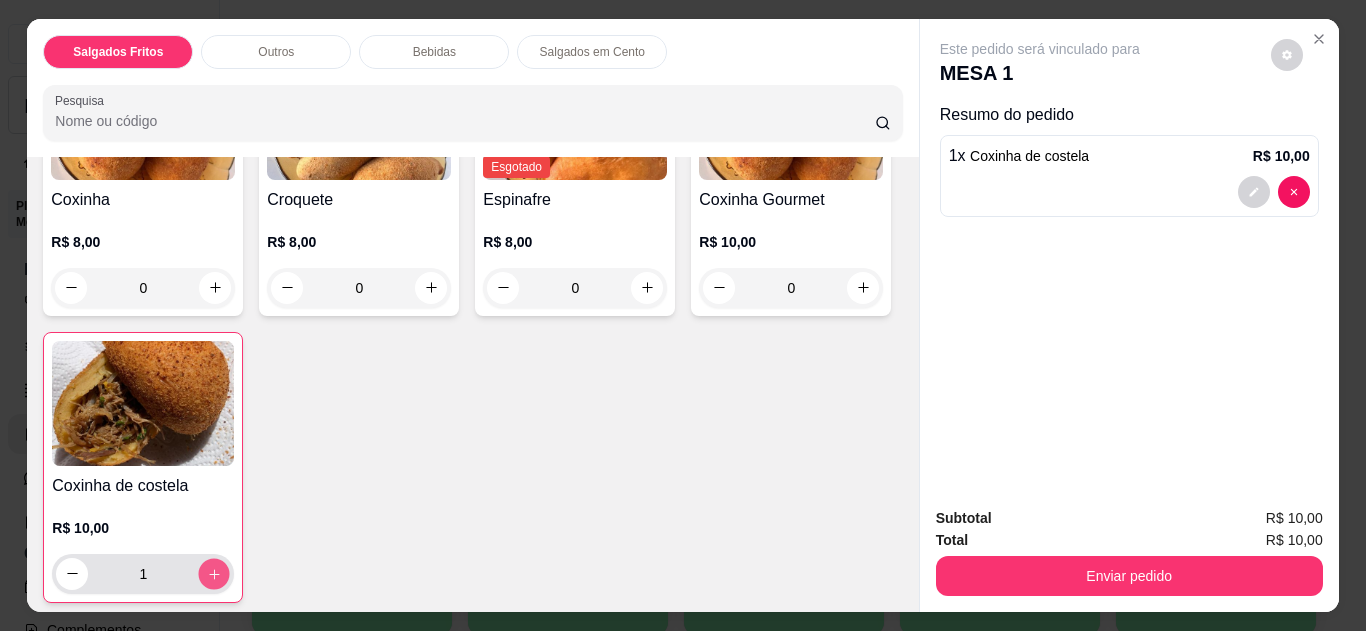 click 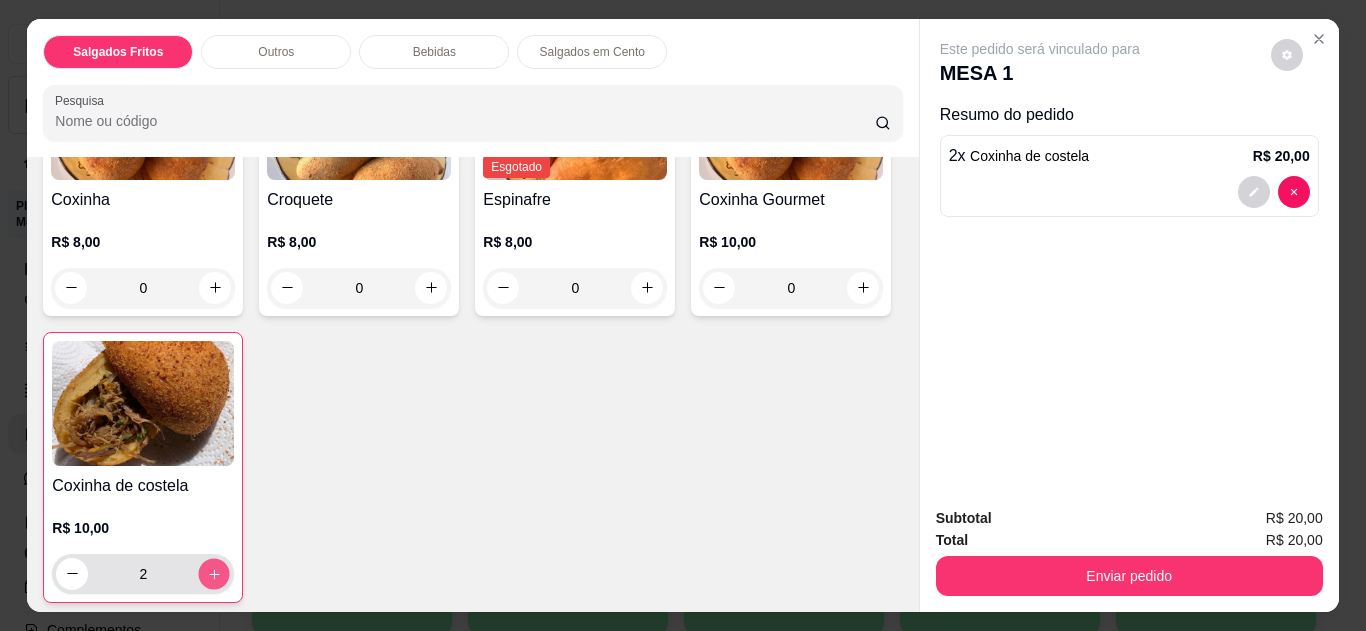 click 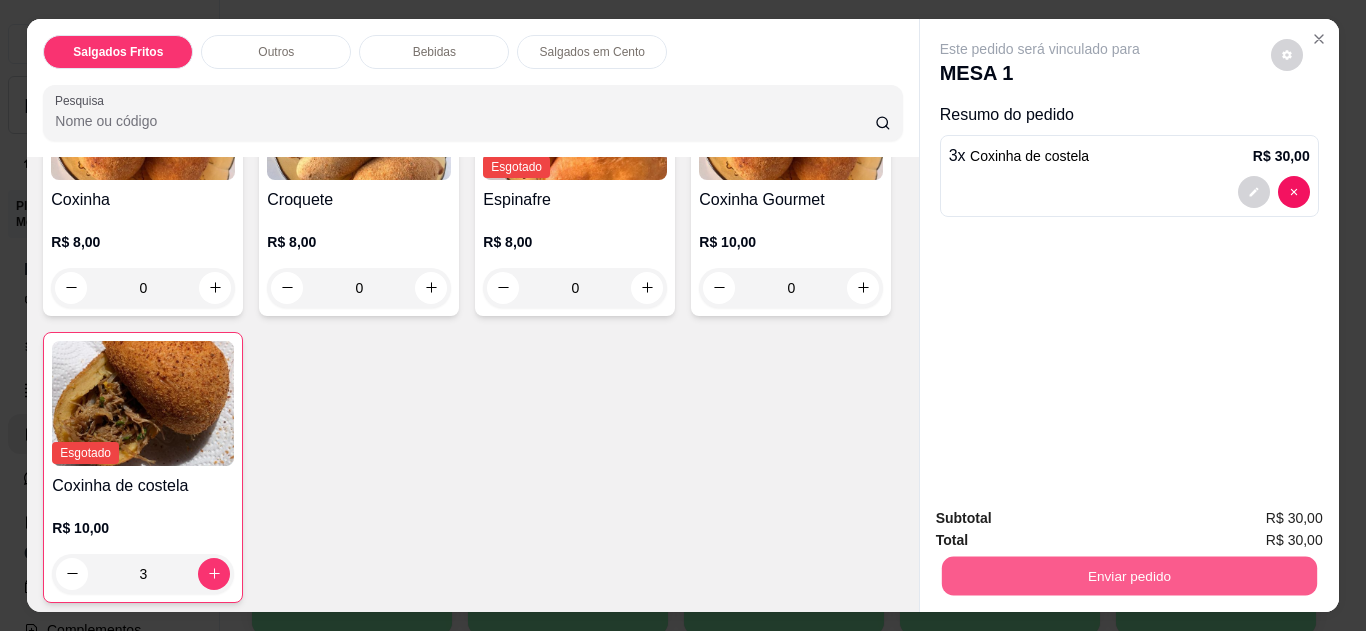click on "Enviar pedido" at bounding box center (1128, 576) 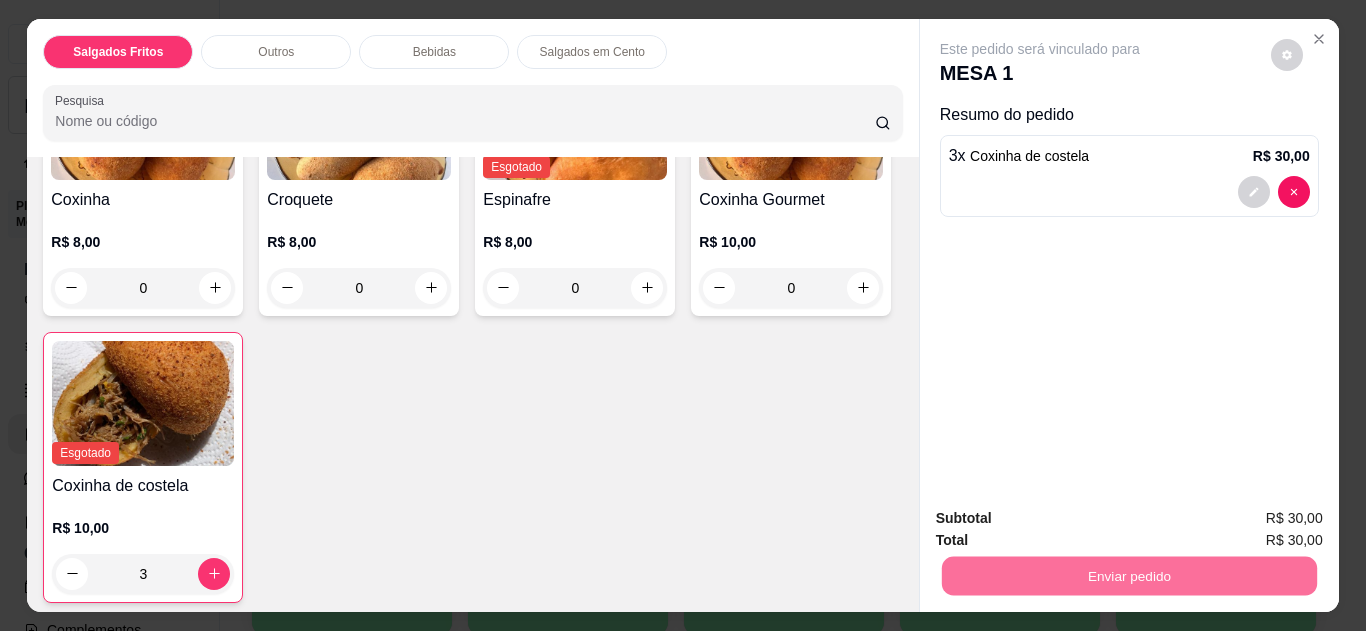click on "Não registrar e enviar pedido" at bounding box center [1063, 519] 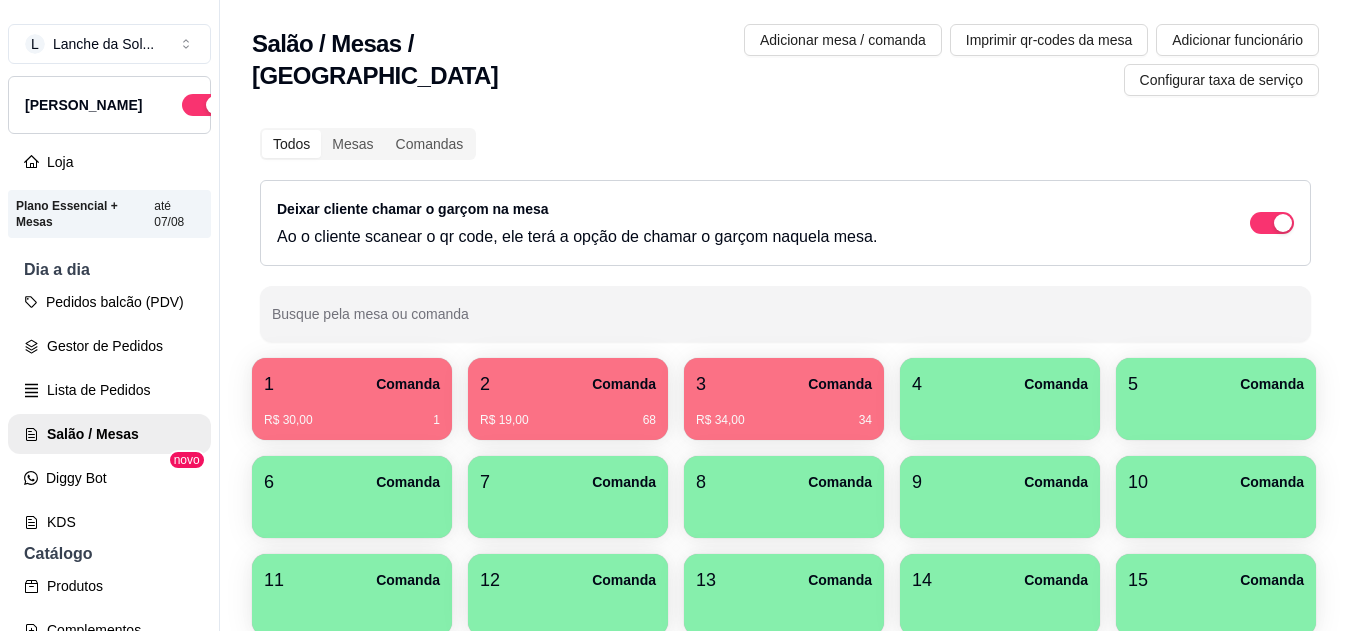 click on "3 Comanda" at bounding box center [784, 384] 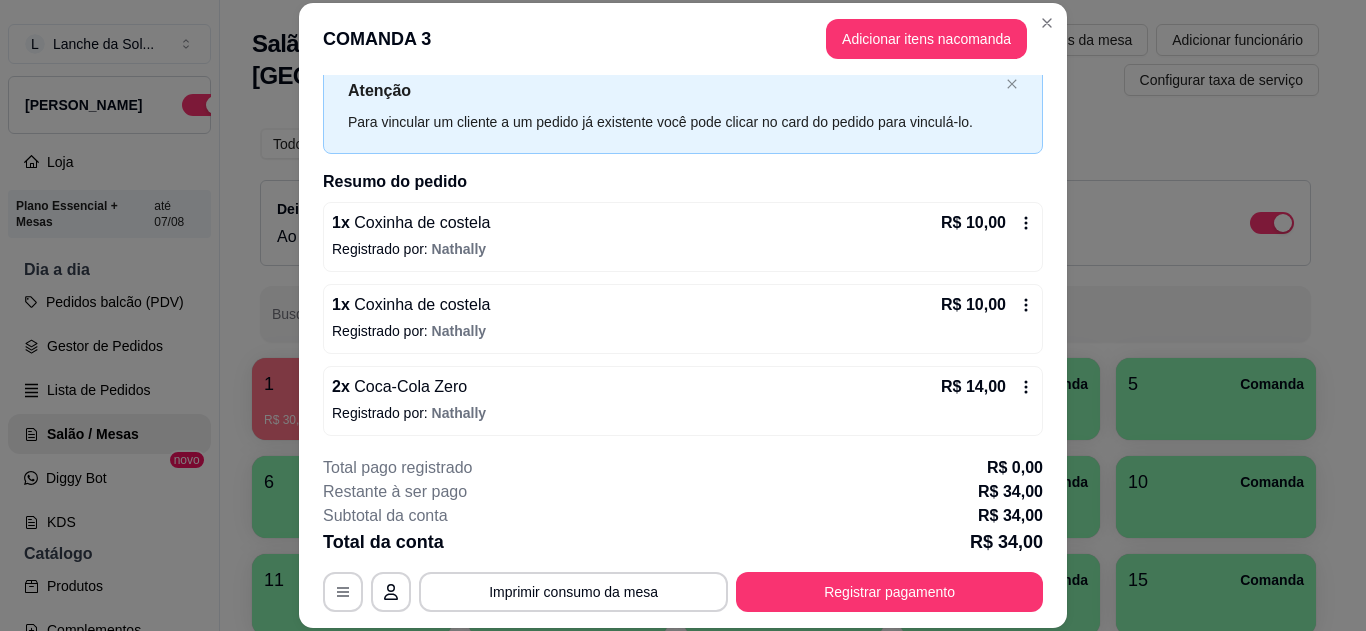 scroll, scrollTop: 98, scrollLeft: 0, axis: vertical 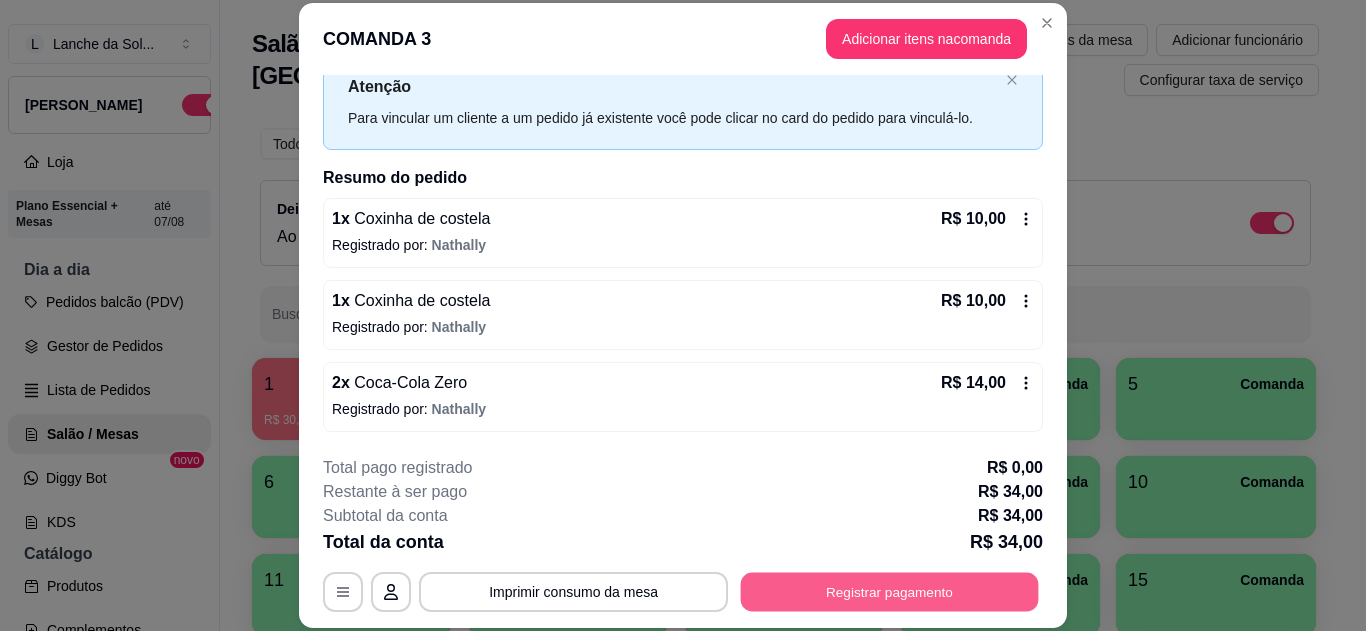 click on "Registrar pagamento" at bounding box center [890, 591] 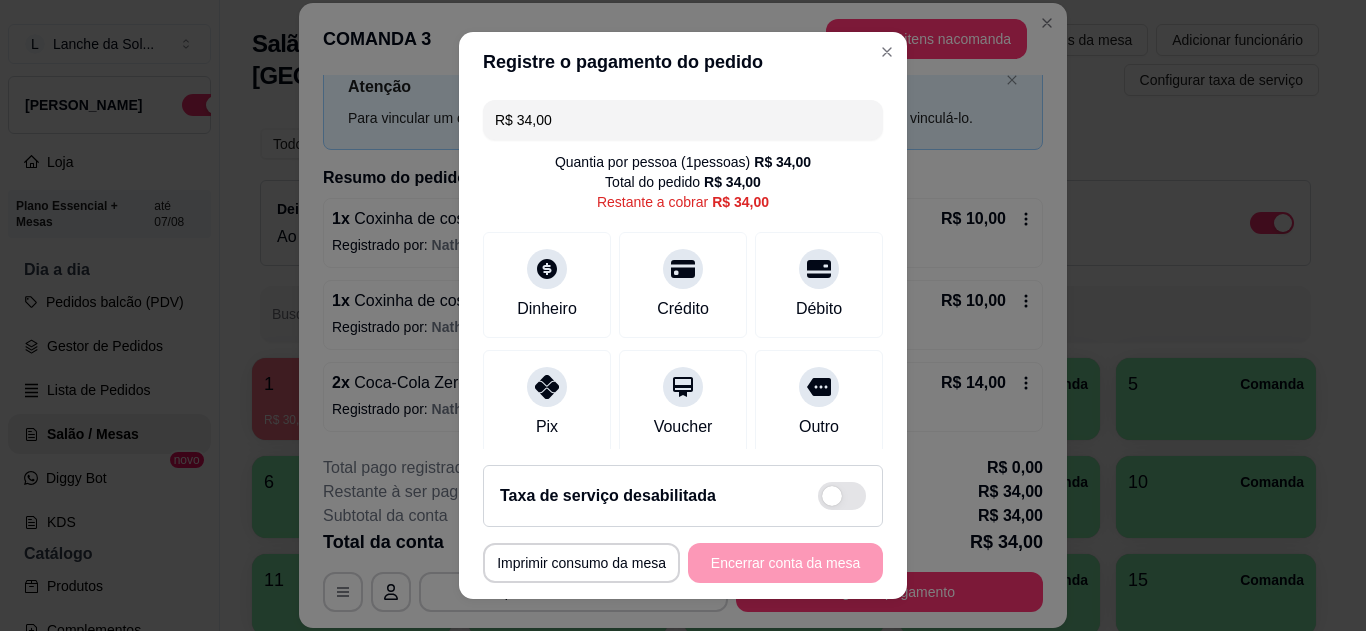 click at bounding box center (547, 387) 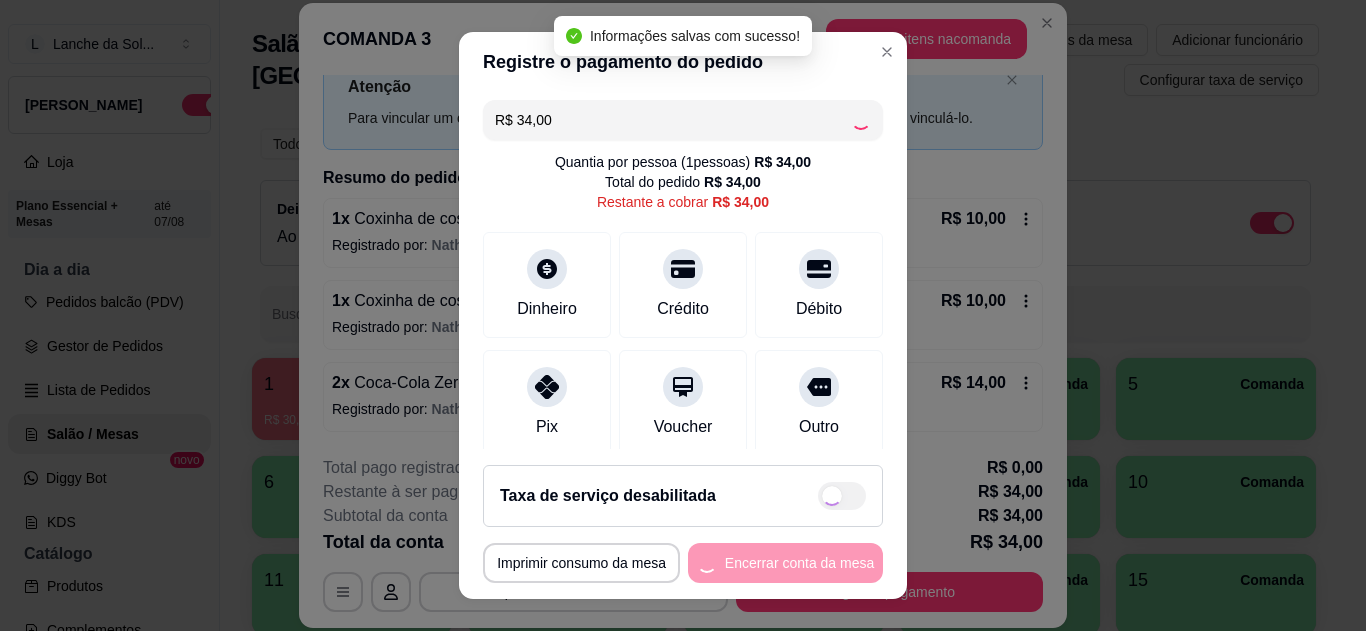 type on "R$ 0,00" 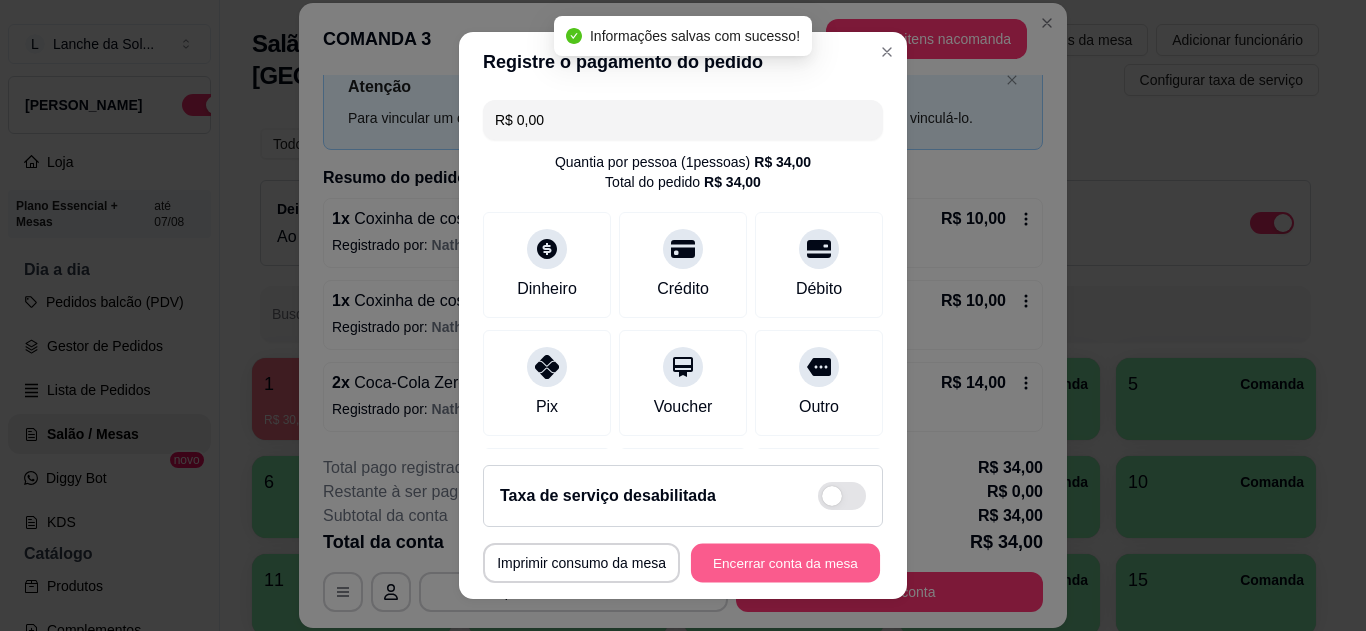 click on "Encerrar conta da mesa" at bounding box center [785, 563] 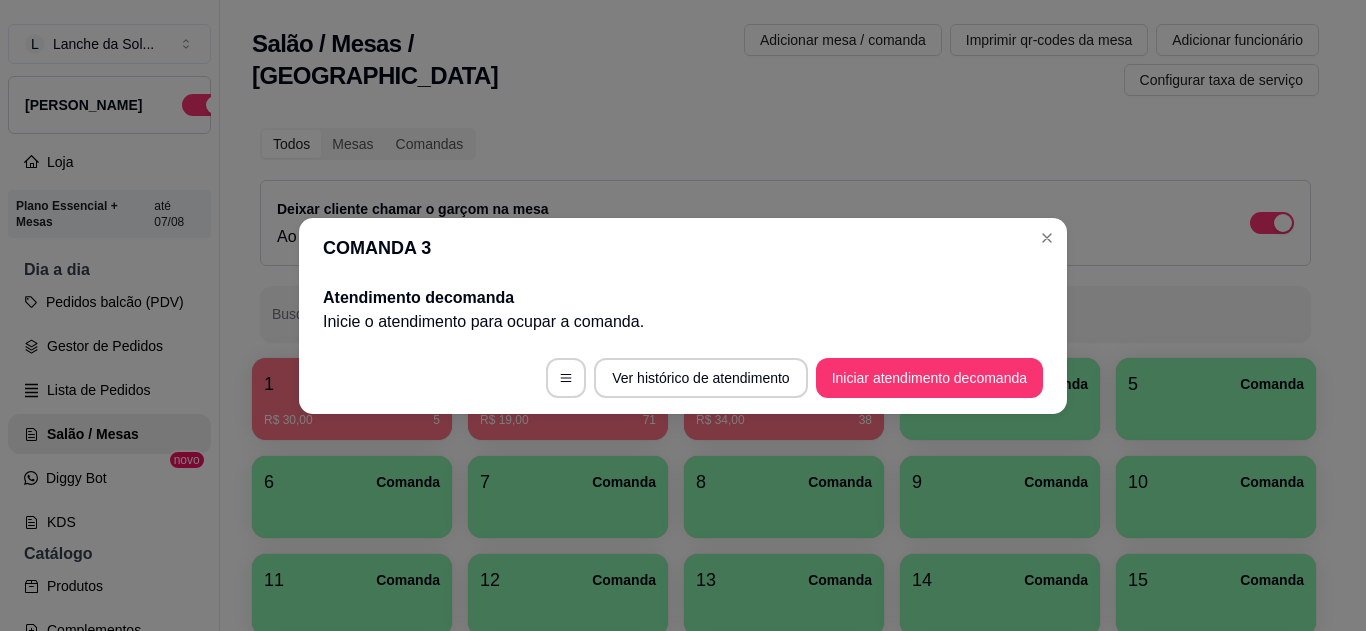 scroll, scrollTop: 0, scrollLeft: 0, axis: both 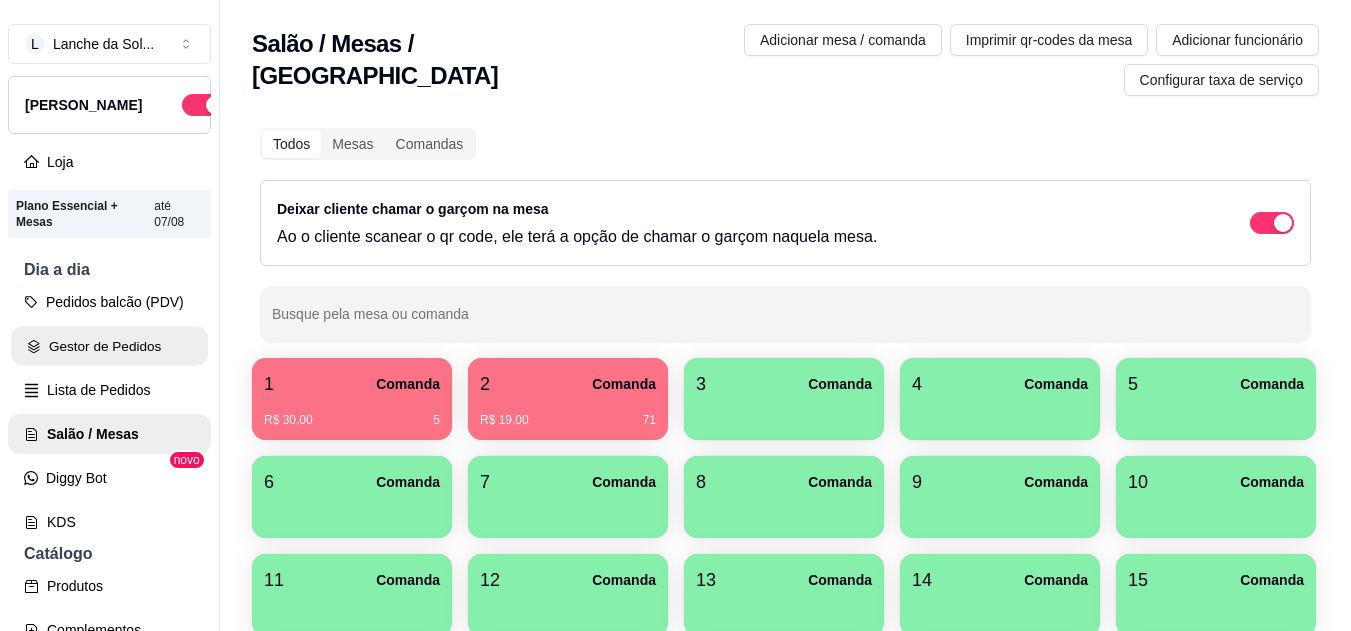 click on "Gestor de Pedidos" at bounding box center (109, 346) 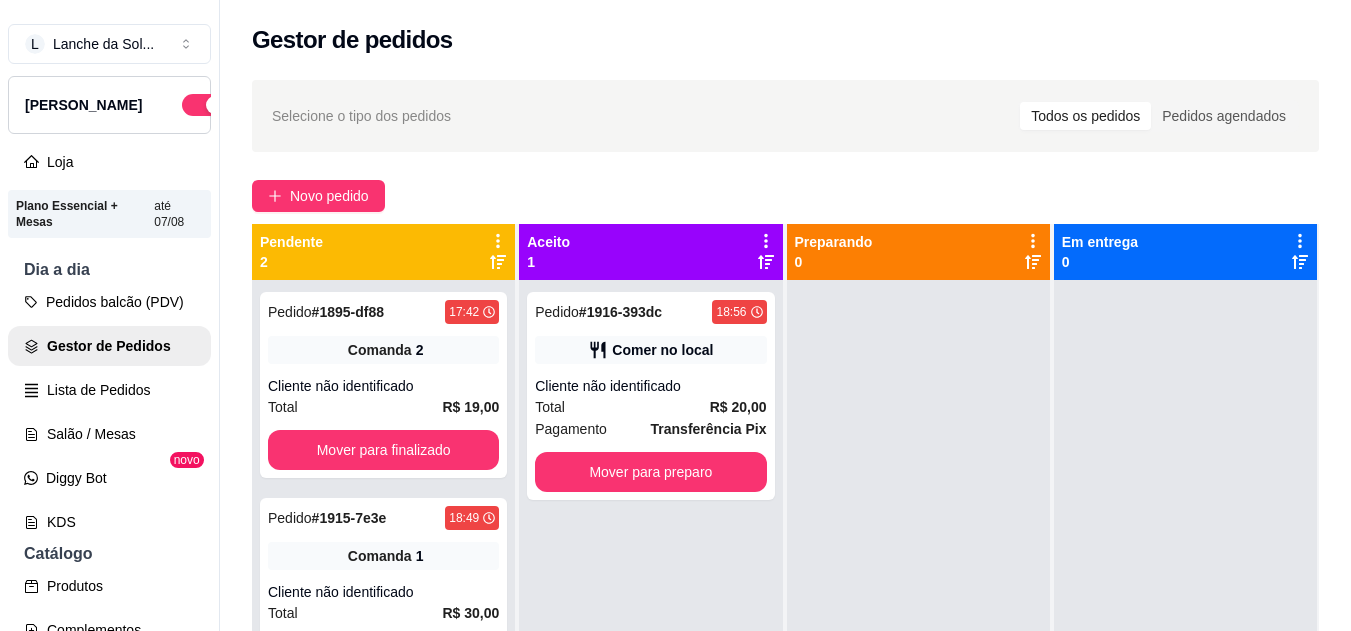 click on "Pedido  # 1916-393dc 18:56 Comer no local Cliente não identificado Total R$ 20,00 Pagamento Transferência Pix Mover para preparo" at bounding box center (650, 396) 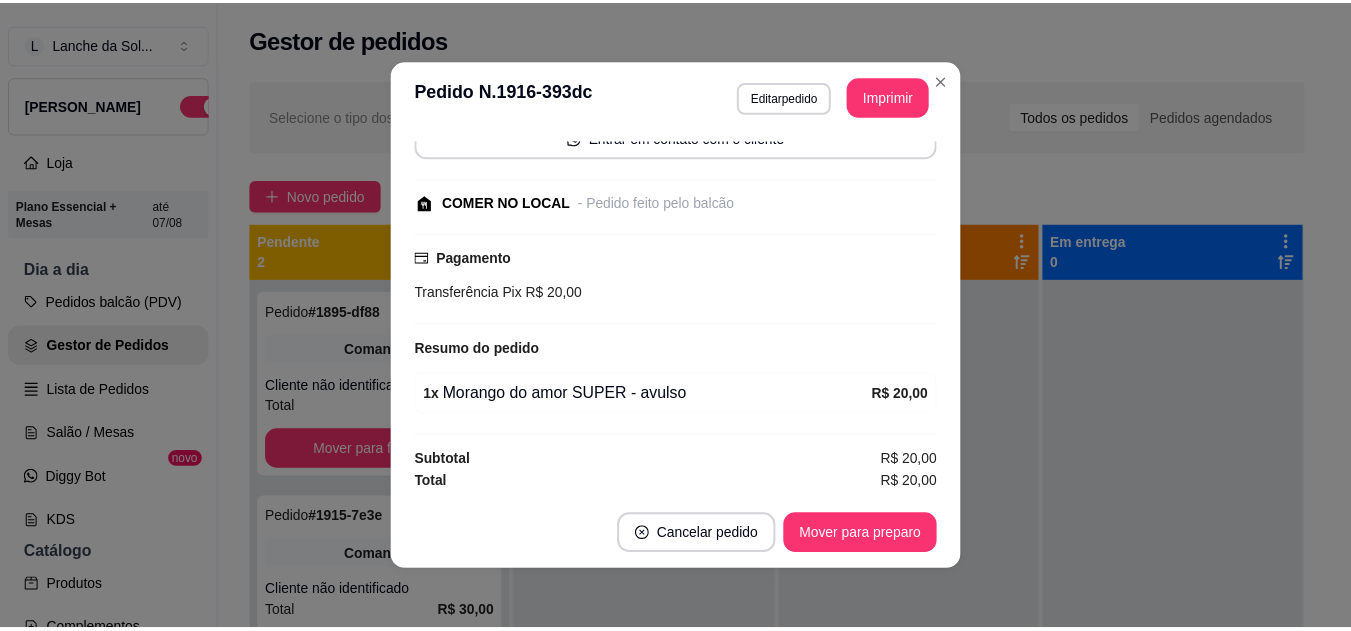 scroll, scrollTop: 166, scrollLeft: 0, axis: vertical 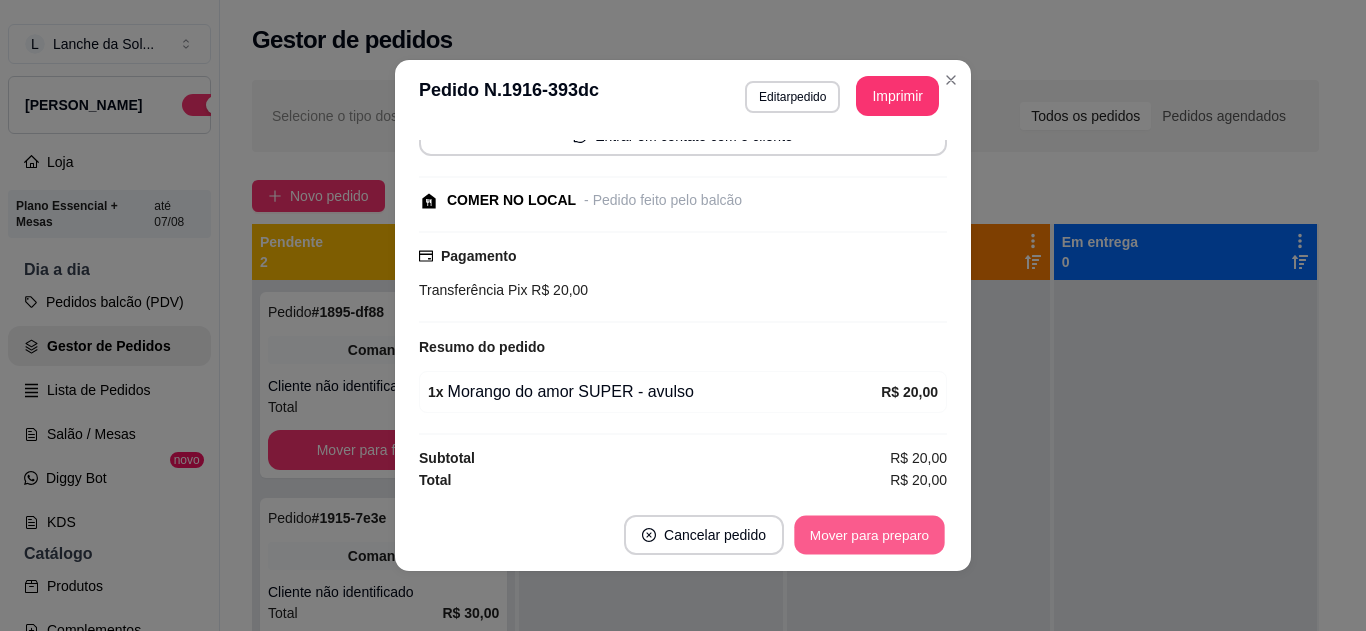 click on "Mover para preparo" at bounding box center [869, 535] 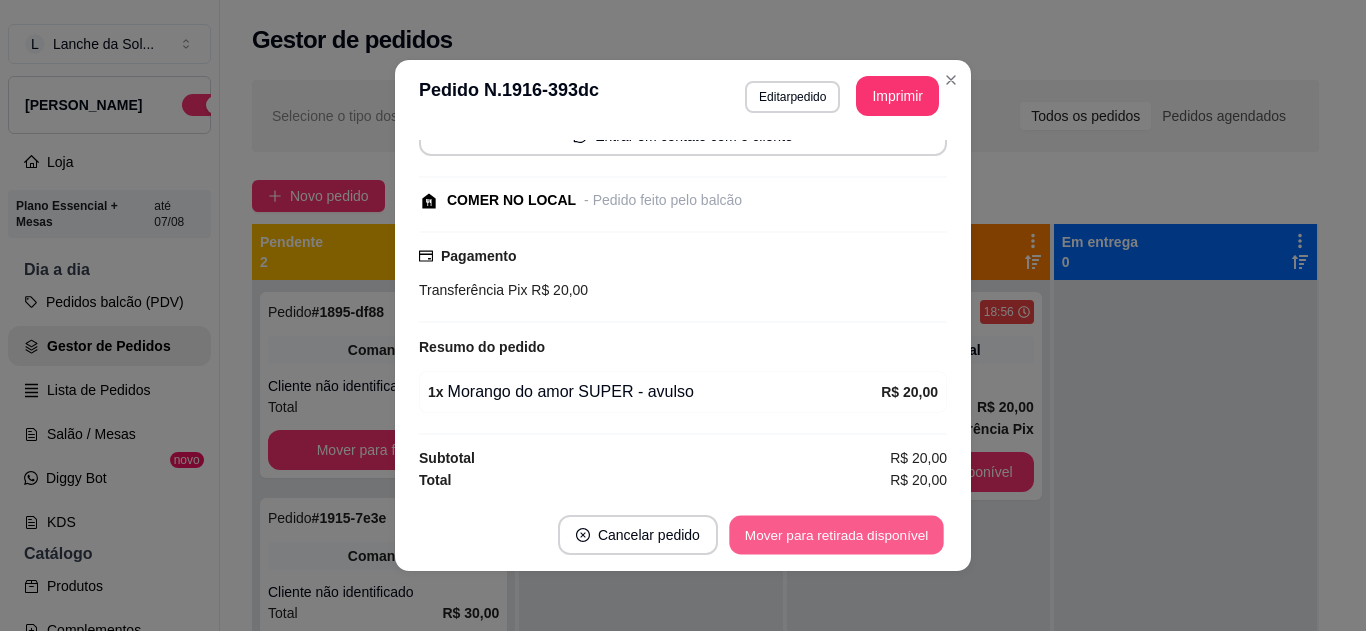 click on "Mover para retirada disponível" at bounding box center (836, 535) 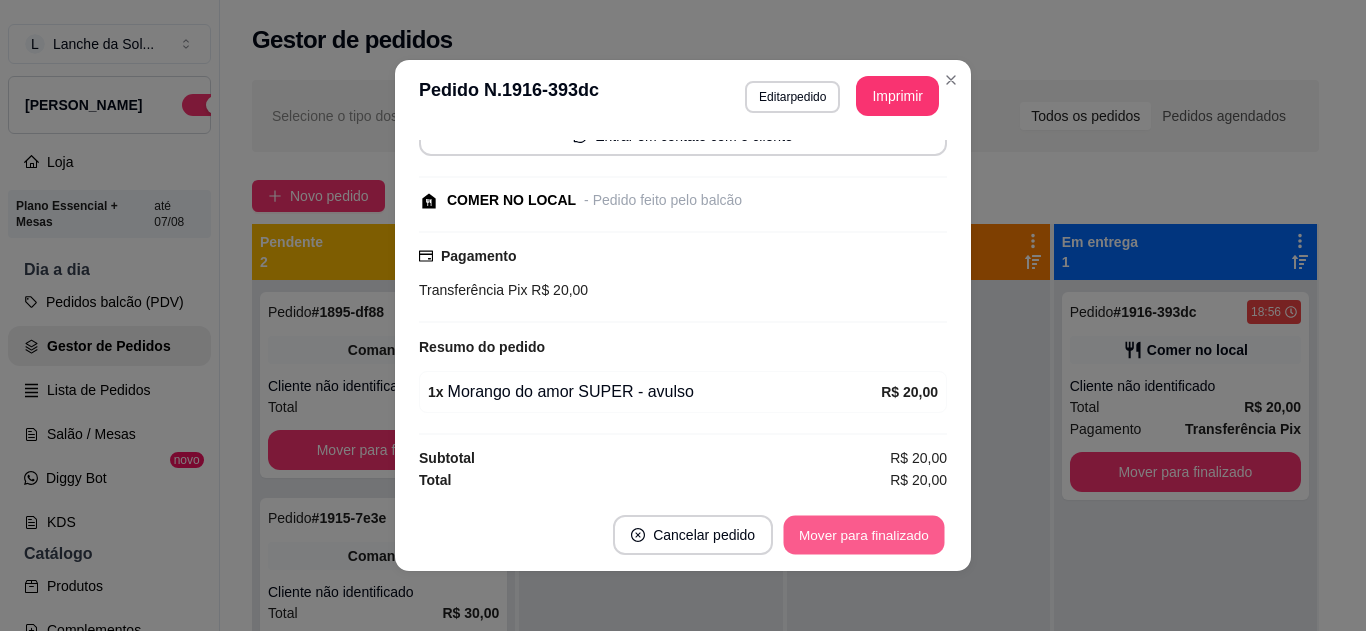 click on "Mover para finalizado" at bounding box center [864, 535] 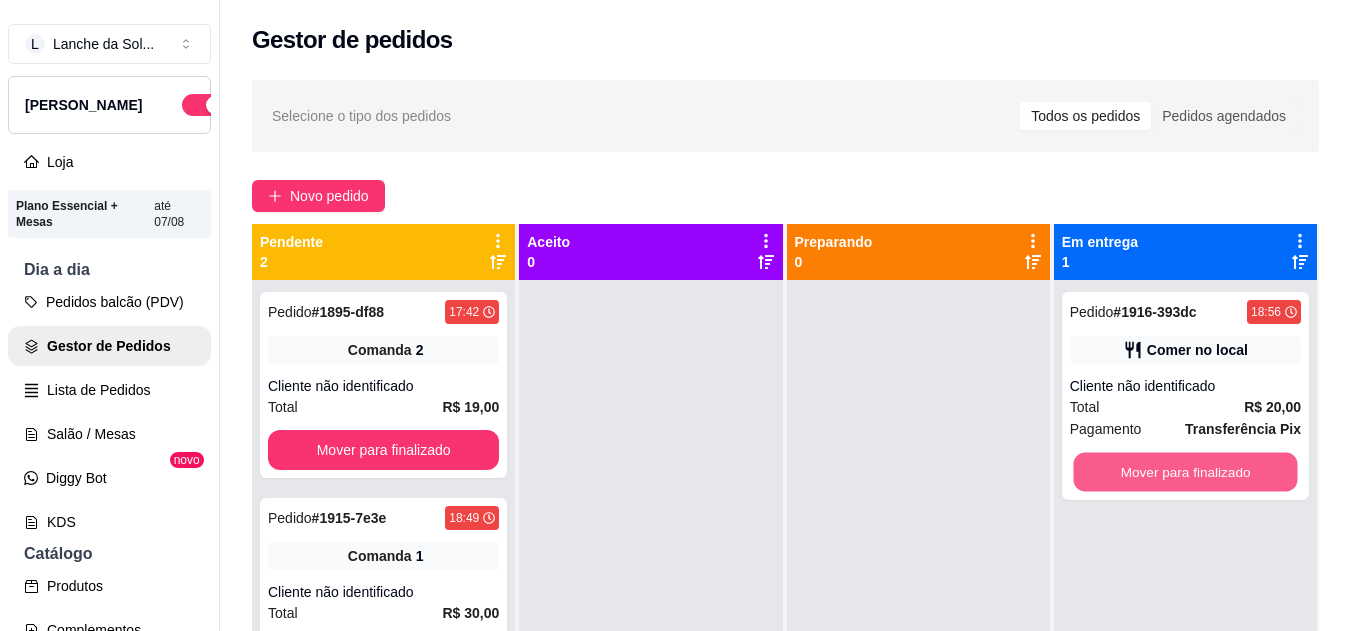 click on "Mover para finalizado" at bounding box center [1185, 472] 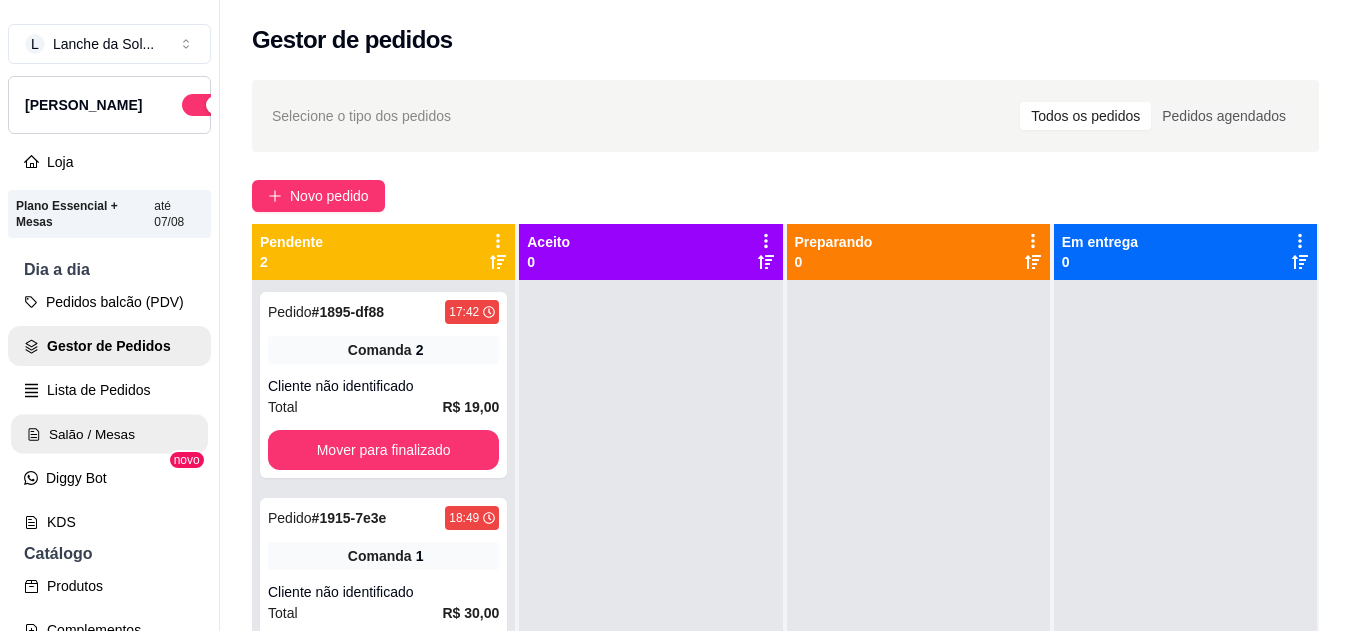 click on "Salão / Mesas" at bounding box center [109, 434] 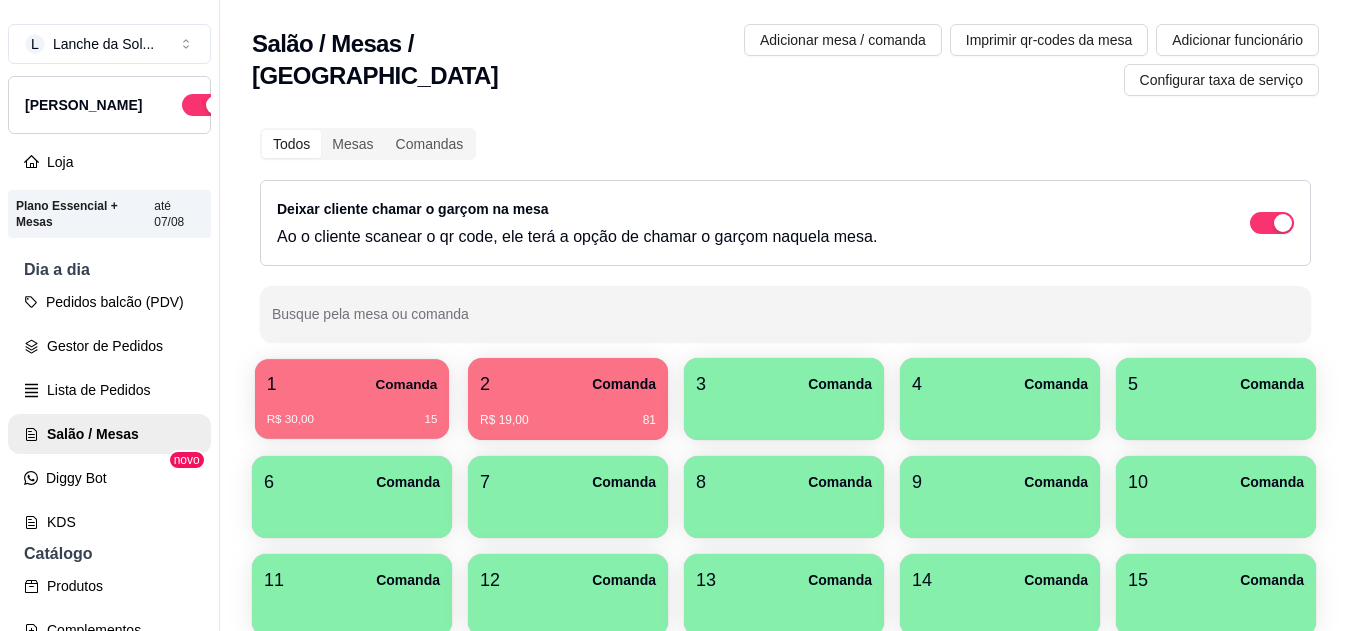 click on "R$ 30,00" at bounding box center (290, 420) 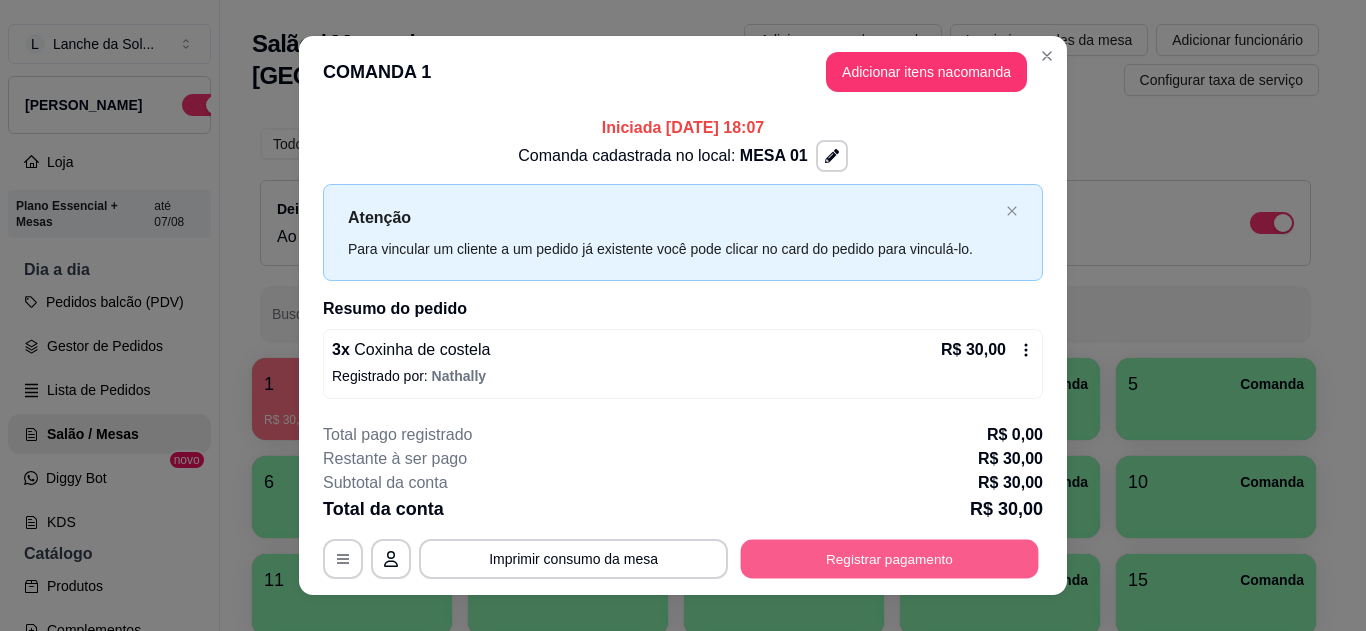 click on "Registrar pagamento" at bounding box center [890, 559] 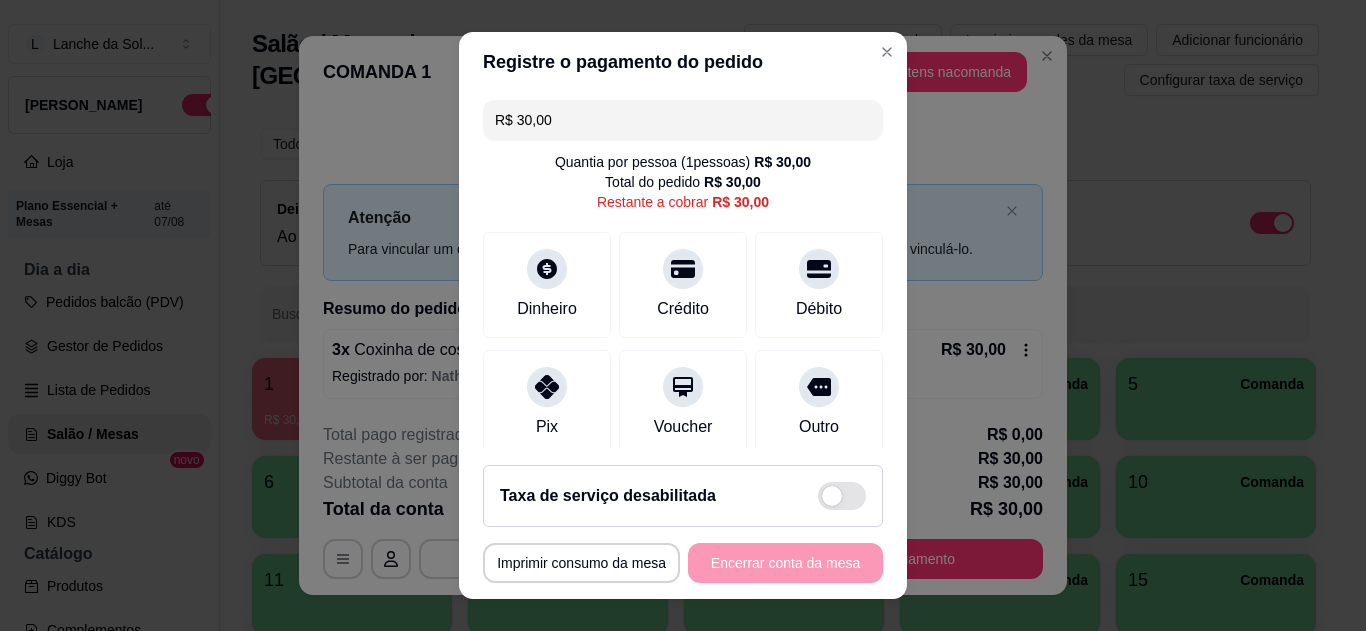 click on "Pix" at bounding box center [547, 403] 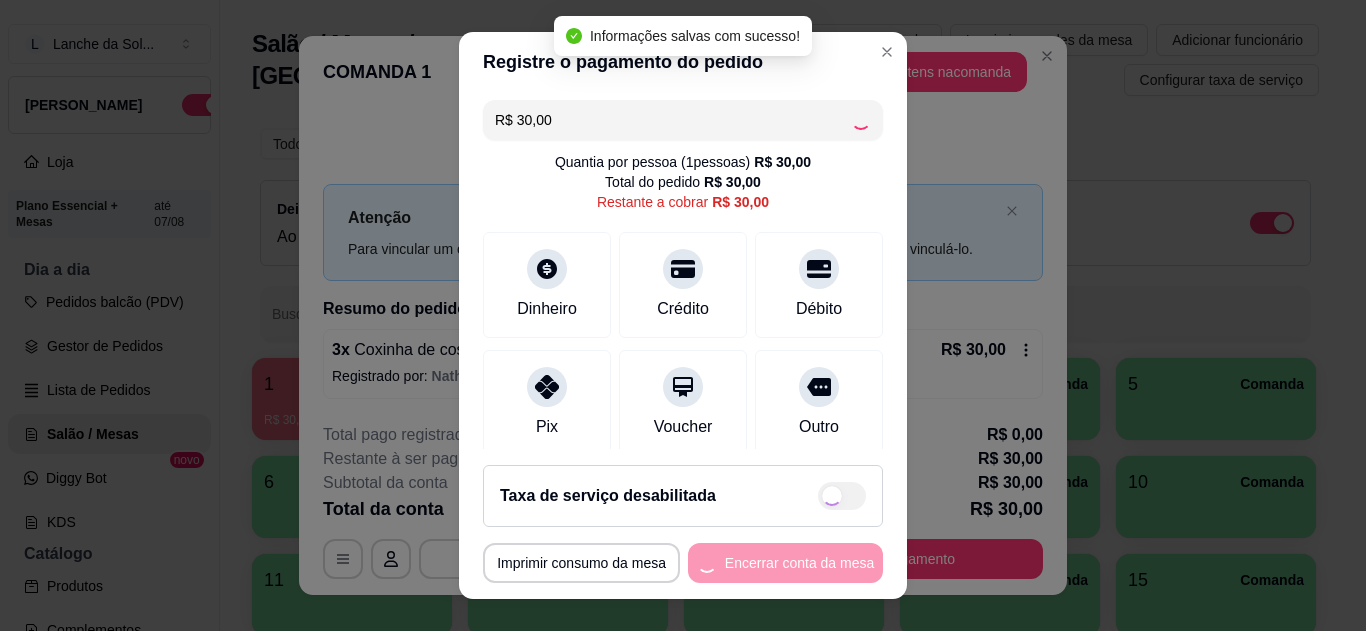 type on "R$ 0,00" 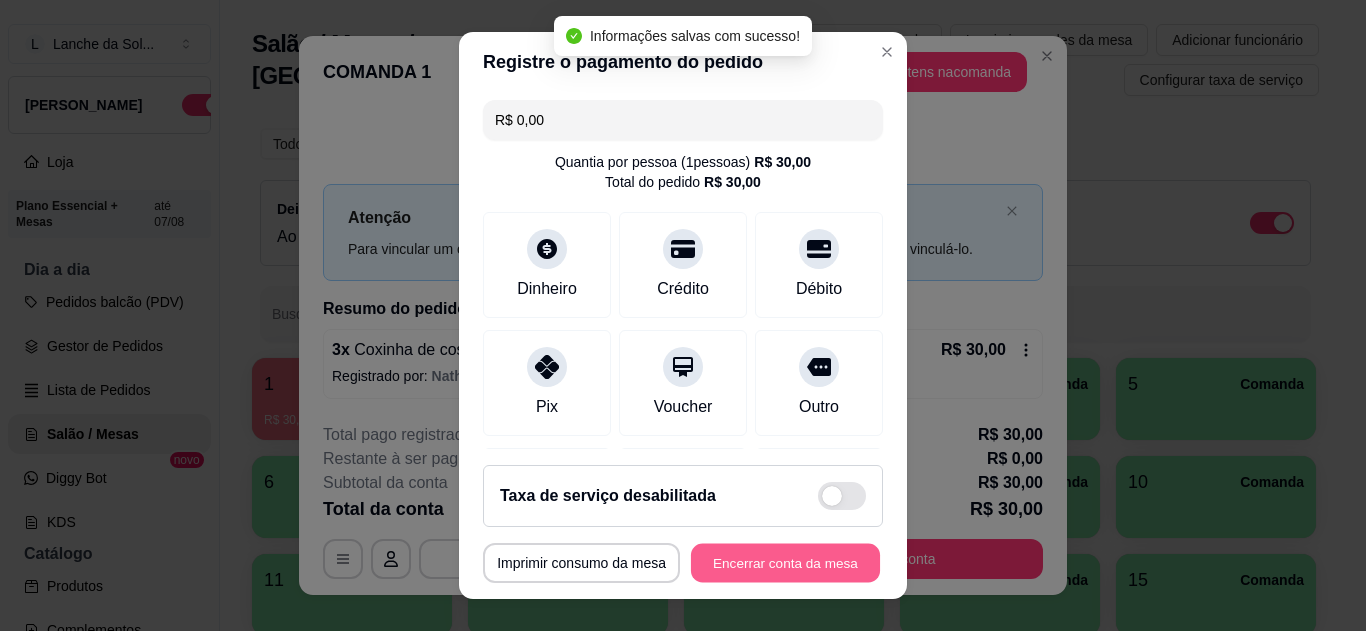 click on "Encerrar conta da mesa" at bounding box center (785, 563) 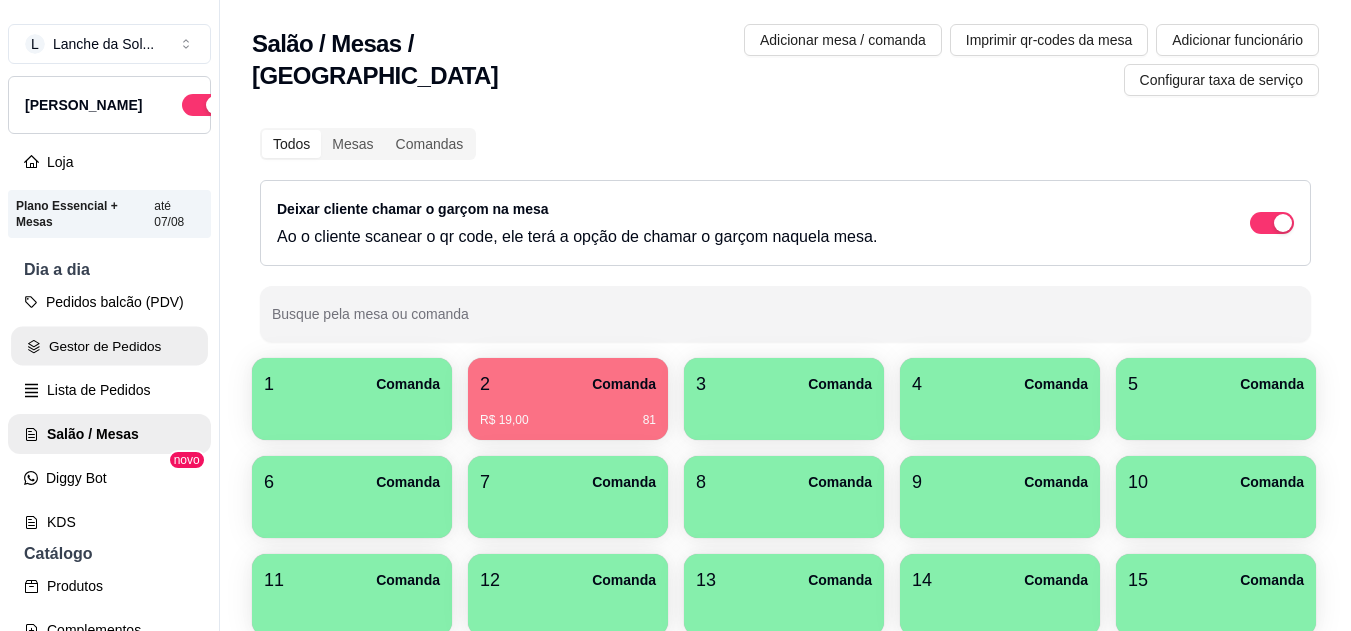 click on "Gestor de Pedidos" at bounding box center (109, 346) 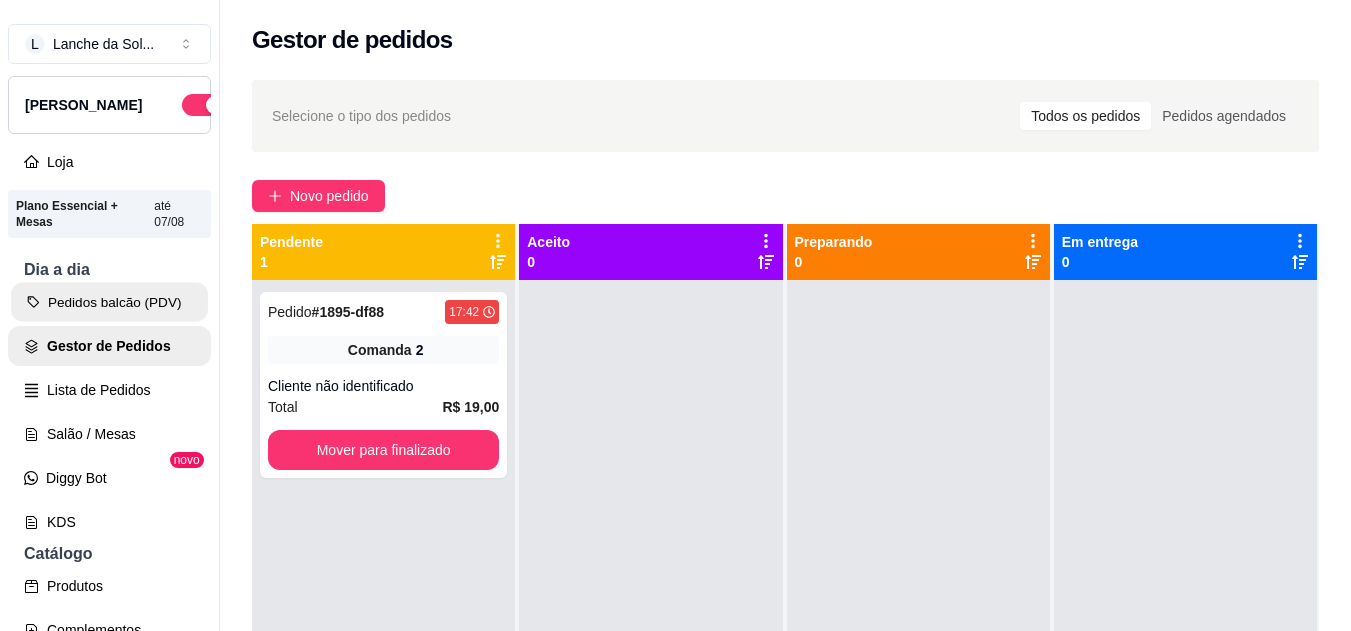 click on "Pedidos balcão (PDV)" at bounding box center [109, 302] 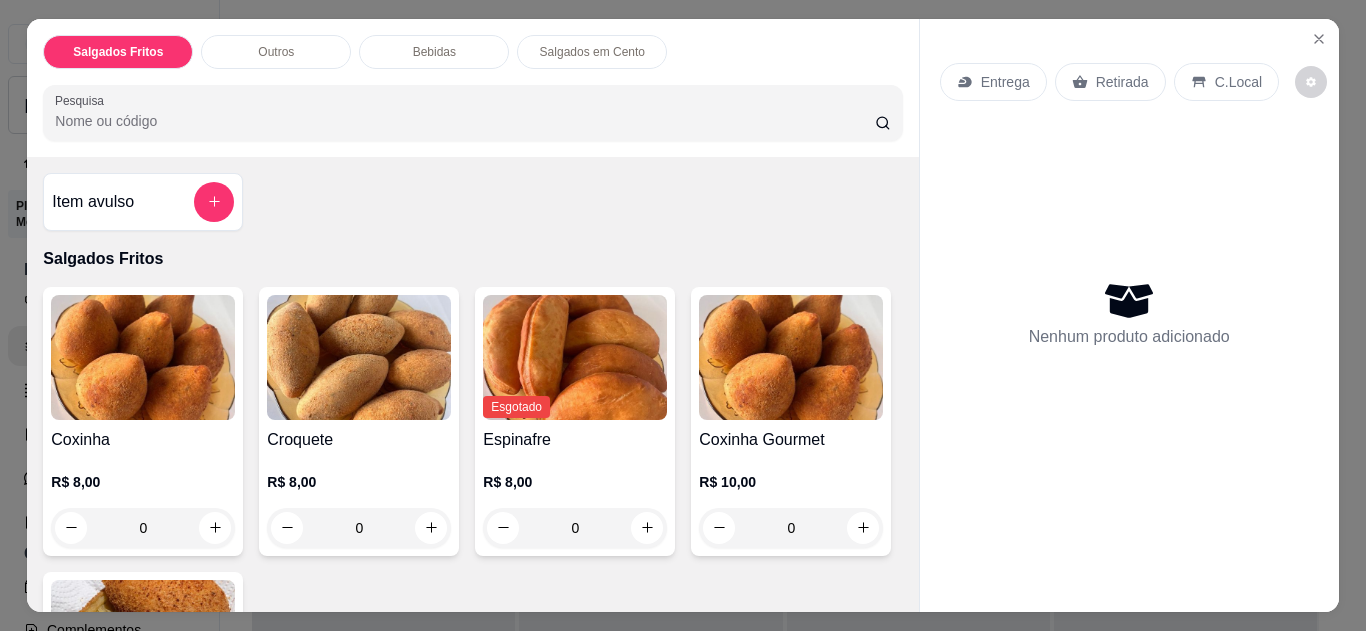 click on "Coxinha Gourmet   R$ 10,00 0" at bounding box center [791, 421] 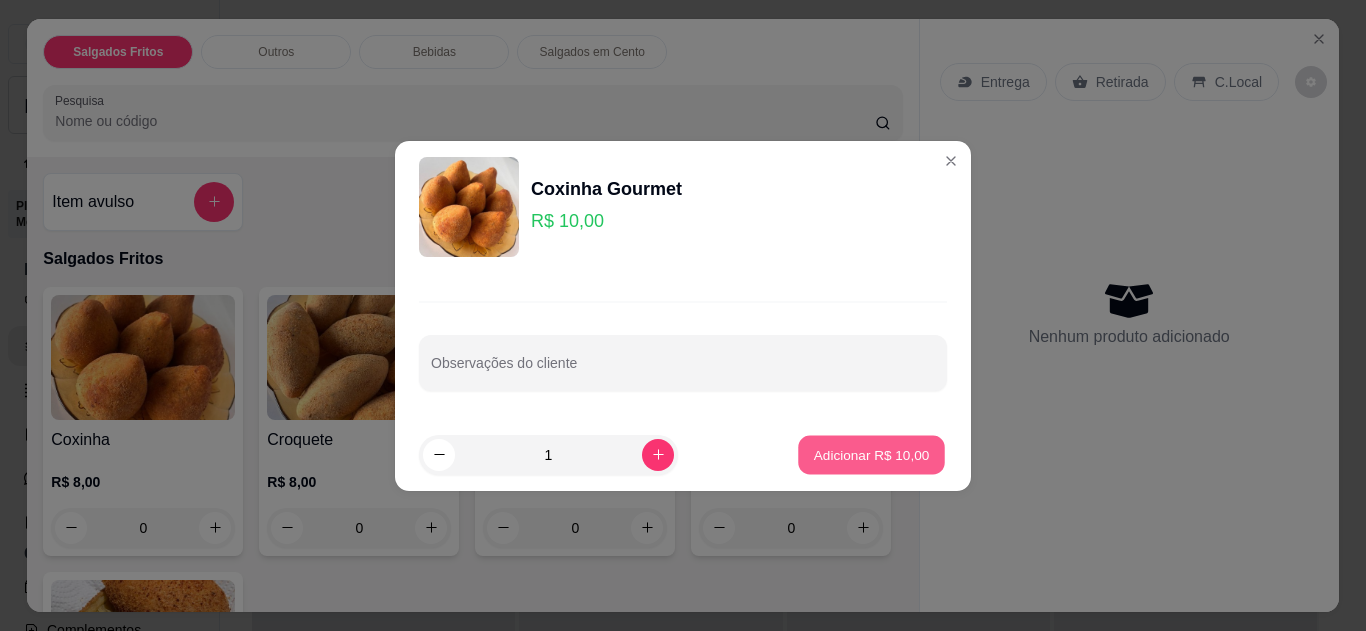 click on "Adicionar   R$ 10,00" at bounding box center [872, 454] 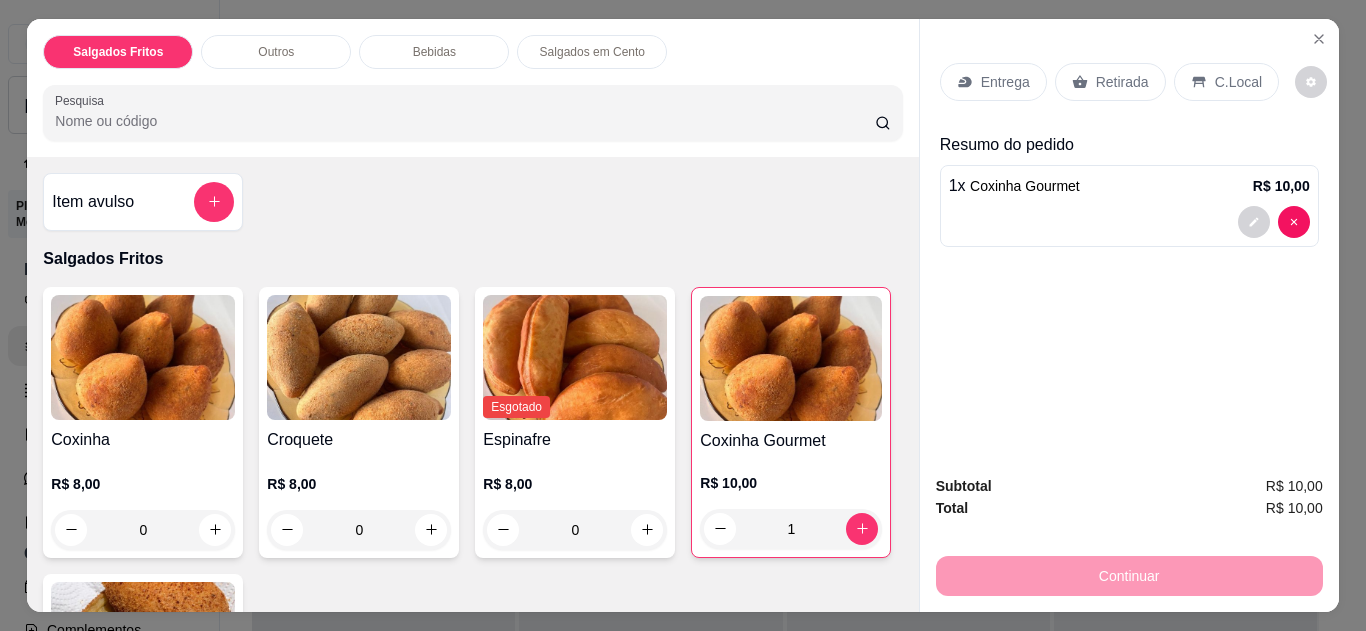 click on "Entrega Retirada C.Local" at bounding box center [1129, 82] 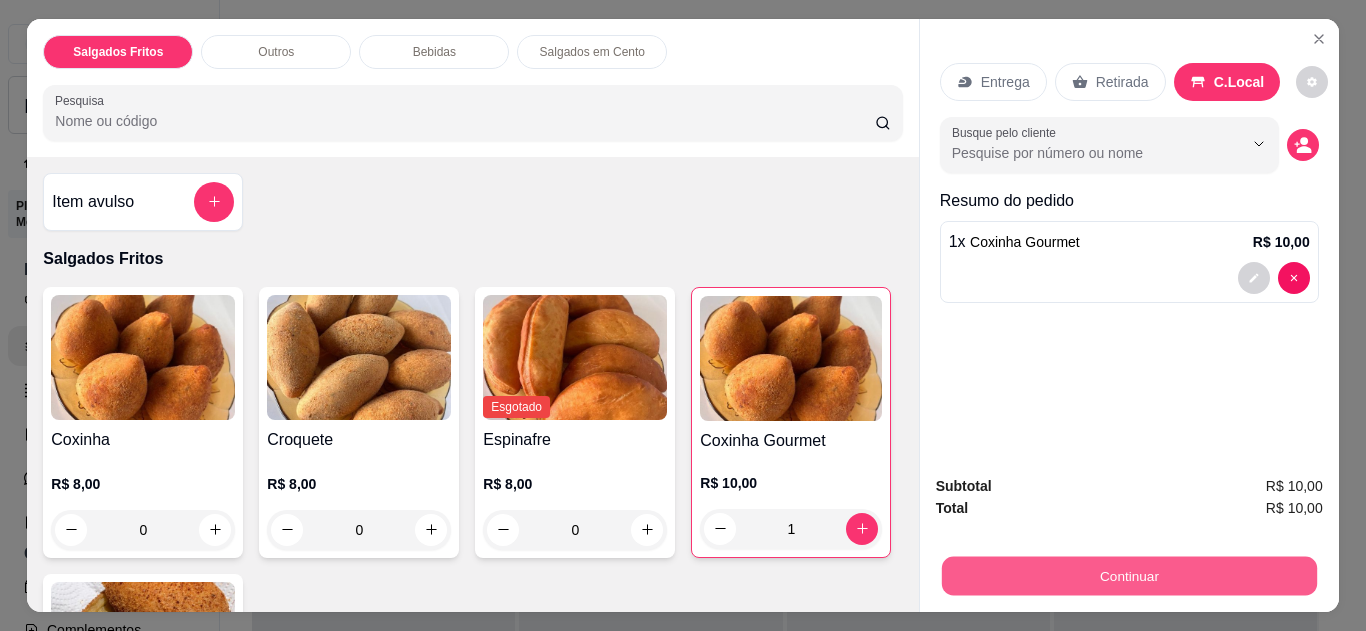 click on "Continuar" at bounding box center [1128, 576] 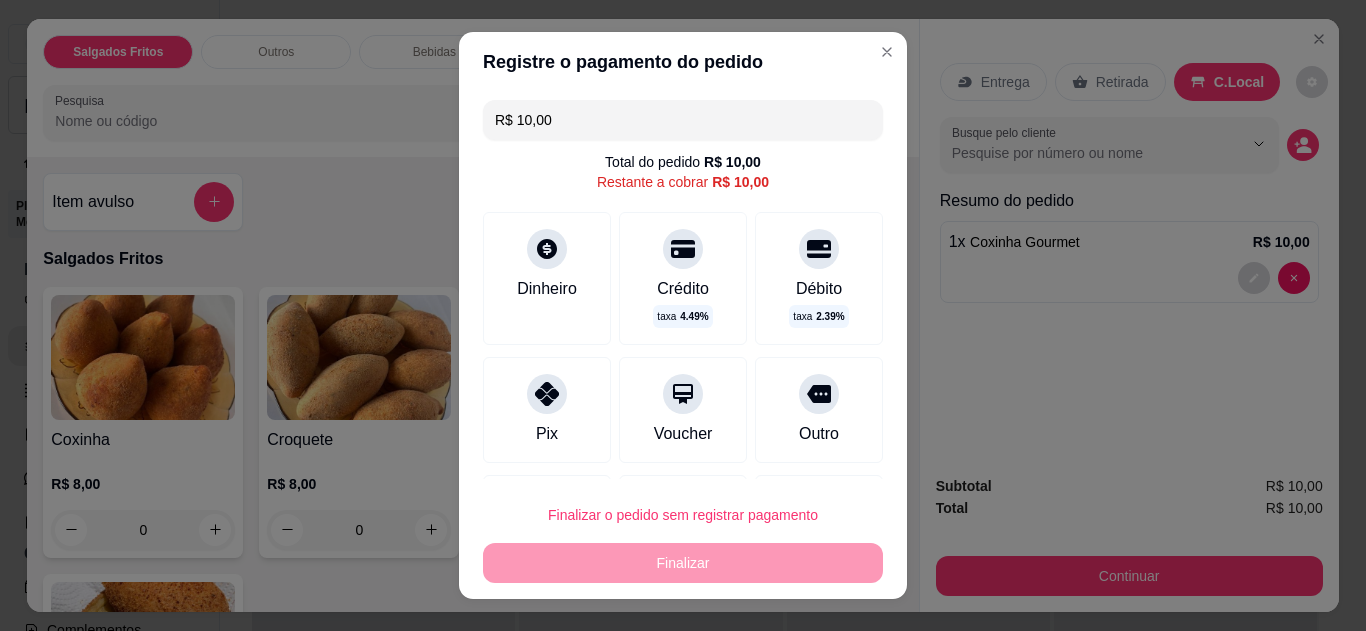 click on "Pix" at bounding box center [547, 410] 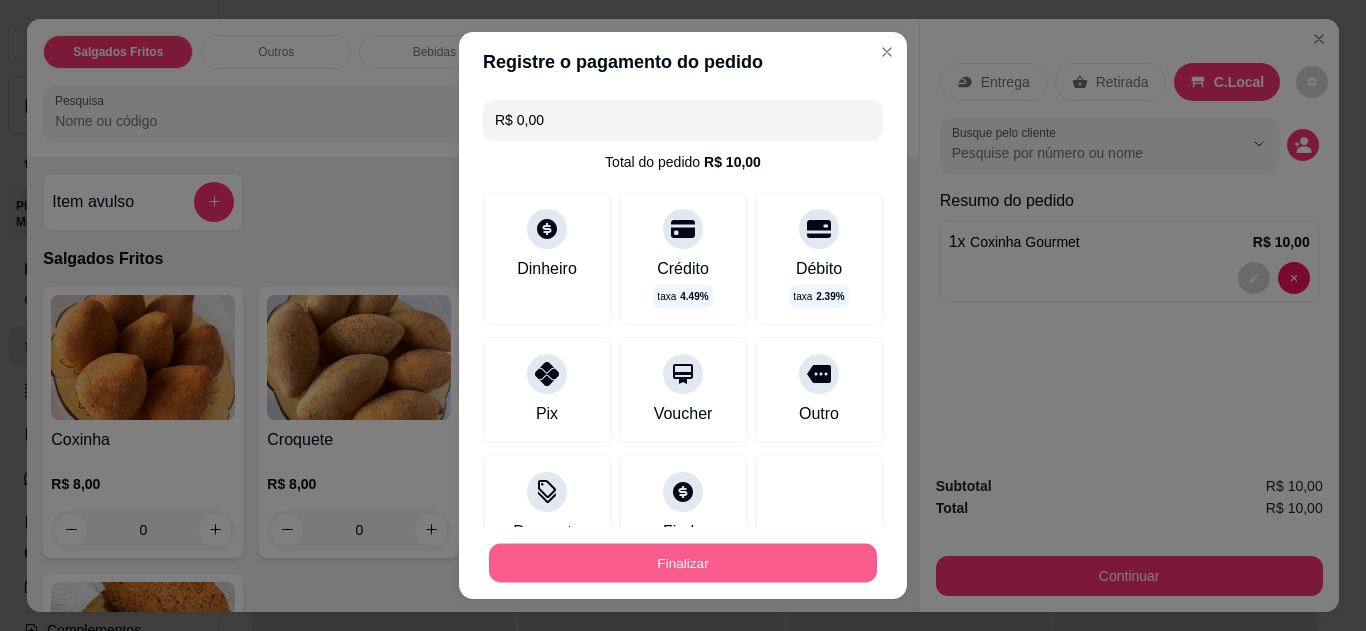 click on "Finalizar" at bounding box center (683, 563) 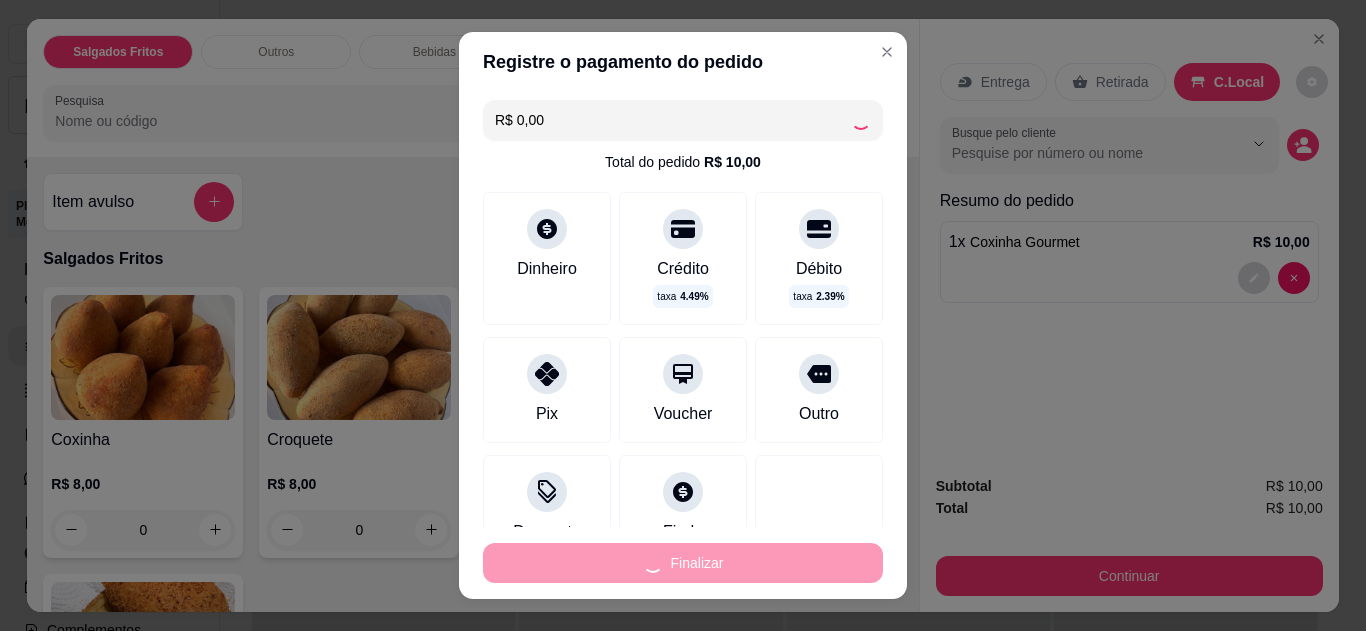 type on "0" 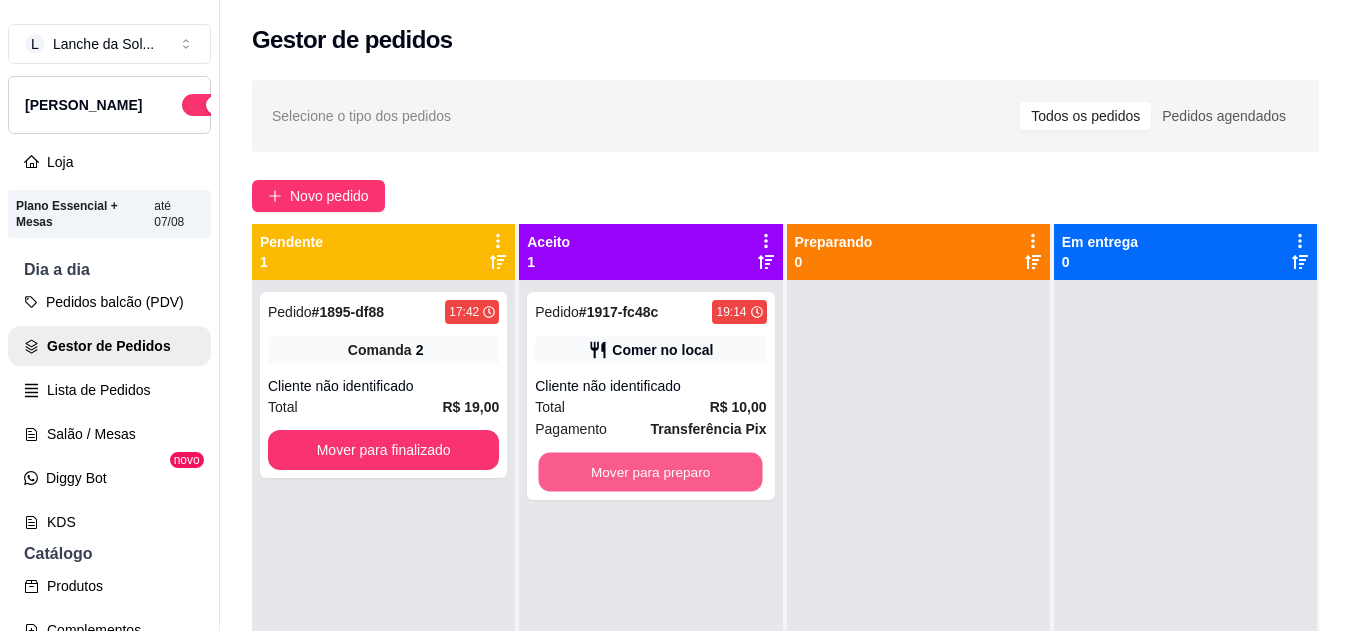 click on "Mover para preparo" at bounding box center (651, 472) 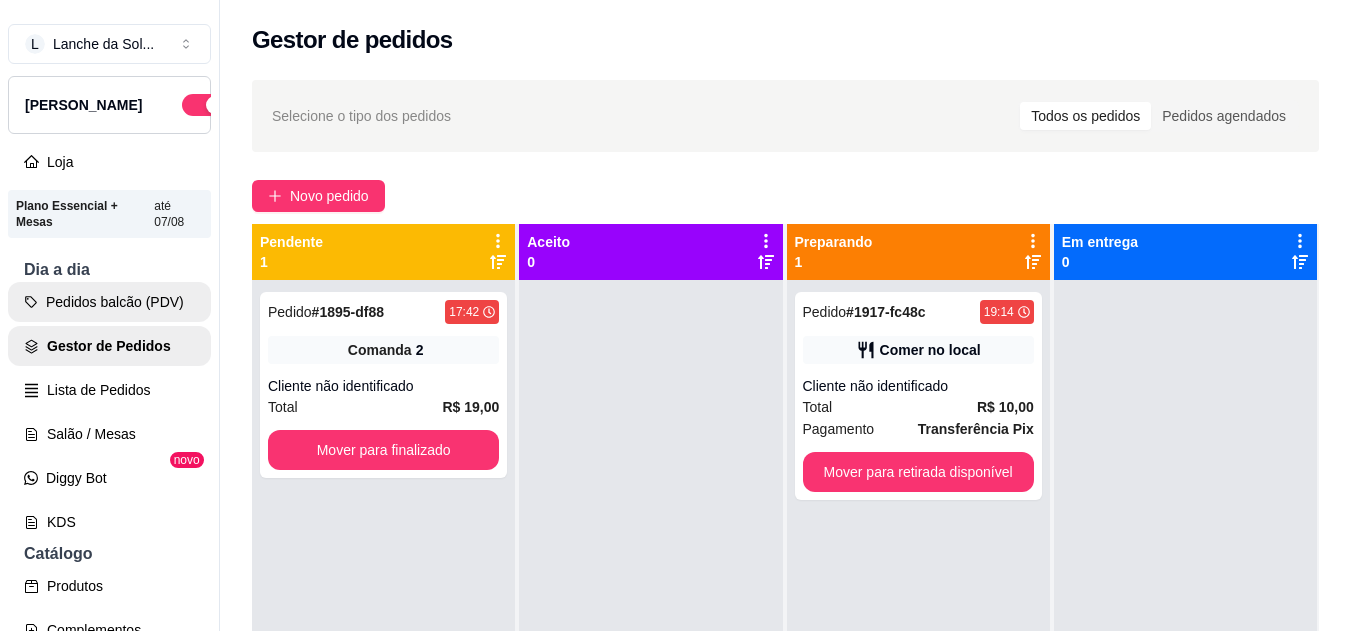 click on "Pedidos balcão (PDV)" at bounding box center [109, 302] 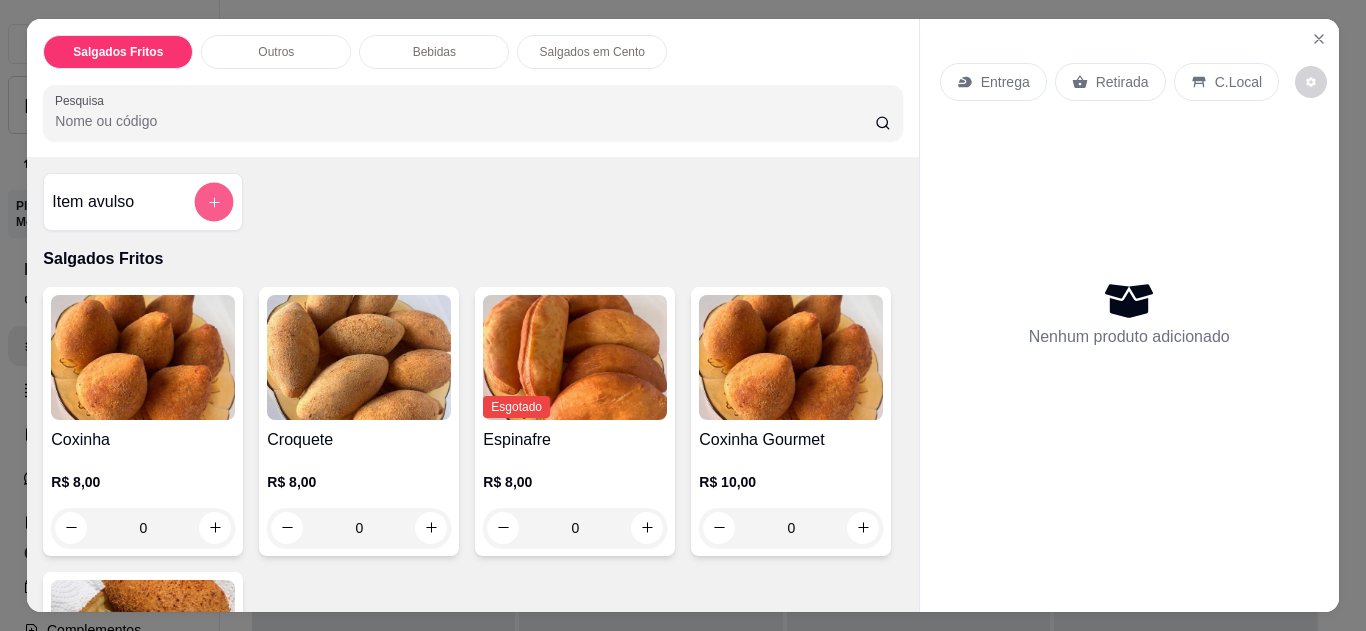click 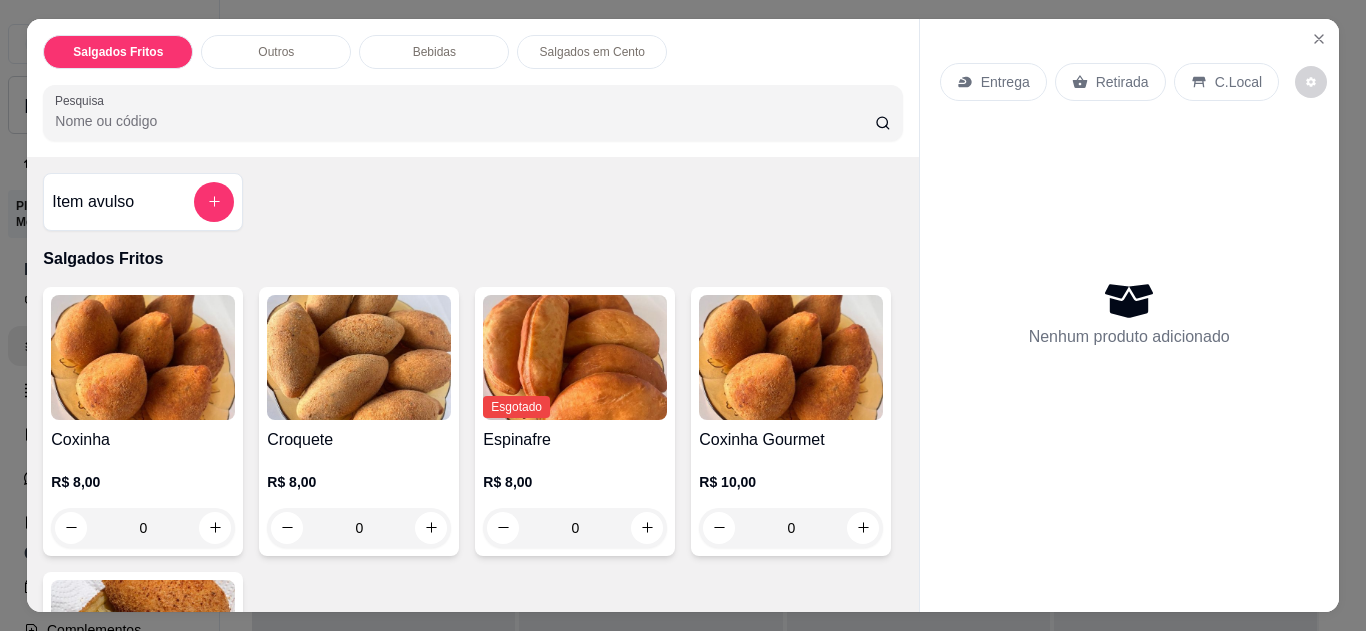 click 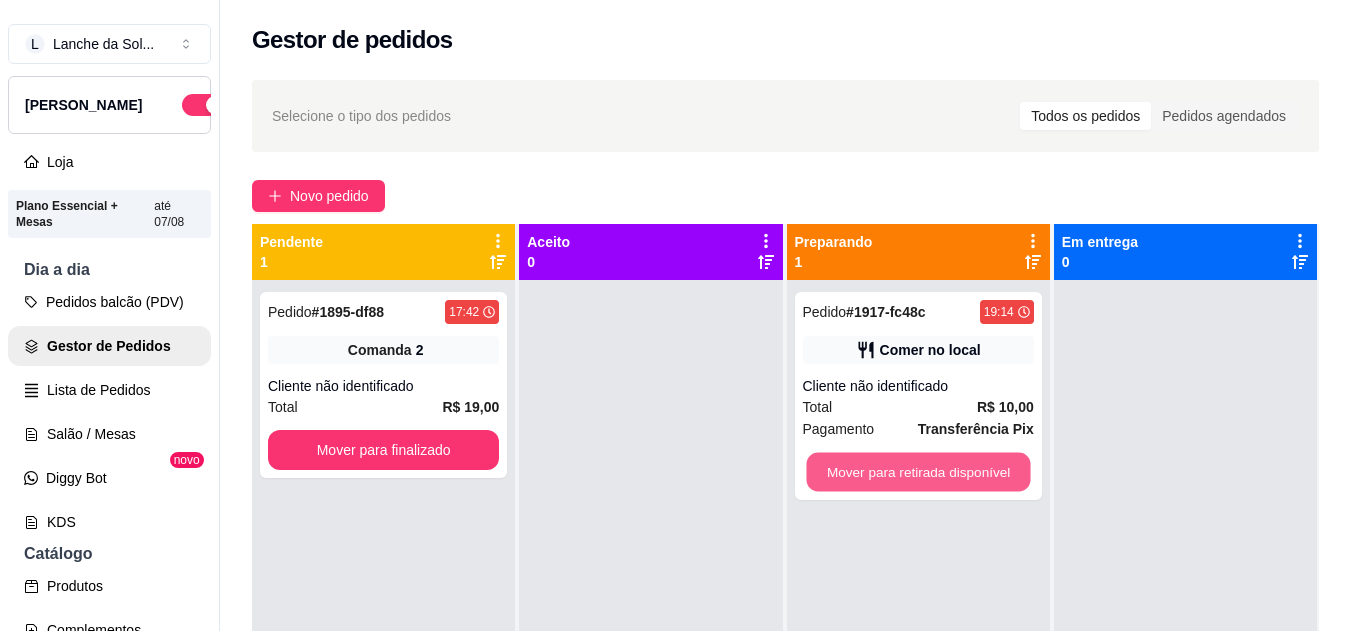 click on "Mover para retirada disponível" at bounding box center [918, 472] 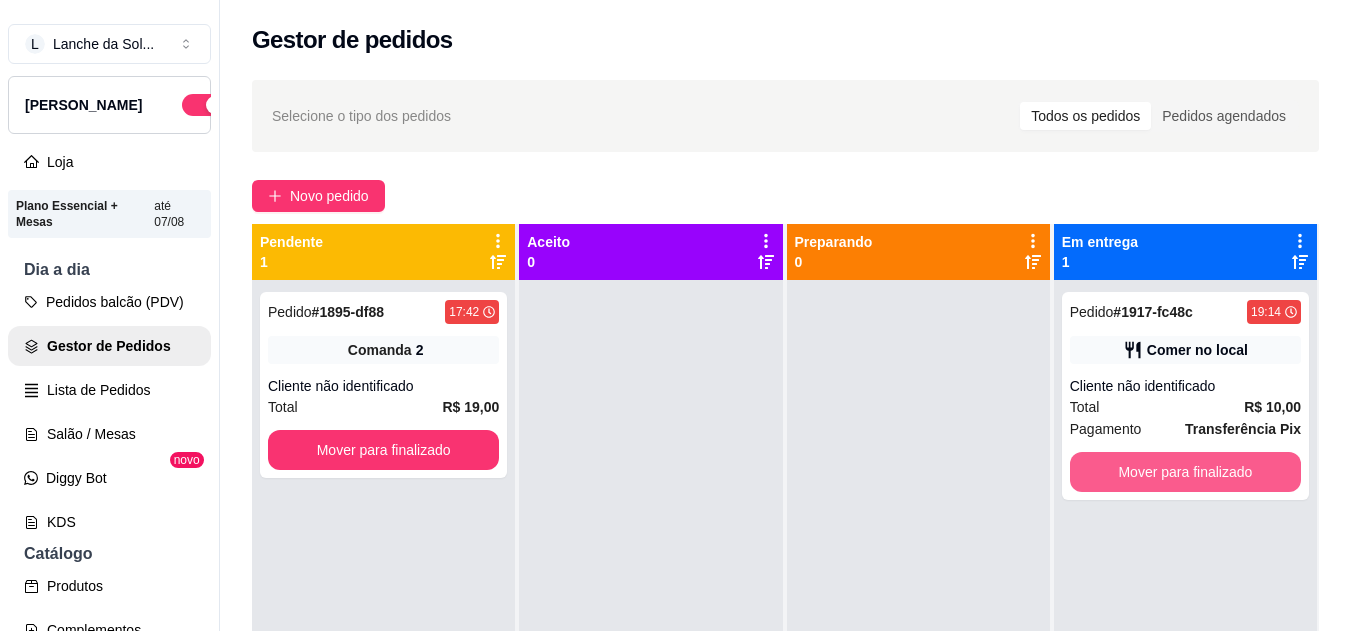 click on "Mover para finalizado" at bounding box center (1185, 472) 